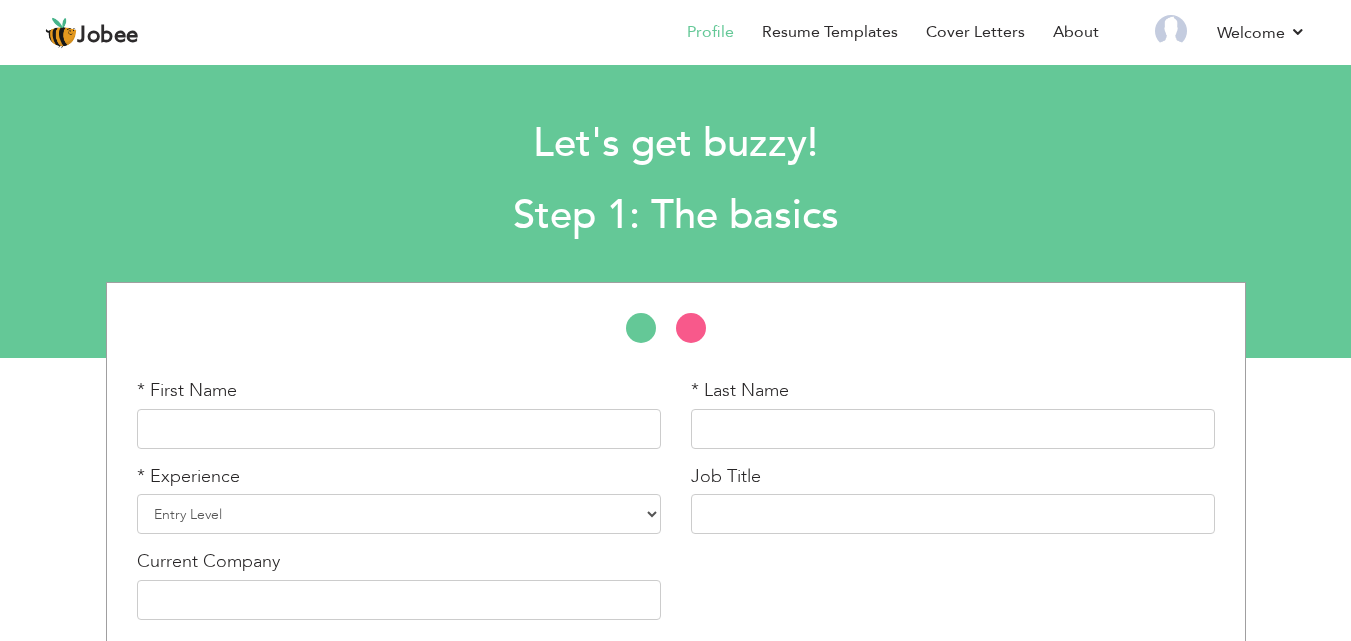 scroll, scrollTop: 0, scrollLeft: 0, axis: both 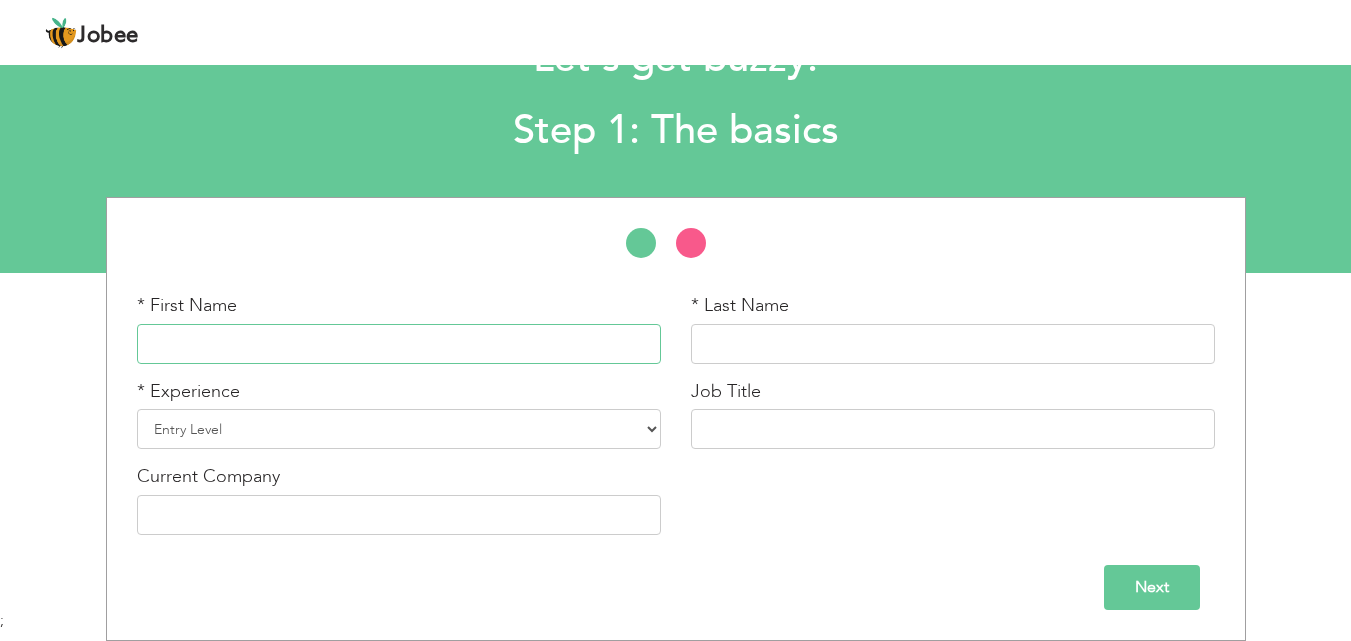 click at bounding box center (399, 344) 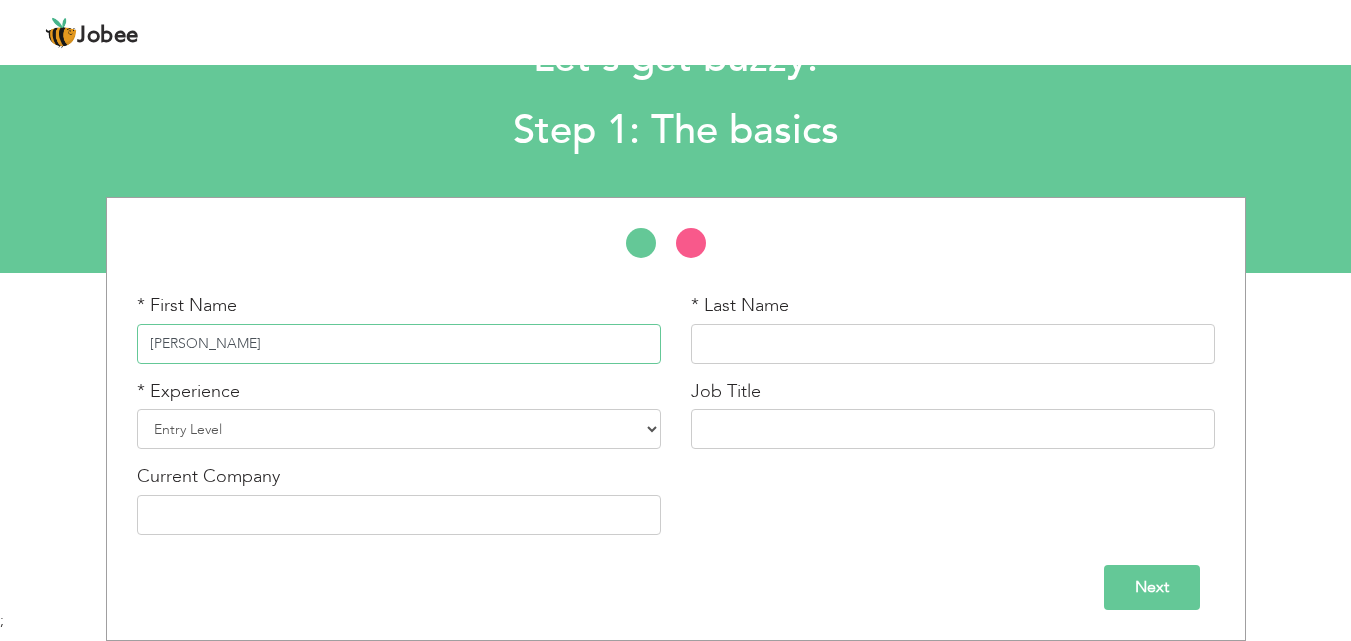 type on "[PERSON_NAME]" 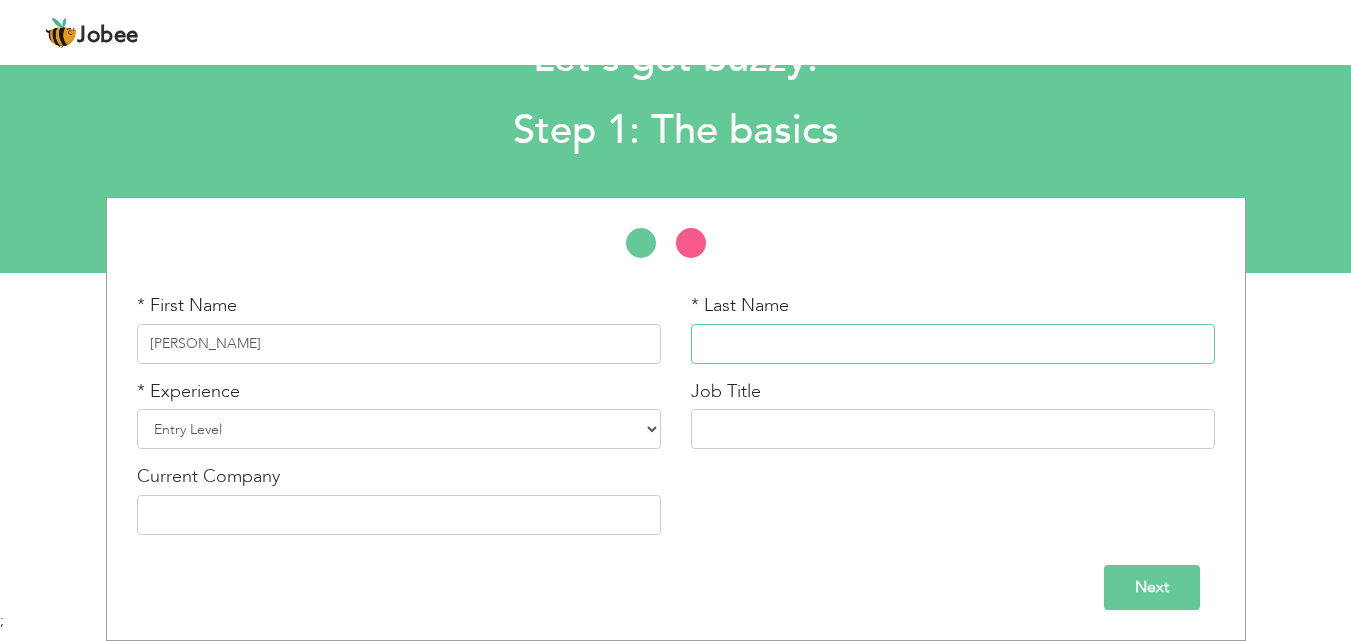 click at bounding box center [953, 344] 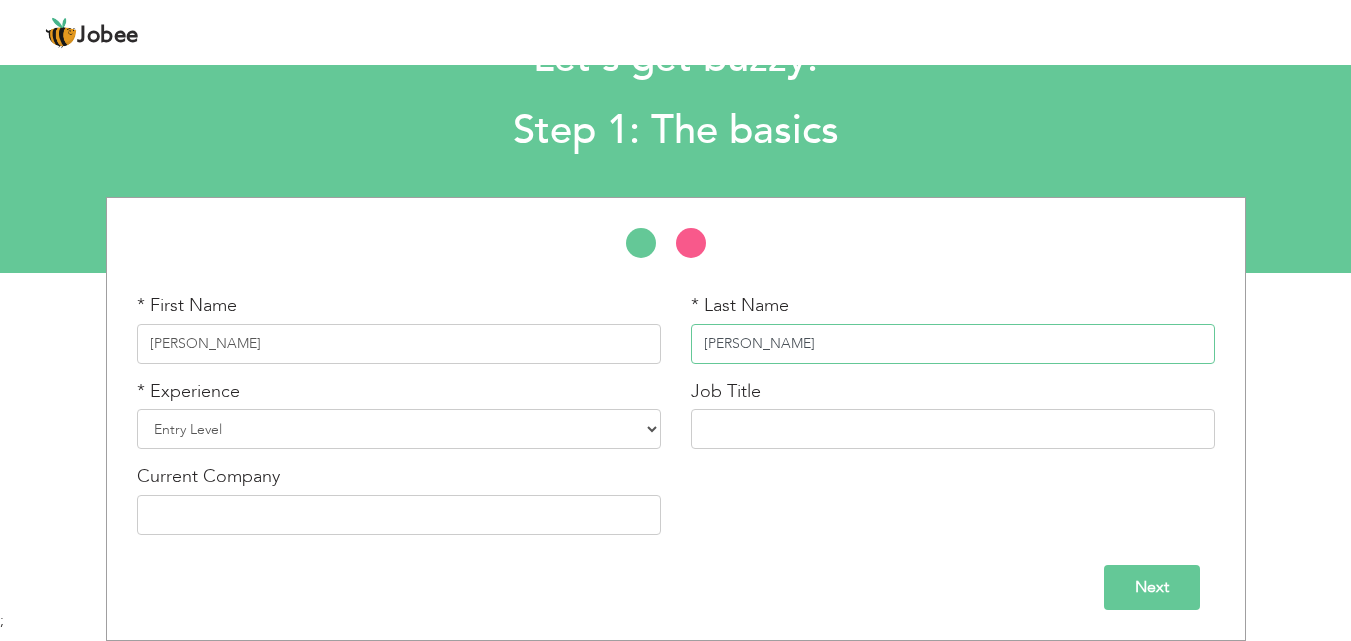 type on "Ismail" 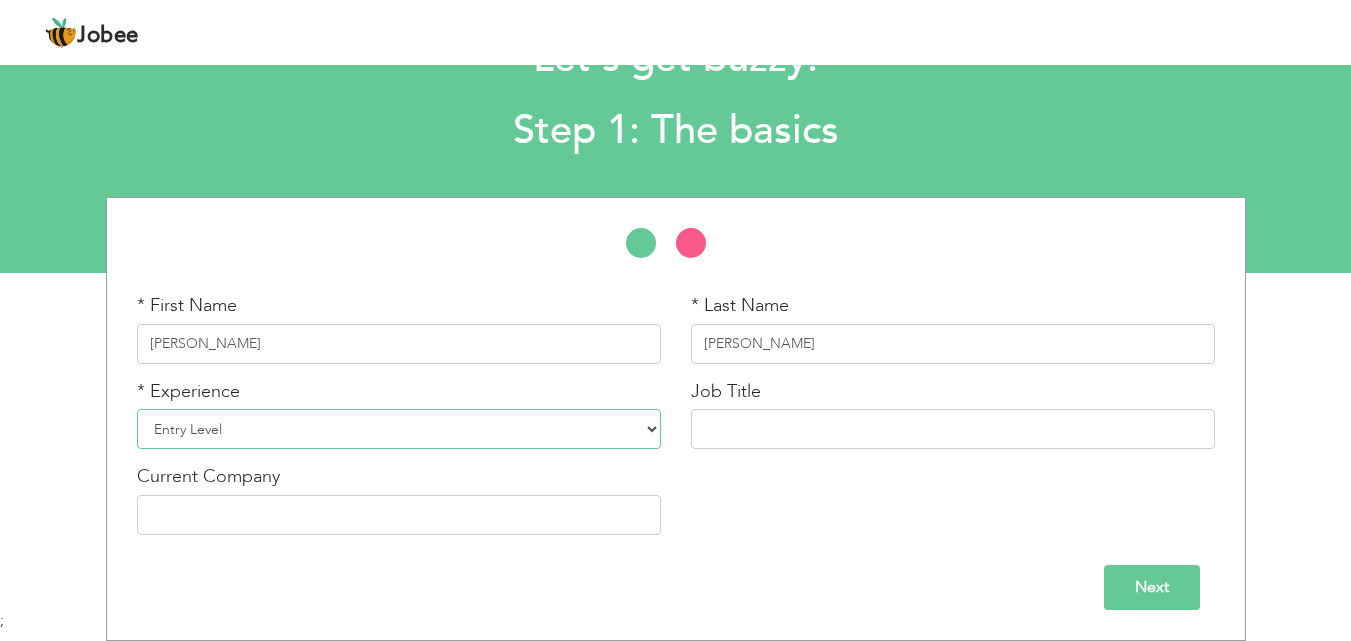 click on "Entry Level
Less than 1 Year
1 Year
2 Years
3 Years
4 Years
5 Years
6 Years
7 Years
8 Years
9 Years
10 Years
11 Years
12 Years
13 Years
14 Years
15 Years
16 Years
17 Years
18 Years
19 Years
20 Years
21 Years
22 Years
23 Years
24 Years
25 Years
26 Years
27 Years
28 Years
29 Years
30 Years
31 Years
32 Years
33 Years
34 Years
35 Years
More than 35 Years" at bounding box center [399, 429] 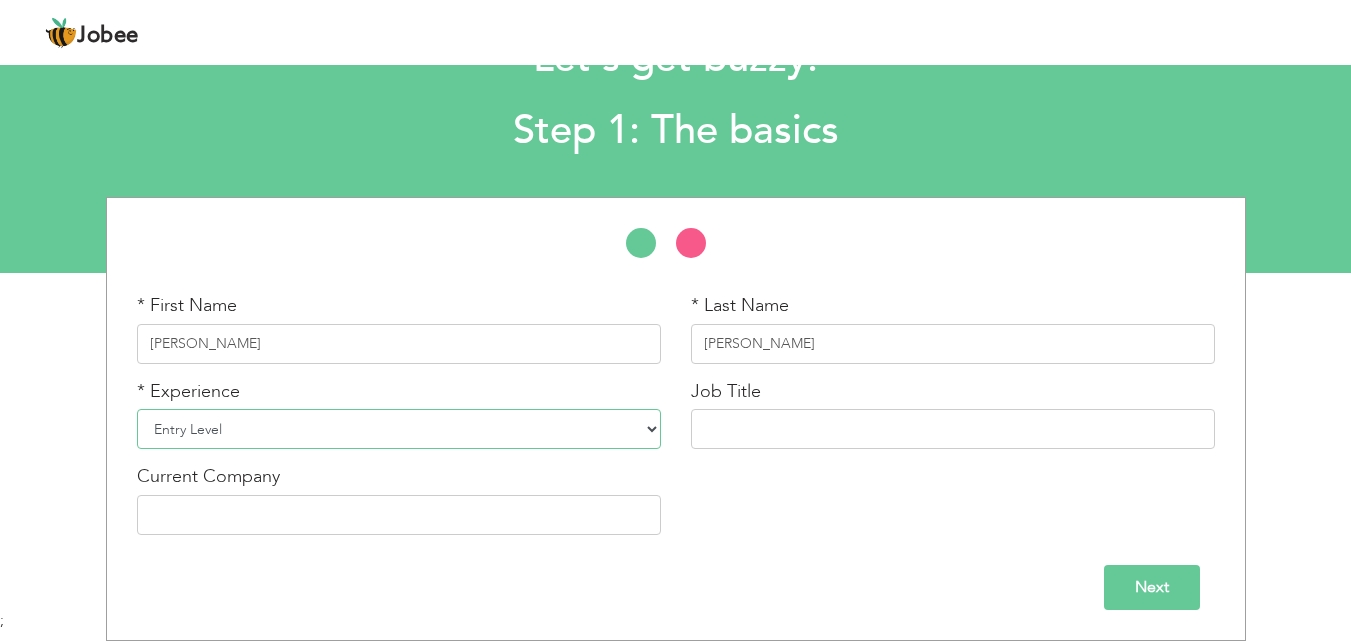 select on "7" 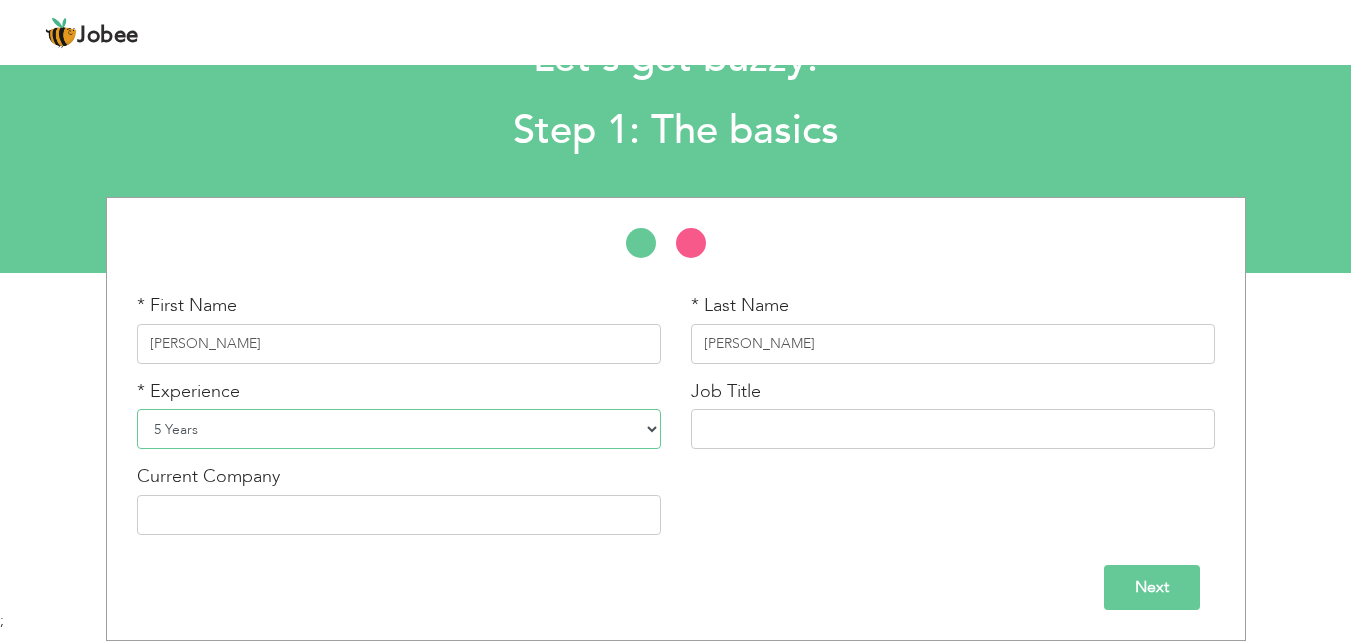 click on "Entry Level
Less than 1 Year
1 Year
2 Years
3 Years
4 Years
5 Years
6 Years
7 Years
8 Years
9 Years
10 Years
11 Years
12 Years
13 Years
14 Years
15 Years
16 Years
17 Years
18 Years
19 Years
20 Years
21 Years
22 Years
23 Years
24 Years
25 Years
26 Years
27 Years
28 Years
29 Years
30 Years
31 Years
32 Years
33 Years
34 Years
35 Years
More than 35 Years" at bounding box center (399, 429) 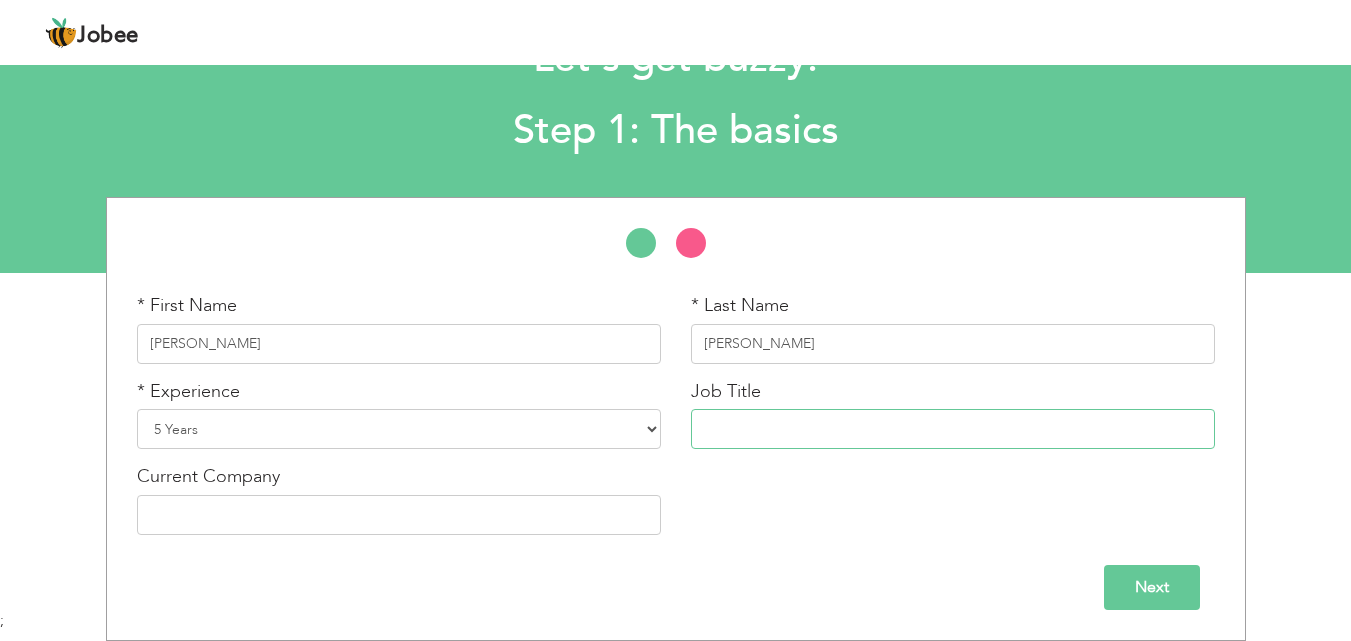 click at bounding box center [953, 429] 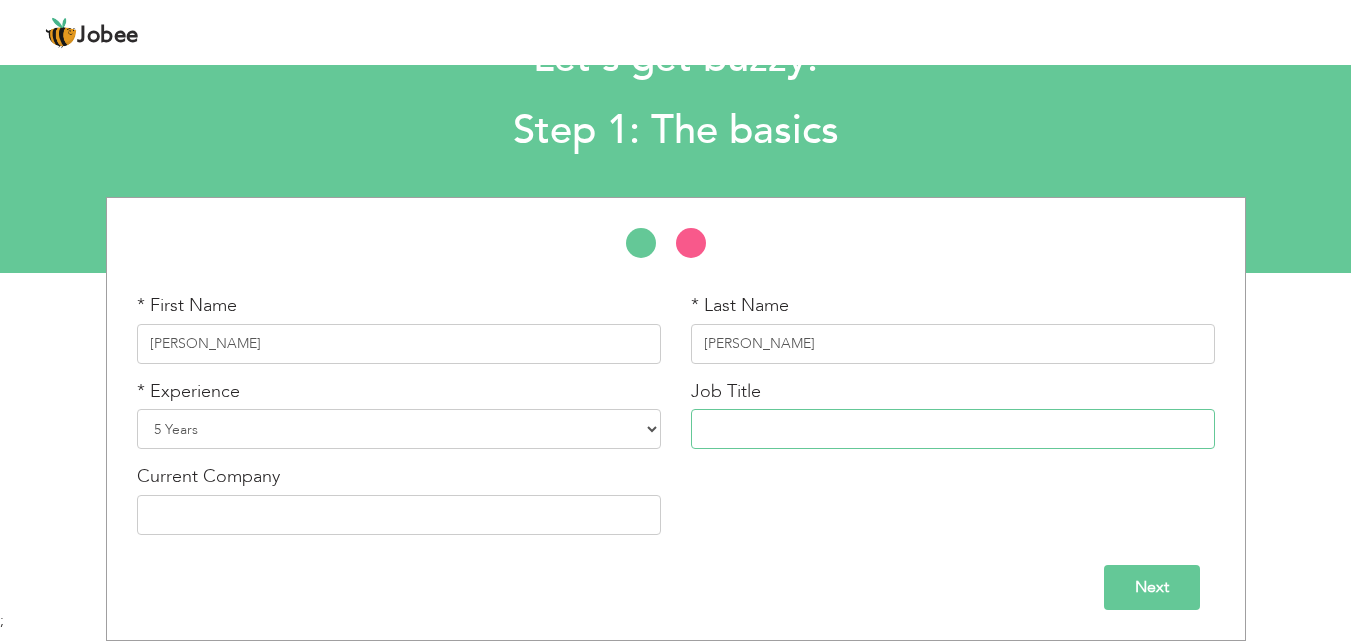 paste on "Sales & Operations Executive" 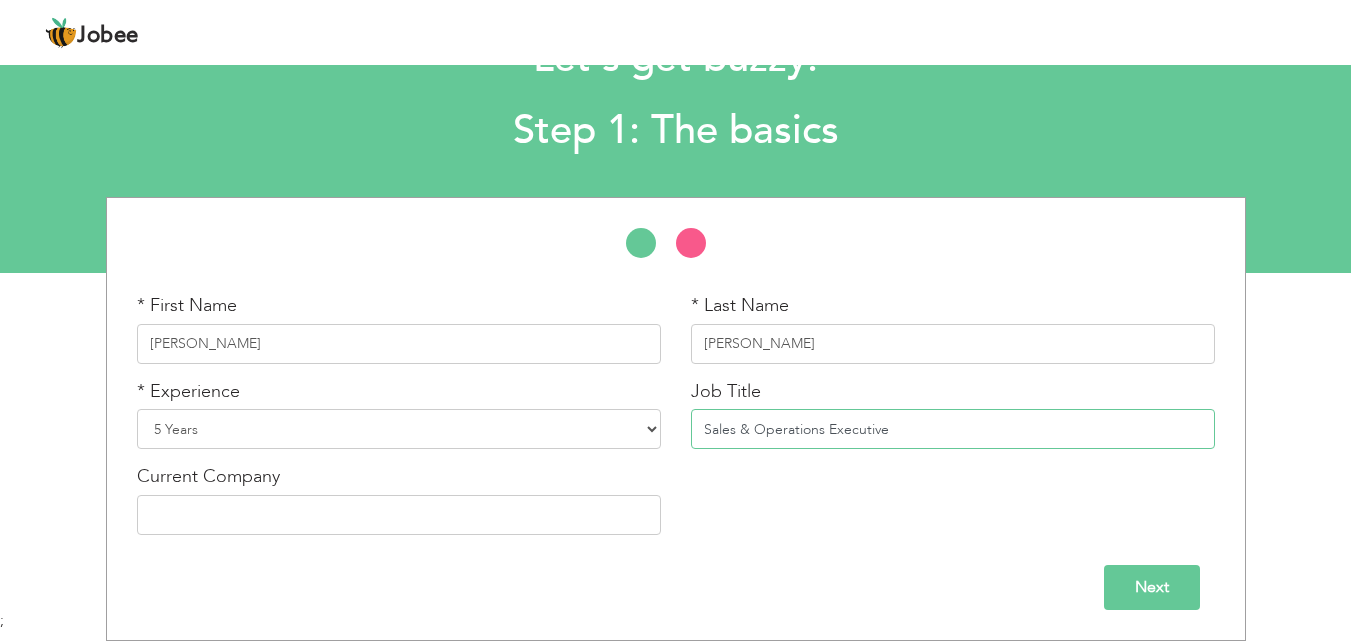 type on "Sales & Operations Executive" 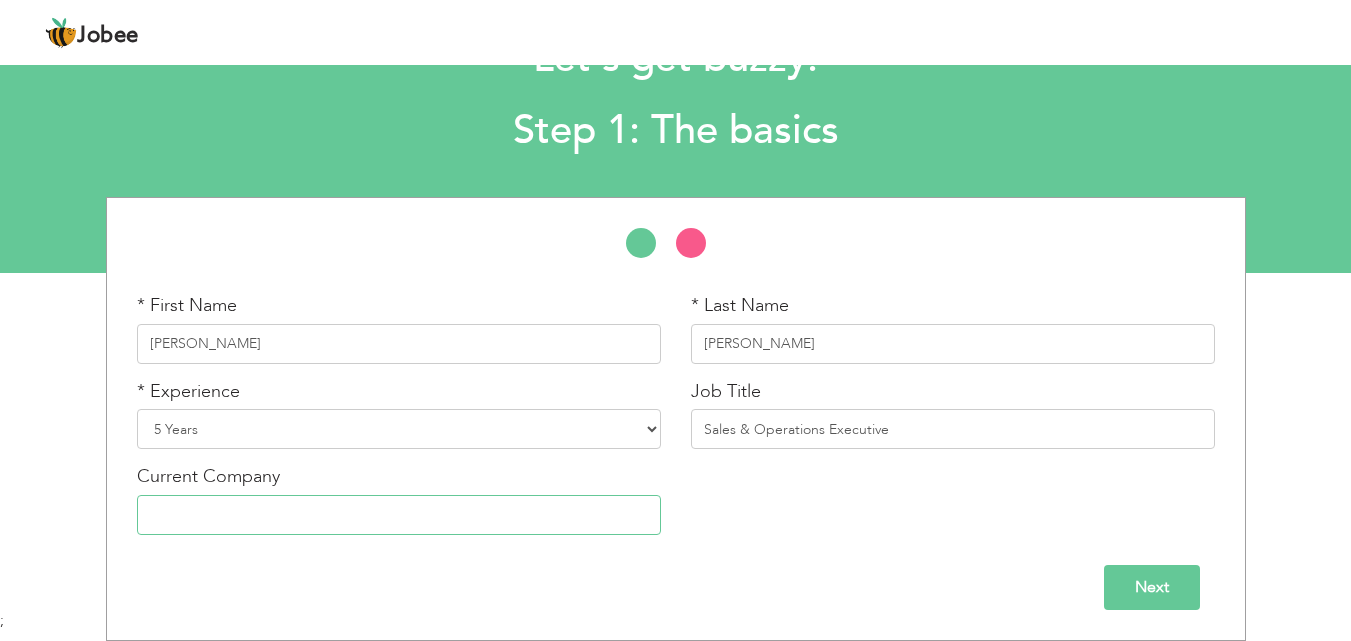 click at bounding box center (399, 515) 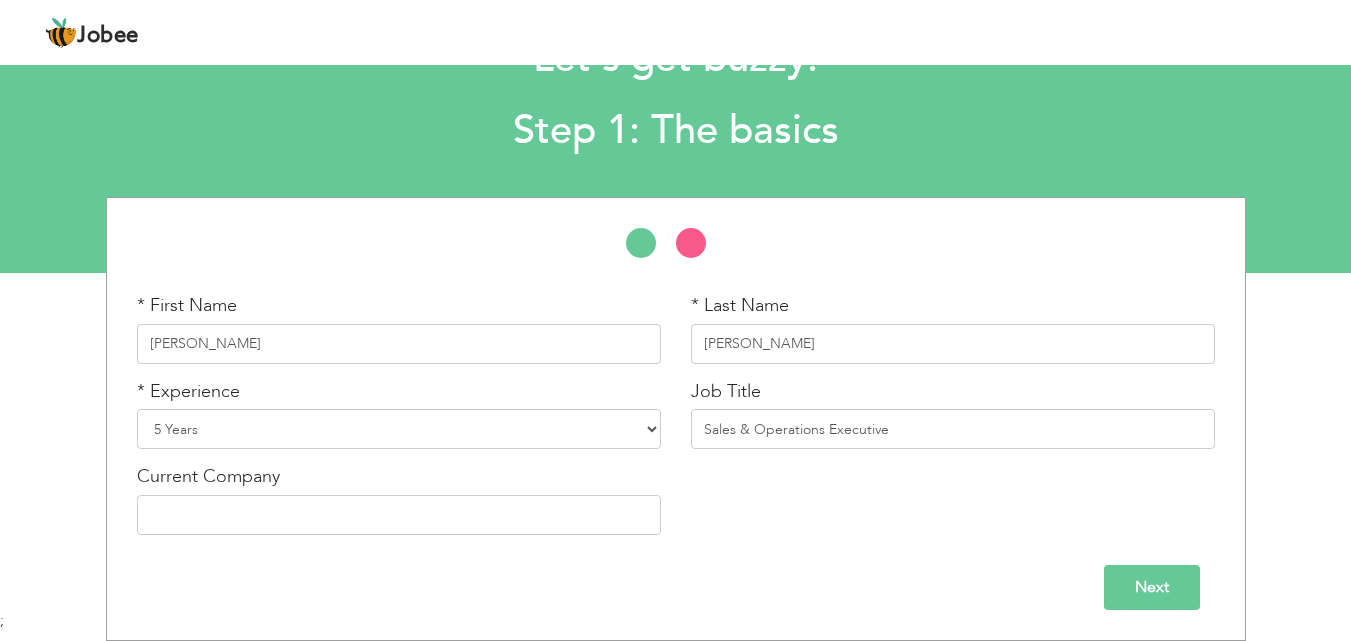click on "Next" at bounding box center [1152, 587] 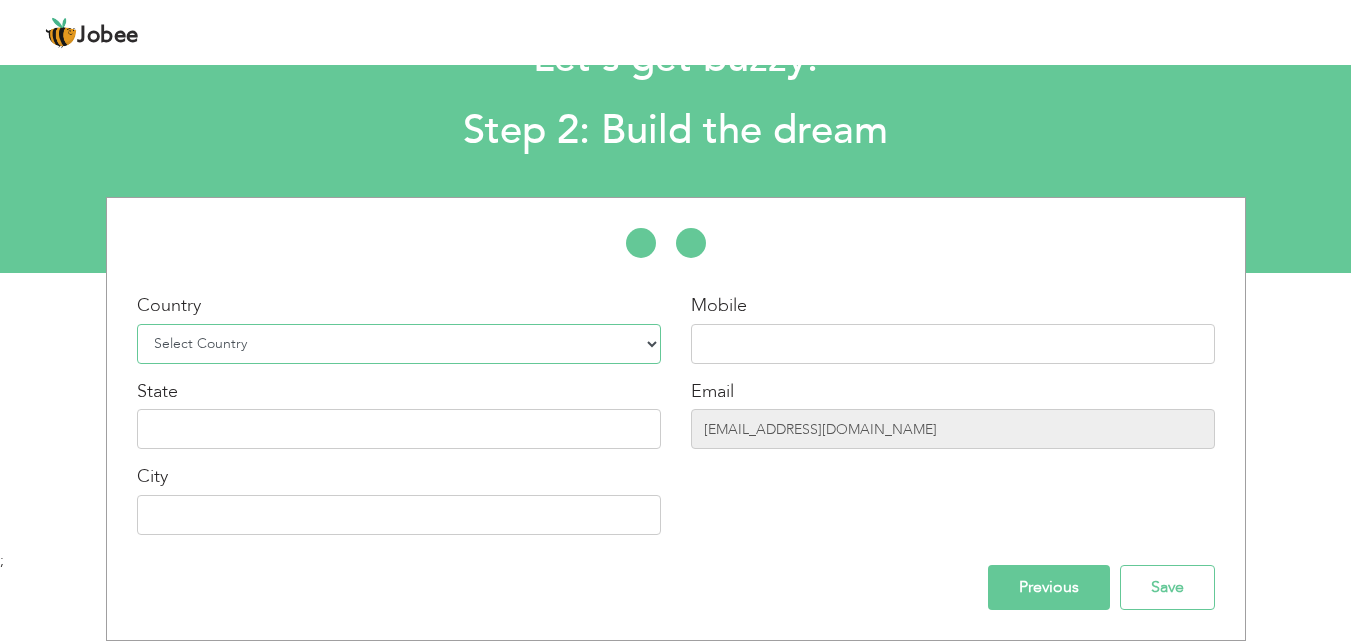 click on "Select Country
Afghanistan
Albania
Algeria
American Samoa
Andorra
Angola
Anguilla
Antarctica
Antigua and Barbuda
Argentina
Armenia
Aruba
Australia
Austria
Azerbaijan
Bahamas
Bahrain
Bangladesh
Barbados
Belarus
Belgium
Belize
Benin
Bermuda
Bhutan
Bolivia
Bosnia-Herzegovina
Botswana
Bouvet Island
Brazil
British Indian Ocean Territory
Brunei Darussalam
Bulgaria
Burkina Faso
Burundi
Cambodia
Cameroon
Canada
Cape Verde
Cayman Islands
Central African Republic
Chad
Chile
China
Christmas Island
Cocos (Keeling) Islands
Colombia
Comoros
Congo
Congo, Dem. Republic
Cook Islands
Costa Rica
Croatia
Cuba
Cyprus
Czech Rep
Denmark
Djibouti
Dominica
Dominican Republic
Ecuador
Egypt
El Salvador
Equatorial Guinea
Eritrea
Estonia
Ethiopia
European Union
Falkland Islands (Malvinas)
Faroe Islands
Fiji
Finland
France
French Guiana
French Southern Territories
Gabon
Gambia
Georgia" at bounding box center (399, 344) 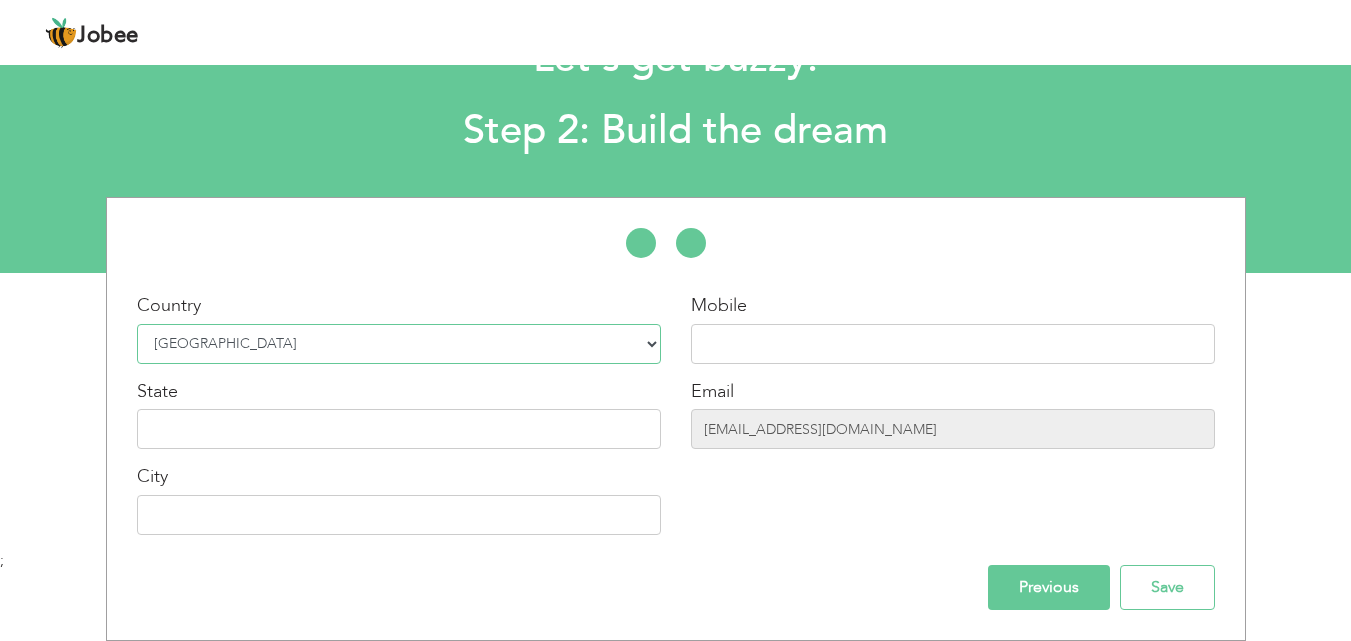 click on "Select Country
Afghanistan
Albania
Algeria
American Samoa
Andorra
Angola
Anguilla
Antarctica
Antigua and Barbuda
Argentina
Armenia
Aruba
Australia
Austria
Azerbaijan
Bahamas
Bahrain
Bangladesh
Barbados
Belarus
Belgium
Belize
Benin
Bermuda
Bhutan
Bolivia
Bosnia-Herzegovina
Botswana
Bouvet Island
Brazil
British Indian Ocean Territory
Brunei Darussalam
Bulgaria
Burkina Faso
Burundi
Cambodia
Cameroon
Canada
Cape Verde
Cayman Islands
Central African Republic
Chad
Chile
China
Christmas Island
Cocos (Keeling) Islands
Colombia
Comoros
Congo
Congo, Dem. Republic
Cook Islands
Costa Rica
Croatia
Cuba
Cyprus
Czech Rep
Denmark
Djibouti
Dominica
Dominican Republic
Ecuador
Egypt
El Salvador
Equatorial Guinea
Eritrea
Estonia
Ethiopia
European Union
Falkland Islands (Malvinas)
Faroe Islands
Fiji
Finland
France
French Guiana
French Southern Territories
Gabon
Gambia
Georgia" at bounding box center (399, 344) 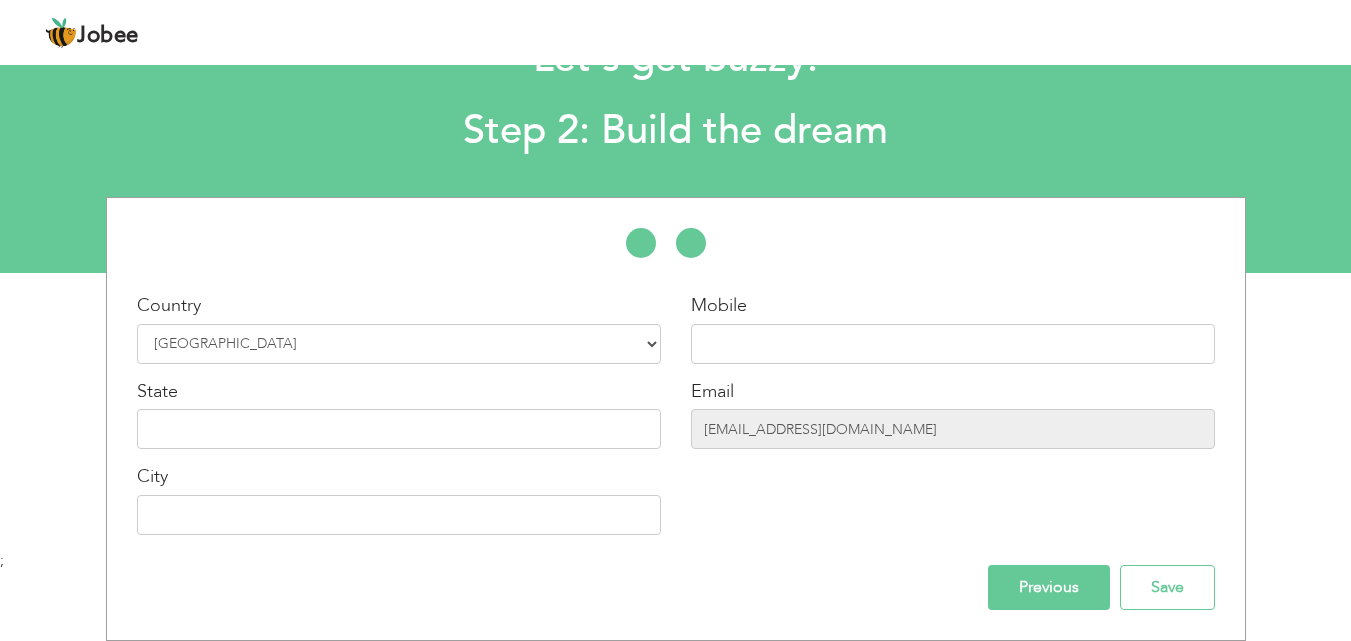 drag, startPoint x: 752, startPoint y: 315, endPoint x: 740, endPoint y: 348, distance: 35.1141 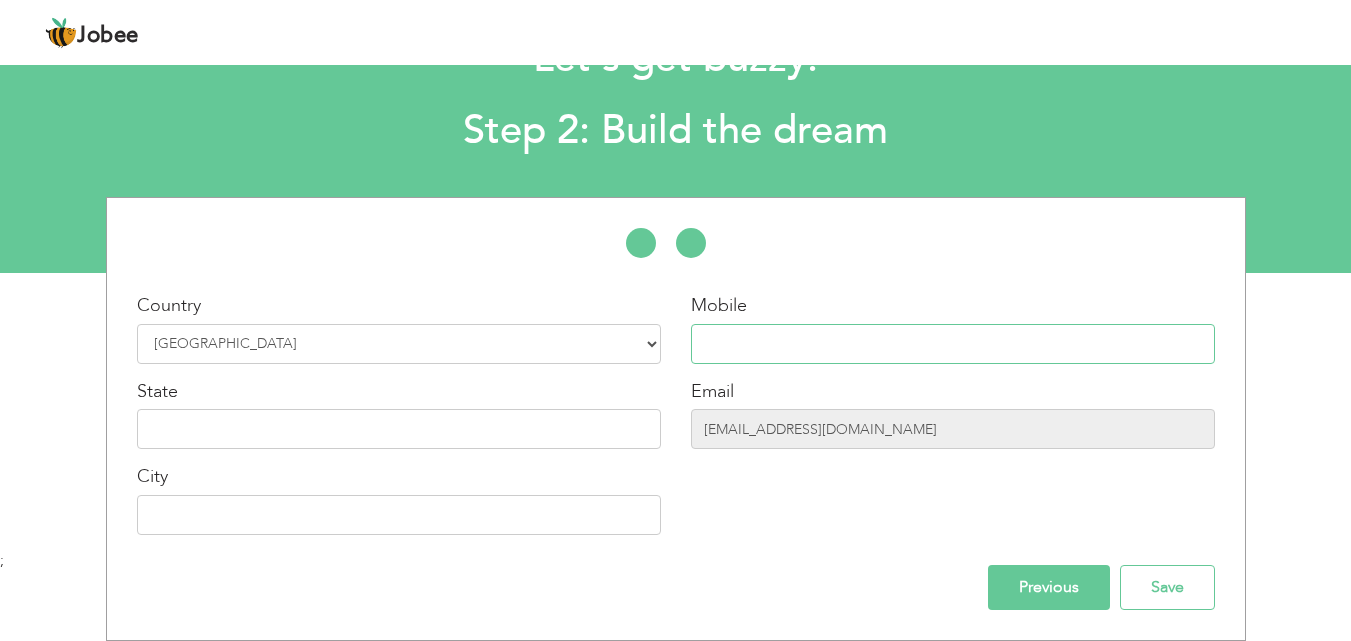 click at bounding box center [953, 344] 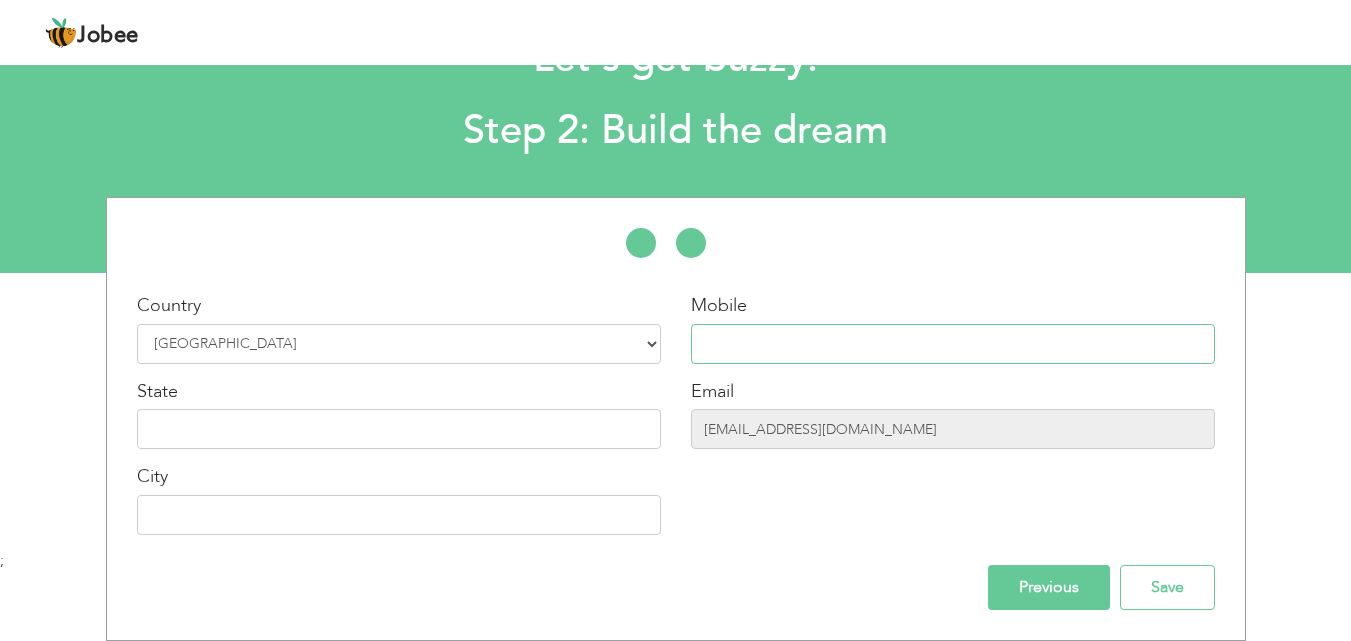 paste on "311-4088749" 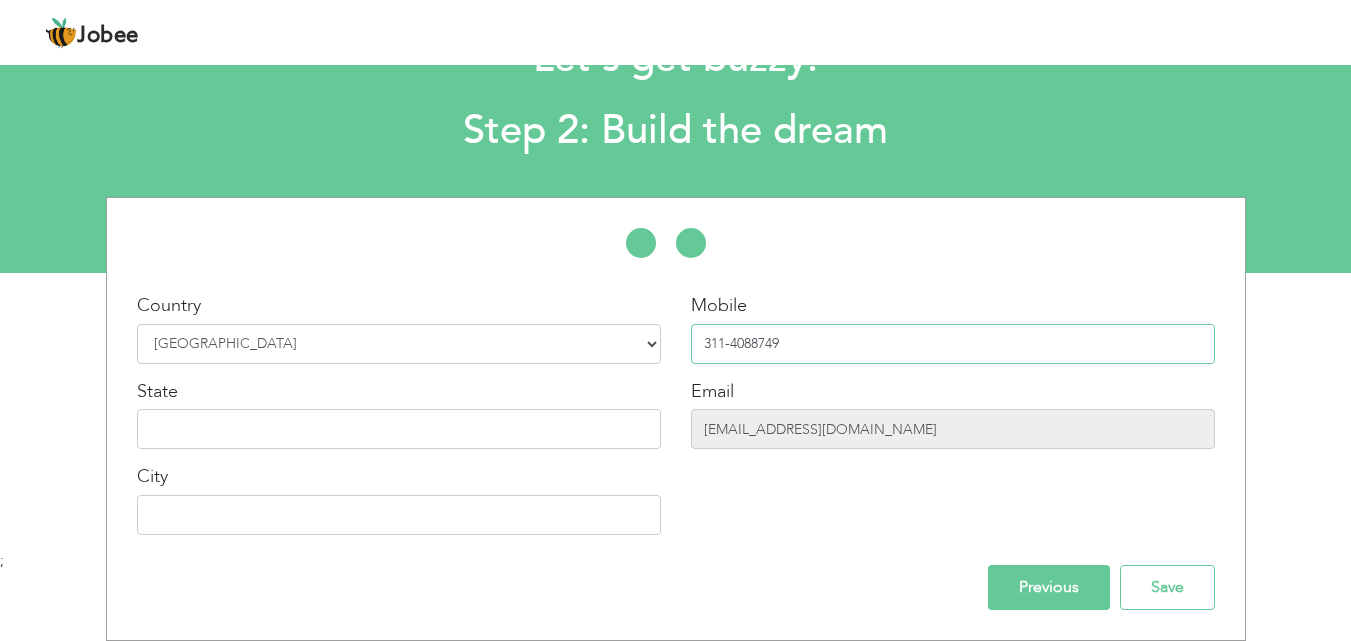 click on "311-4088749" at bounding box center (953, 344) 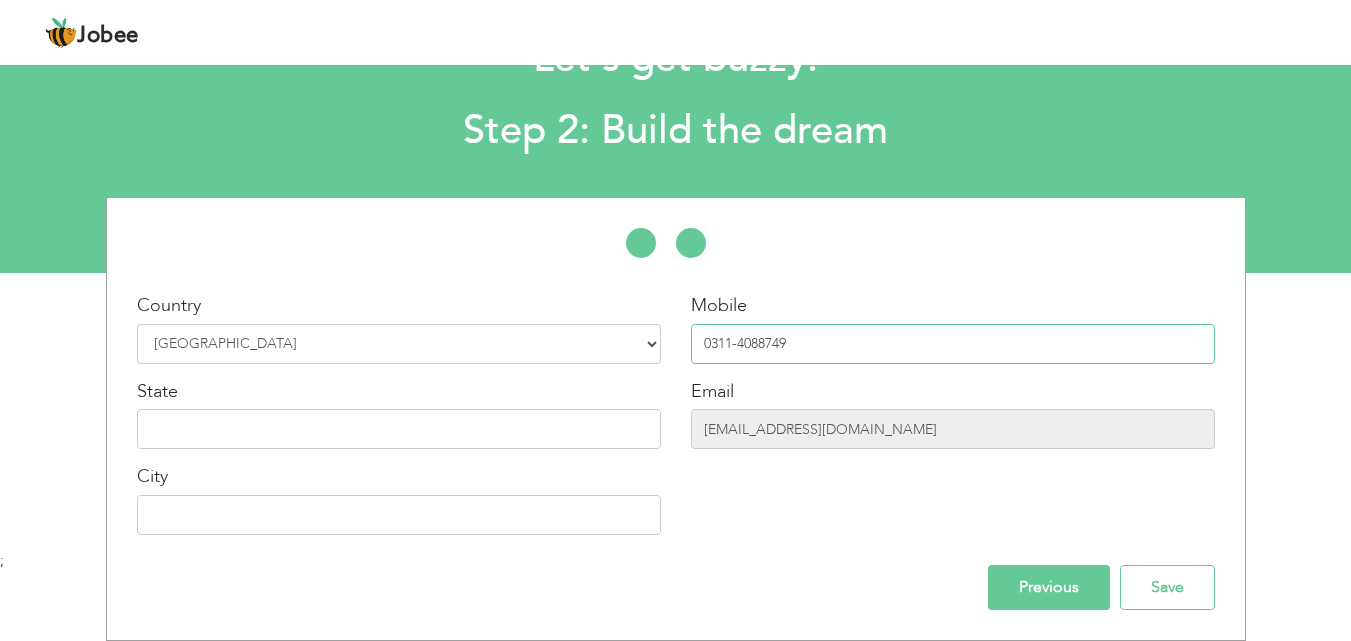 type on "0311-4088749" 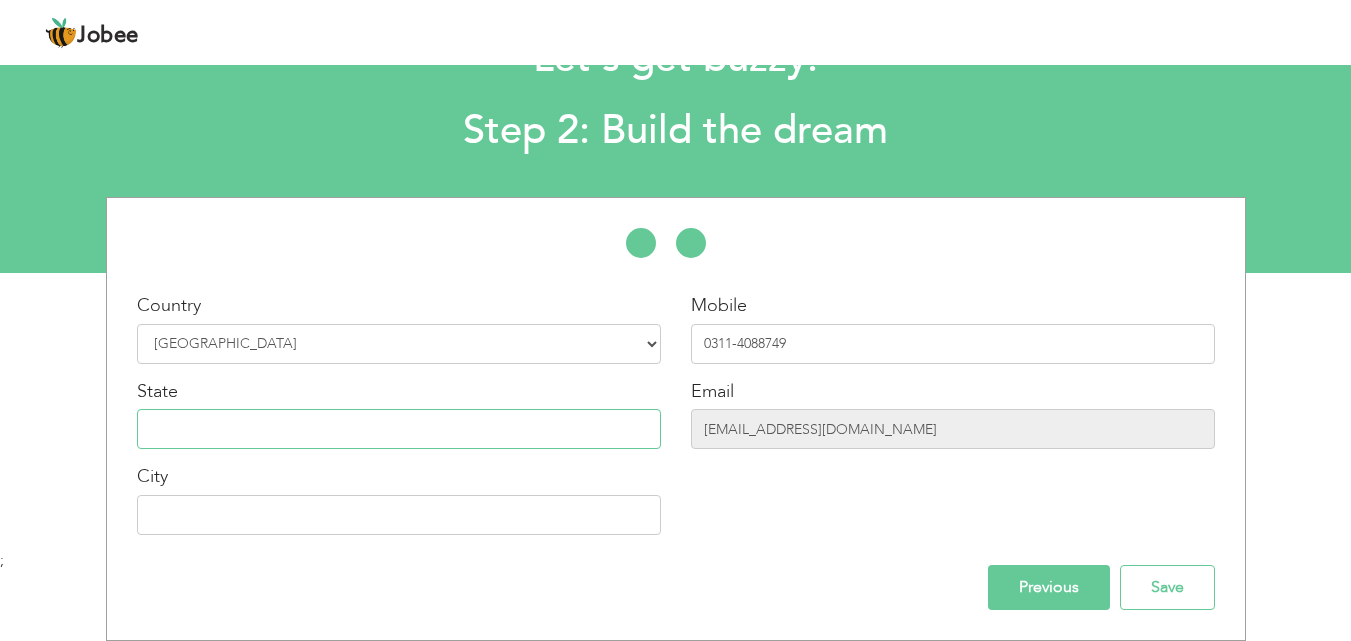 click at bounding box center (399, 429) 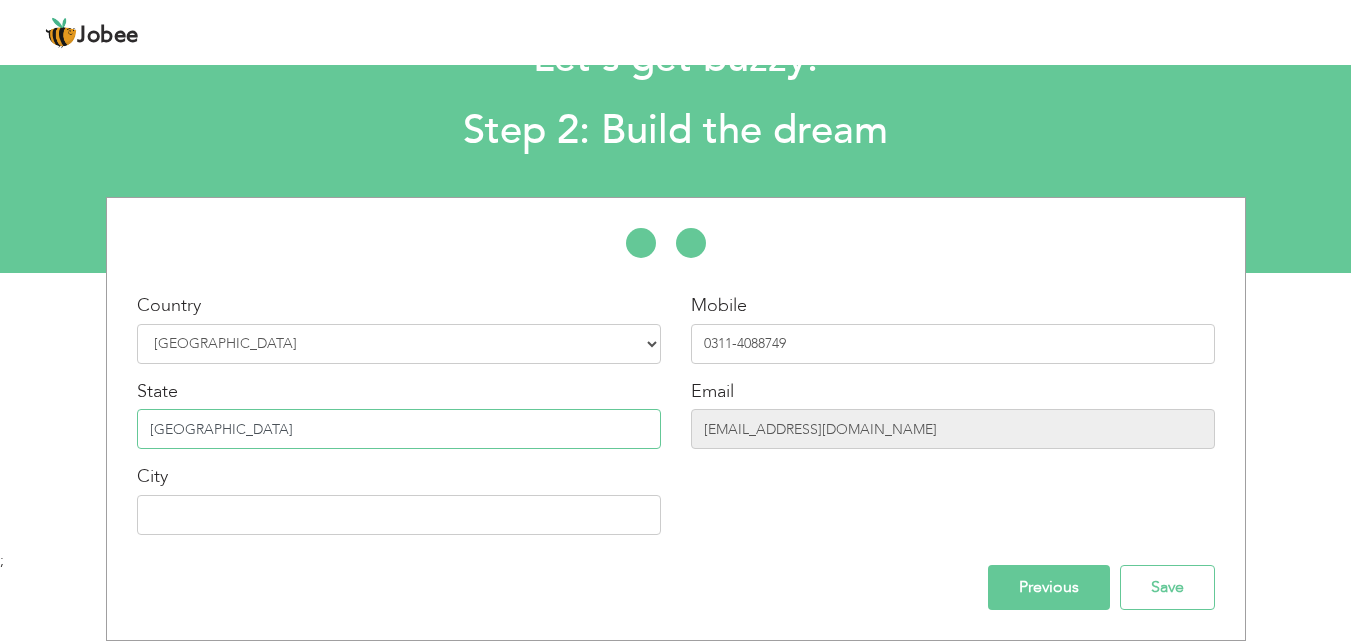 type on "[GEOGRAPHIC_DATA]" 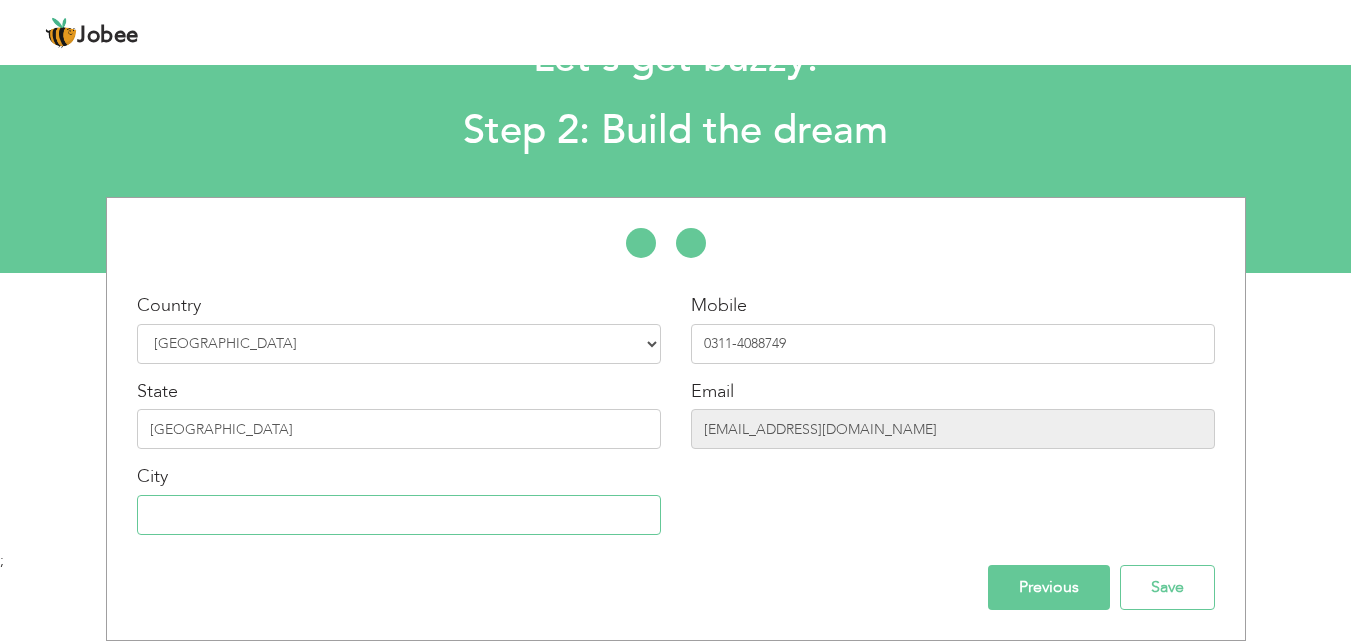 click at bounding box center (399, 515) 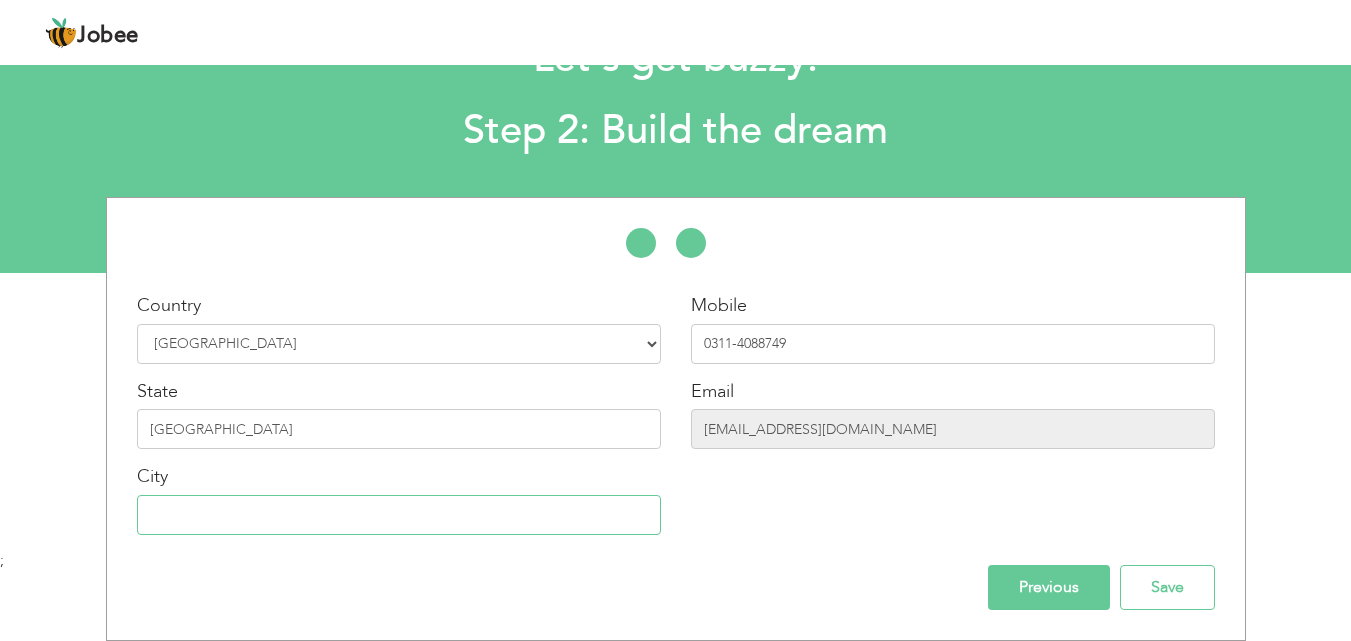 type on "[GEOGRAPHIC_DATA]" 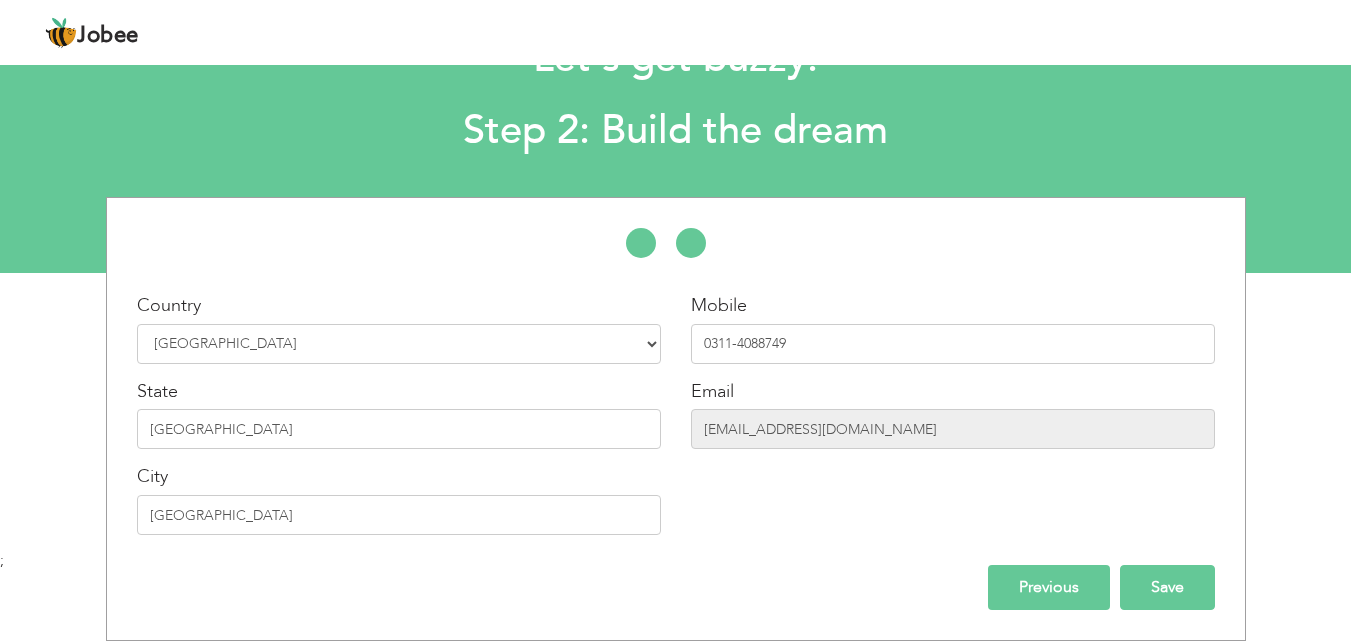 click on "Save" at bounding box center (1167, 587) 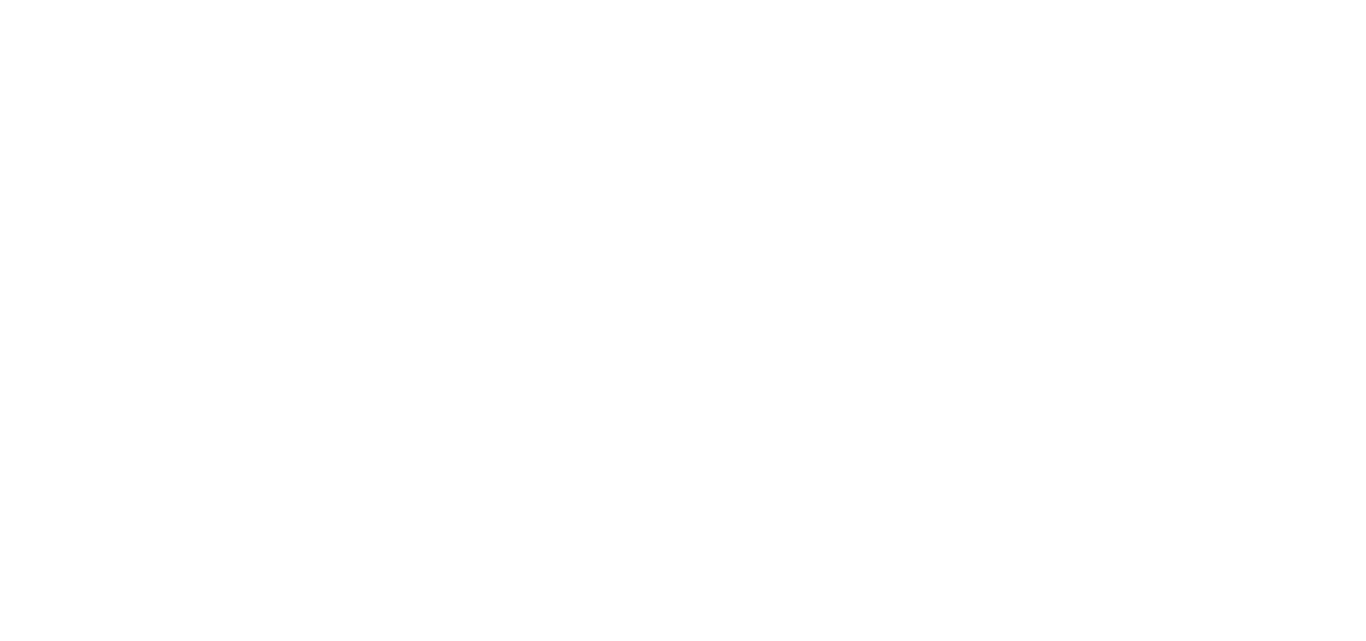 scroll, scrollTop: 0, scrollLeft: 0, axis: both 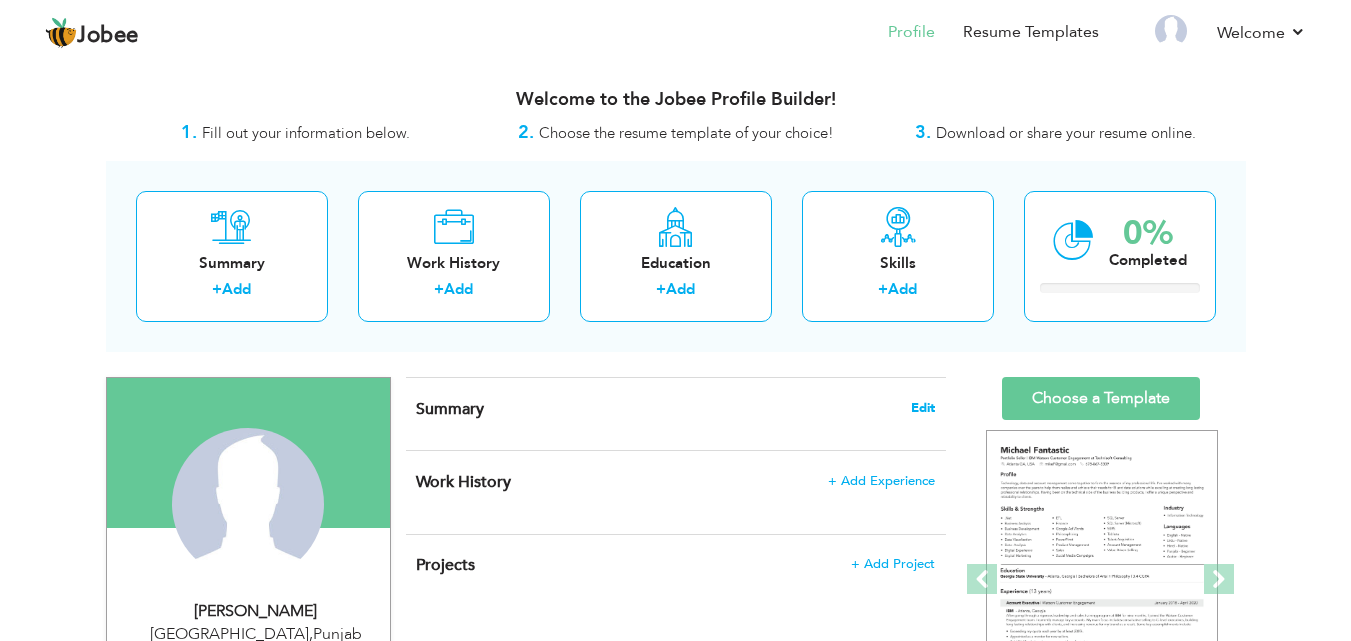 click on "Edit" at bounding box center [923, 408] 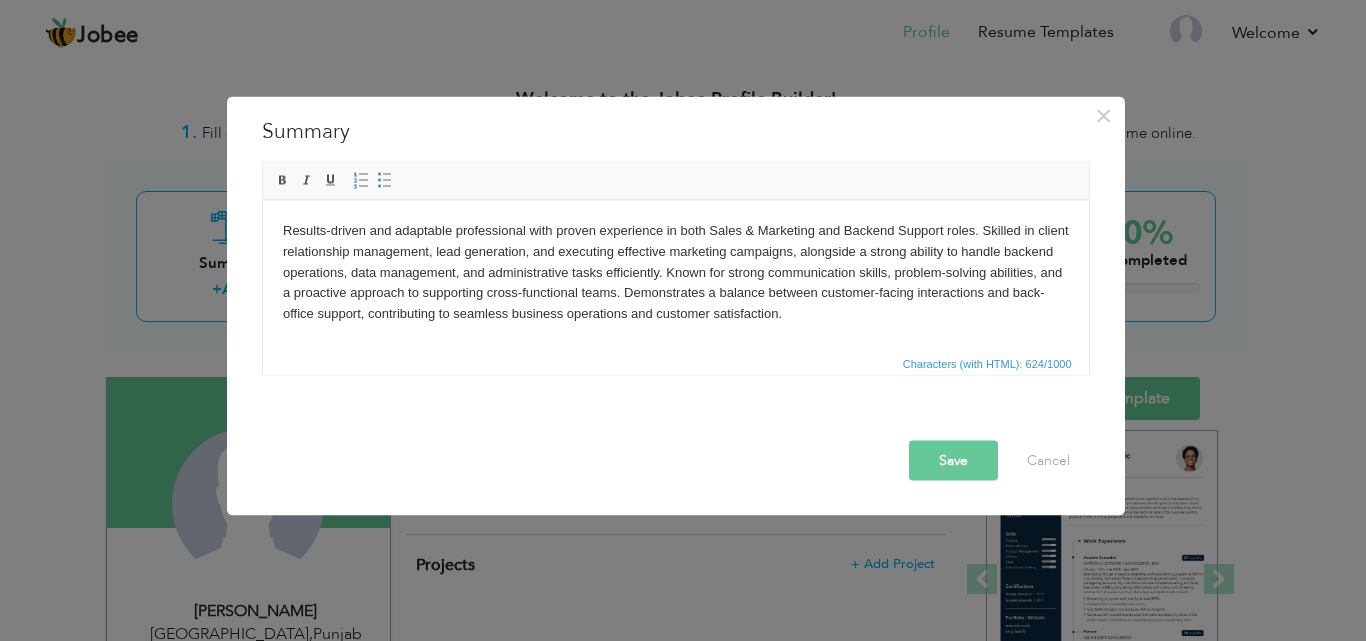 click on "Save" at bounding box center (953, 460) 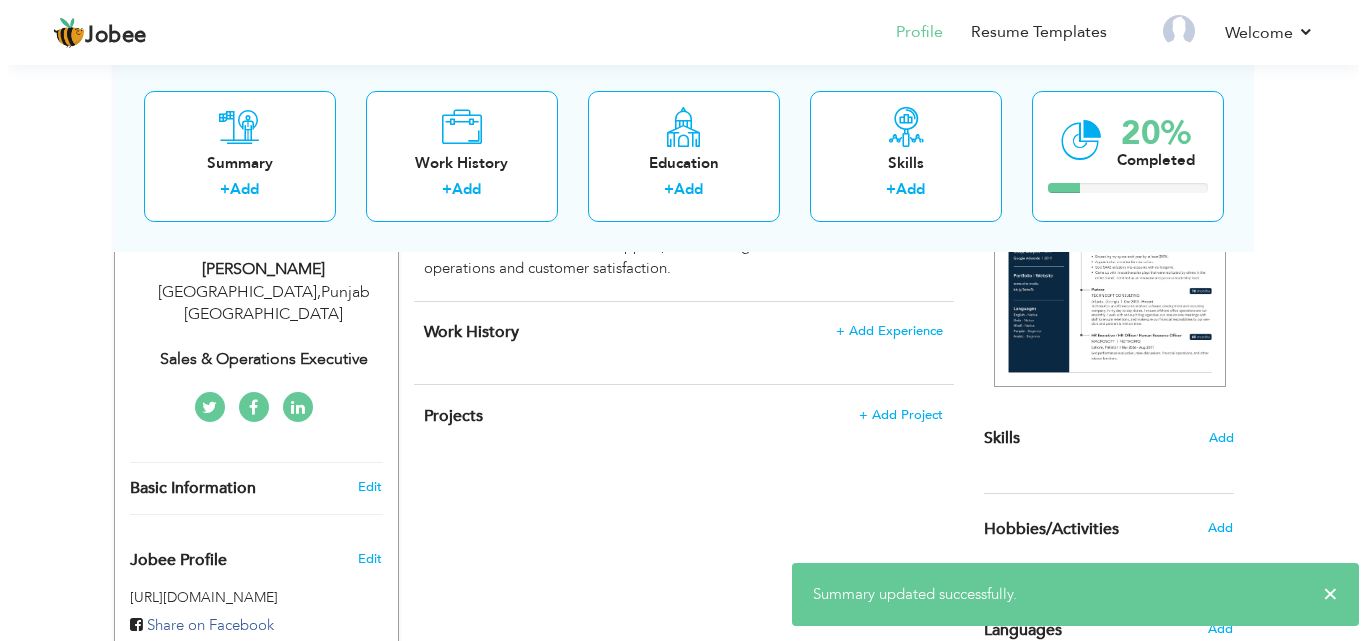 scroll, scrollTop: 358, scrollLeft: 0, axis: vertical 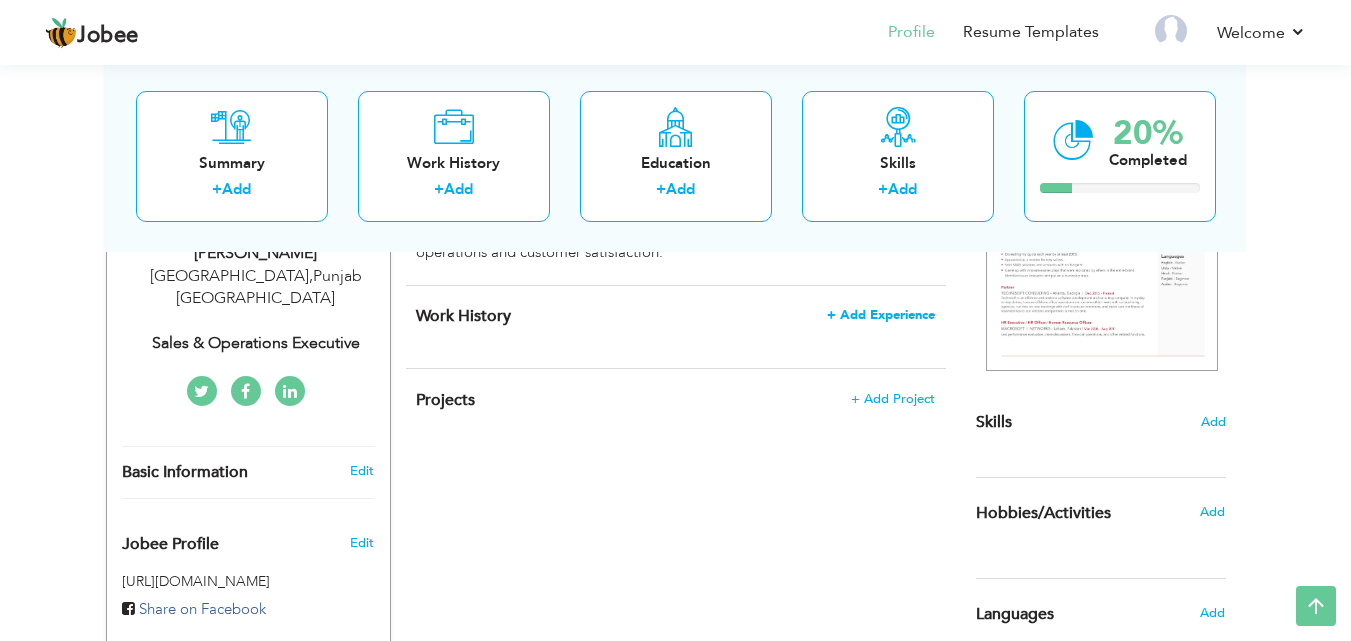 drag, startPoint x: 875, startPoint y: 328, endPoint x: 892, endPoint y: 314, distance: 22.022715 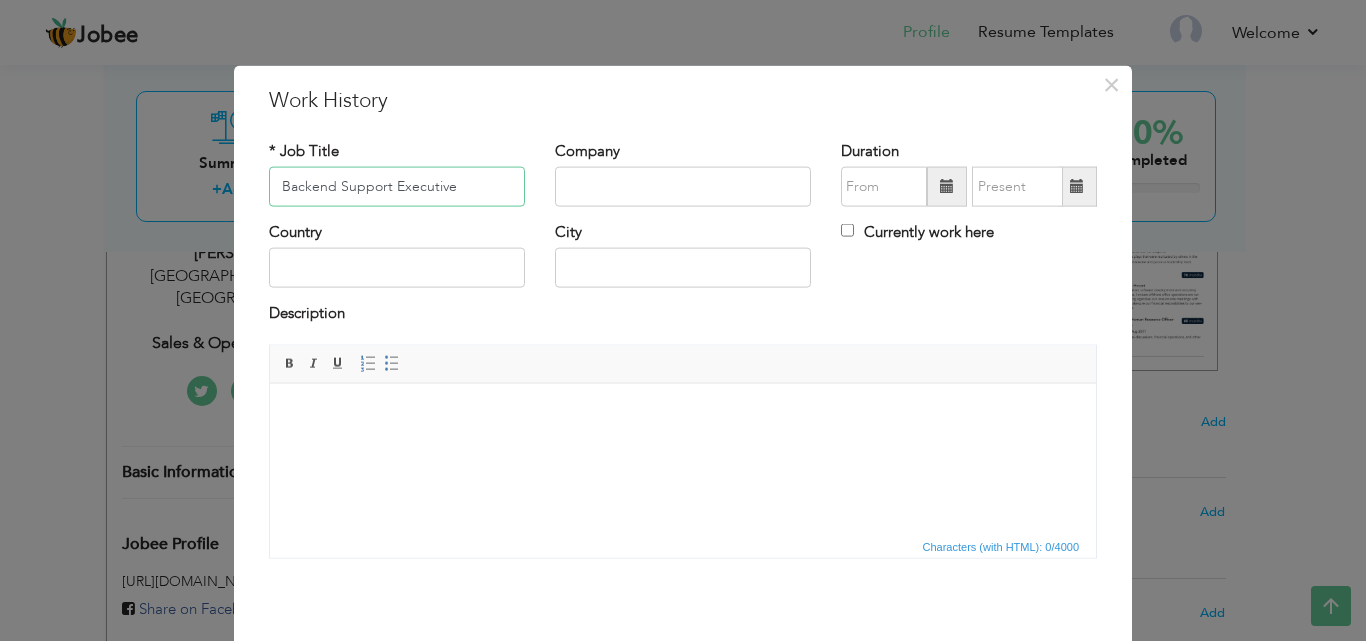 type on "Backend Support Executive" 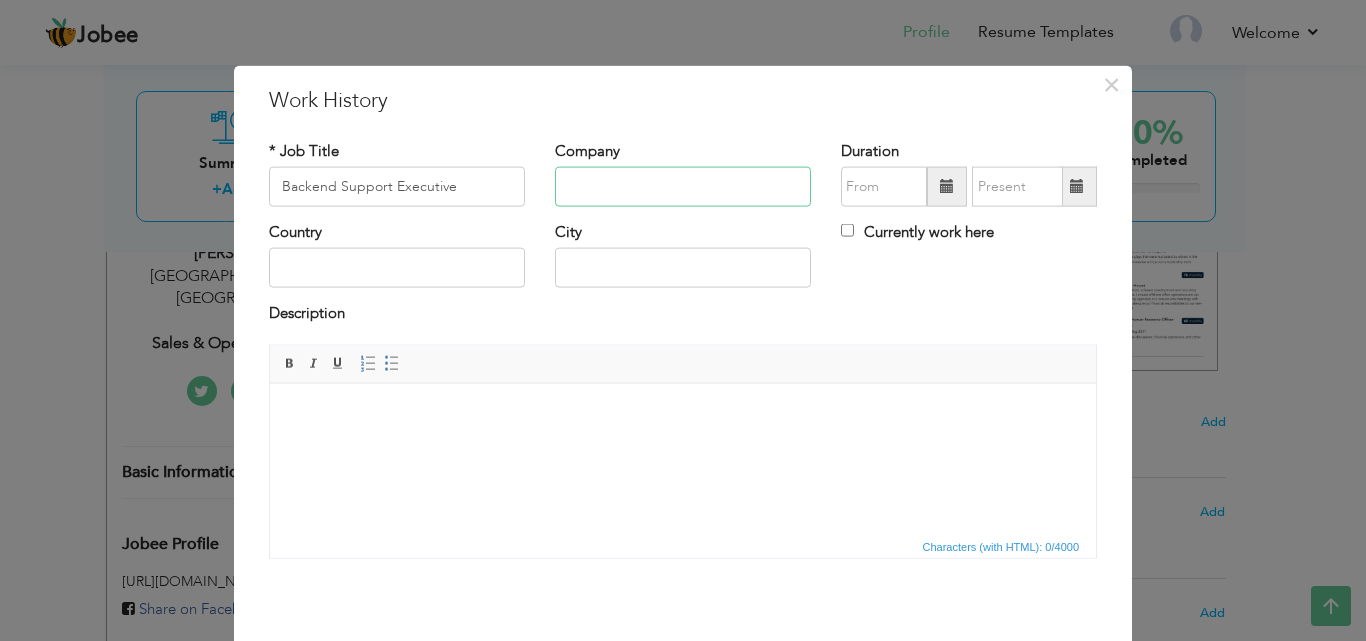 click at bounding box center (683, 187) 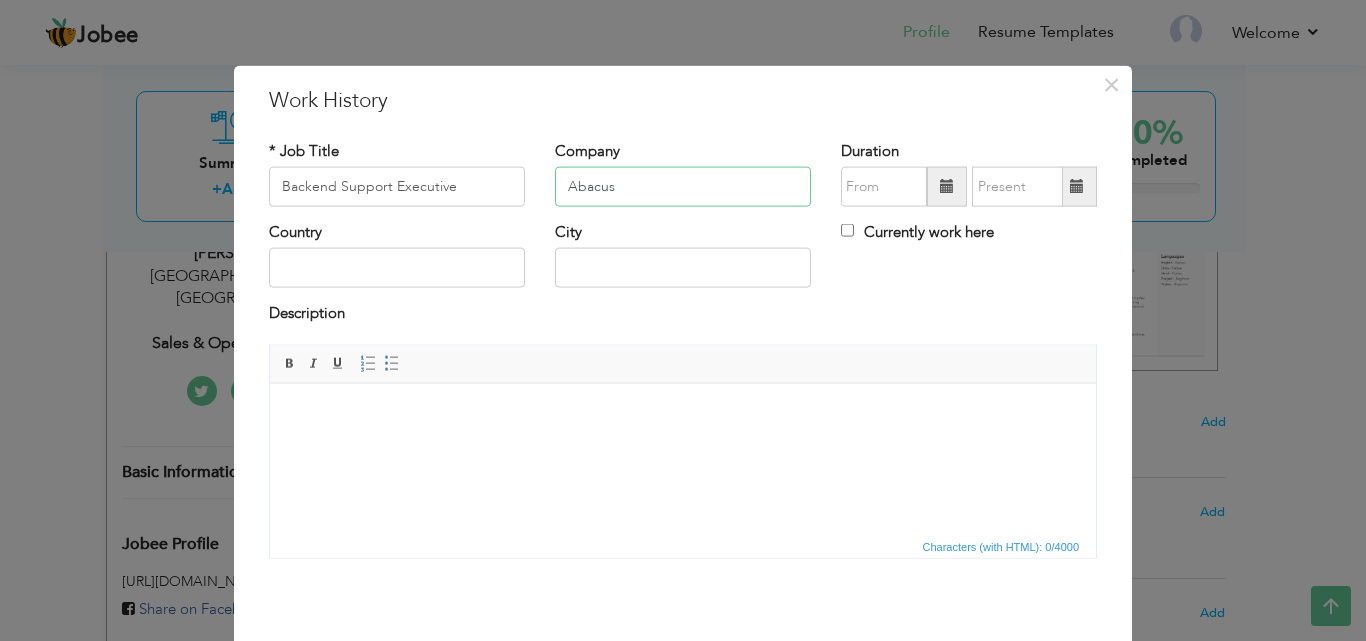 type on "Abacus" 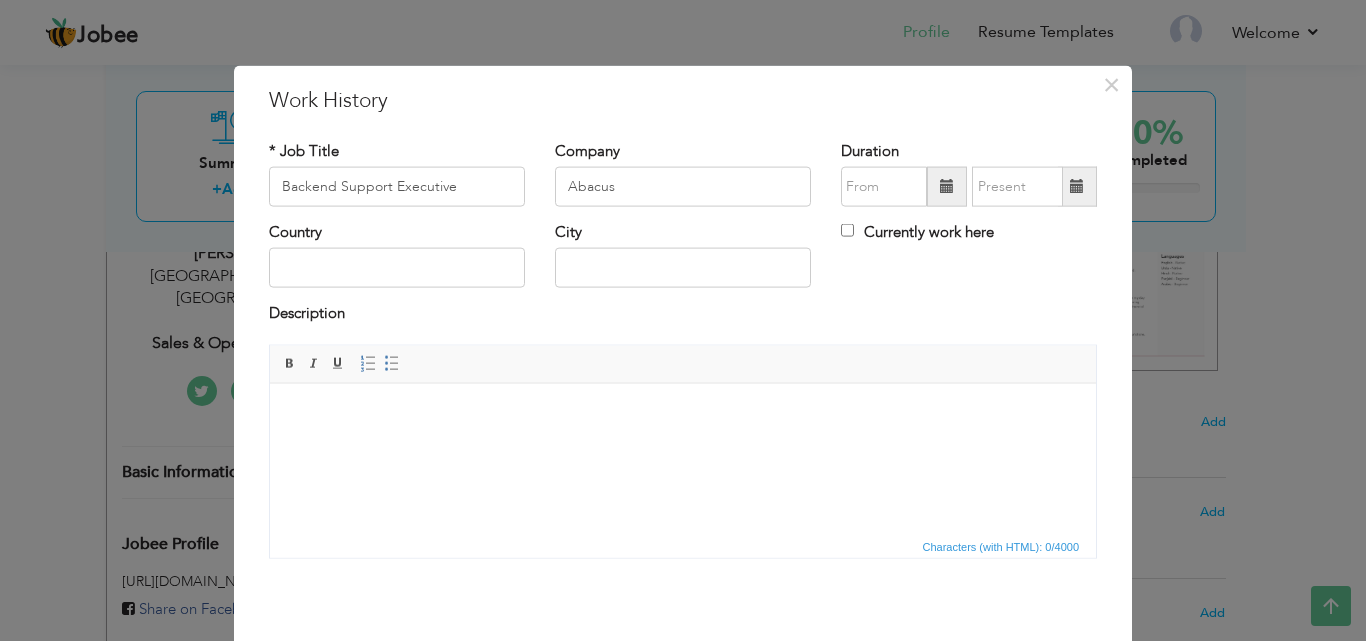click at bounding box center (947, 186) 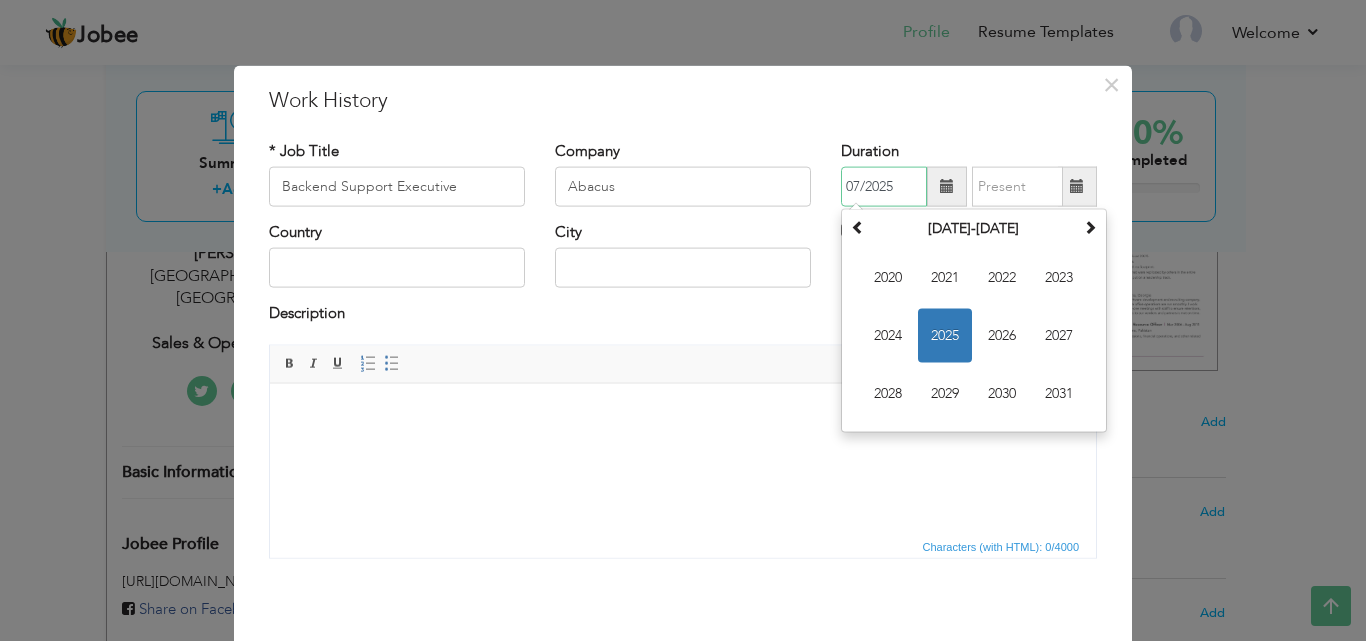 click on "2025" at bounding box center (945, 336) 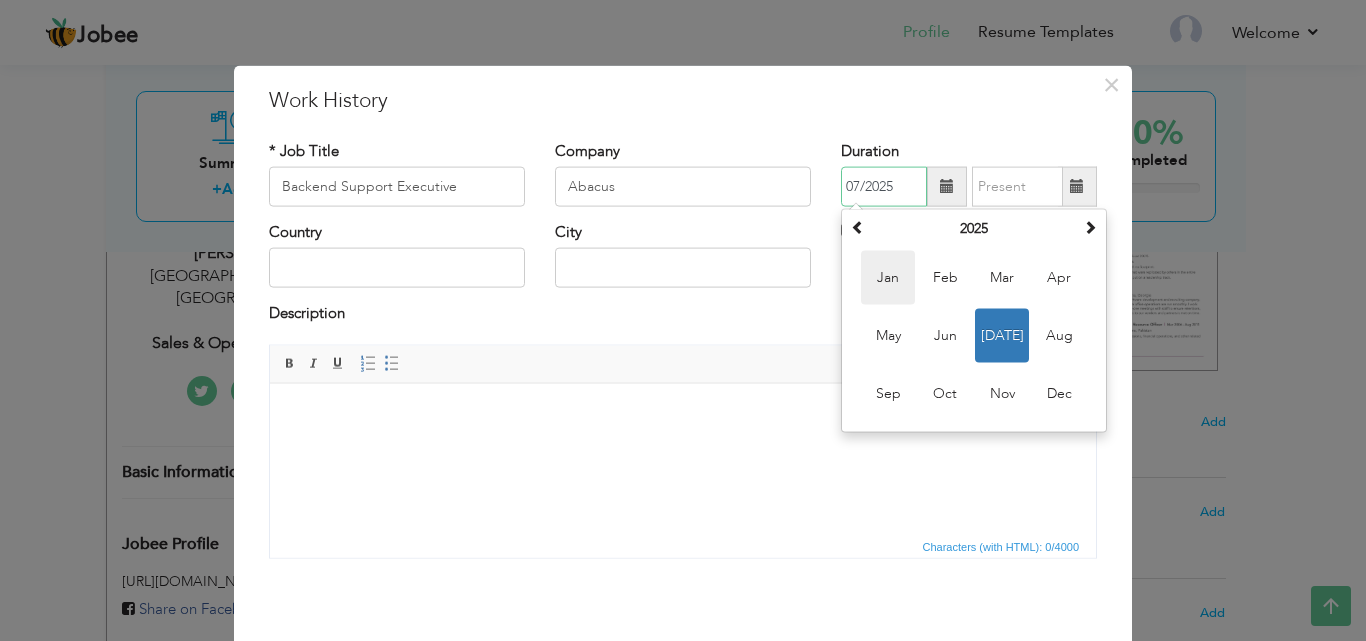 click on "Jan" at bounding box center [888, 278] 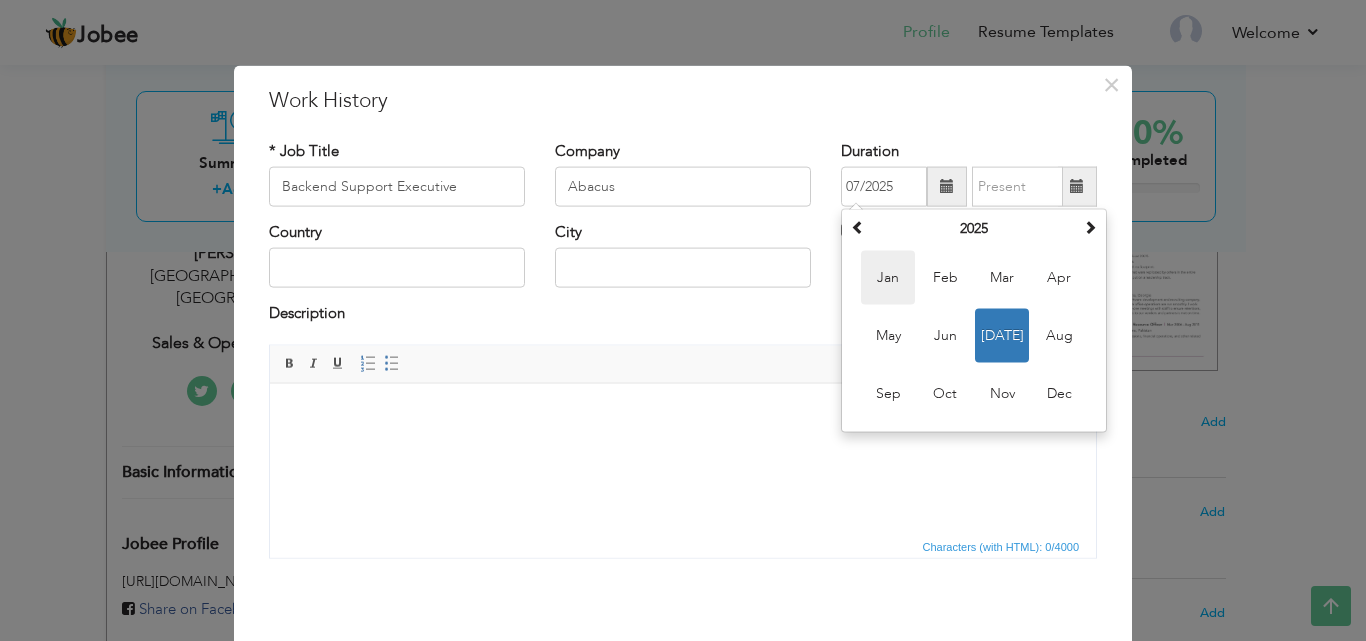 type on "01/2025" 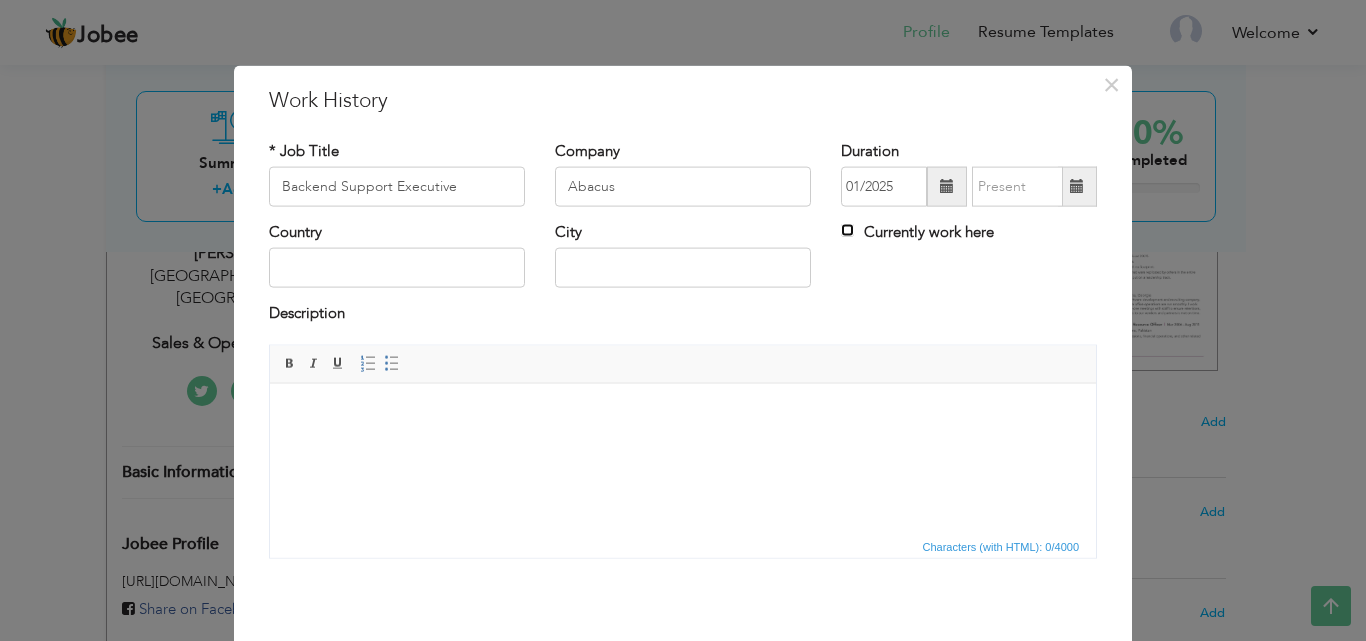 click on "Currently work here" at bounding box center [847, 230] 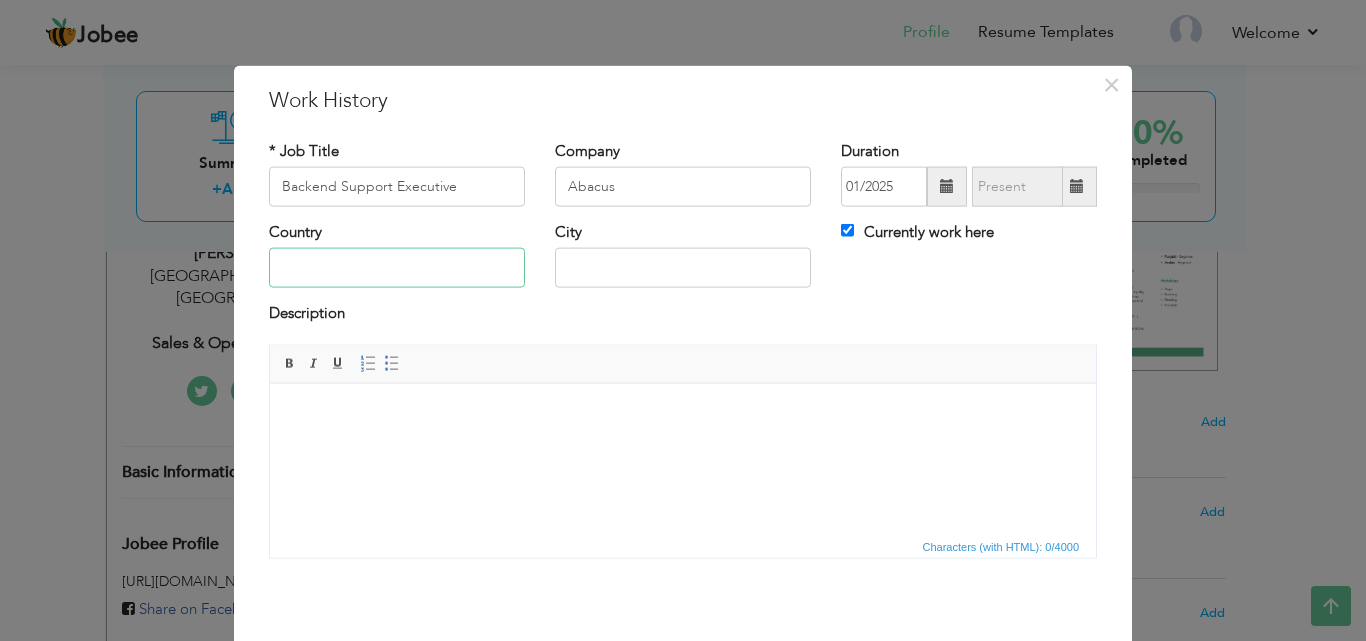 click at bounding box center [397, 268] 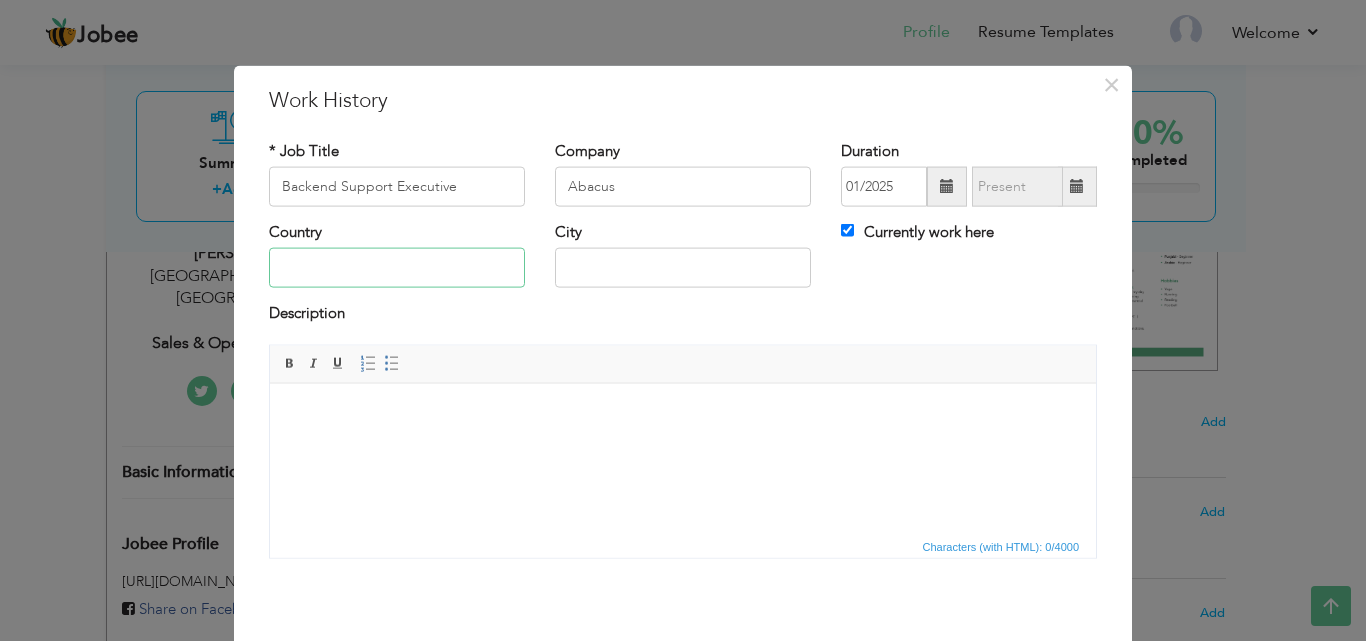 type on "[GEOGRAPHIC_DATA]" 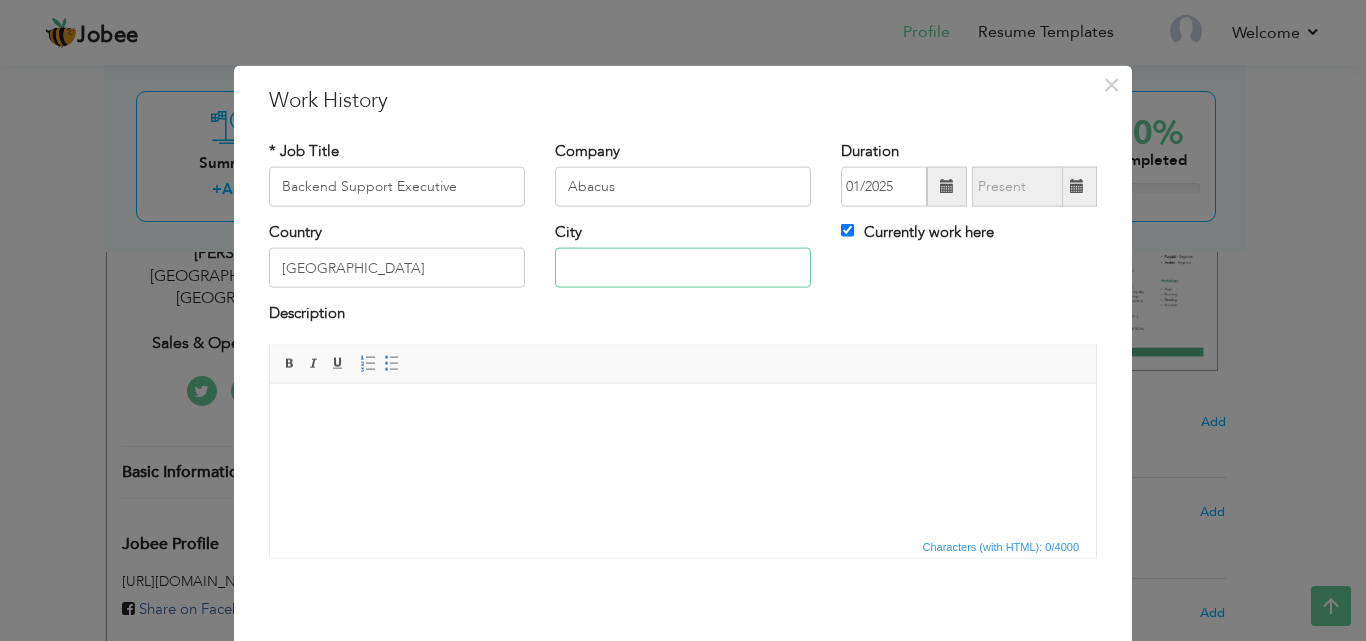 type on "[GEOGRAPHIC_DATA]" 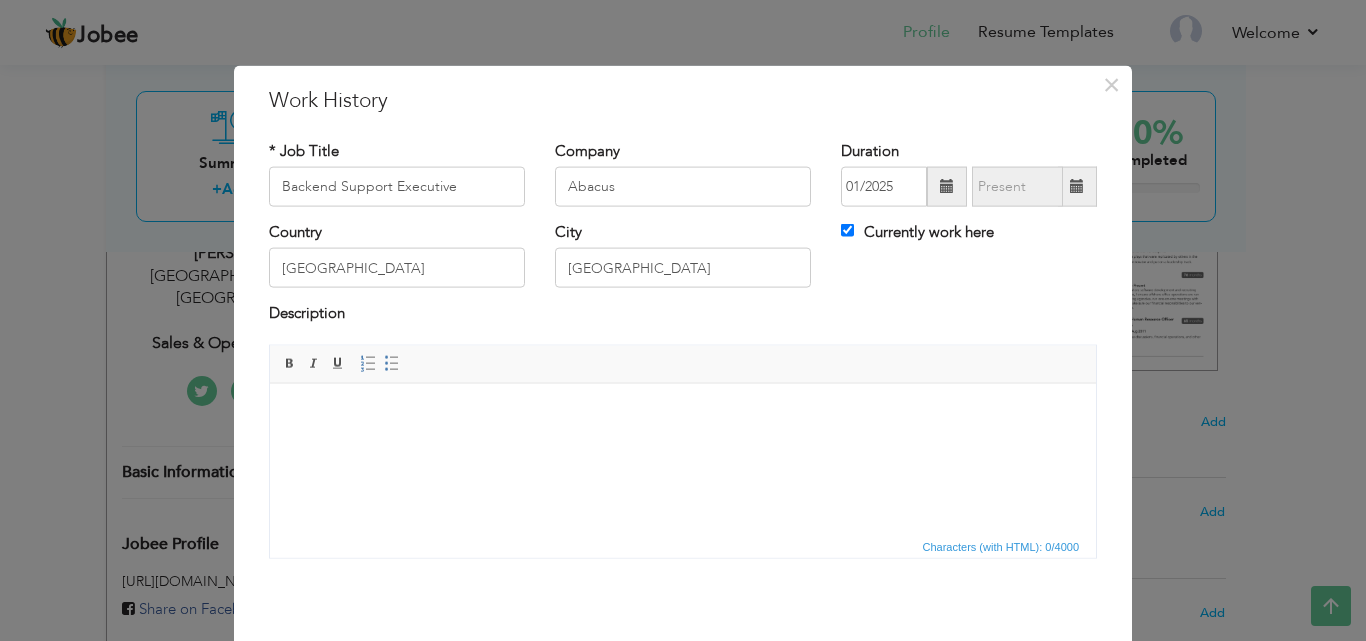 click at bounding box center [683, 413] 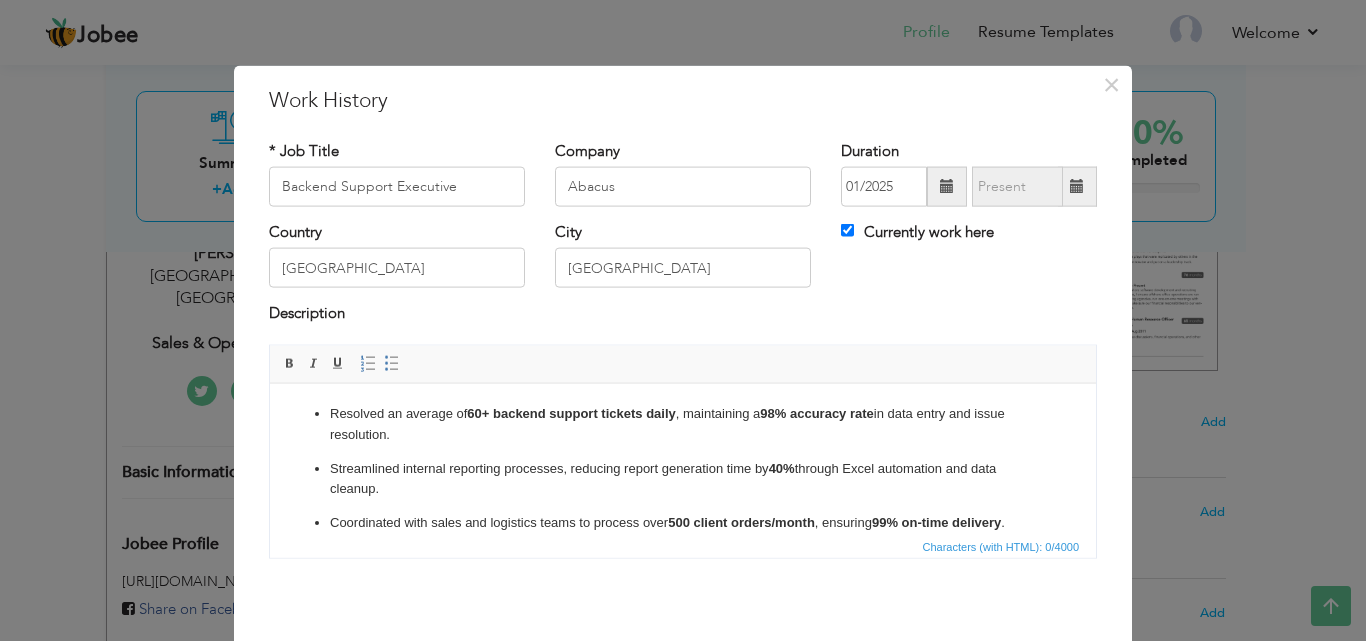 scroll, scrollTop: 139, scrollLeft: 0, axis: vertical 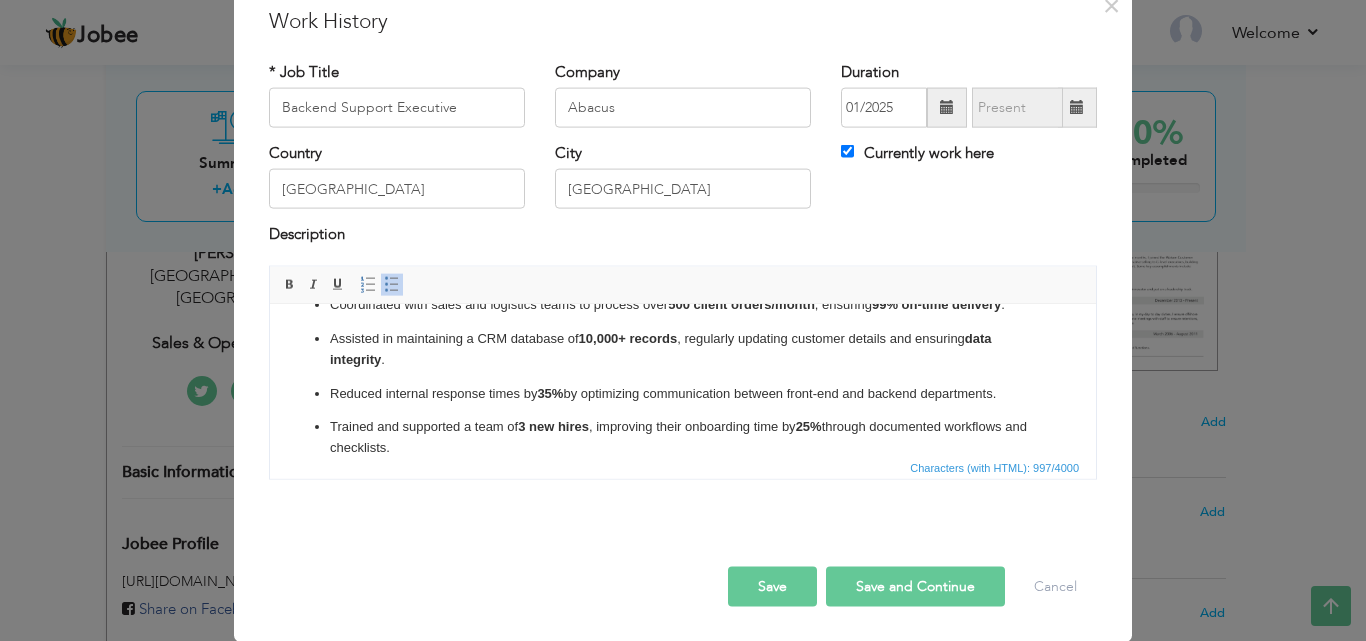 click on "Save and Continue" at bounding box center (915, 586) 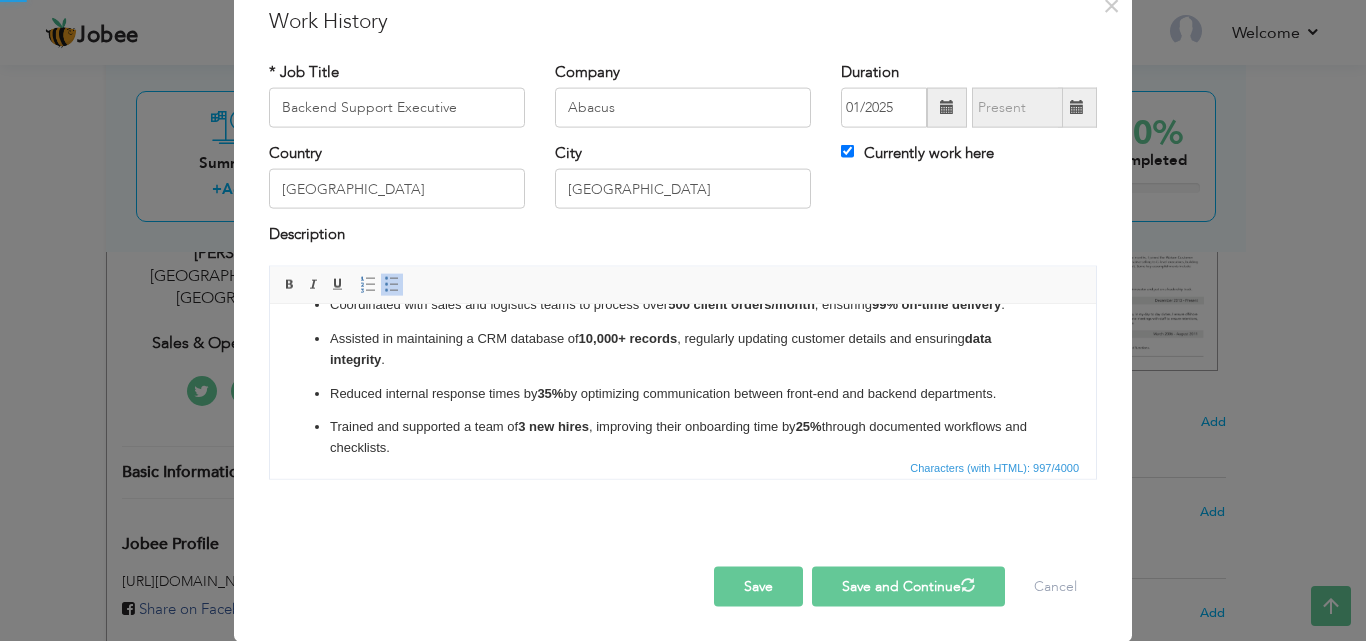 type 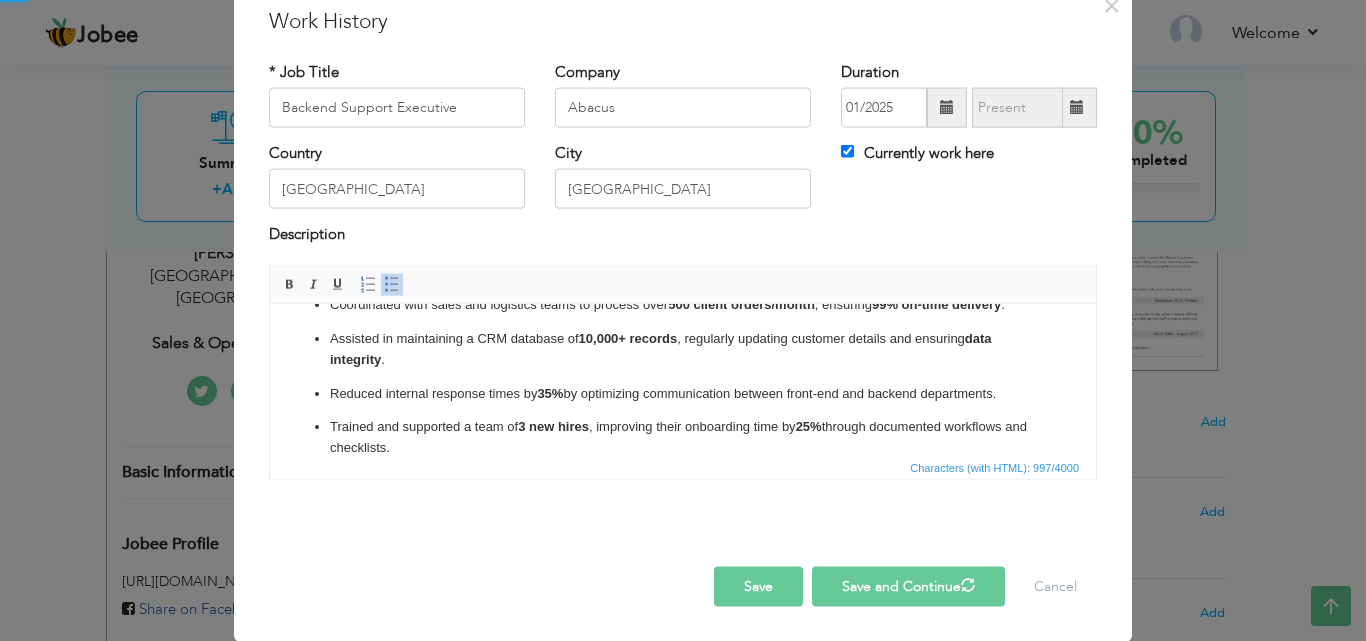 type 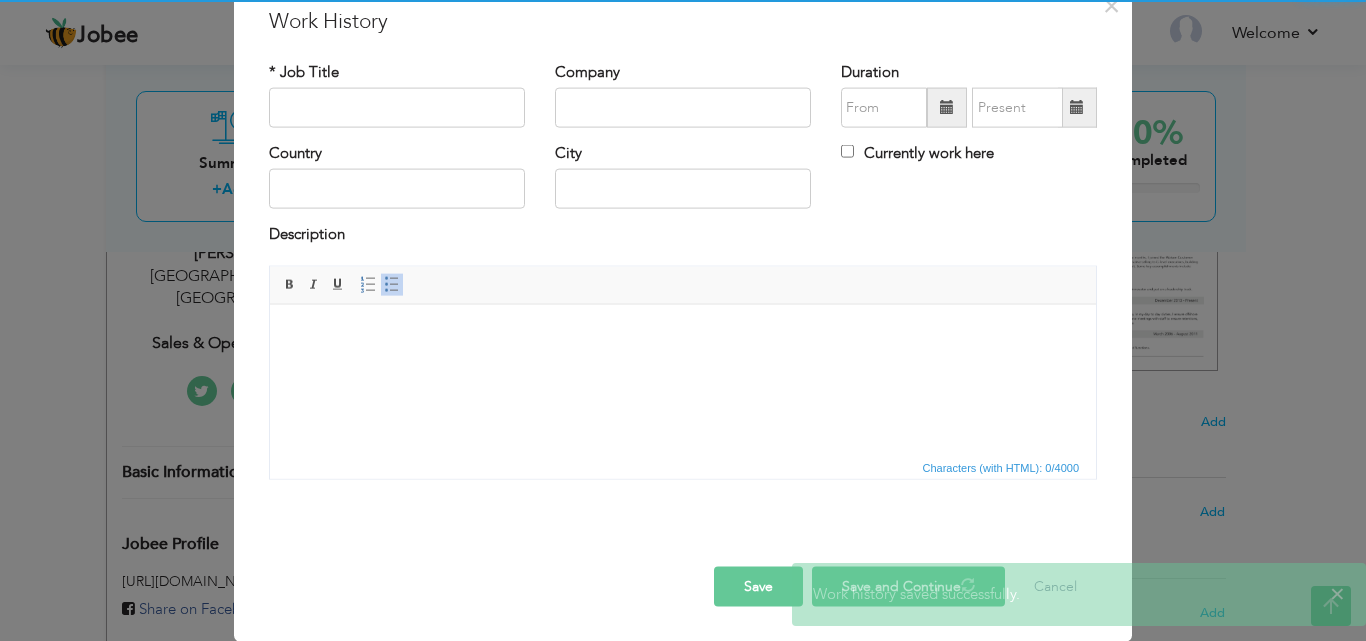 scroll, scrollTop: 0, scrollLeft: 0, axis: both 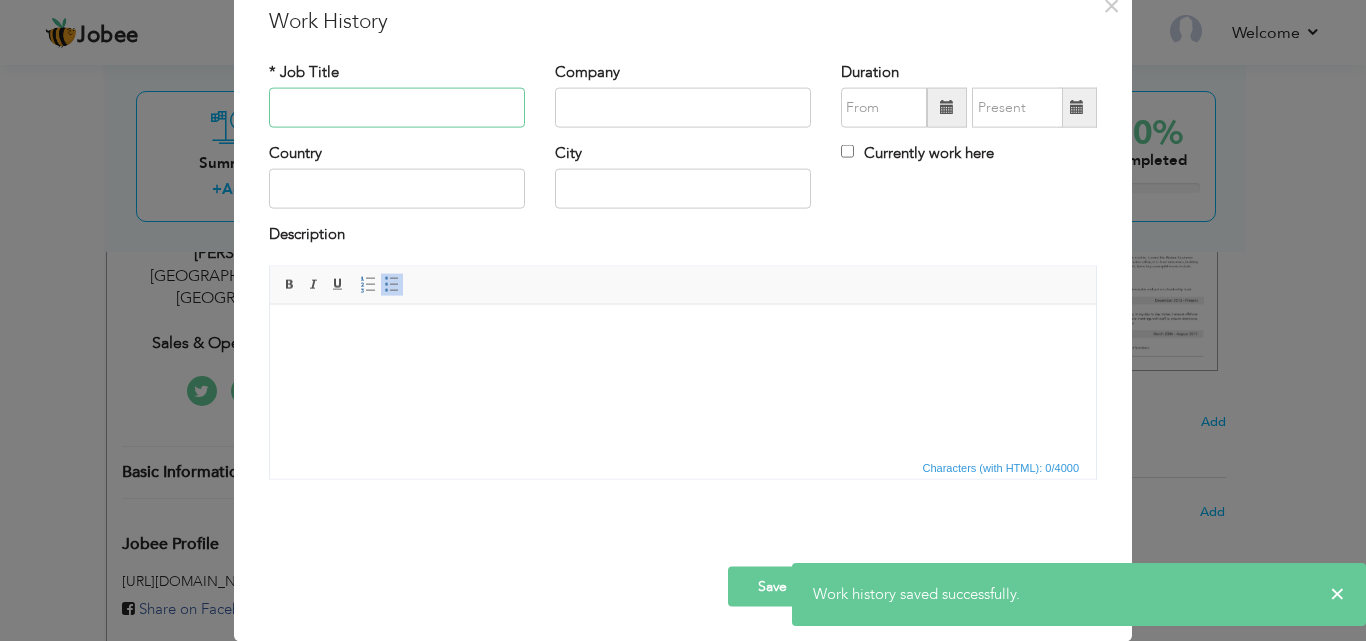 click at bounding box center [397, 108] 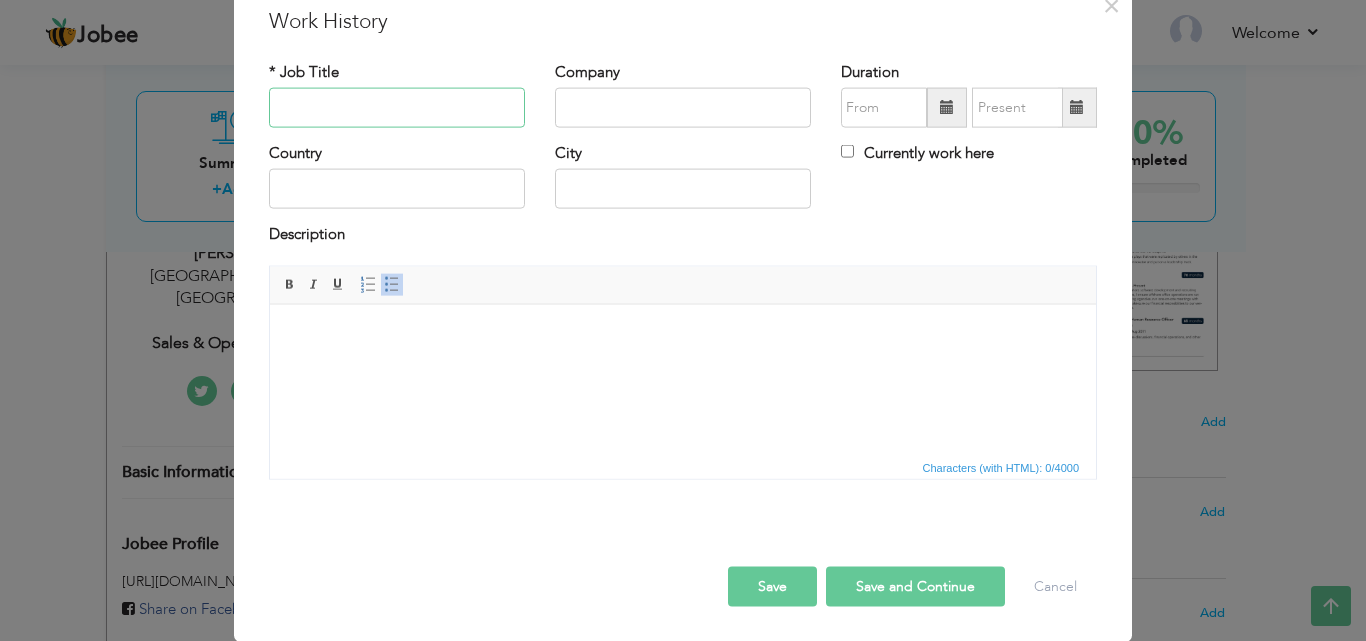 paste on "Sales Coordinator" 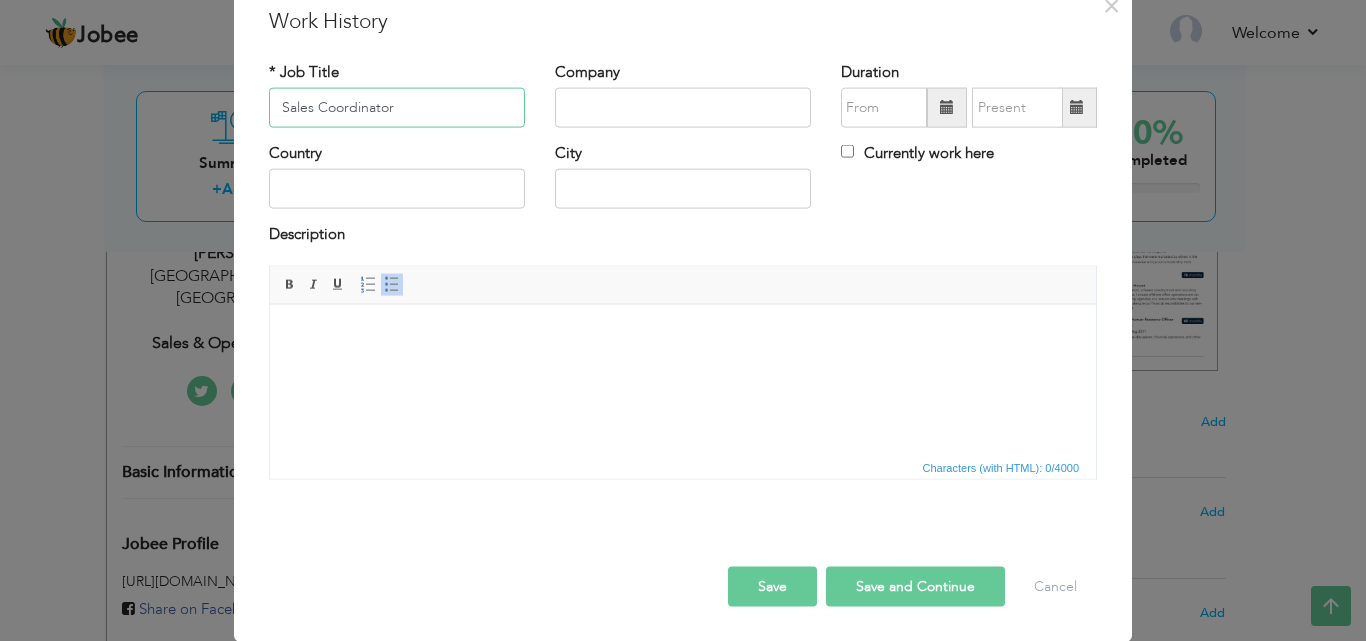 type on "Sales Coordinator" 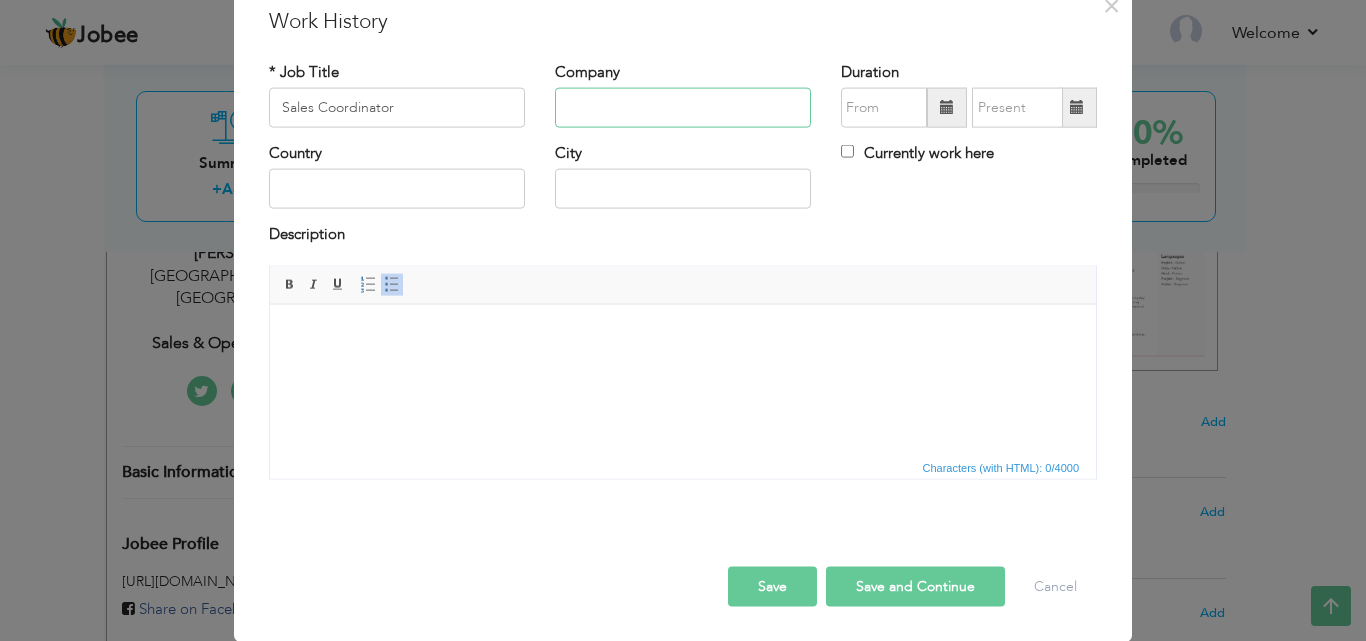 click at bounding box center (683, 108) 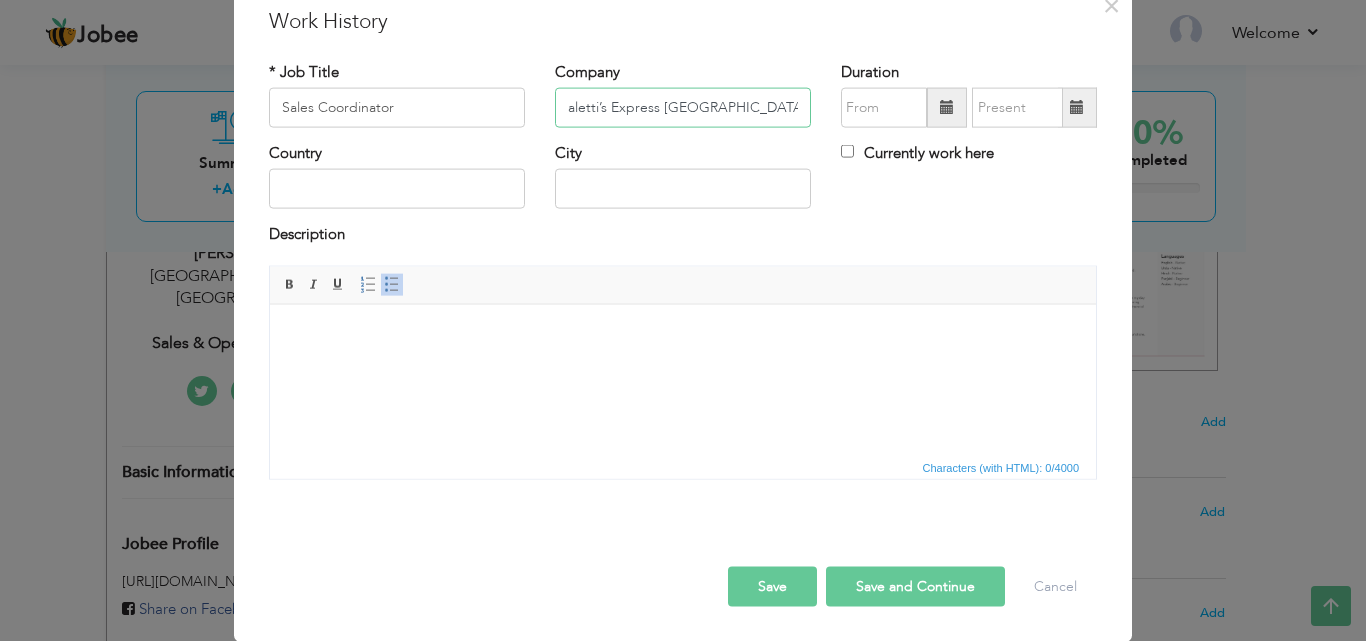 click on "aletti’s Express Shimla Hill Lahore" at bounding box center [683, 108] 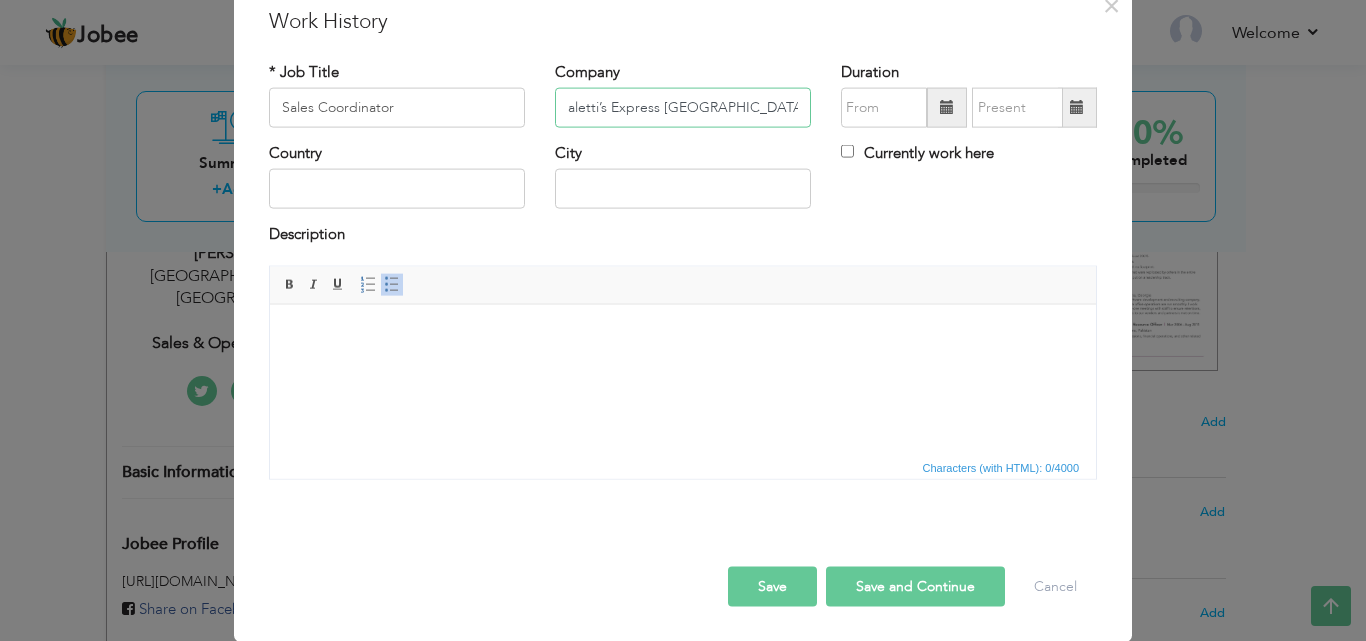 click on "aletti’s Express Shimla Hill Lahore" at bounding box center [683, 108] 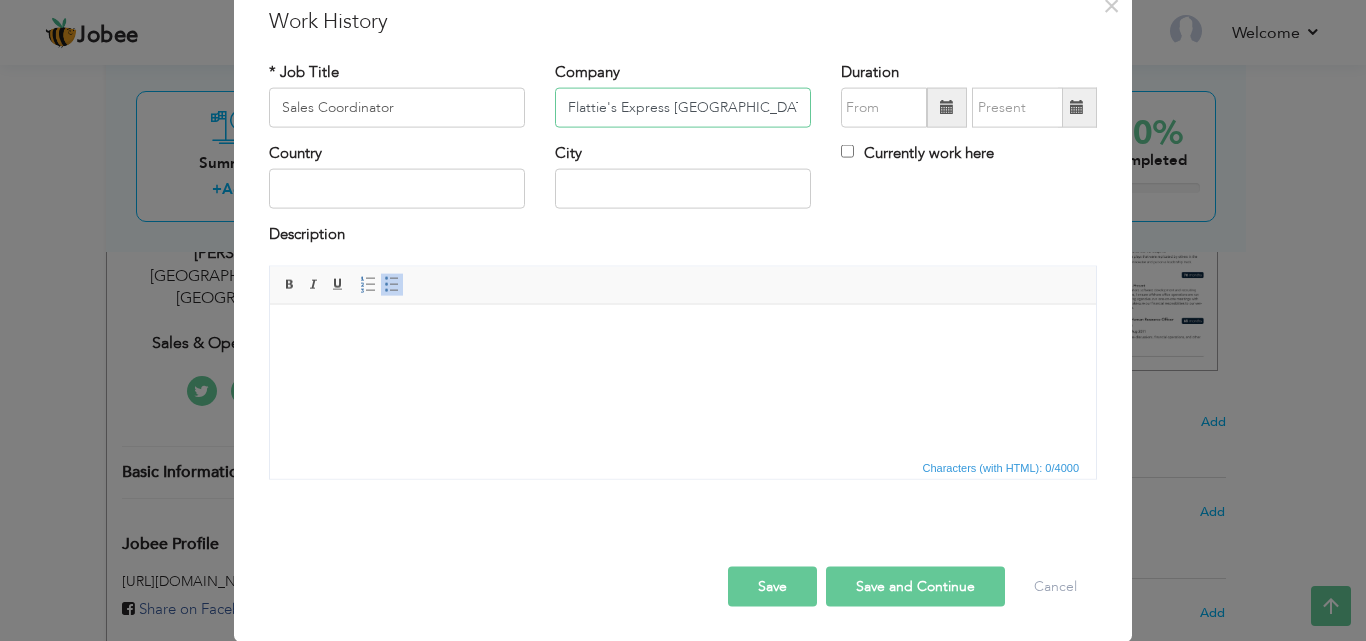 type on "Flattie's Express [GEOGRAPHIC_DATA]" 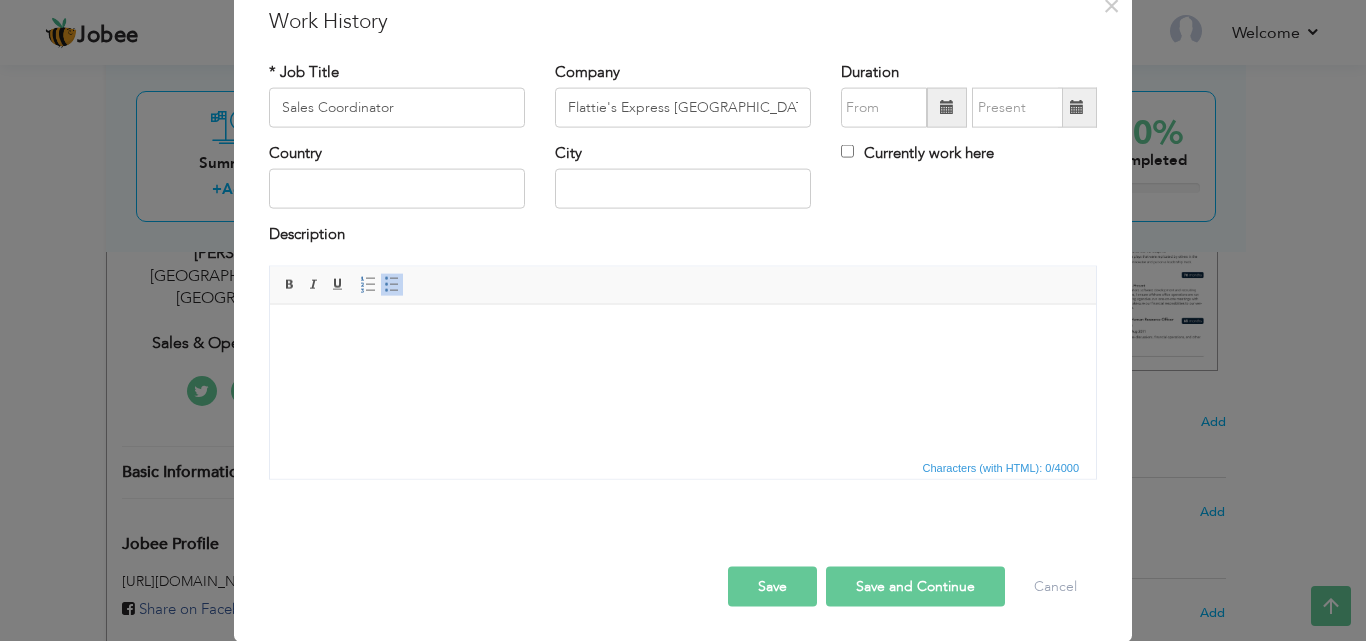 click at bounding box center [947, 107] 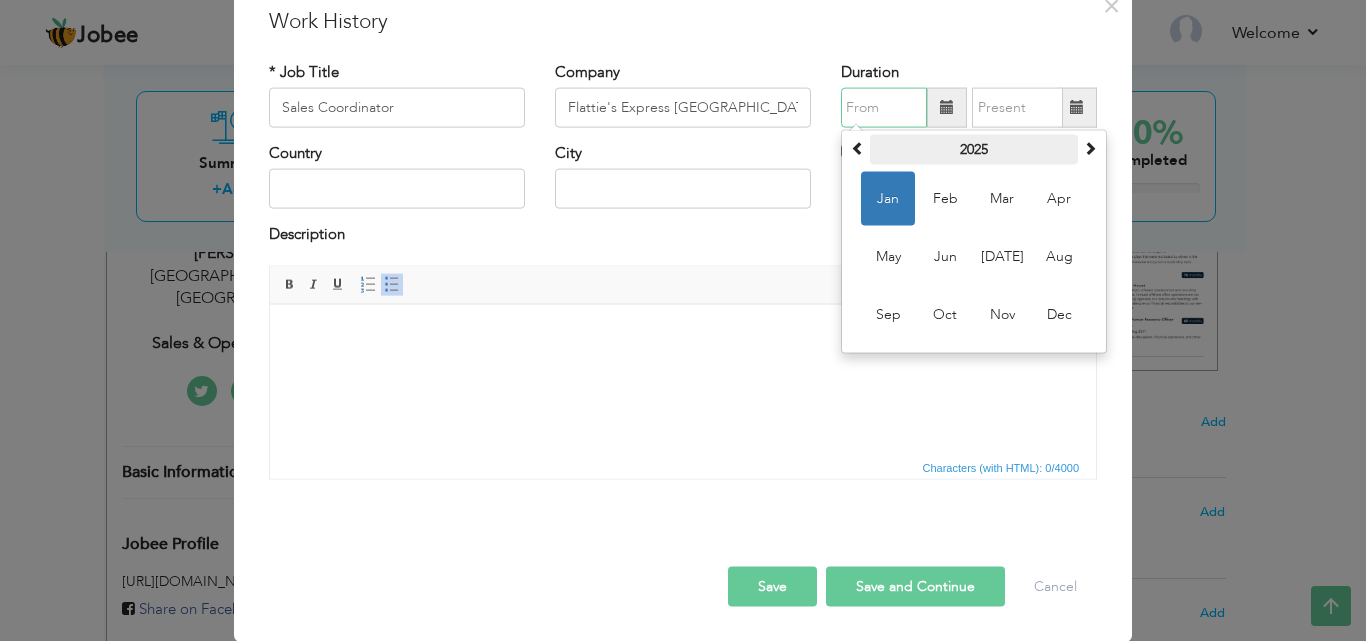 click on "2025" at bounding box center (974, 150) 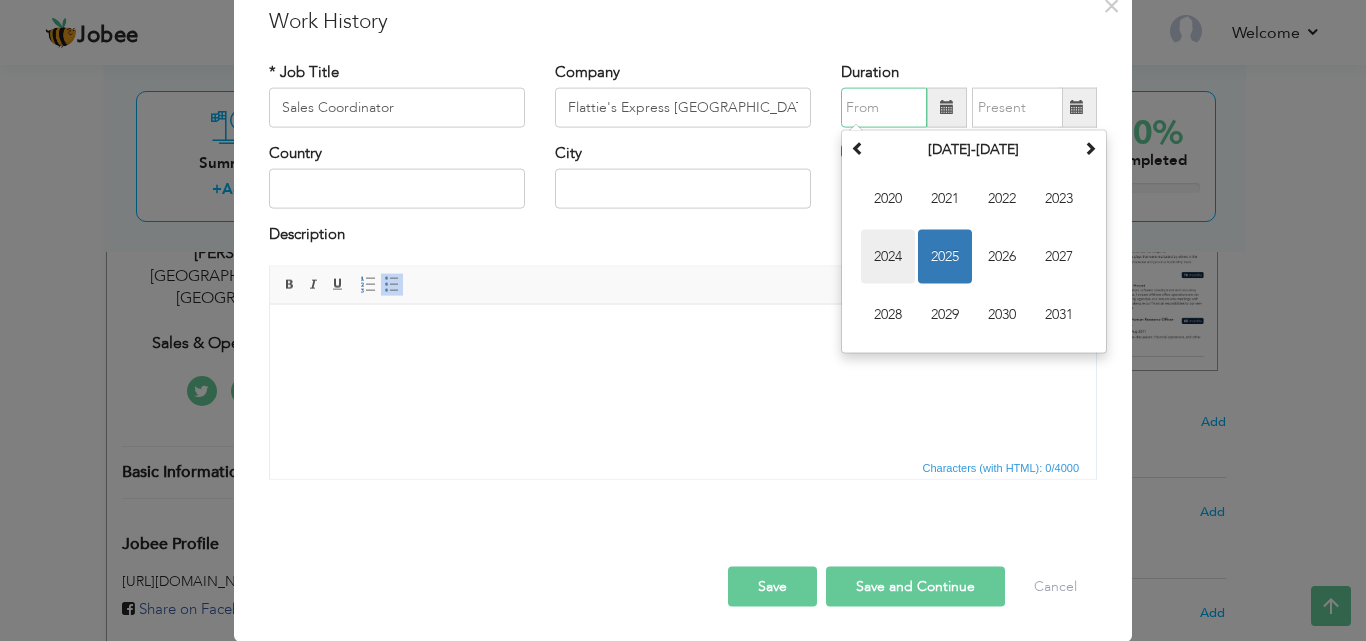 click on "2024" at bounding box center (888, 257) 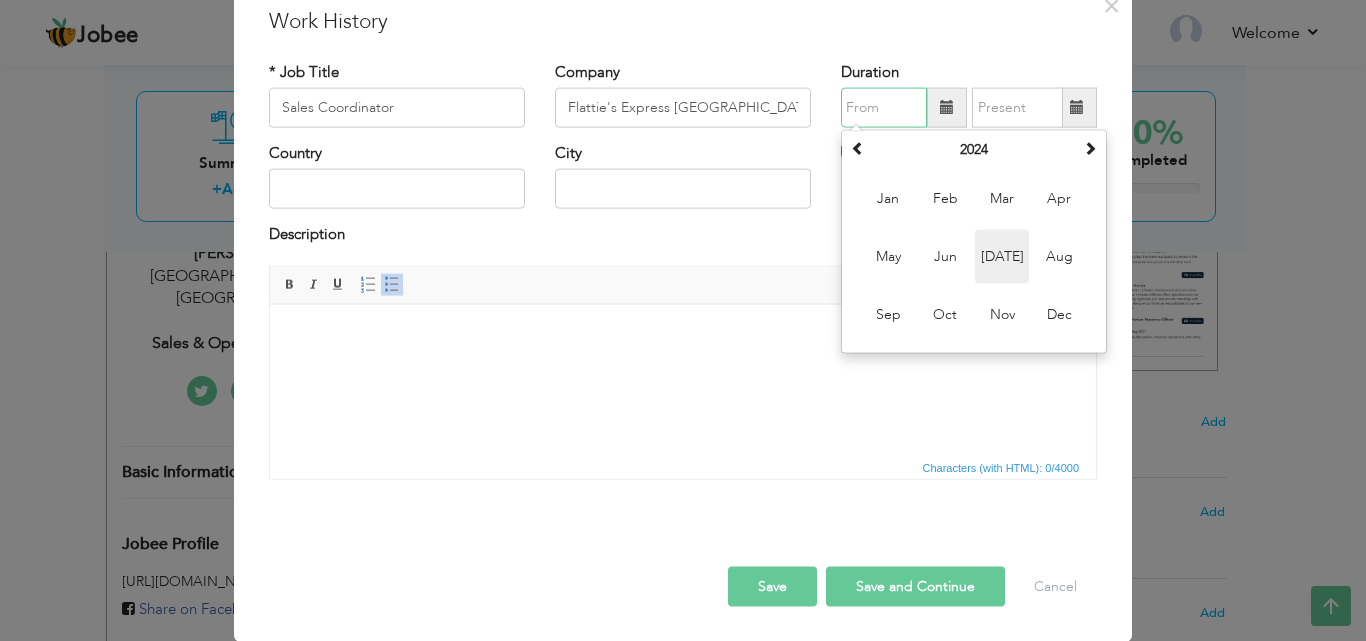 click on "Jul" at bounding box center (1002, 257) 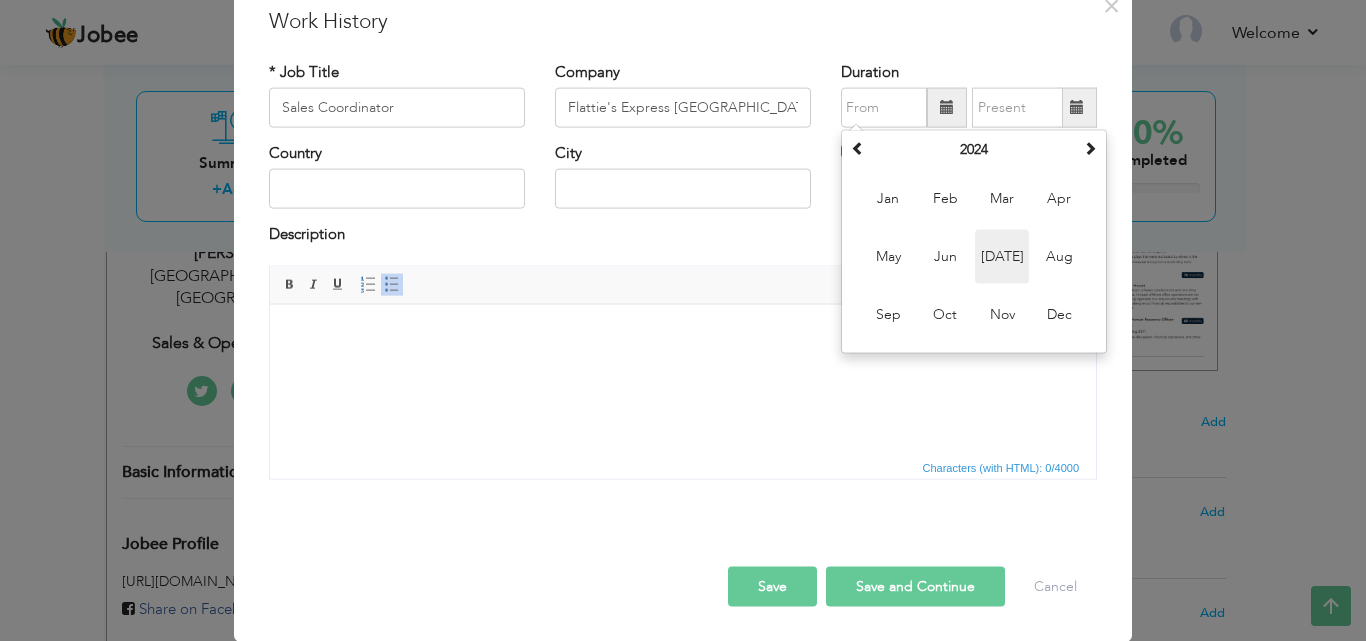 type on "07/2024" 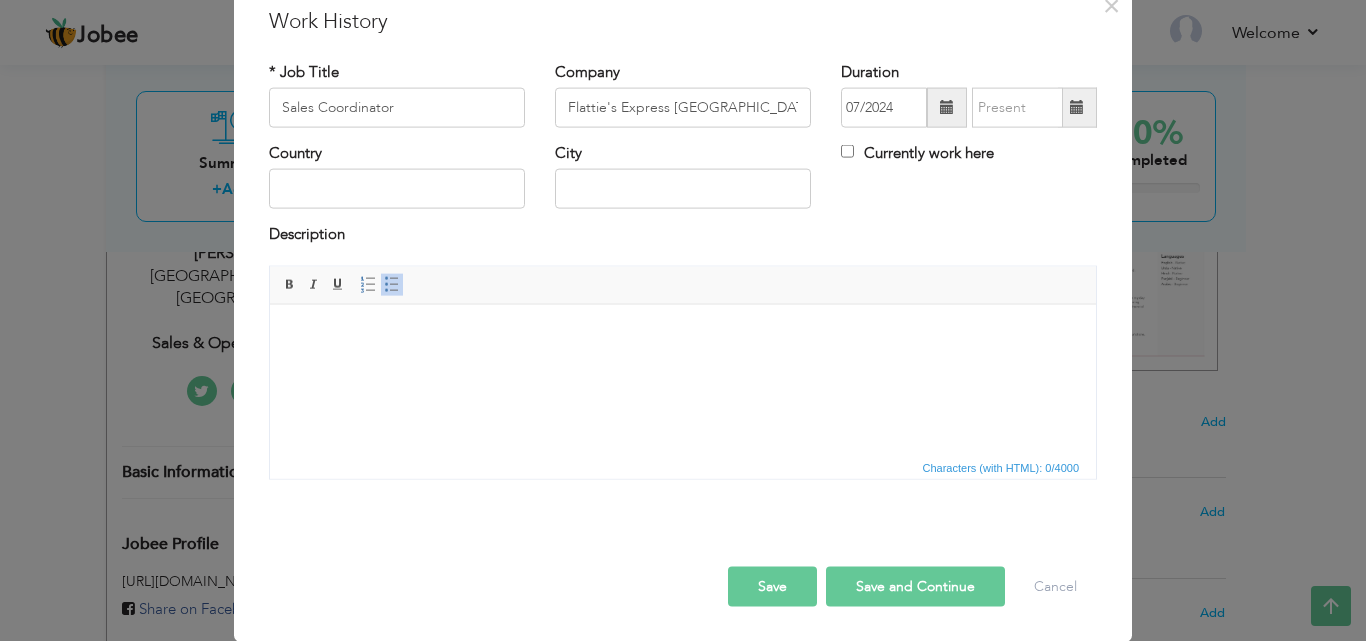 click at bounding box center (1077, 108) 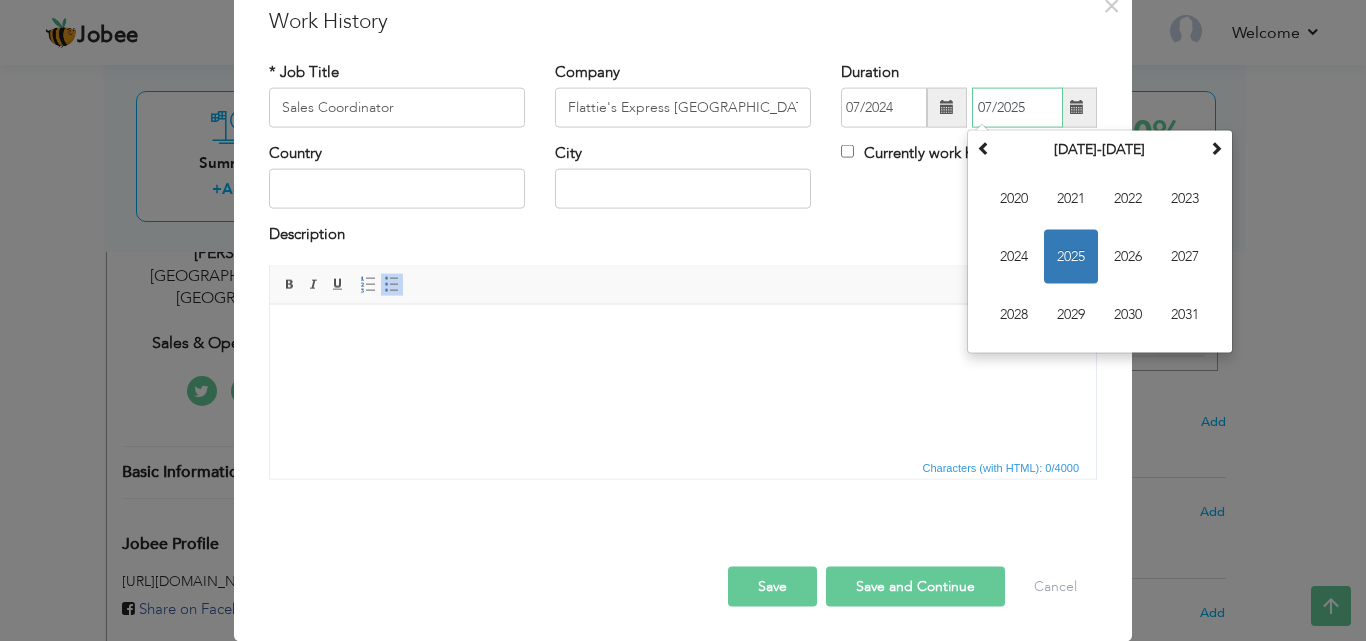 click on "2025" at bounding box center [1071, 257] 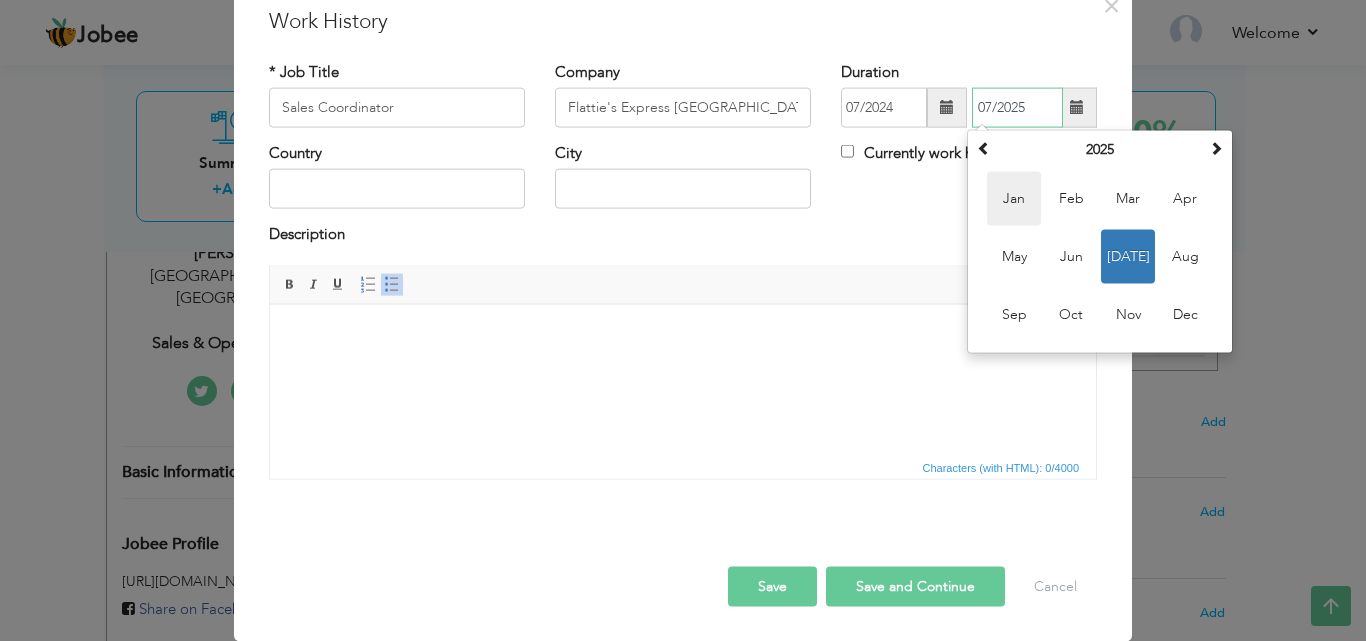 click on "Jan" at bounding box center [1014, 199] 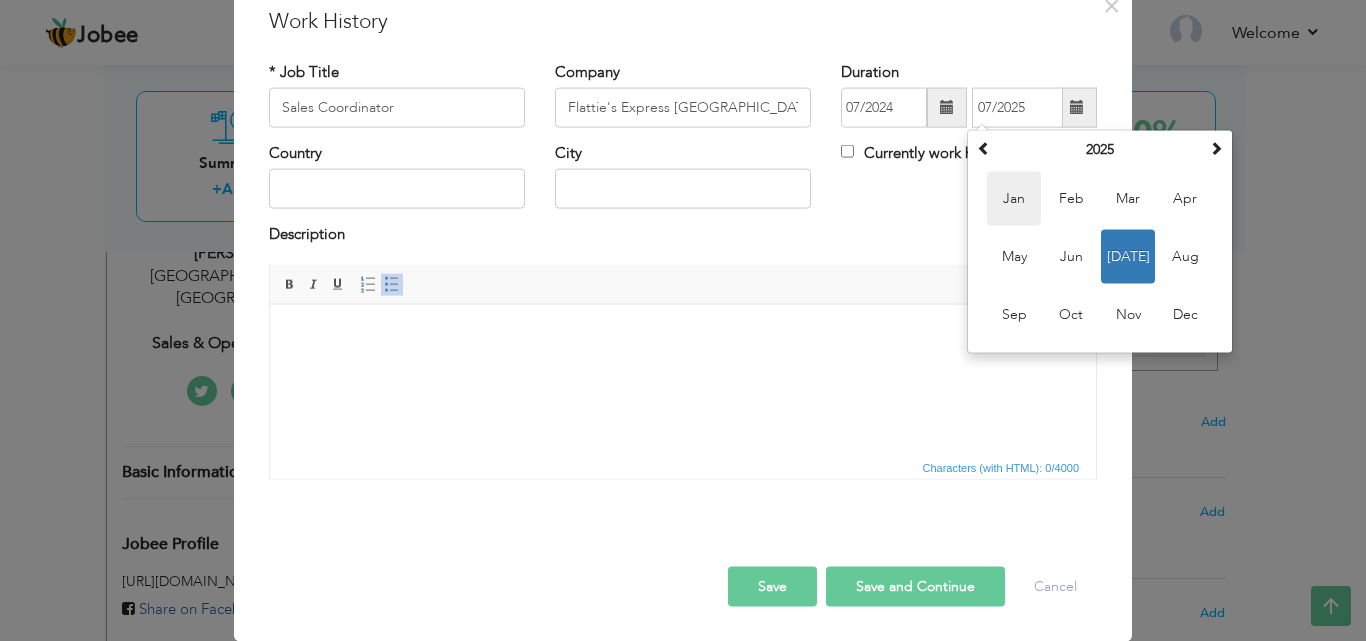 type on "01/2025" 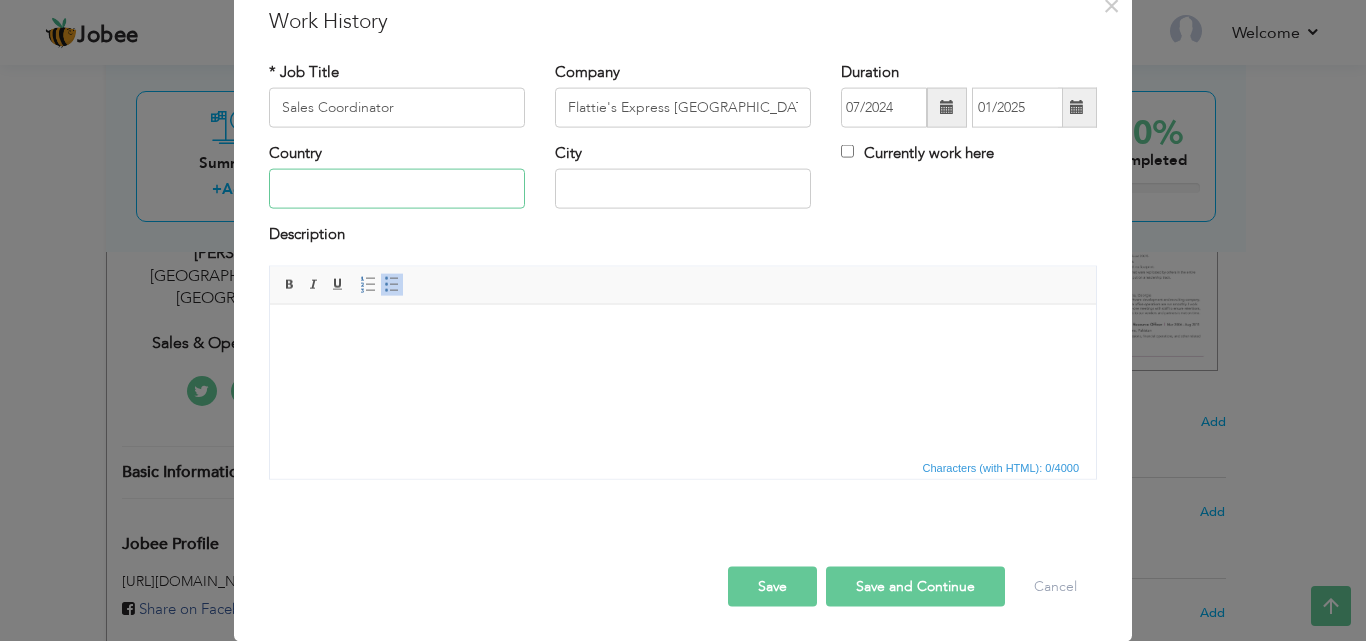 click at bounding box center [397, 189] 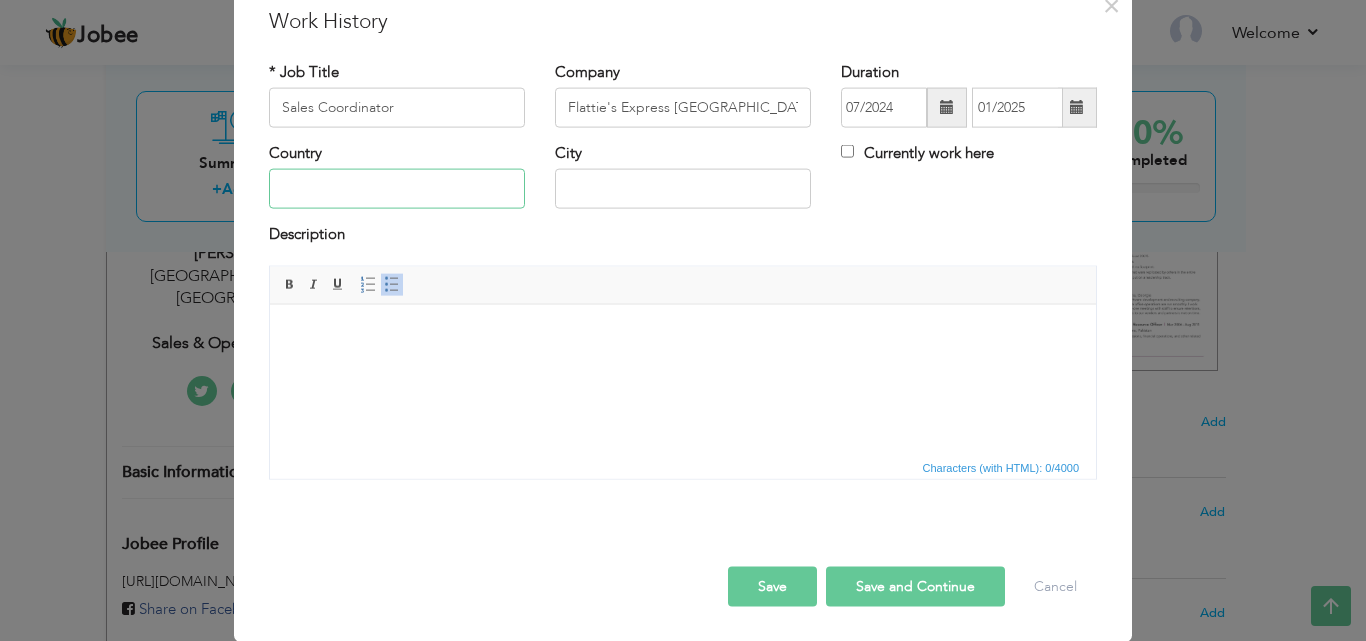 type on "[GEOGRAPHIC_DATA]" 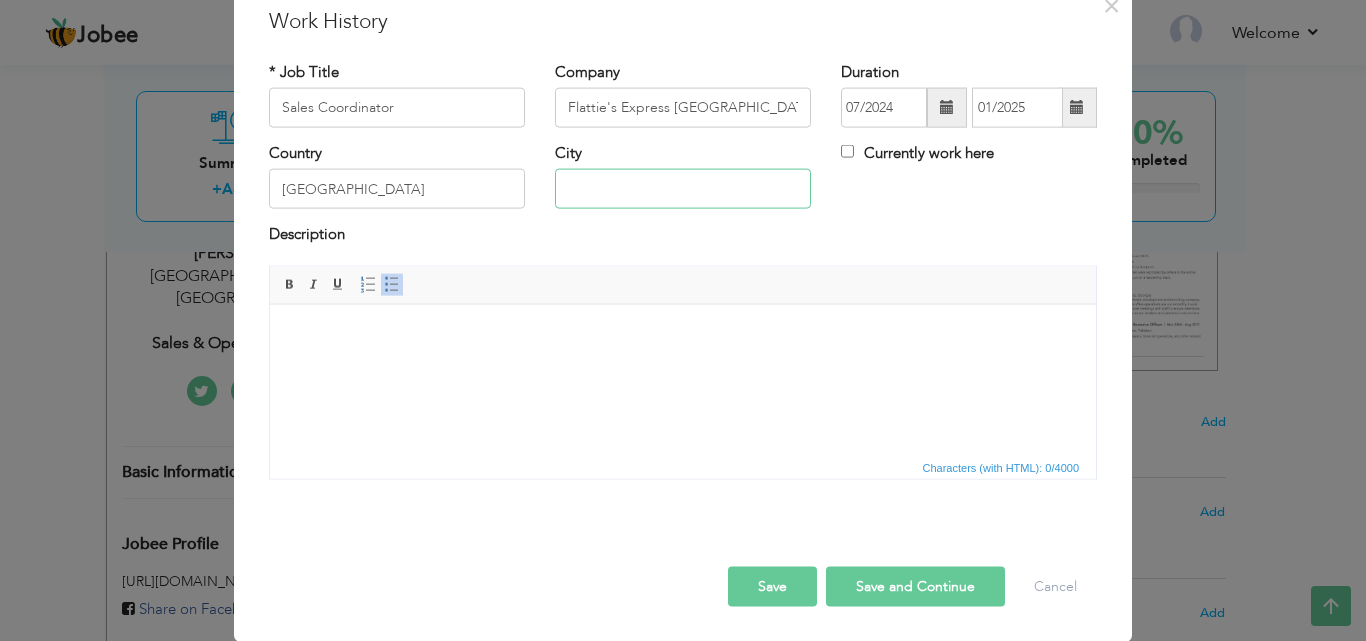 type on "[GEOGRAPHIC_DATA]" 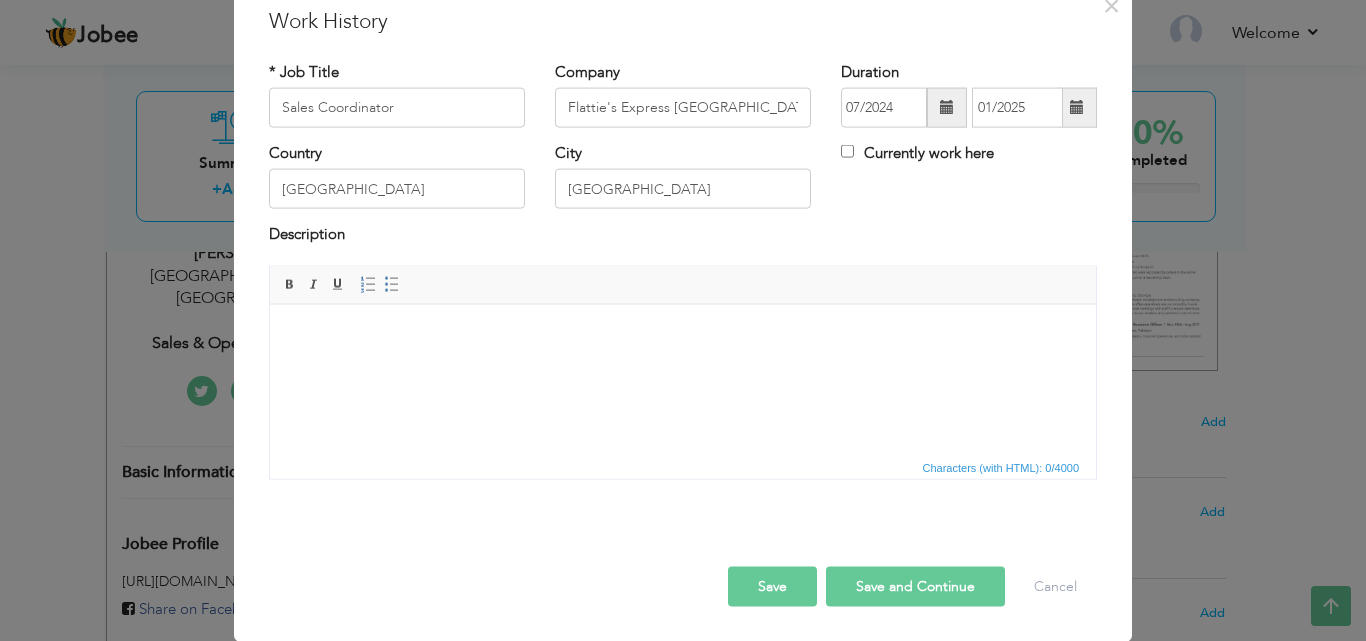 click at bounding box center (683, 334) 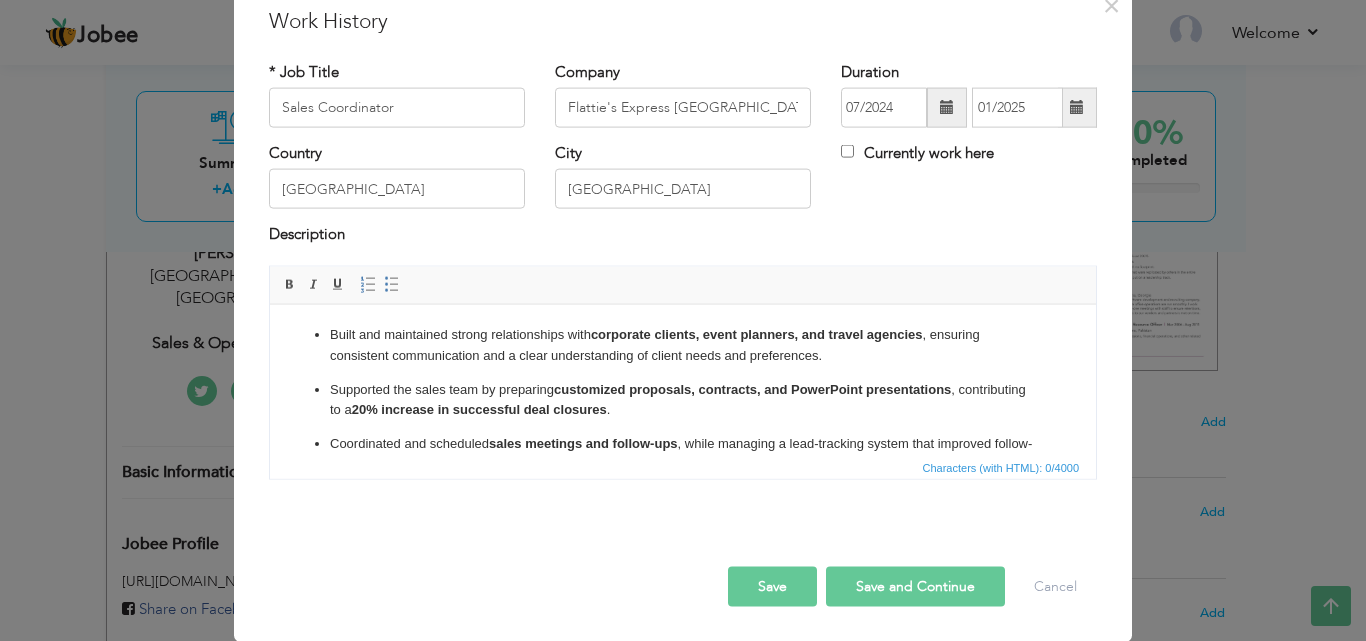 scroll, scrollTop: 181, scrollLeft: 0, axis: vertical 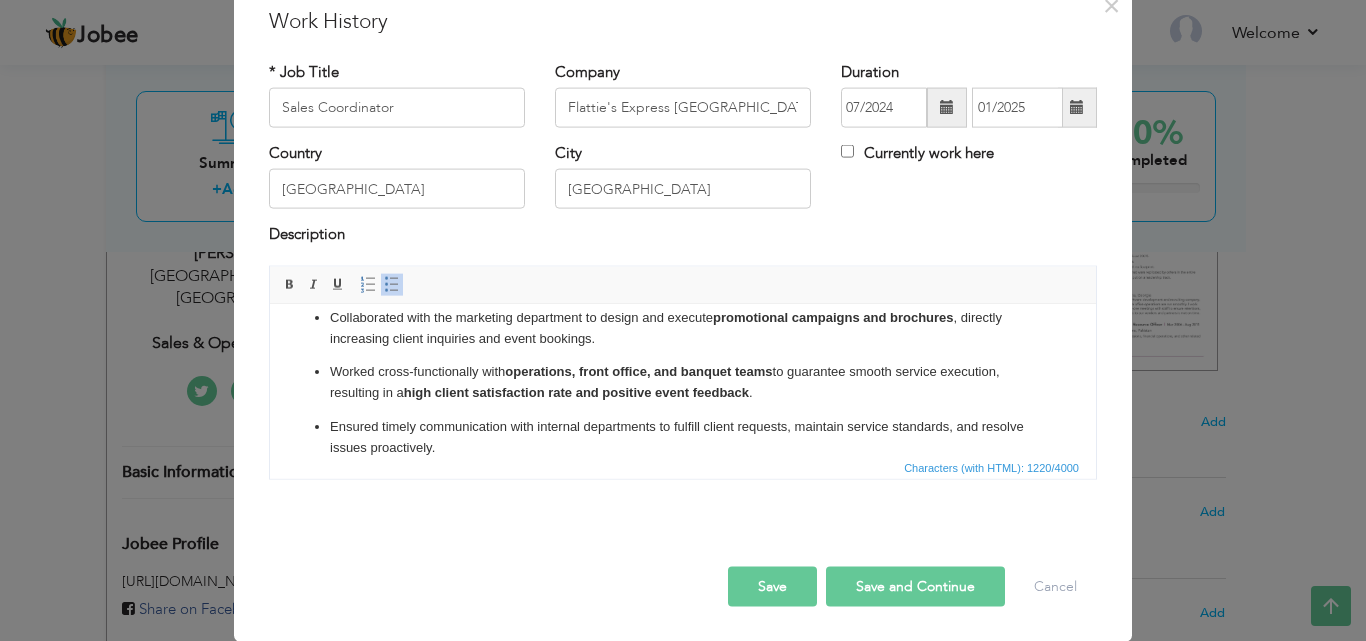 click on "Save and Continue" at bounding box center [915, 586] 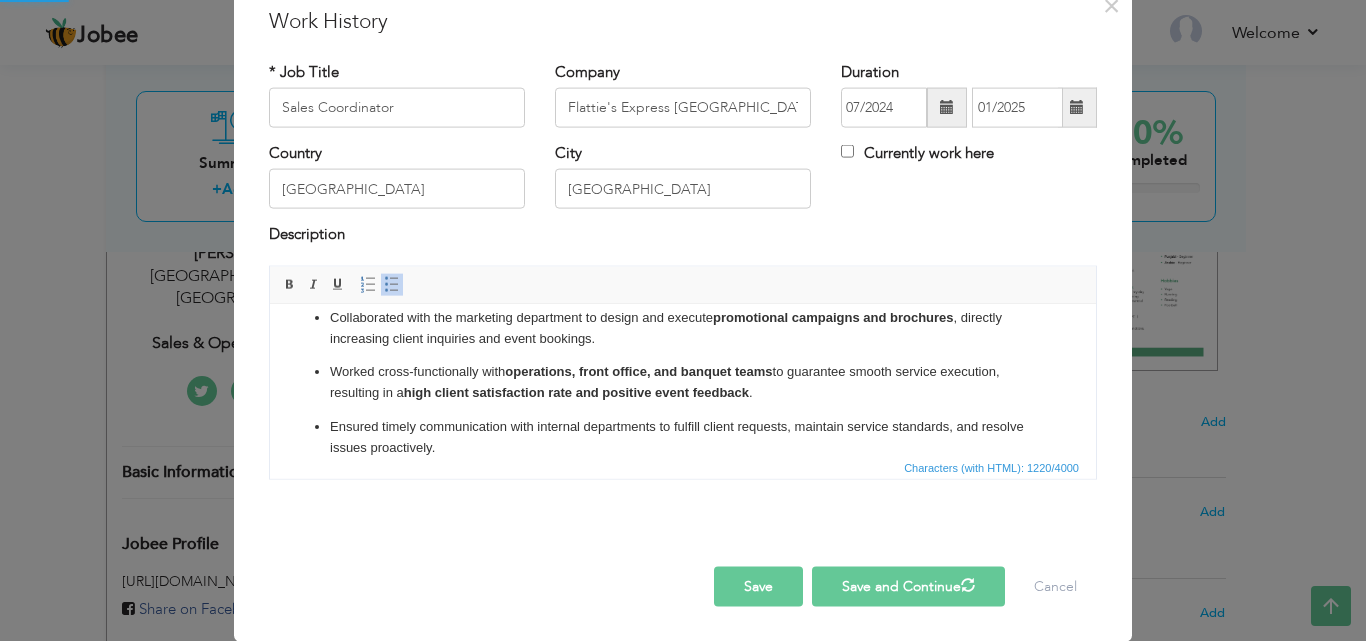 type 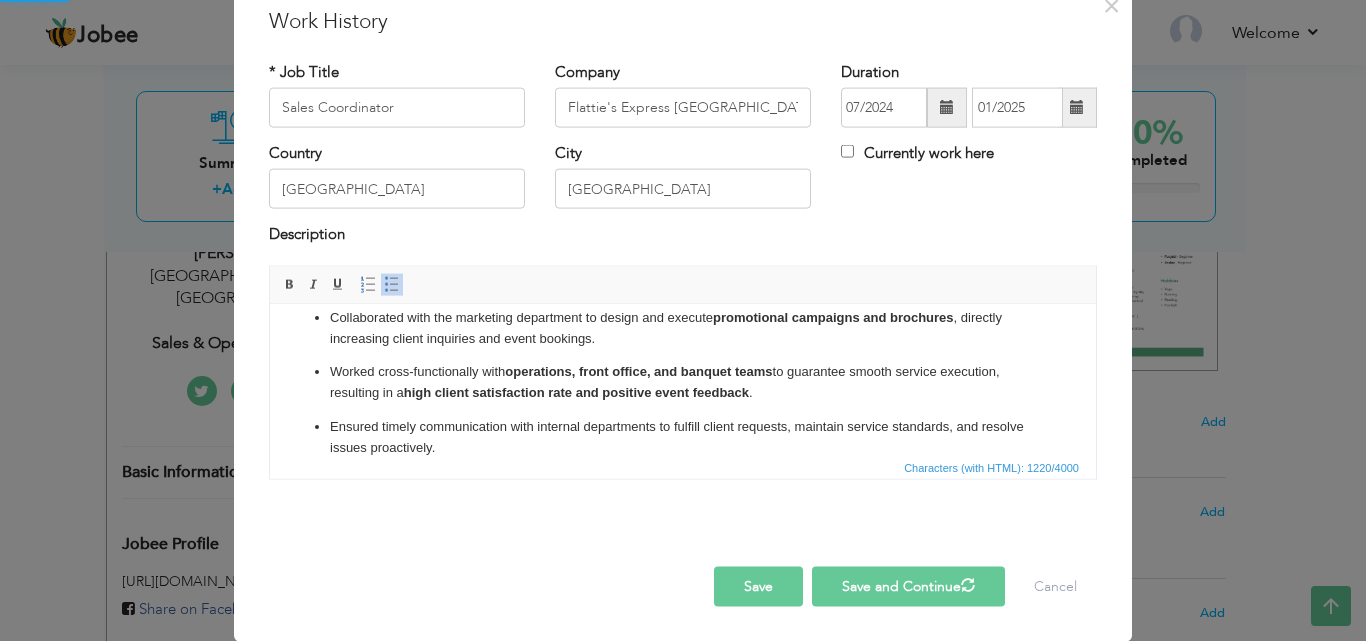 type 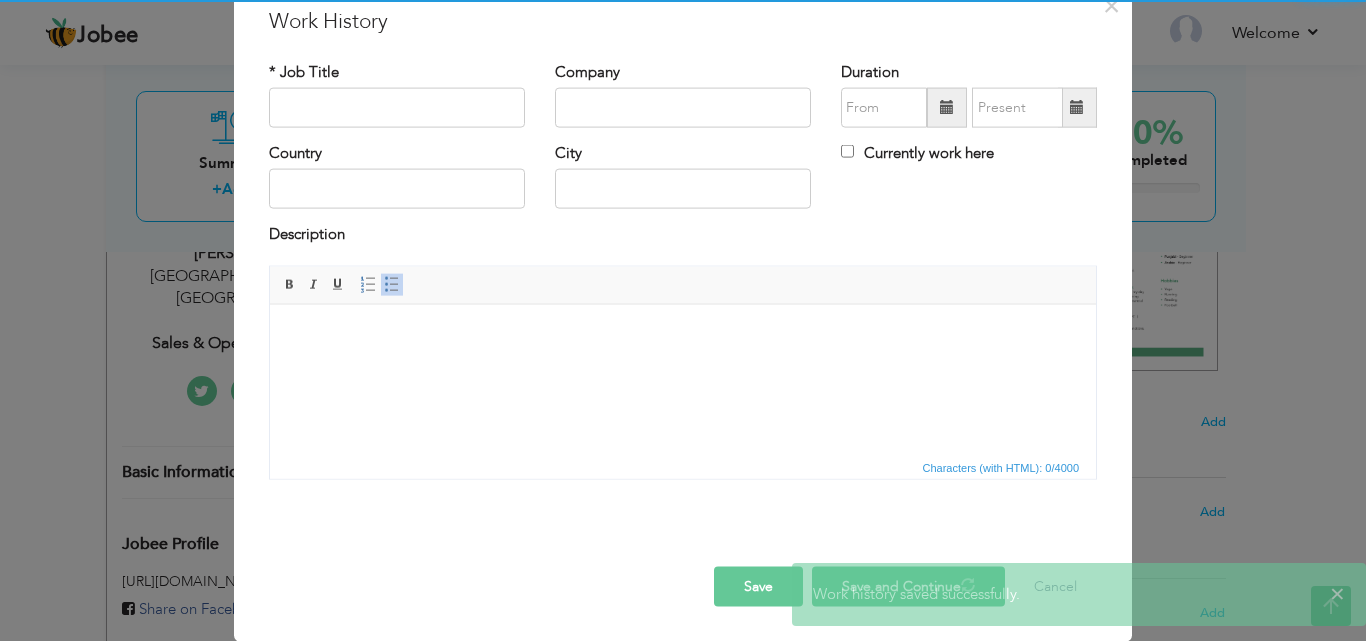 scroll, scrollTop: 0, scrollLeft: 0, axis: both 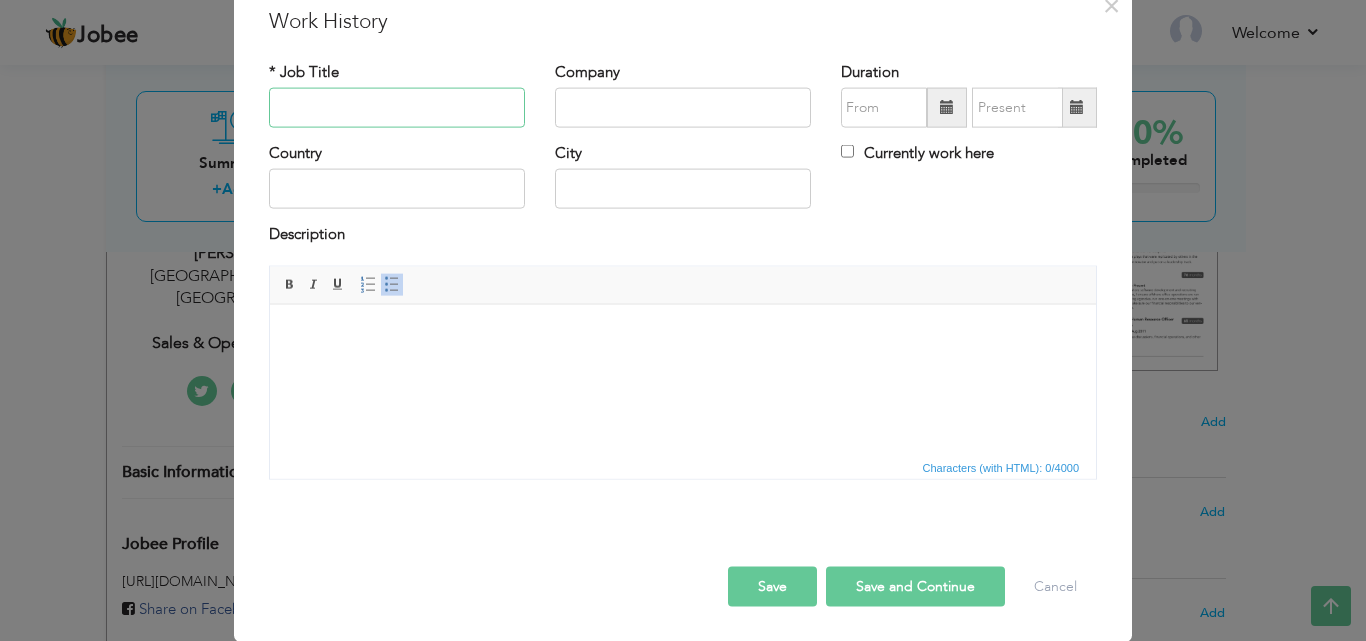 click at bounding box center [397, 108] 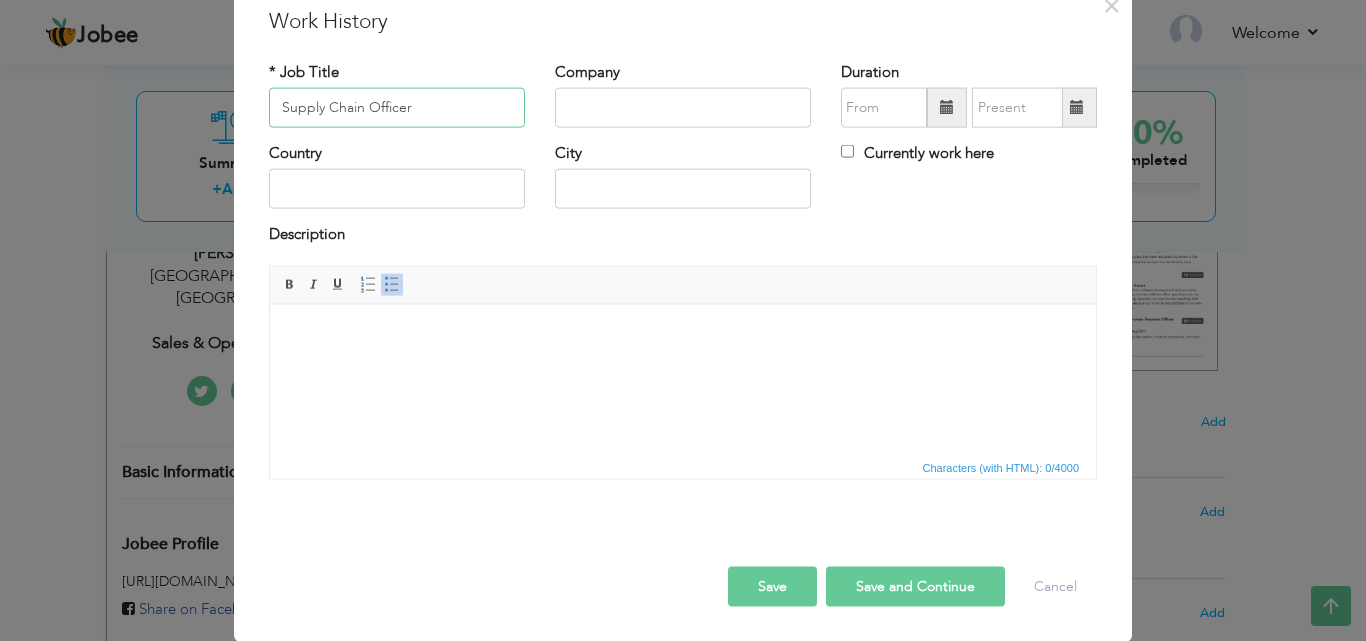 type on "Supply Chain Officer" 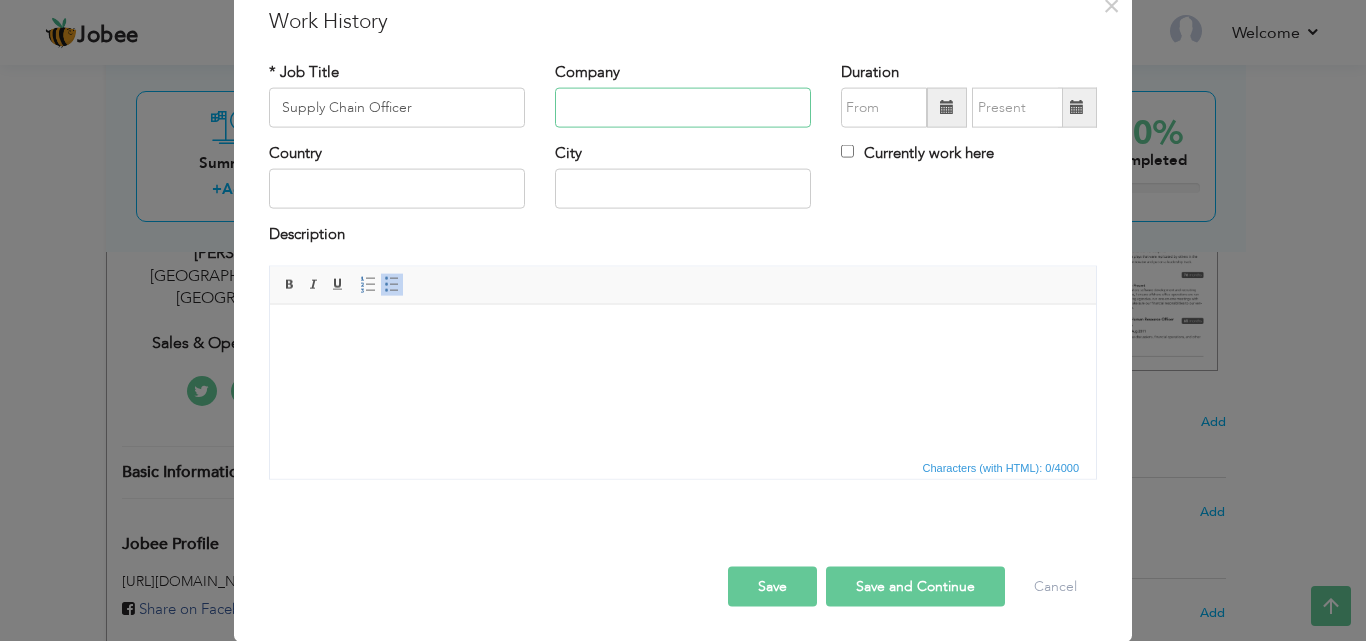 click at bounding box center (683, 108) 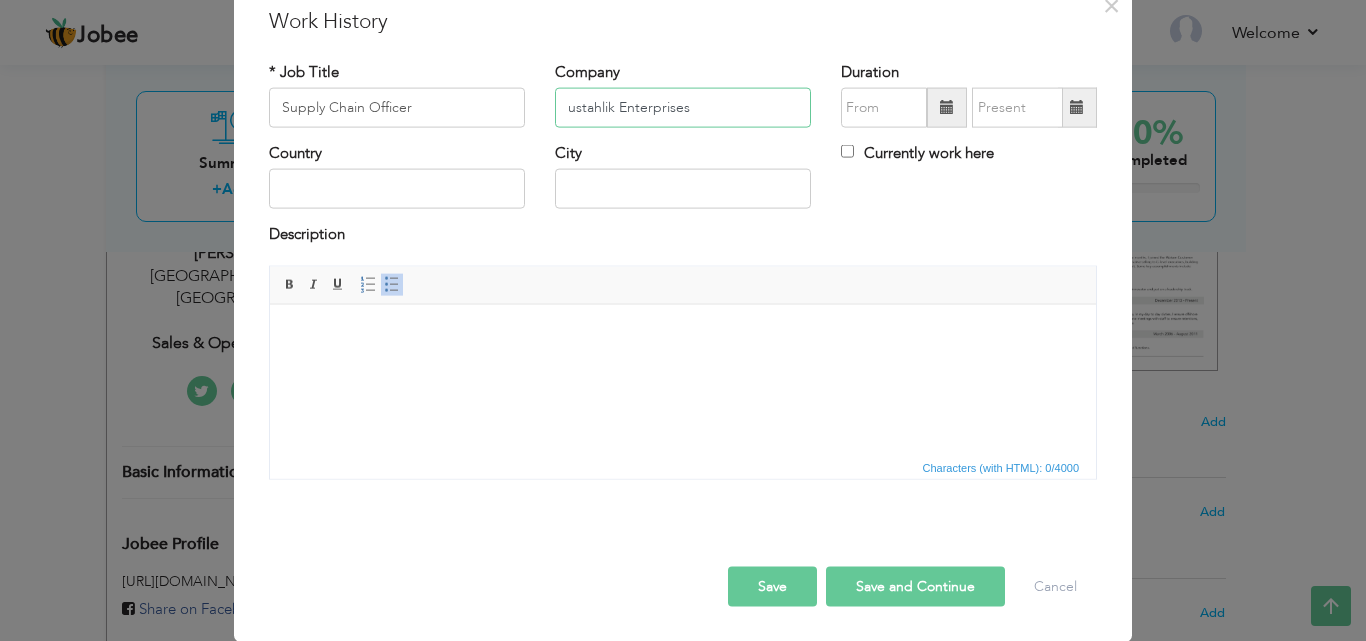click on "ustahlik Enterprises" at bounding box center [683, 108] 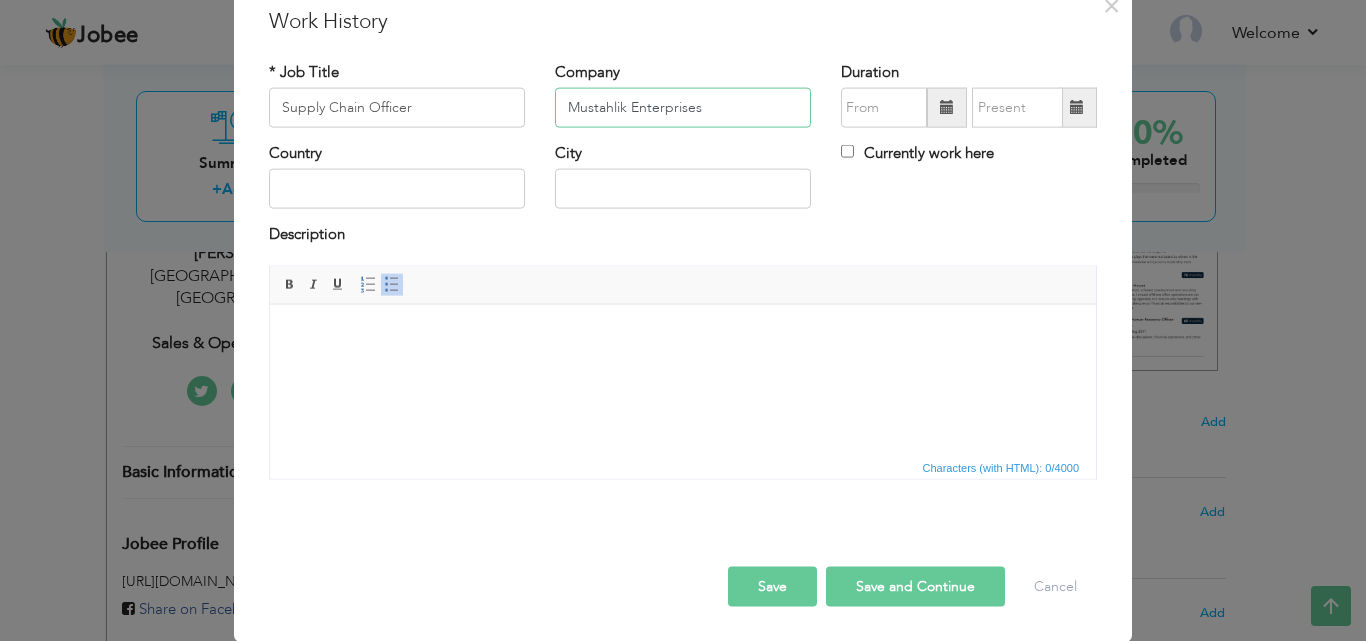 type on "Mustahlik Enterprises" 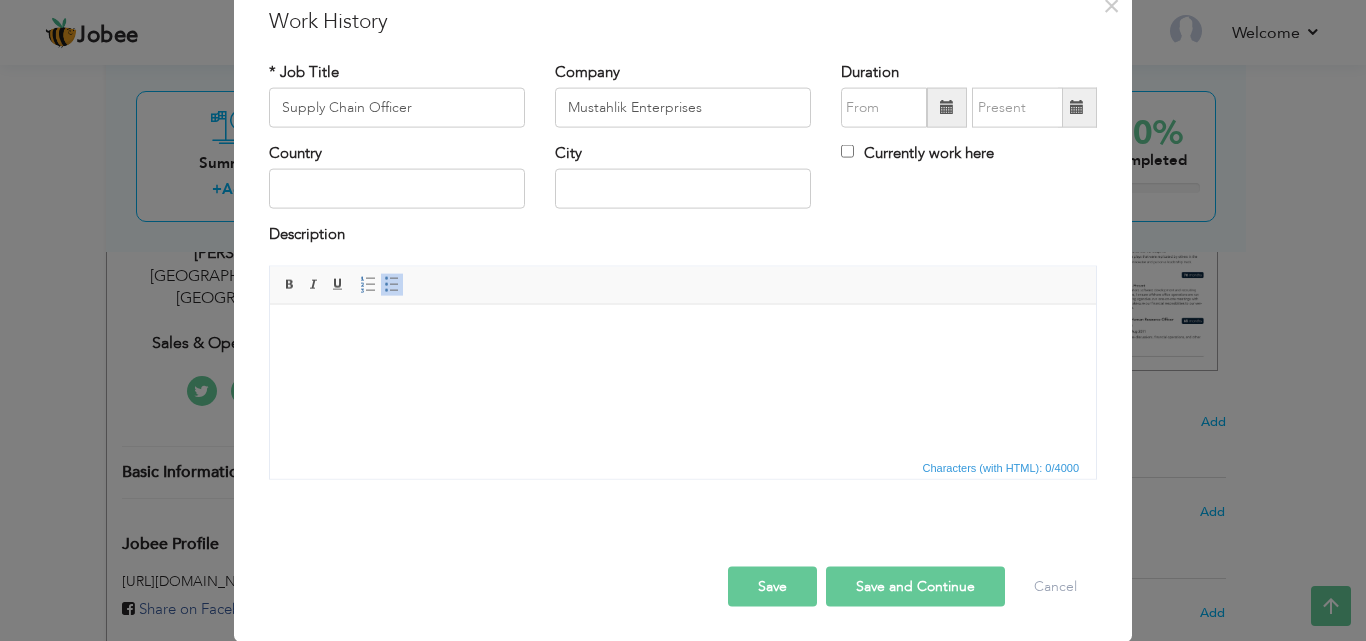 click at bounding box center (947, 108) 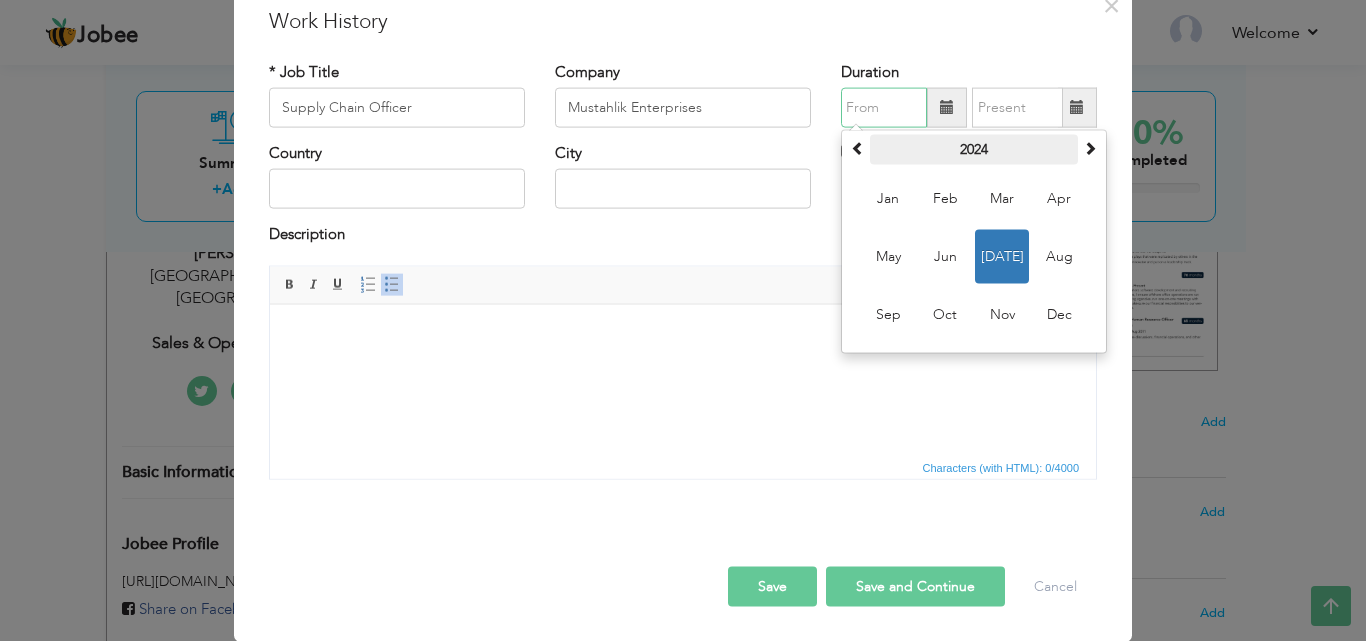 click on "2024" at bounding box center [974, 150] 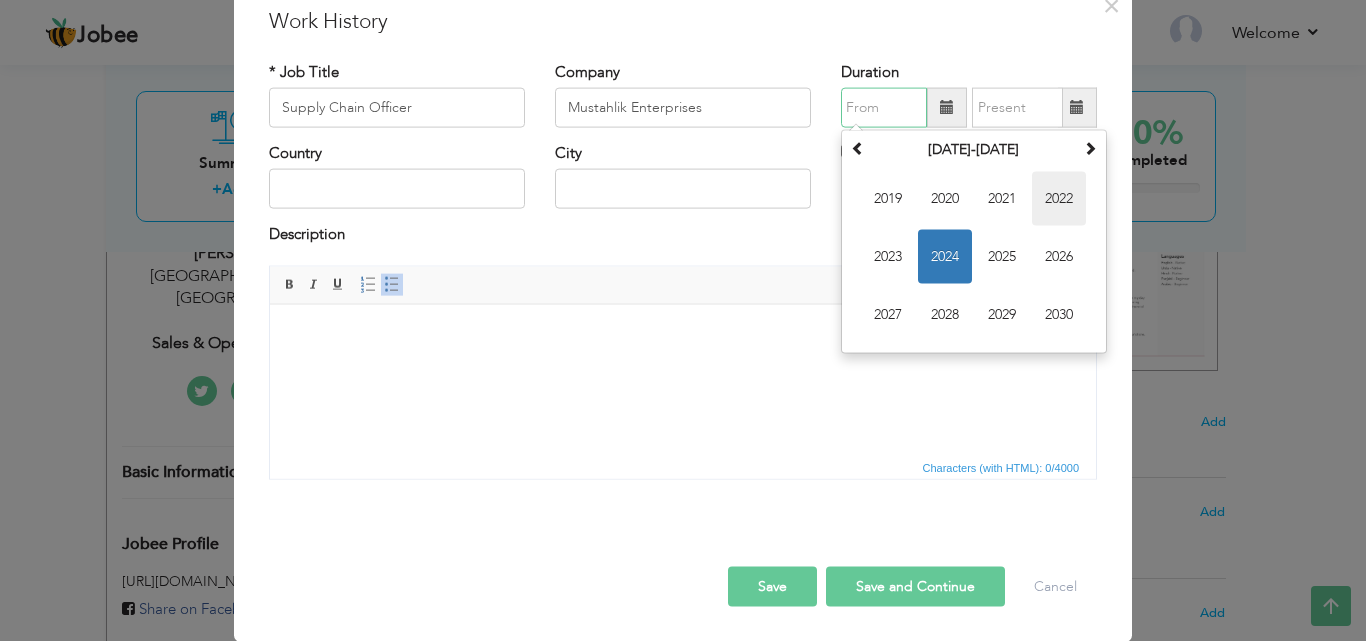 click on "2022" at bounding box center [1059, 199] 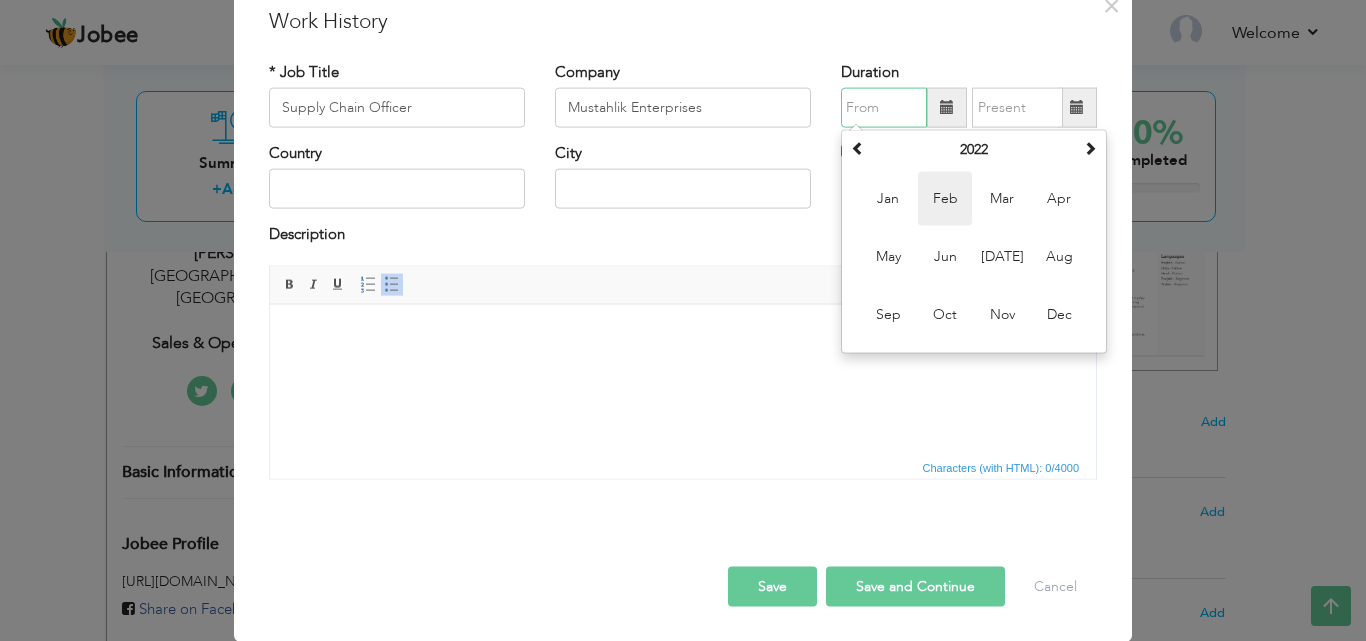 click on "Feb" at bounding box center [945, 199] 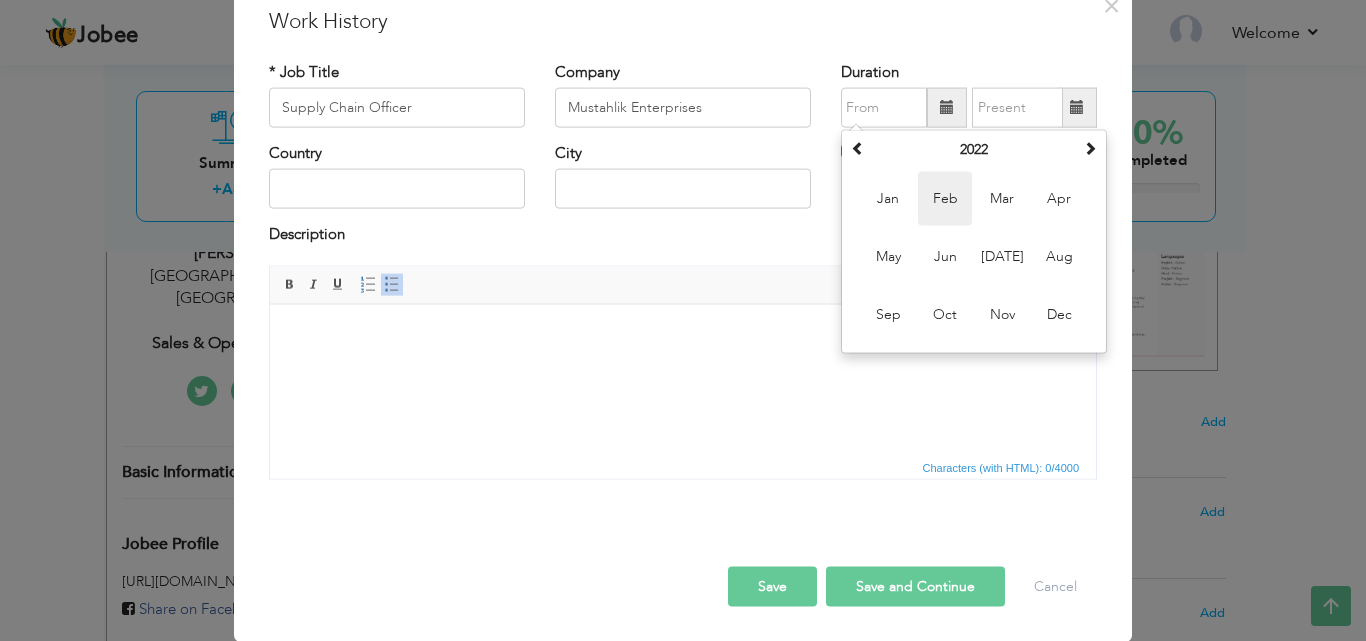 type on "02/2022" 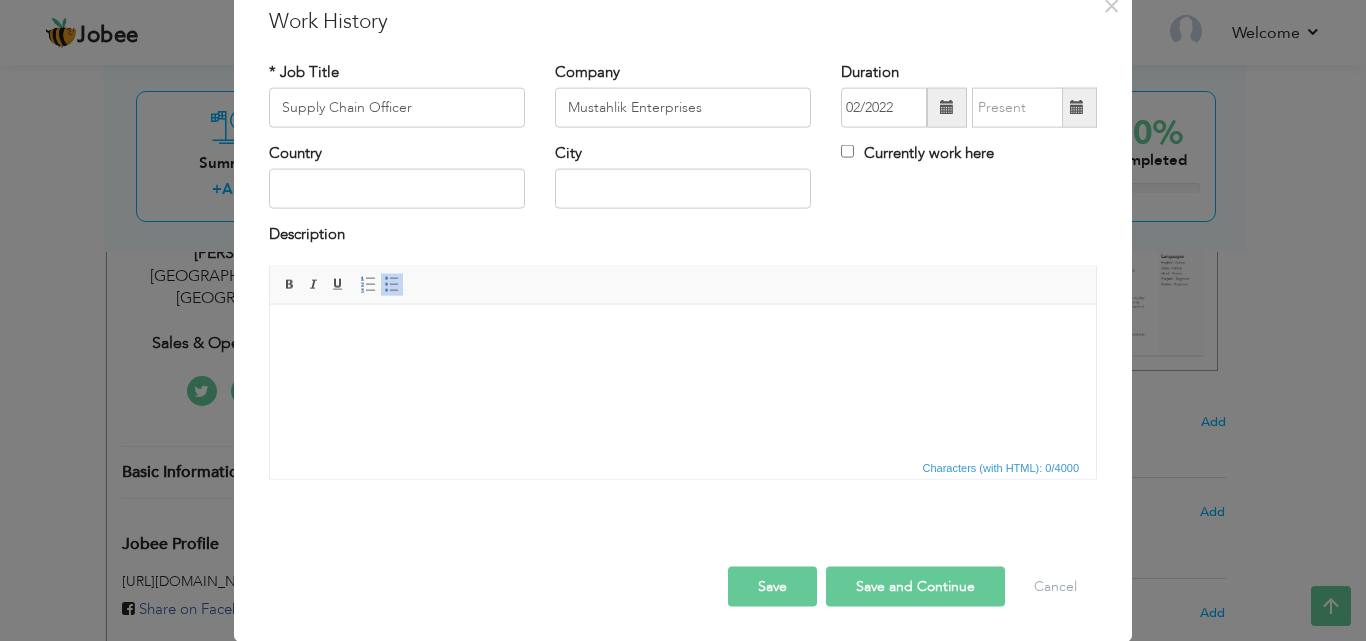 click at bounding box center (1077, 108) 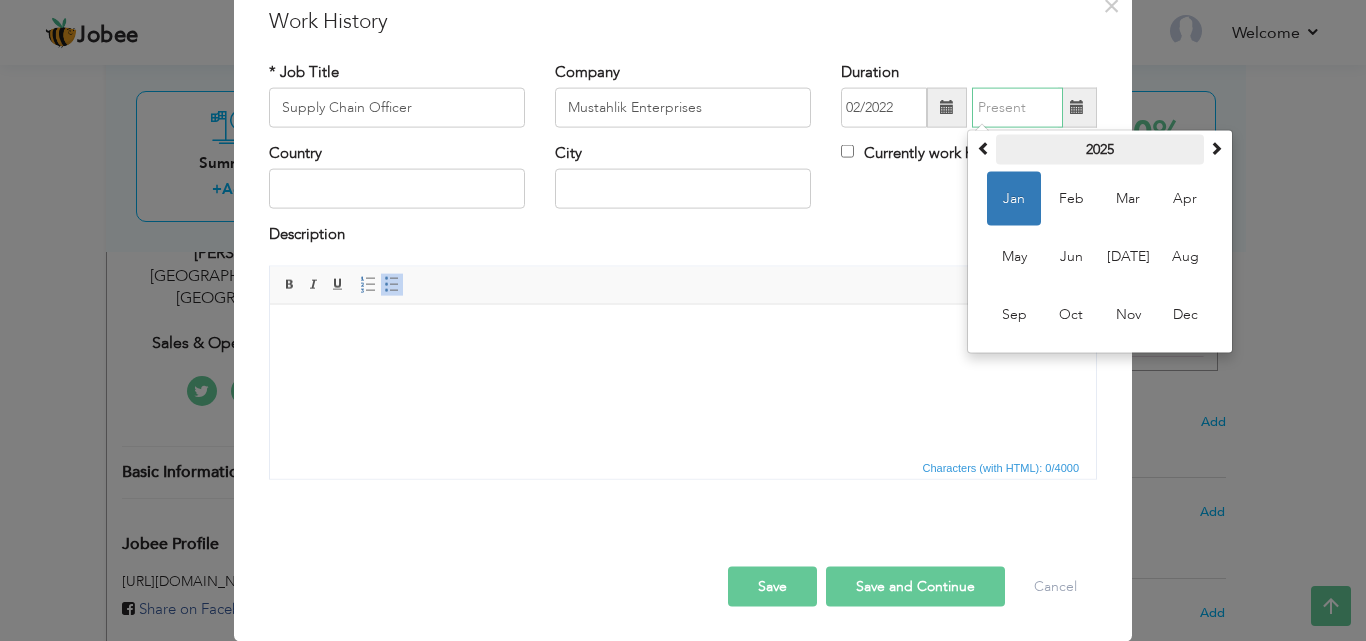 click on "2025" at bounding box center (1100, 150) 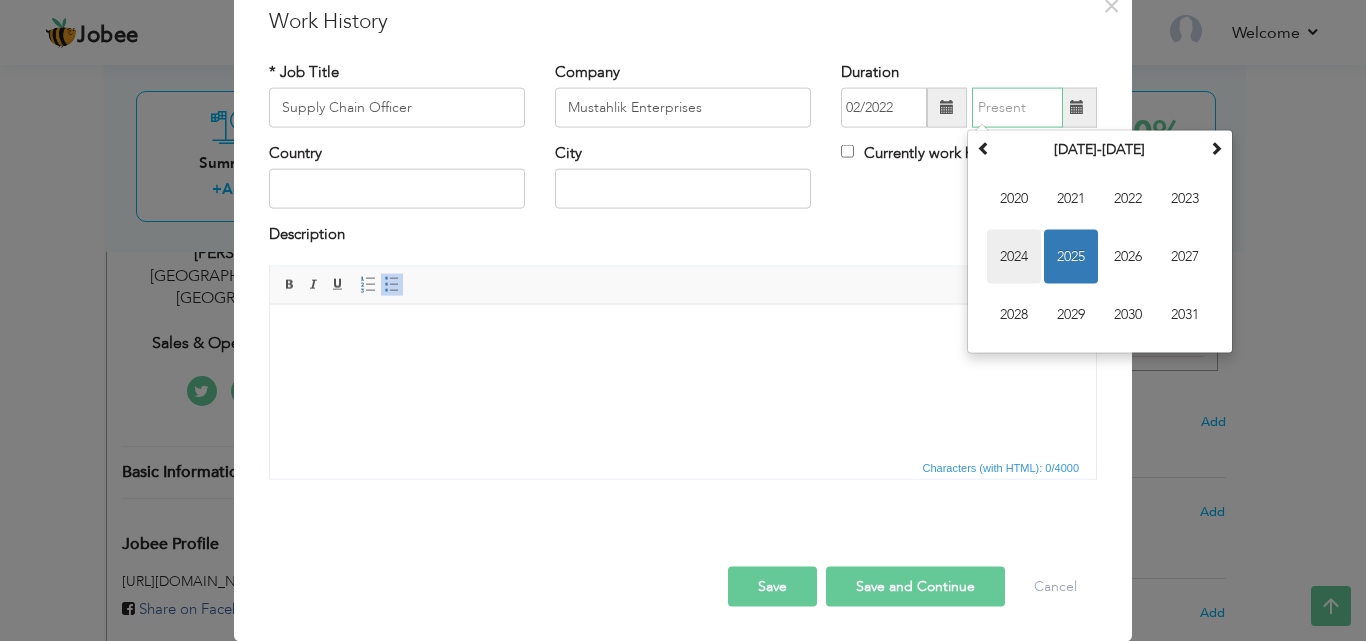 click on "2024" at bounding box center [1014, 257] 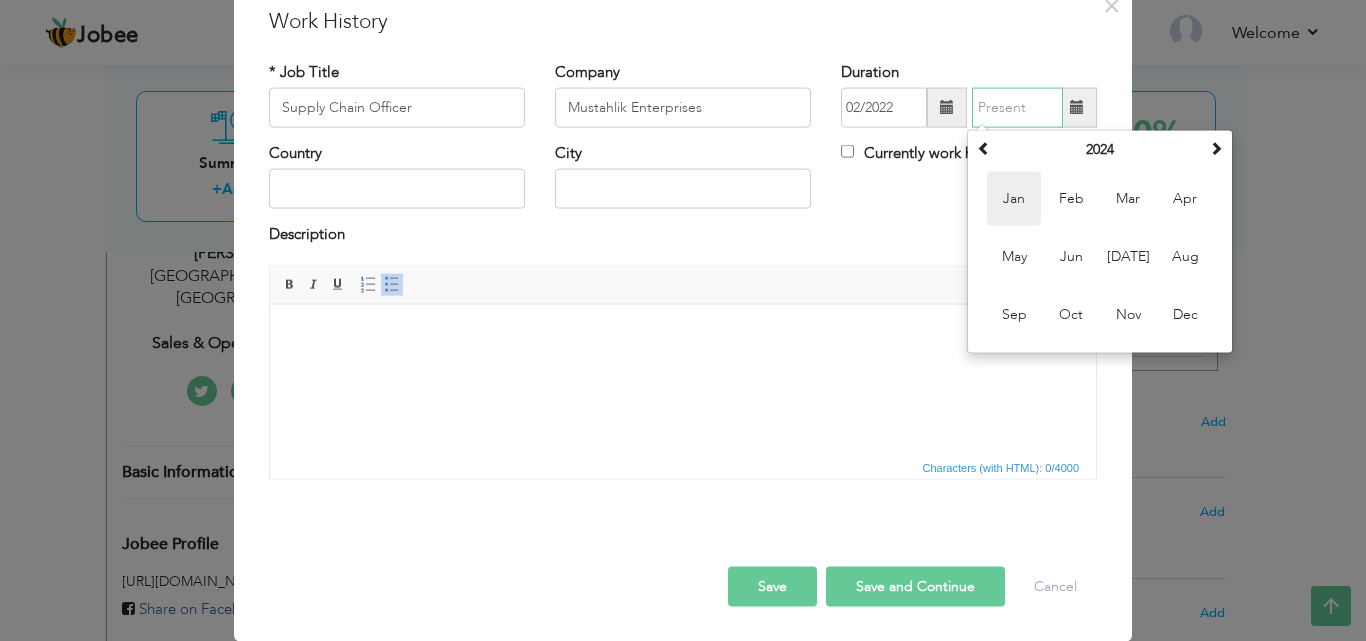 click on "Jan" at bounding box center [1014, 199] 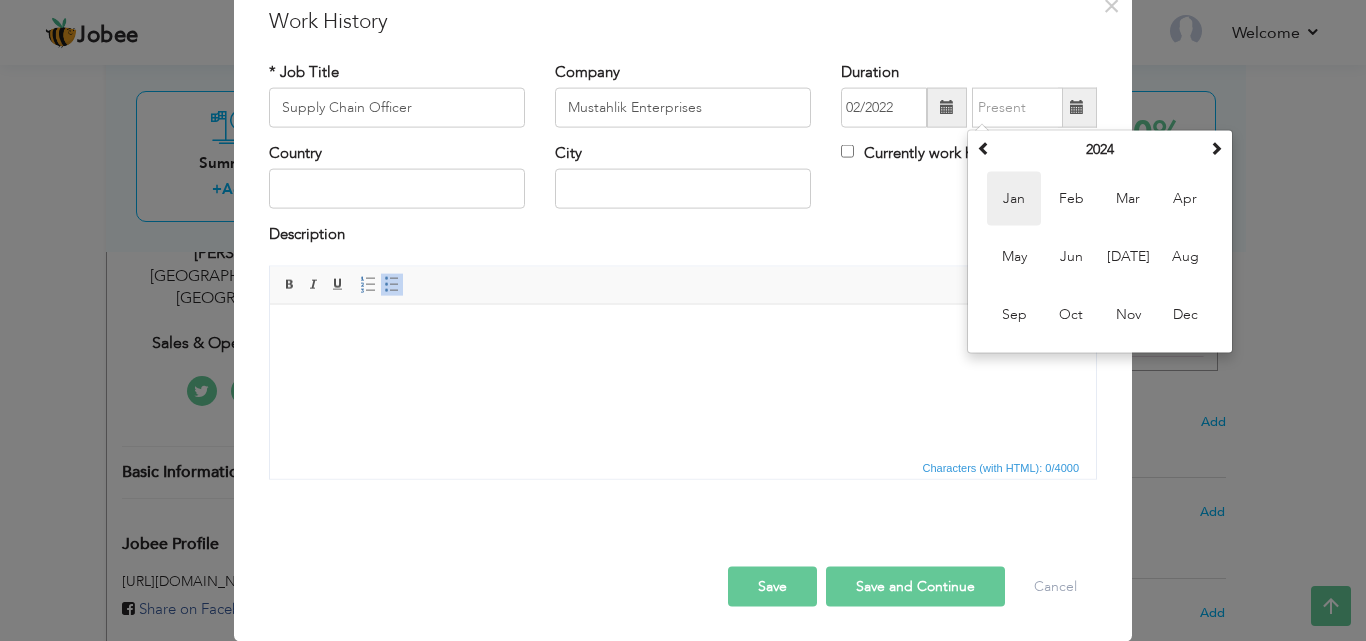 type on "01/2024" 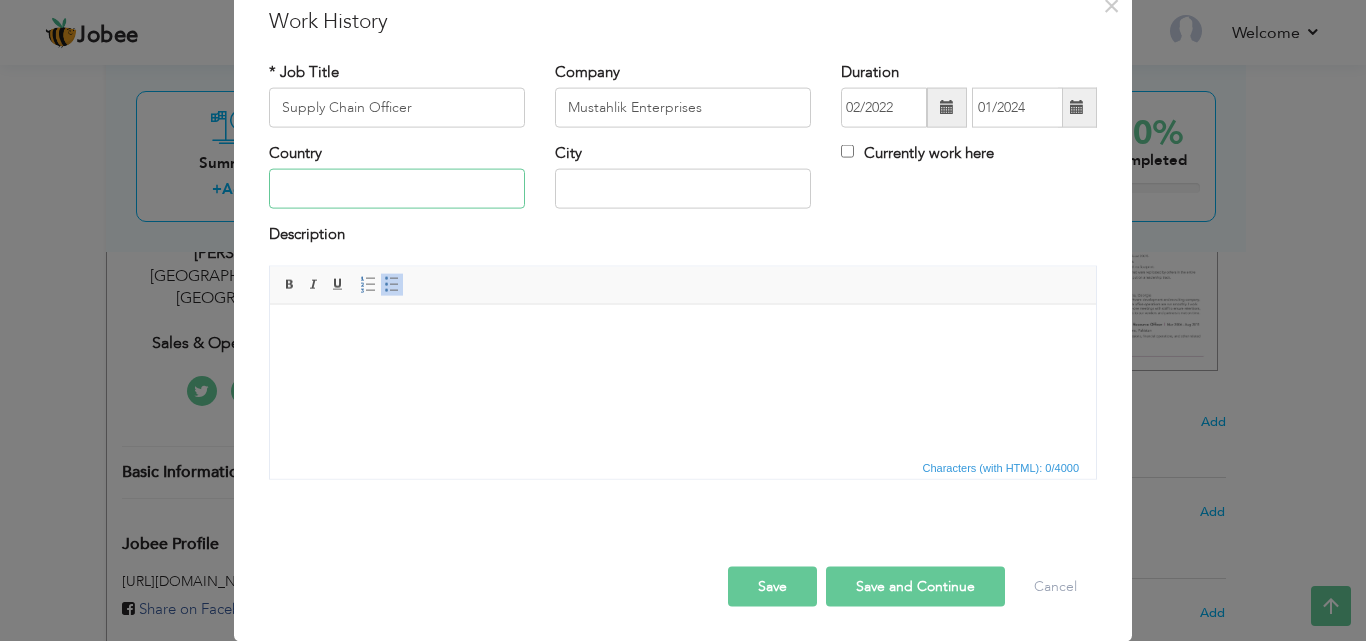 click at bounding box center [397, 189] 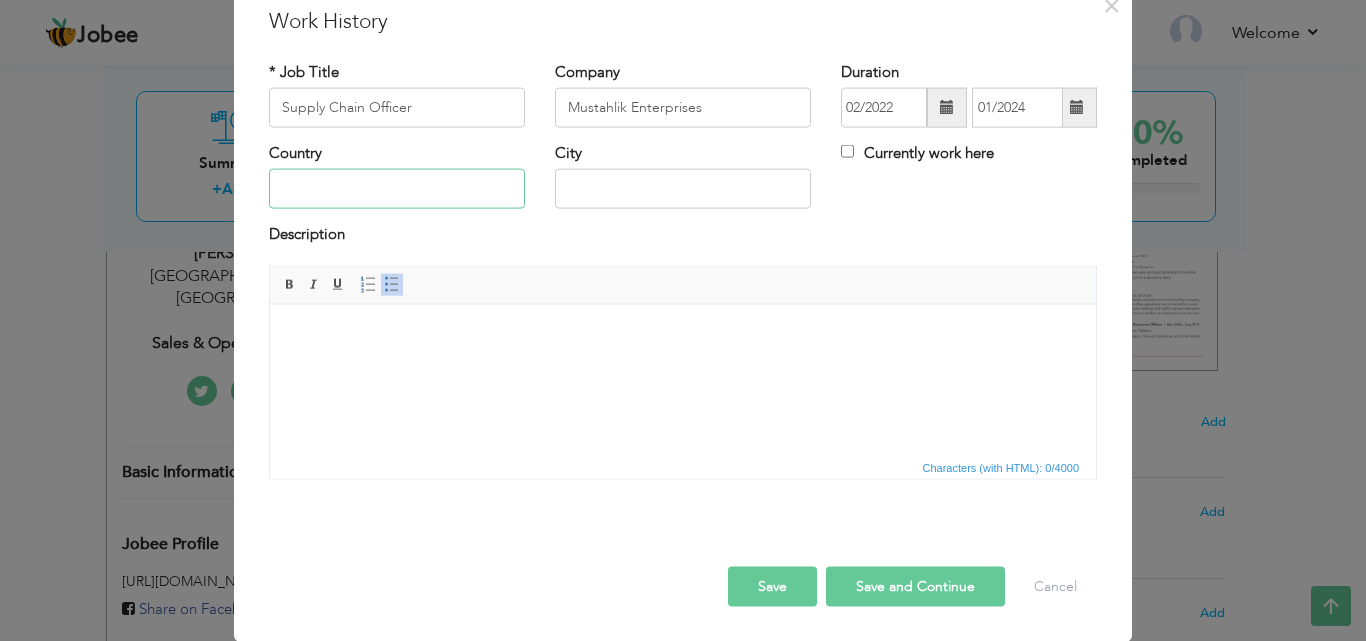 type on "[GEOGRAPHIC_DATA]" 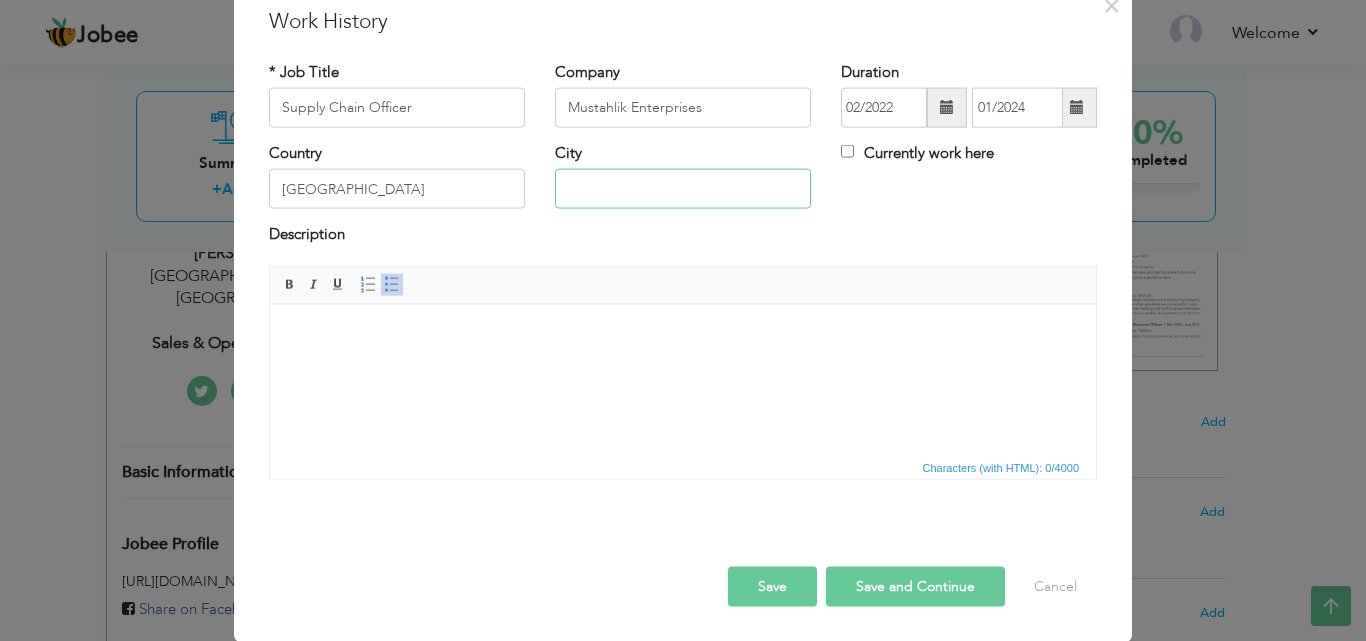 type on "[GEOGRAPHIC_DATA]" 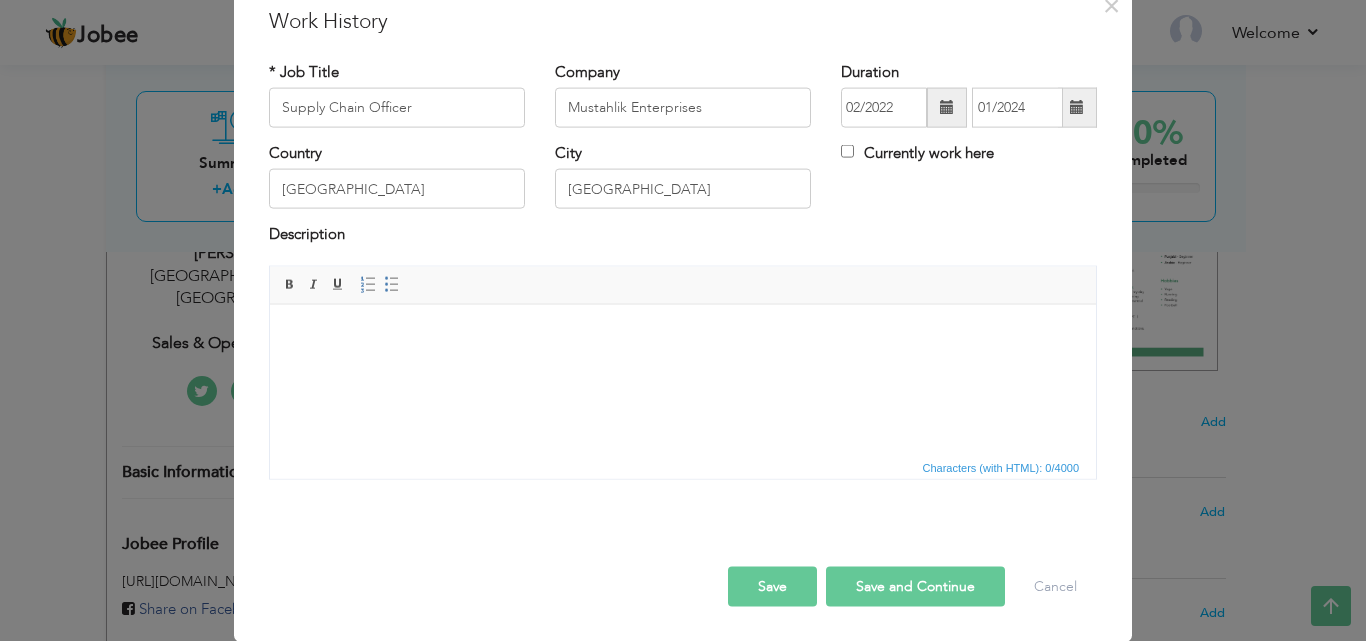 click at bounding box center [683, 334] 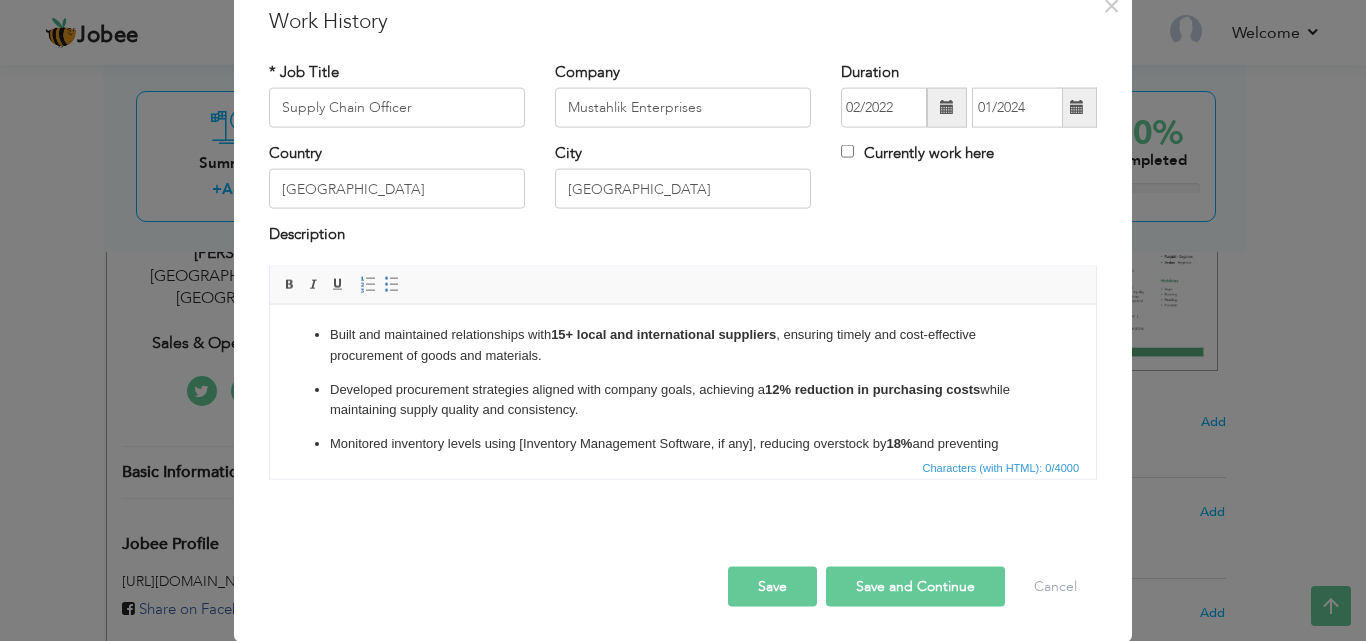 scroll, scrollTop: 181, scrollLeft: 0, axis: vertical 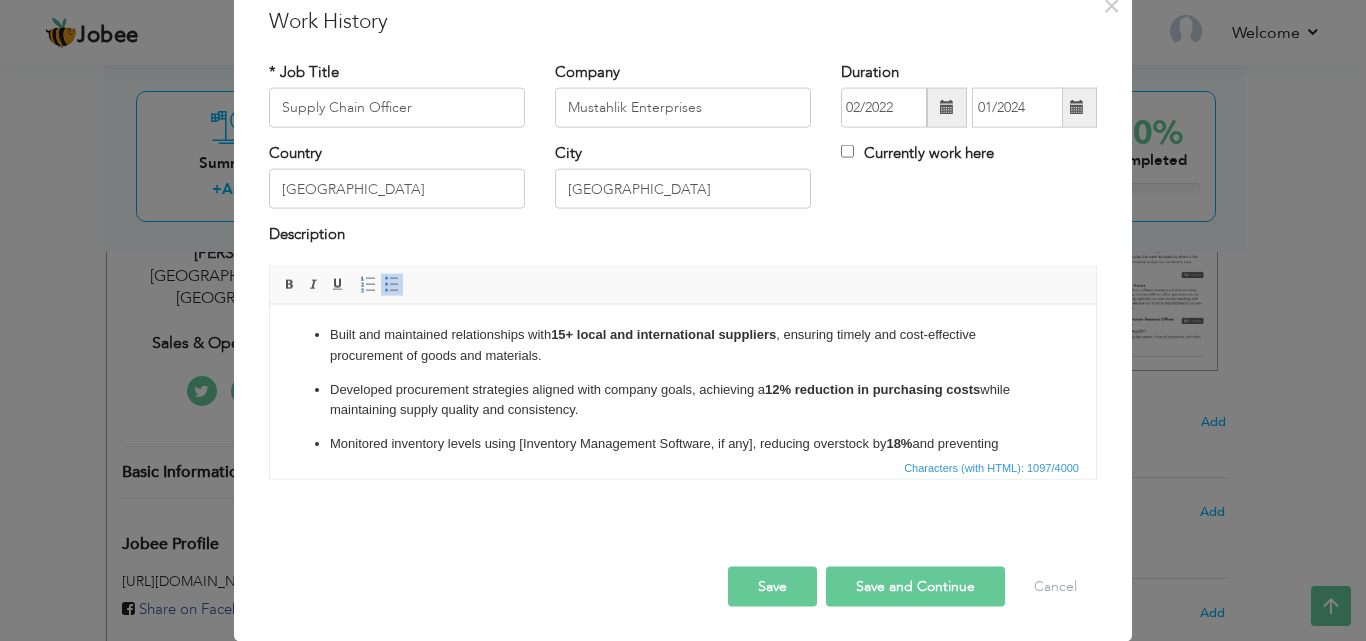 click on "Save" at bounding box center (772, 586) 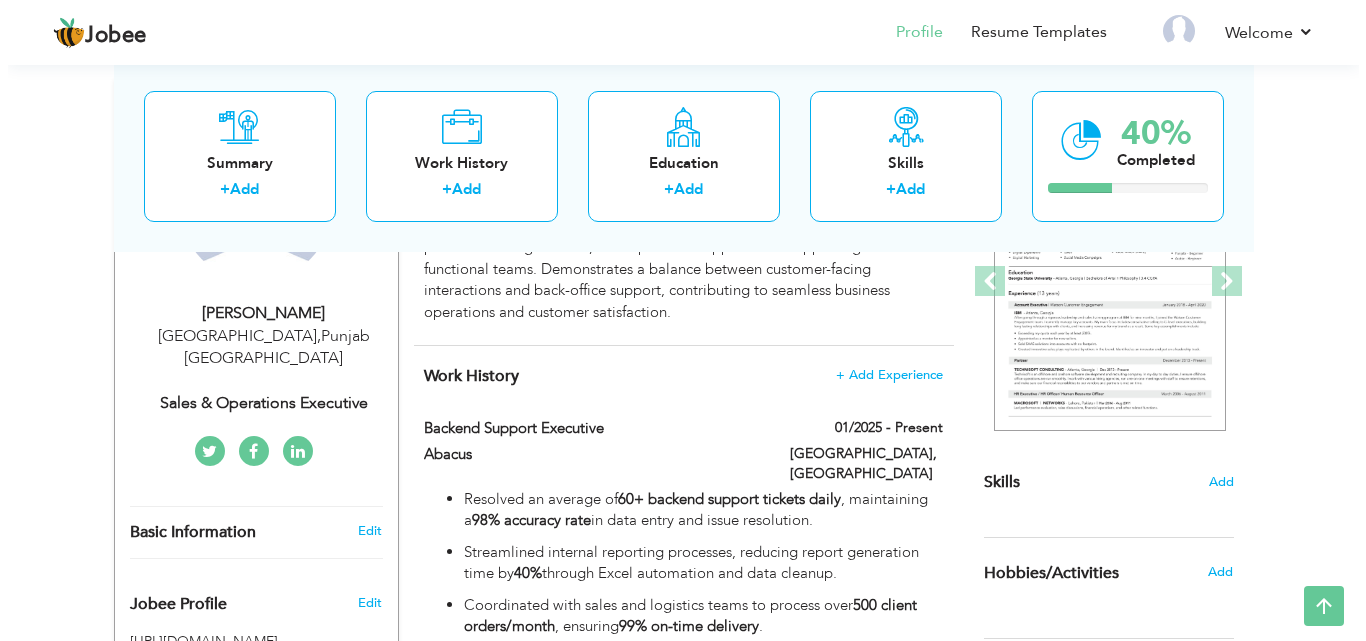 scroll, scrollTop: 294, scrollLeft: 0, axis: vertical 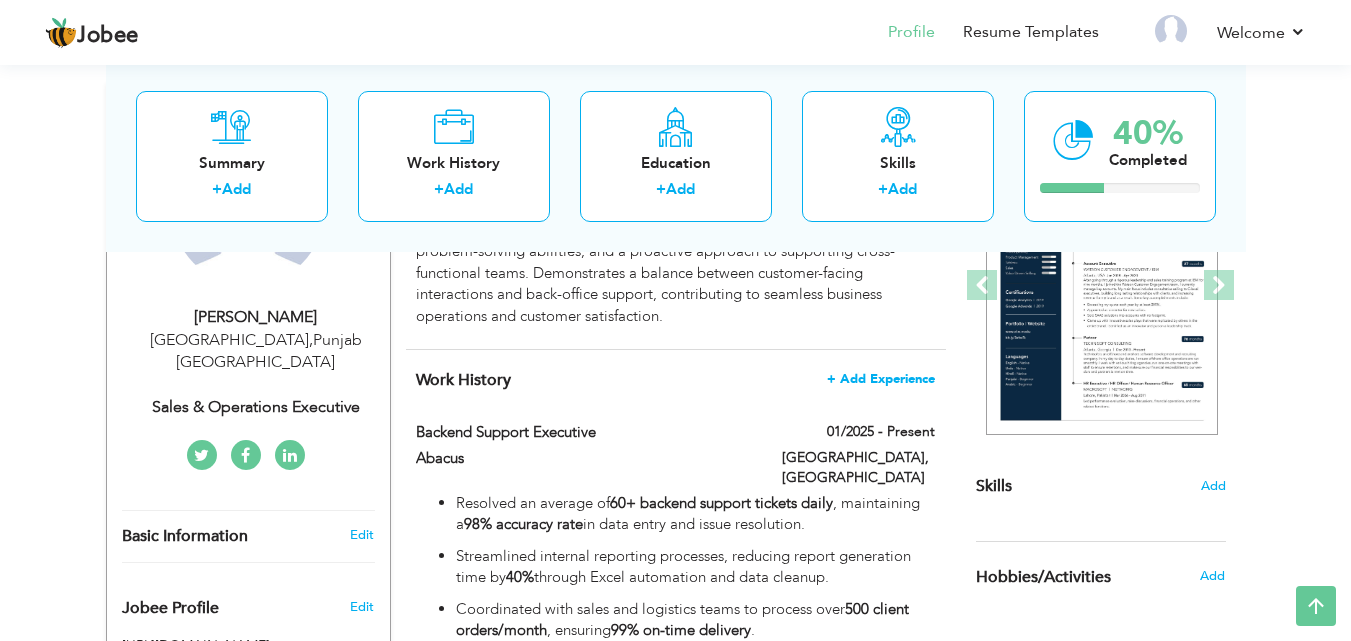click on "+ Add Experience" at bounding box center [881, 379] 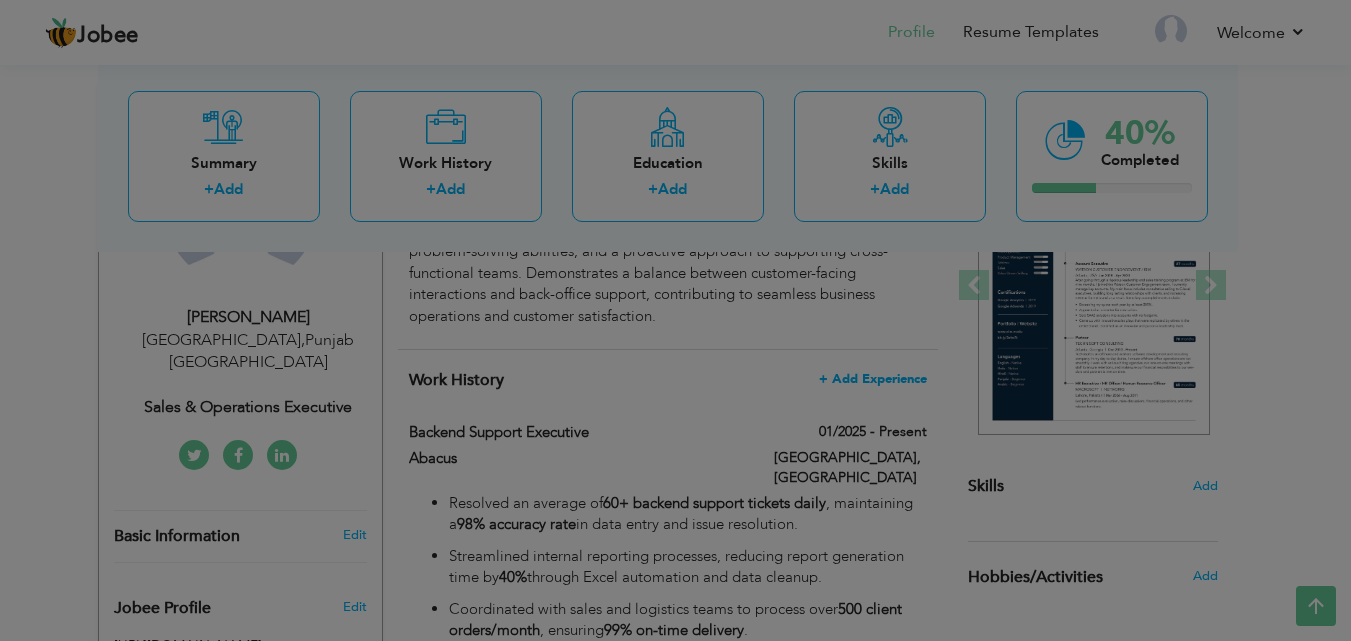 type 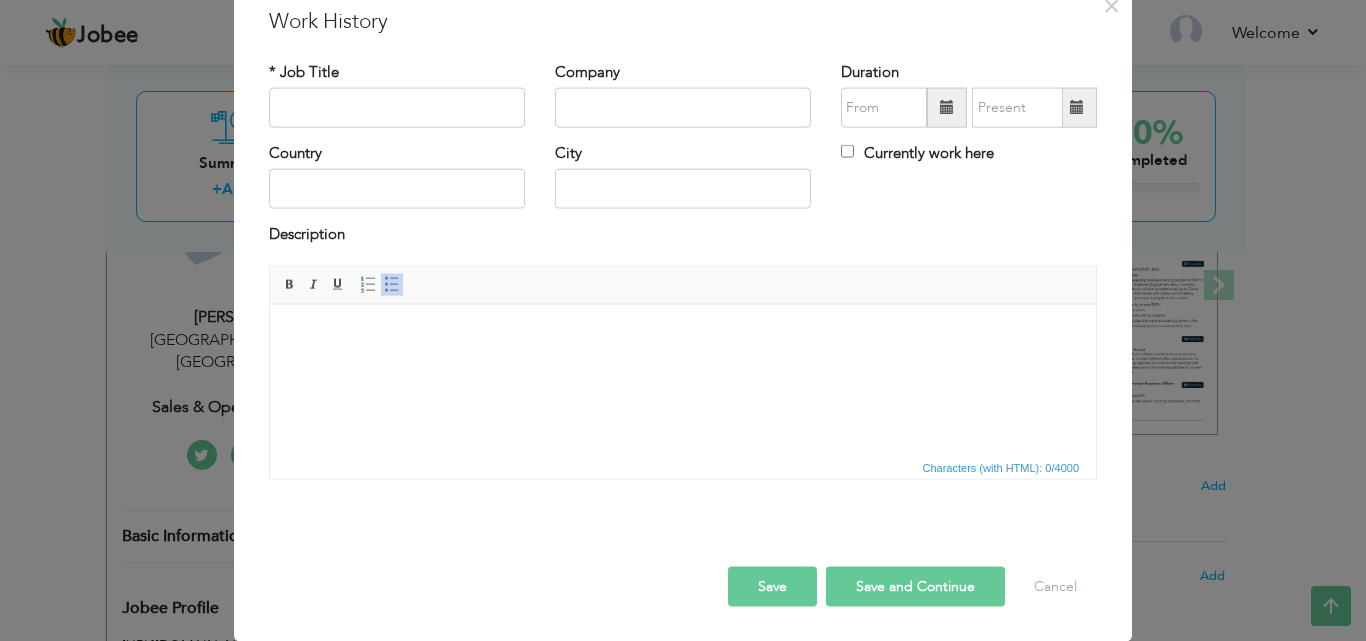 scroll, scrollTop: 0, scrollLeft: 0, axis: both 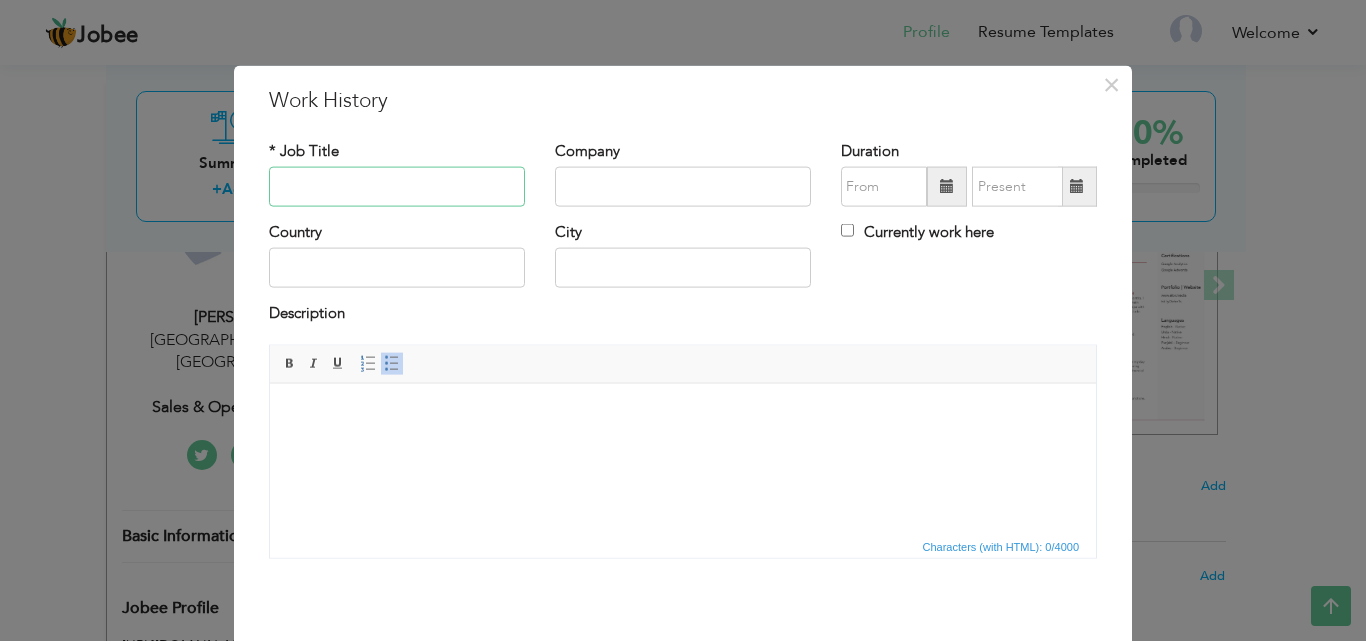 paste on "dministration Officer" 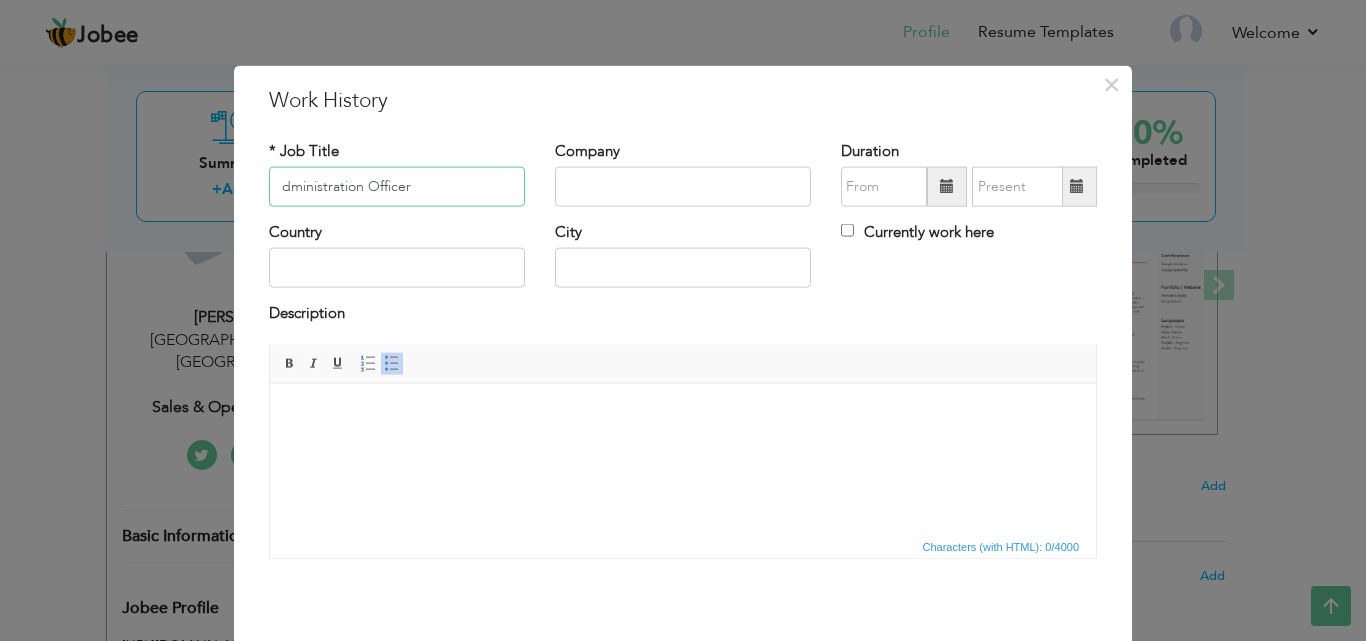 click on "dministration Officer" at bounding box center (397, 187) 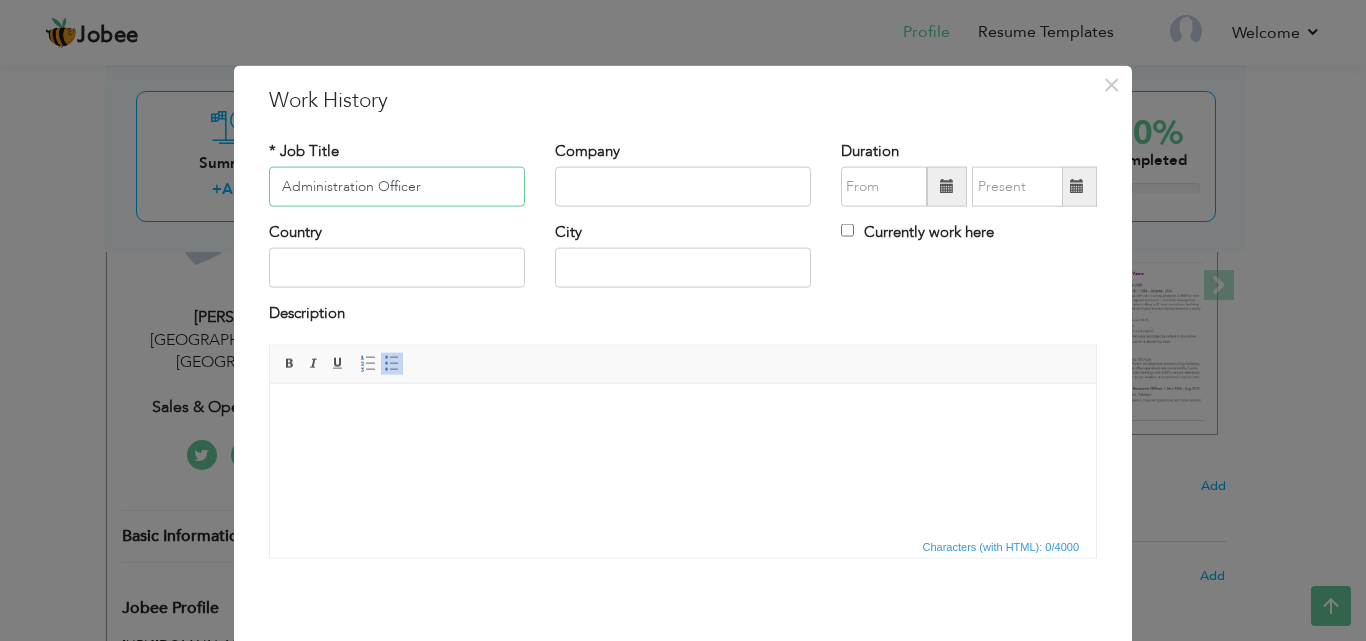 type on "Administration Officer" 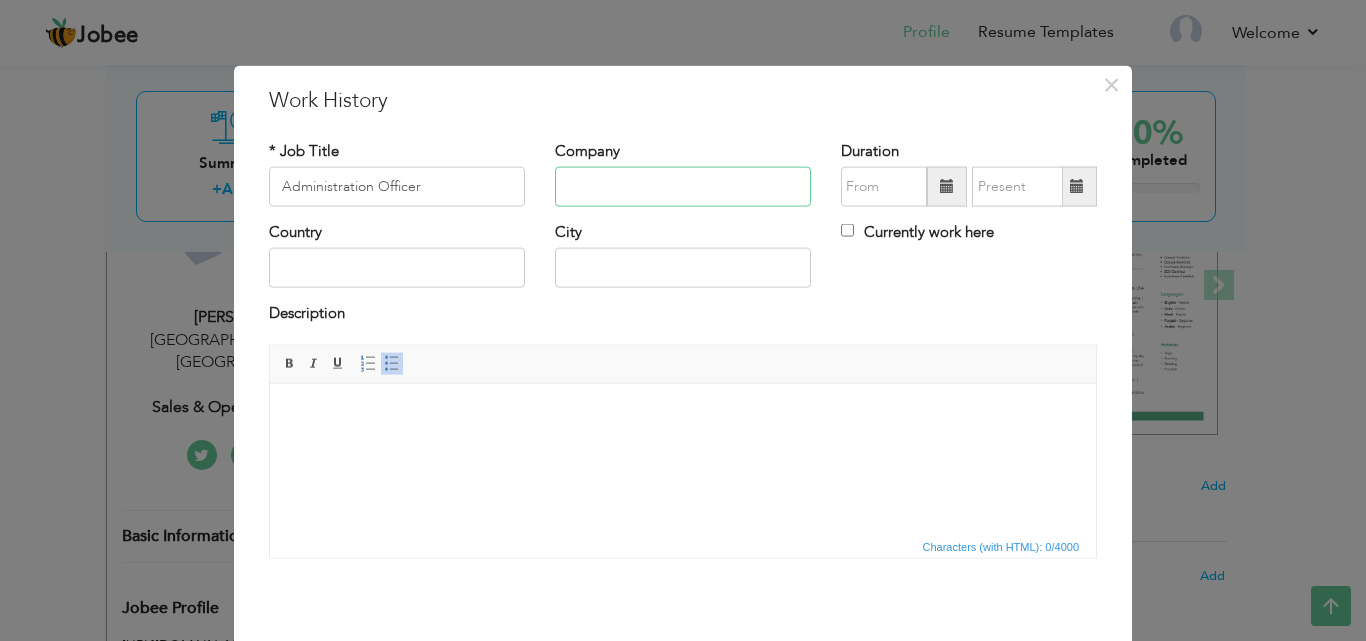 click at bounding box center (683, 187) 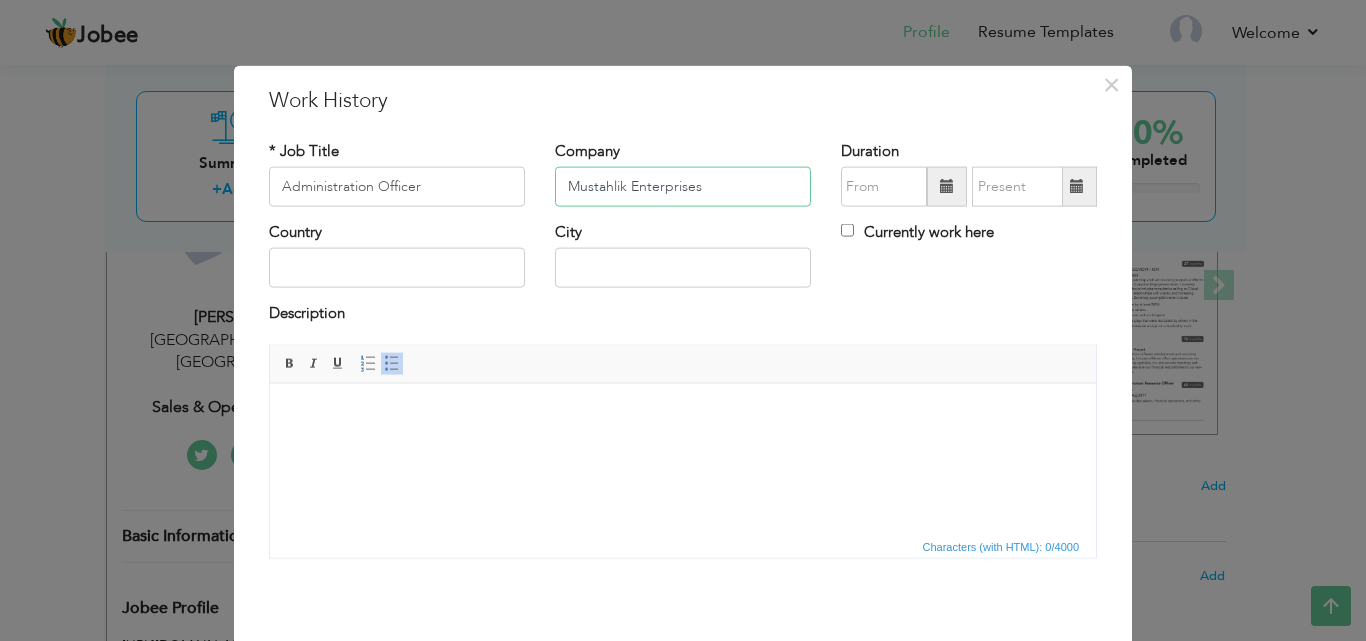 type on "Mustahlik Enterprises" 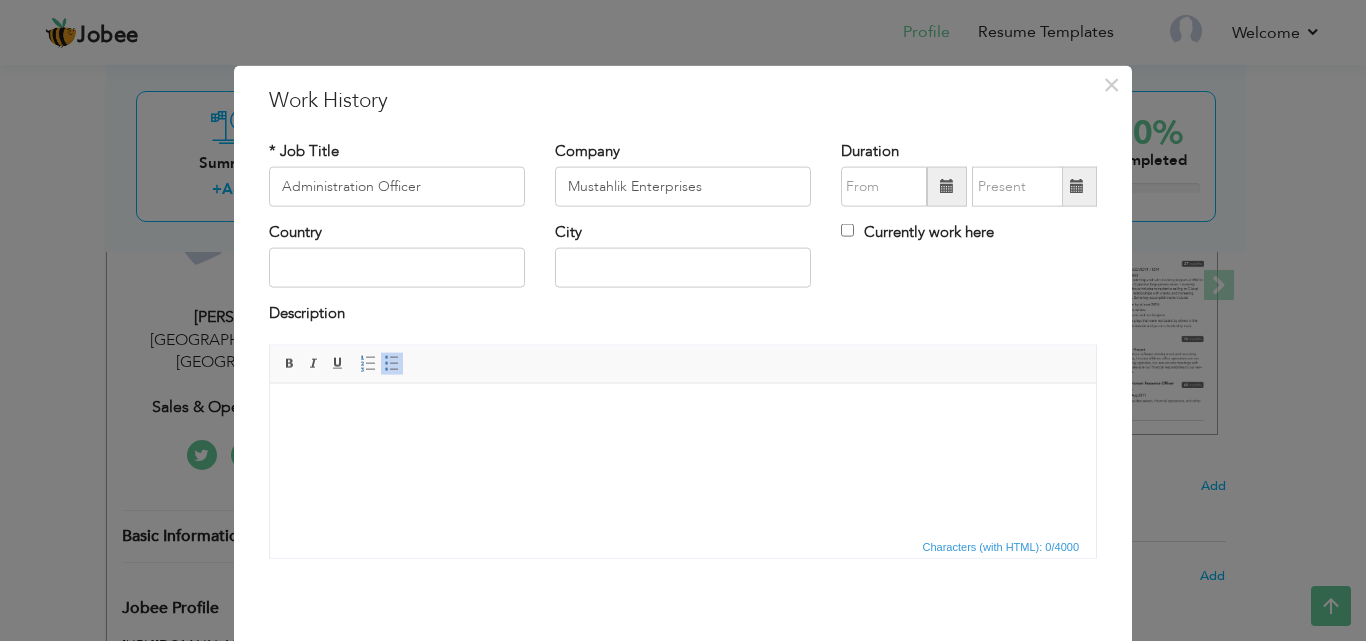 click at bounding box center [947, 187] 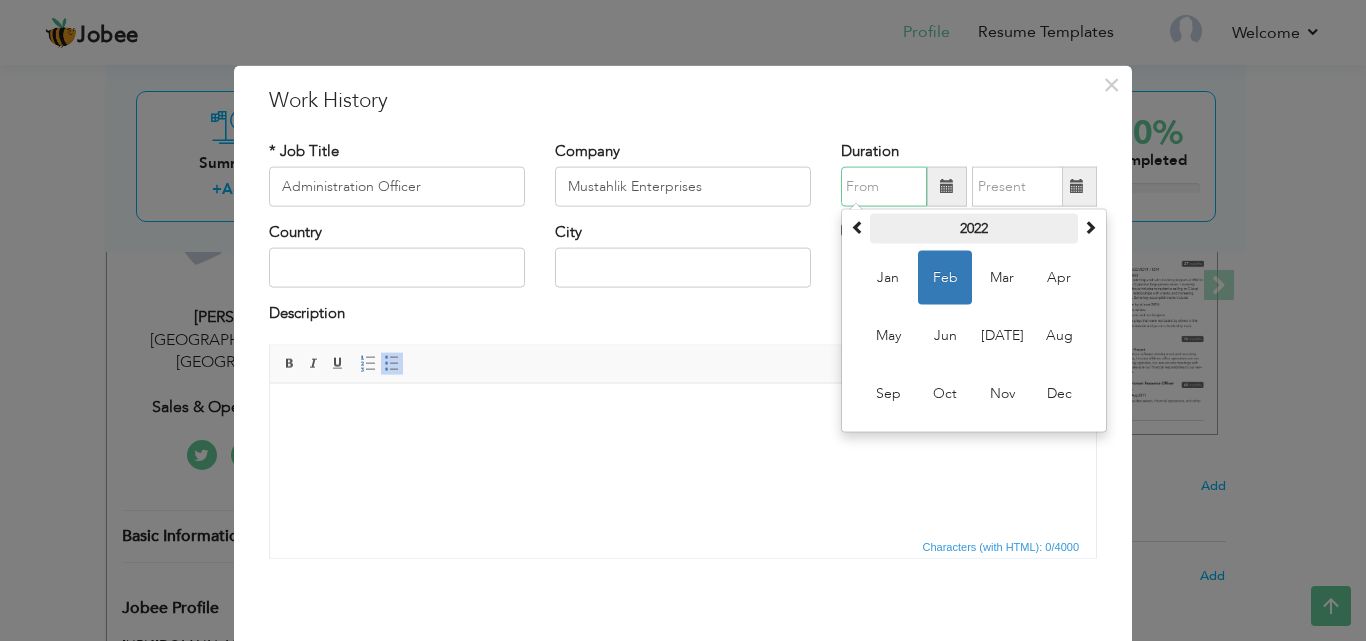 click on "2022" at bounding box center (974, 229) 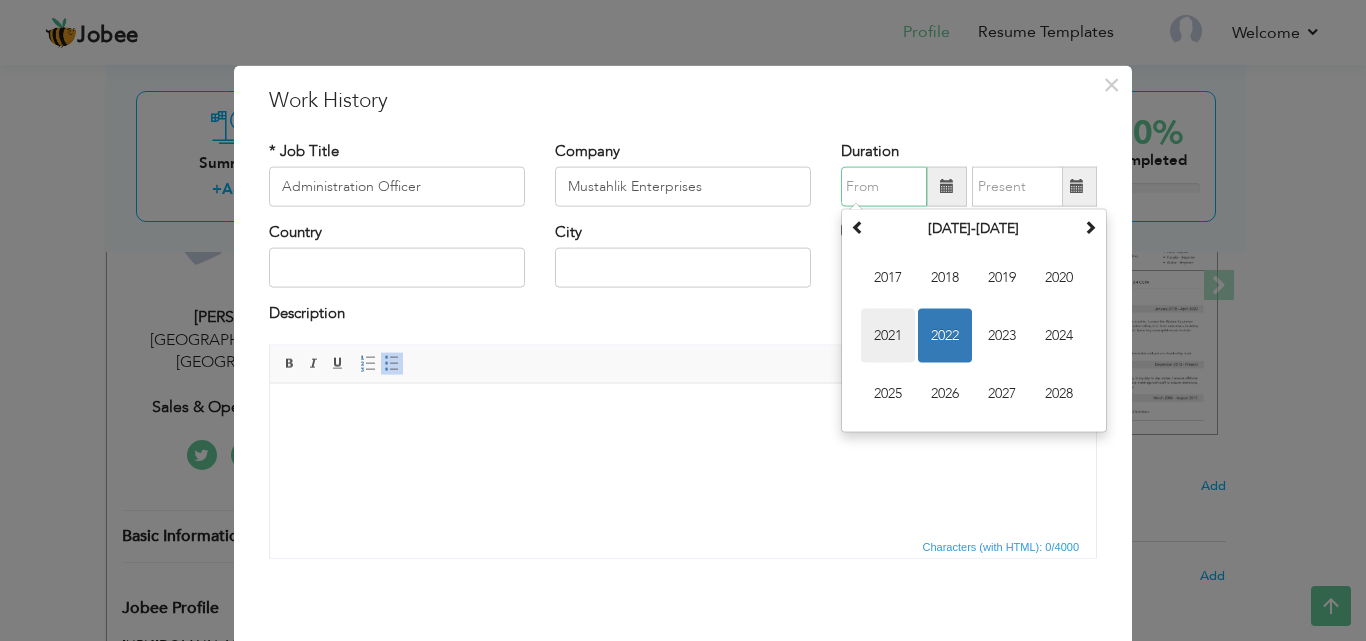 click on "2021" at bounding box center [888, 336] 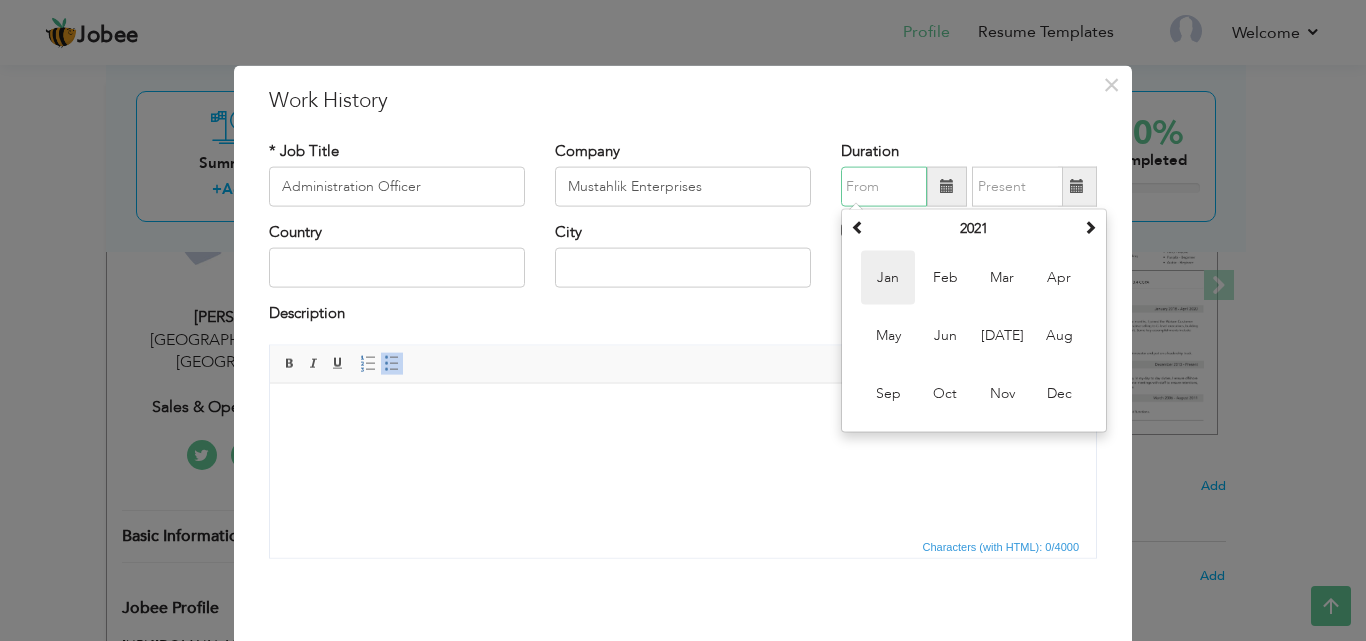 click on "Jan" at bounding box center [888, 278] 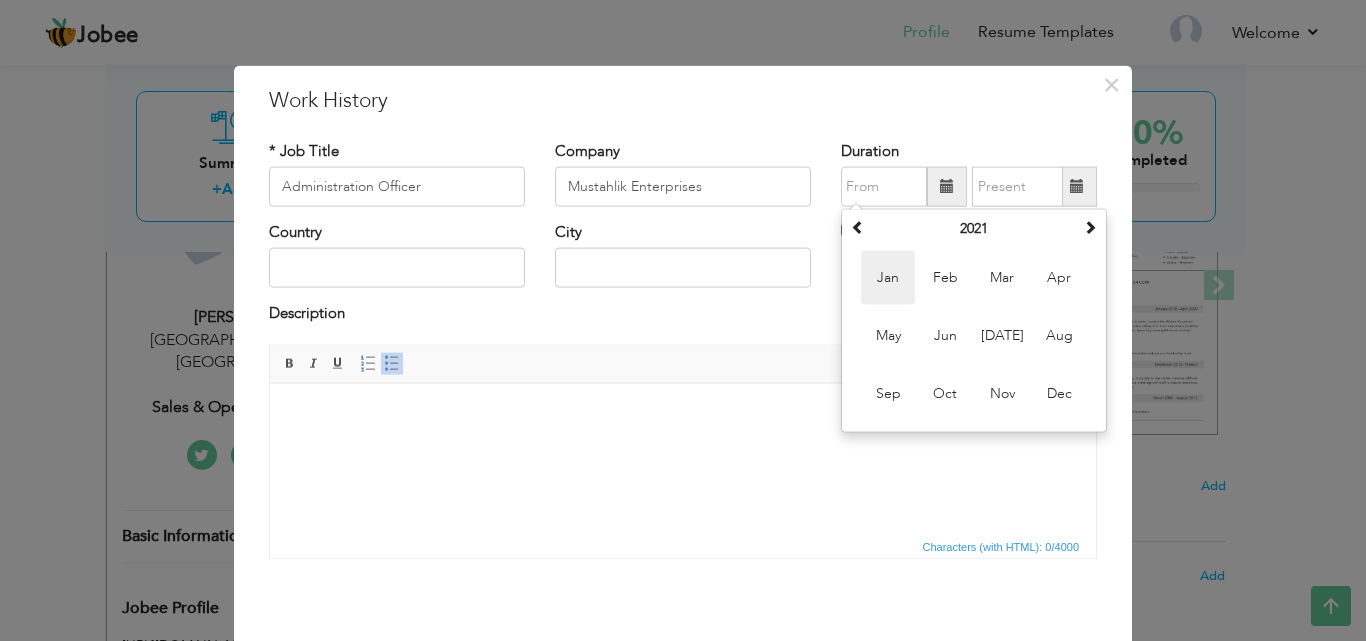 type on "01/2021" 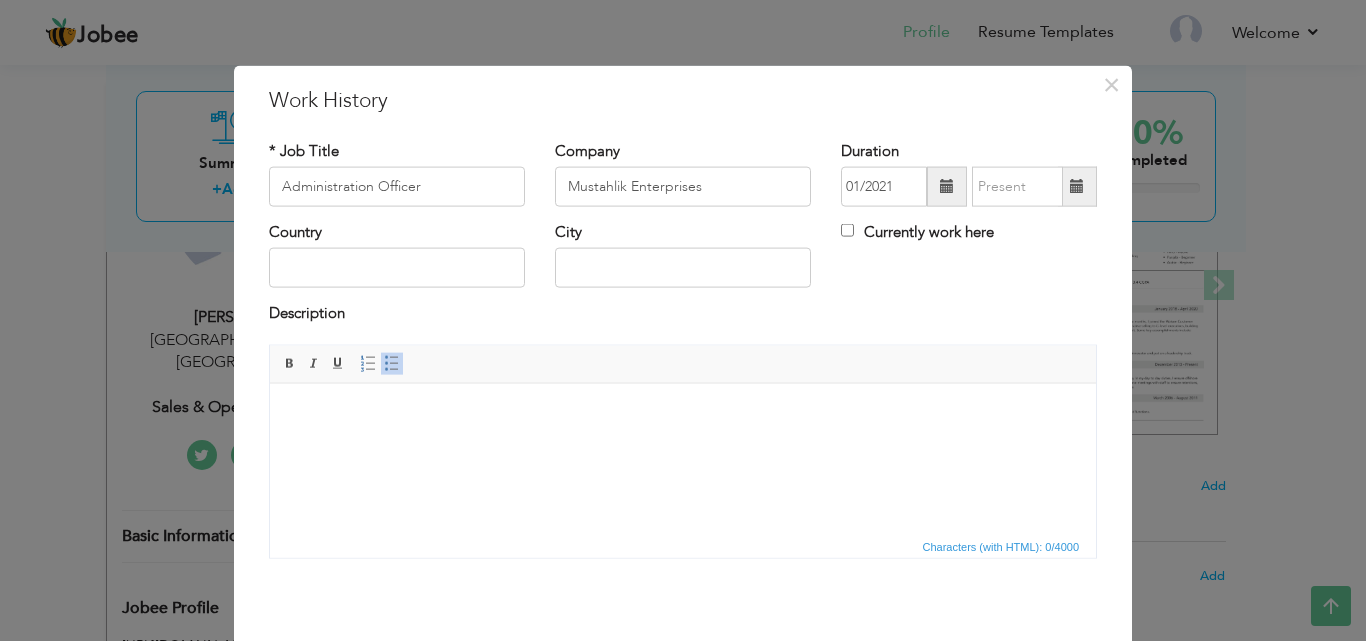 click at bounding box center [1077, 186] 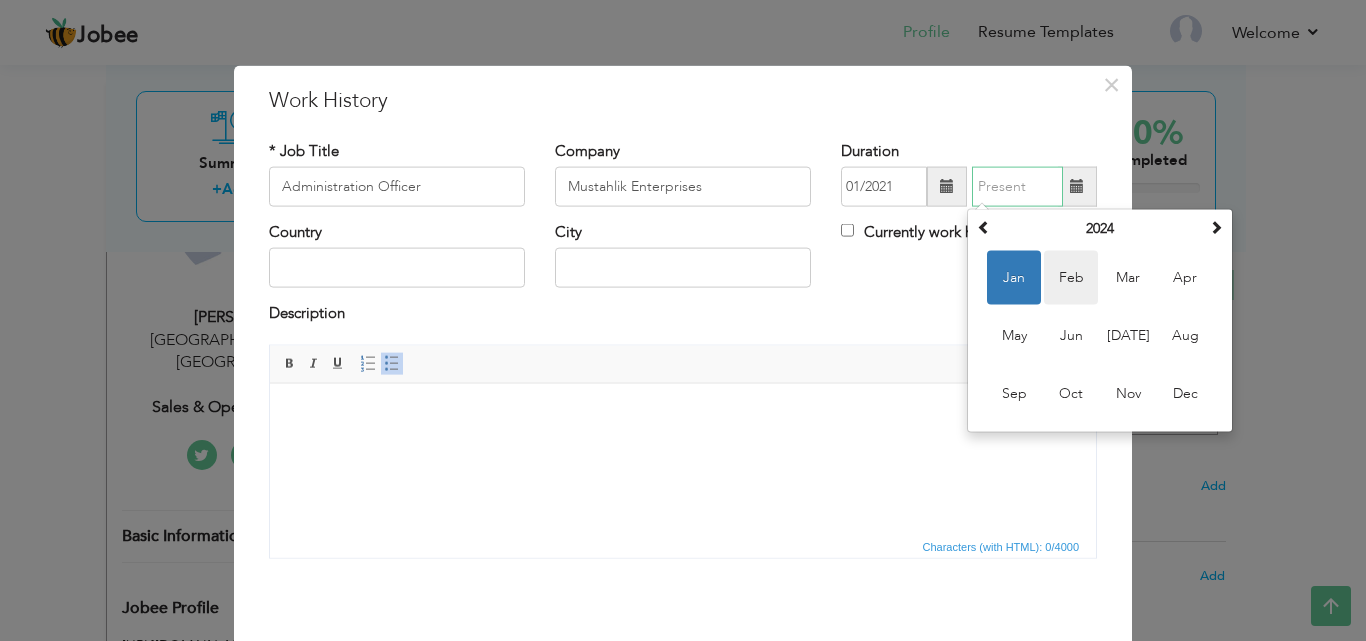 click on "Feb" at bounding box center [1071, 278] 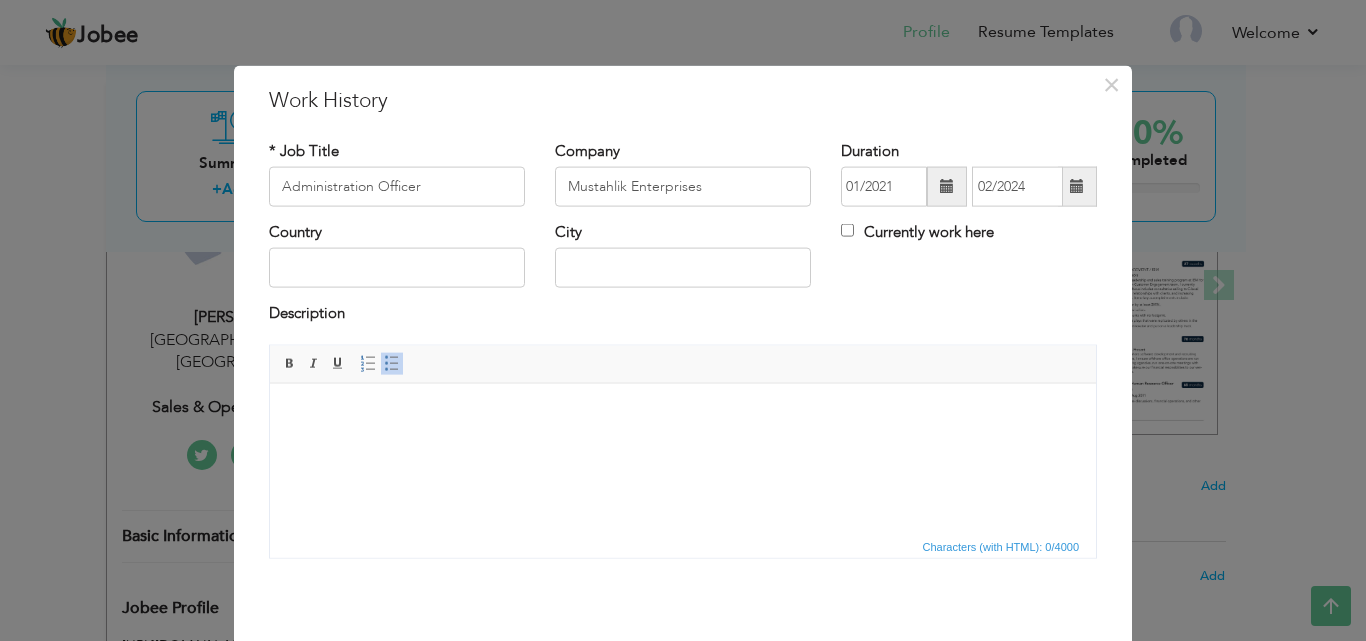 drag, startPoint x: 1078, startPoint y: 197, endPoint x: 1067, endPoint y: 193, distance: 11.7046995 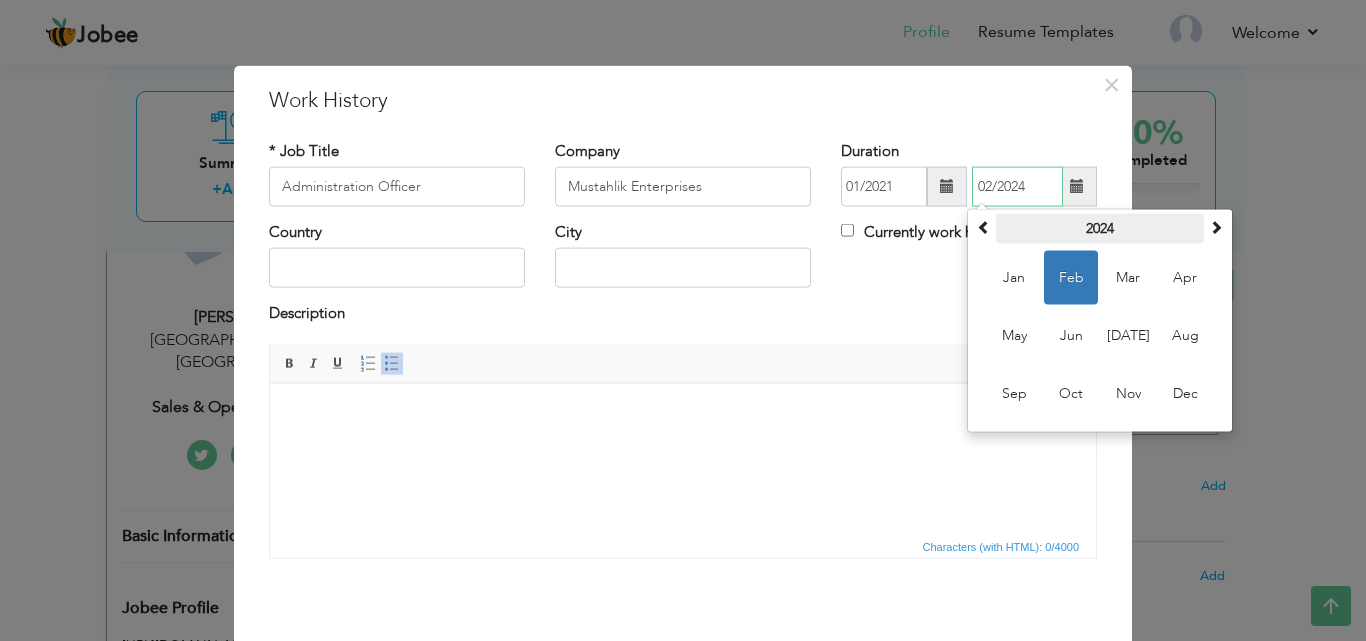 click on "2024" at bounding box center [1100, 229] 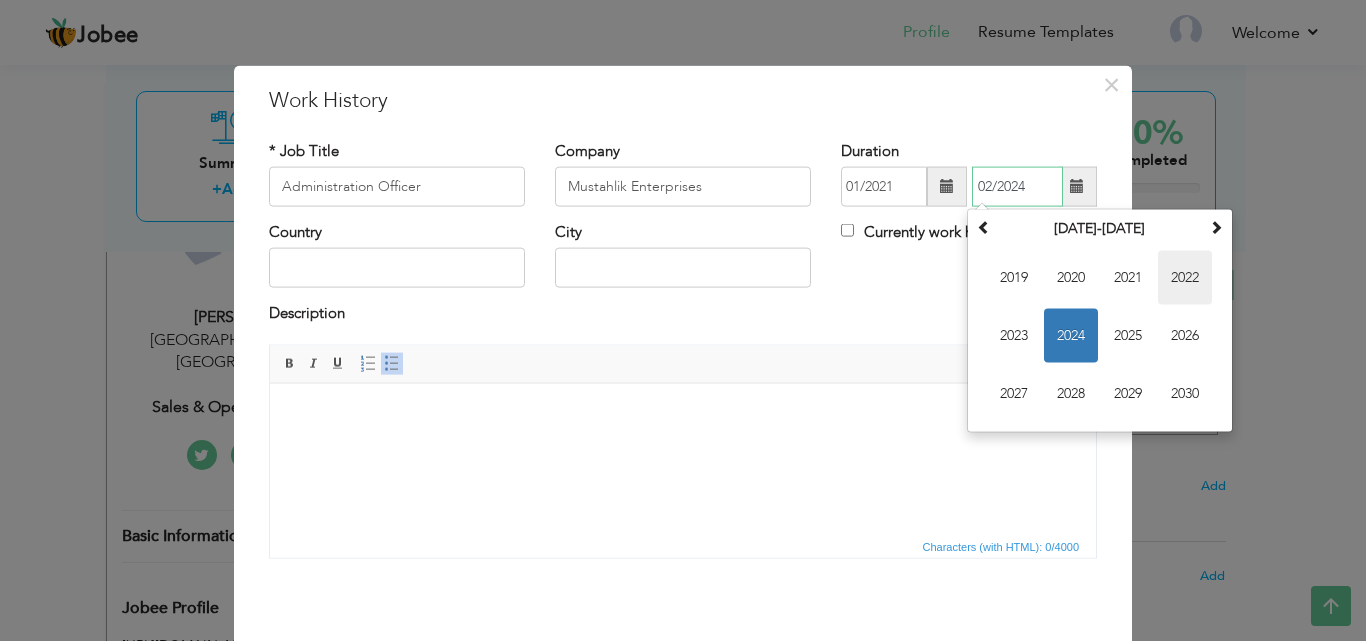 click on "2022" at bounding box center (1185, 278) 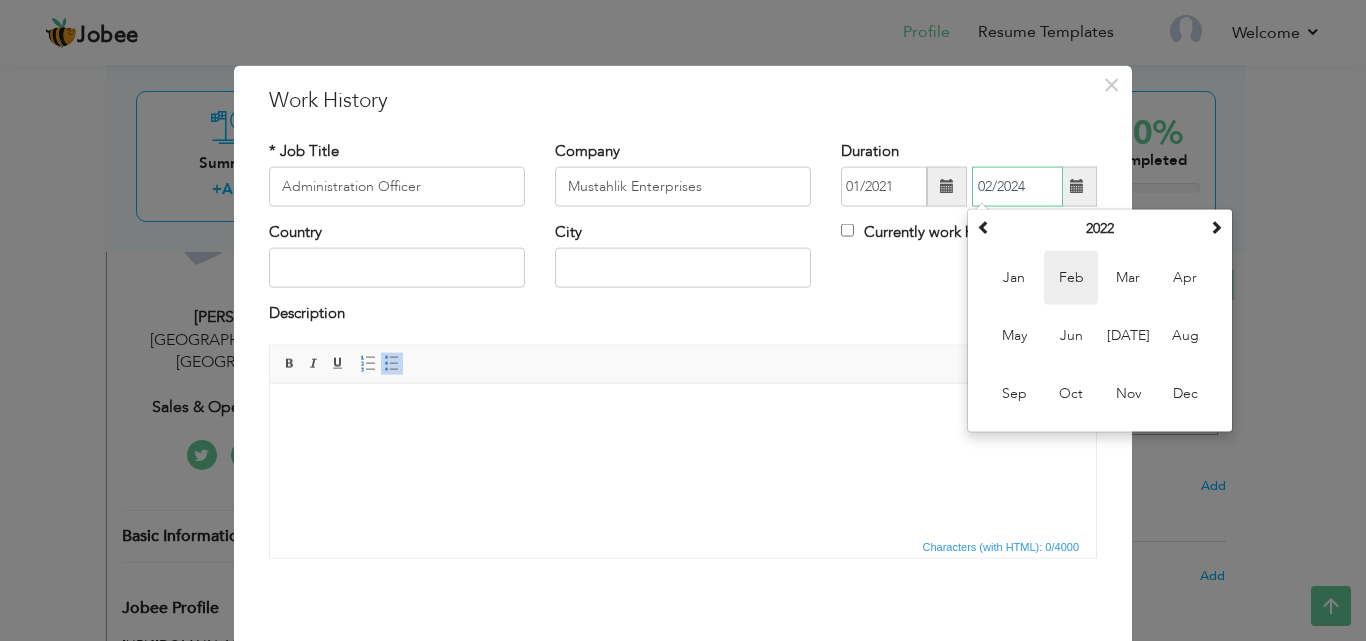 click on "Feb" at bounding box center (1071, 278) 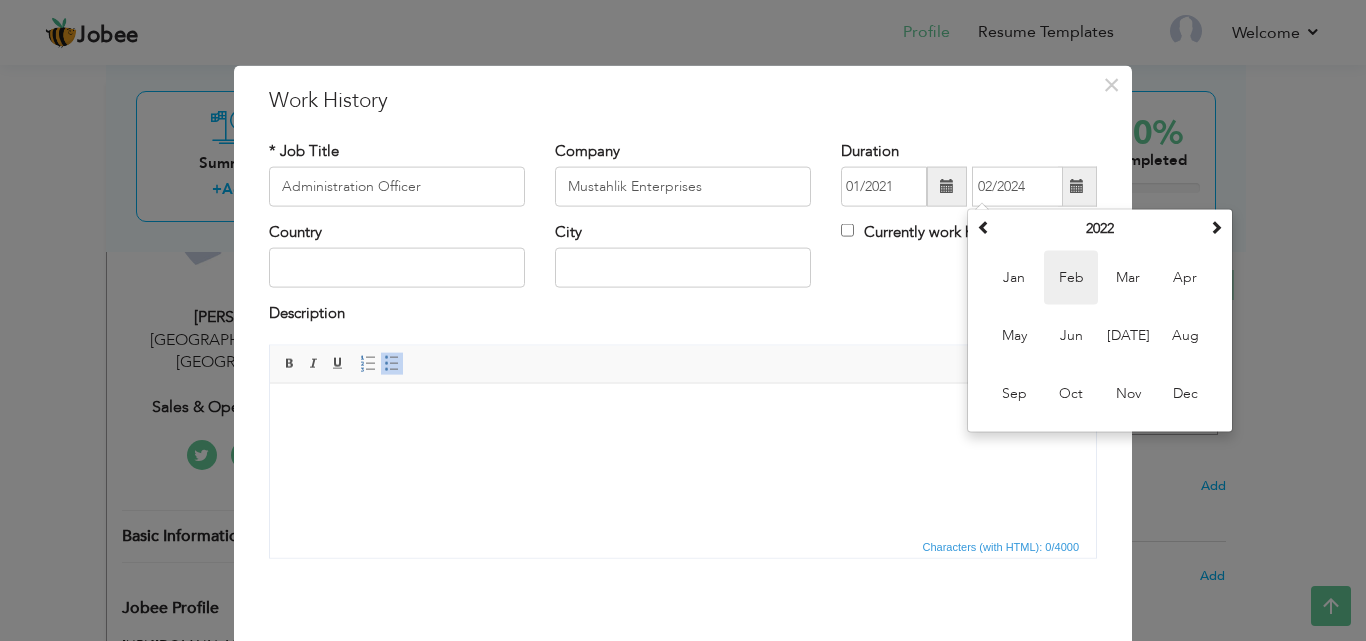 type on "02/2022" 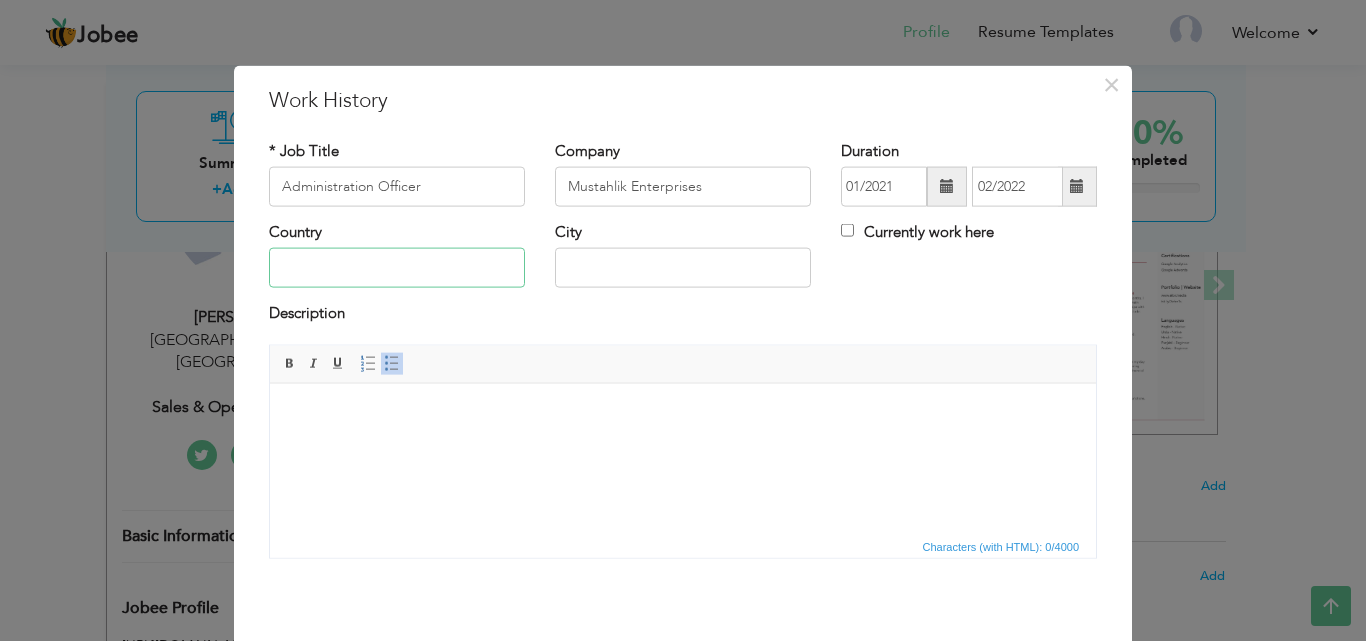 click at bounding box center (397, 268) 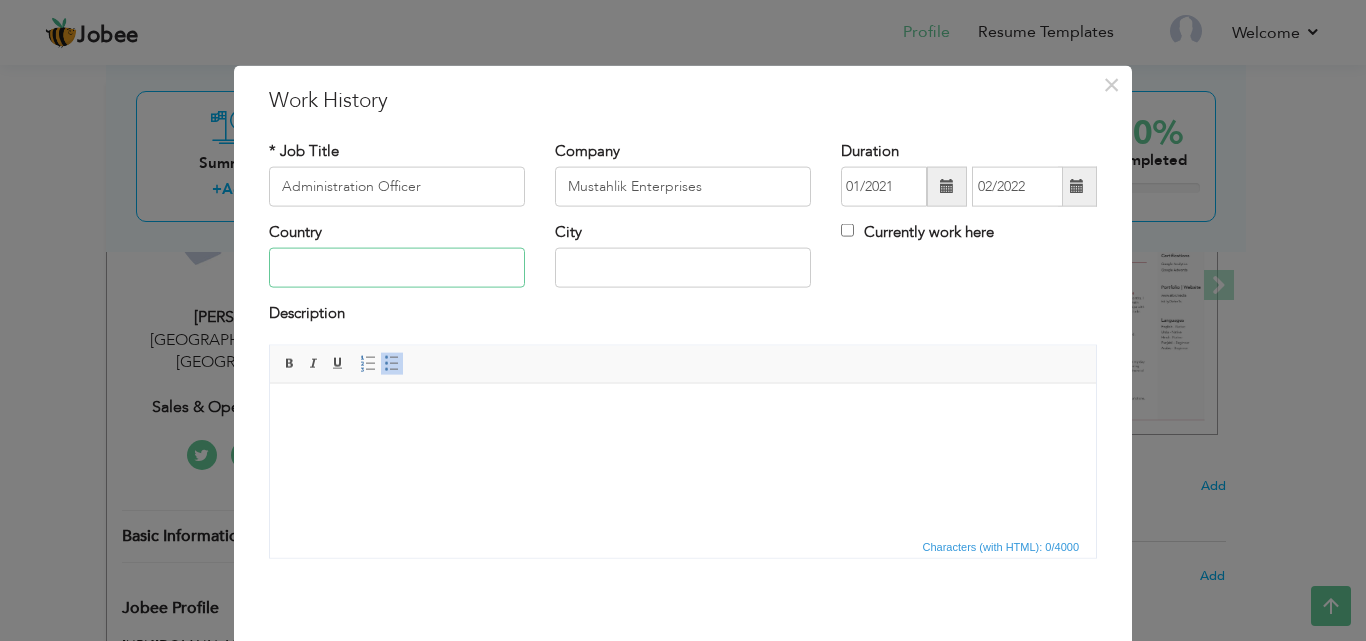 type on "[GEOGRAPHIC_DATA]" 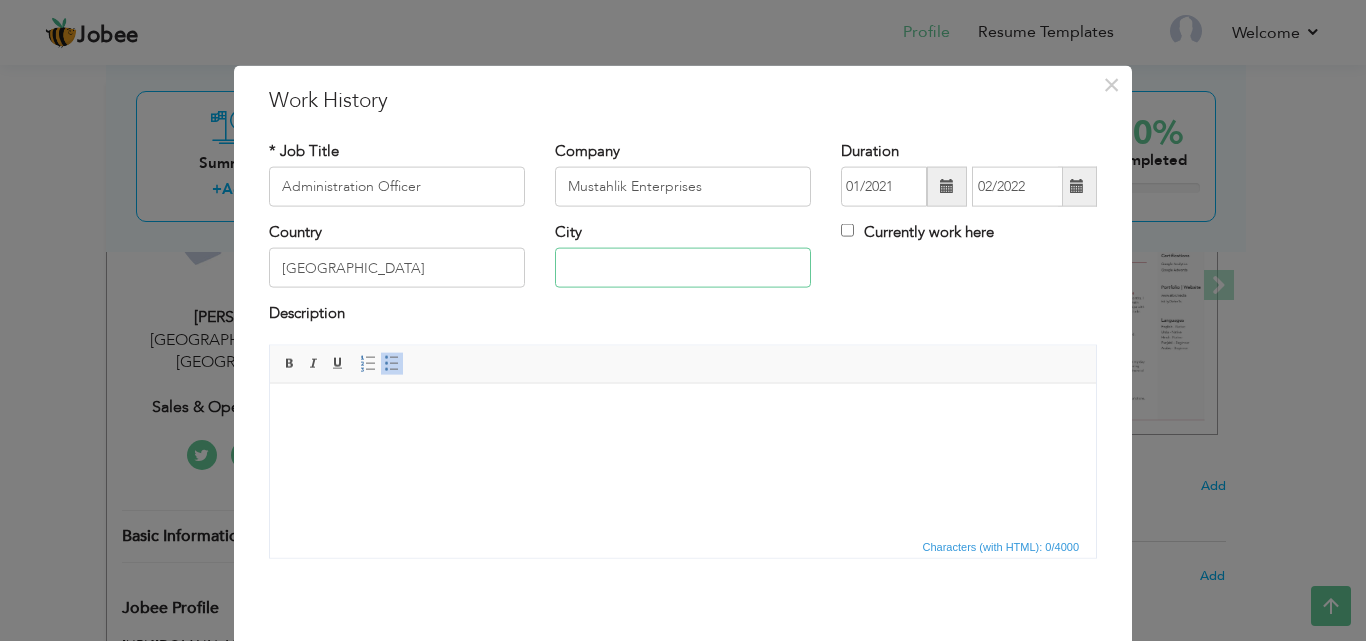 type on "[GEOGRAPHIC_DATA]" 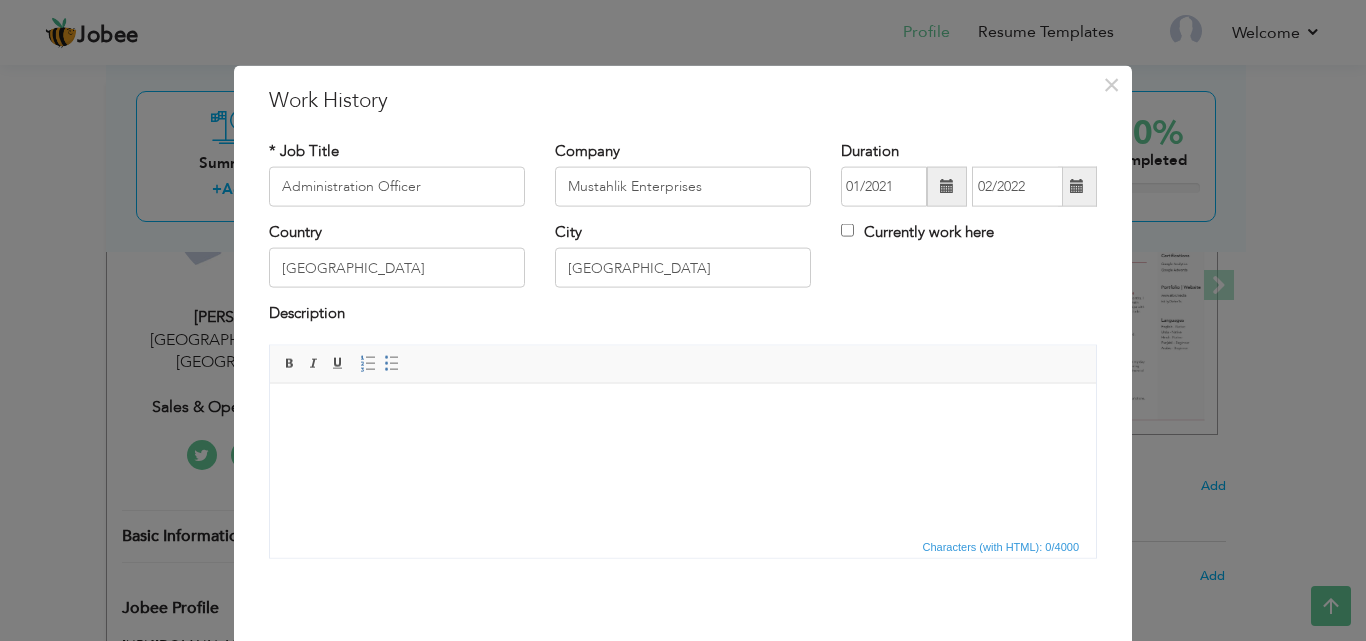 click at bounding box center (683, 413) 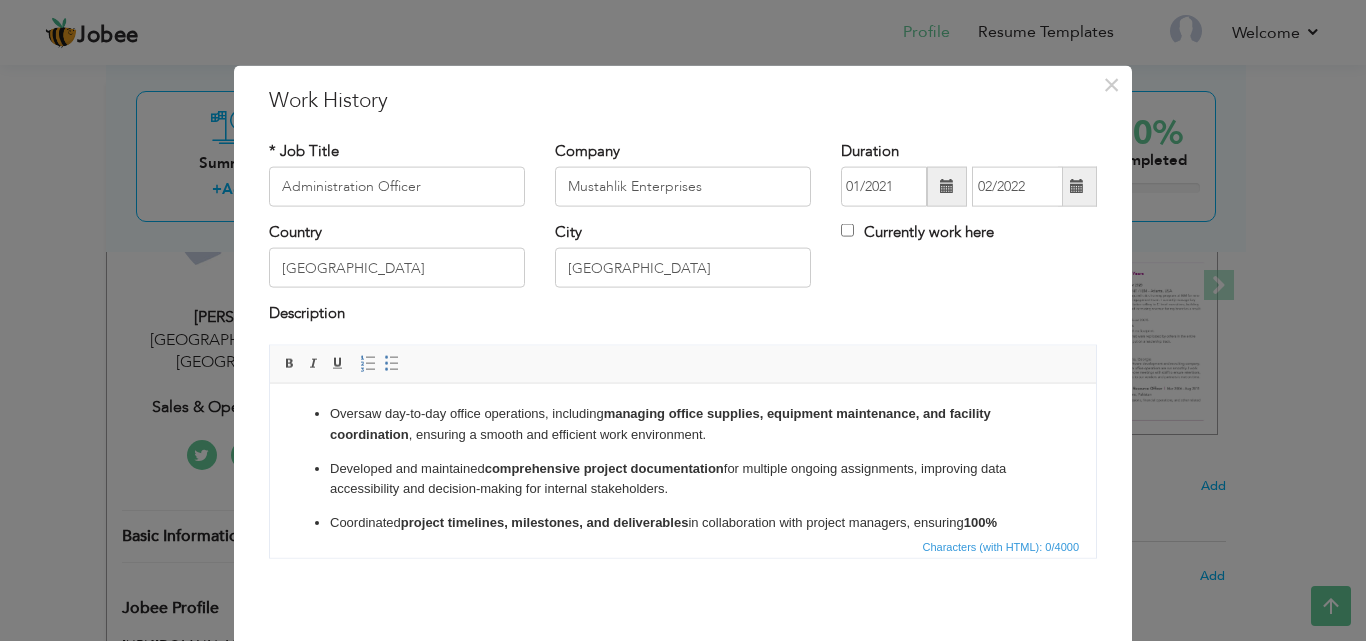 scroll, scrollTop: 126, scrollLeft: 0, axis: vertical 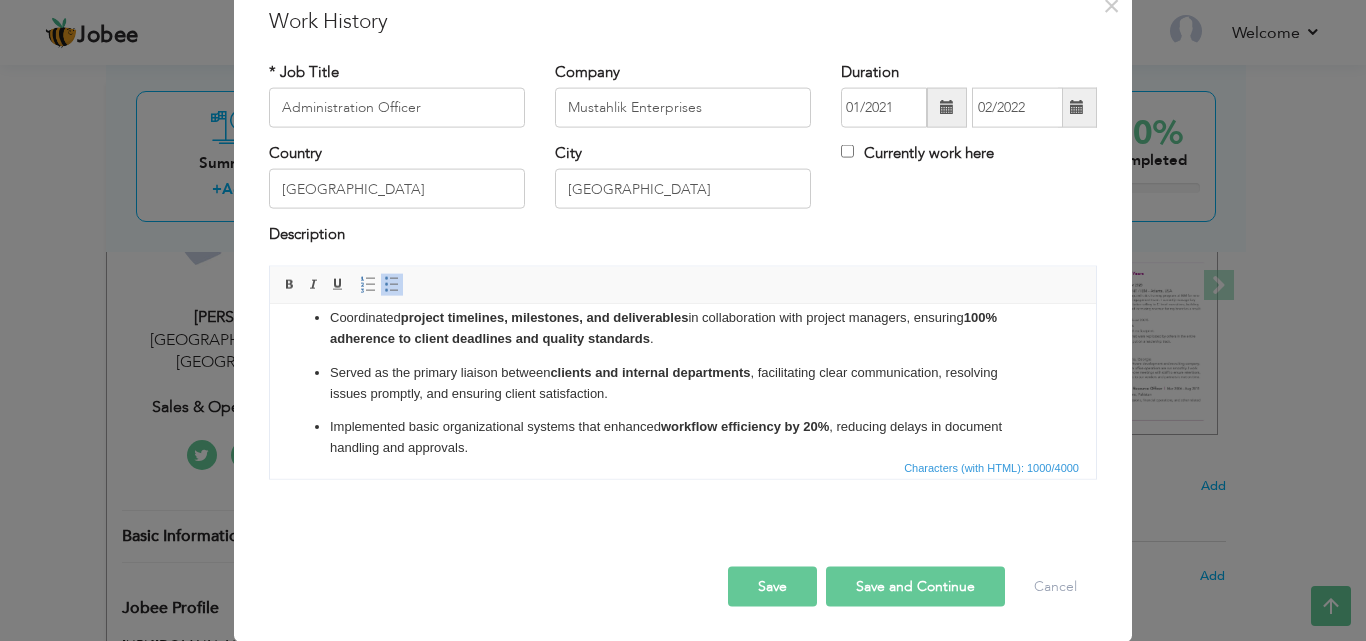 click on "Save and Continue" at bounding box center [915, 586] 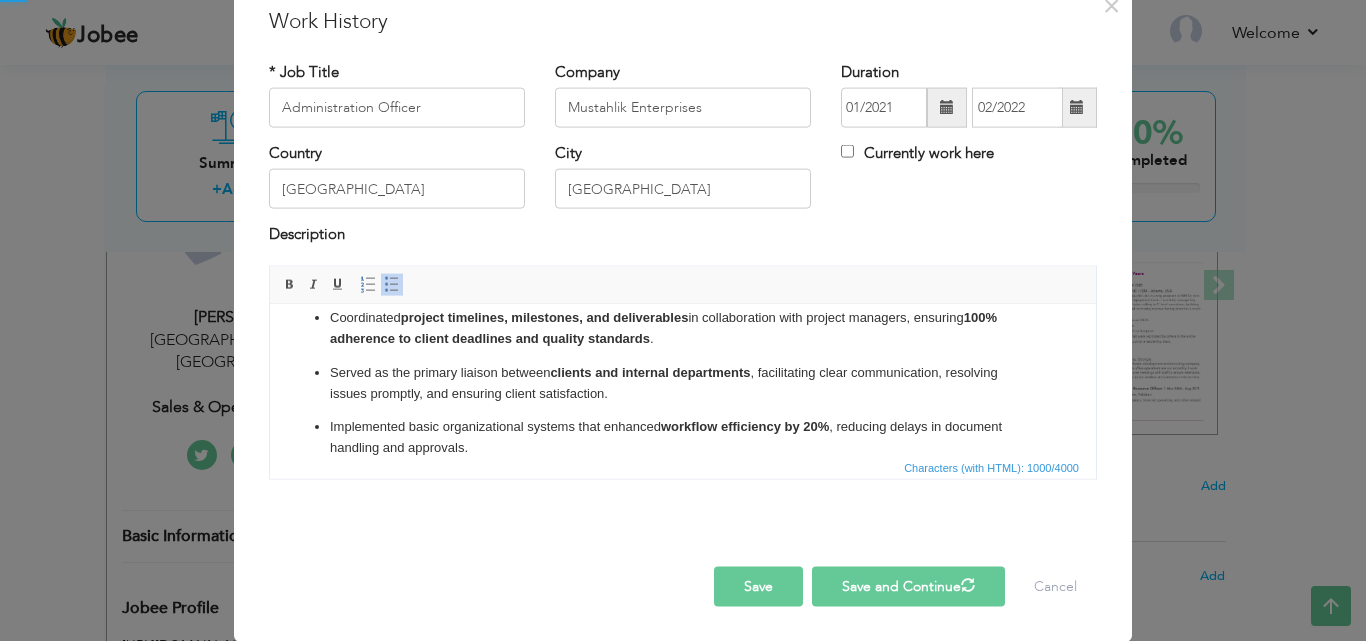type 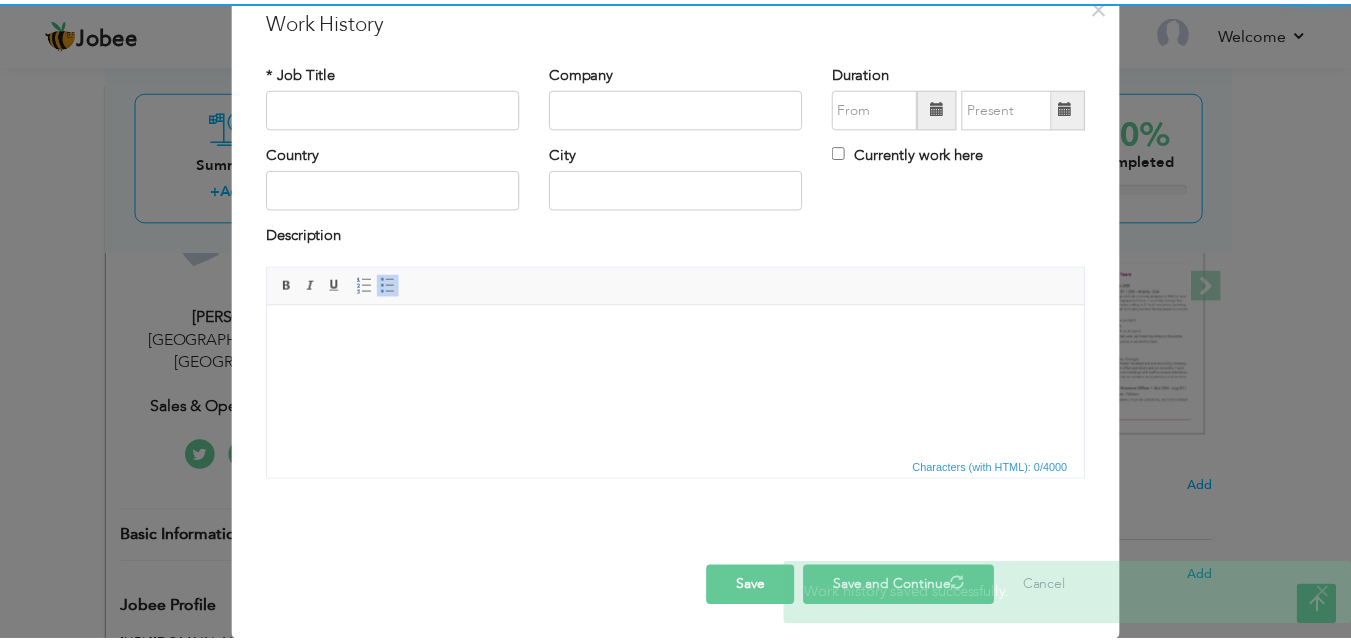 scroll, scrollTop: 0, scrollLeft: 0, axis: both 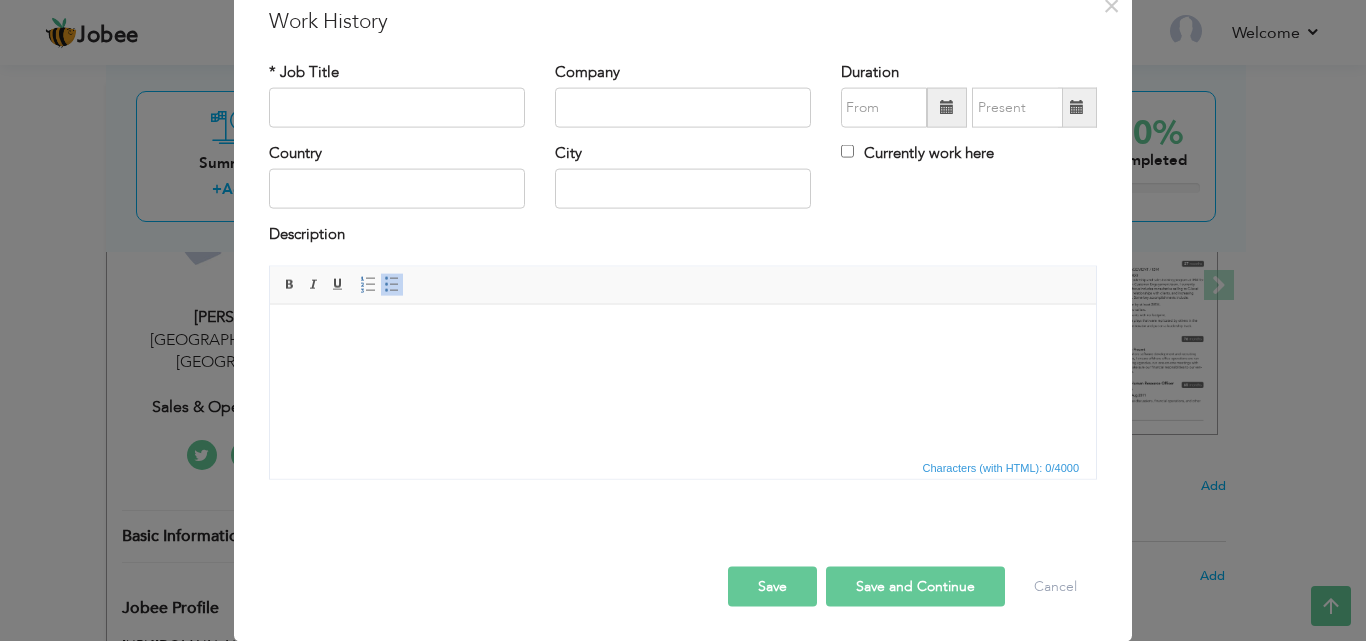 click on "Save" at bounding box center (772, 586) 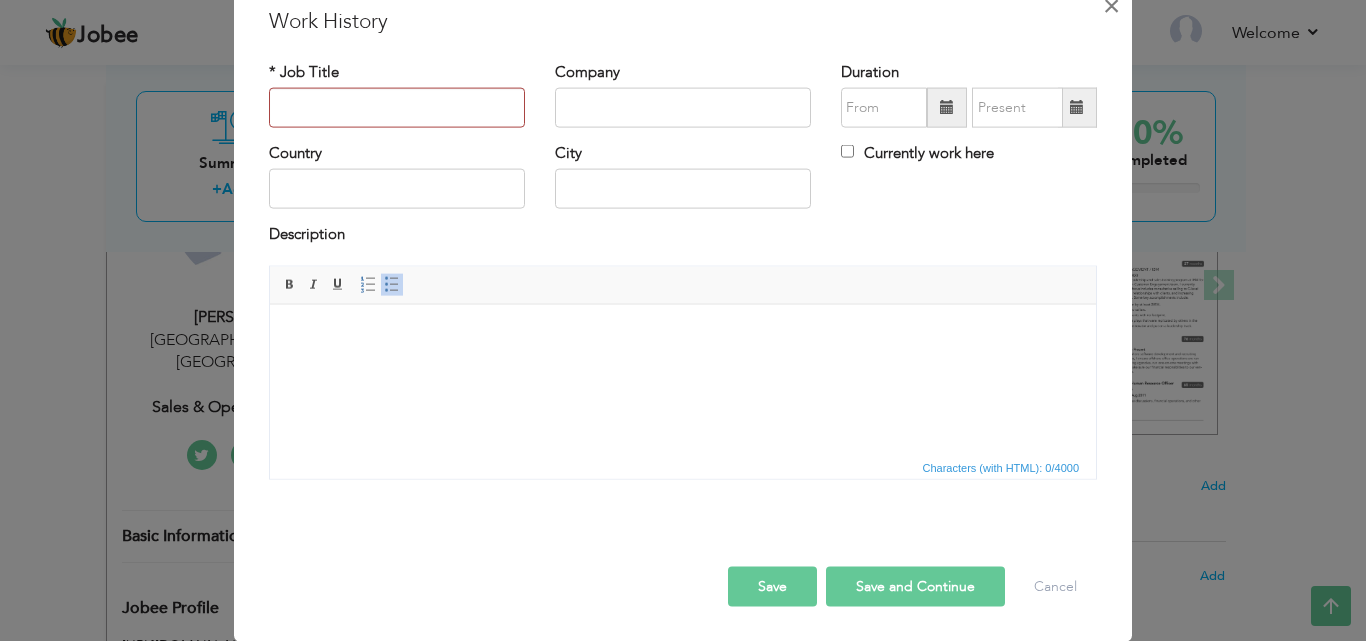 click on "×" at bounding box center (1111, 5) 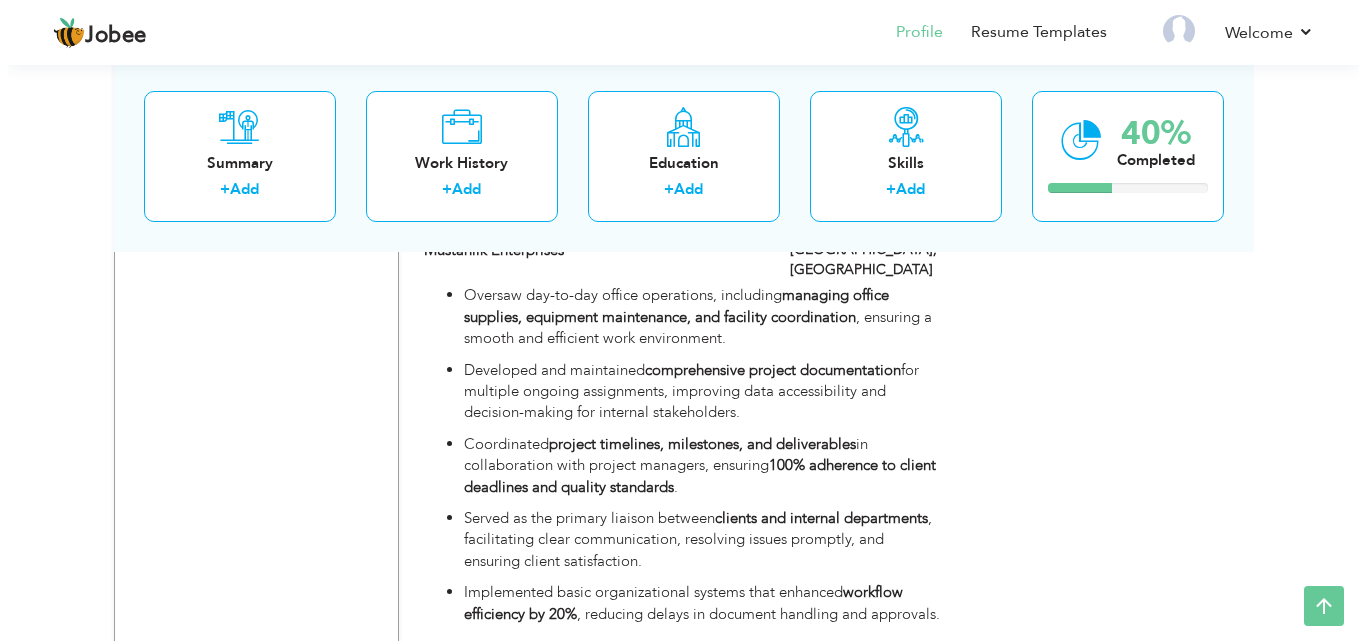 scroll, scrollTop: 2096, scrollLeft: 0, axis: vertical 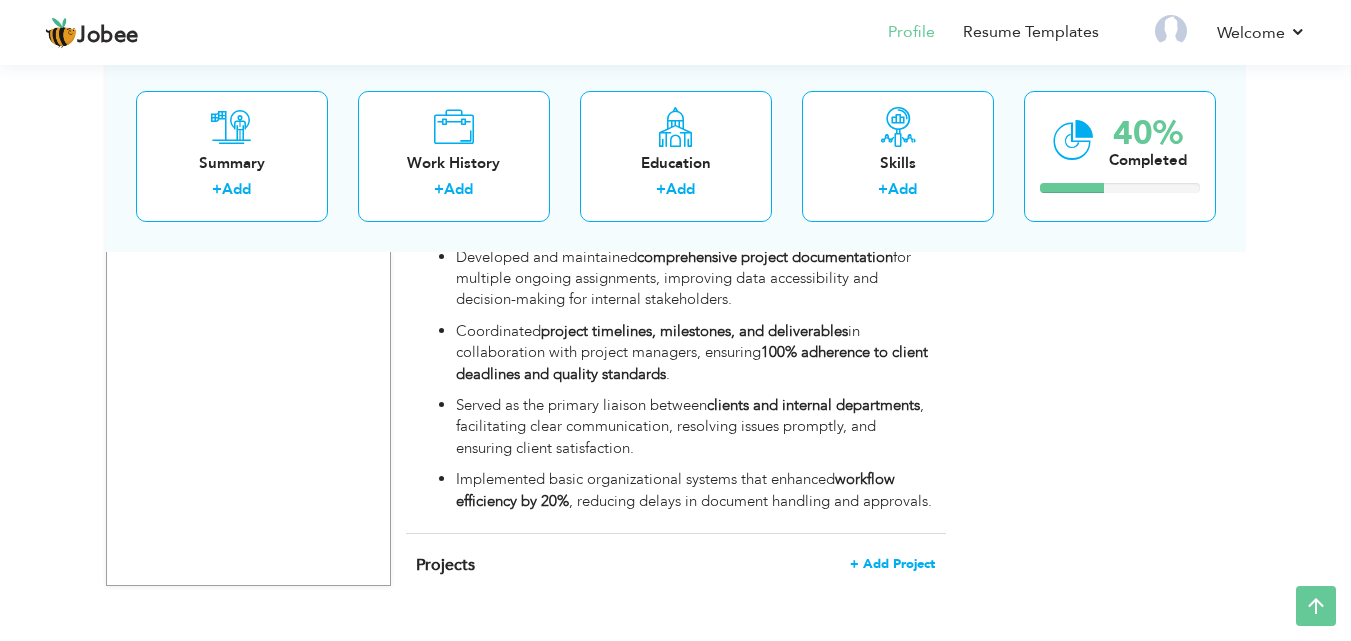 click on "+ Add Project" at bounding box center (892, 564) 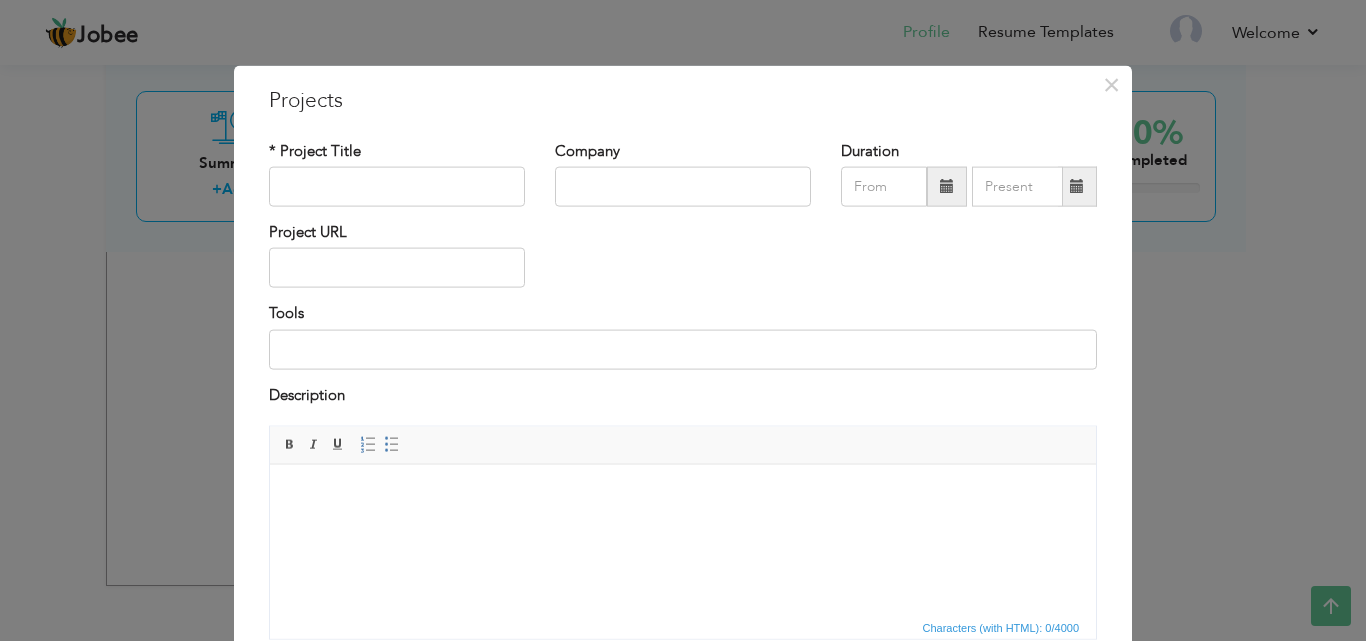 click at bounding box center [683, 494] 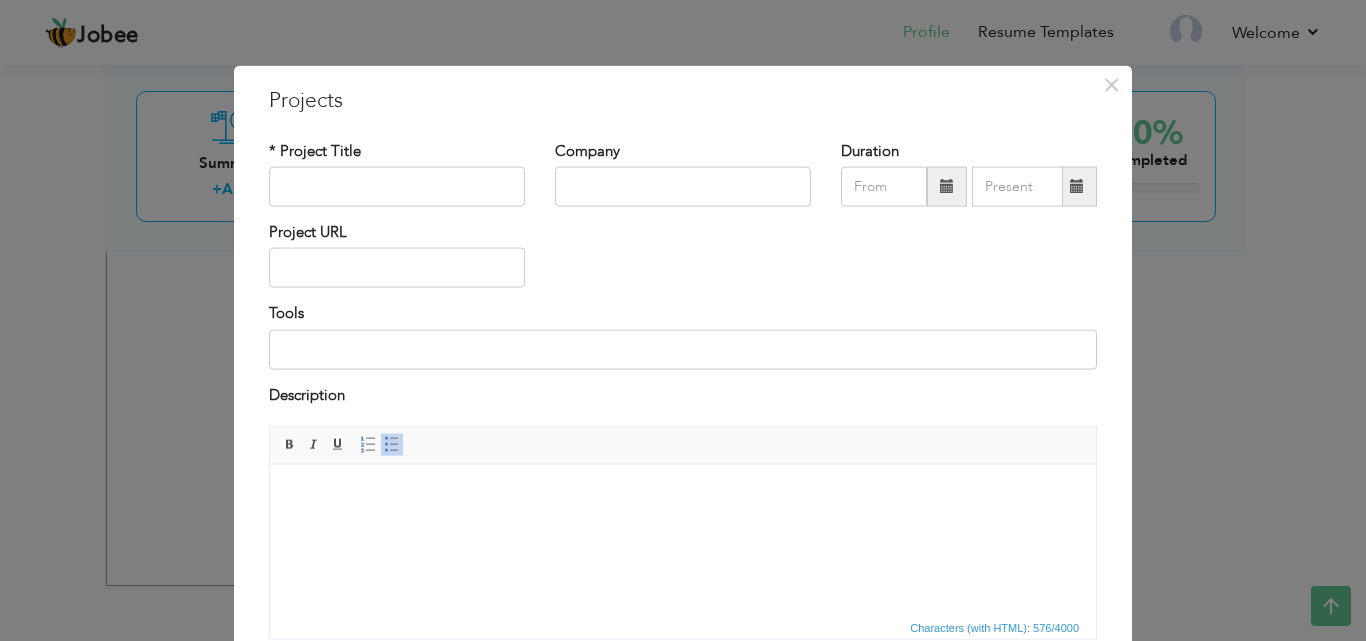 scroll, scrollTop: 22, scrollLeft: 0, axis: vertical 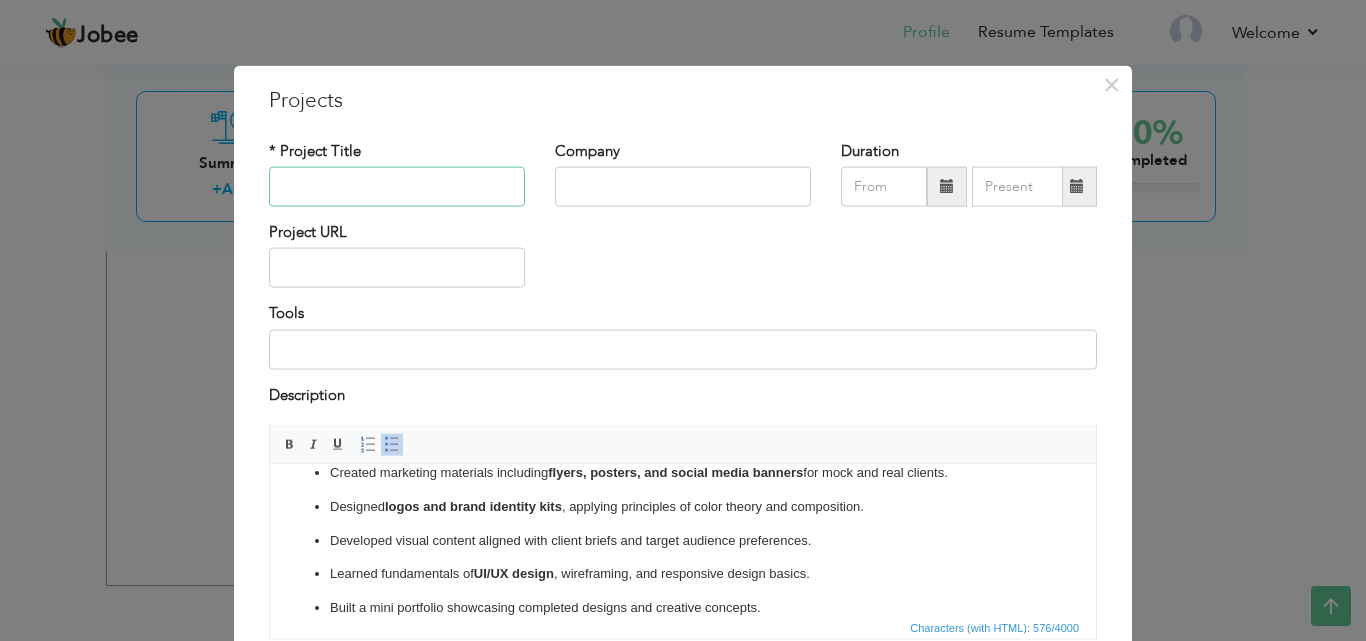 click at bounding box center [397, 187] 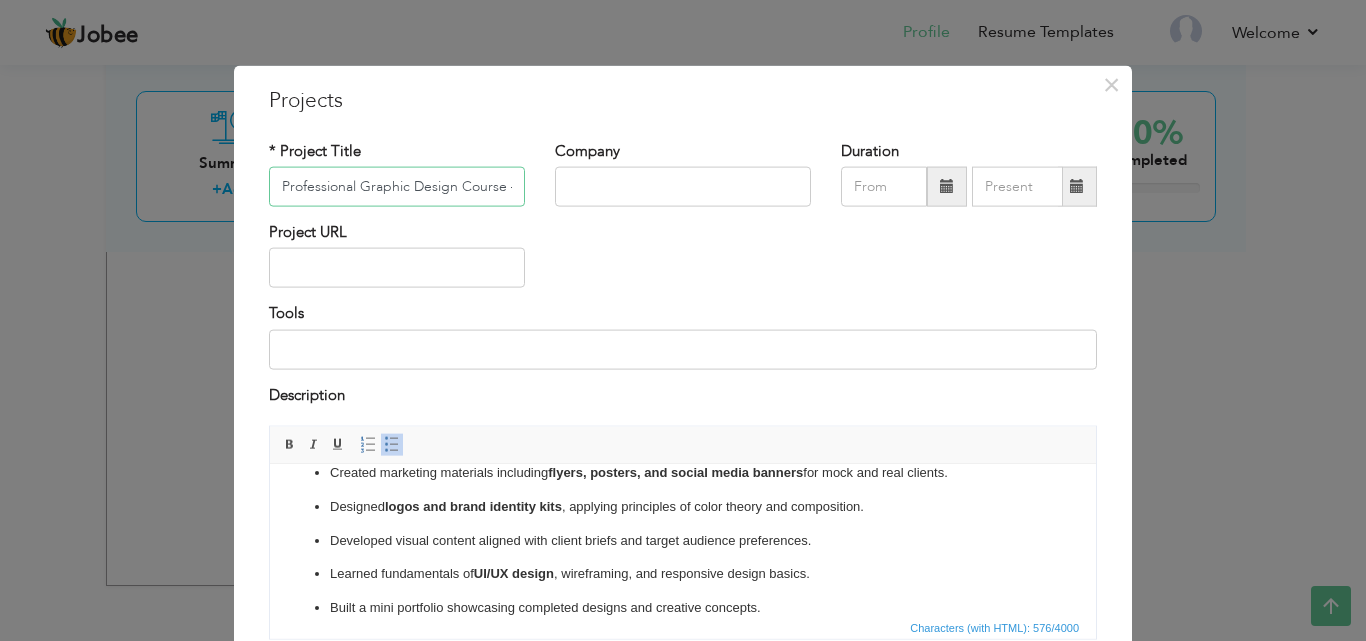scroll, scrollTop: 0, scrollLeft: 149, axis: horizontal 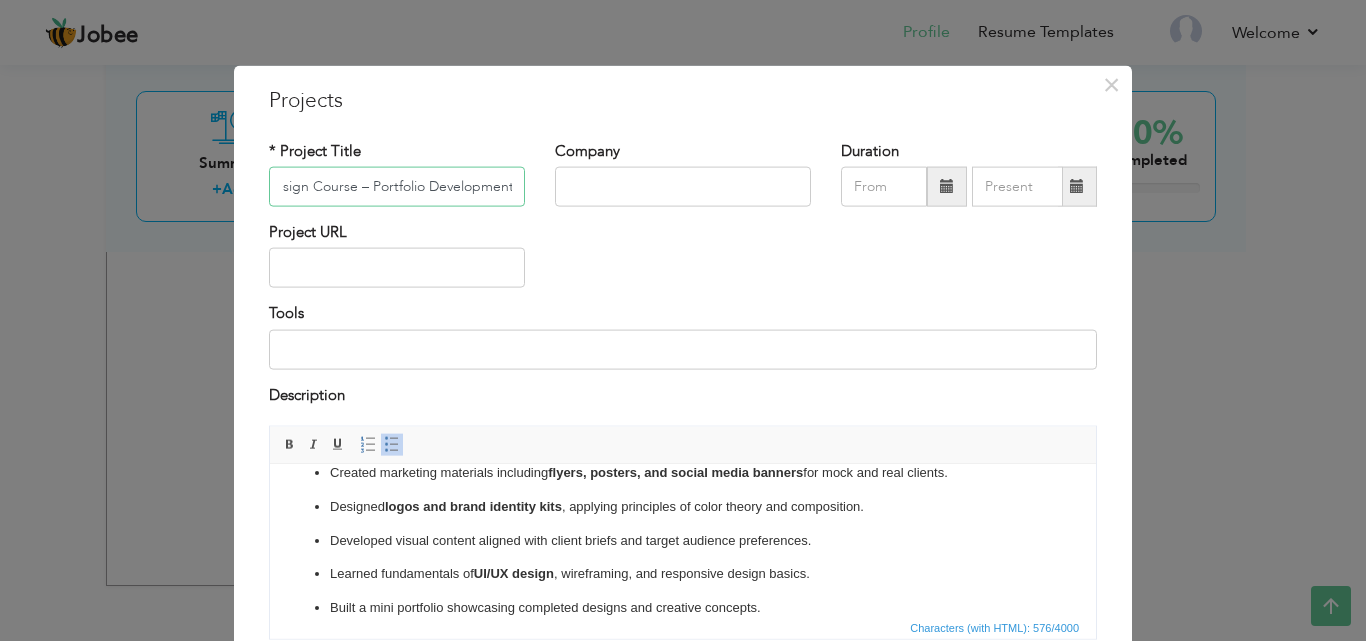 type on "Professional Graphic Design Course – Portfolio Development" 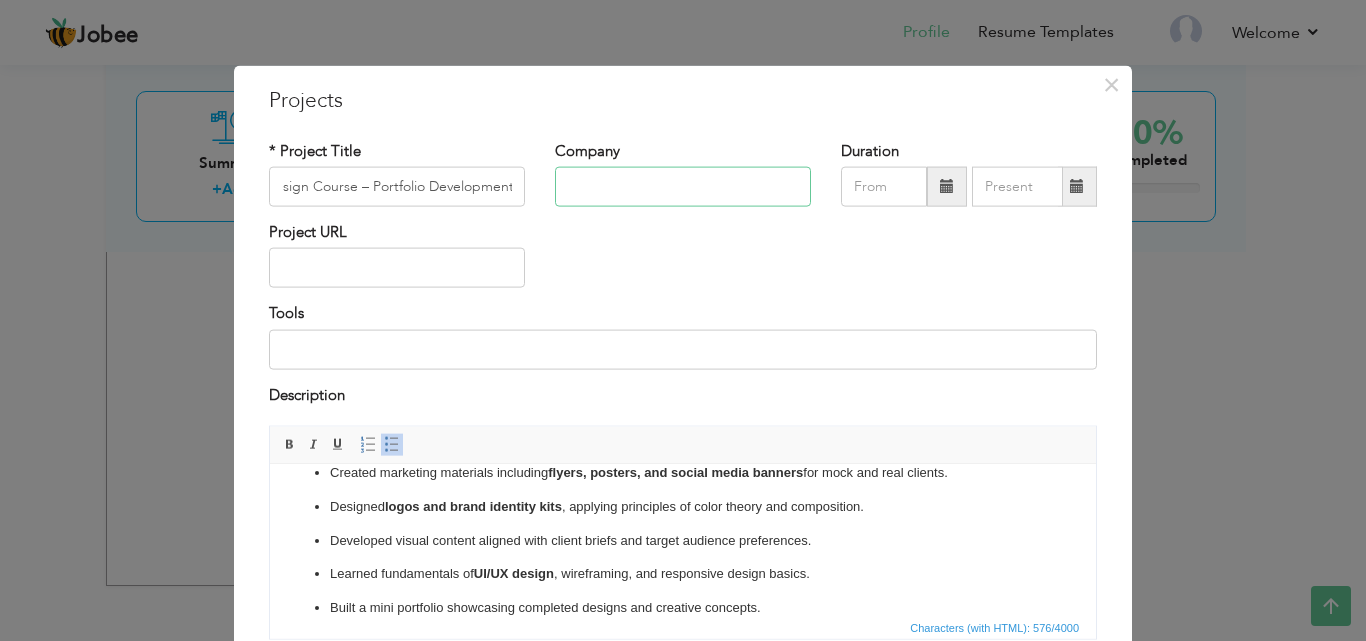scroll, scrollTop: 0, scrollLeft: 0, axis: both 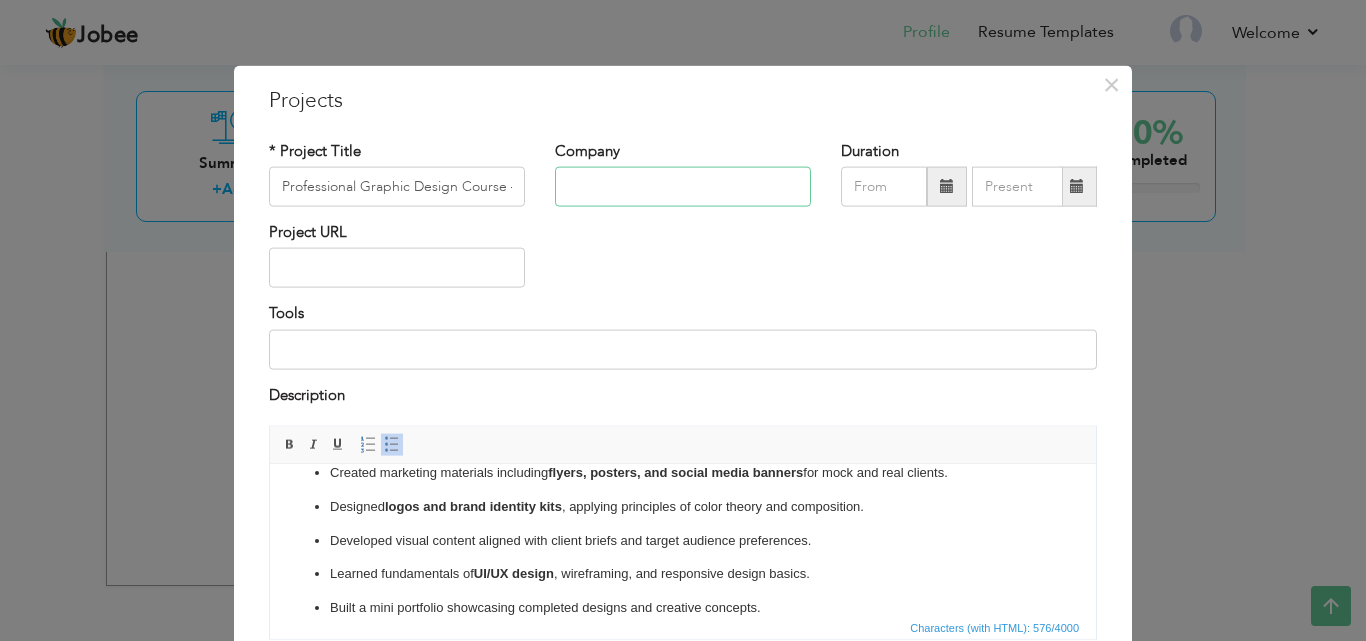 click at bounding box center [683, 187] 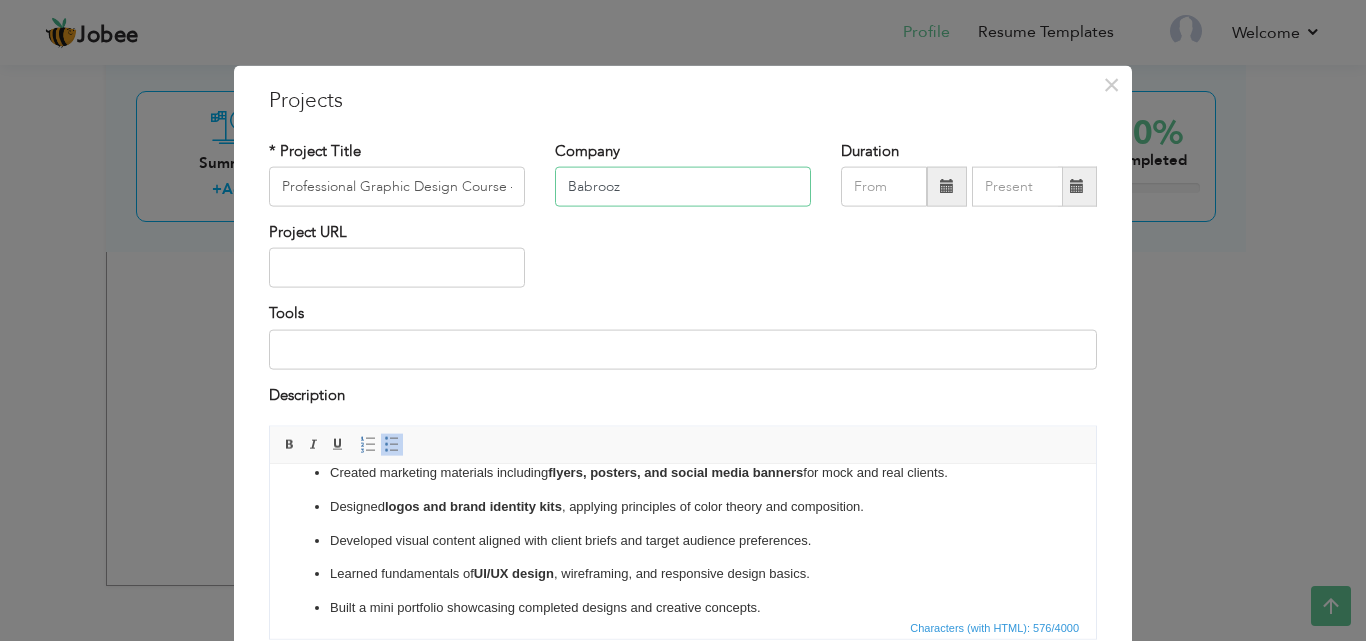 click on "Babrooz" at bounding box center (683, 187) 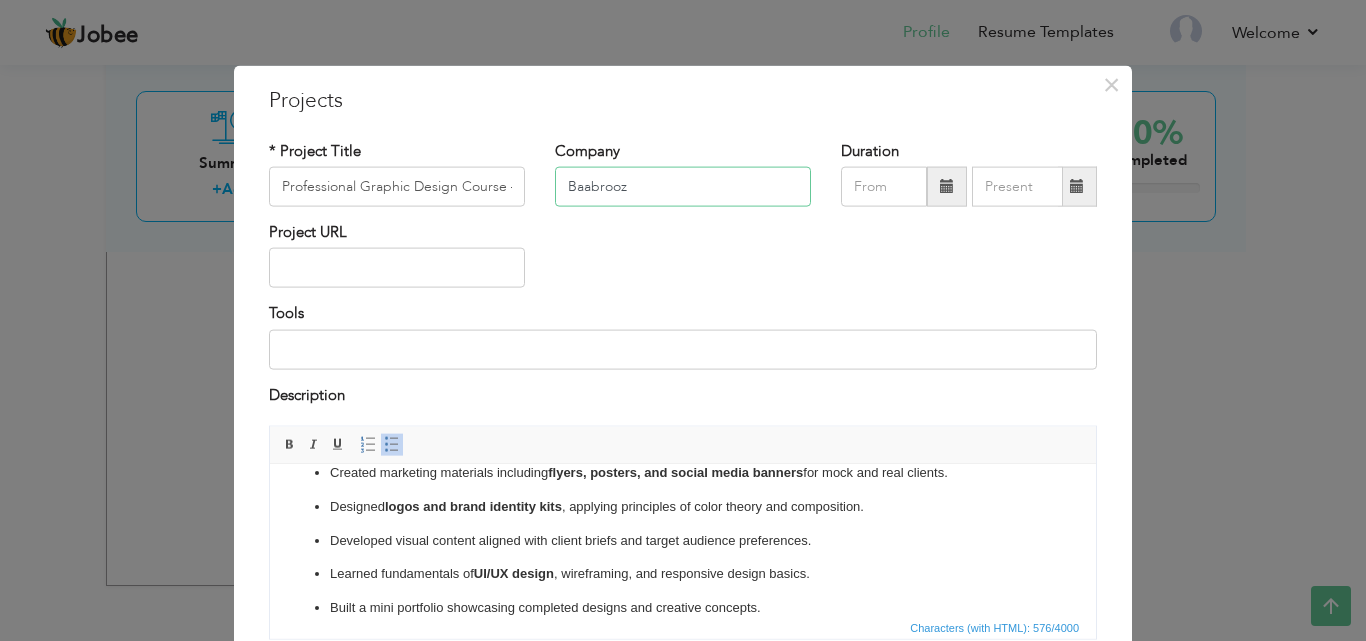 click on "Baabrooz" at bounding box center (683, 187) 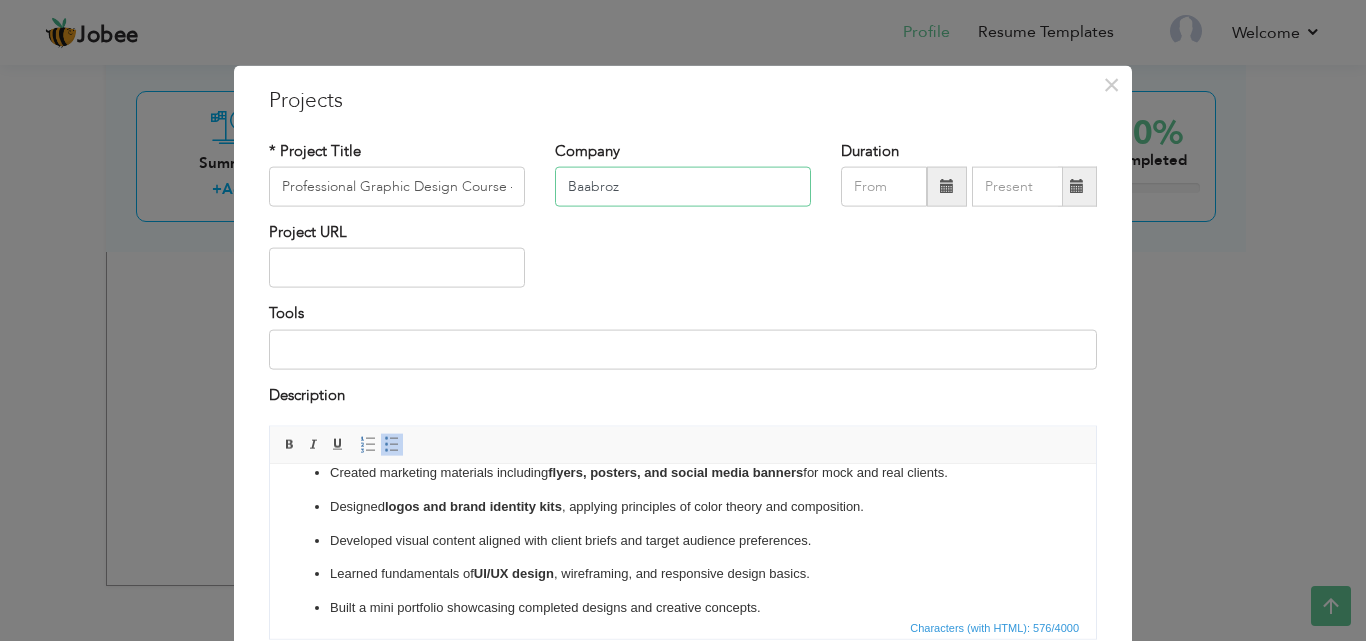 type on "Baabroz" 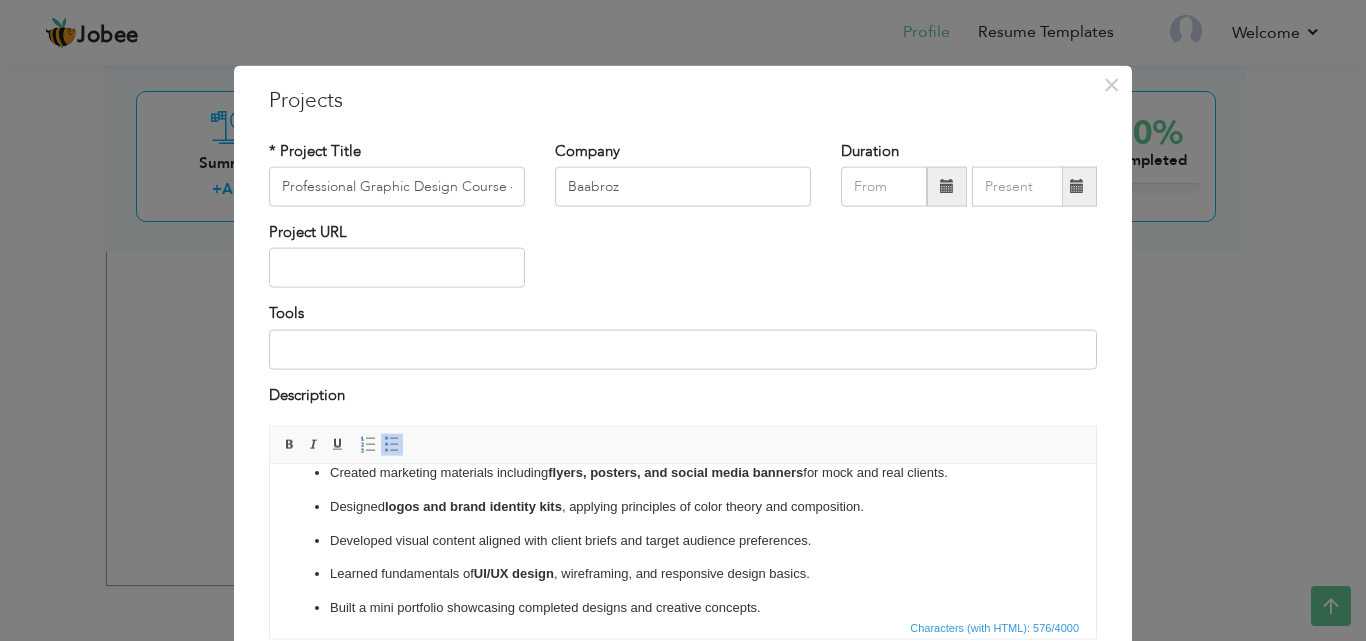 click at bounding box center [947, 186] 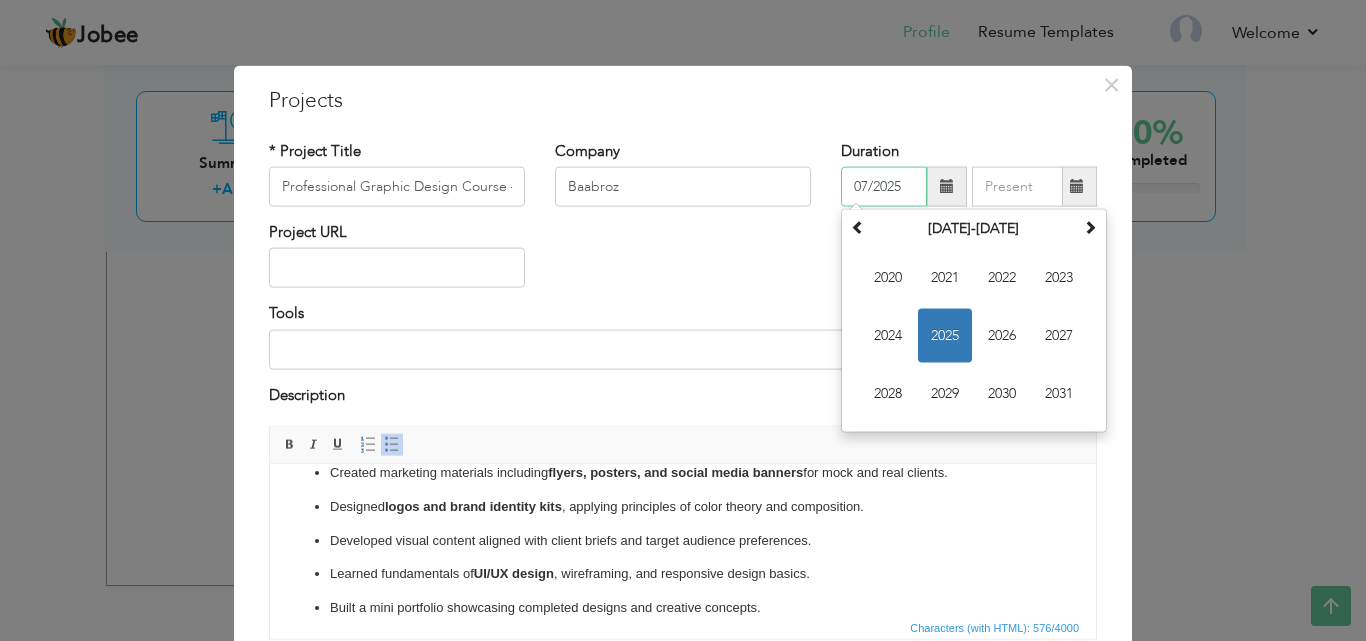 click on "2025" at bounding box center [945, 336] 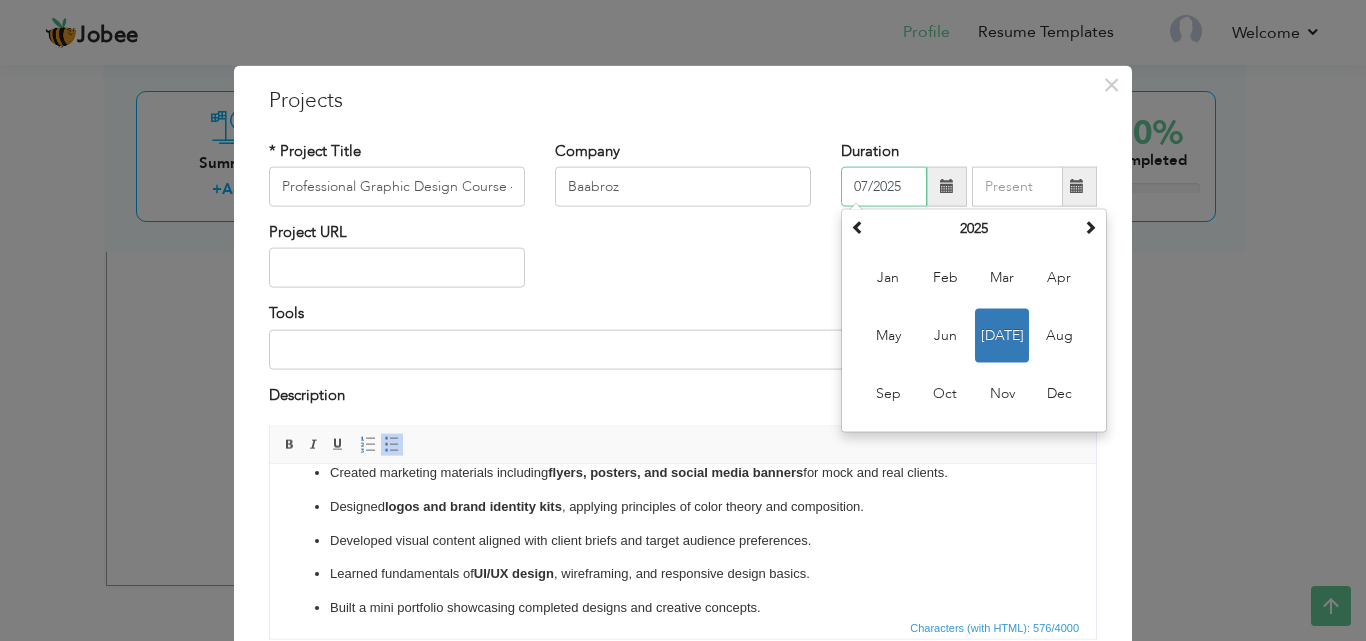 click on "Jun" at bounding box center (945, 336) 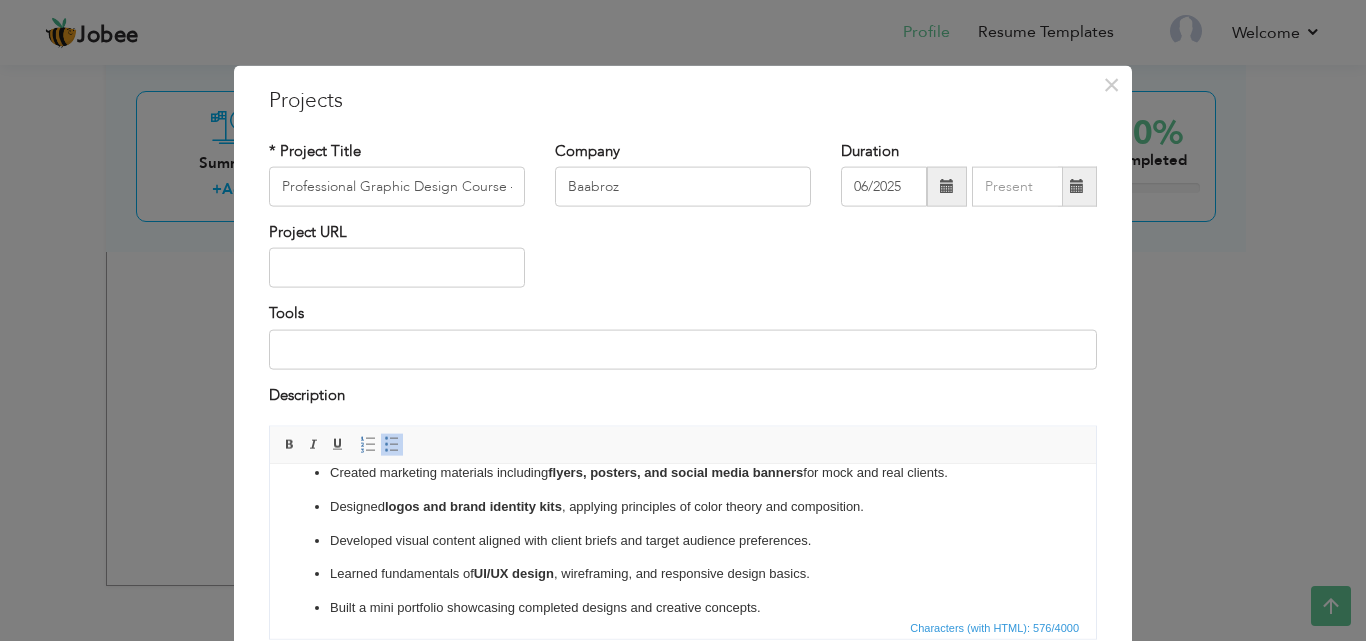 click at bounding box center (947, 186) 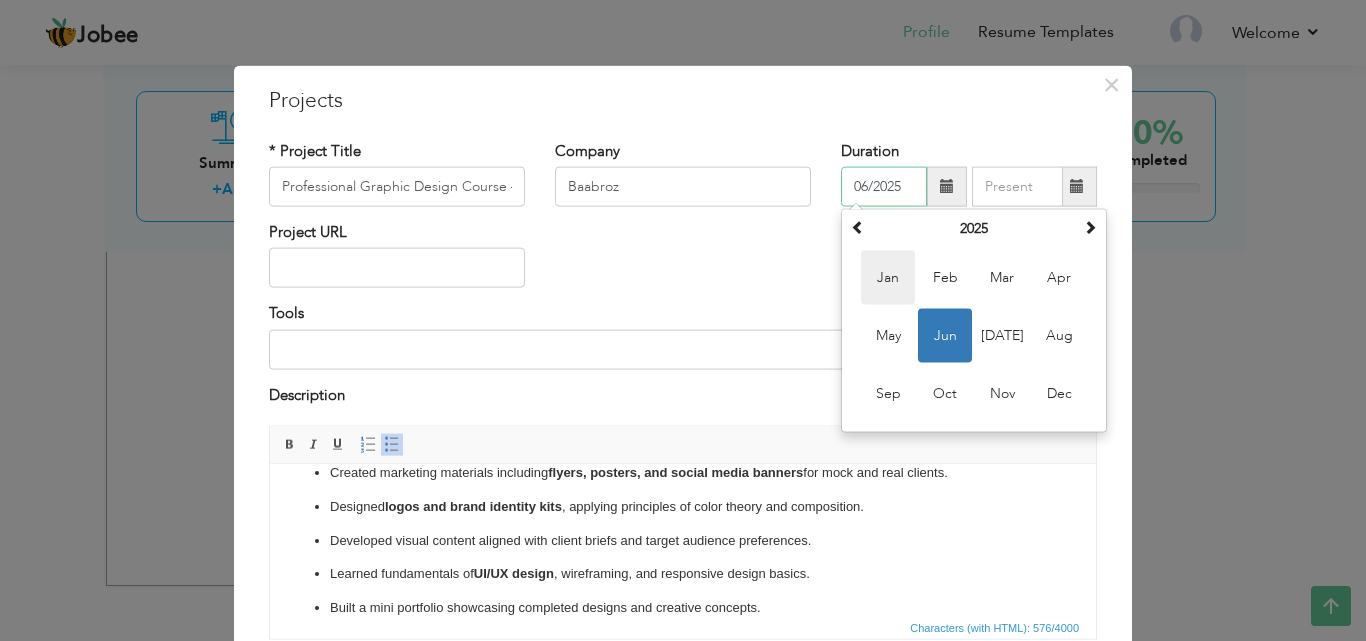click on "Jan" at bounding box center (888, 278) 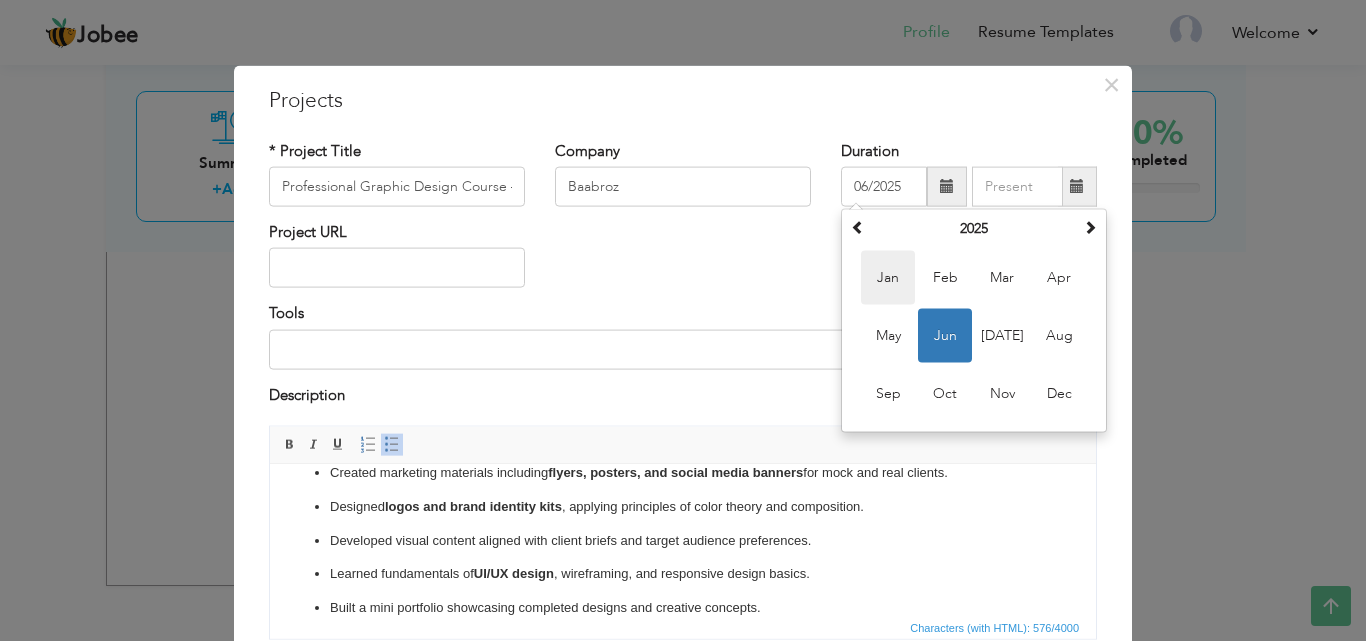 type on "01/2025" 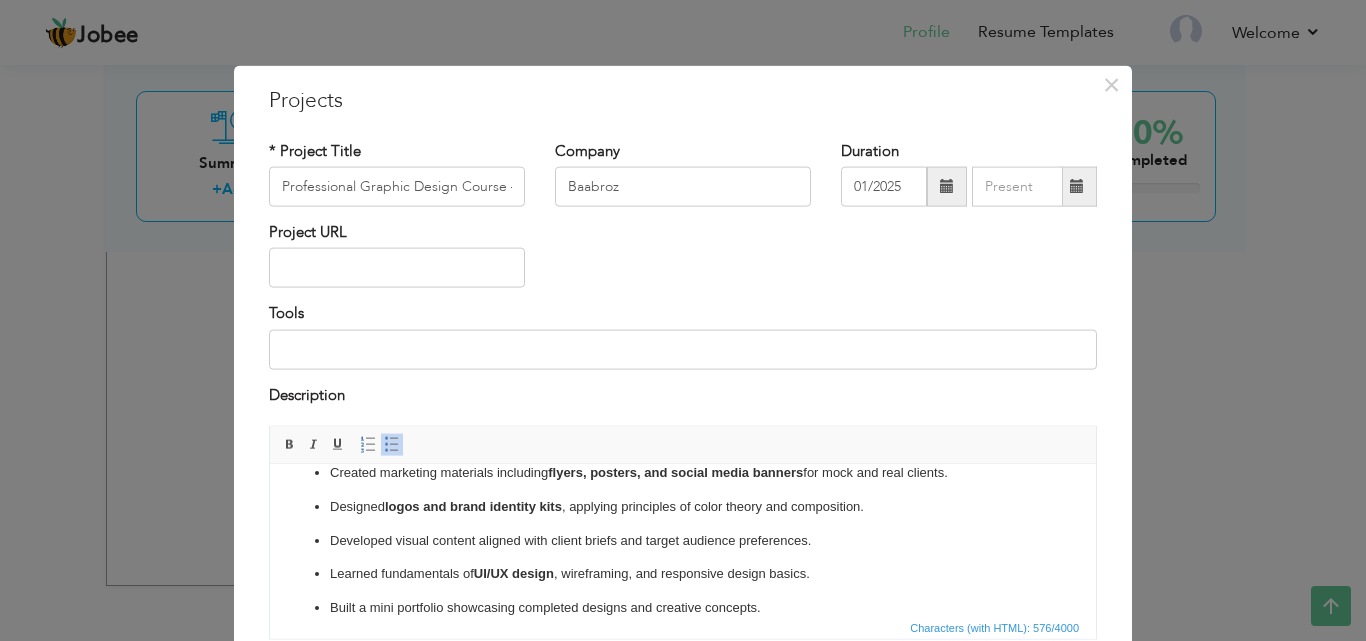click at bounding box center [1077, 186] 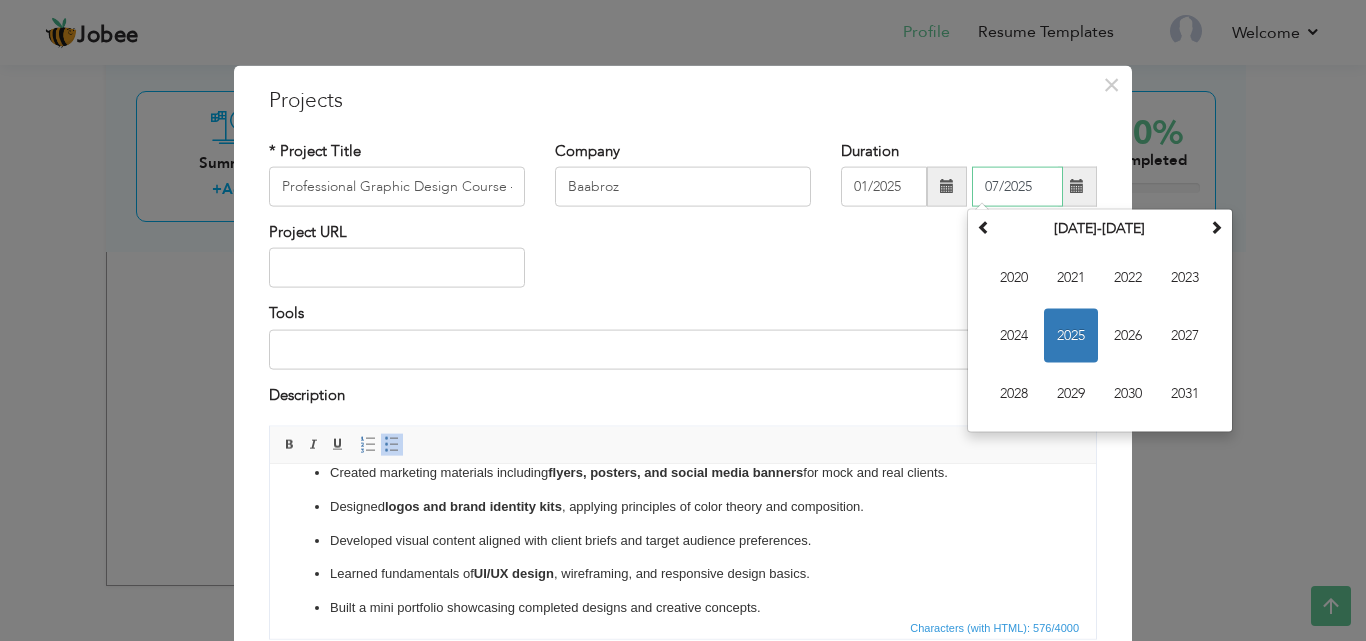 click on "2025" at bounding box center (1071, 336) 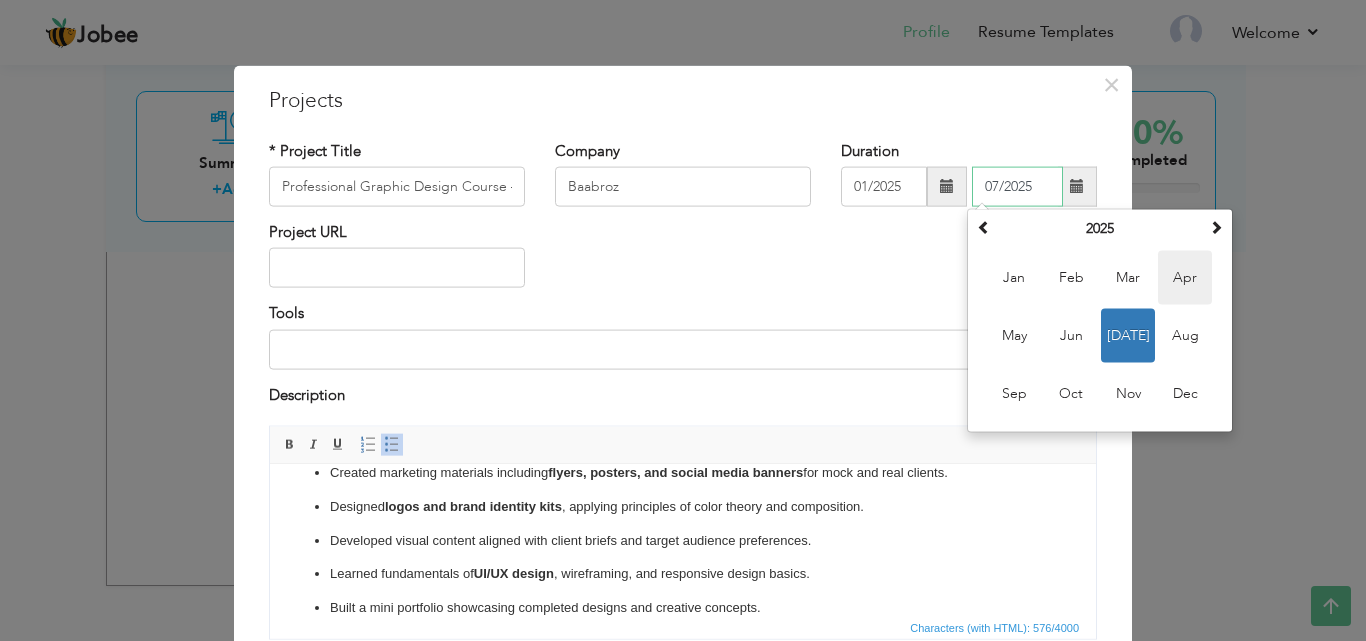 click on "Apr" at bounding box center [1185, 278] 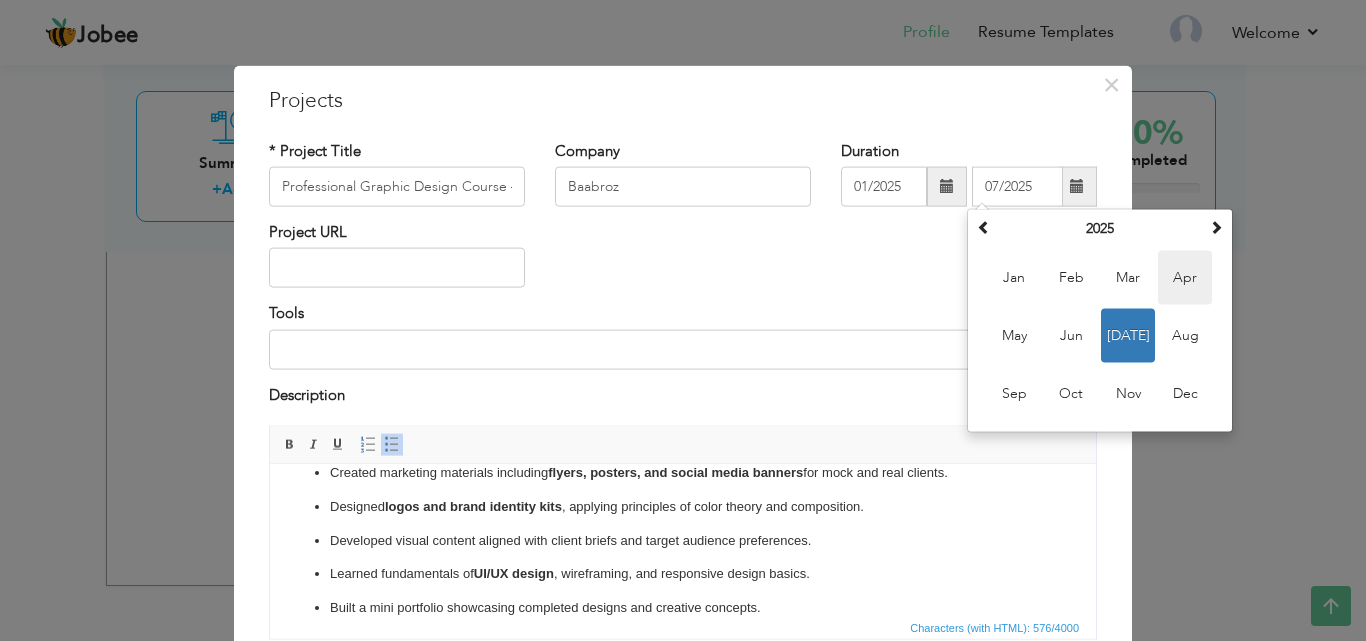 type on "04/2025" 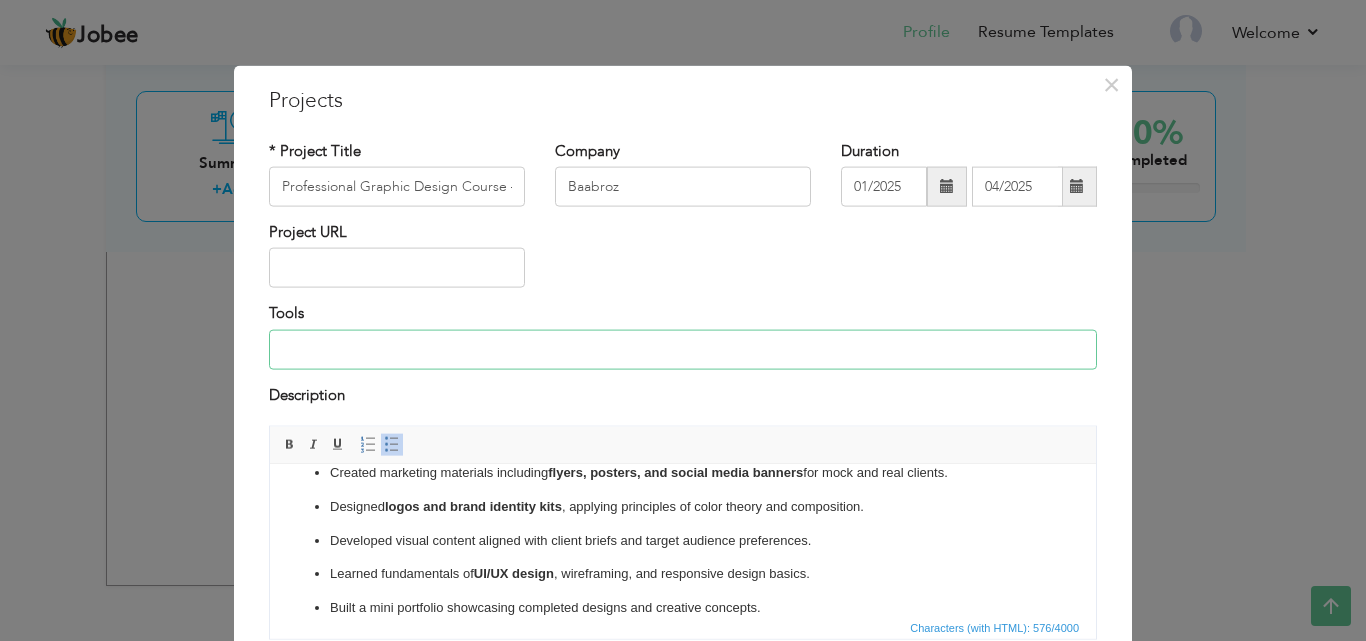 click at bounding box center [683, 349] 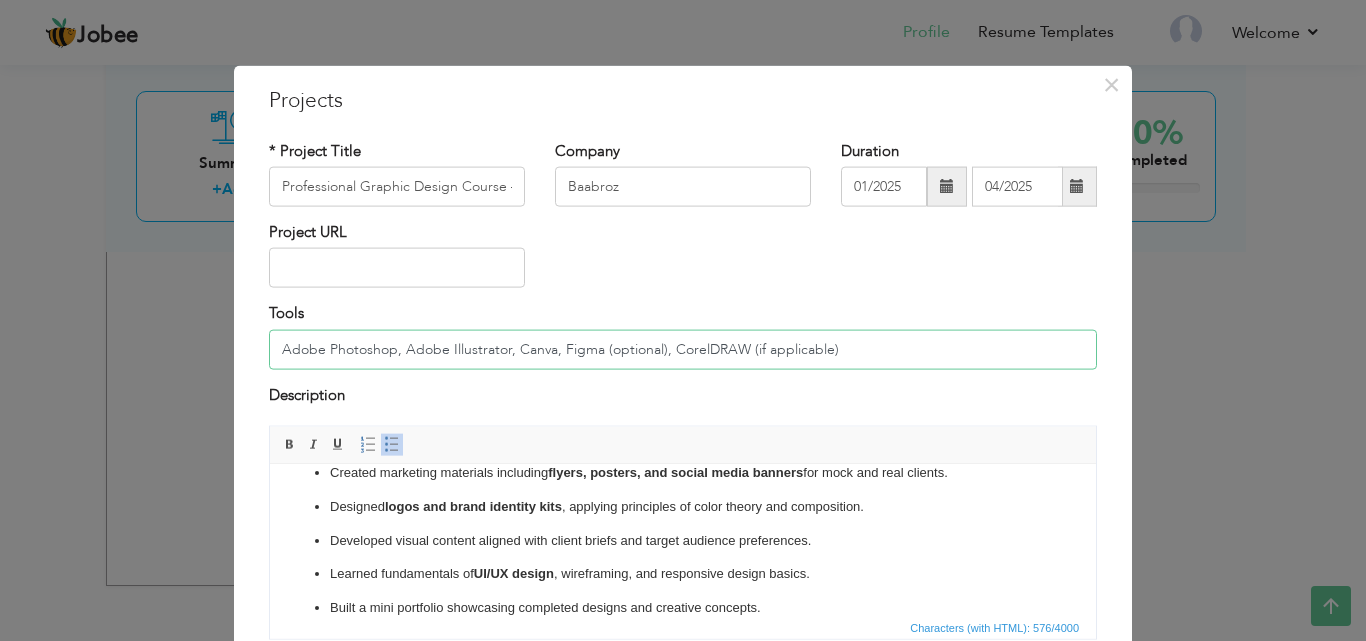 click on "Adobe Photoshop, Adobe Illustrator, Canva, Figma (optional), CorelDRAW (if applicable)" at bounding box center (683, 349) 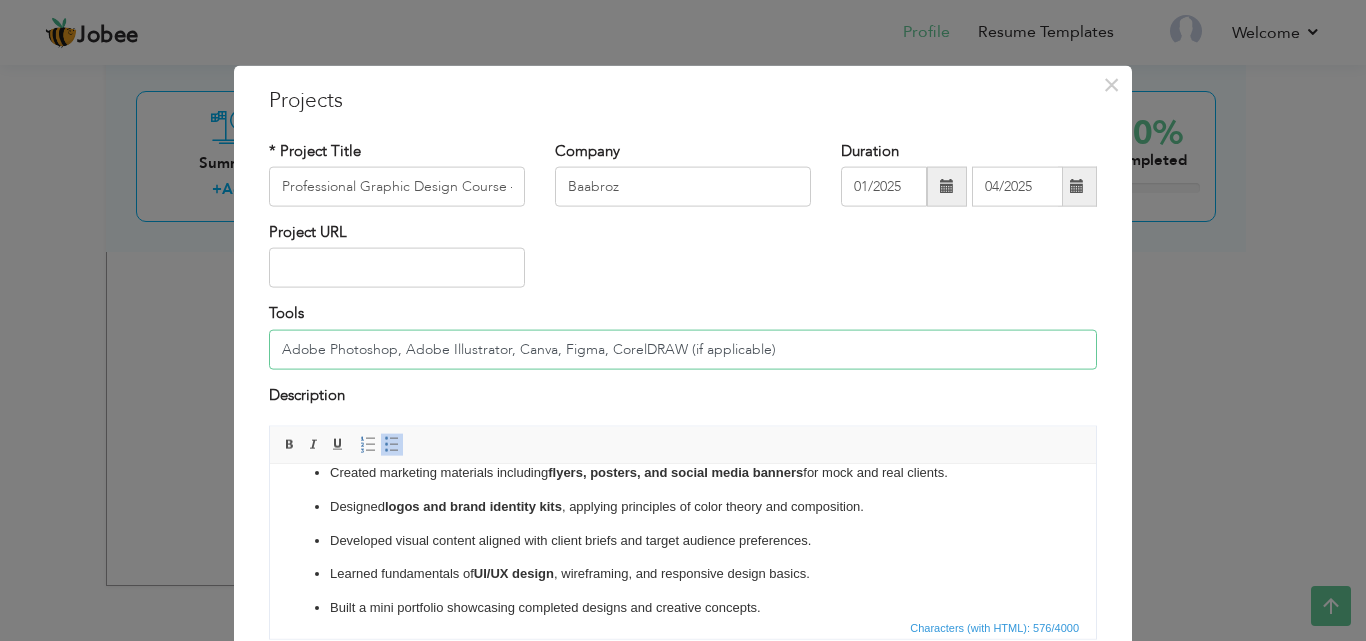 click on "Adobe Photoshop, Adobe Illustrator, Canva, Figma, CorelDRAW (if applicable)" at bounding box center (683, 349) 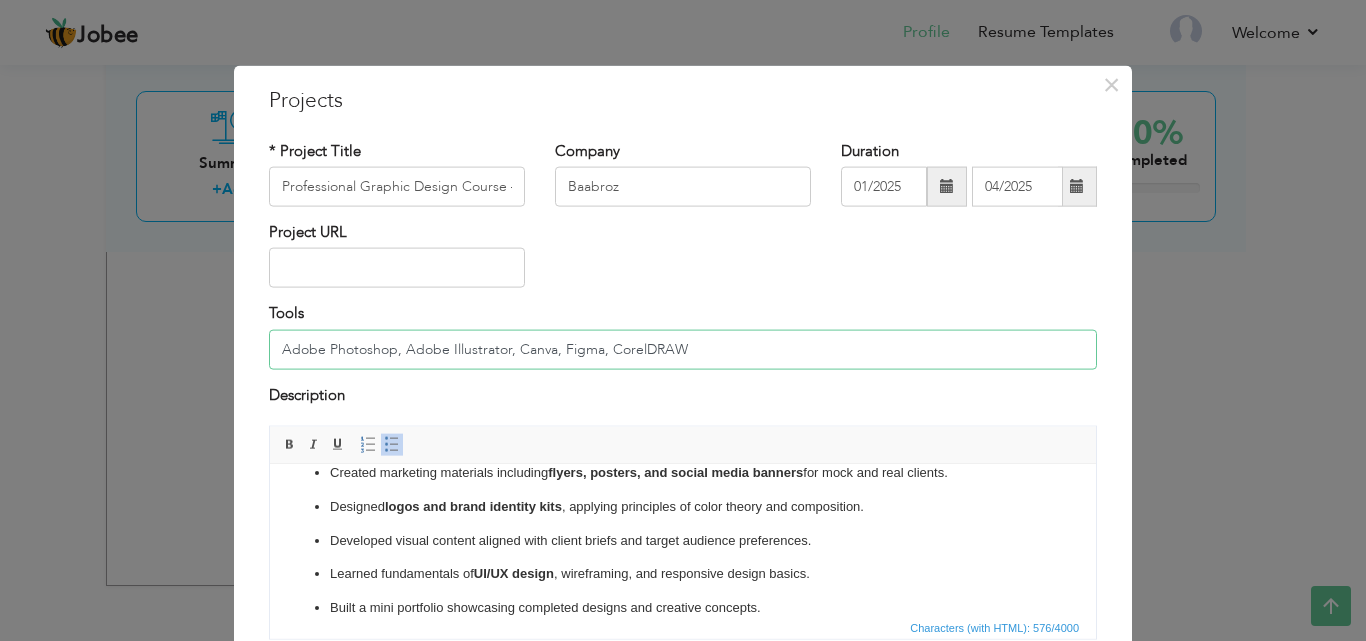 type on "Adobe Photoshop, Adobe Illustrator, Canva, Figma, CorelDRAW" 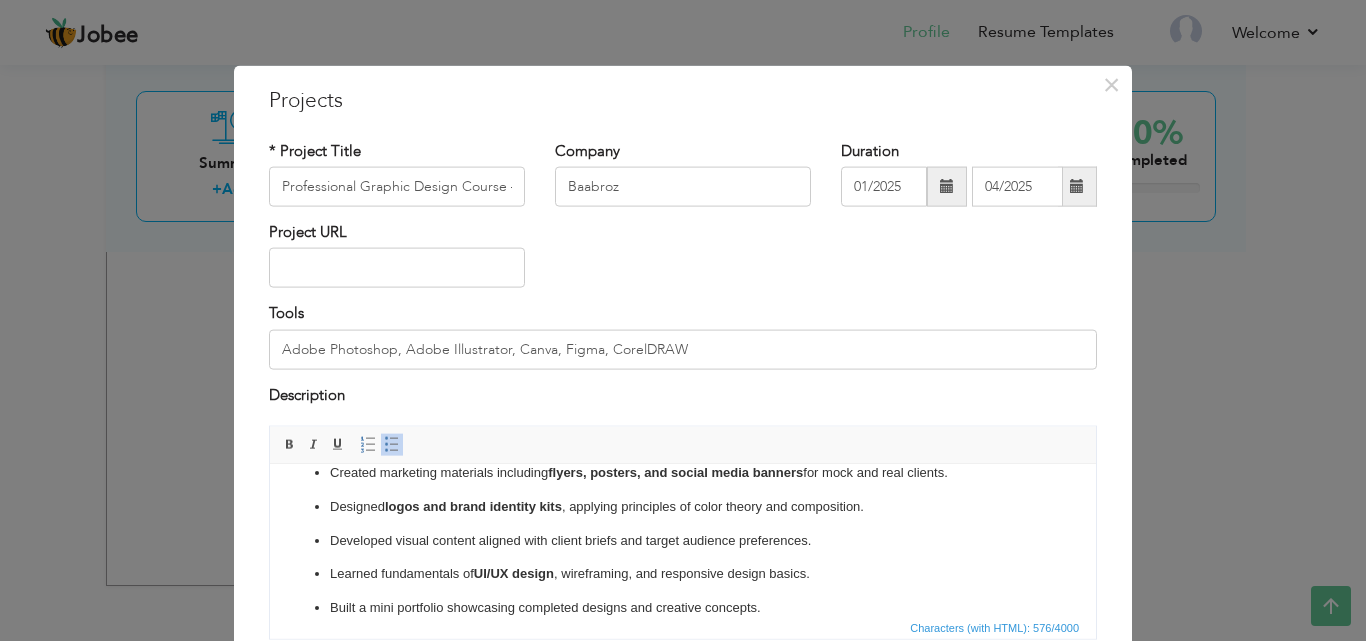 scroll, scrollTop: 161, scrollLeft: 0, axis: vertical 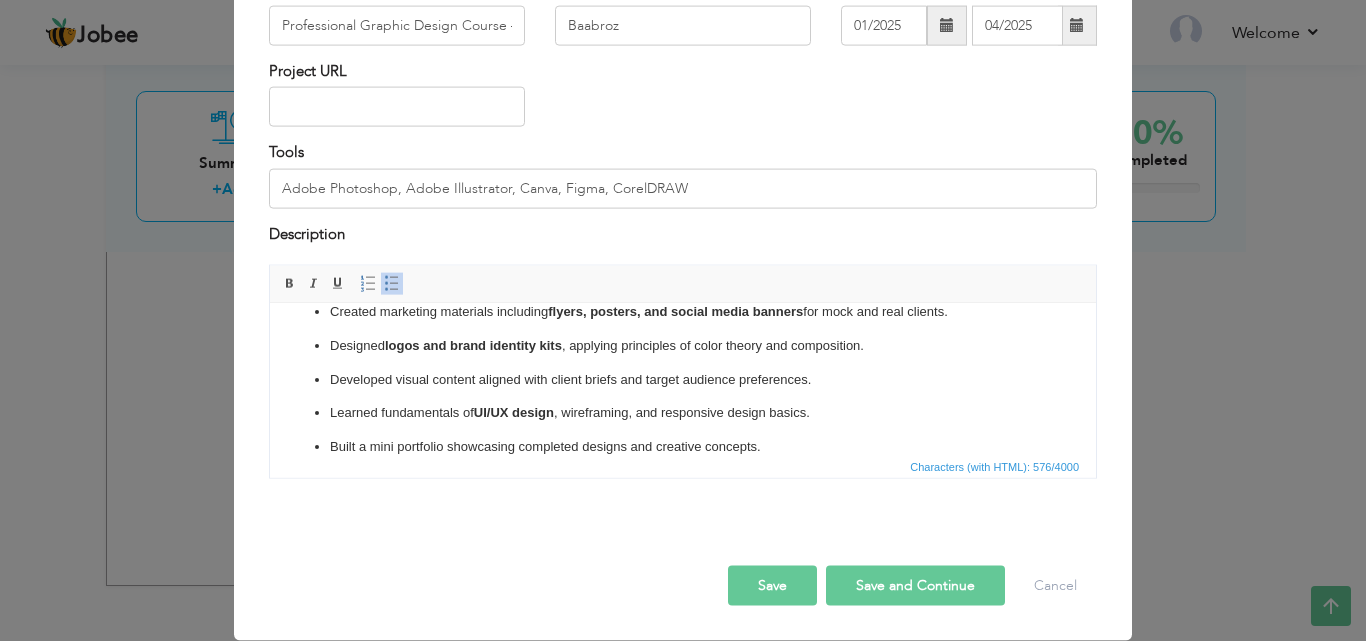 click on "Save" at bounding box center (772, 586) 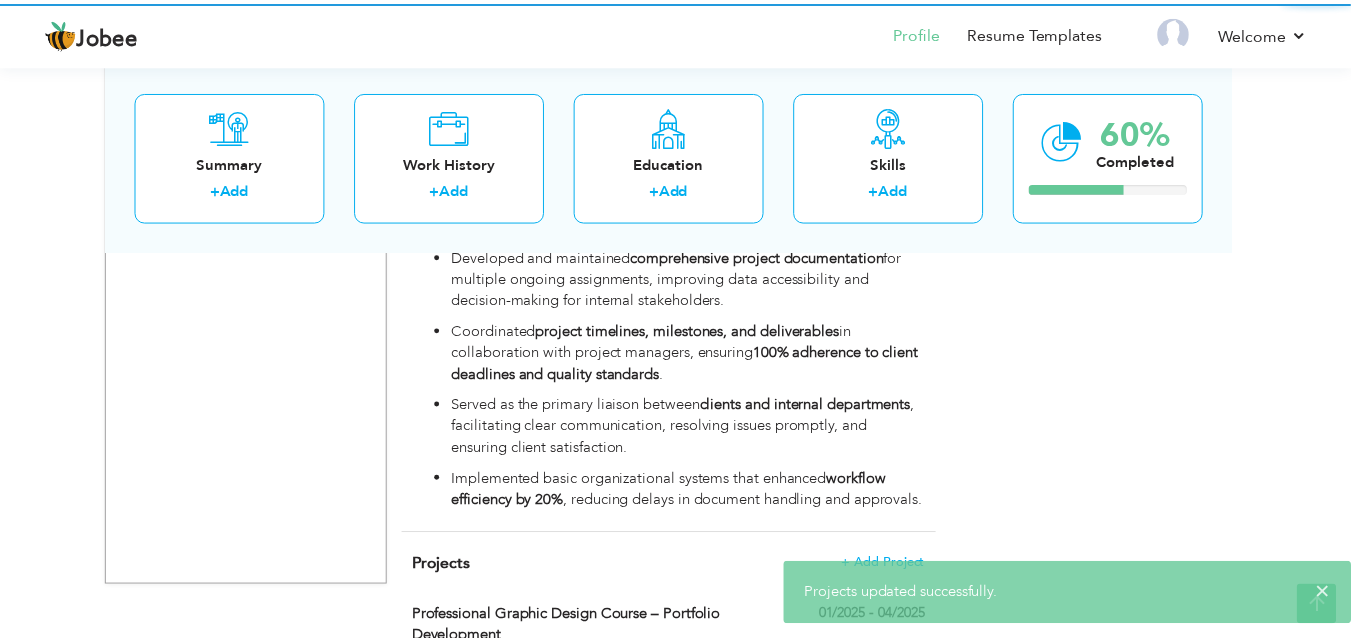 scroll, scrollTop: 0, scrollLeft: 0, axis: both 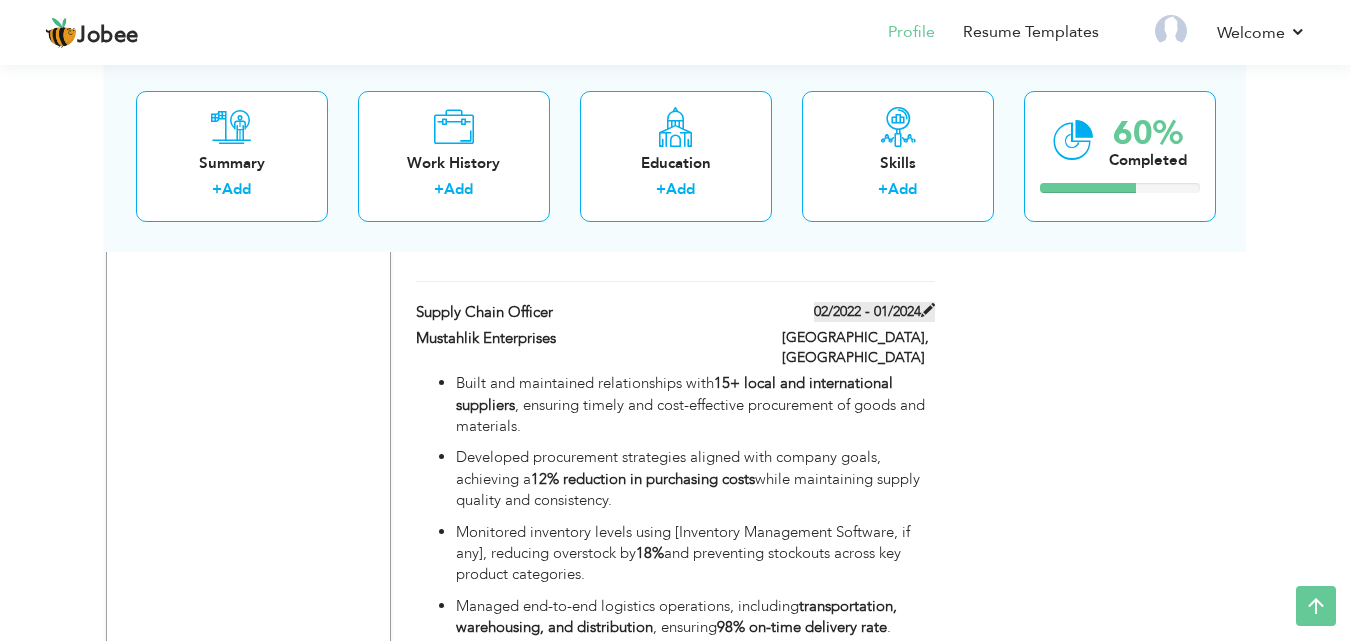 click at bounding box center [928, 310] 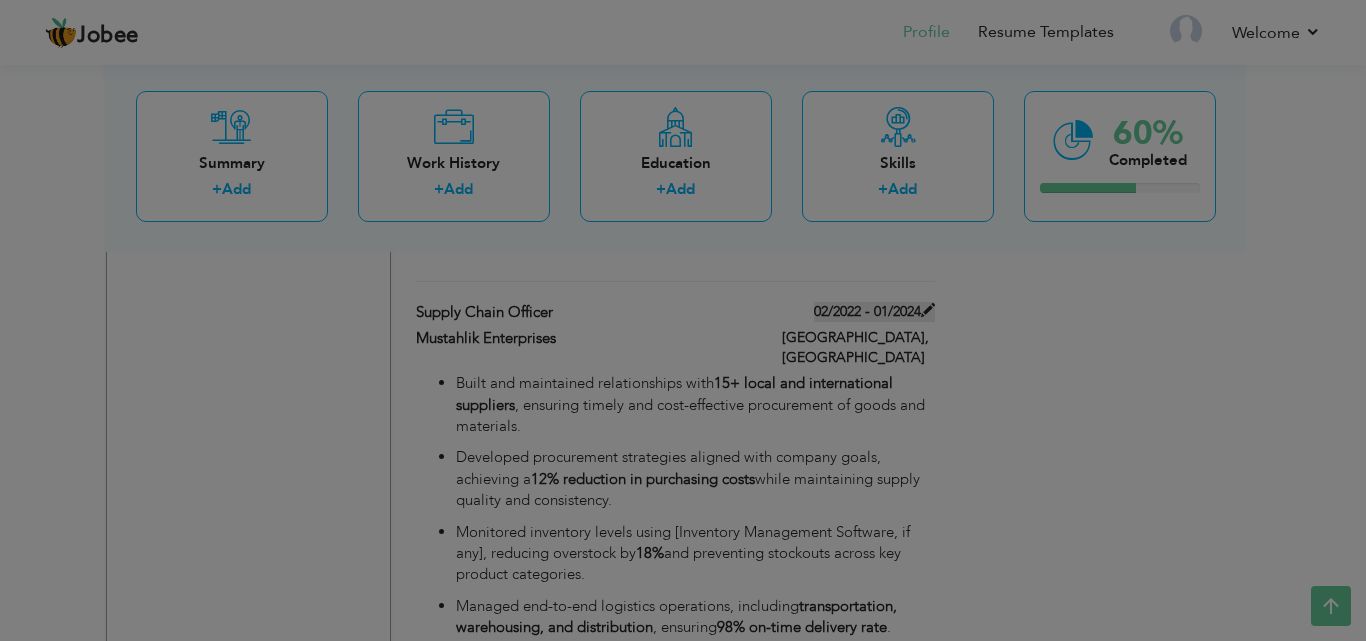 scroll, scrollTop: 0, scrollLeft: 0, axis: both 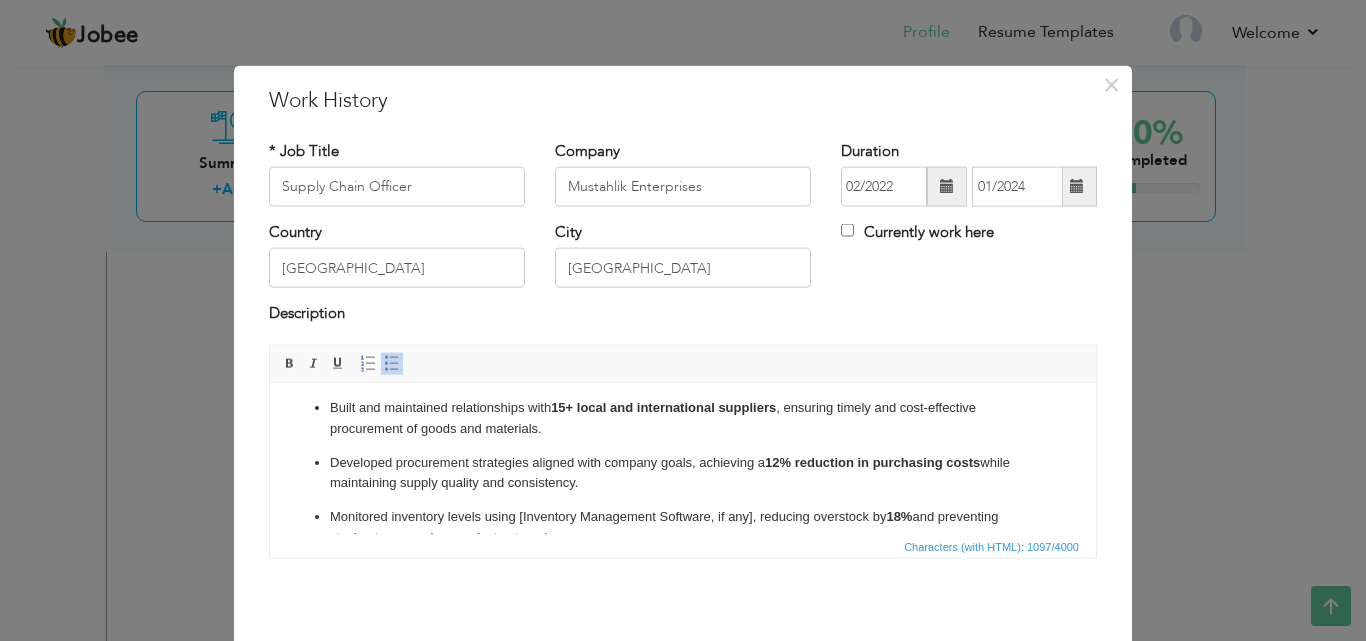 click on "Monitored inventory levels using [Inventory Management Software, if any], reducing overstock by  18%  and preventing stockouts across key product categories." at bounding box center (683, 527) 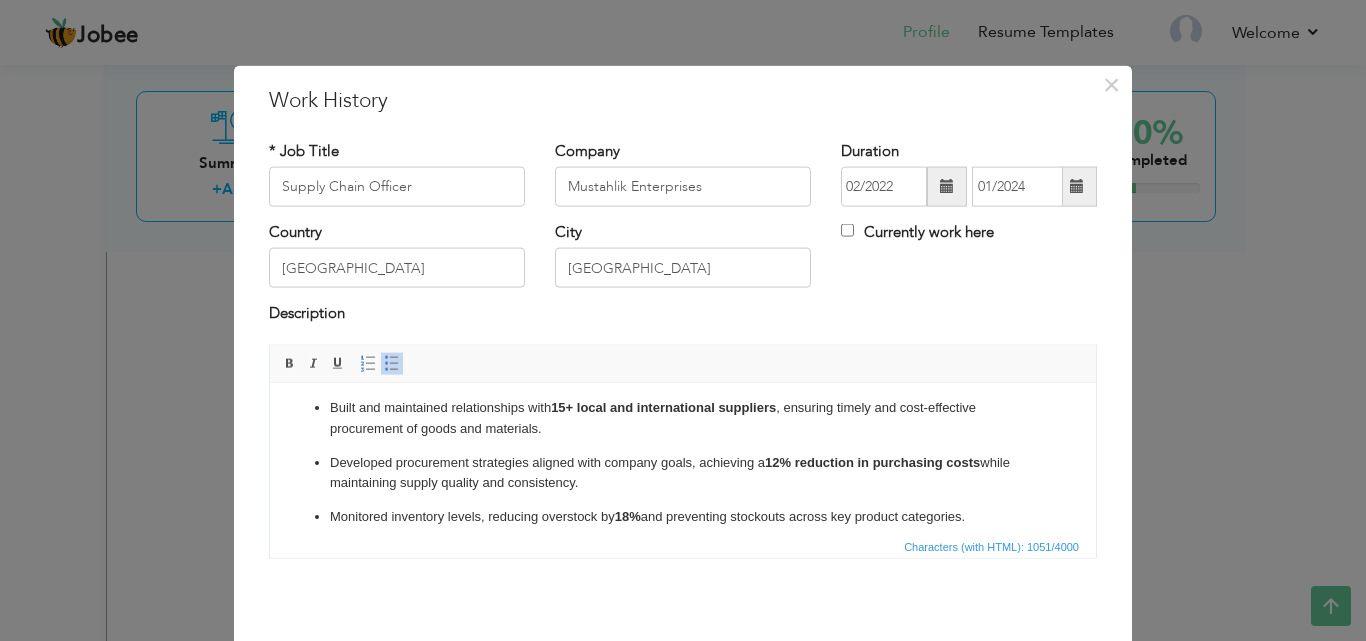 scroll, scrollTop: 79, scrollLeft: 0, axis: vertical 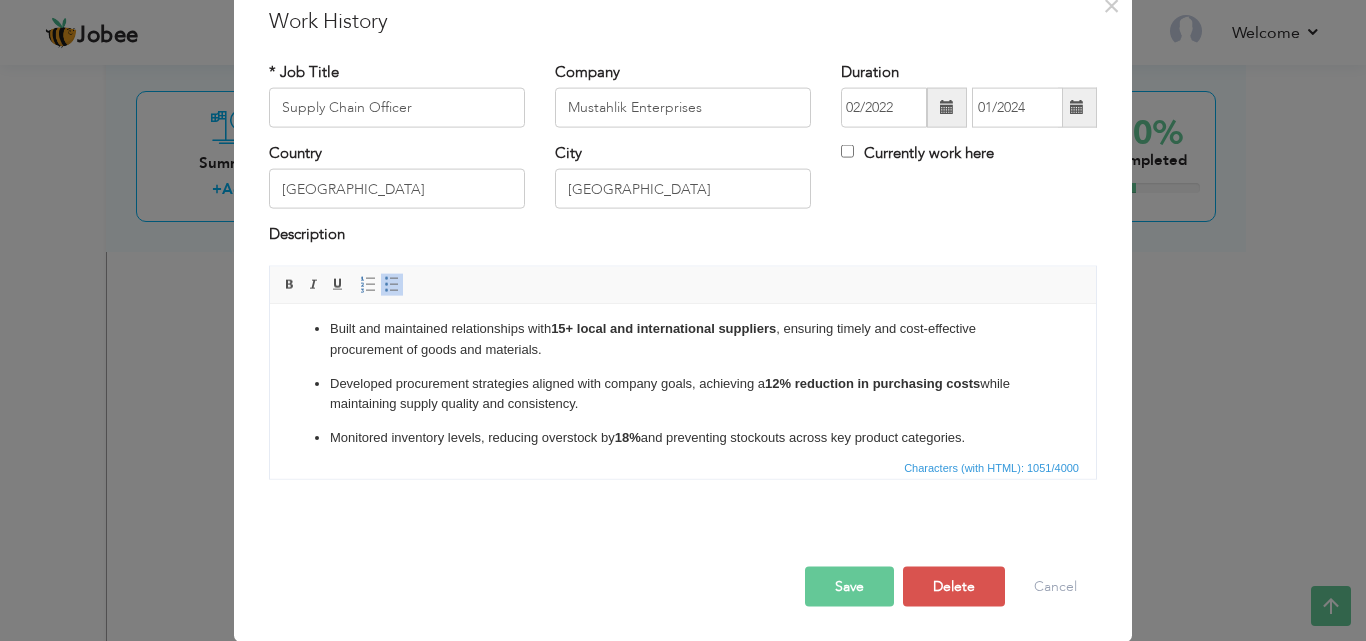 click on "Save" at bounding box center (849, 586) 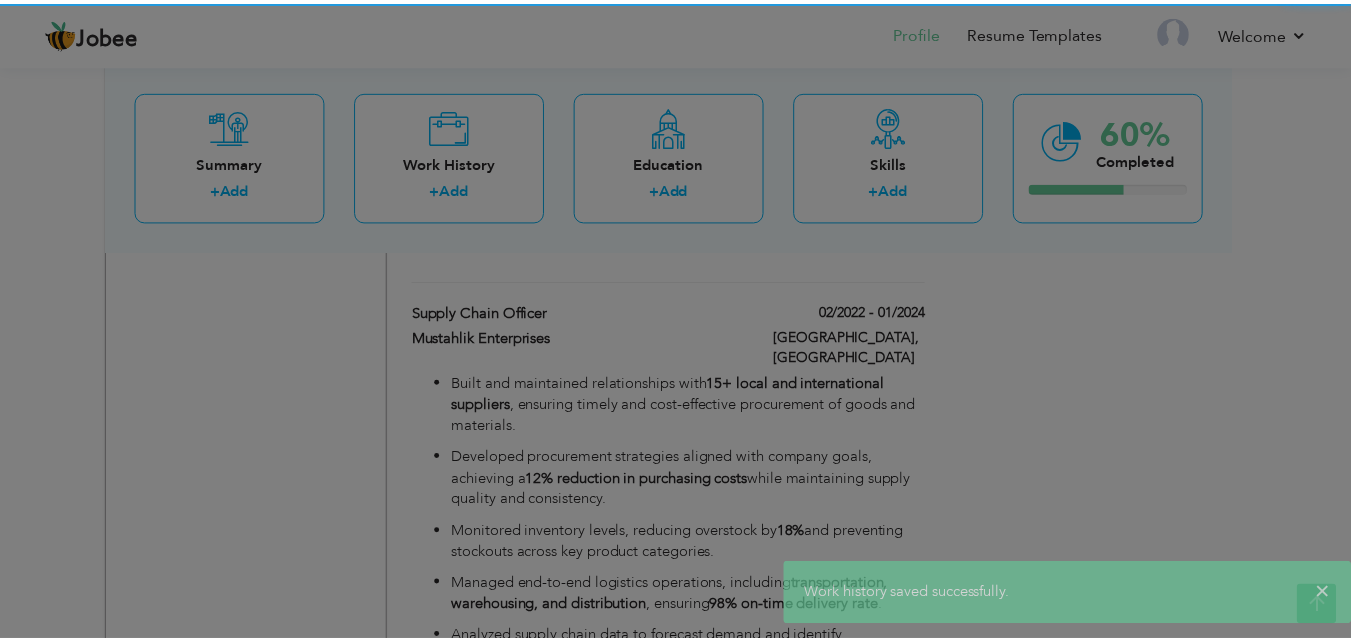 scroll, scrollTop: 0, scrollLeft: 0, axis: both 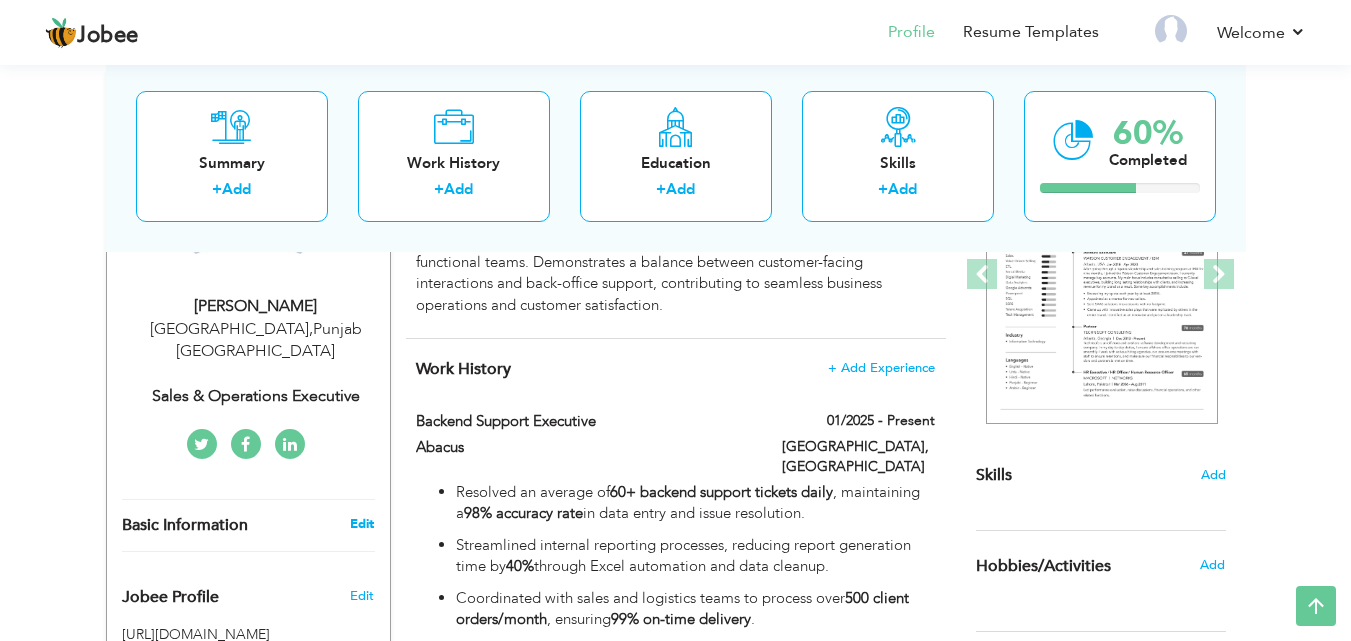 click on "Edit" at bounding box center (362, 524) 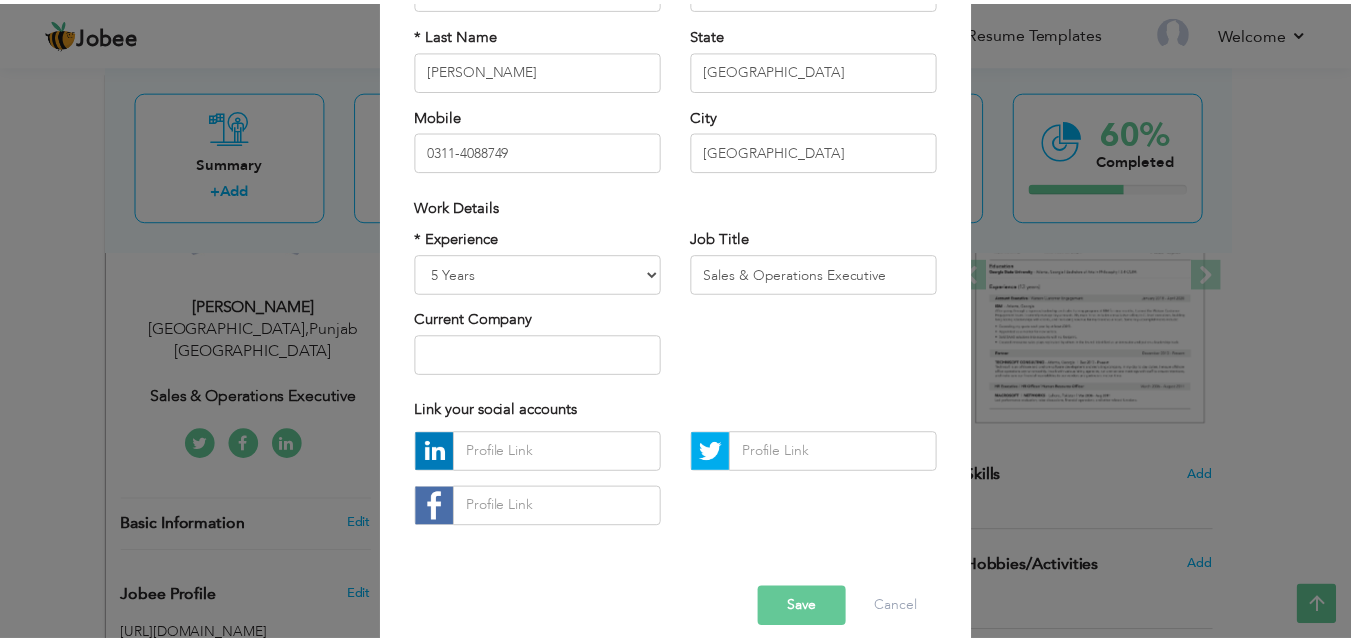 scroll, scrollTop: 261, scrollLeft: 0, axis: vertical 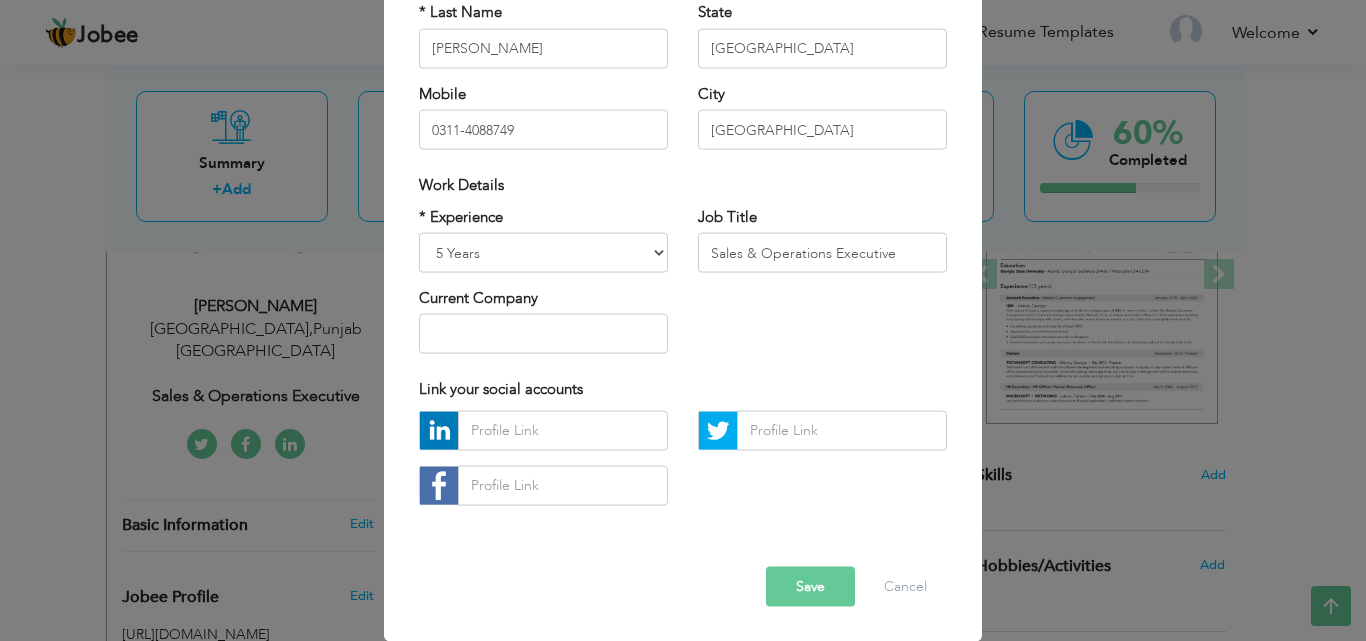 click on "Save" at bounding box center (810, 586) 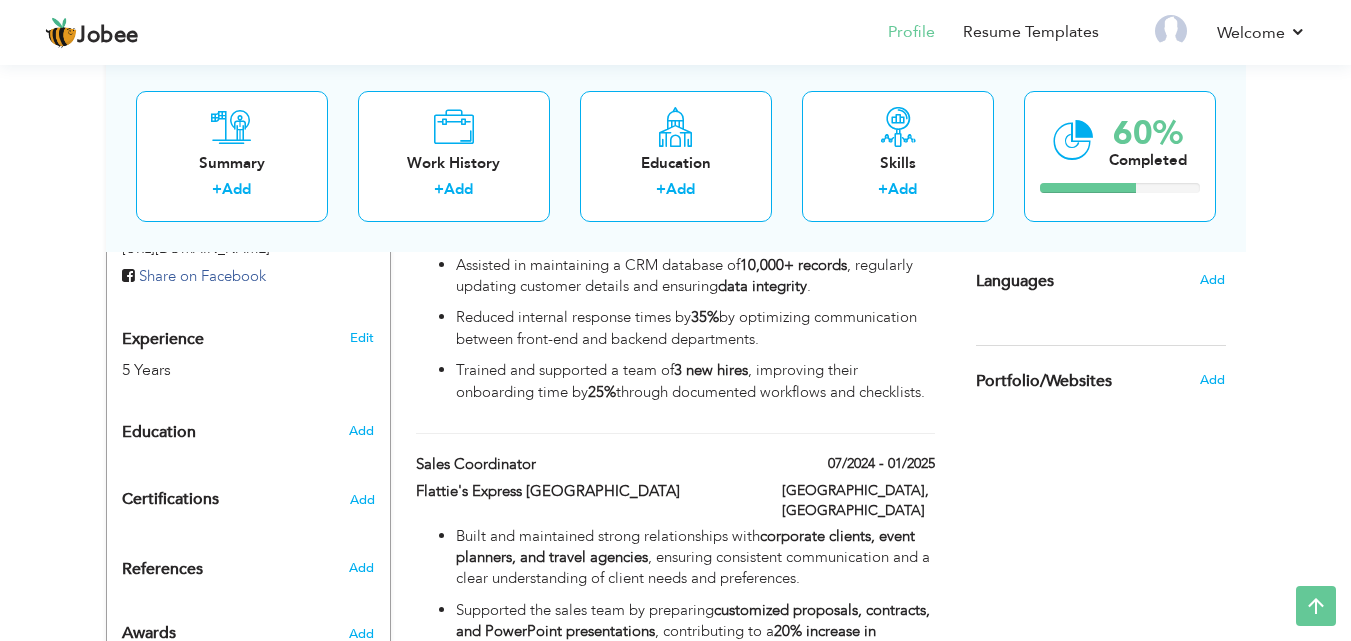 scroll, scrollTop: 716, scrollLeft: 0, axis: vertical 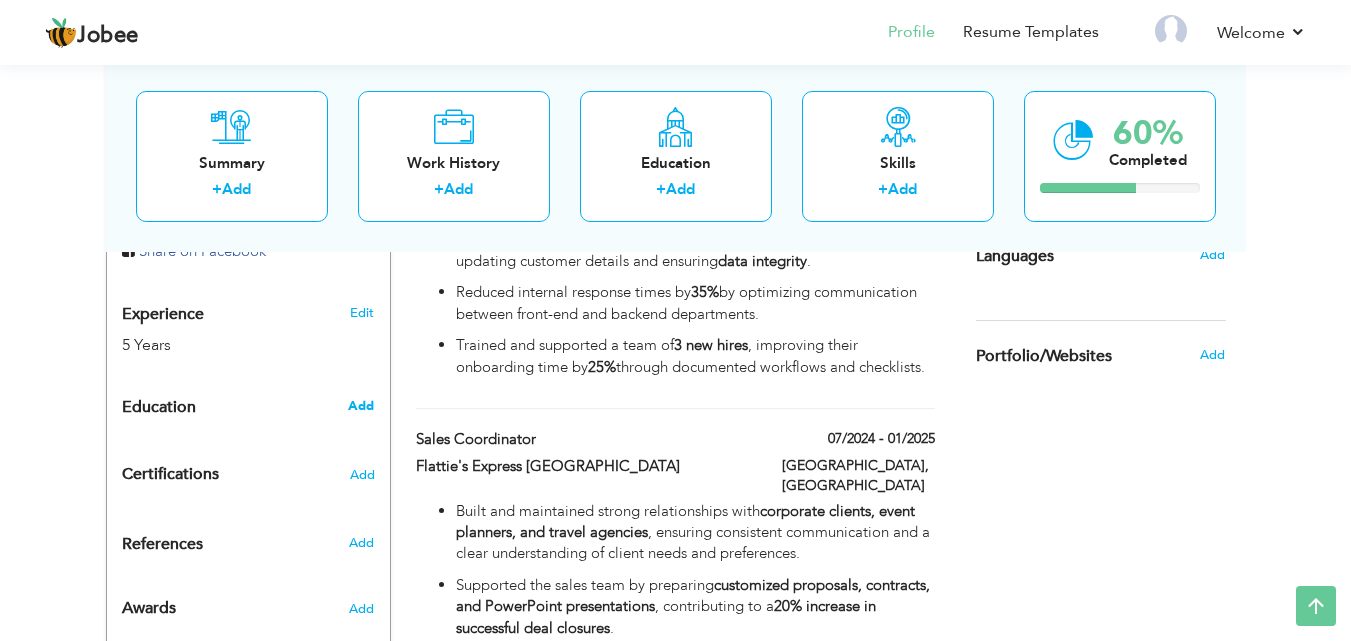 click on "Add" at bounding box center [361, 406] 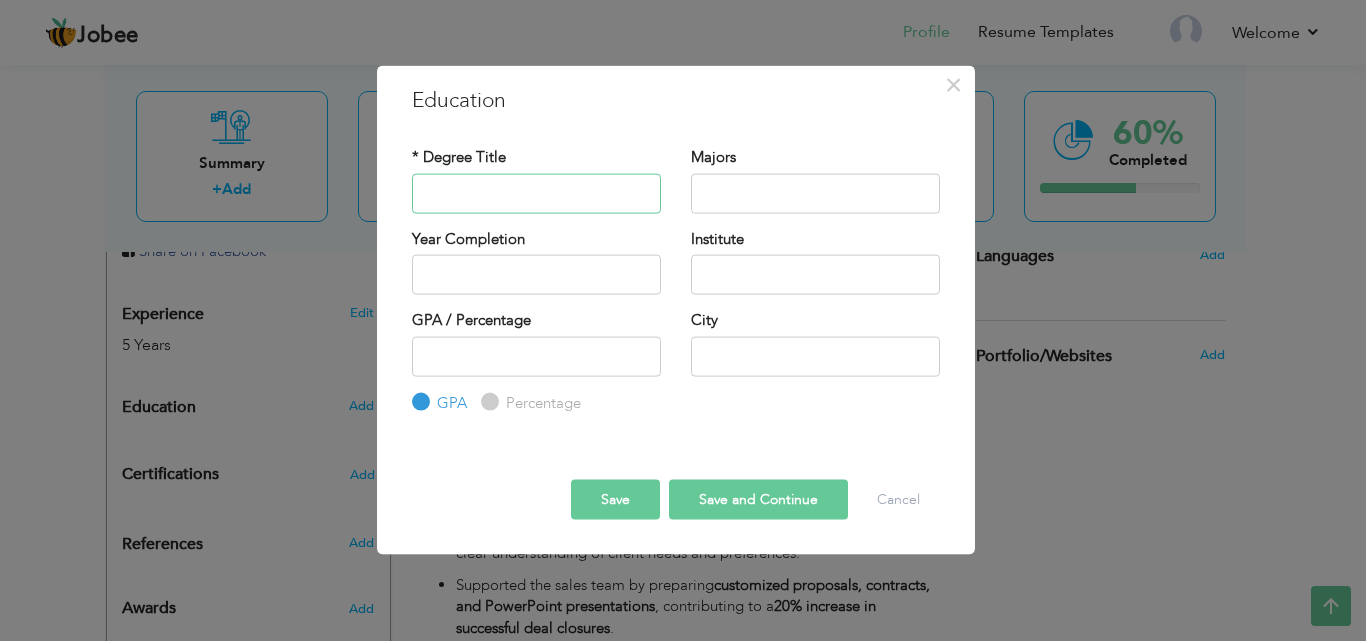 click at bounding box center (536, 193) 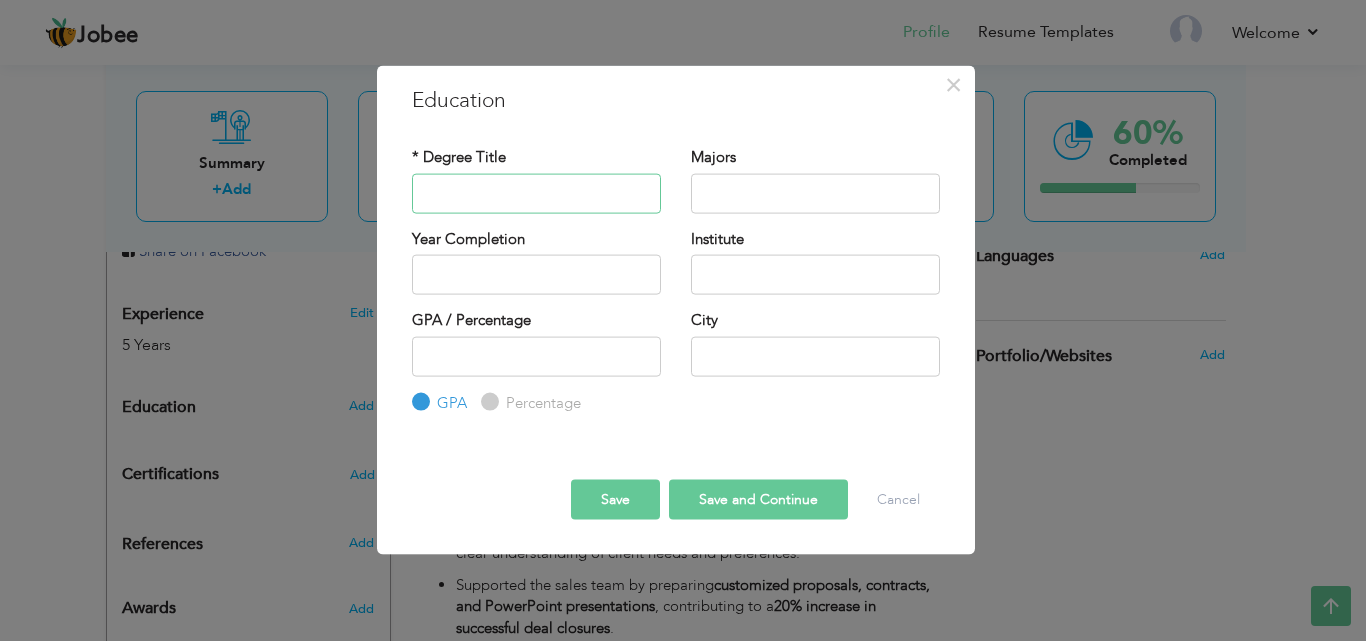 type on "Bachelor of Science (Hons.)" 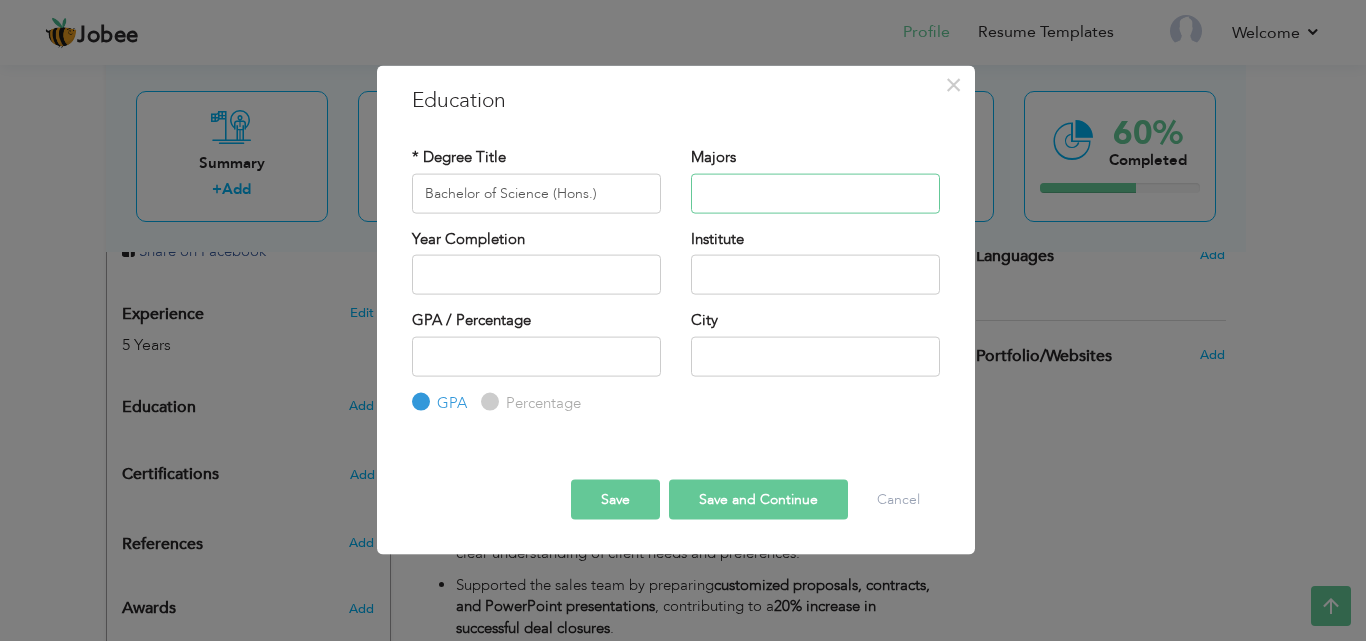 click at bounding box center (815, 193) 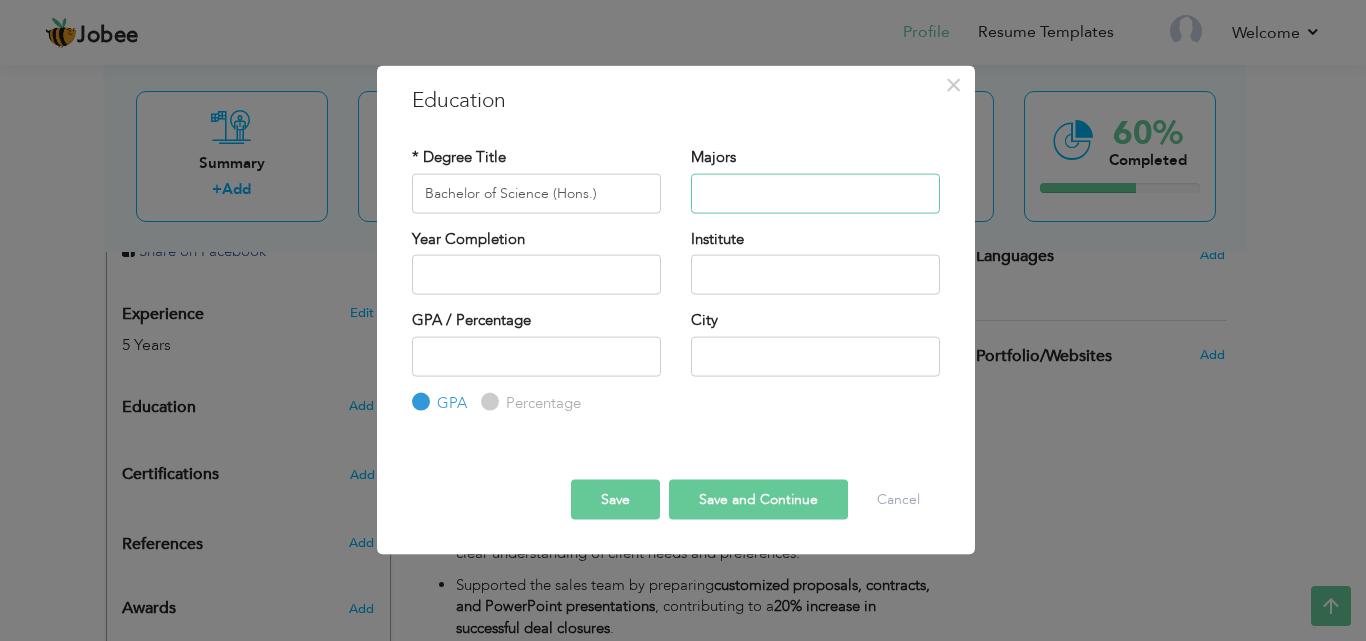 type on "Statistics" 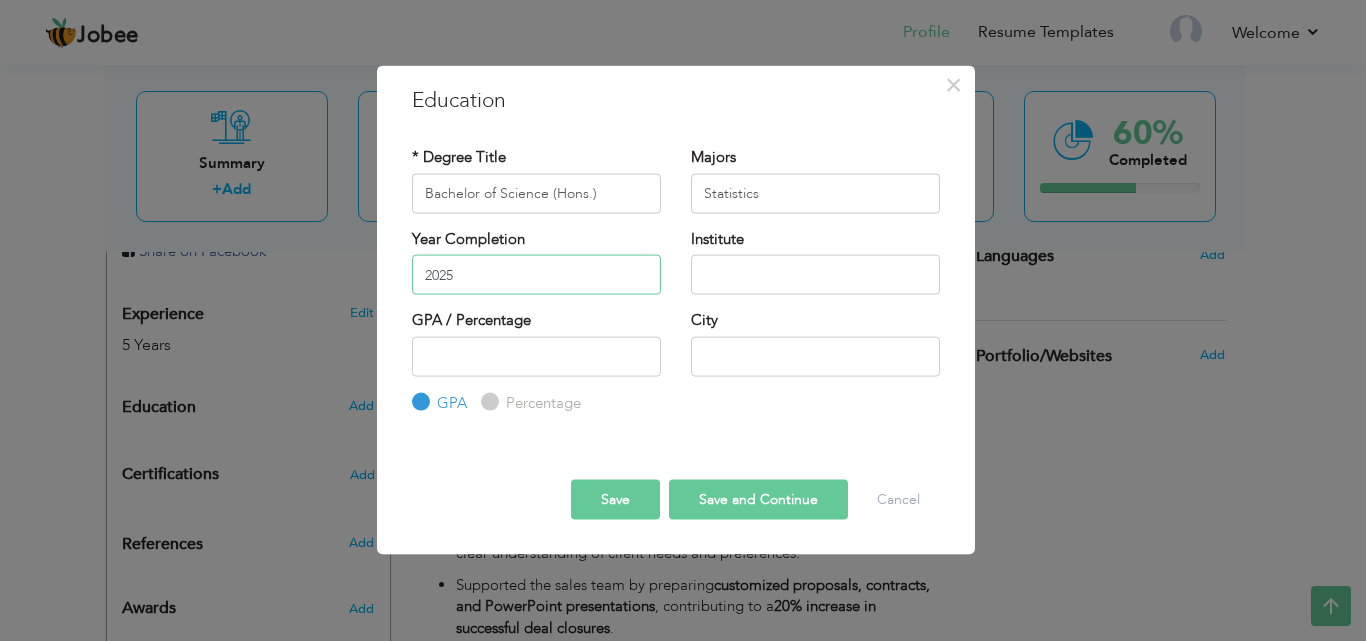 click on "2025" at bounding box center (536, 275) 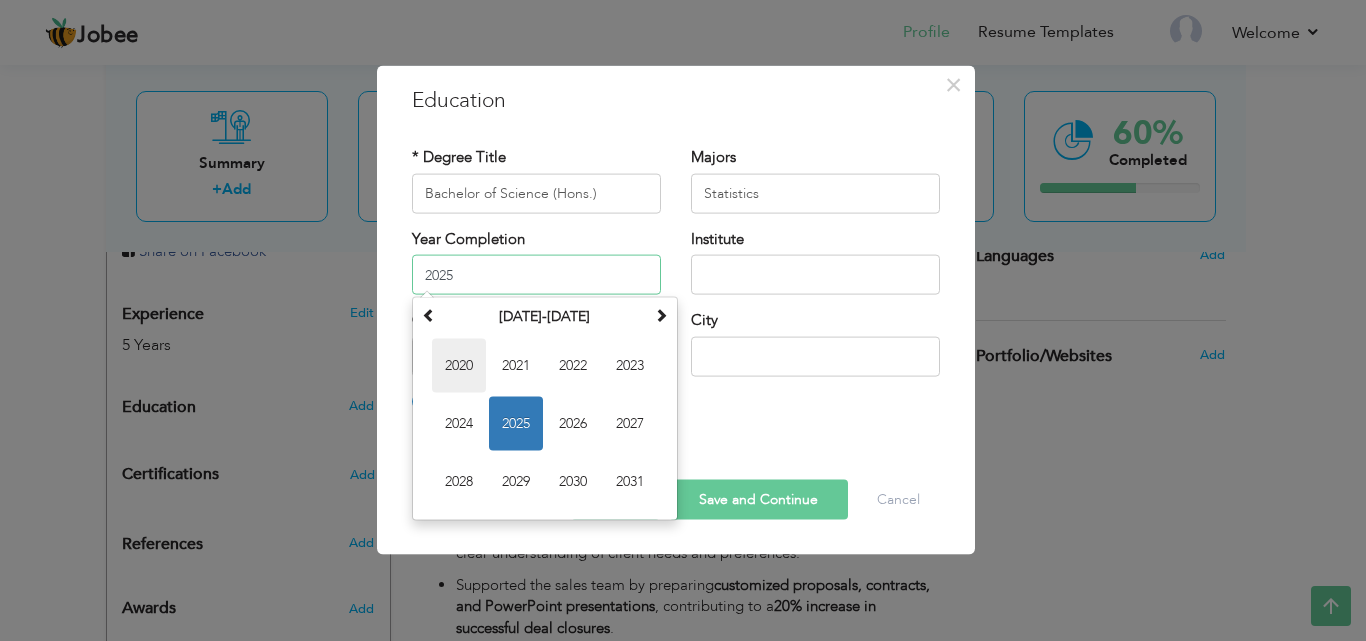 click on "2020" at bounding box center [459, 366] 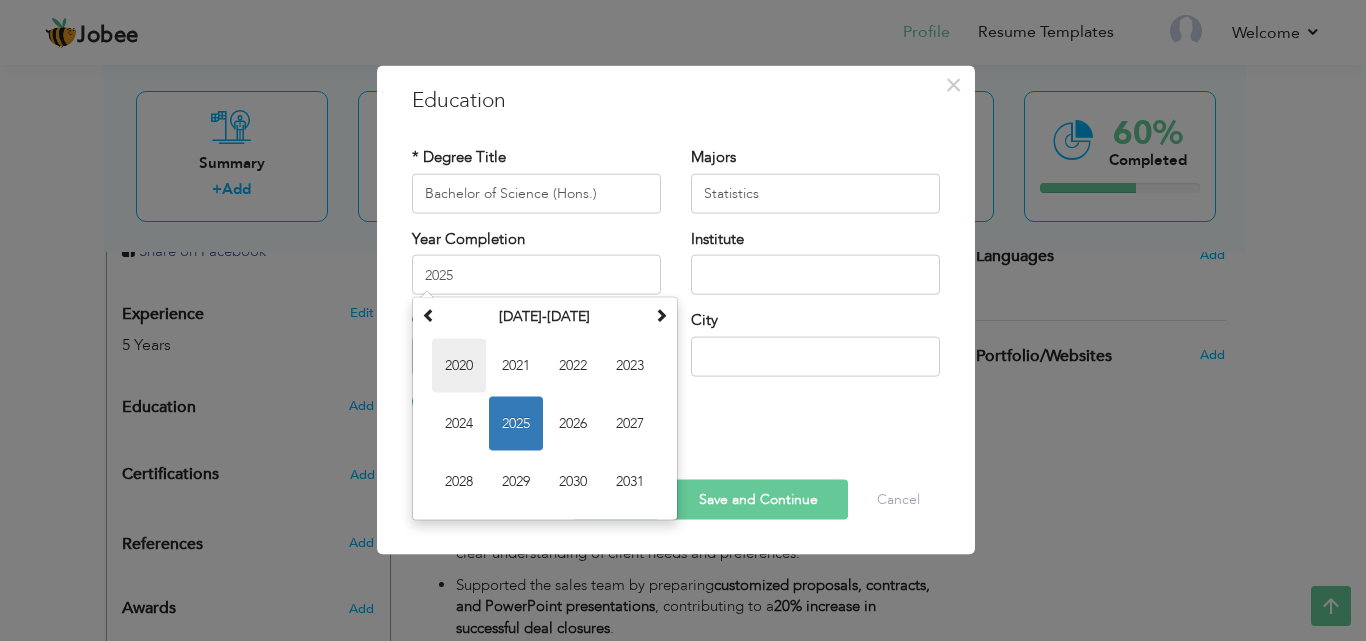 type on "2020" 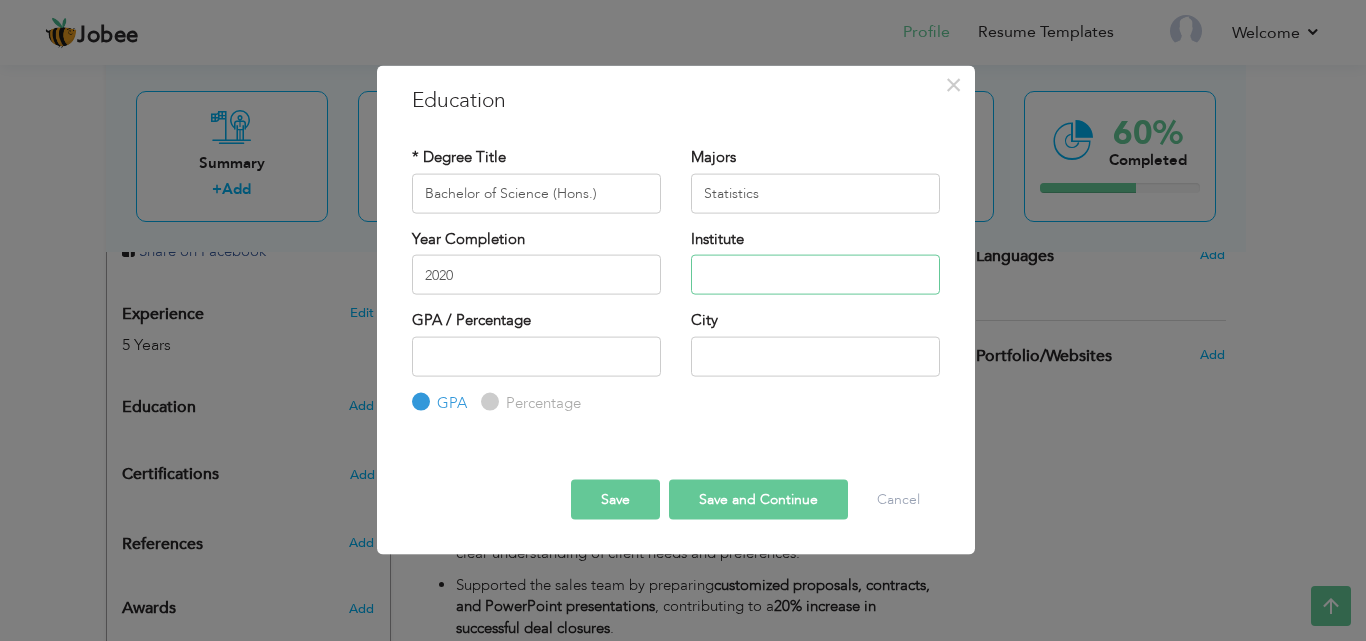 click at bounding box center [815, 275] 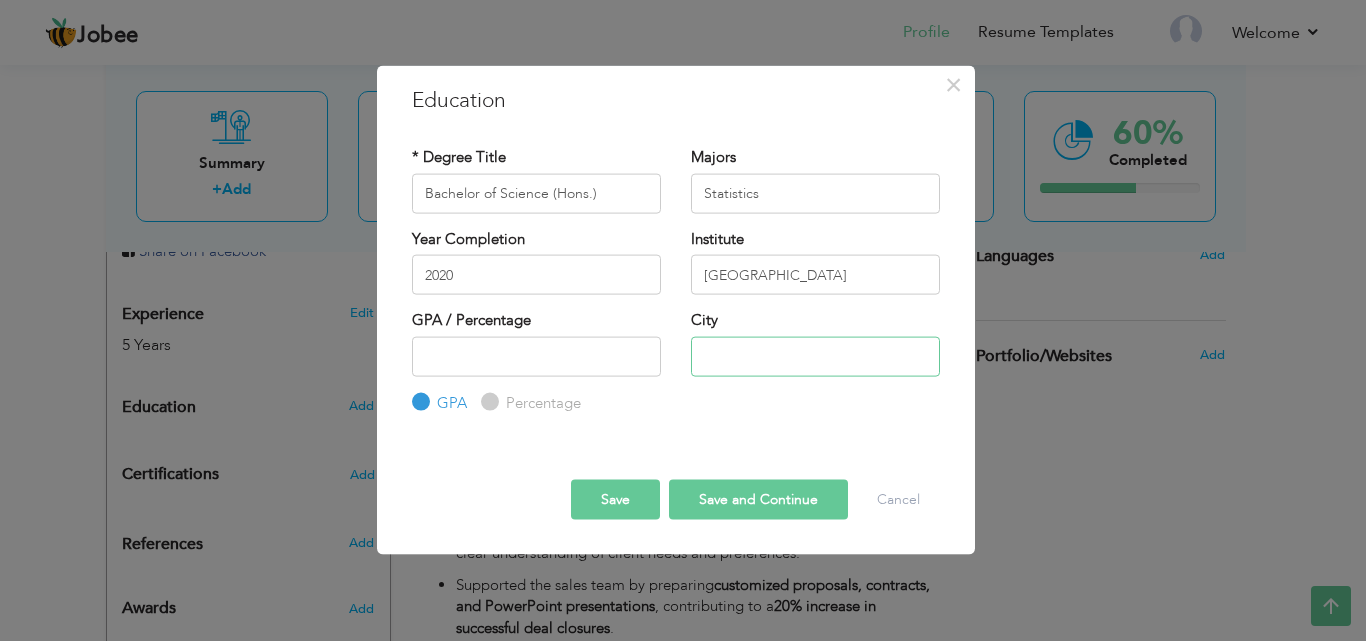 click at bounding box center [815, 356] 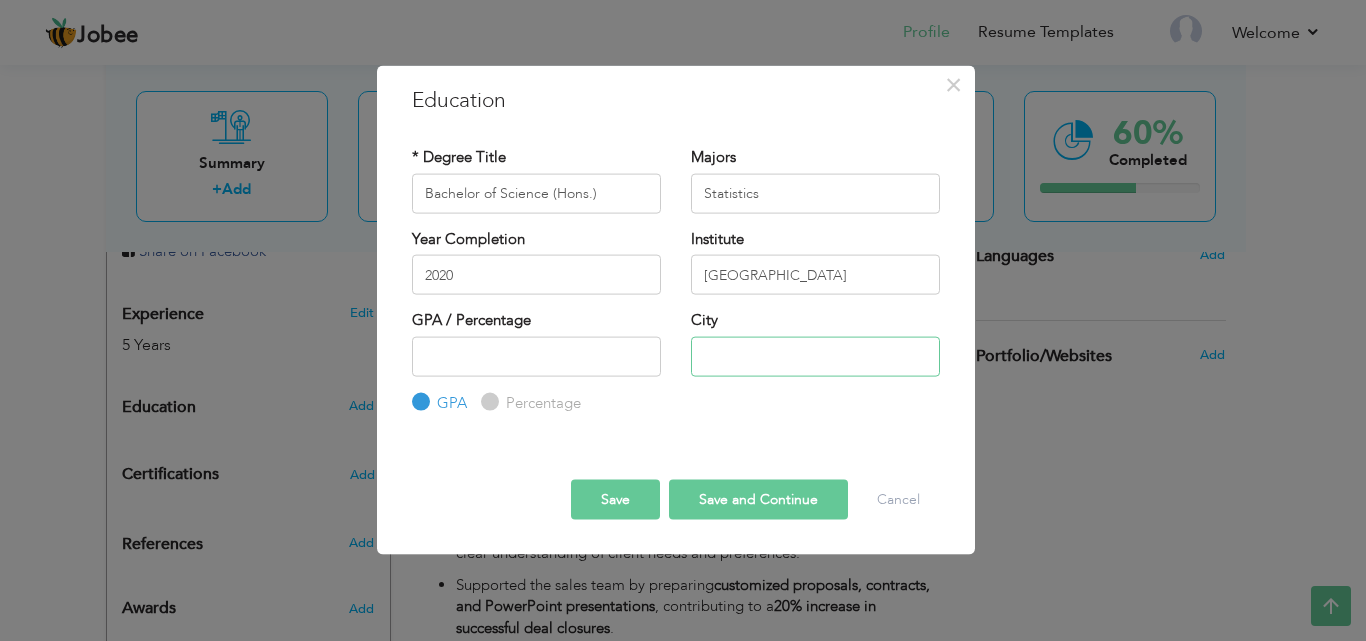 type on "[GEOGRAPHIC_DATA]" 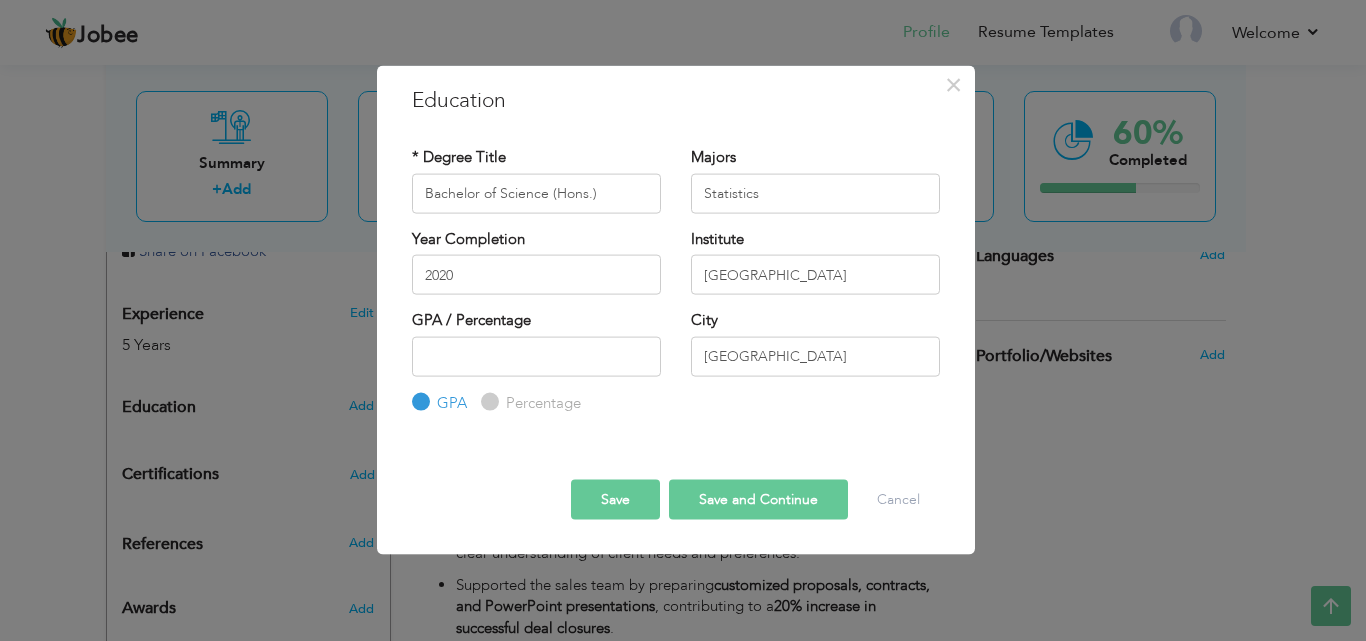 click on "Save" at bounding box center [615, 500] 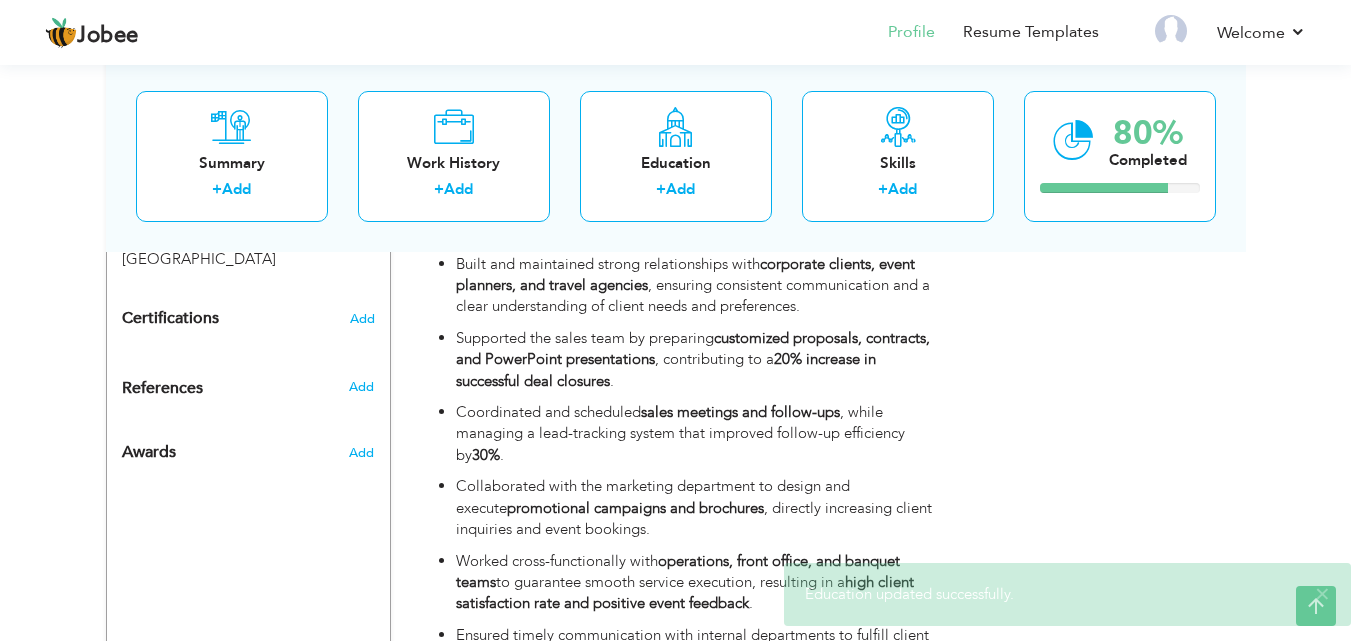 scroll, scrollTop: 938, scrollLeft: 0, axis: vertical 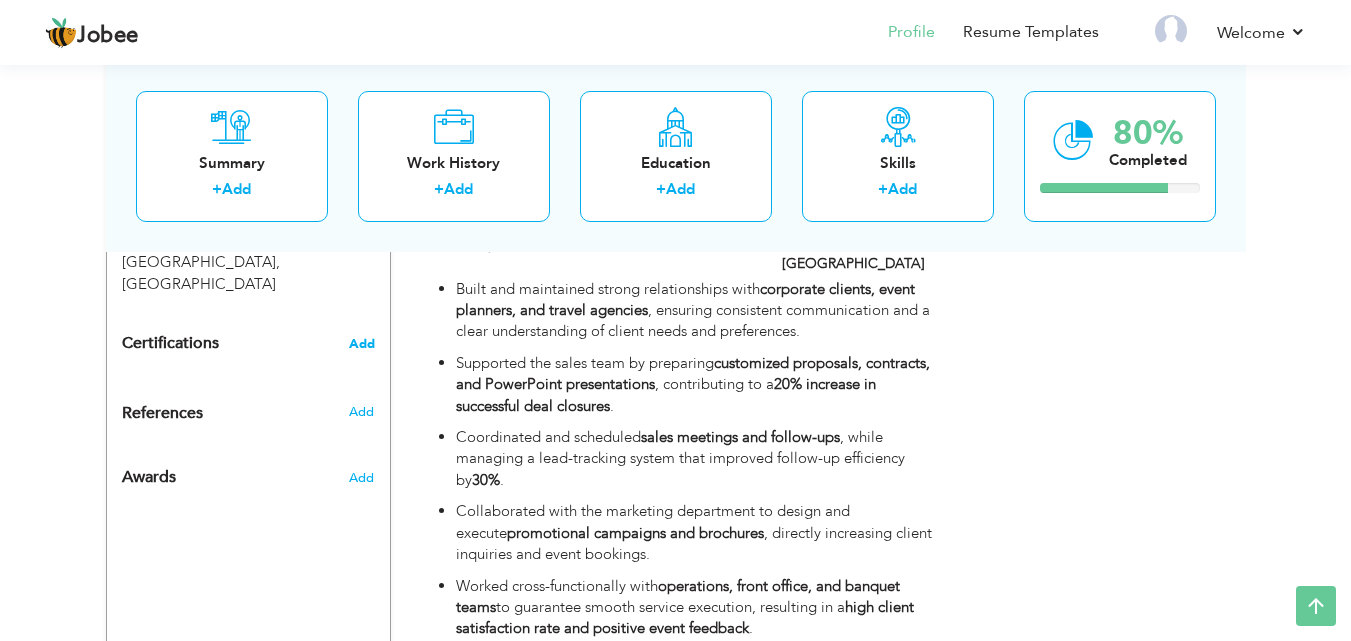click on "Add" at bounding box center (362, 344) 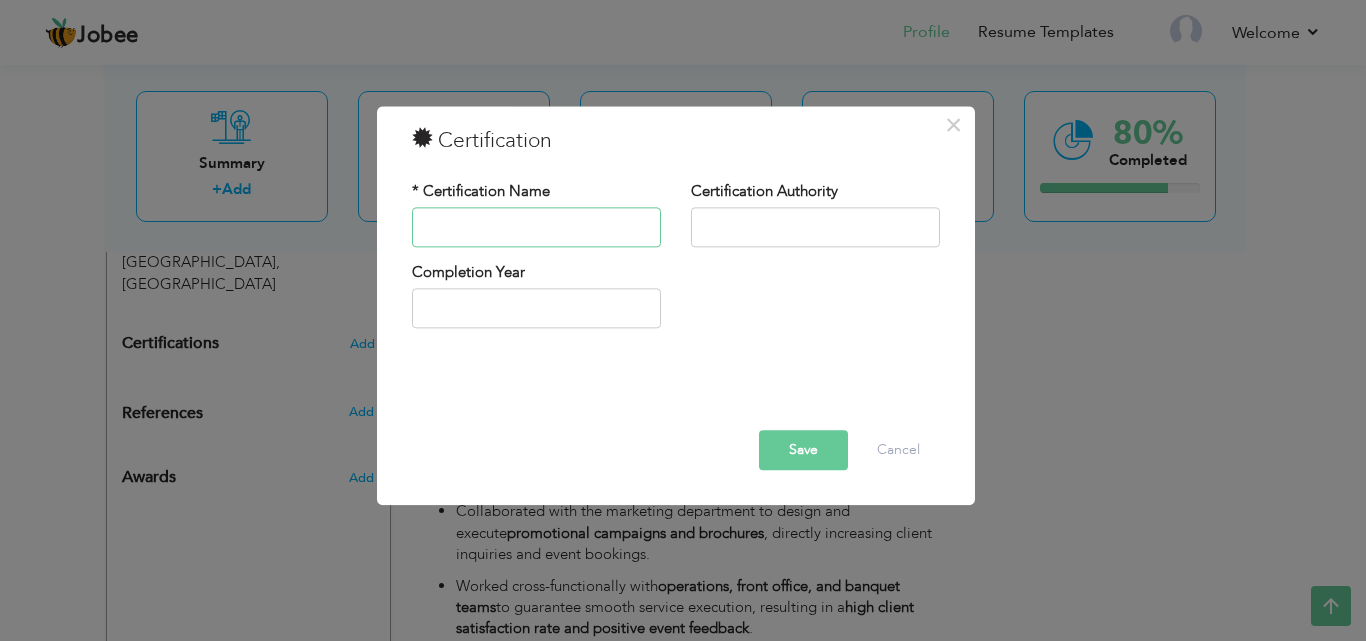 click at bounding box center (536, 227) 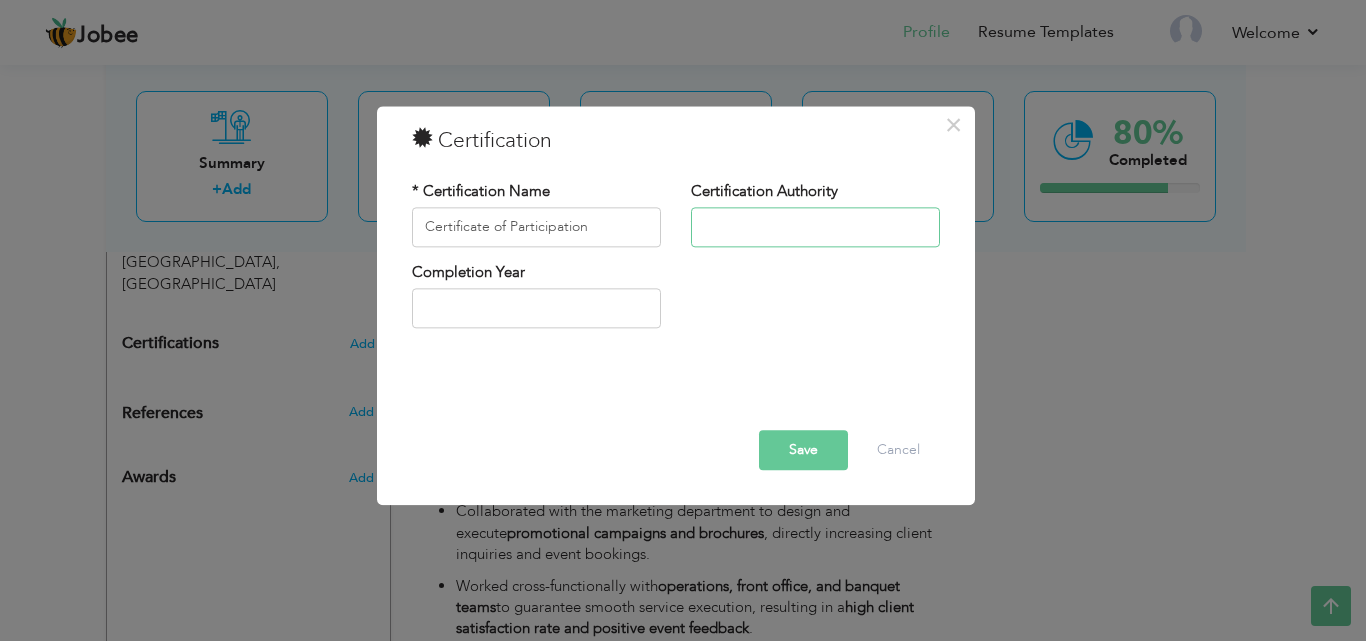 click at bounding box center [815, 227] 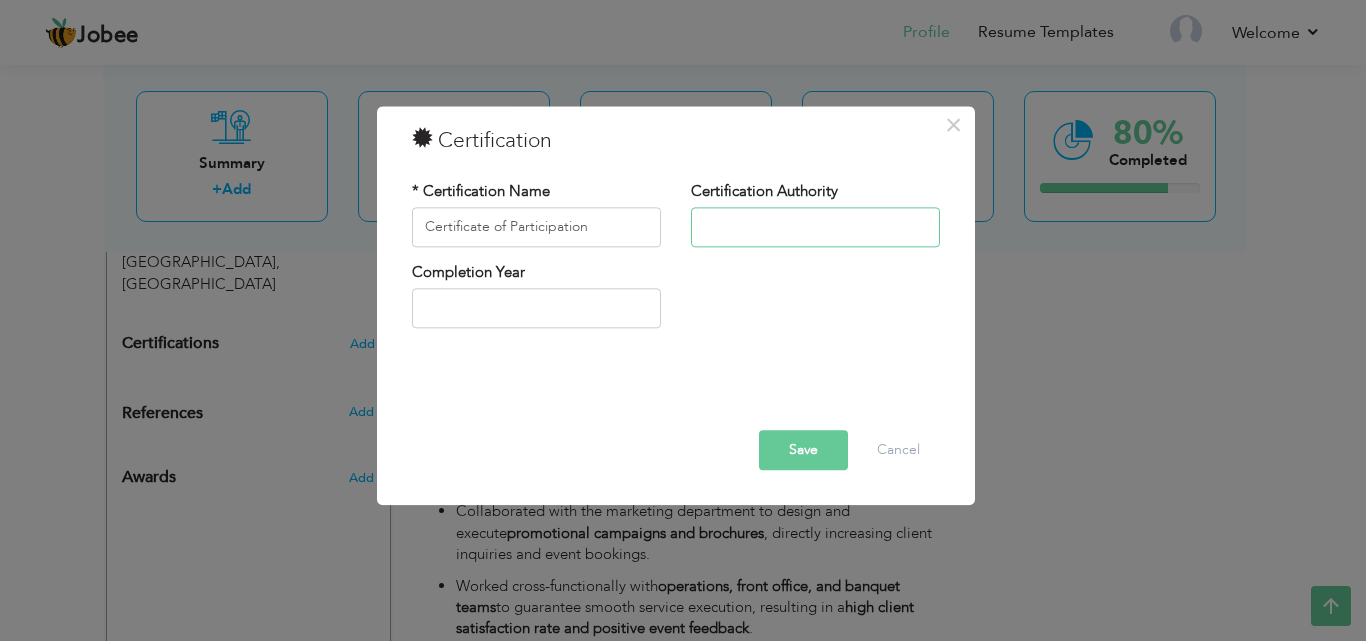 type on "Baabroz" 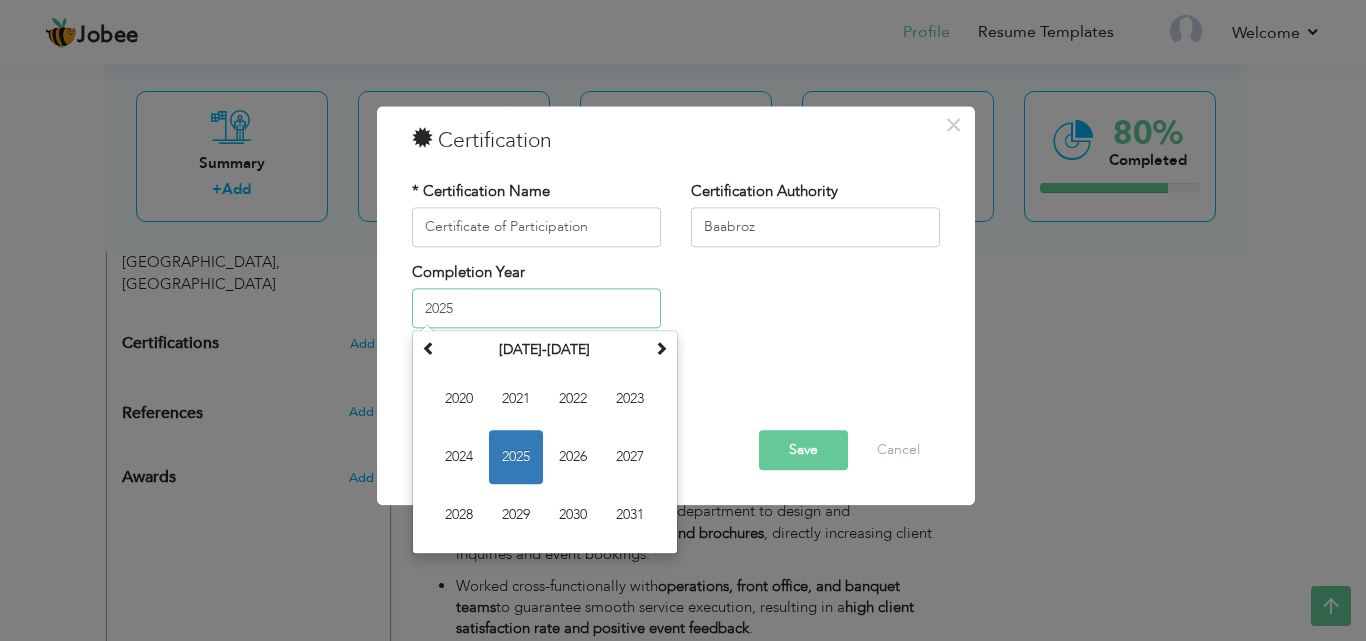 click on "2025" at bounding box center [536, 309] 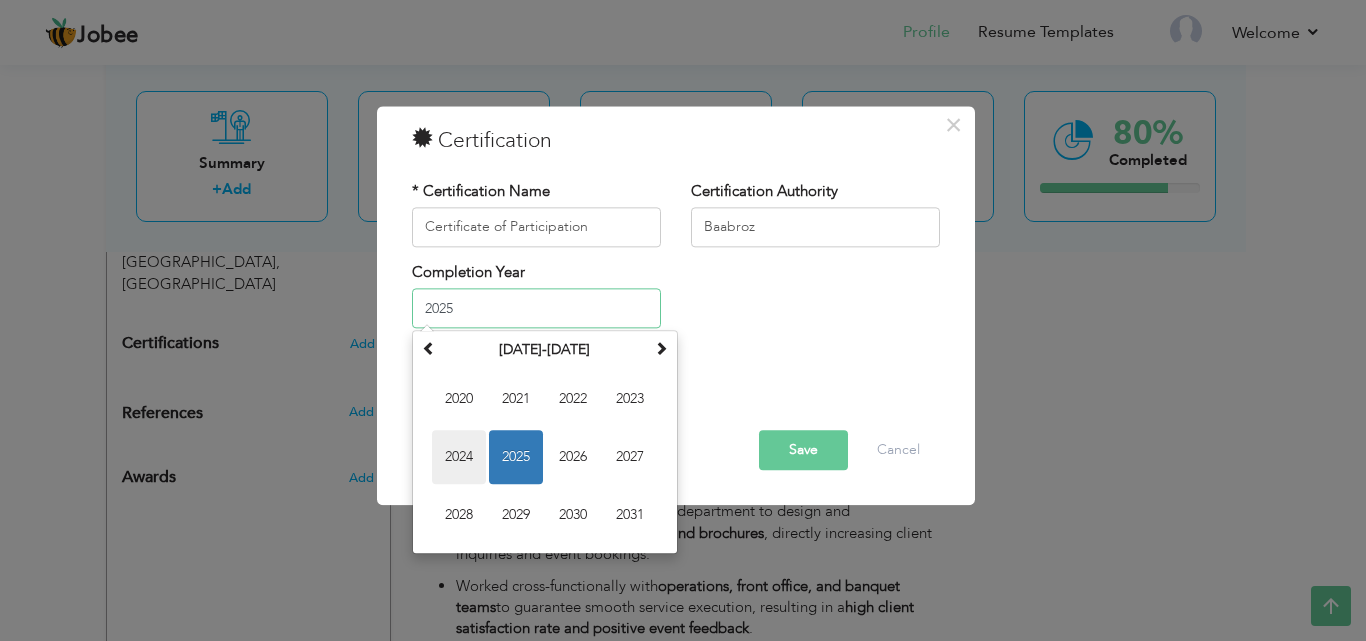 click on "2024" at bounding box center [459, 458] 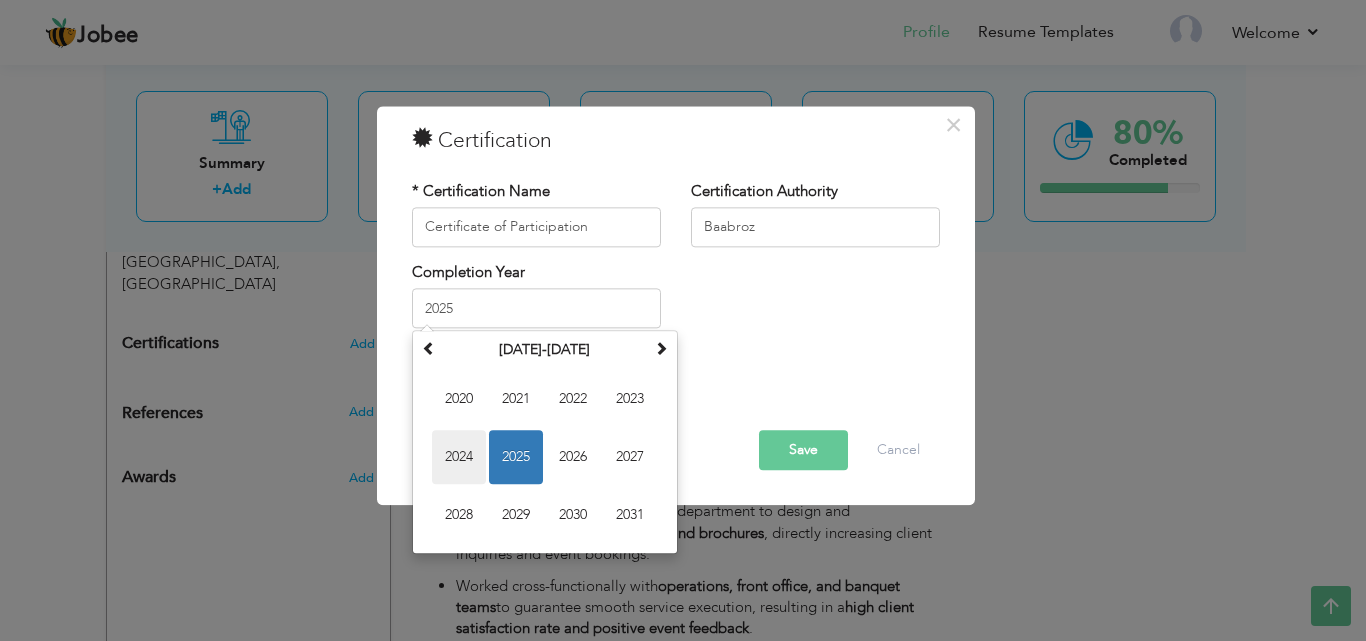 type on "2024" 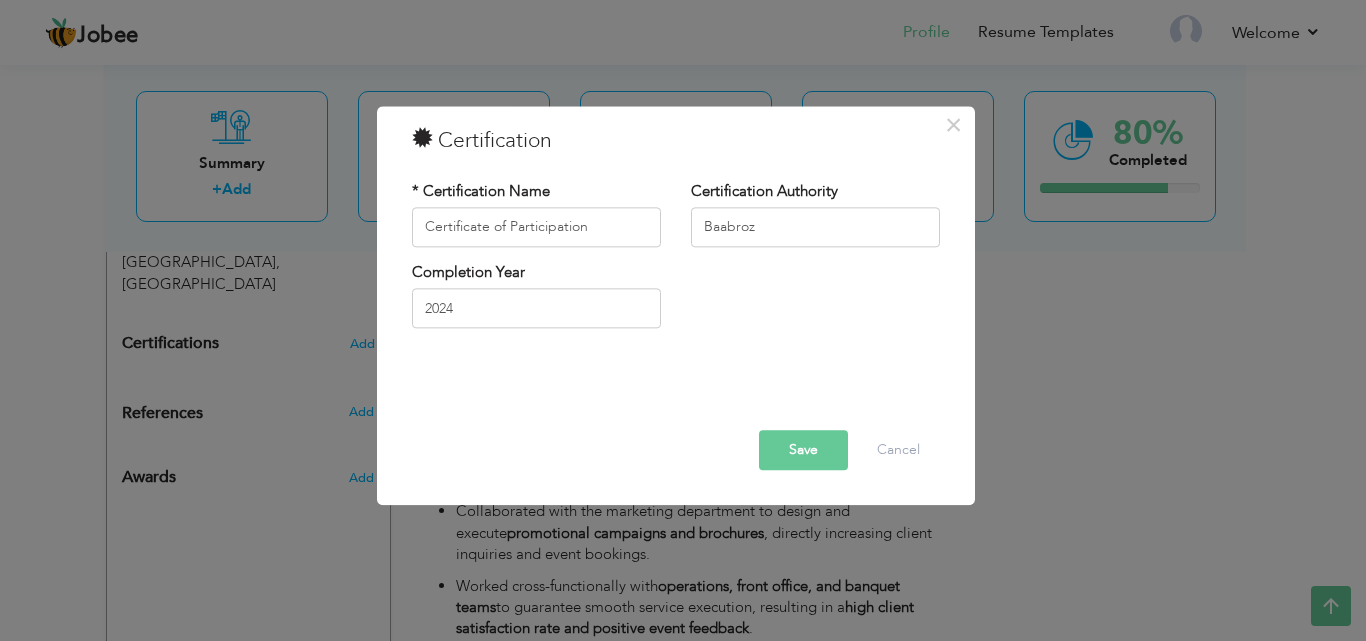 click on "Save" at bounding box center [803, 450] 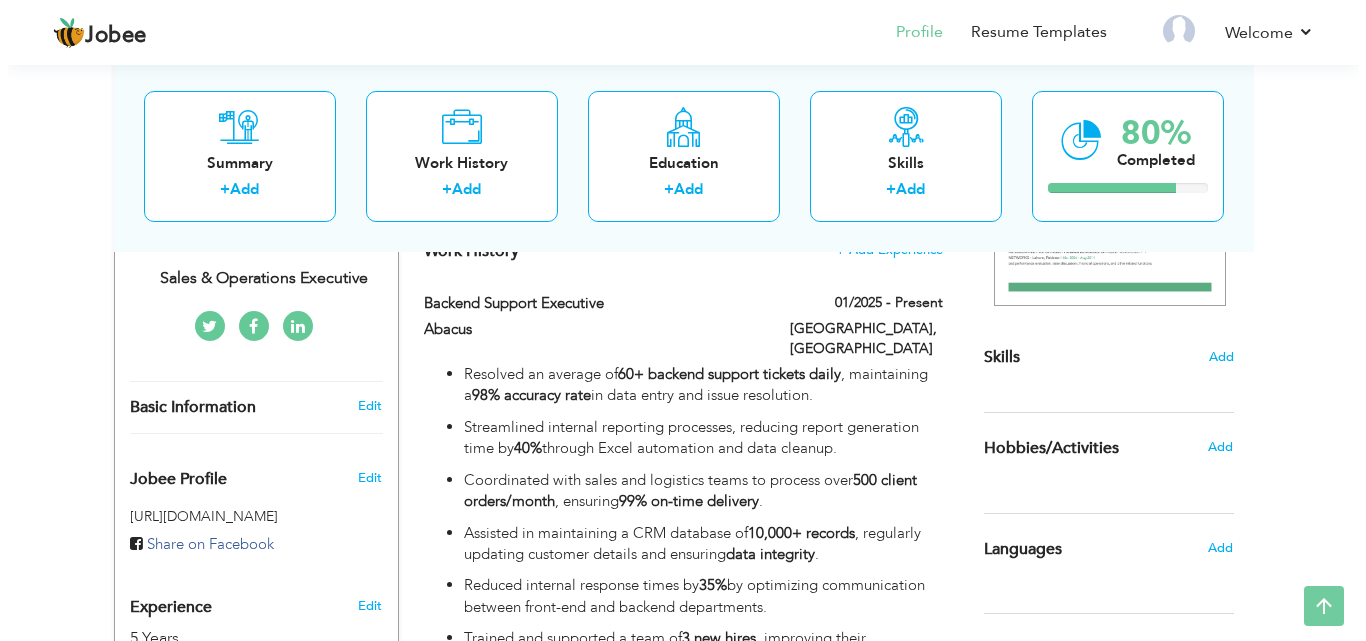 scroll, scrollTop: 428, scrollLeft: 0, axis: vertical 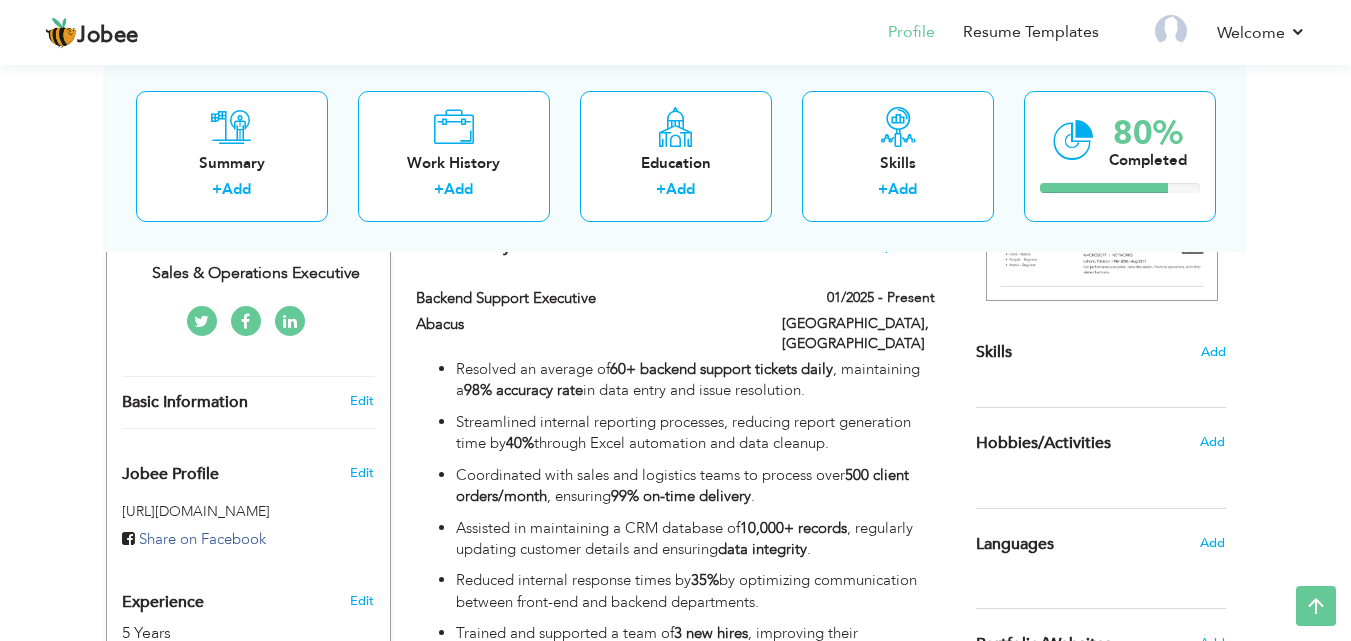 click on "Skills
Add" at bounding box center (1101, 156) 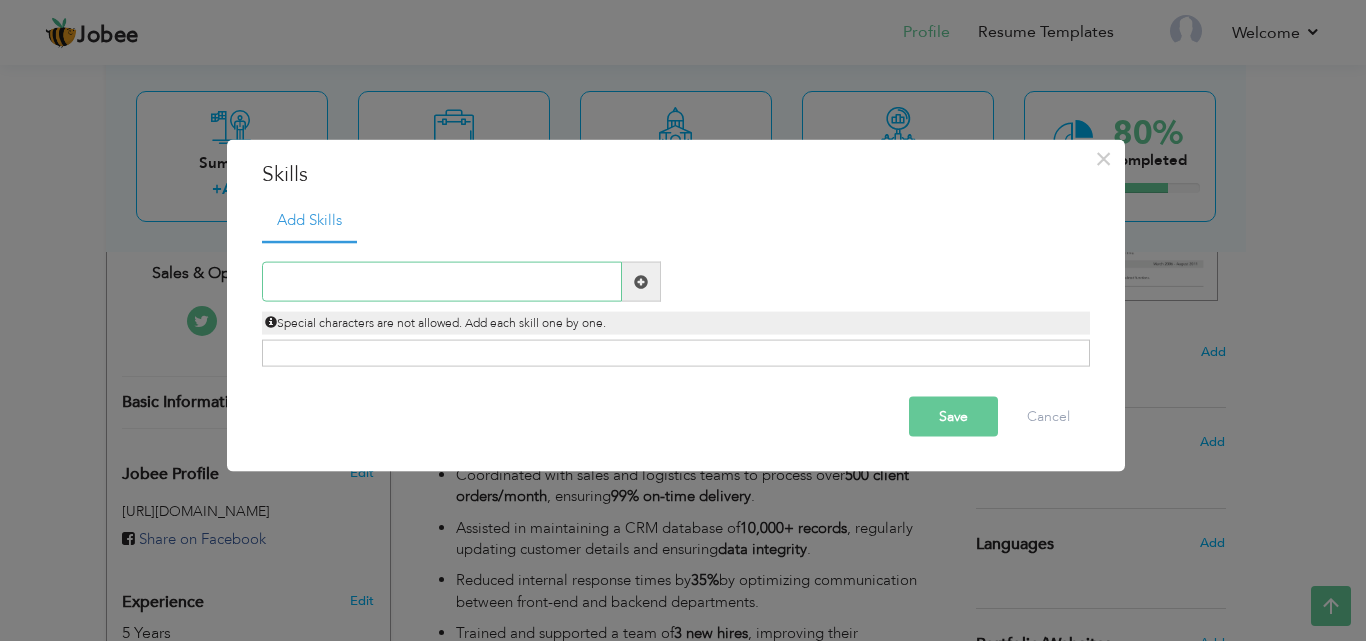 paste on "Visual Communication" 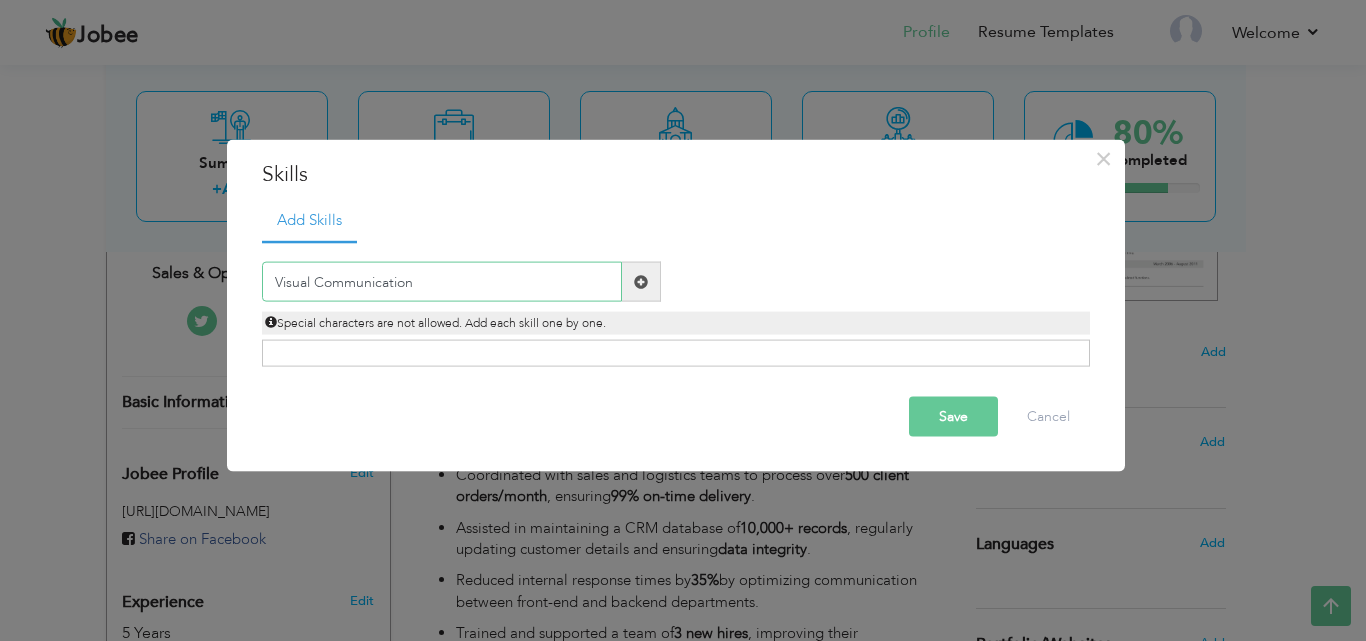 type on "Visual Communication" 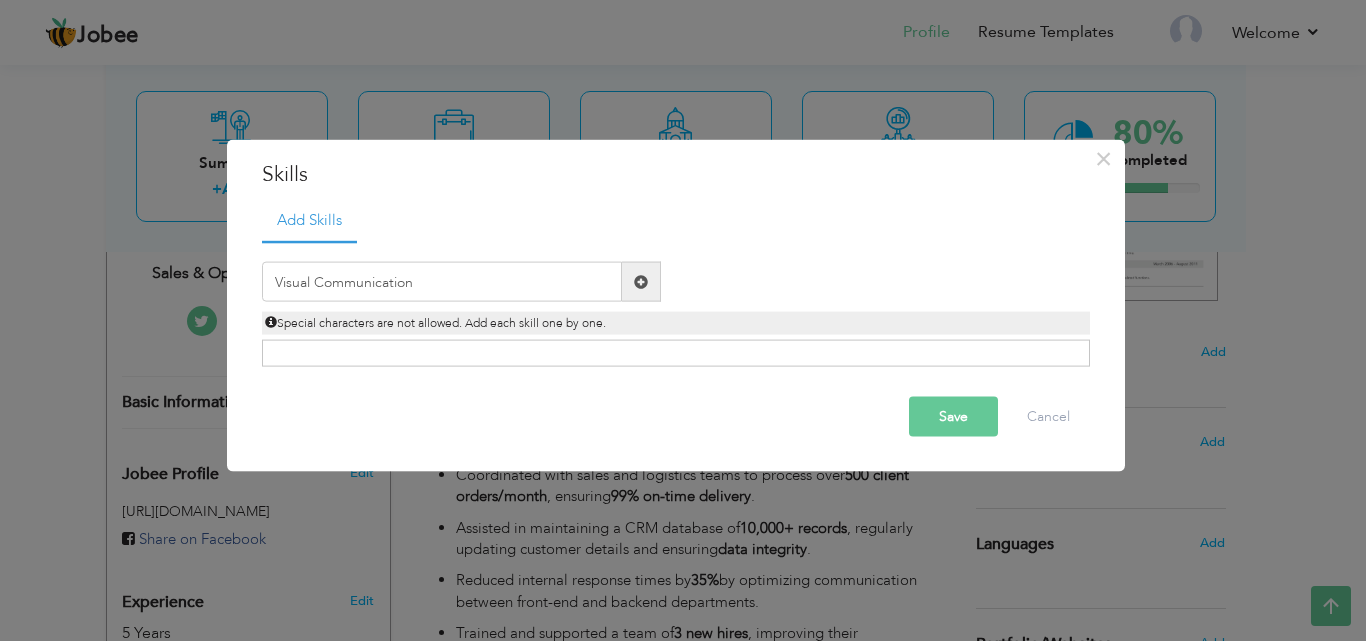 click at bounding box center [641, 281] 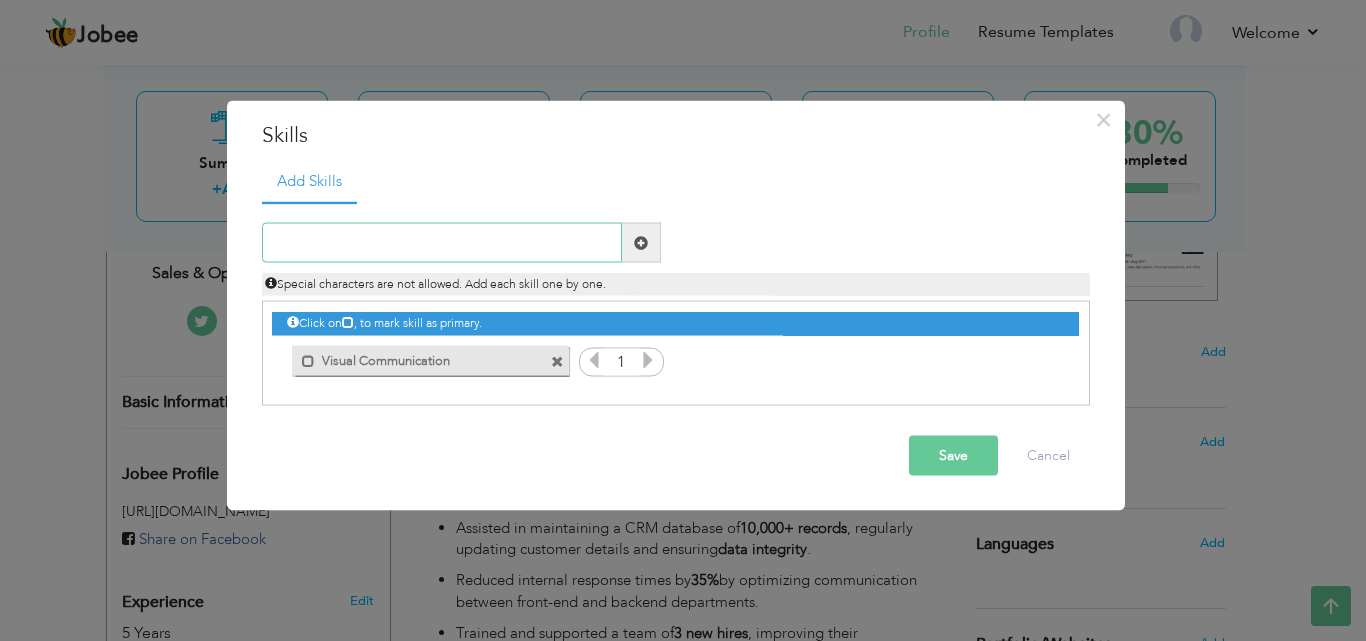 click at bounding box center (442, 243) 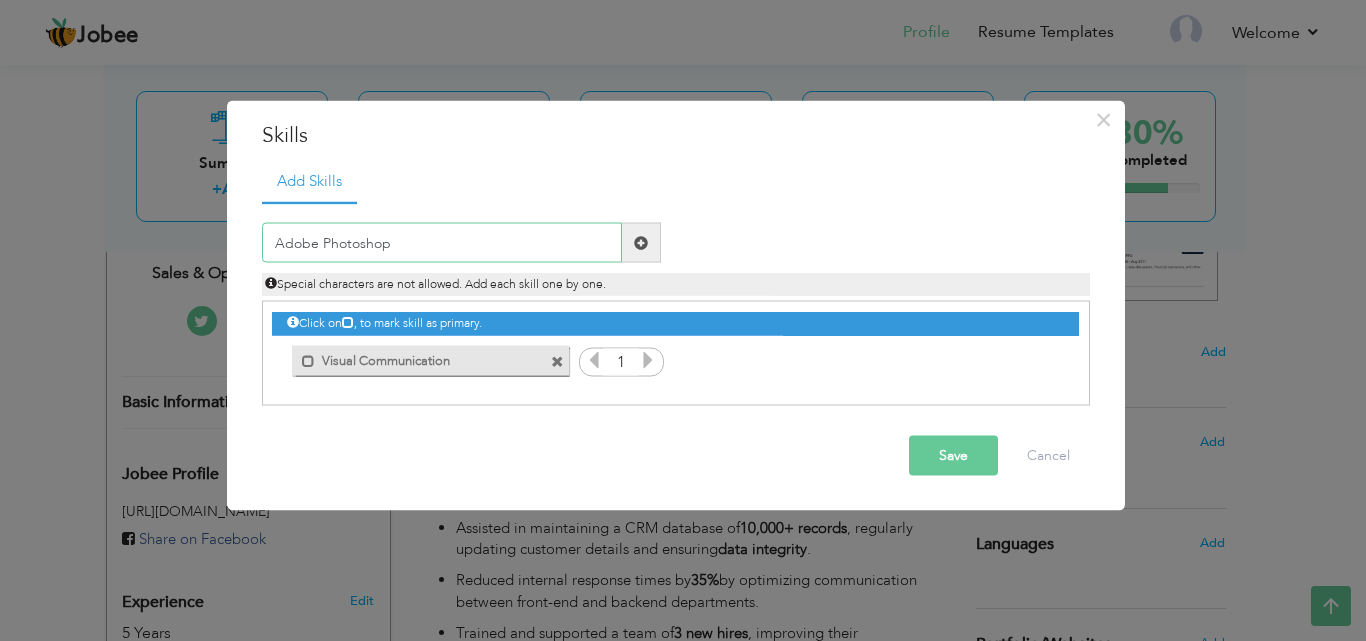 type on "Adobe Photoshop" 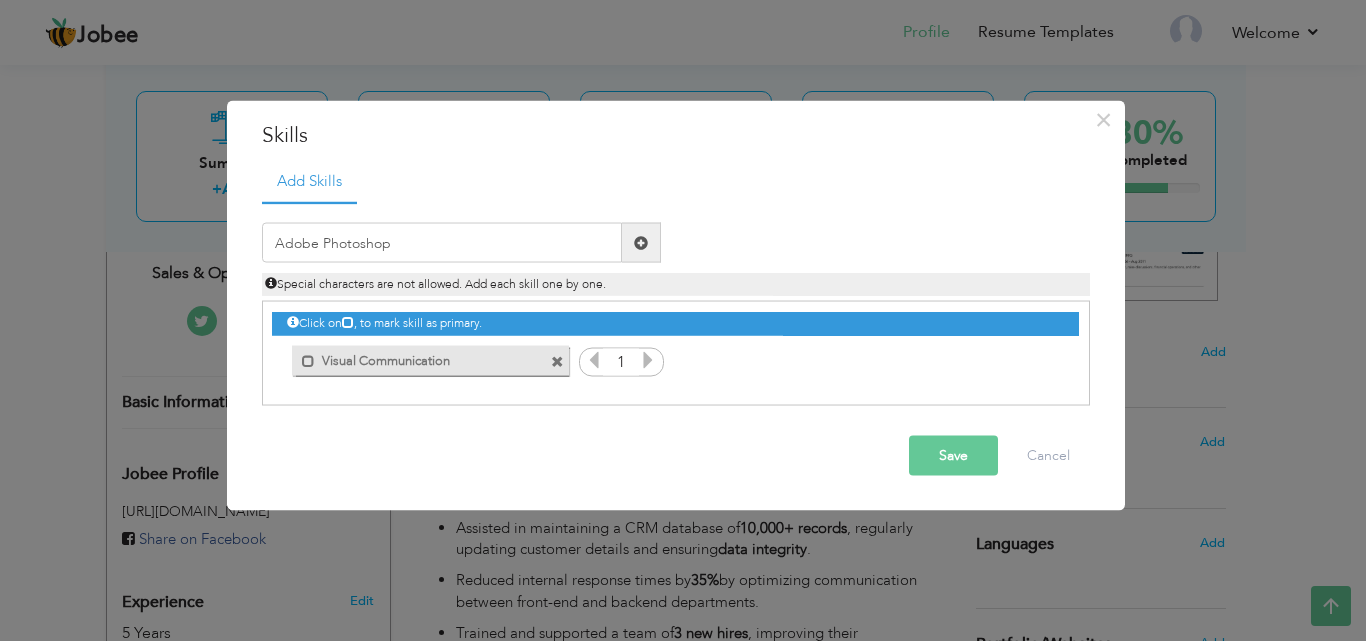 click at bounding box center [641, 243] 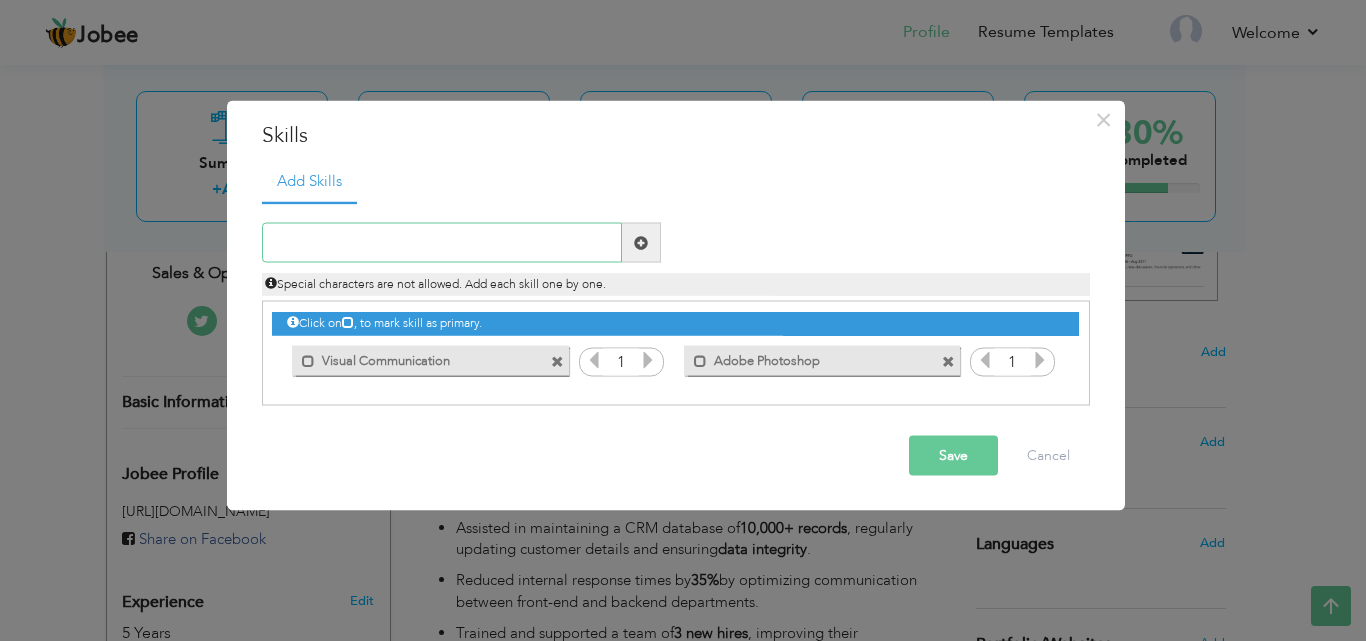 click at bounding box center [442, 243] 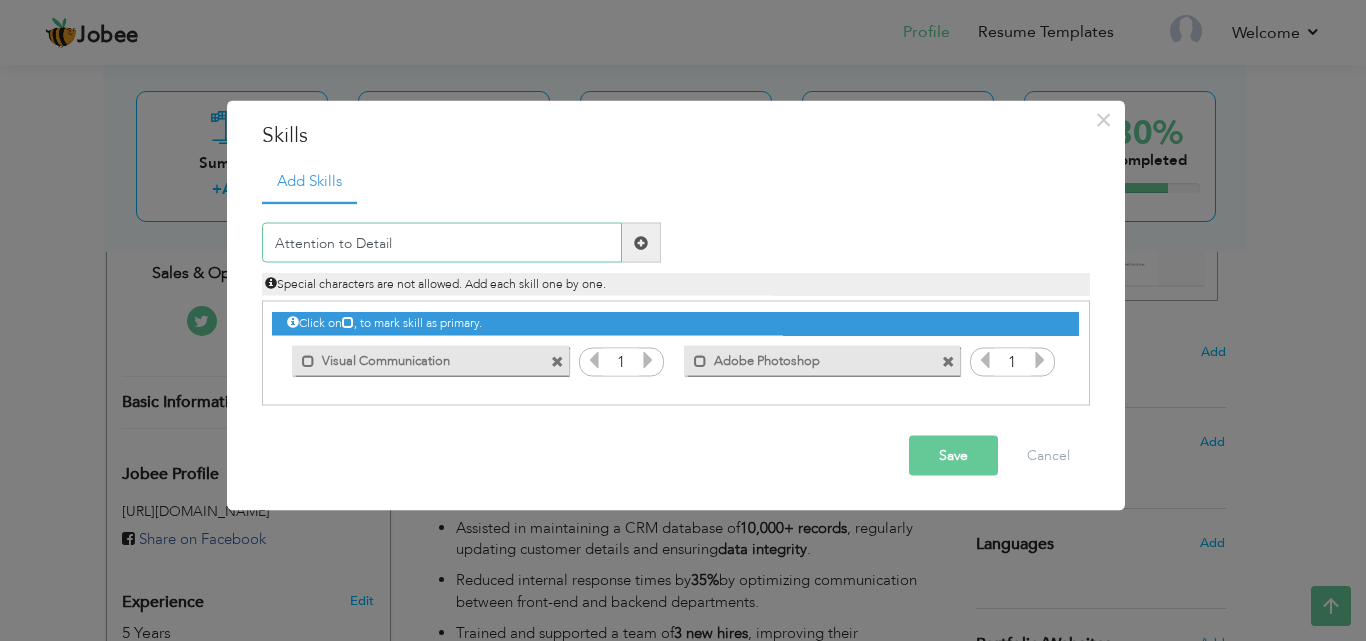 type on "Attention to Detail" 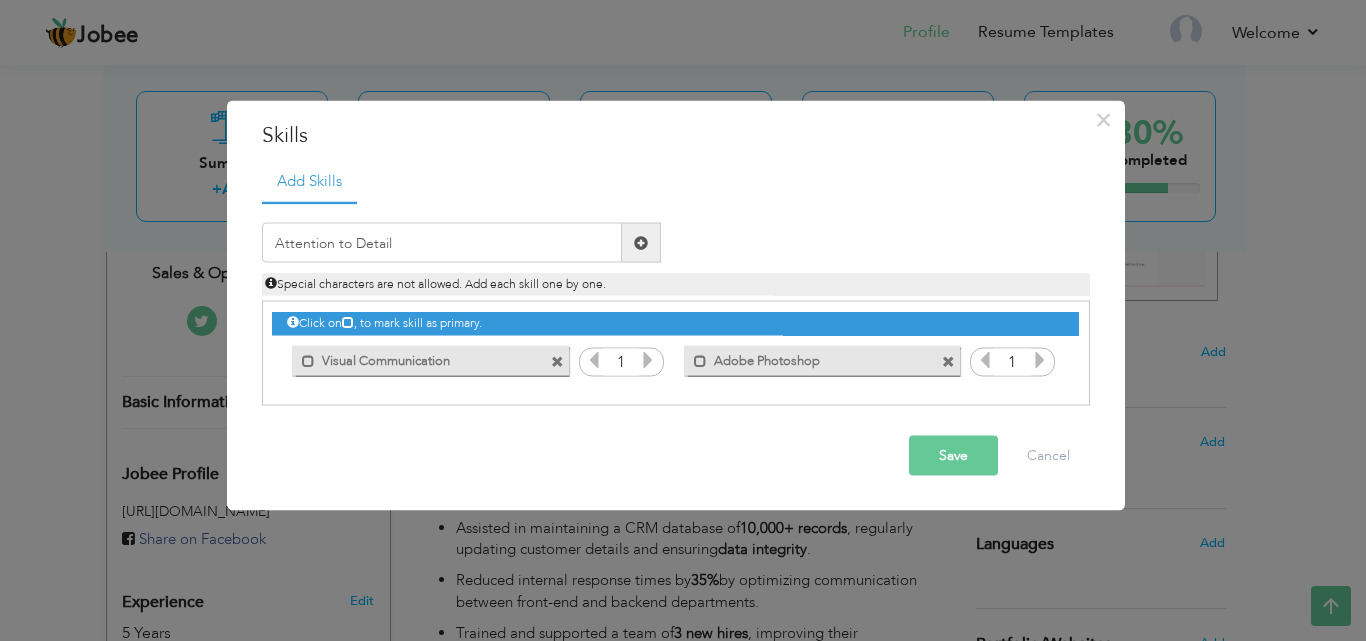 click at bounding box center [641, 242] 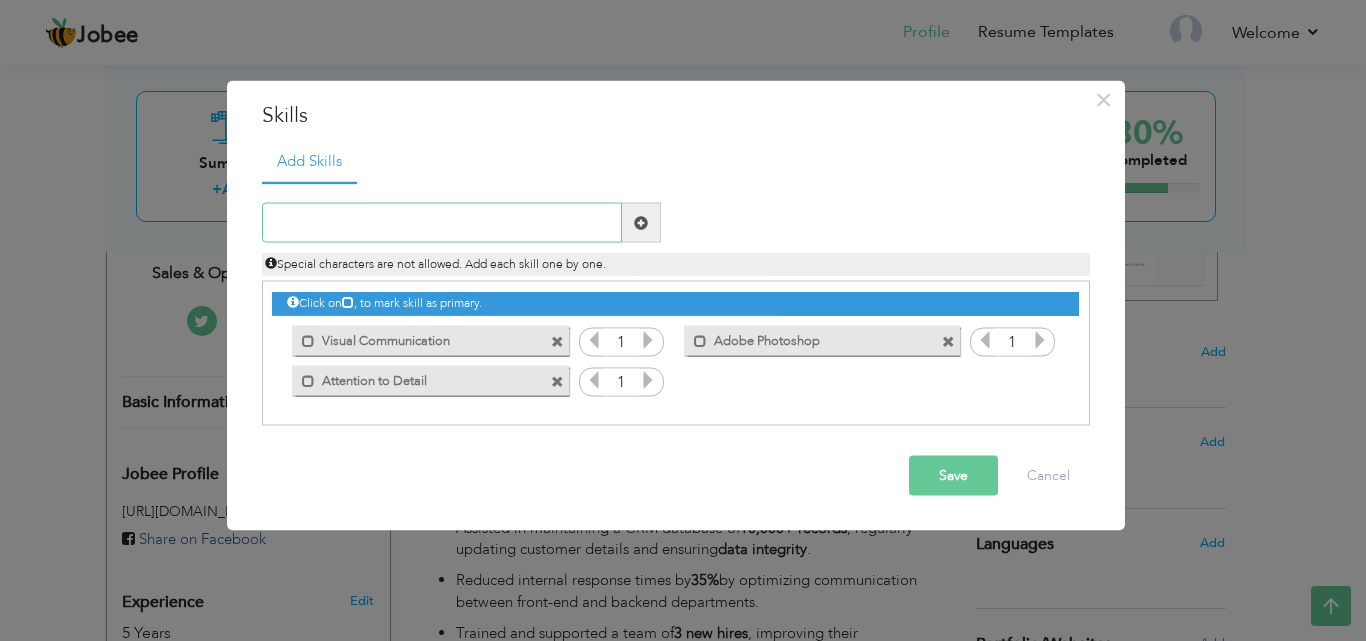 click at bounding box center [442, 223] 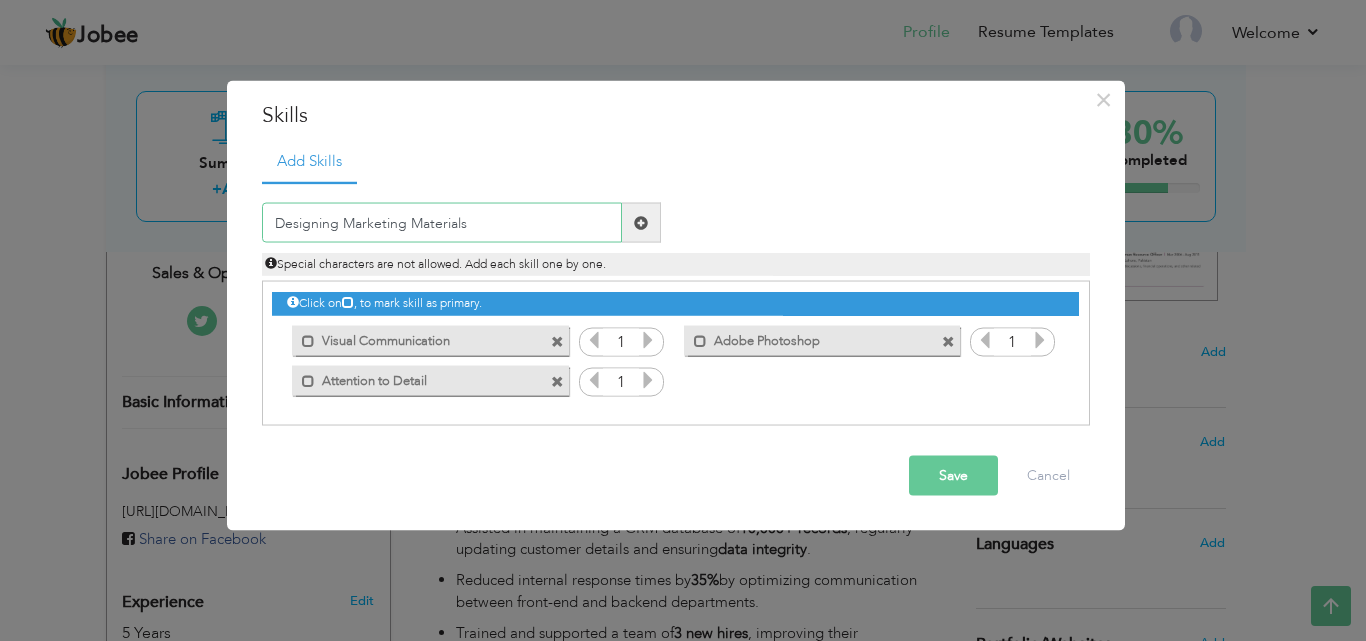 type on "Designing Marketing Materials" 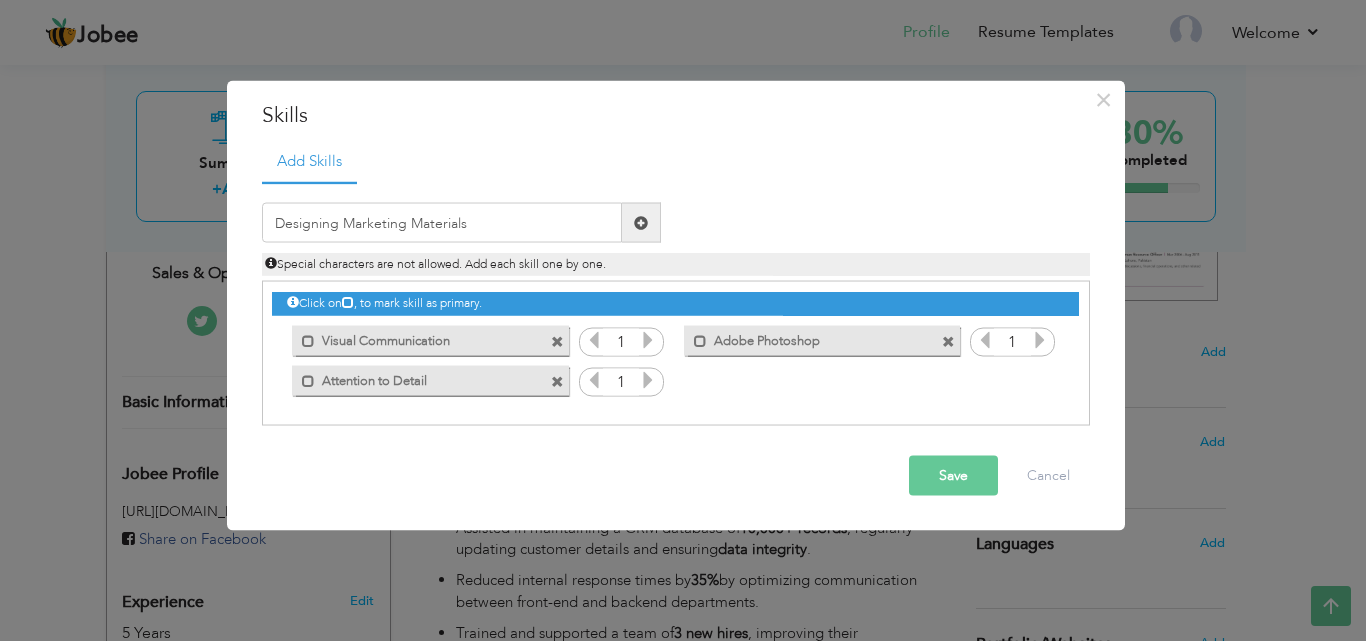 click at bounding box center [641, 222] 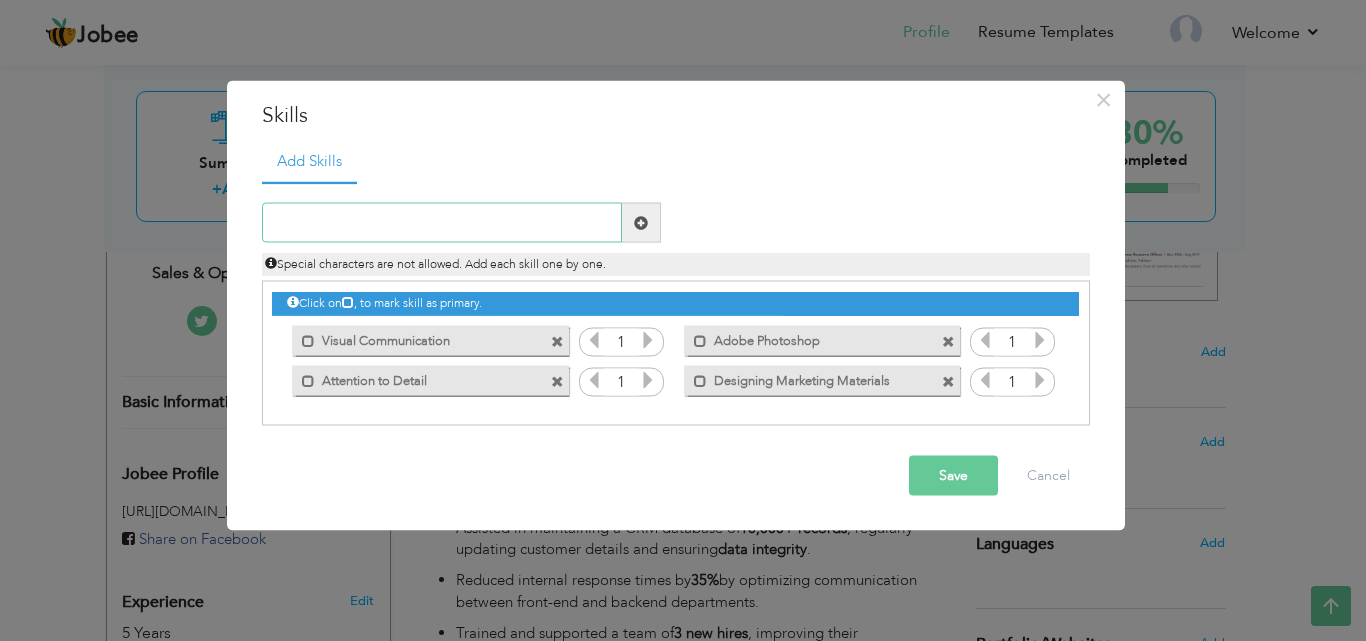 click at bounding box center (442, 223) 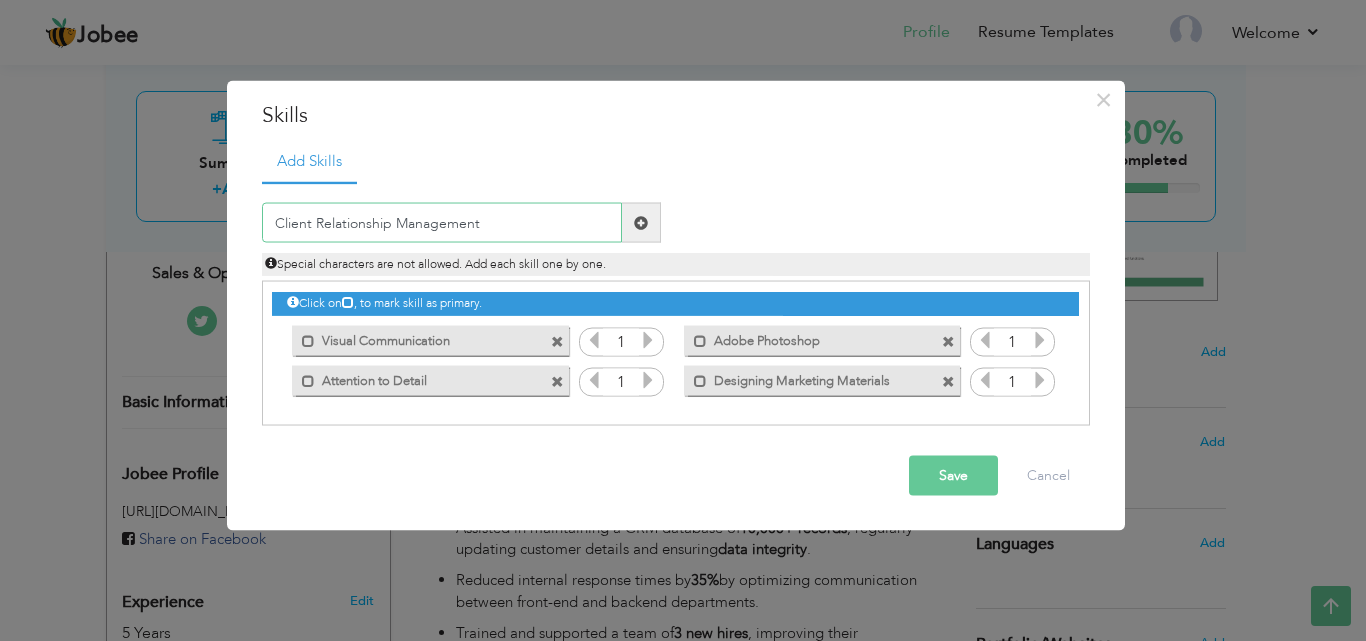 type on "Client Relationship Management" 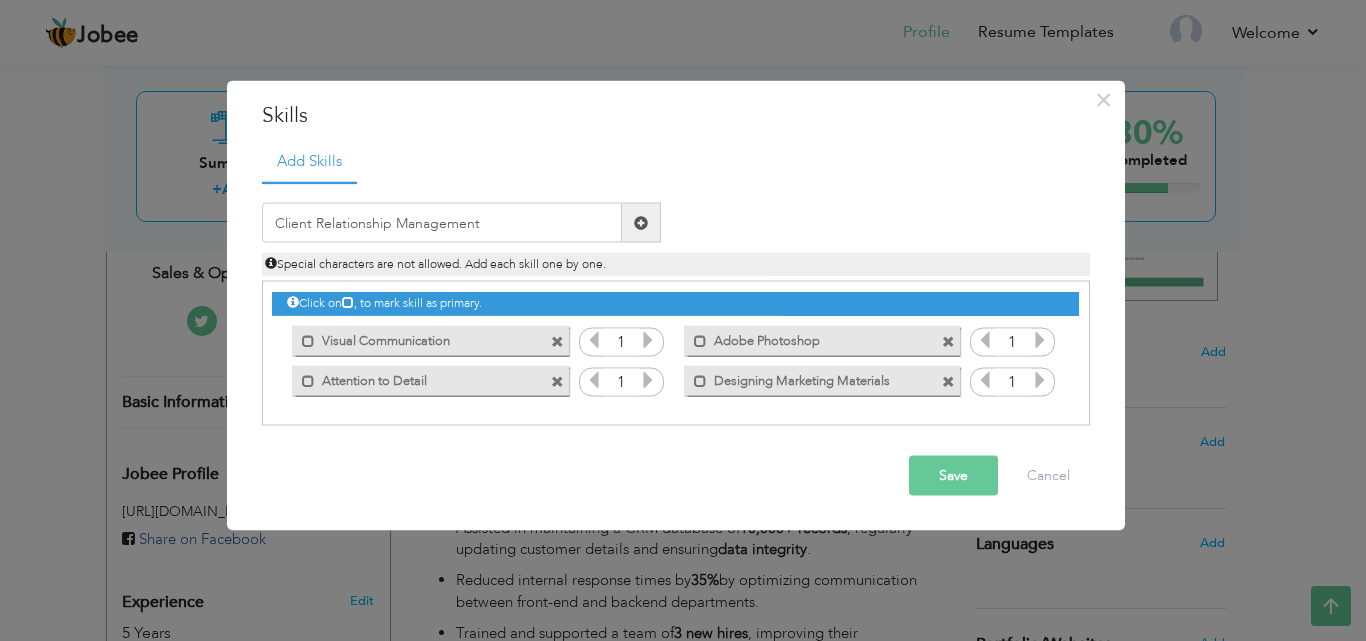 click at bounding box center (641, 222) 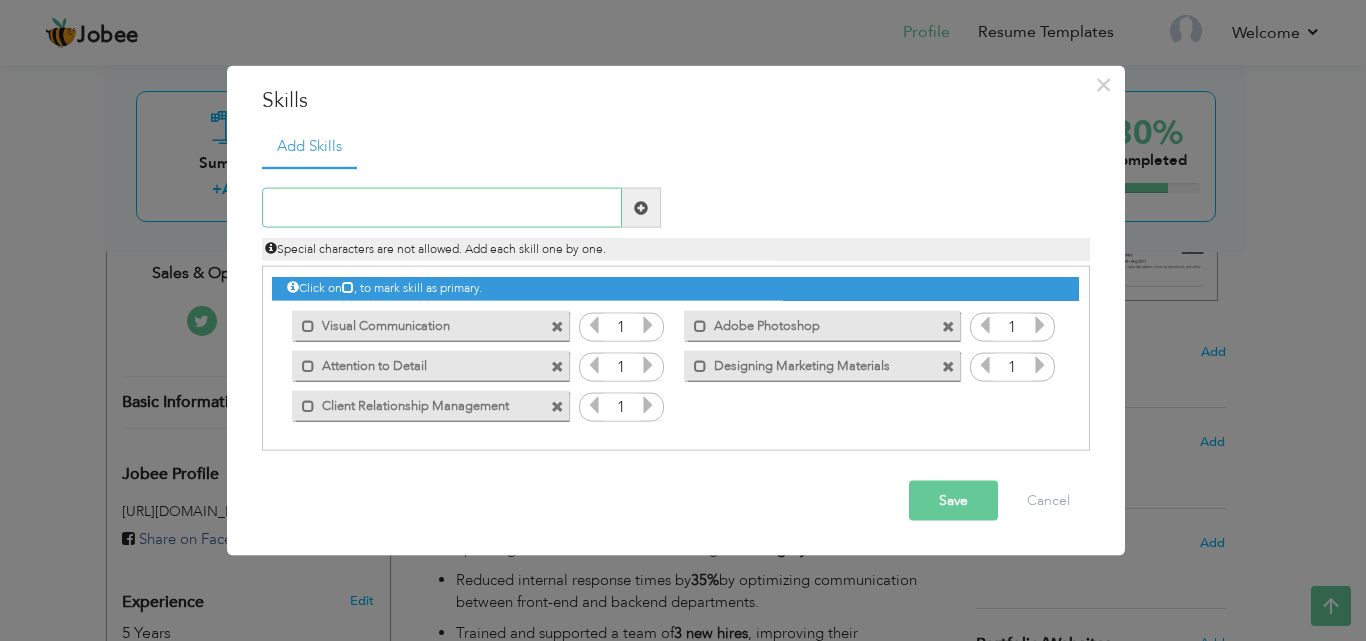 click at bounding box center (442, 208) 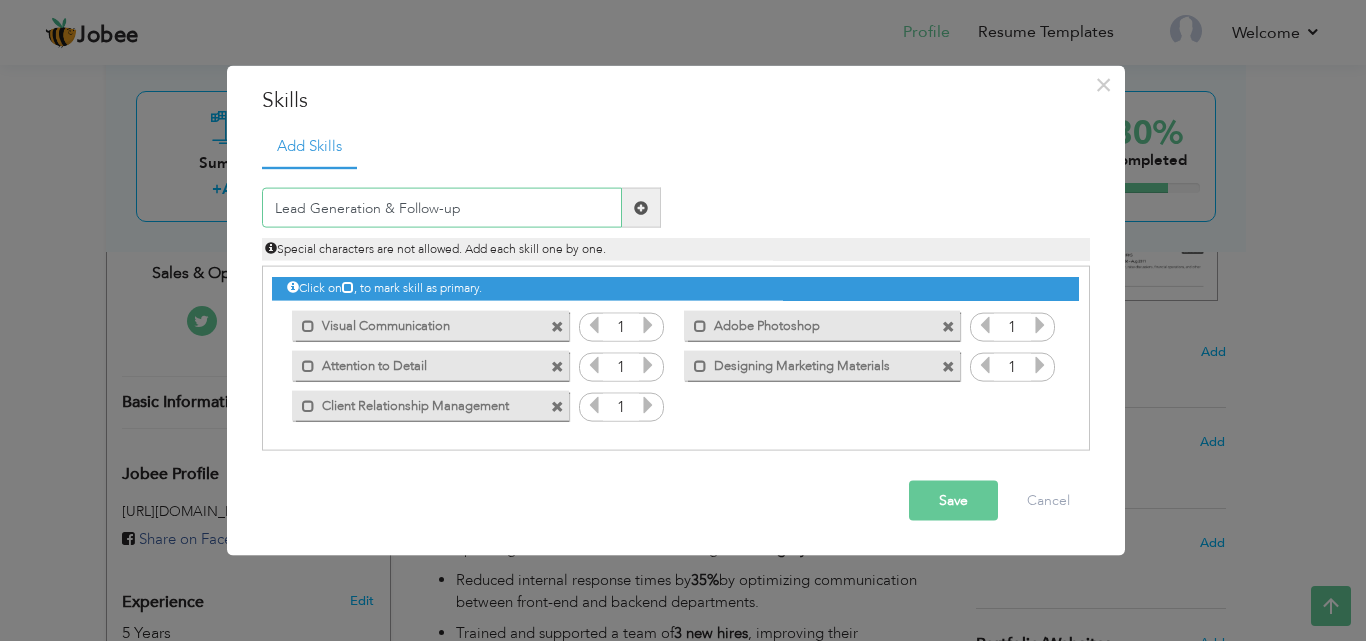 type on "Lead Generation & Follow-up" 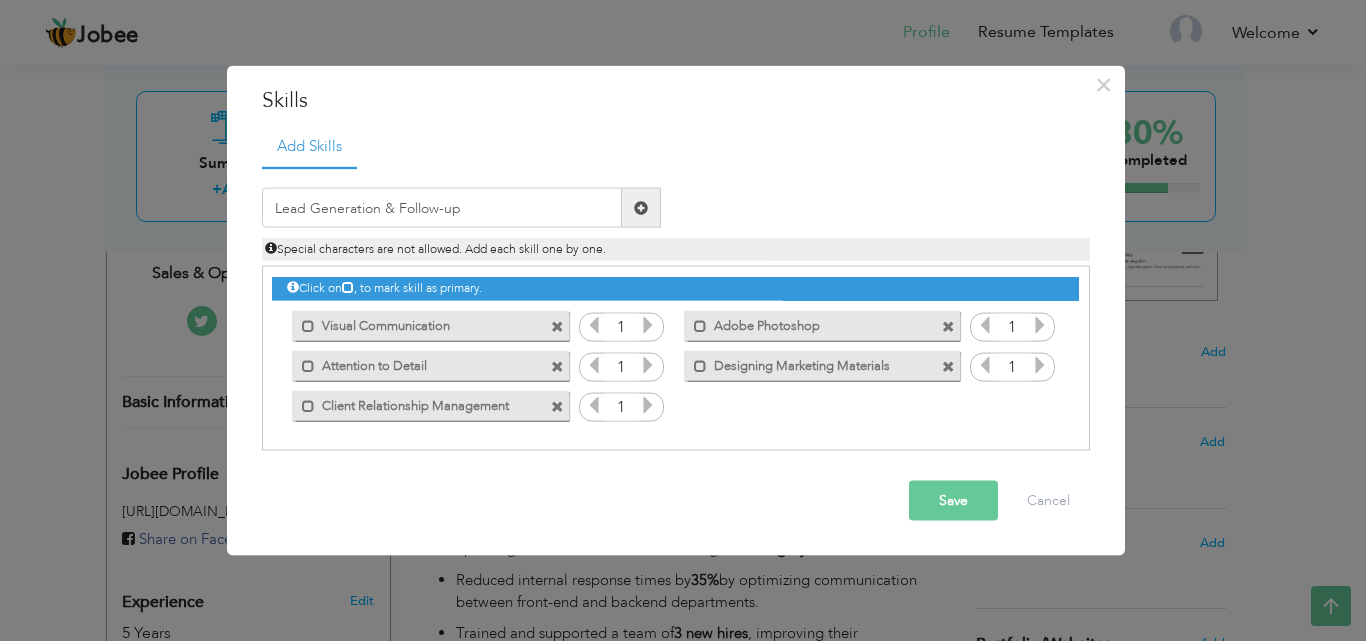 click at bounding box center [641, 207] 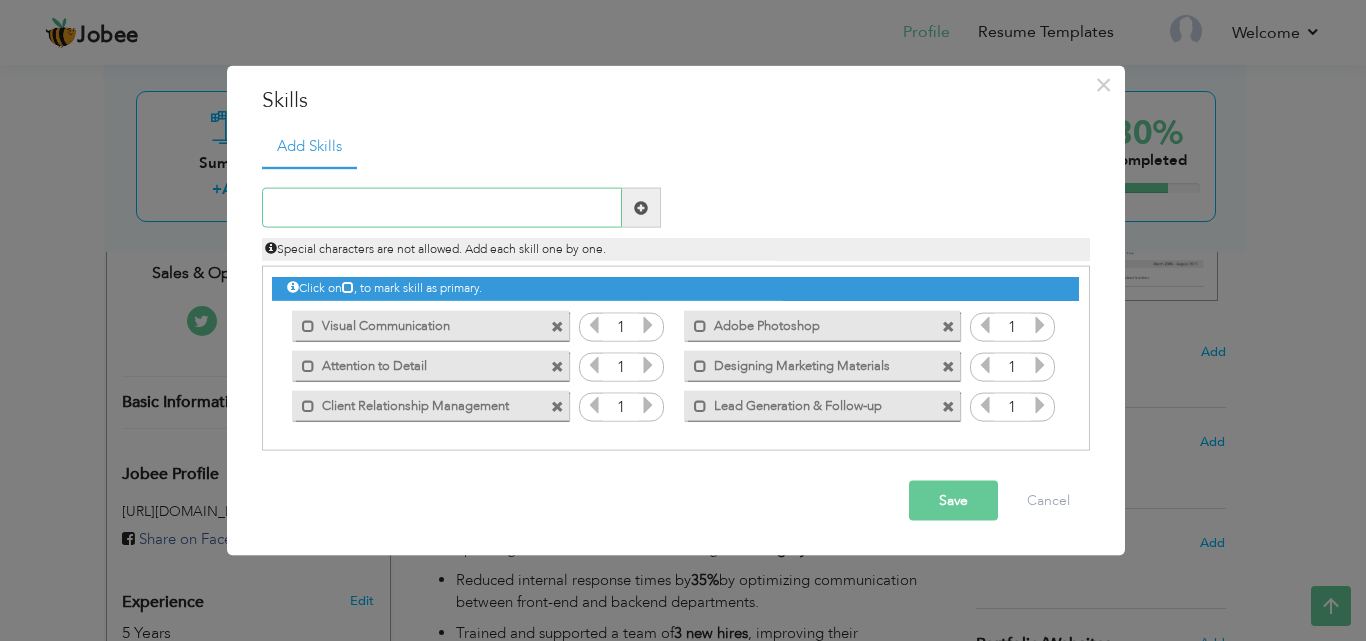 click at bounding box center (442, 208) 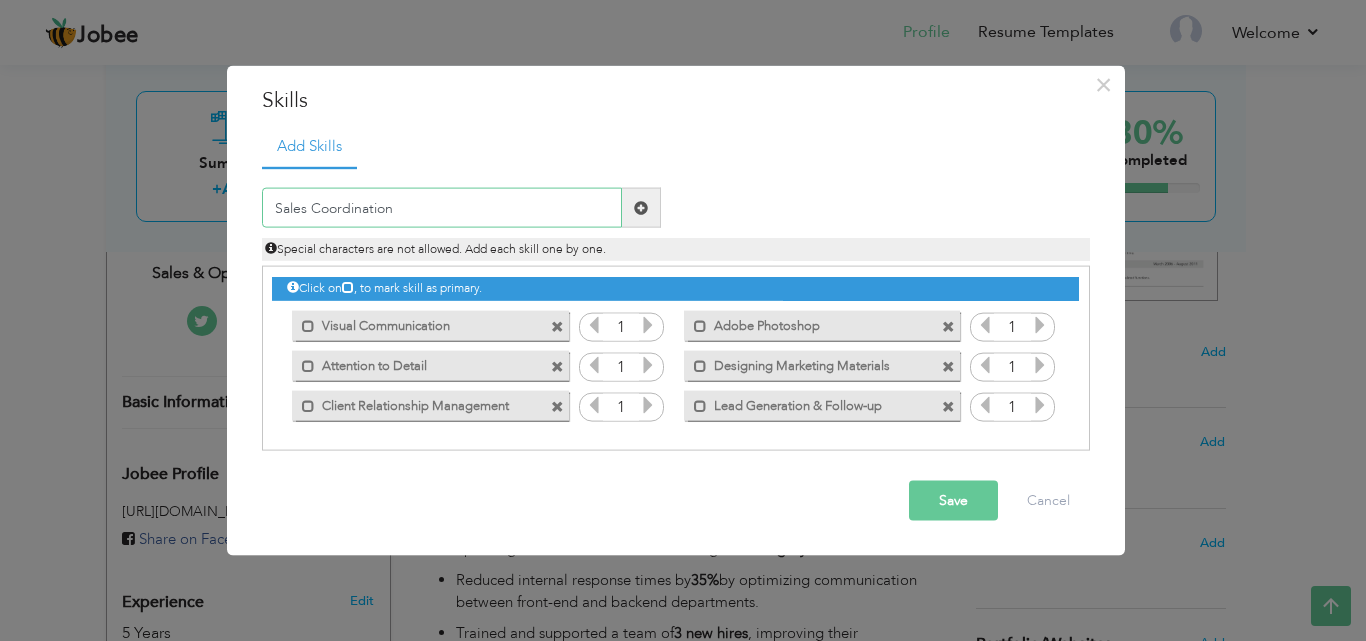 type on "Sales Coordination" 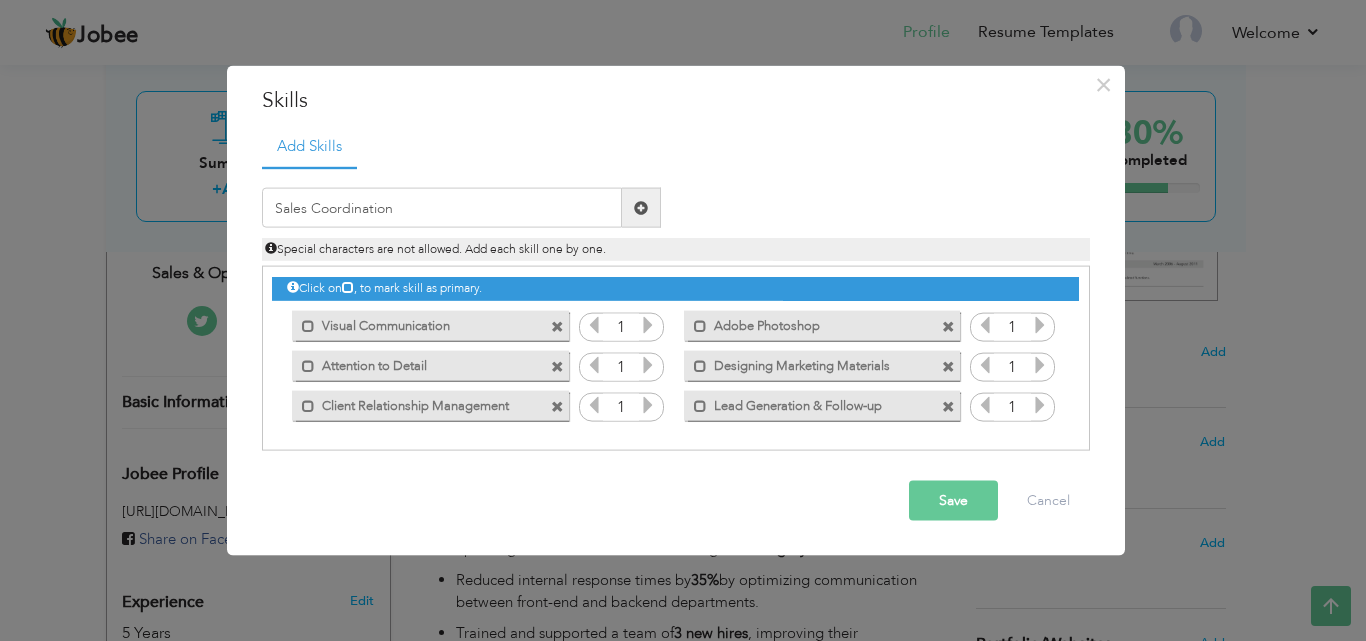 click at bounding box center [641, 207] 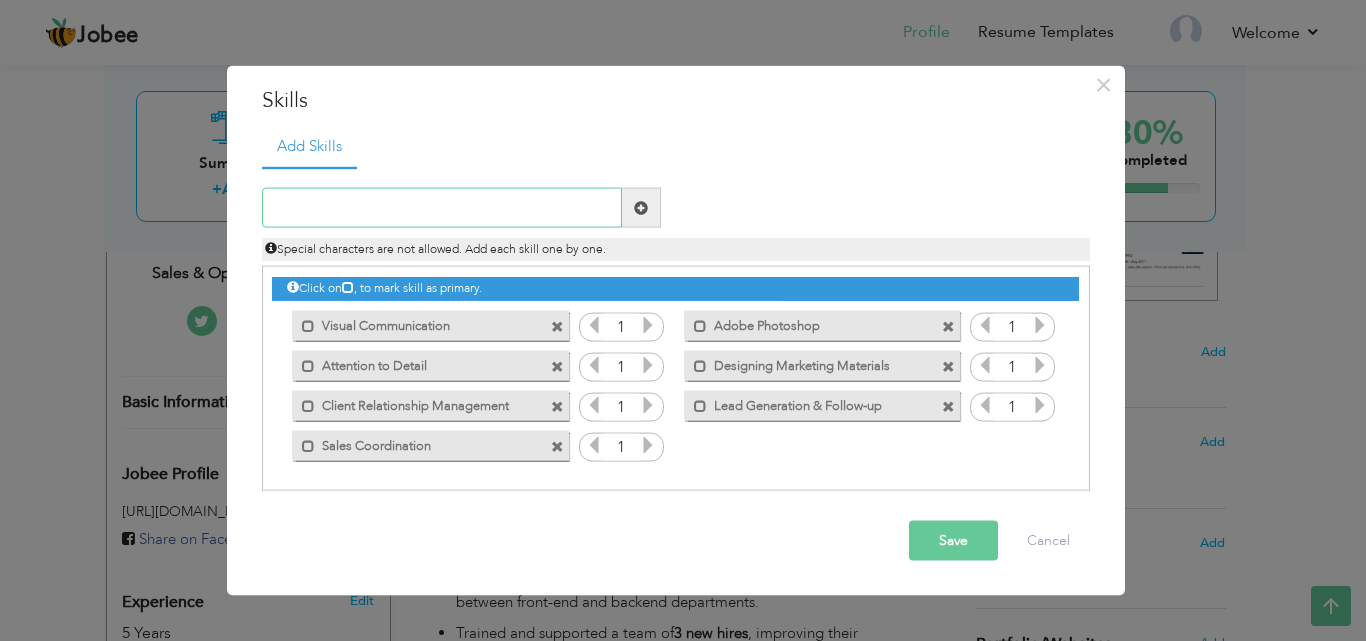 click at bounding box center (442, 208) 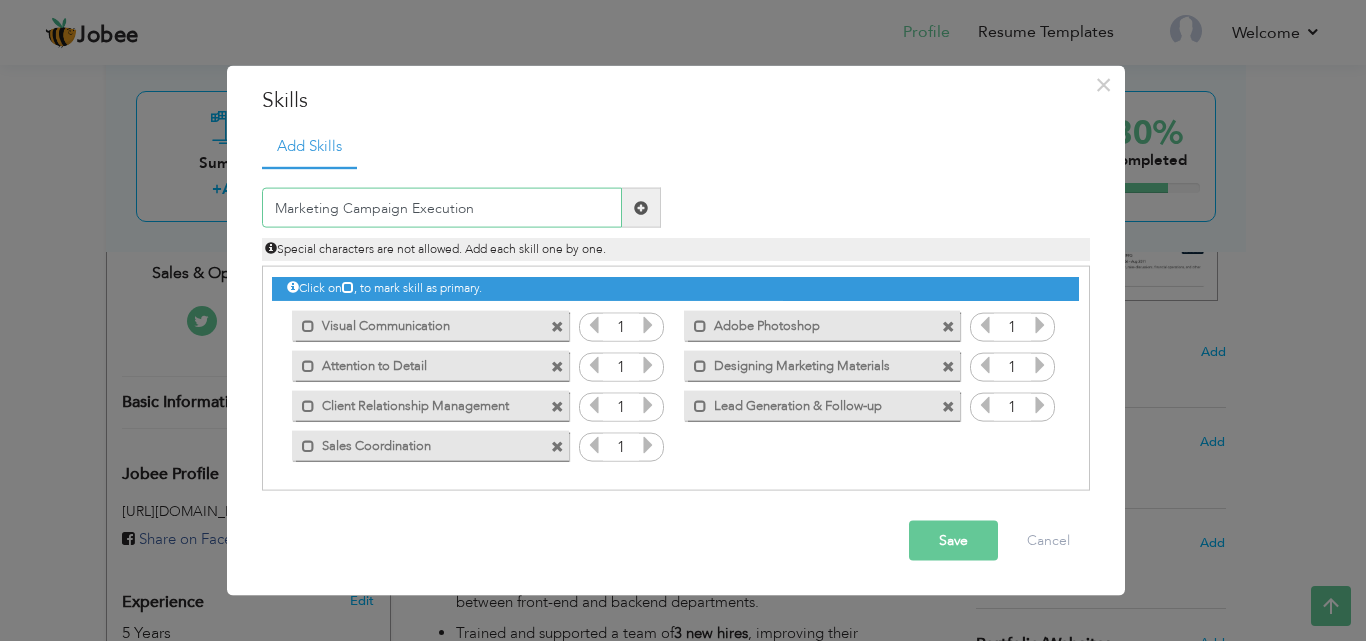 type on "Marketing Campaign Execution" 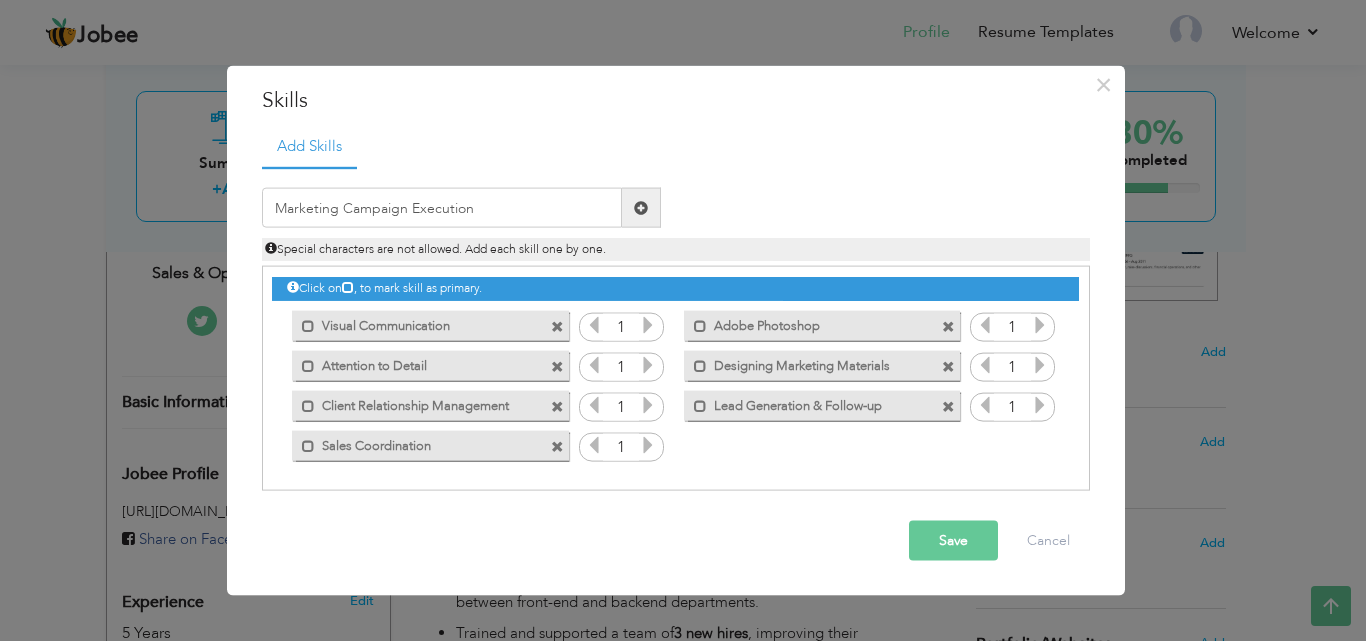 click at bounding box center (641, 207) 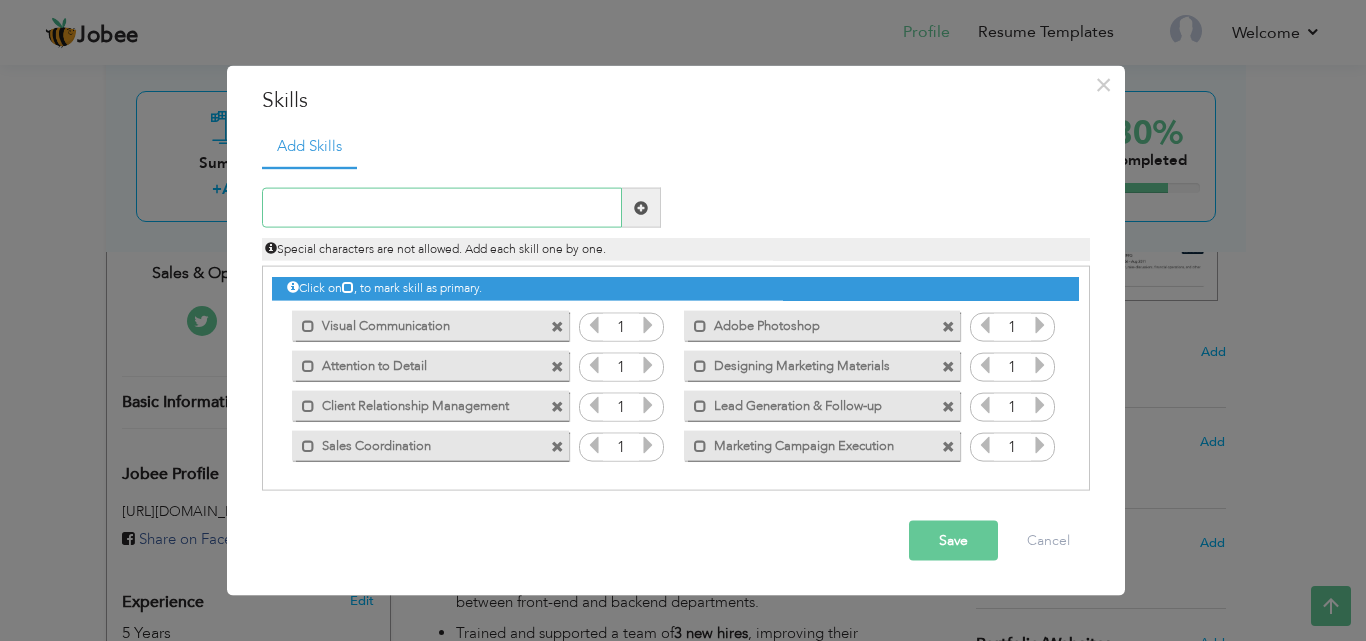 click at bounding box center (442, 208) 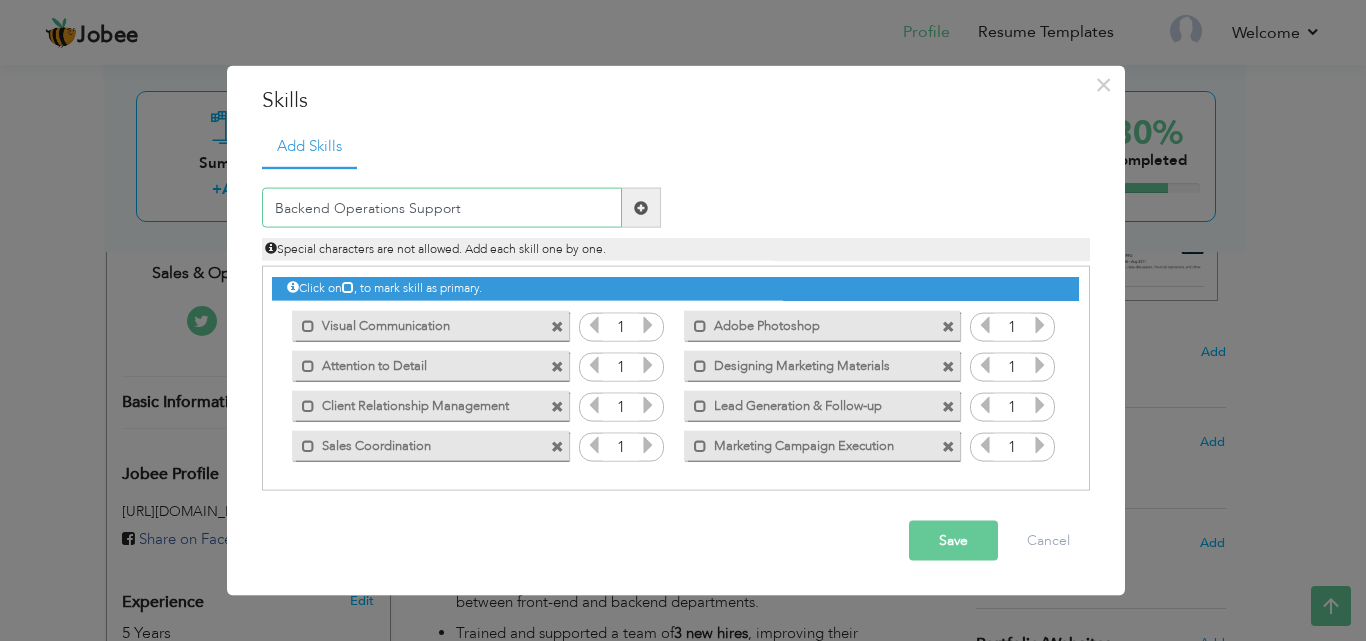 type on "Backend Operations Support" 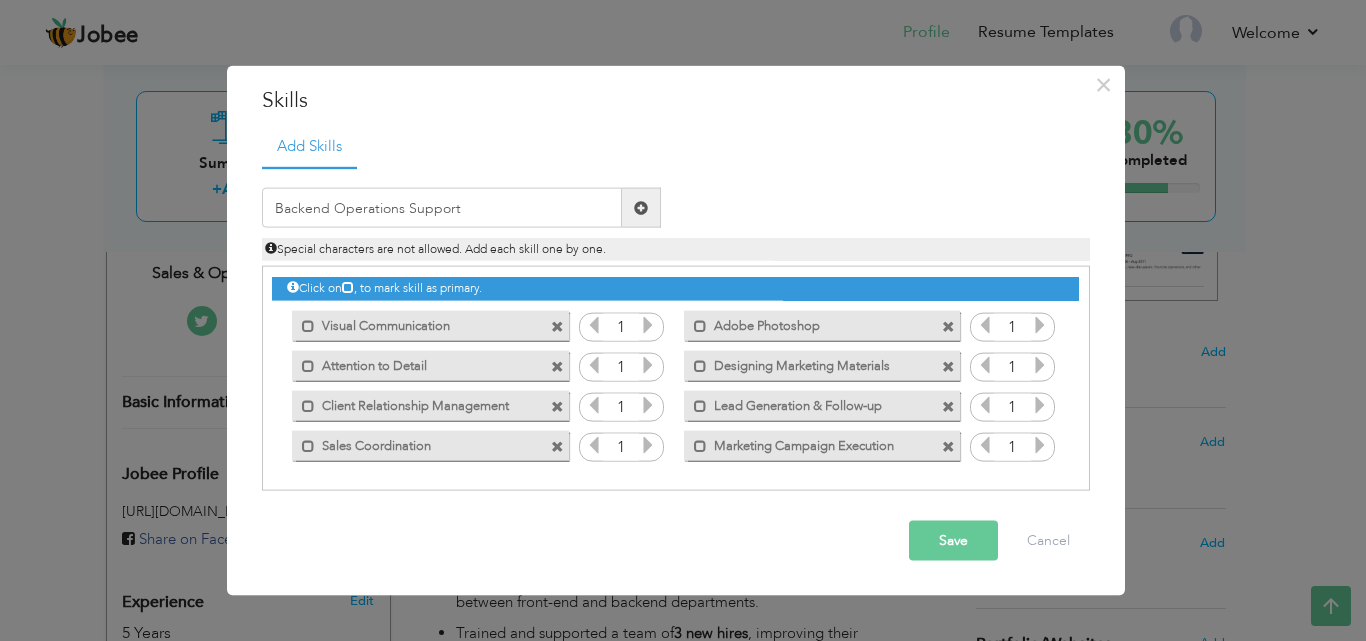 click at bounding box center (641, 207) 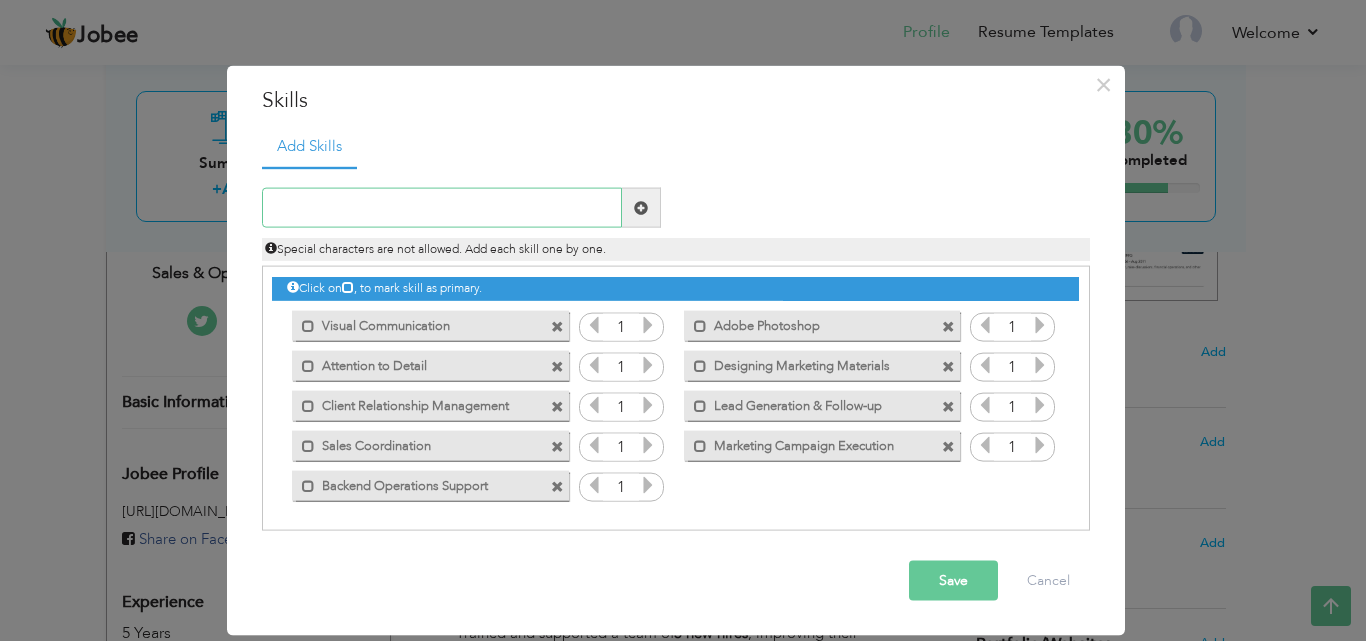 click at bounding box center (442, 208) 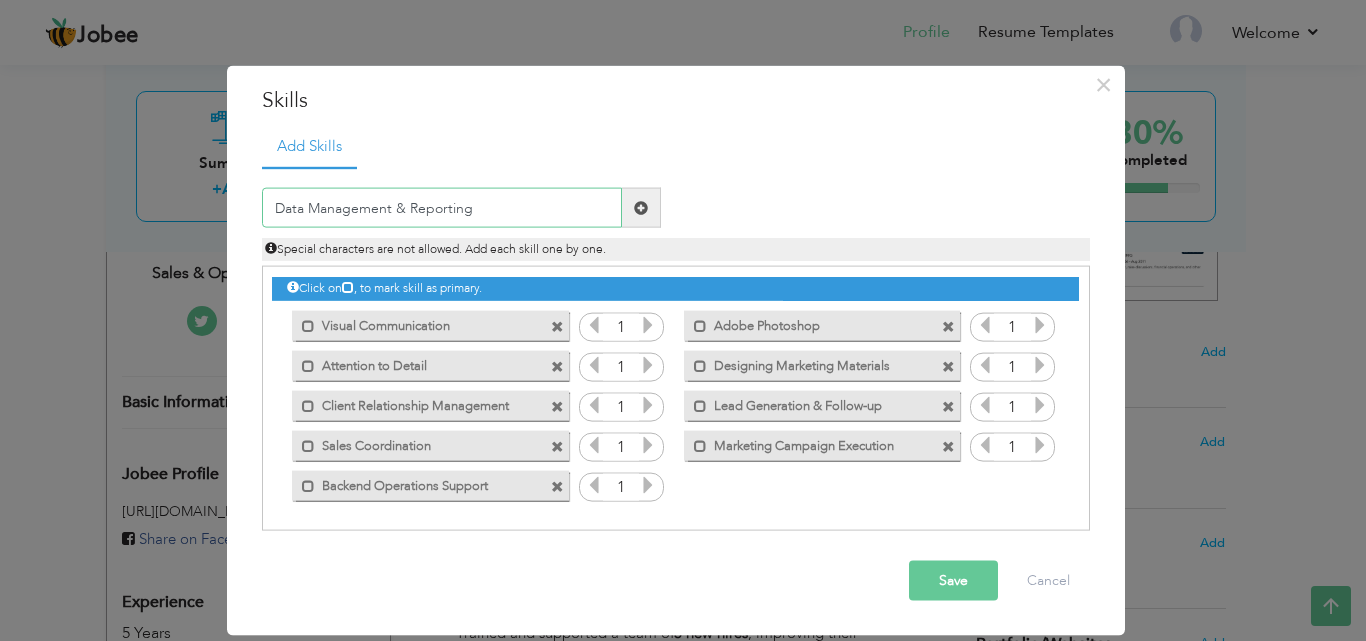 type on "Data Management & Reporting" 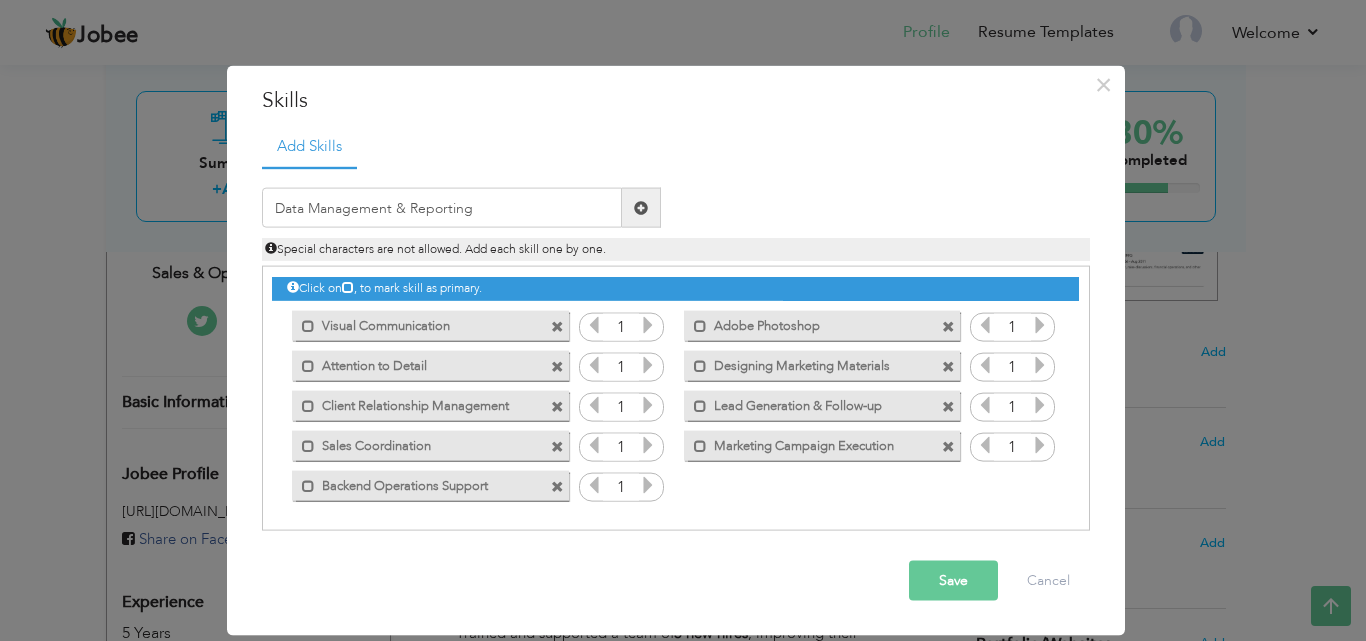 click at bounding box center [641, 207] 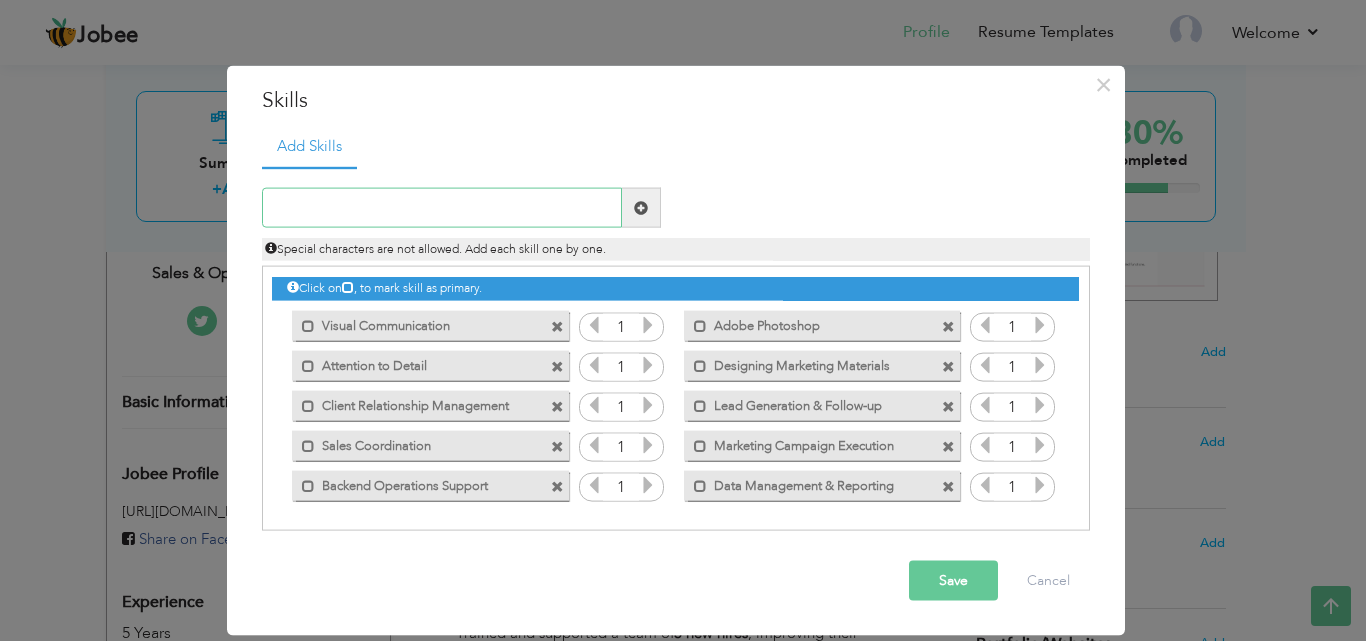click at bounding box center [442, 208] 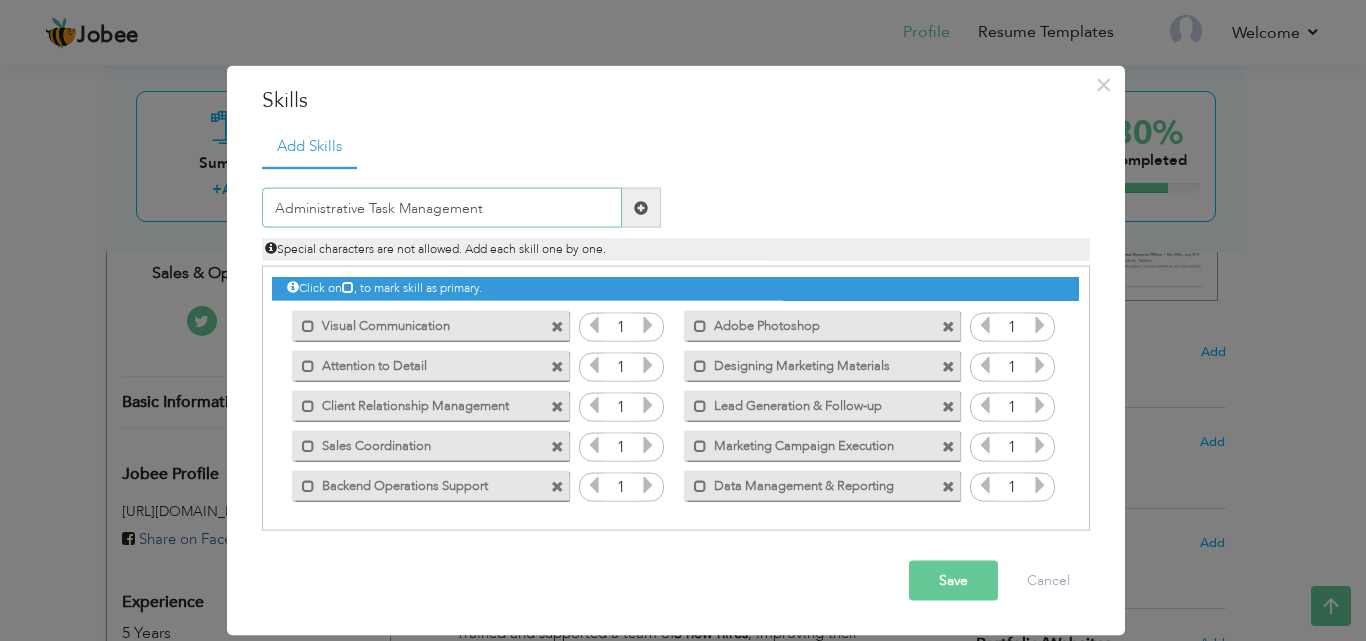 type on "Administrative Task Management" 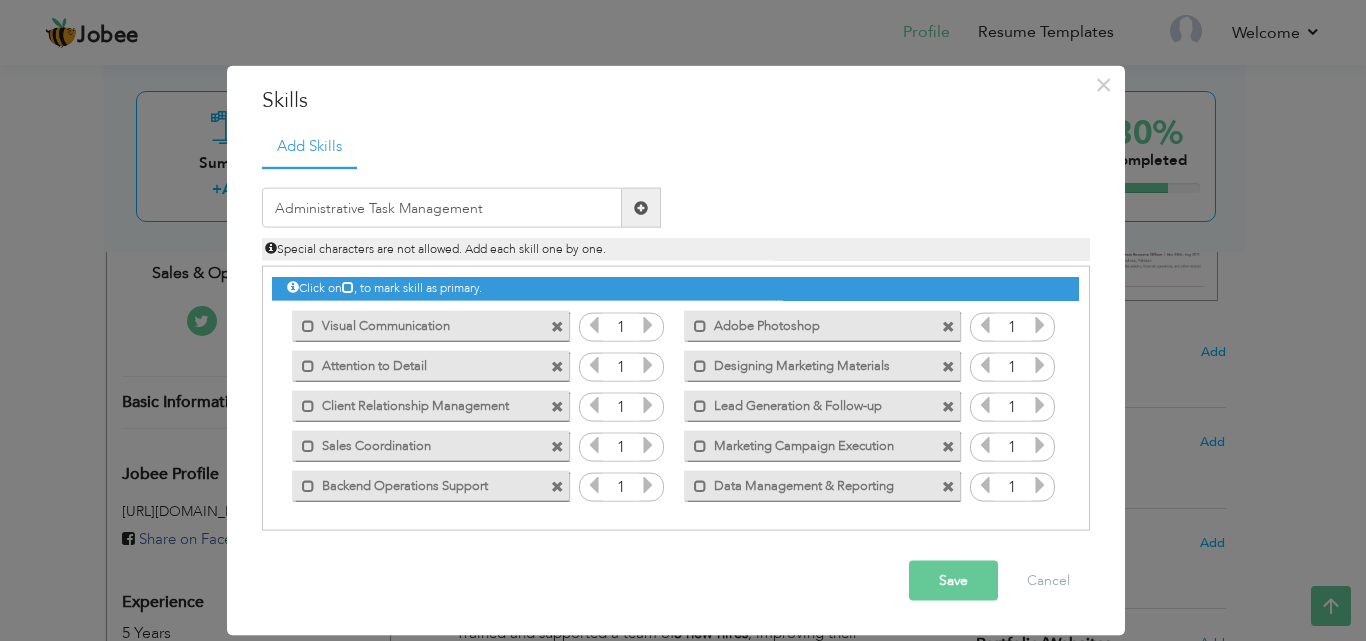 click at bounding box center (641, 208) 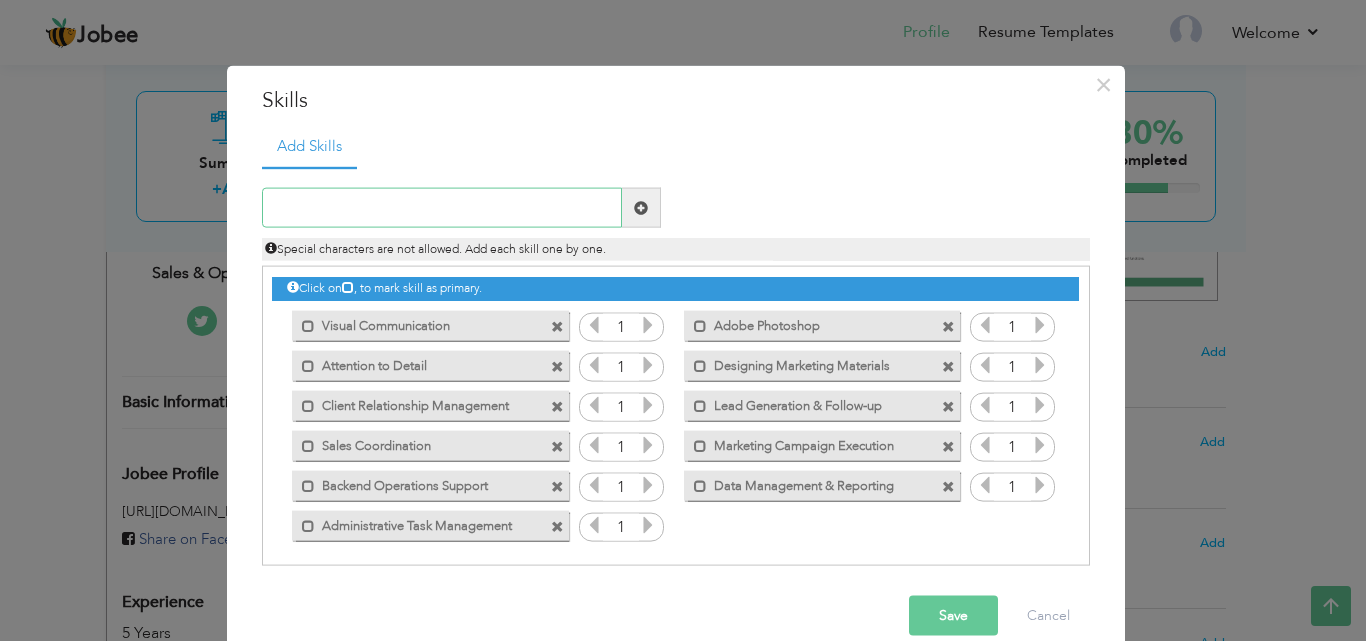 click at bounding box center [442, 208] 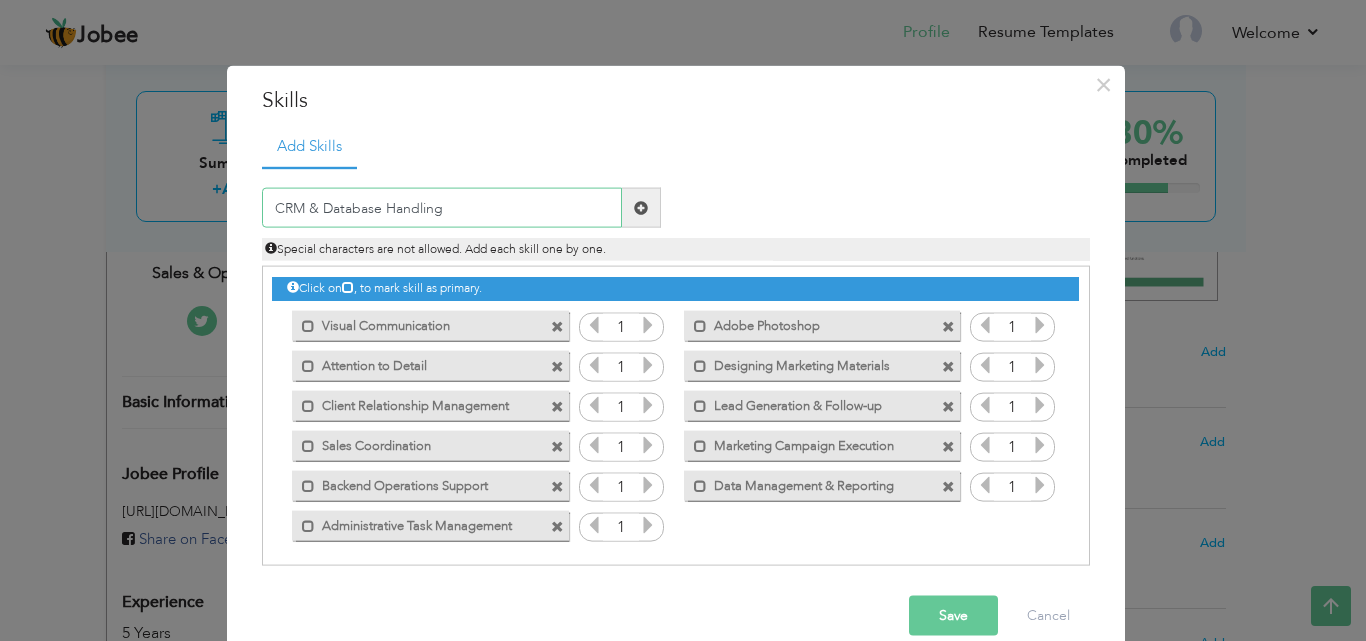 type on "CRM & Database Handling" 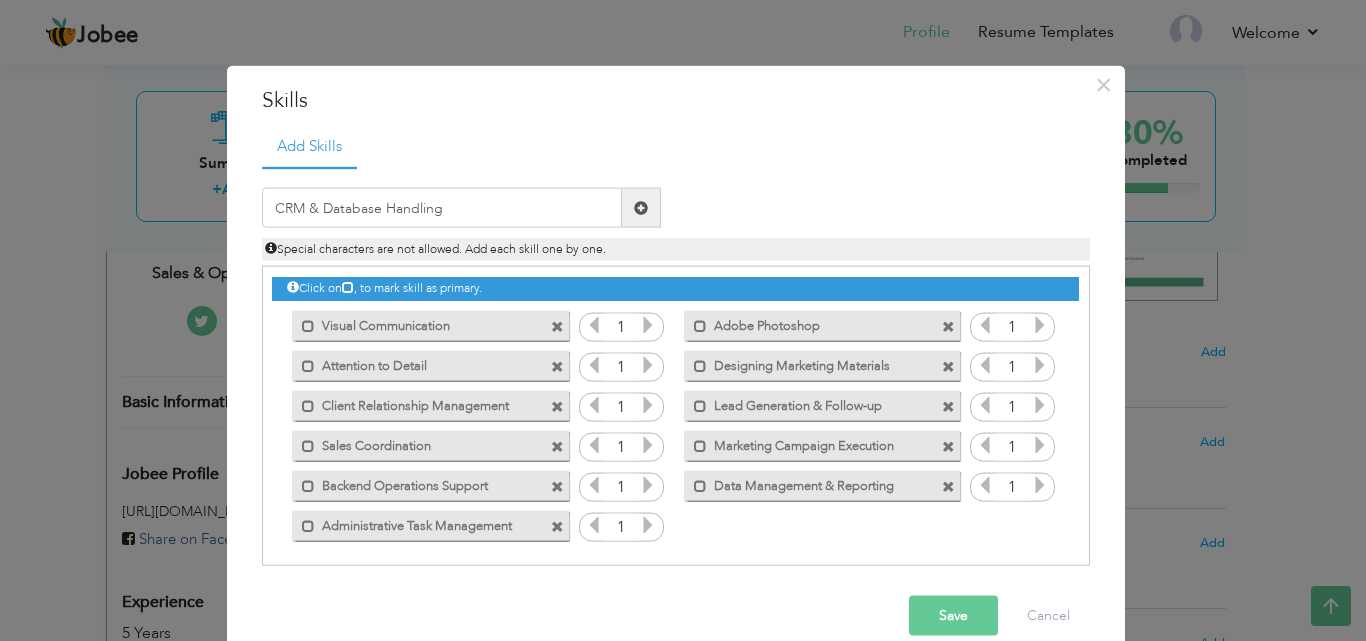 click at bounding box center (641, 208) 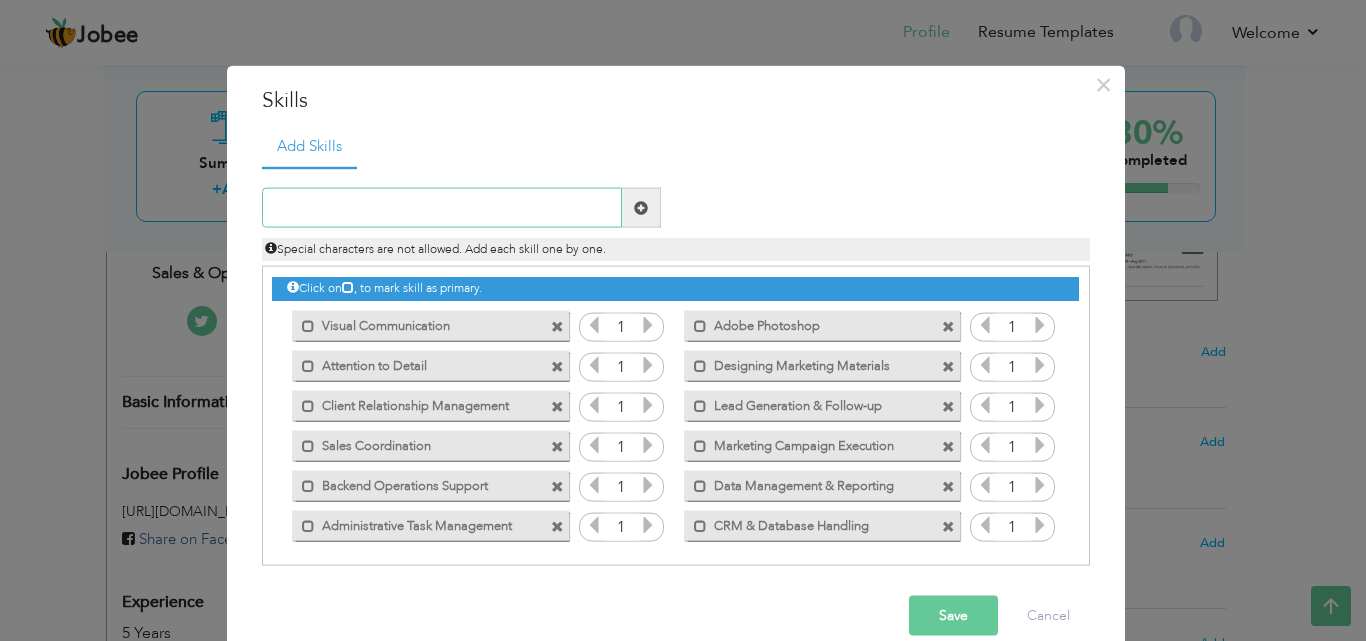 click at bounding box center (442, 208) 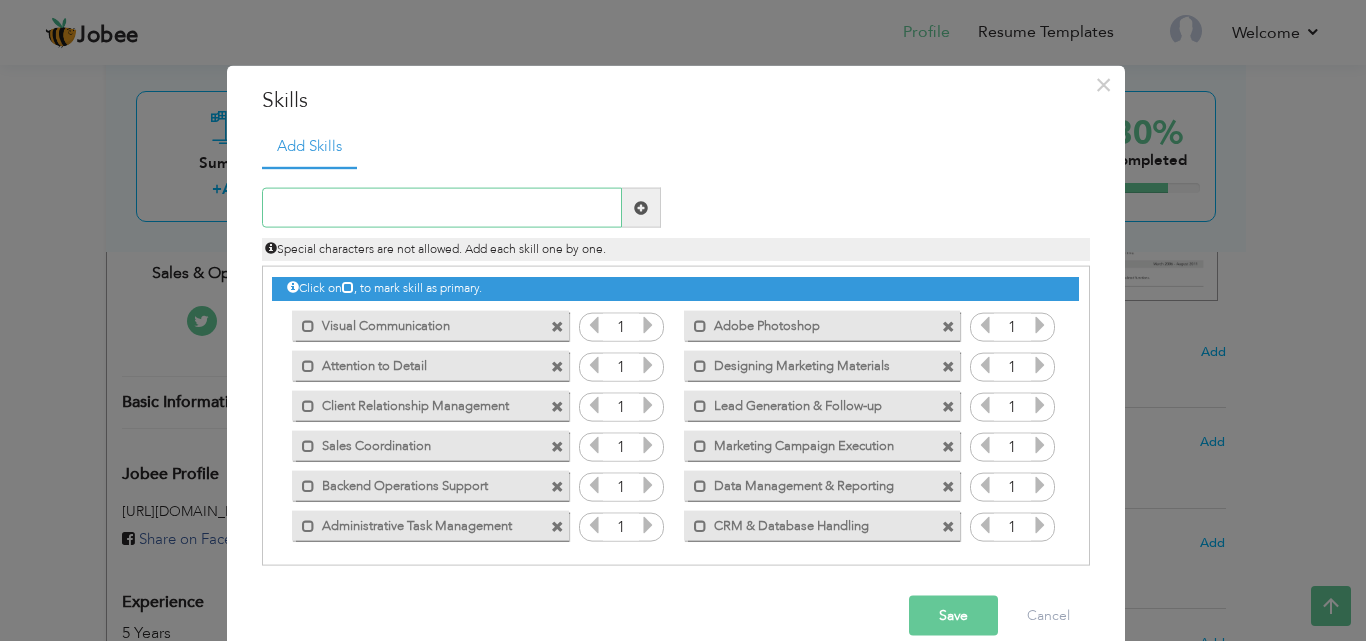 paste on "Cross-Functional Team Collaboration" 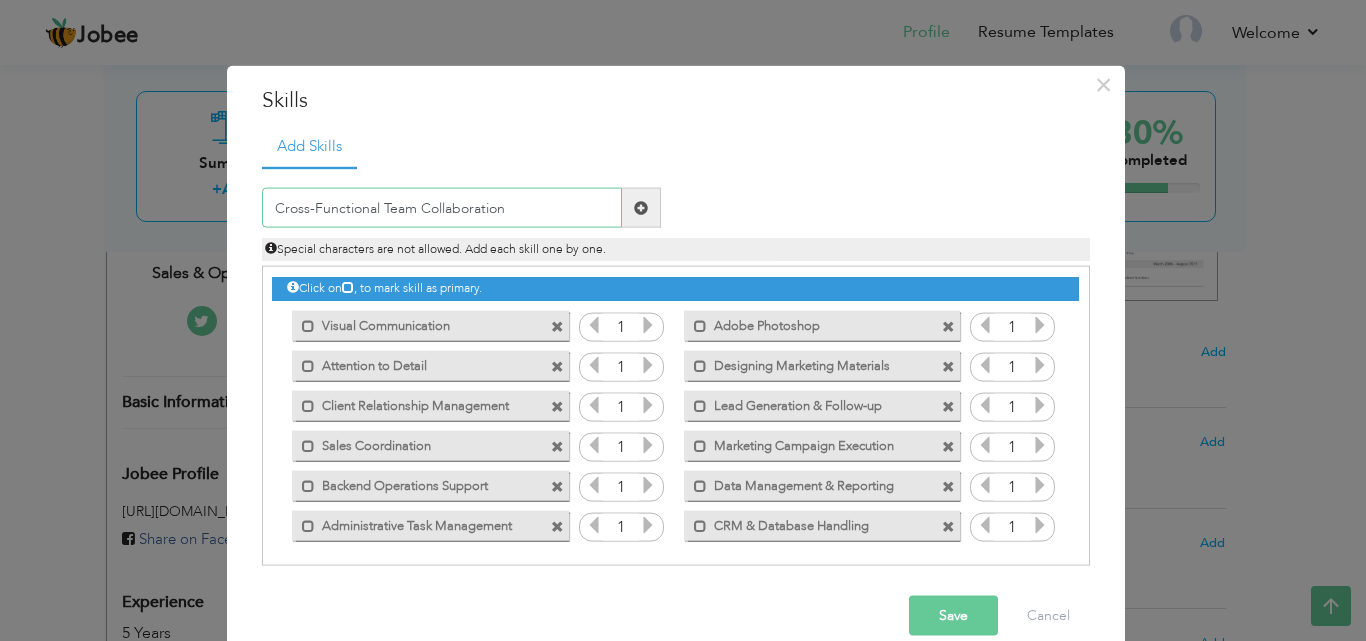 type on "Cross-Functional Team Collaboration" 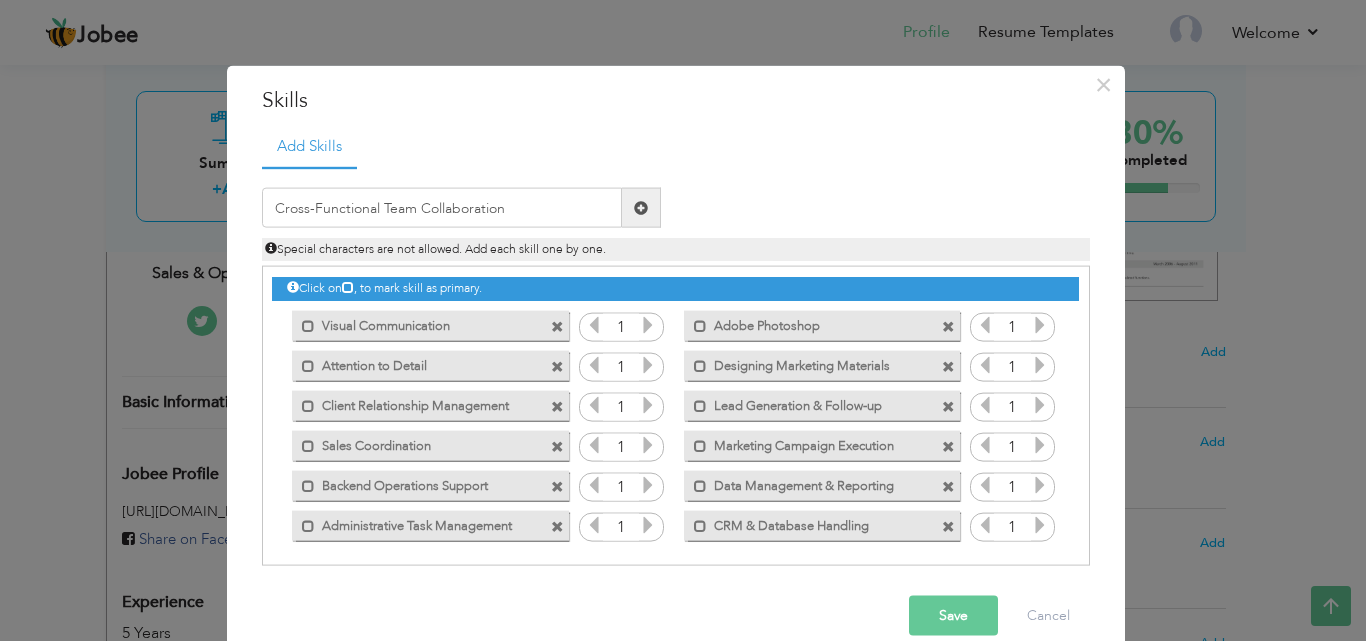 click at bounding box center [641, 208] 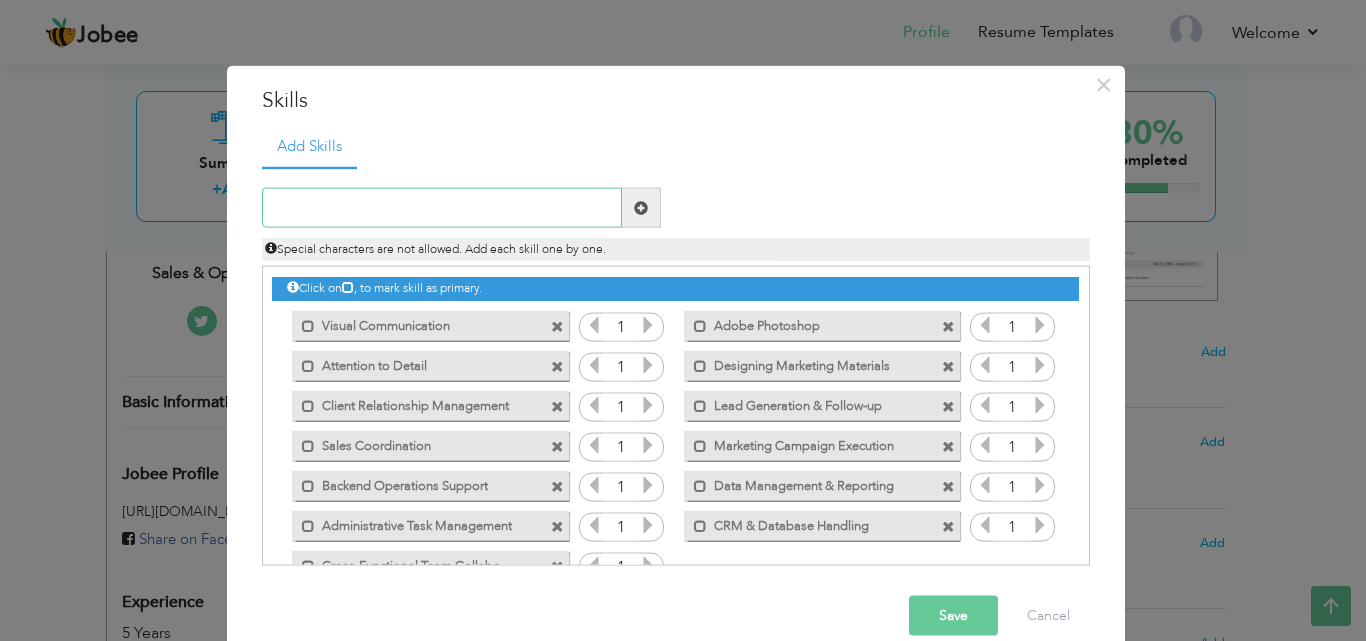 click at bounding box center [442, 208] 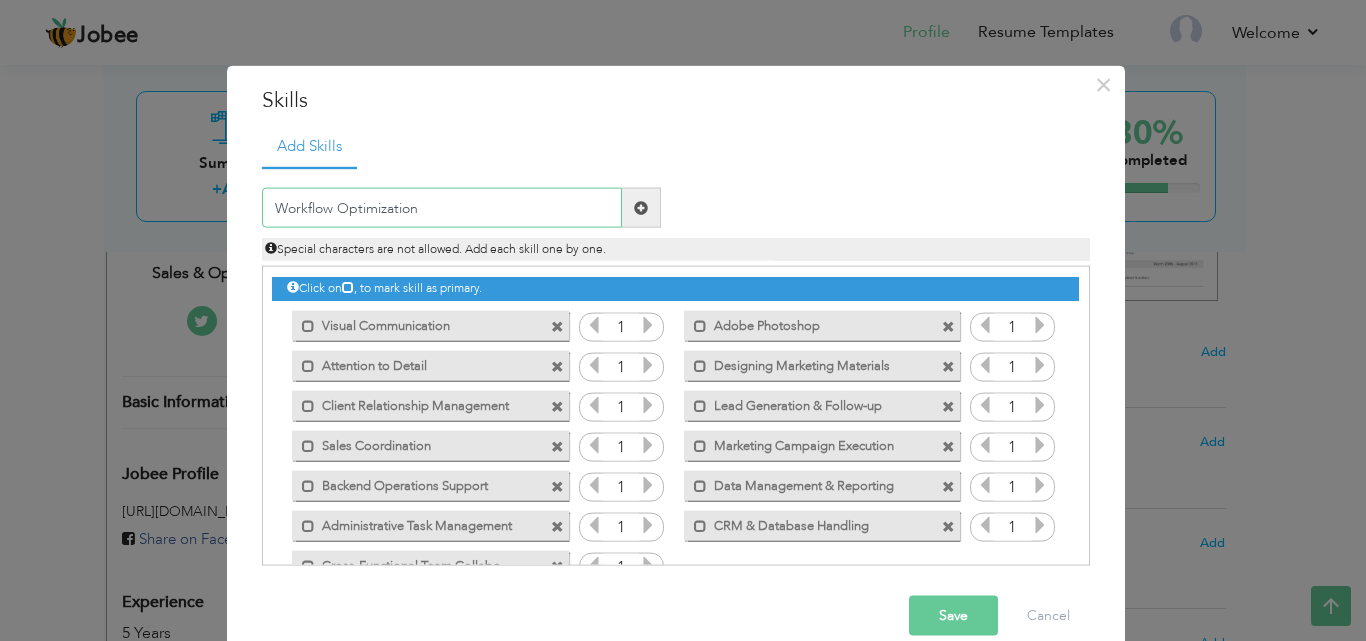 type on "Workflow Optimization" 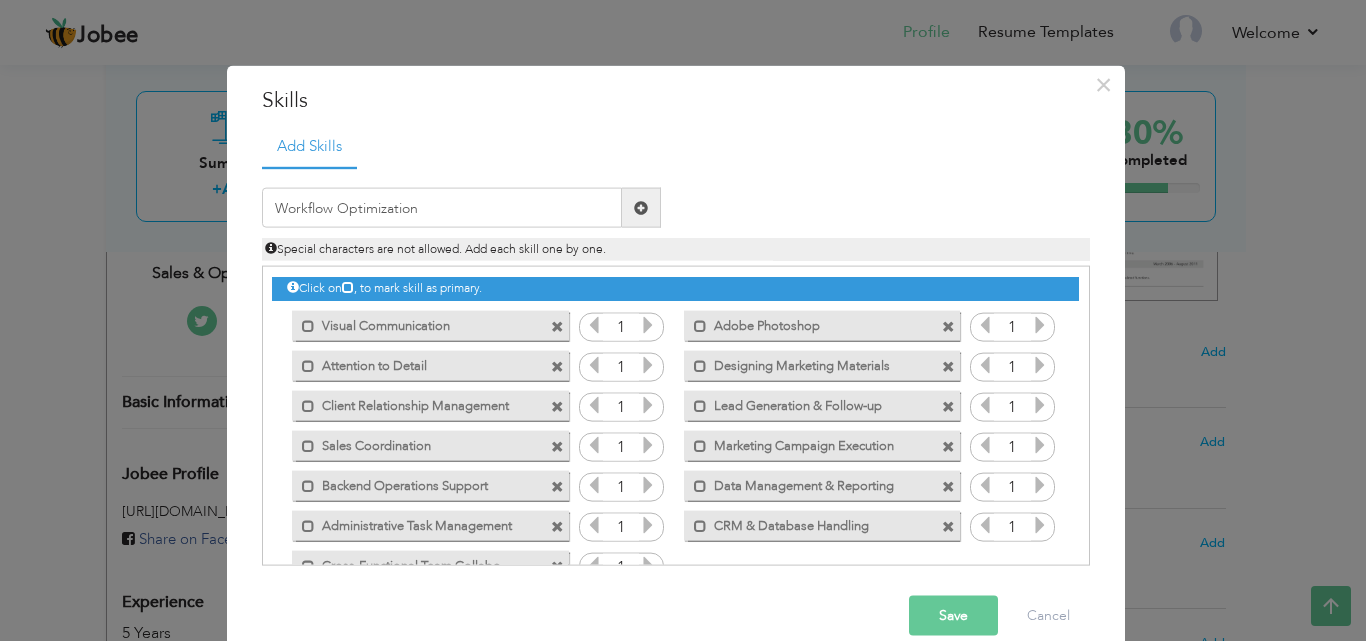 click at bounding box center (641, 208) 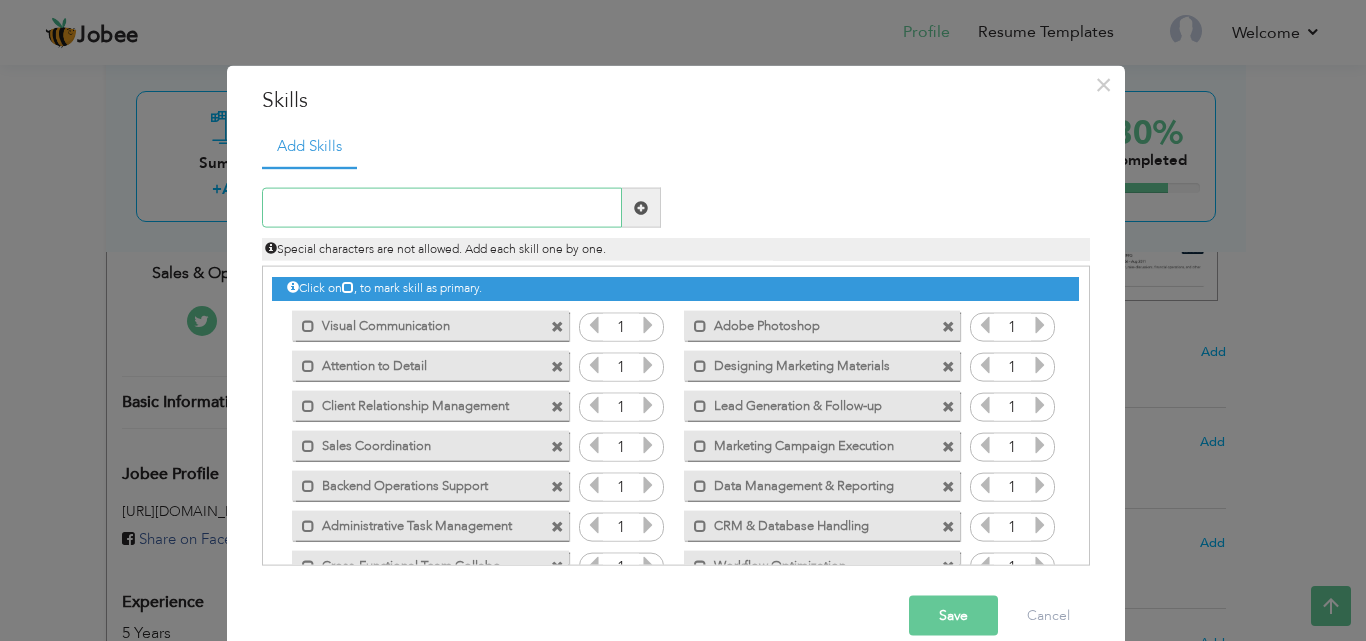 click at bounding box center (442, 208) 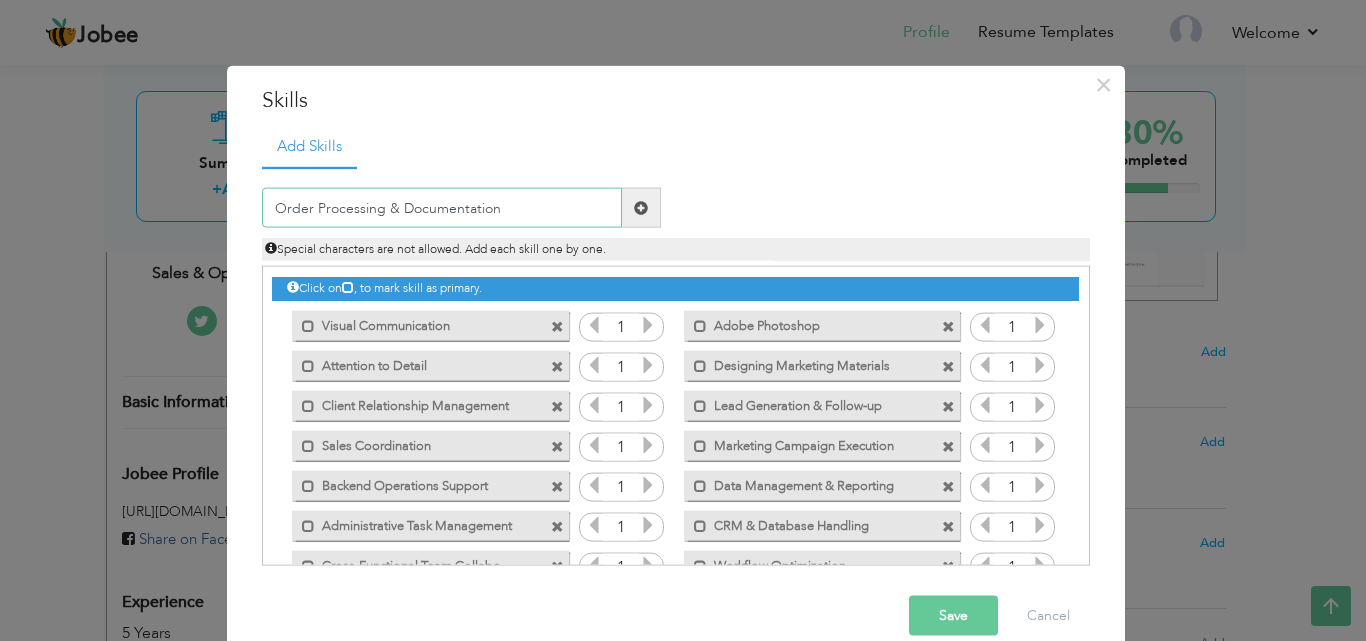type on "Order Processing & Documentation" 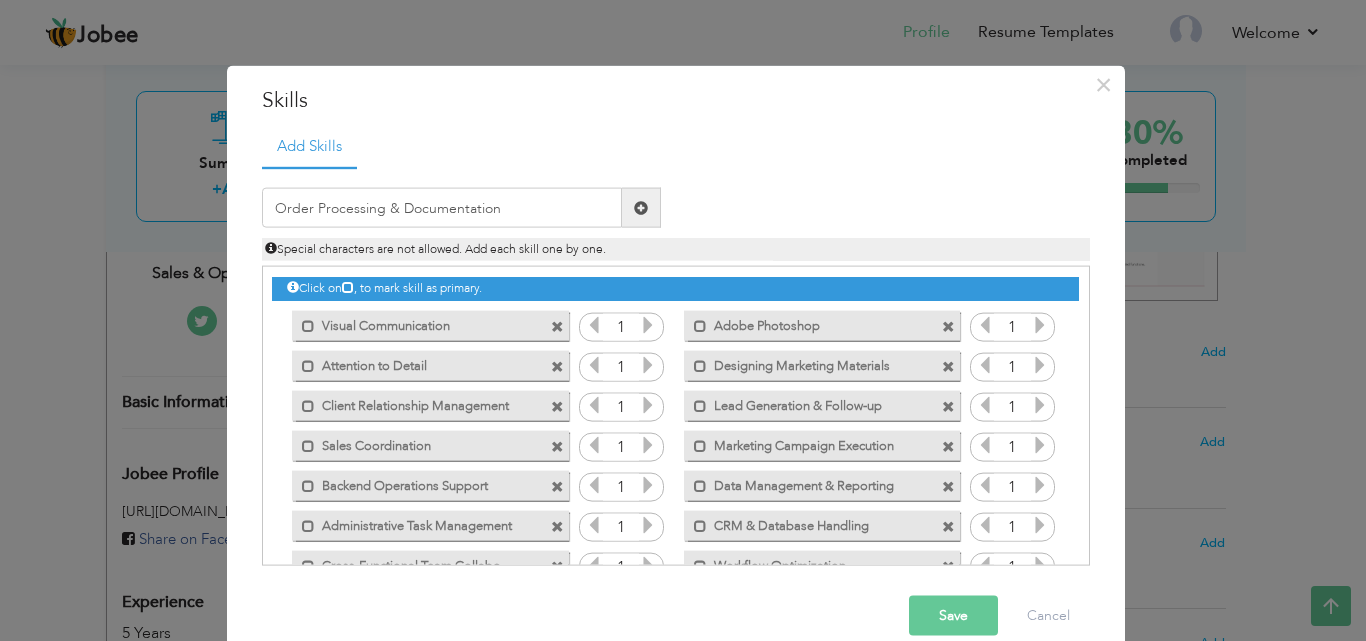 click at bounding box center (641, 208) 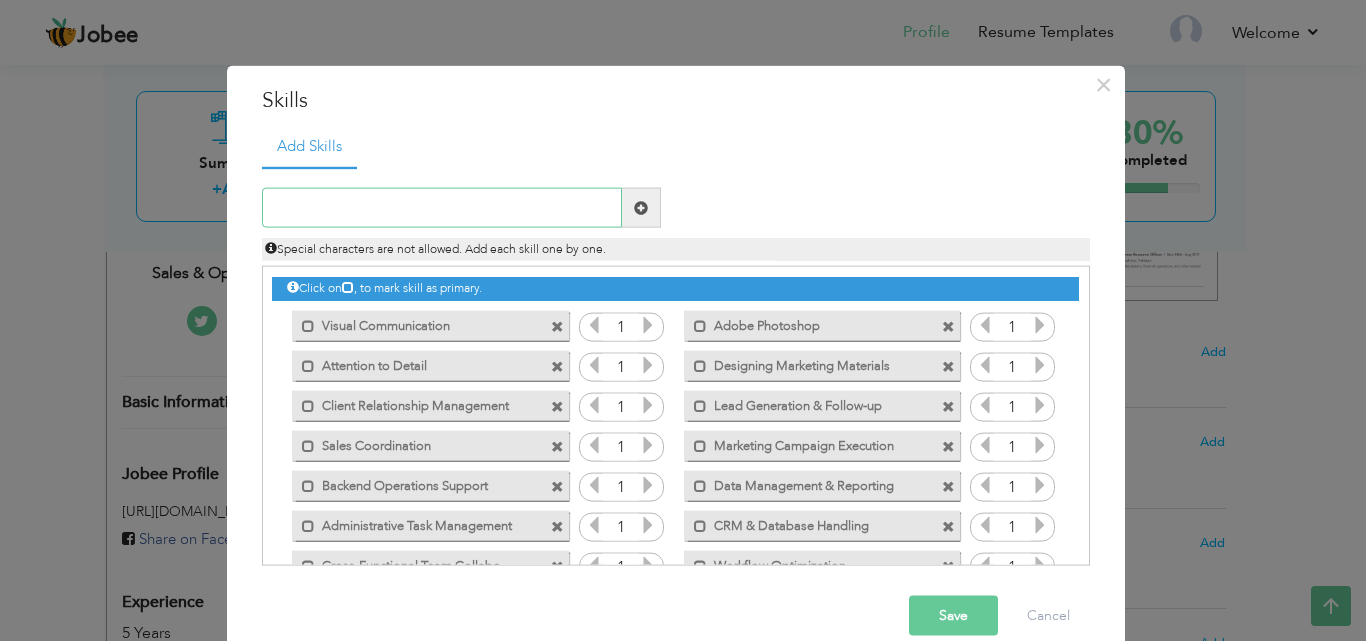 click at bounding box center [442, 208] 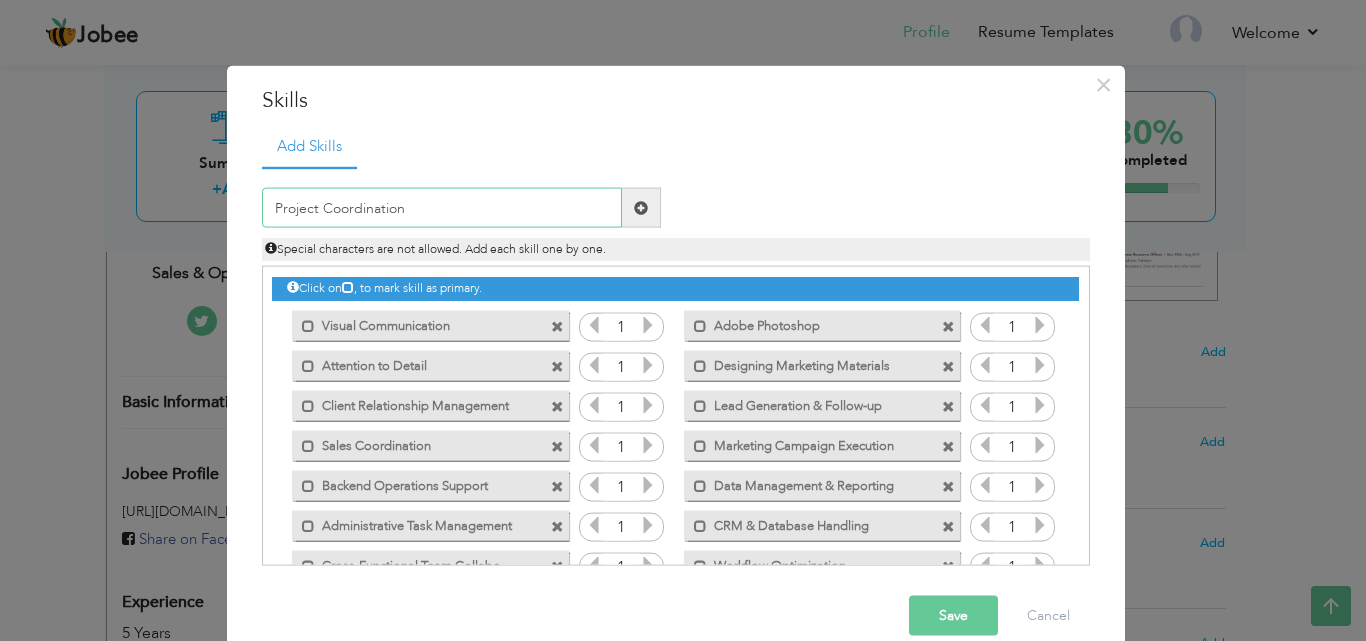 type on "Project Coordination" 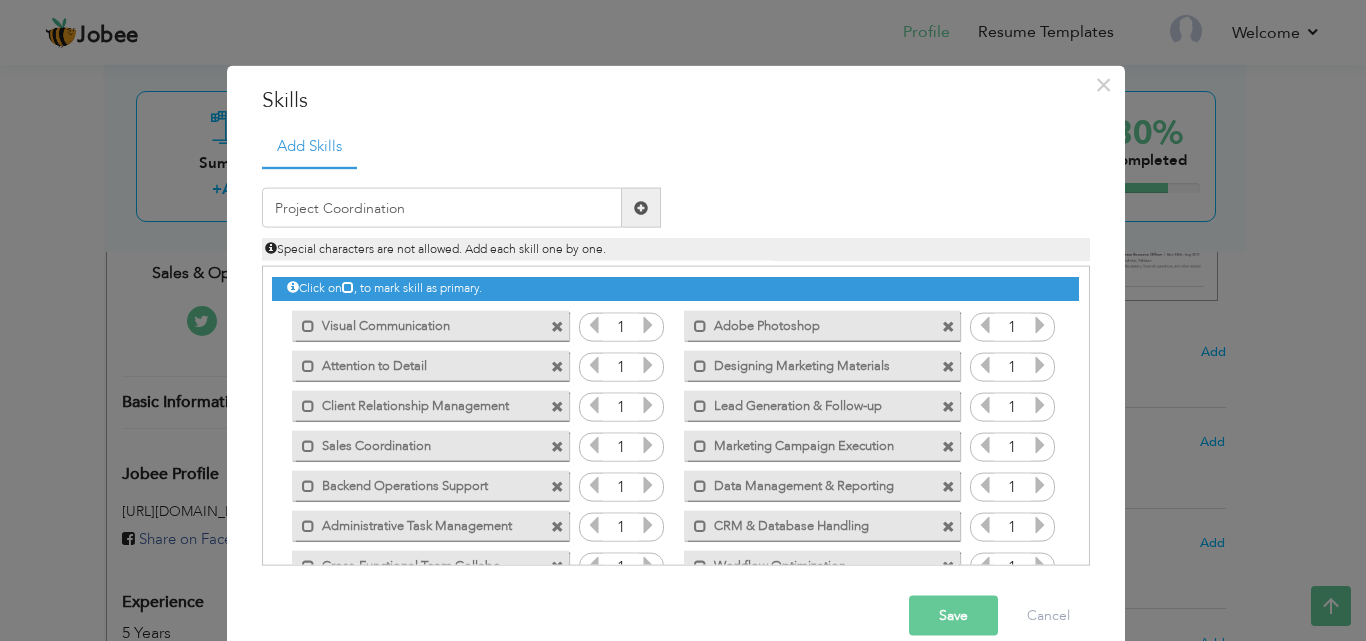 click at bounding box center [641, 208] 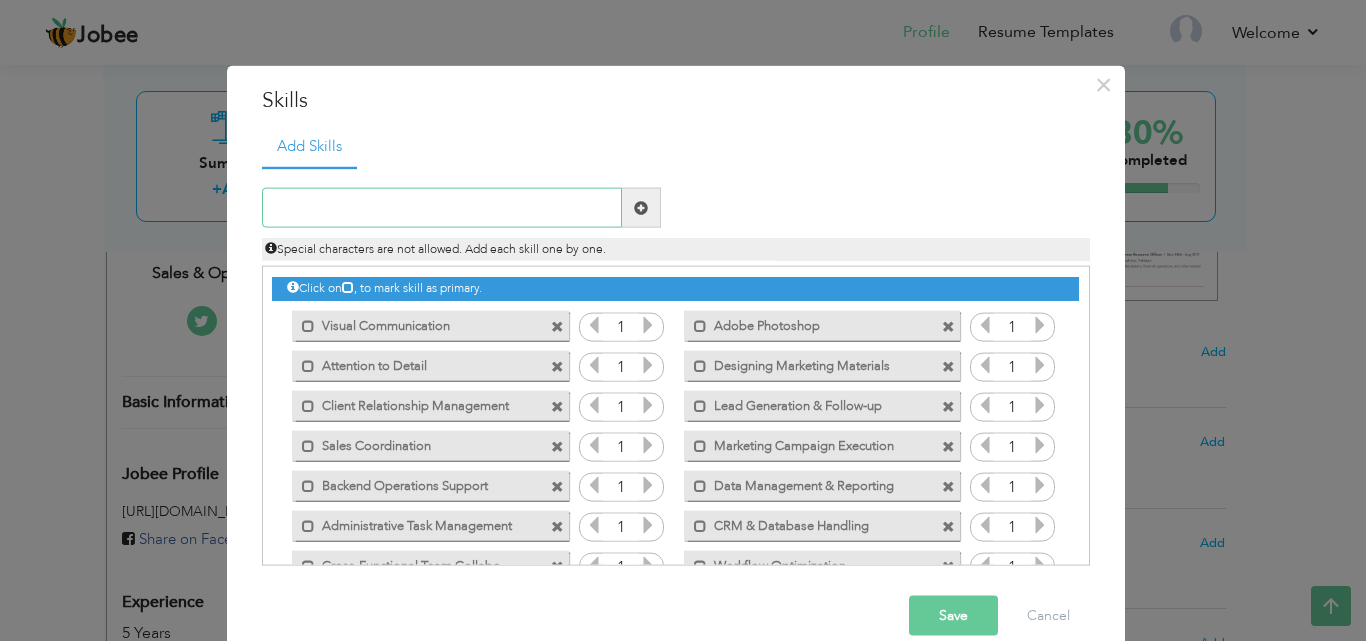 click at bounding box center (442, 208) 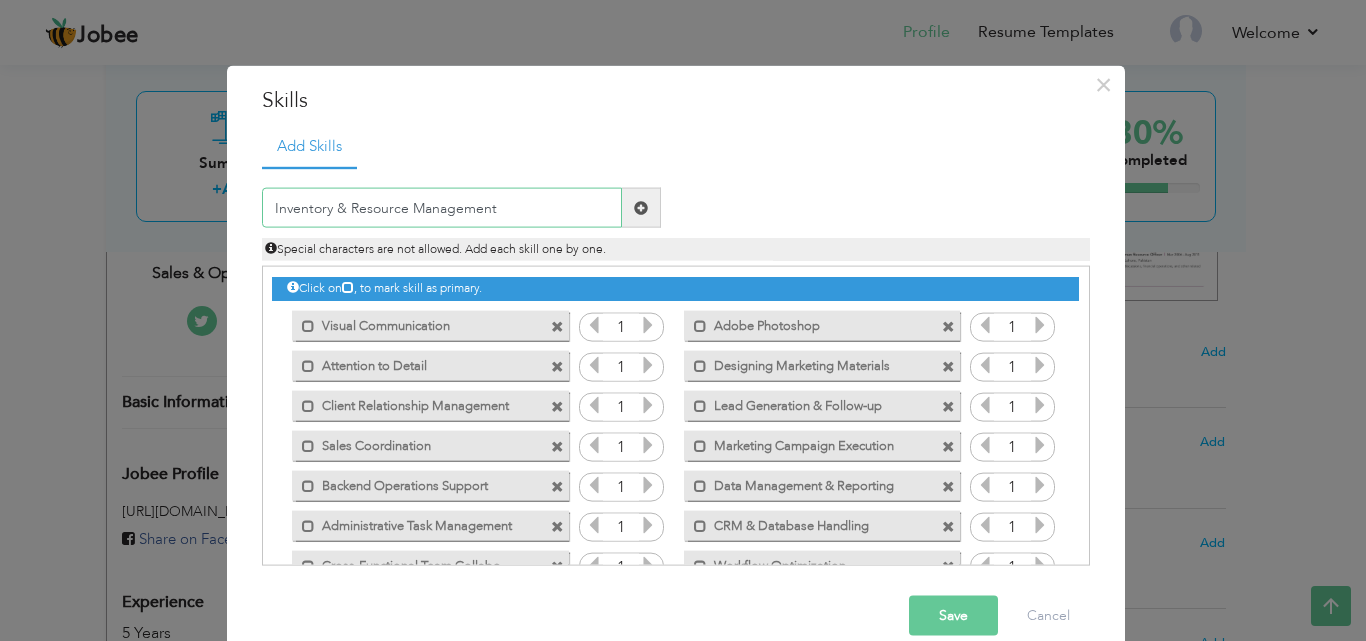type on "Inventory & Resource Management" 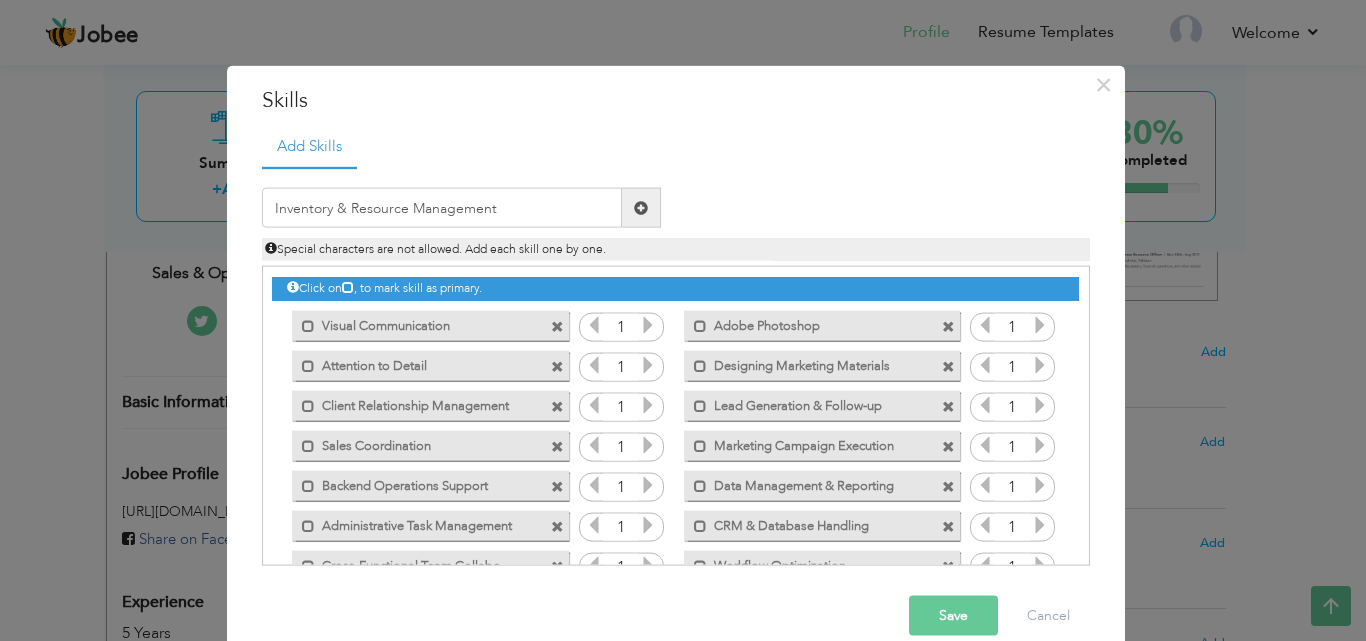 click at bounding box center (641, 207) 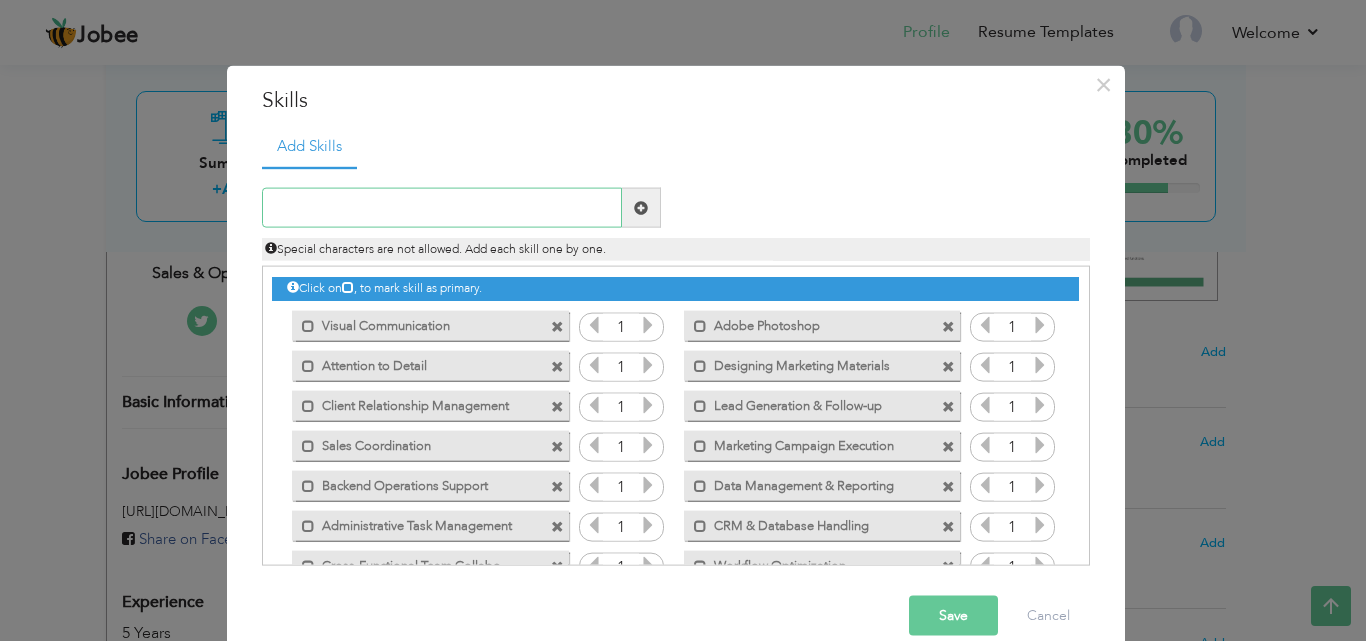 click at bounding box center [442, 208] 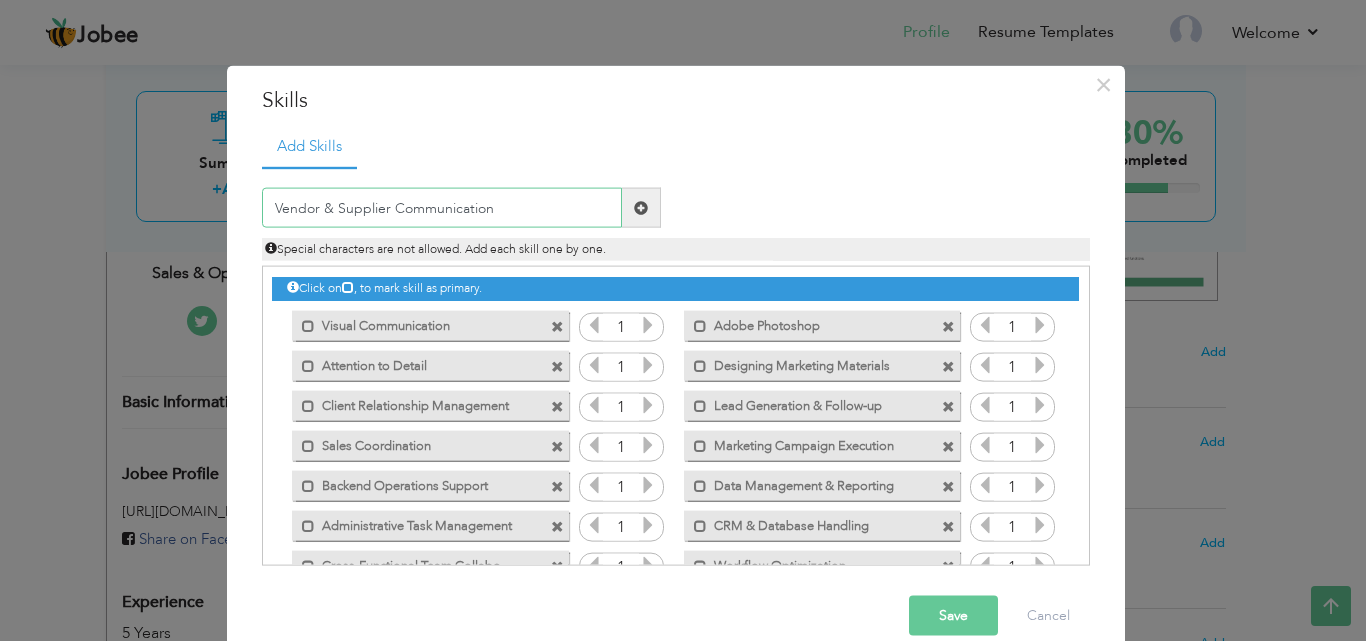 type on "Vendor & Supplier Communication" 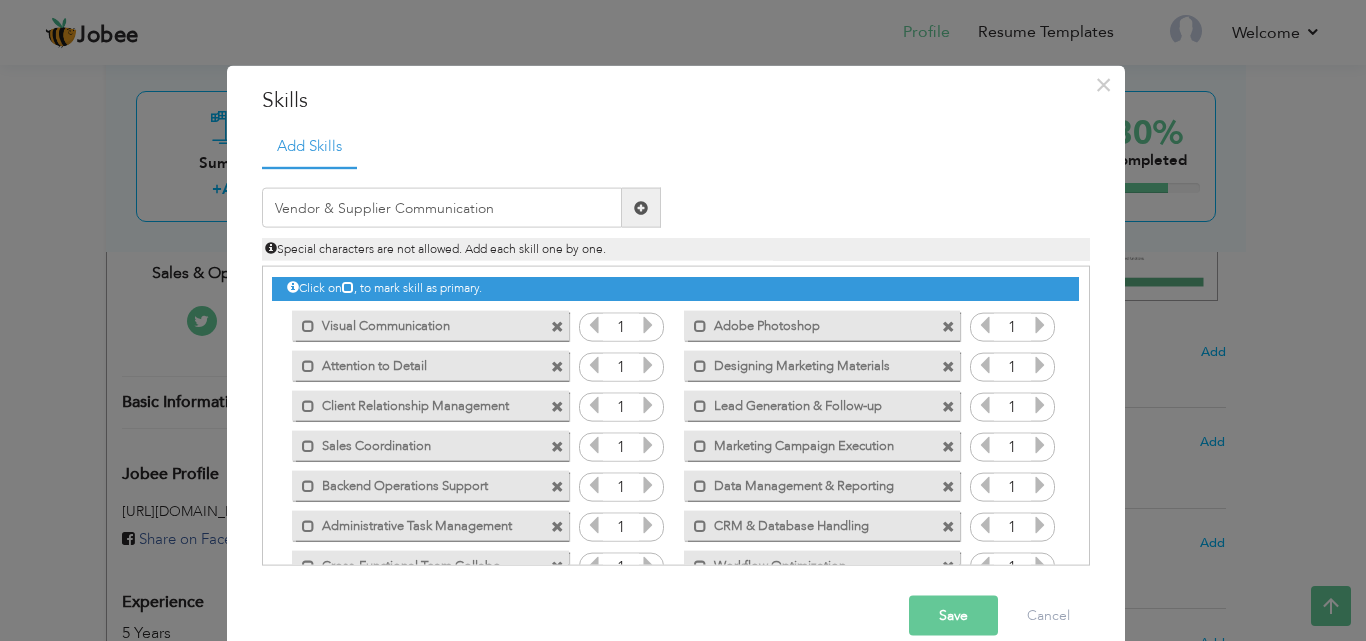 click at bounding box center [641, 207] 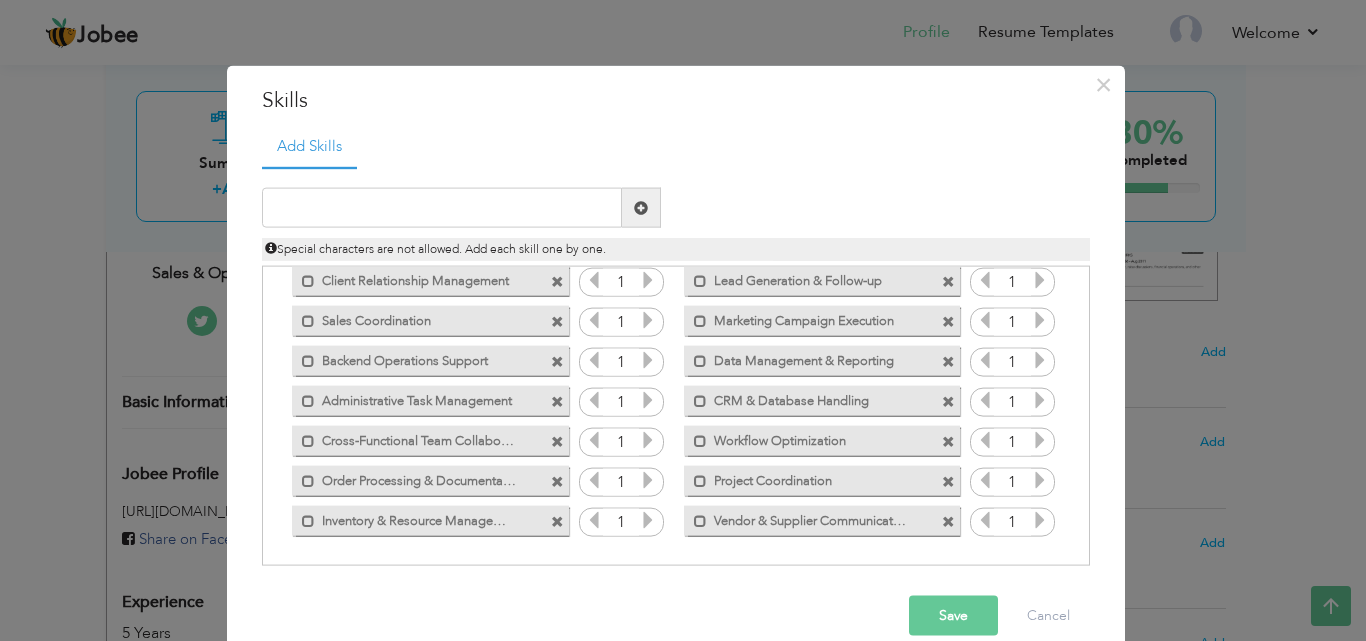 scroll, scrollTop: 0, scrollLeft: 0, axis: both 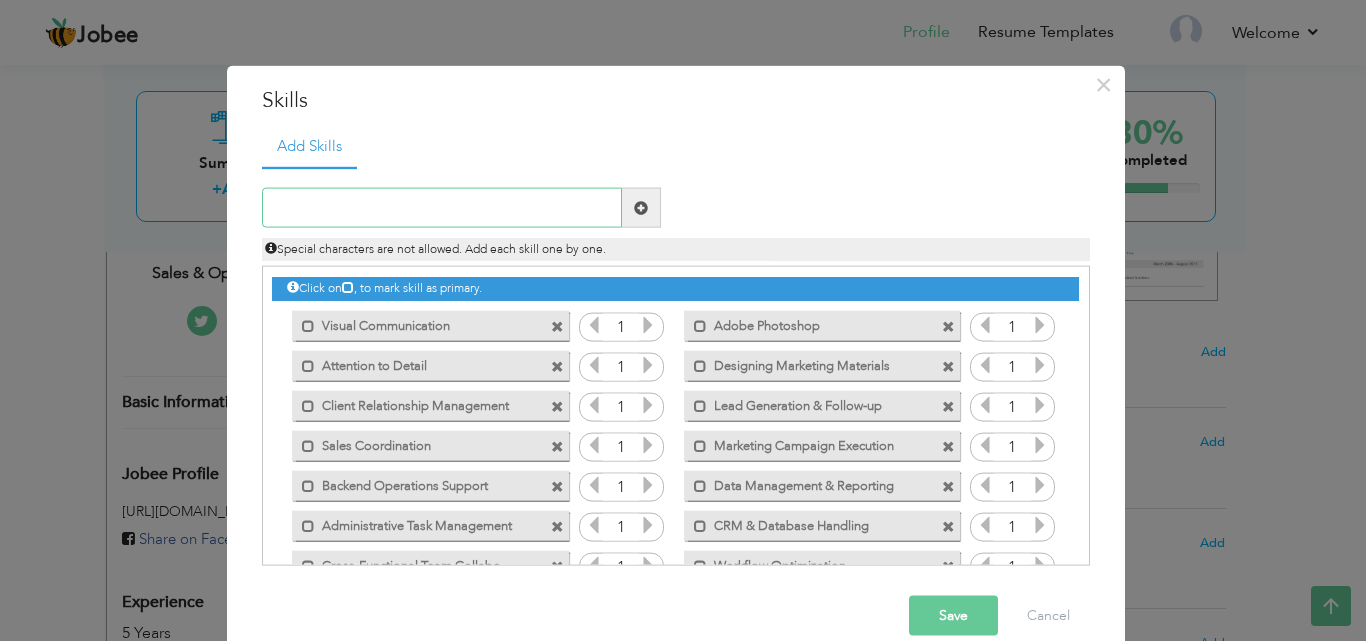 click at bounding box center [442, 208] 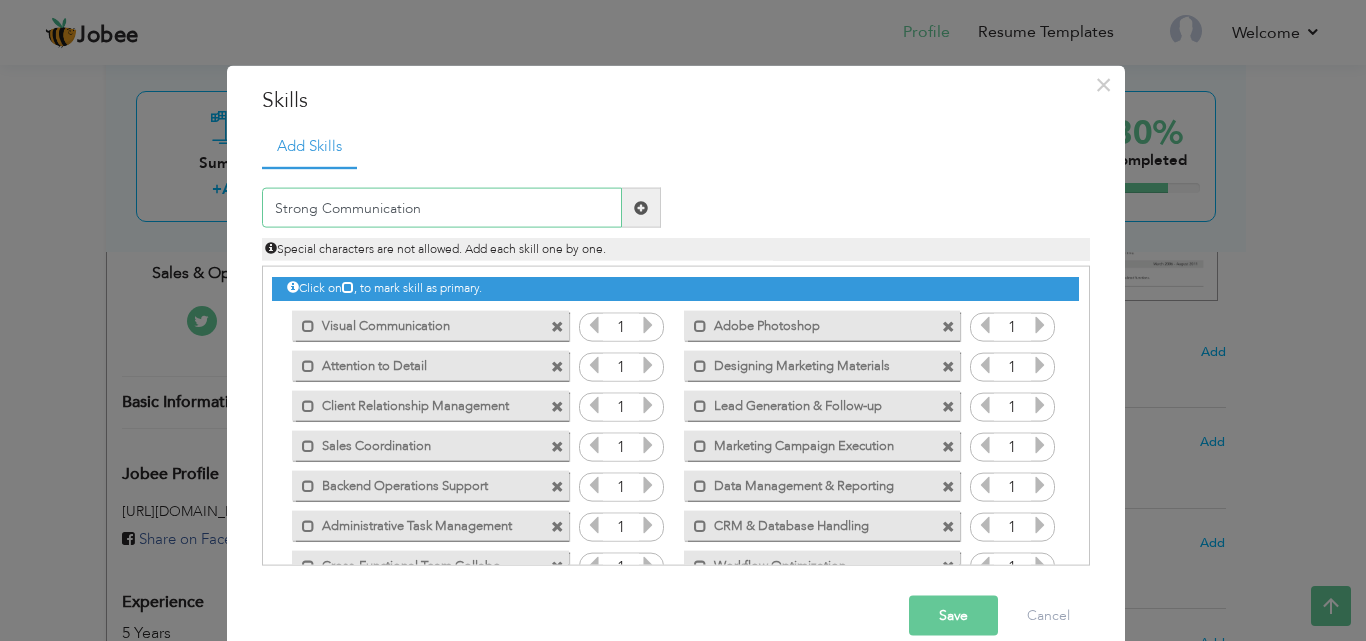 type on "Strong Communication" 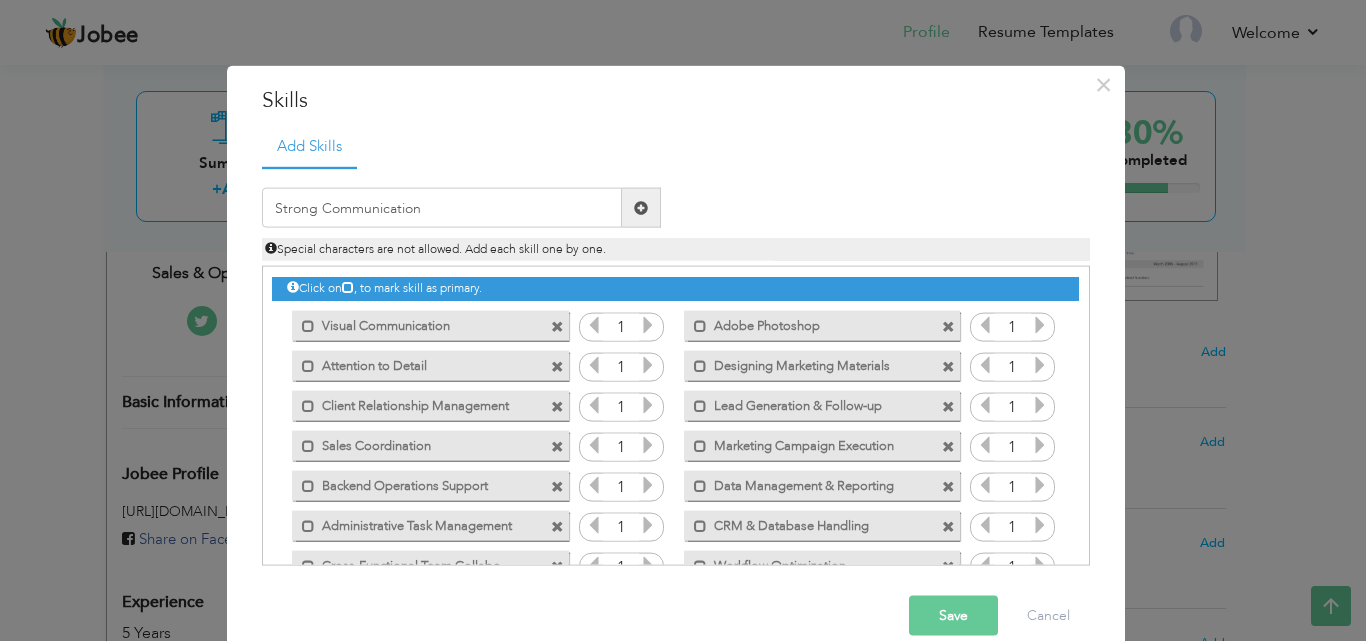 click at bounding box center [641, 208] 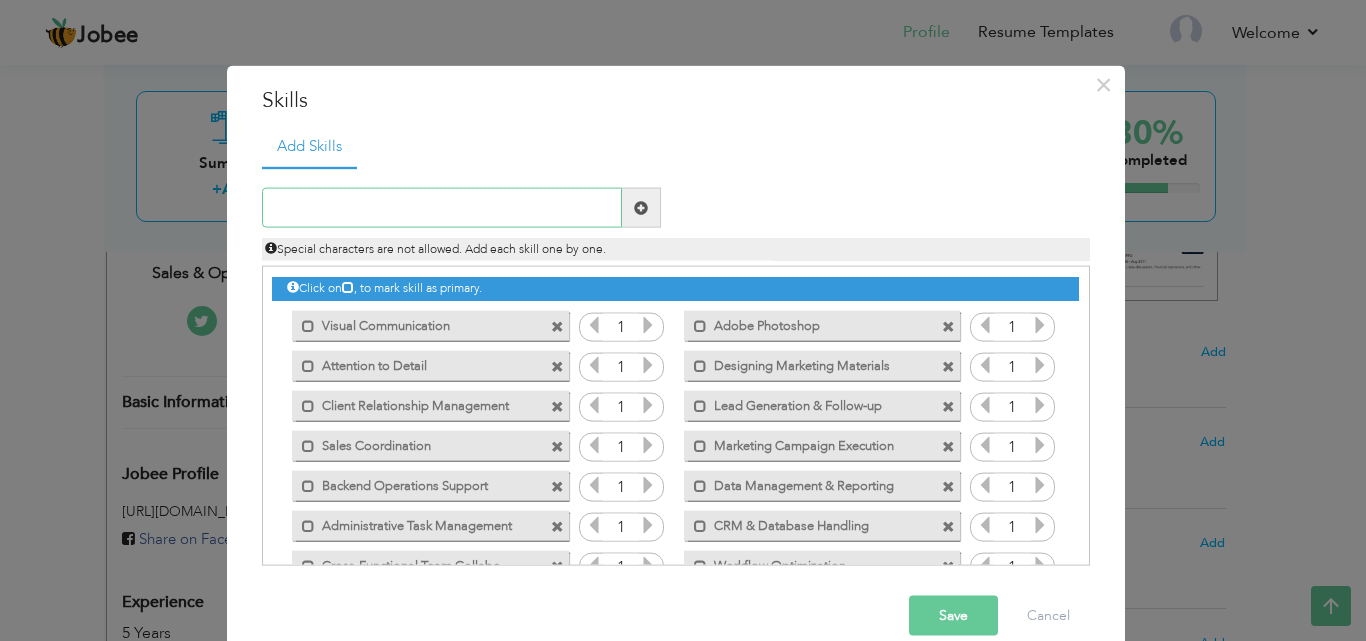 click at bounding box center (442, 208) 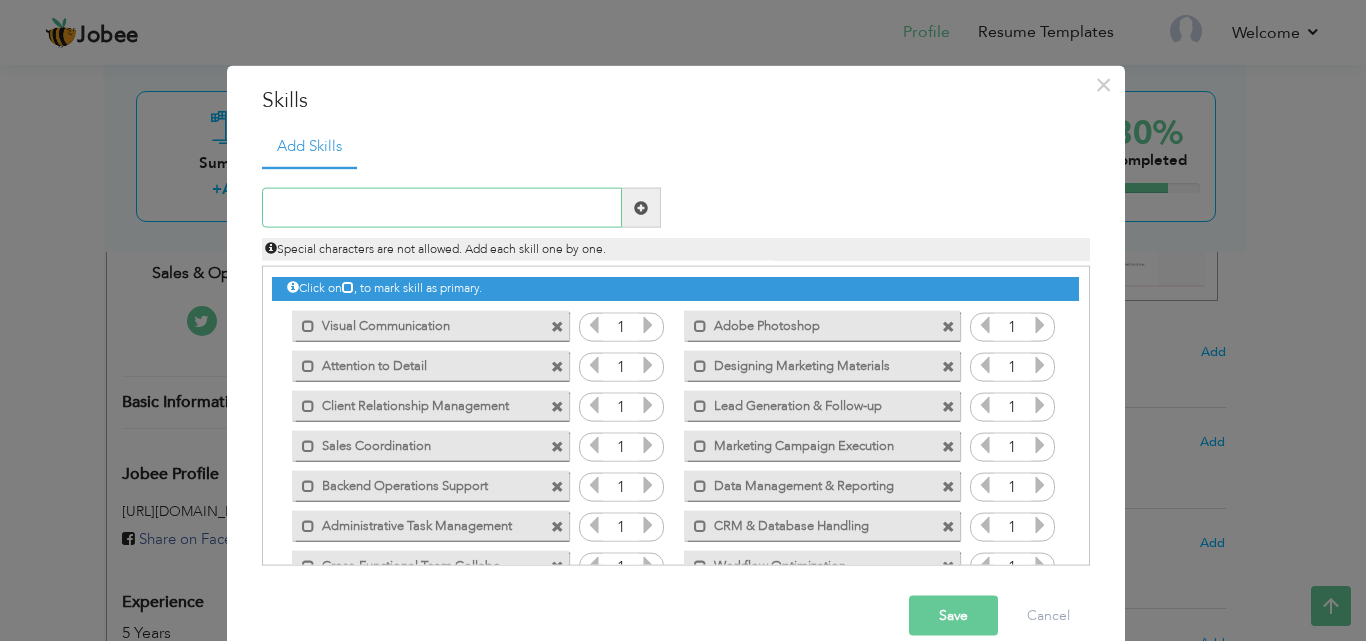 paste on "Problem Solving" 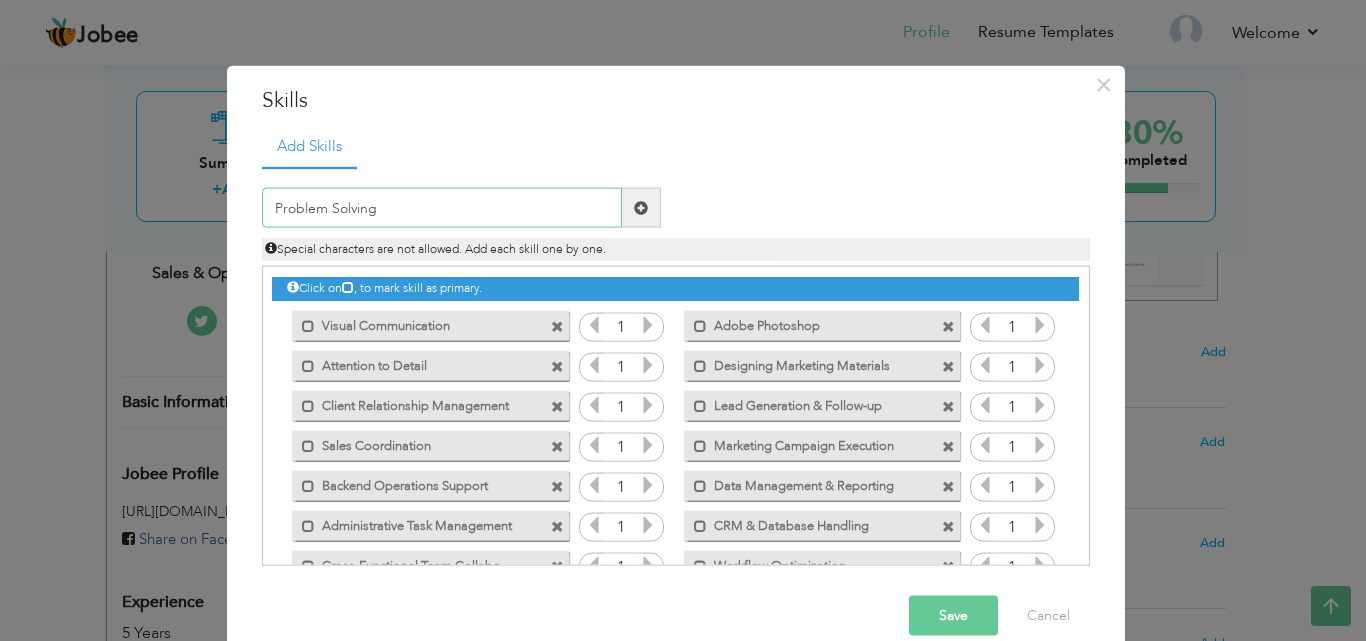 type on "Problem Solving" 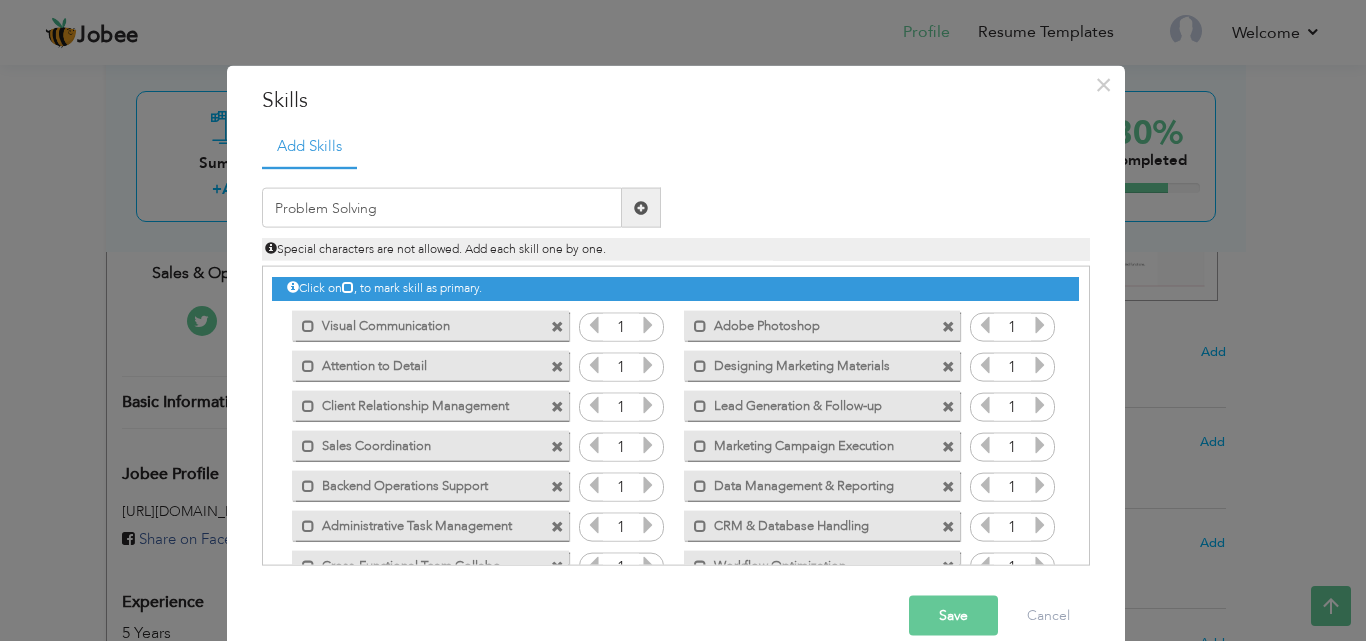click at bounding box center (641, 208) 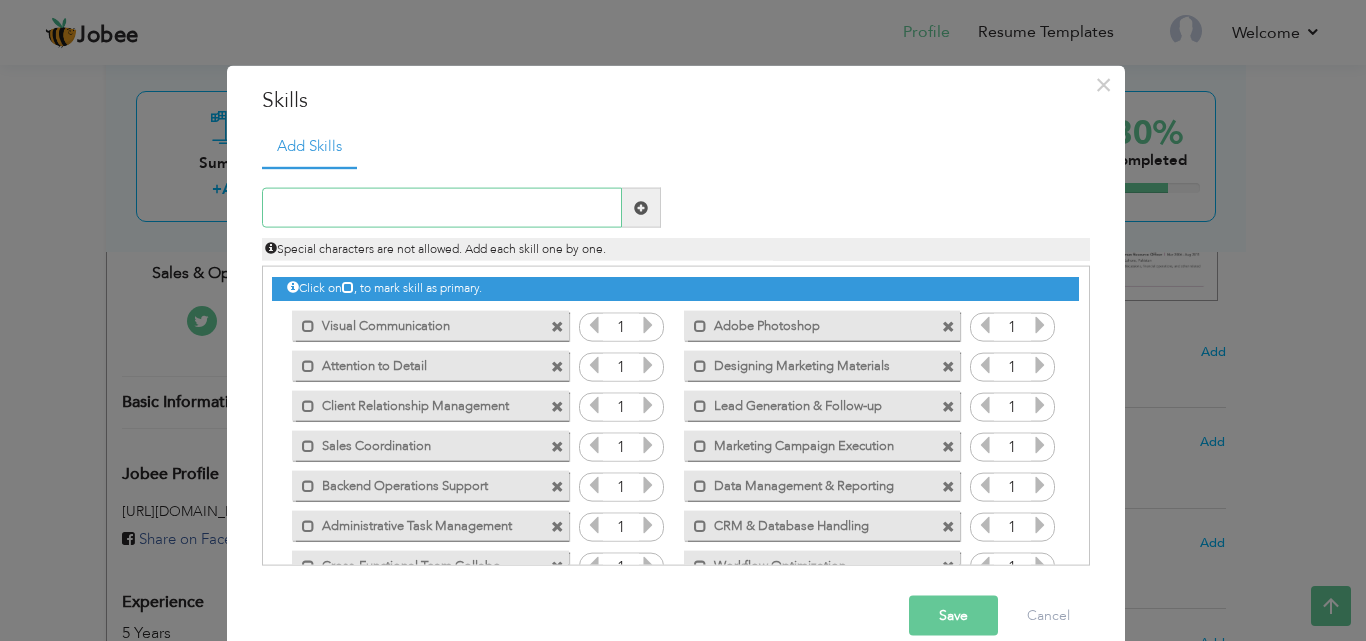 click at bounding box center [442, 208] 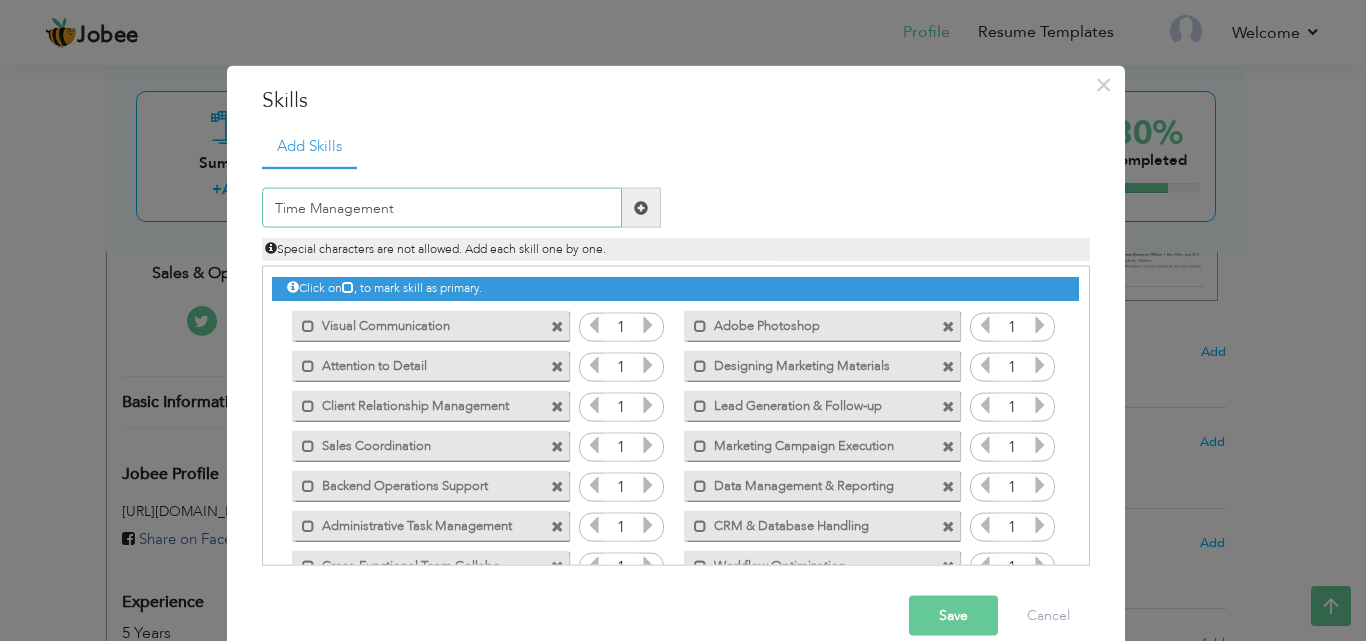 type on "Time Management" 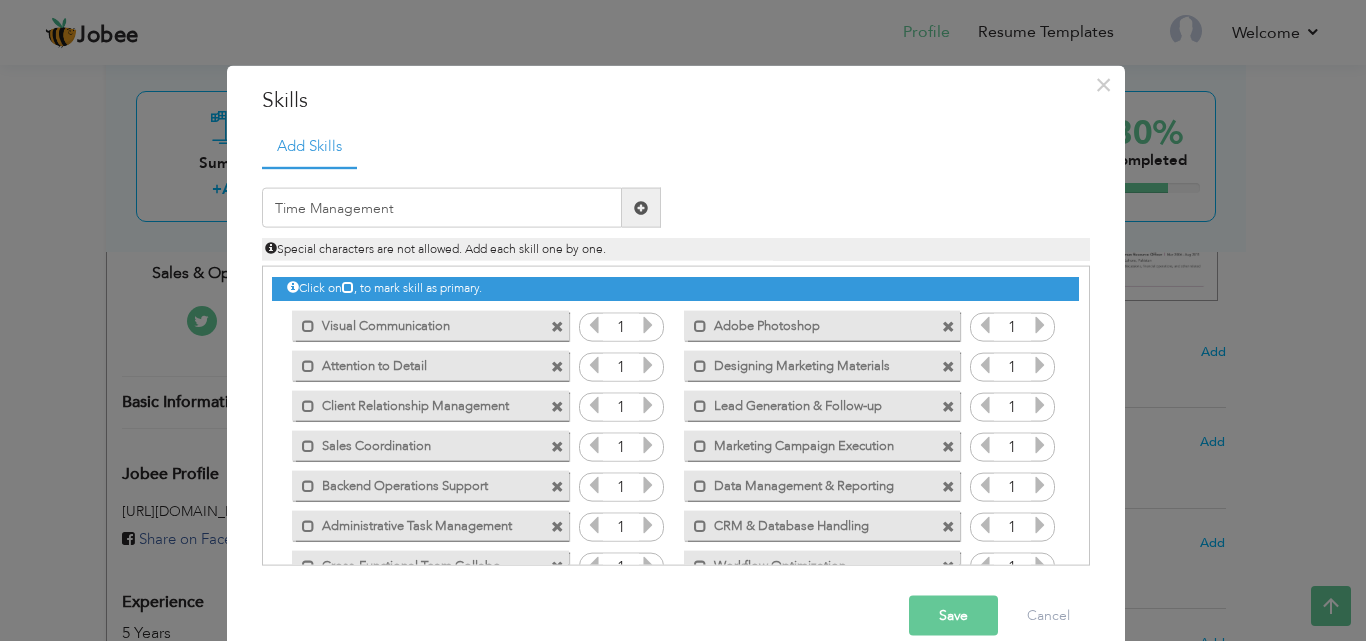 click at bounding box center [641, 208] 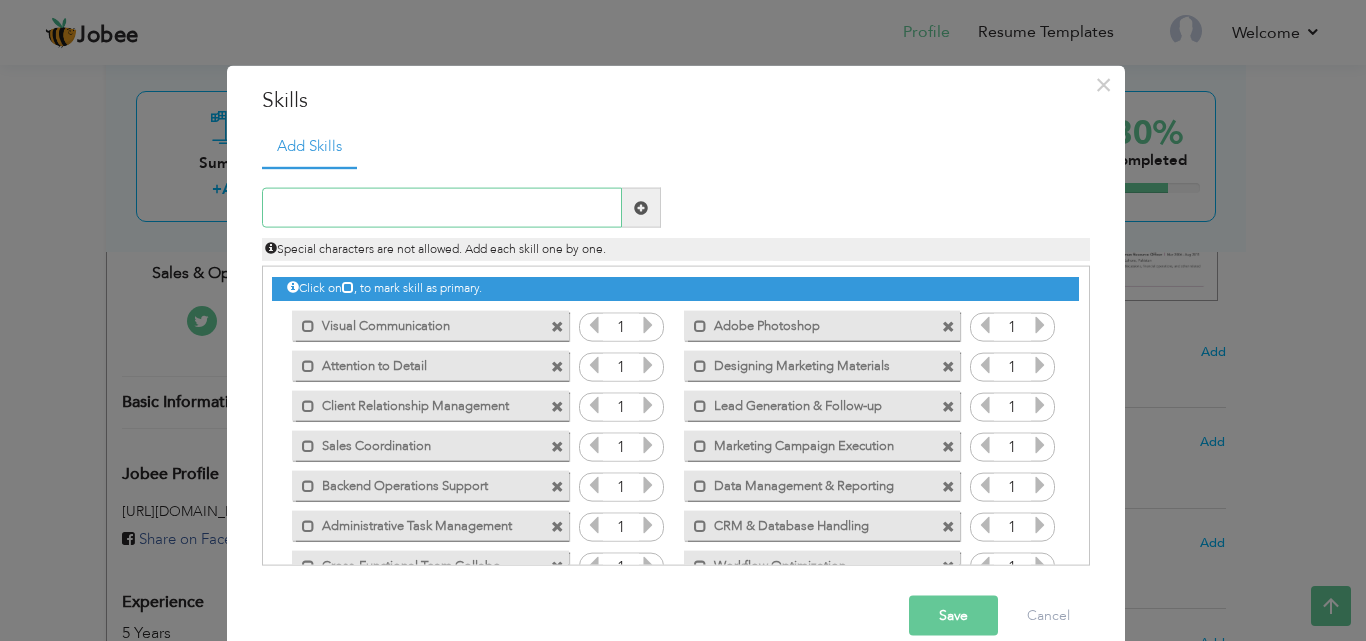 click at bounding box center [442, 208] 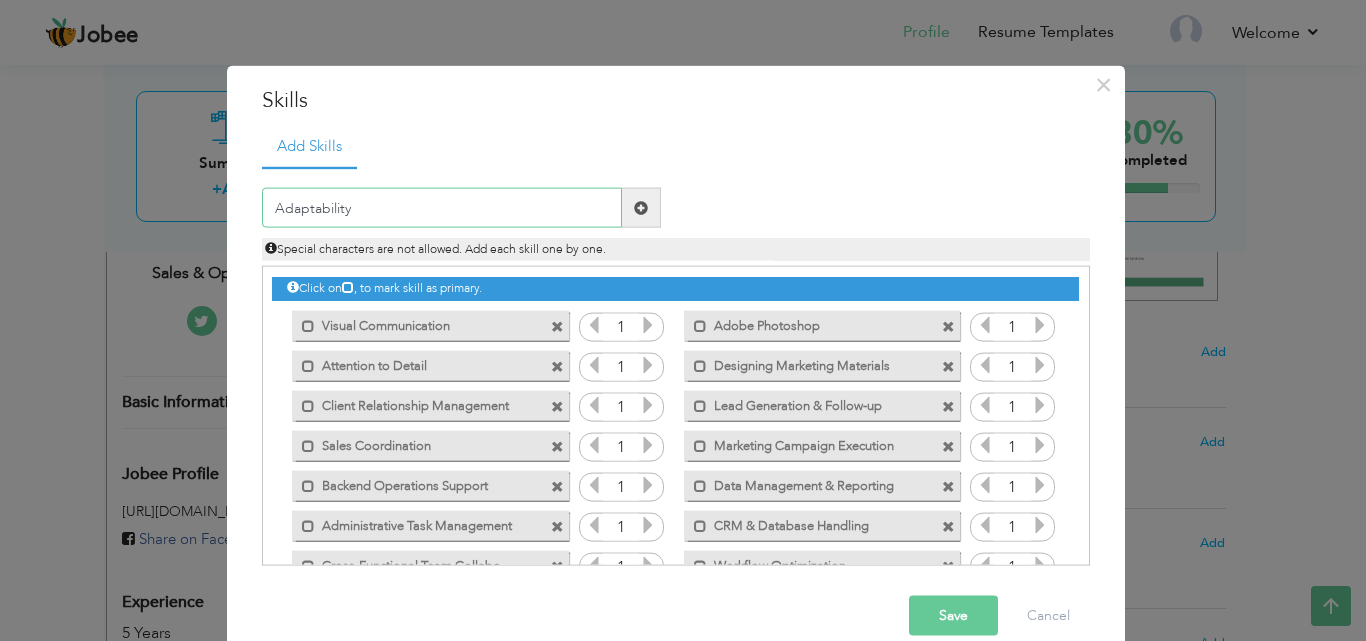 type on "Adaptability" 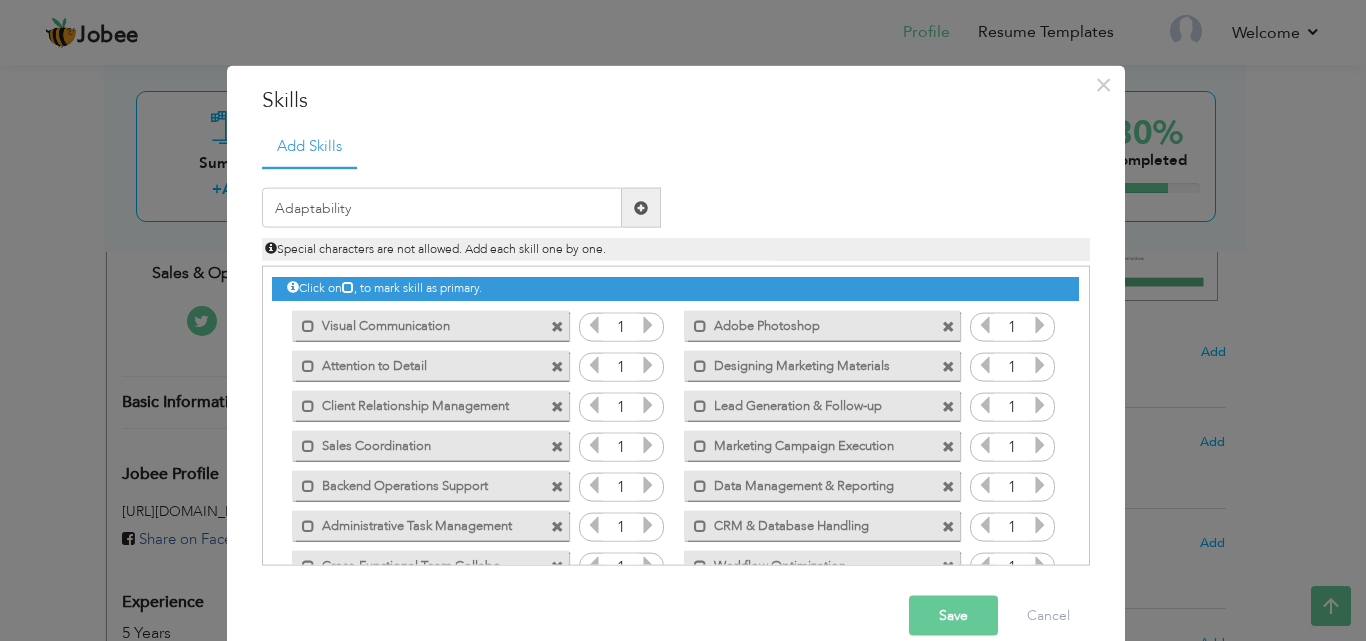 click at bounding box center (641, 207) 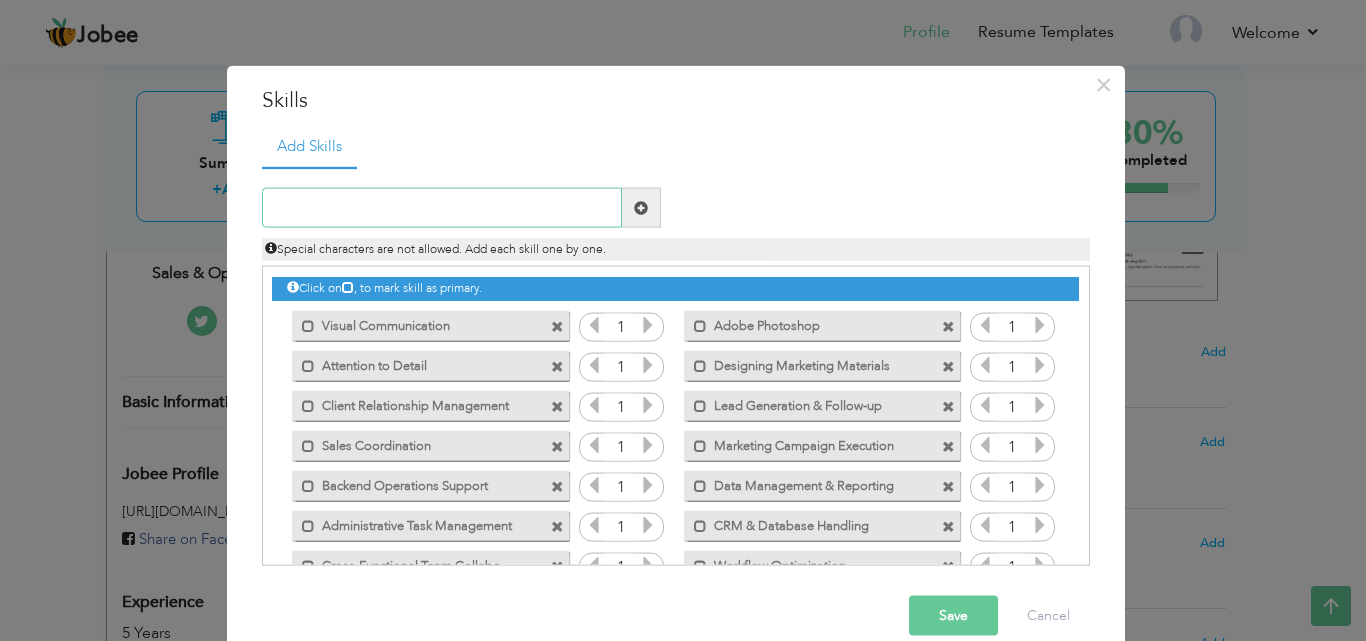 click at bounding box center (442, 208) 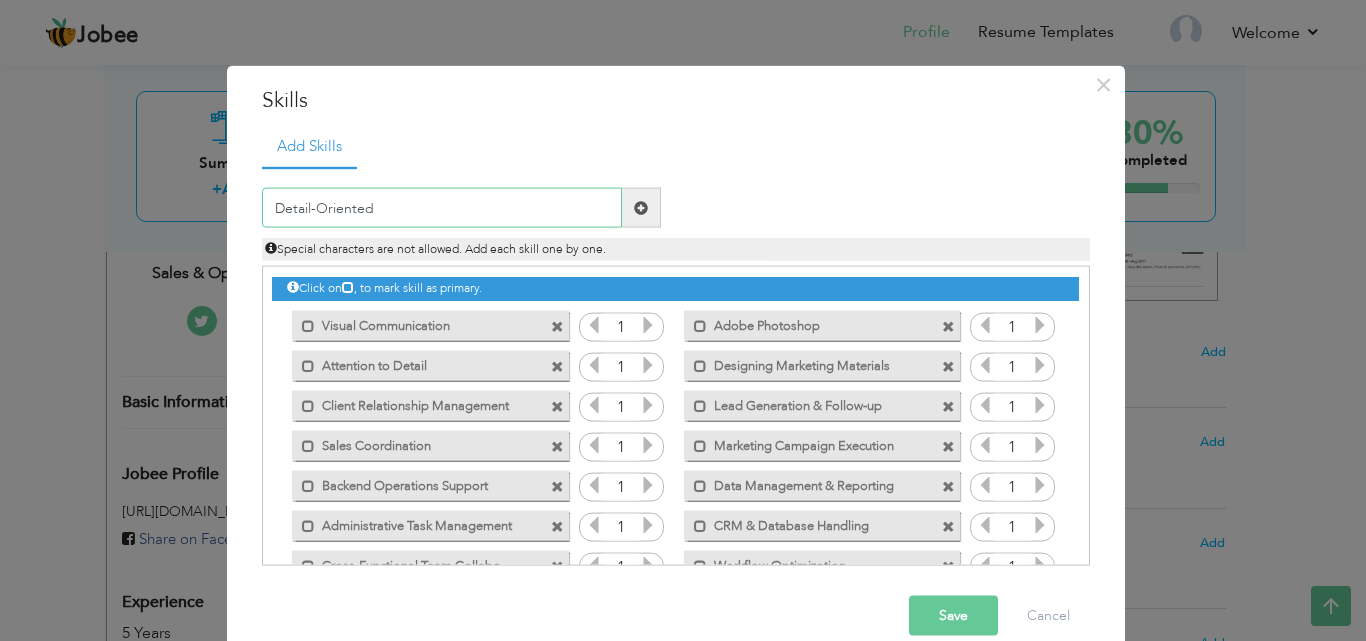type on "Detail-Oriented" 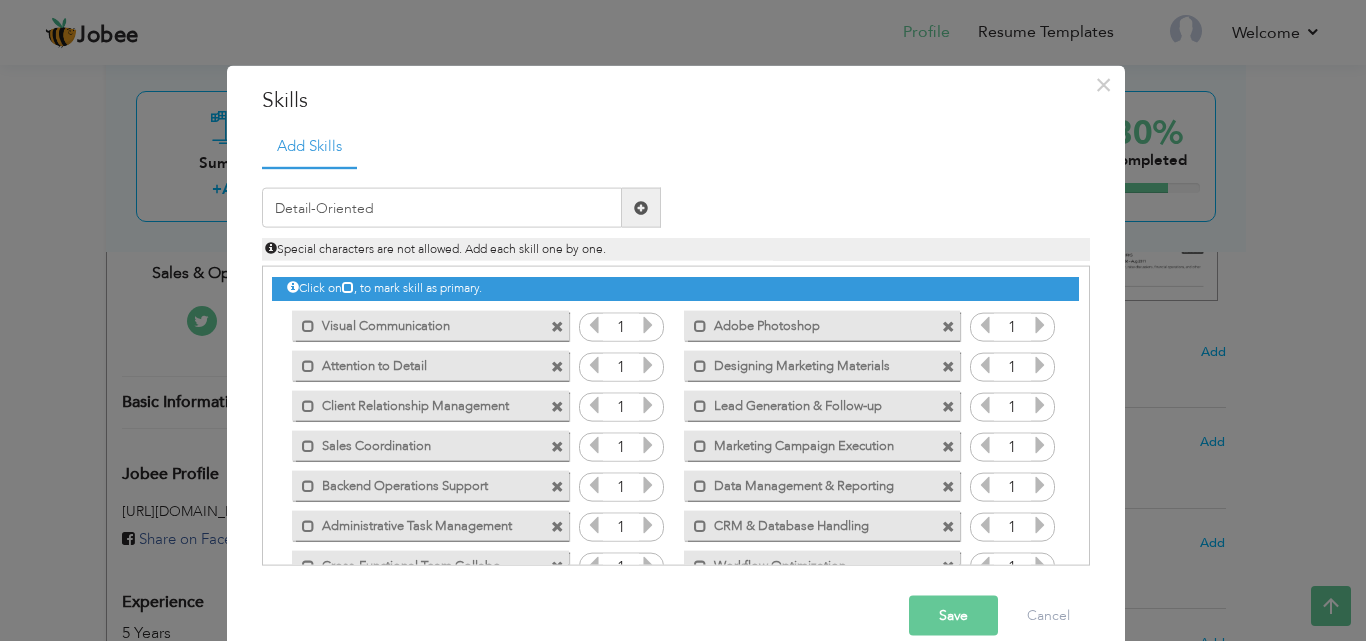 click at bounding box center (641, 207) 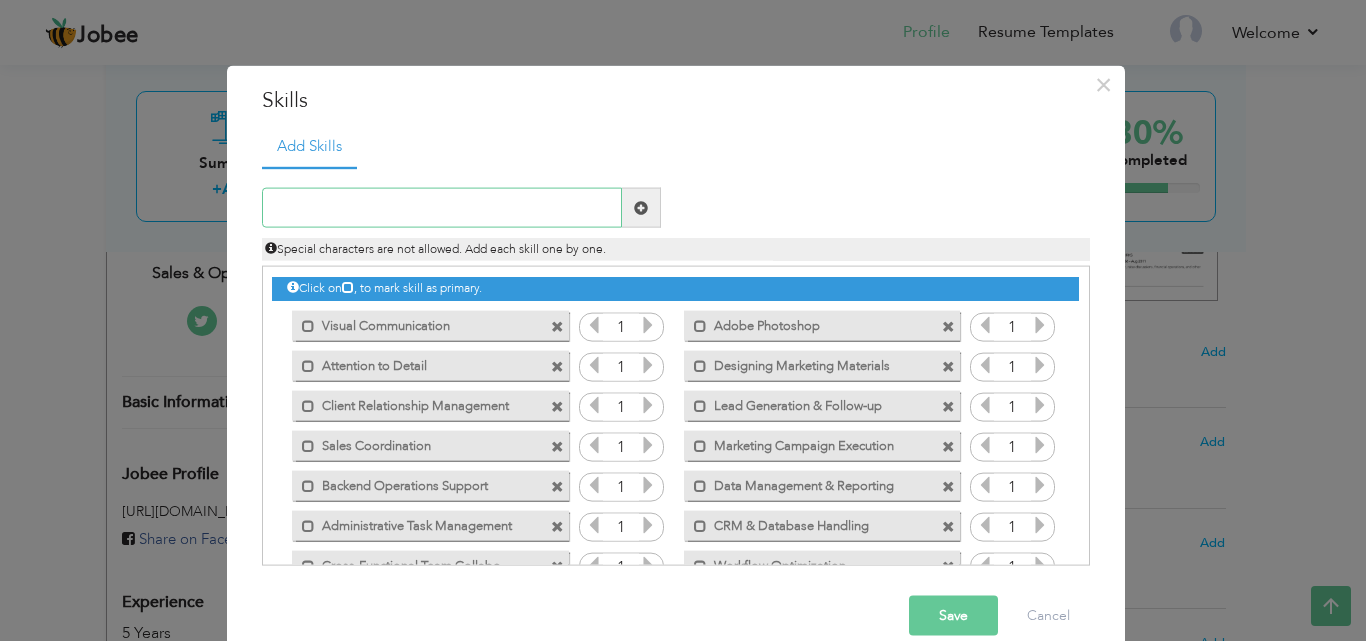 click at bounding box center [442, 208] 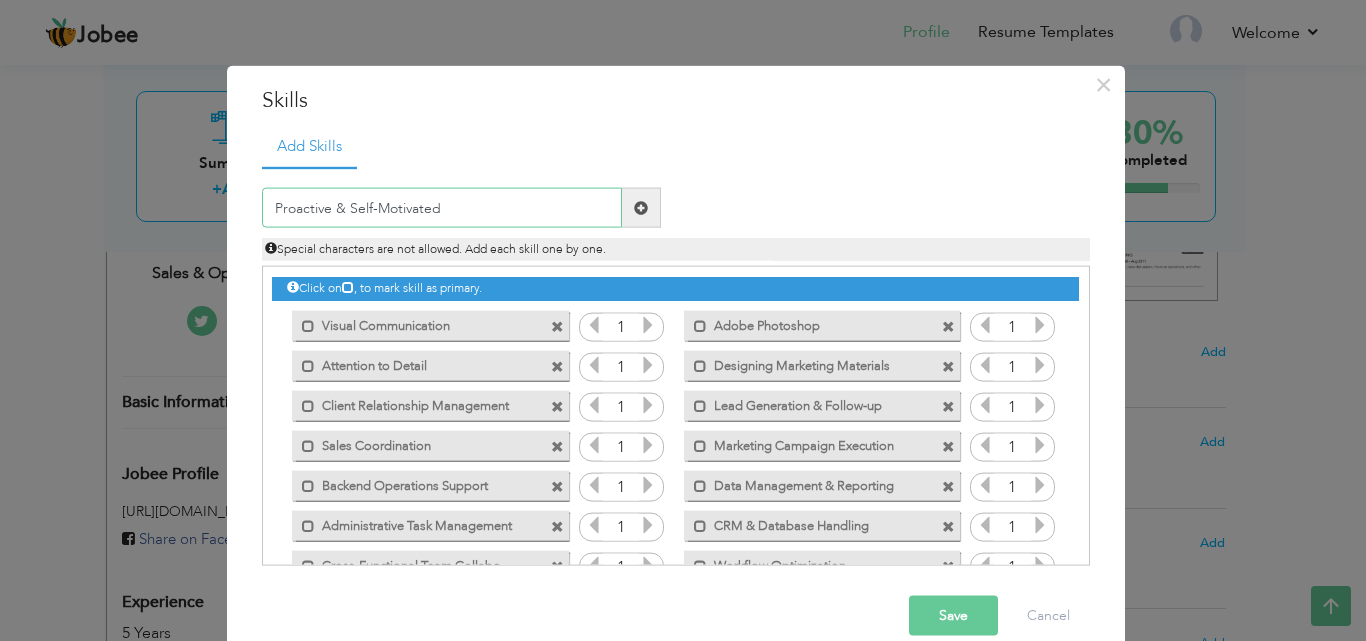 type on "Proactive & Self-Motivated" 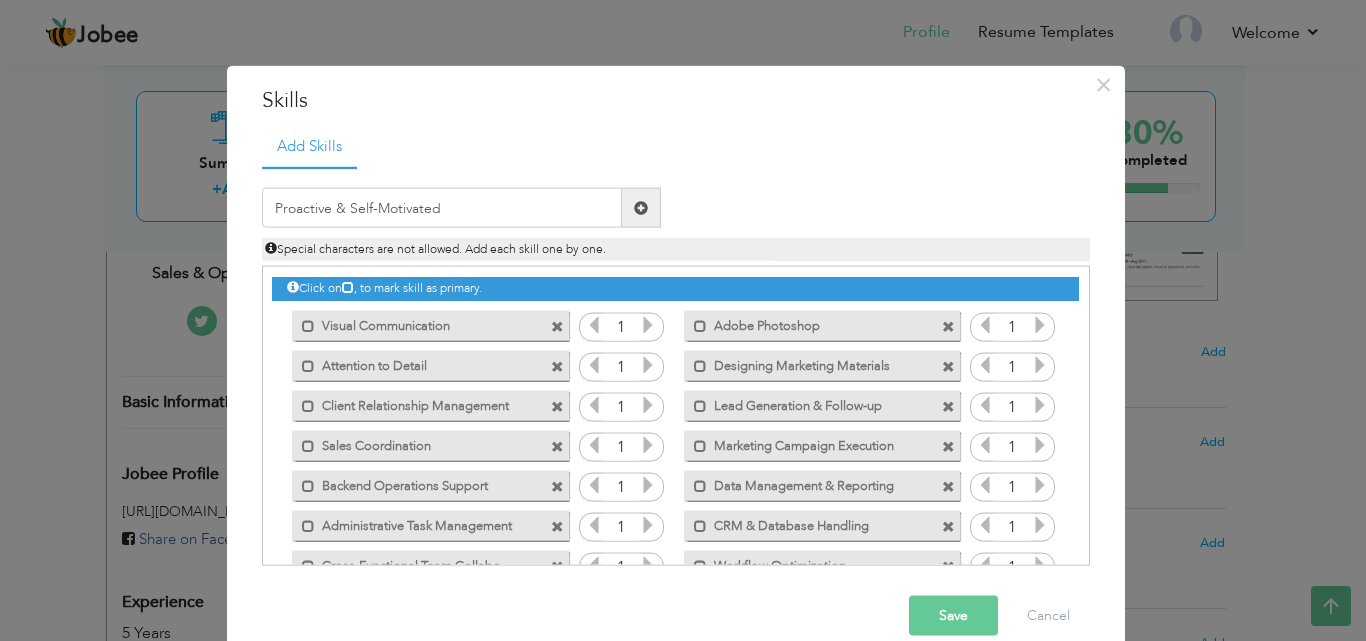 click at bounding box center [641, 208] 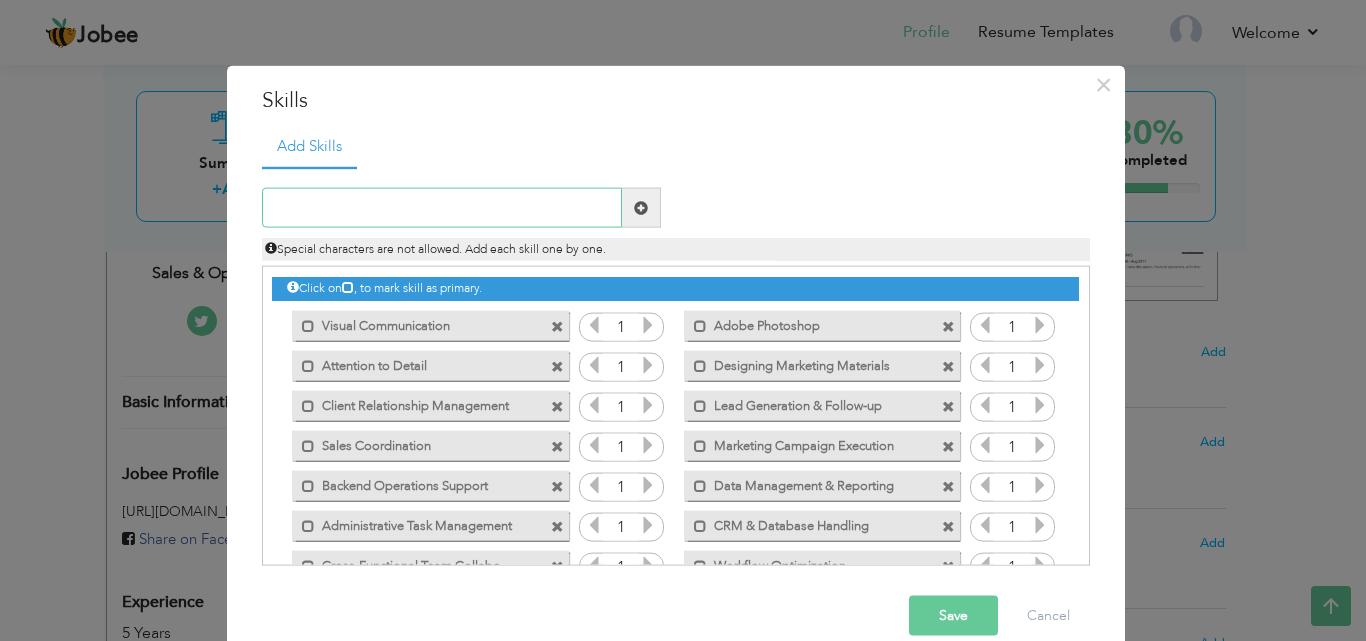 click at bounding box center [442, 208] 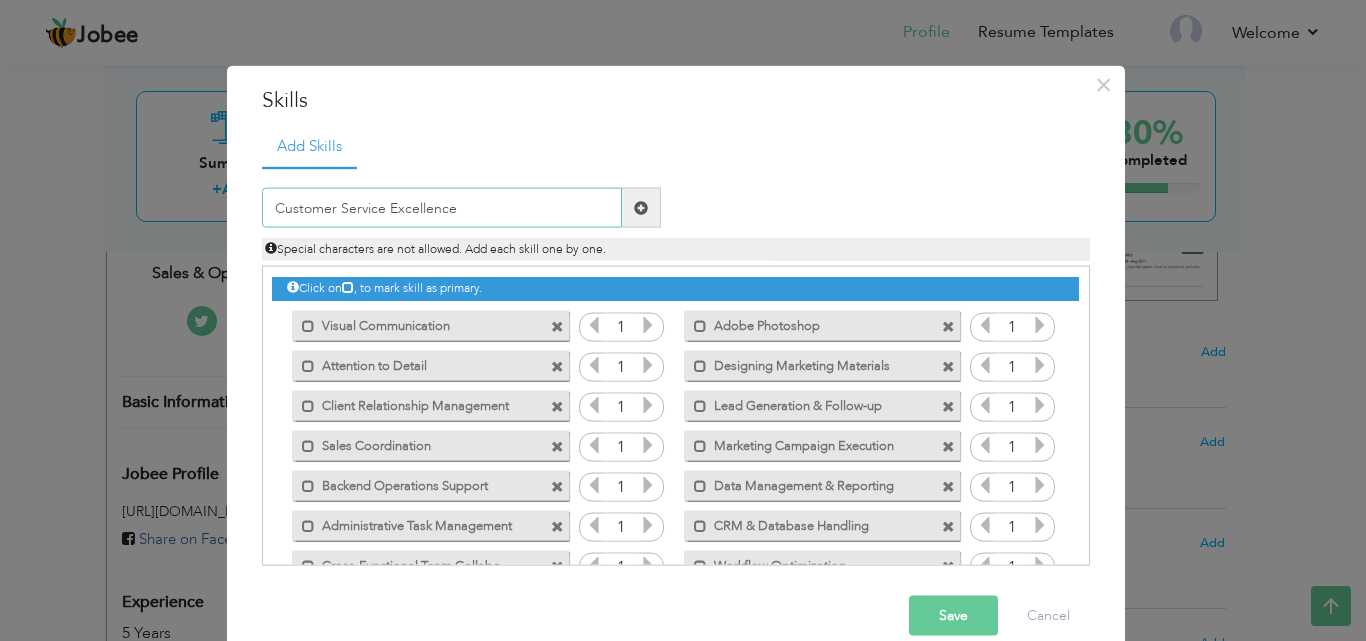 type on "Customer Service Excellence" 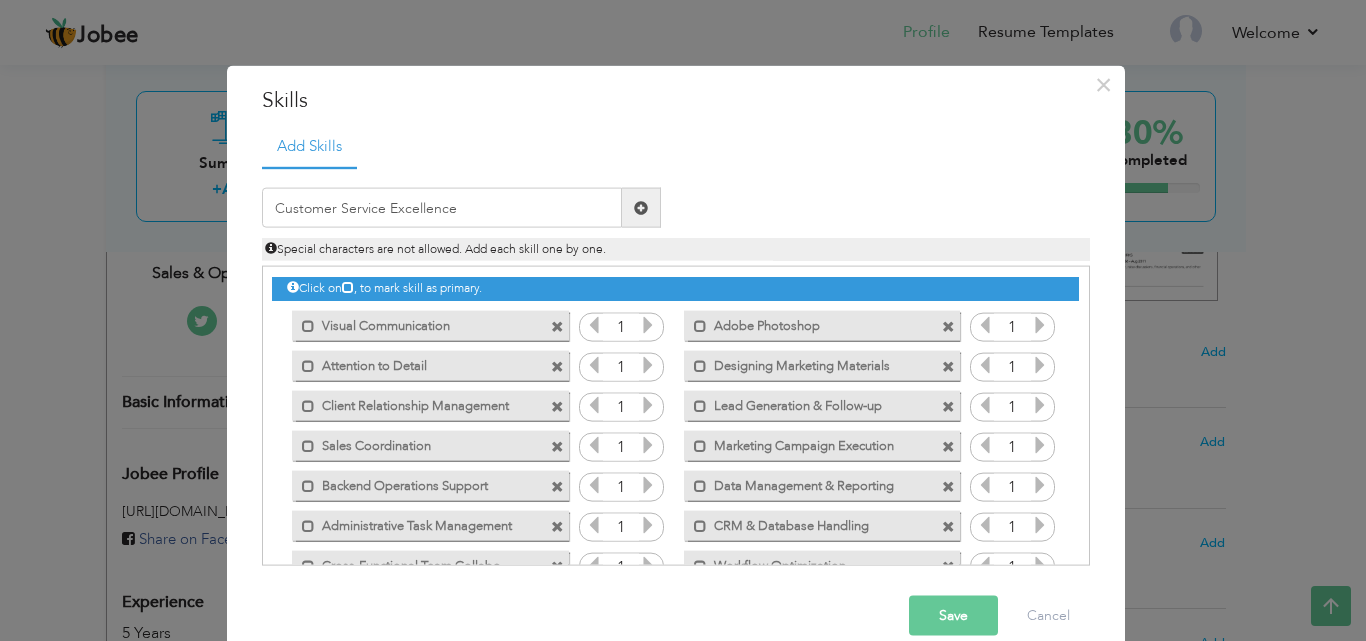 click at bounding box center [641, 207] 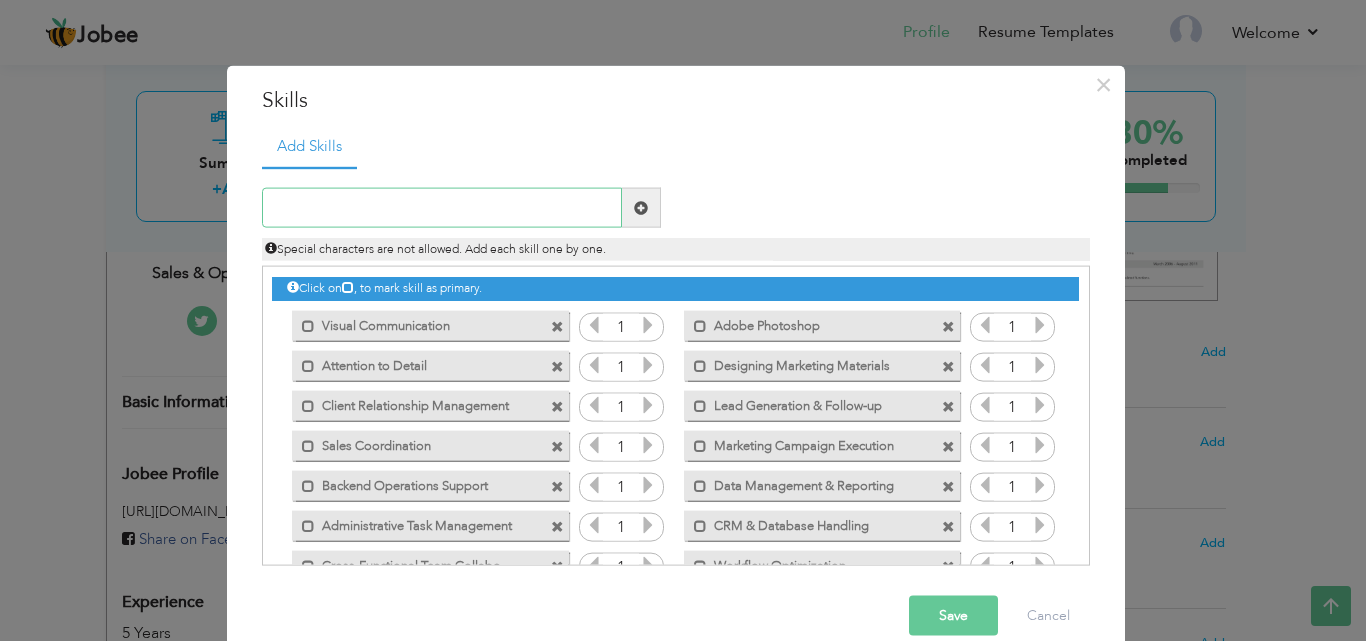click at bounding box center (442, 208) 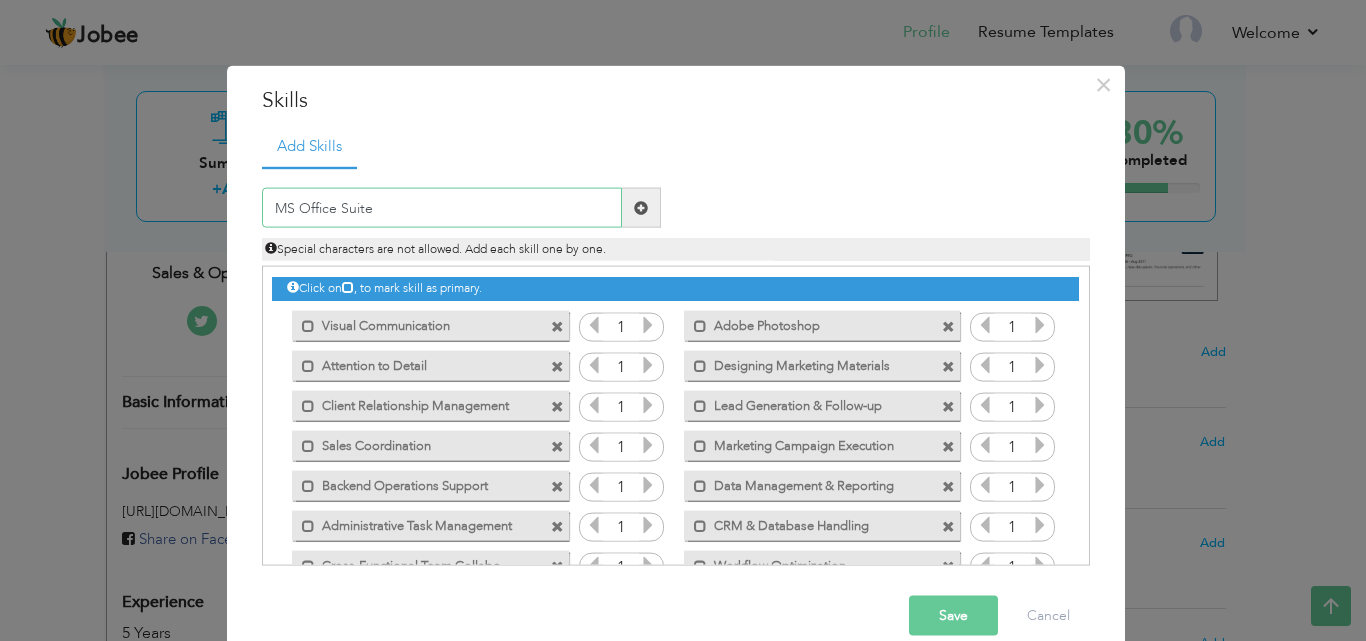 type on "MS Office Suite" 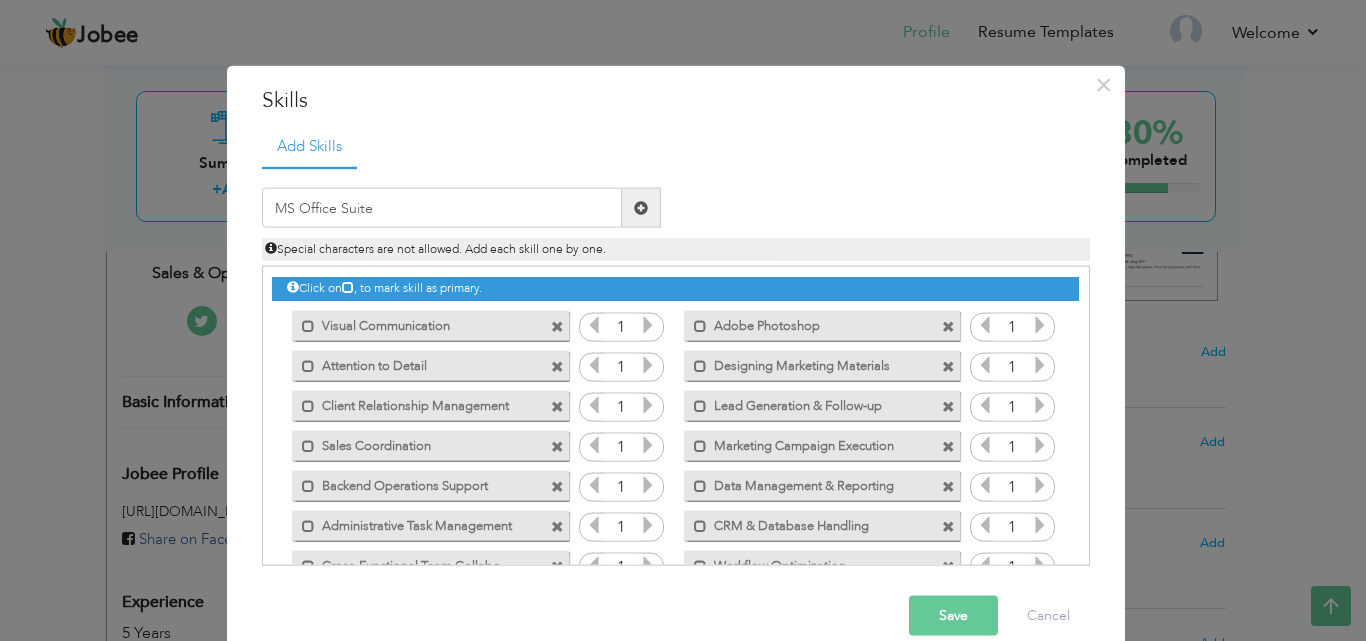 click at bounding box center (641, 208) 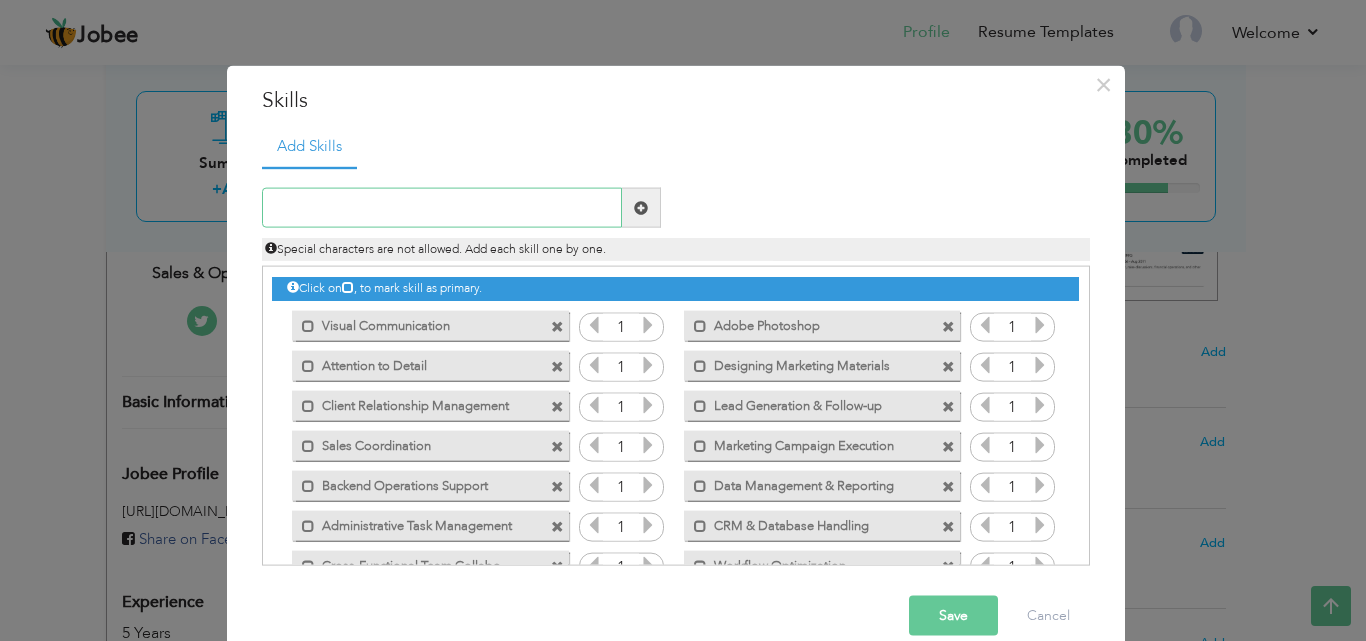 click at bounding box center [442, 208] 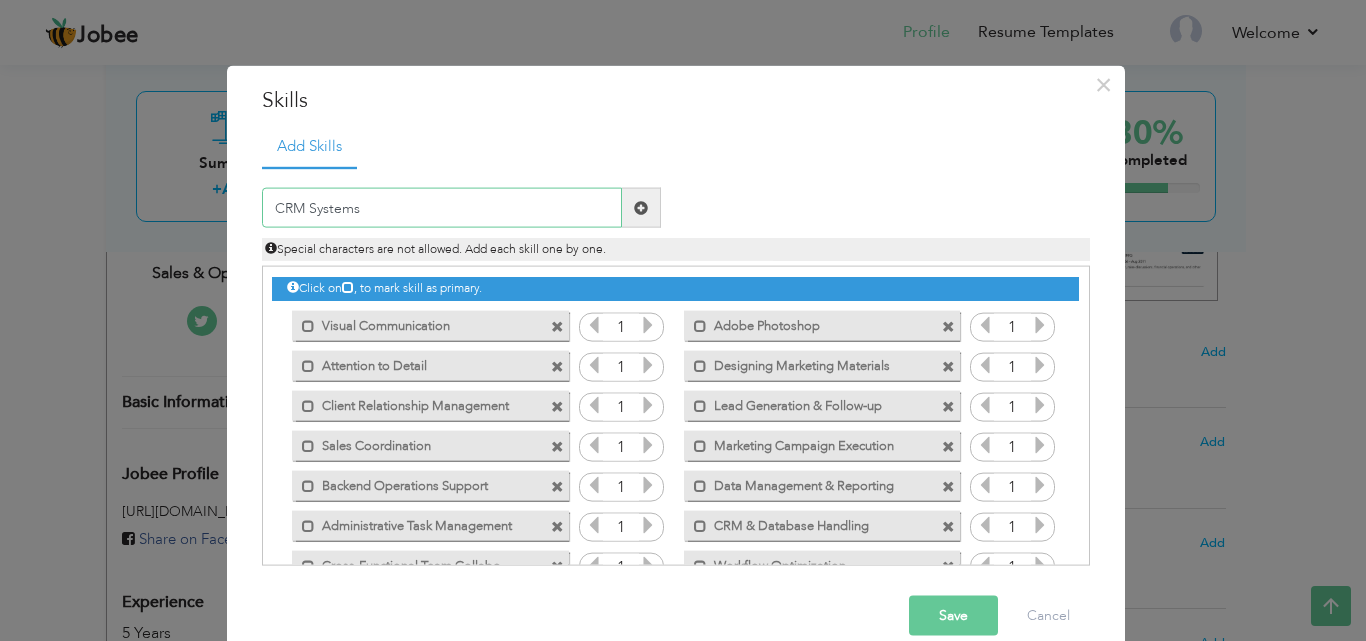 type on "CRM Systems" 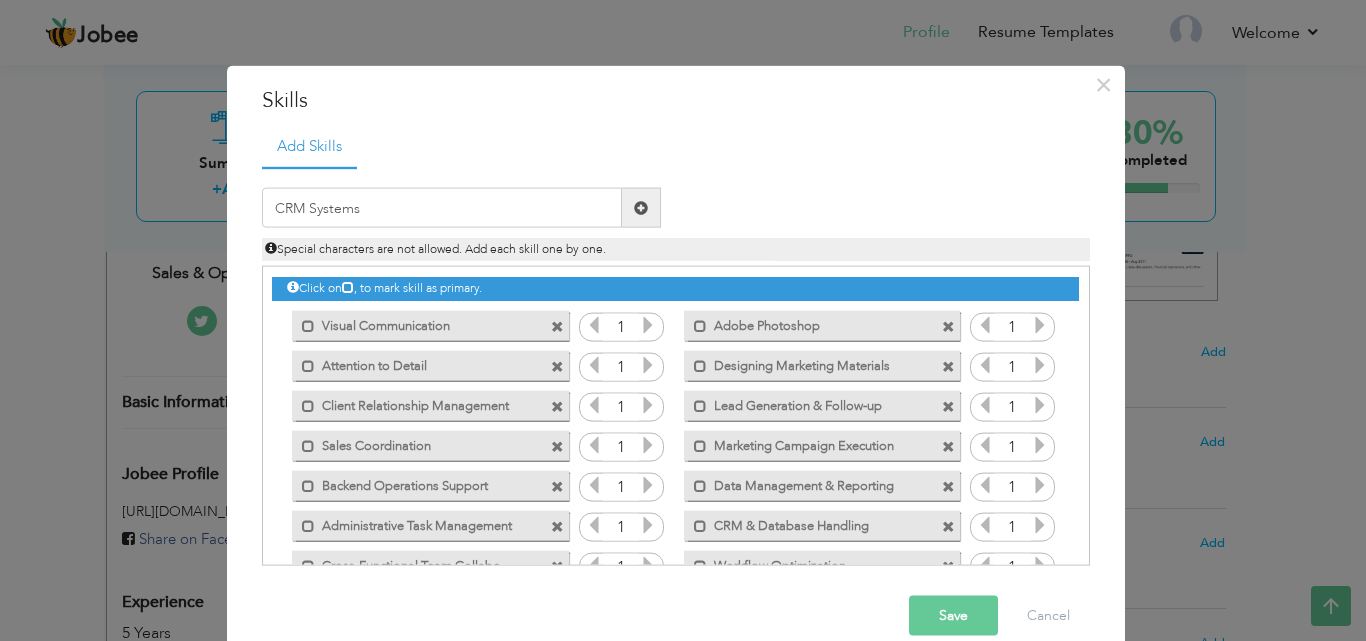 click at bounding box center (641, 208) 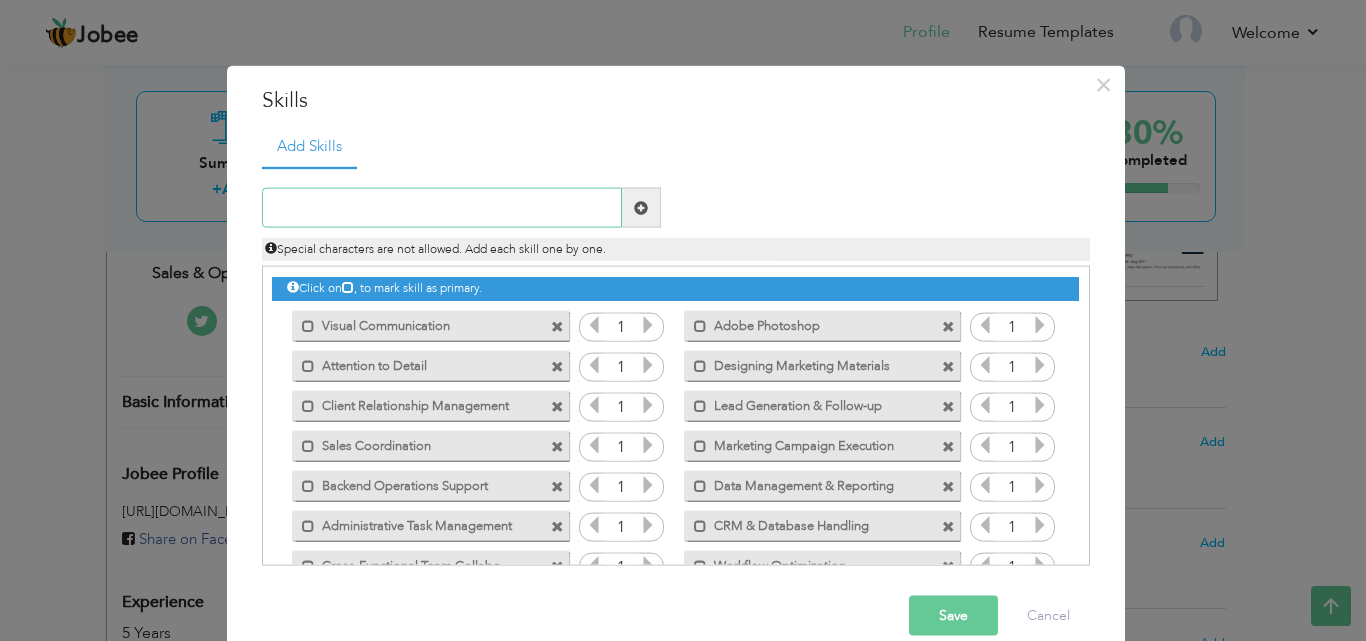 click at bounding box center (442, 208) 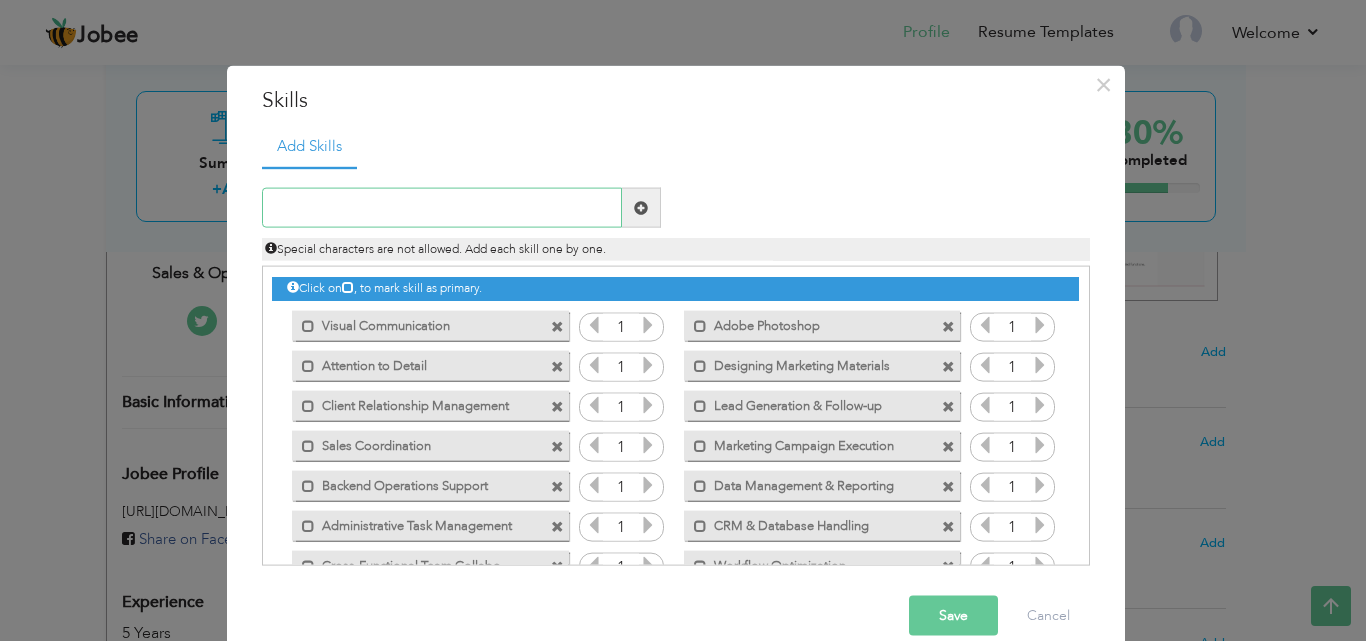 paste on "Email & Chat Support Tools" 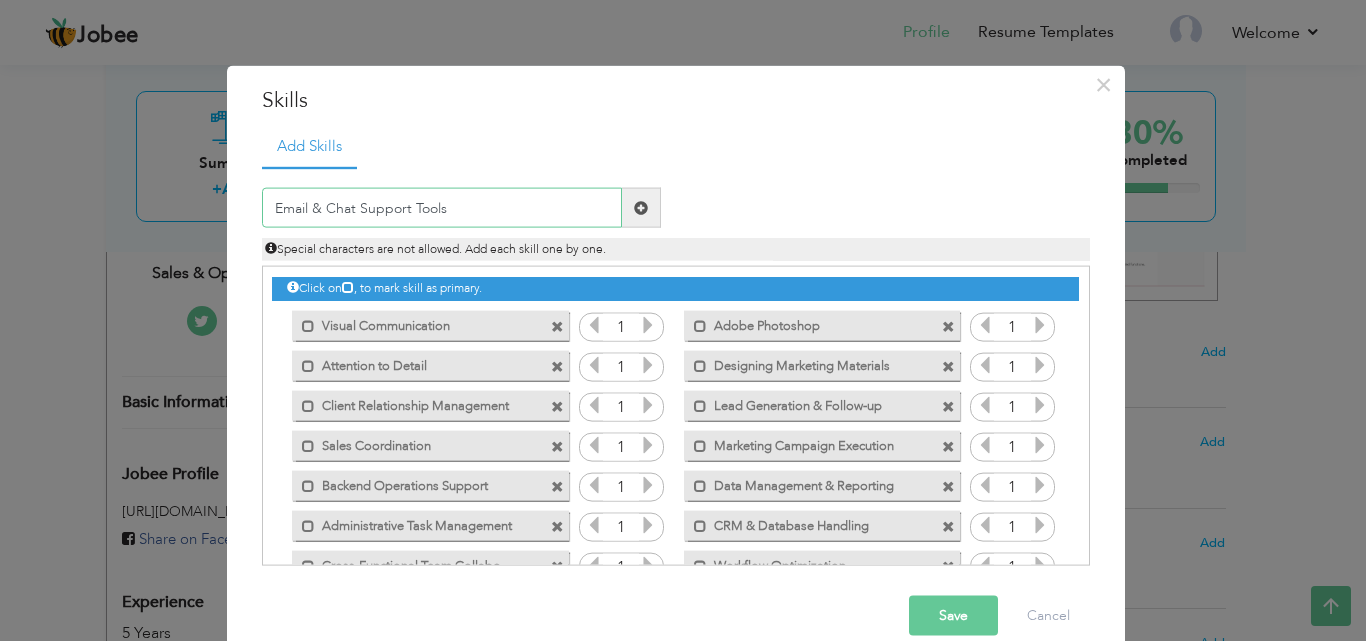 type on "Email & Chat Support Tools" 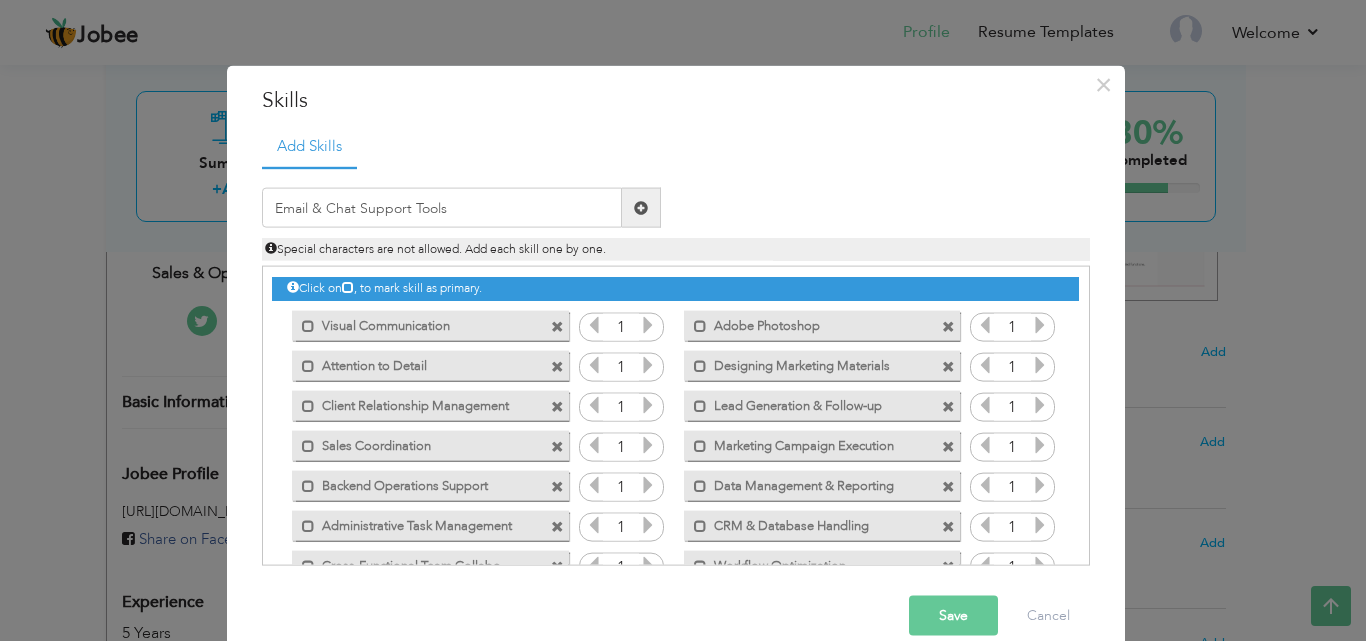click at bounding box center (641, 207) 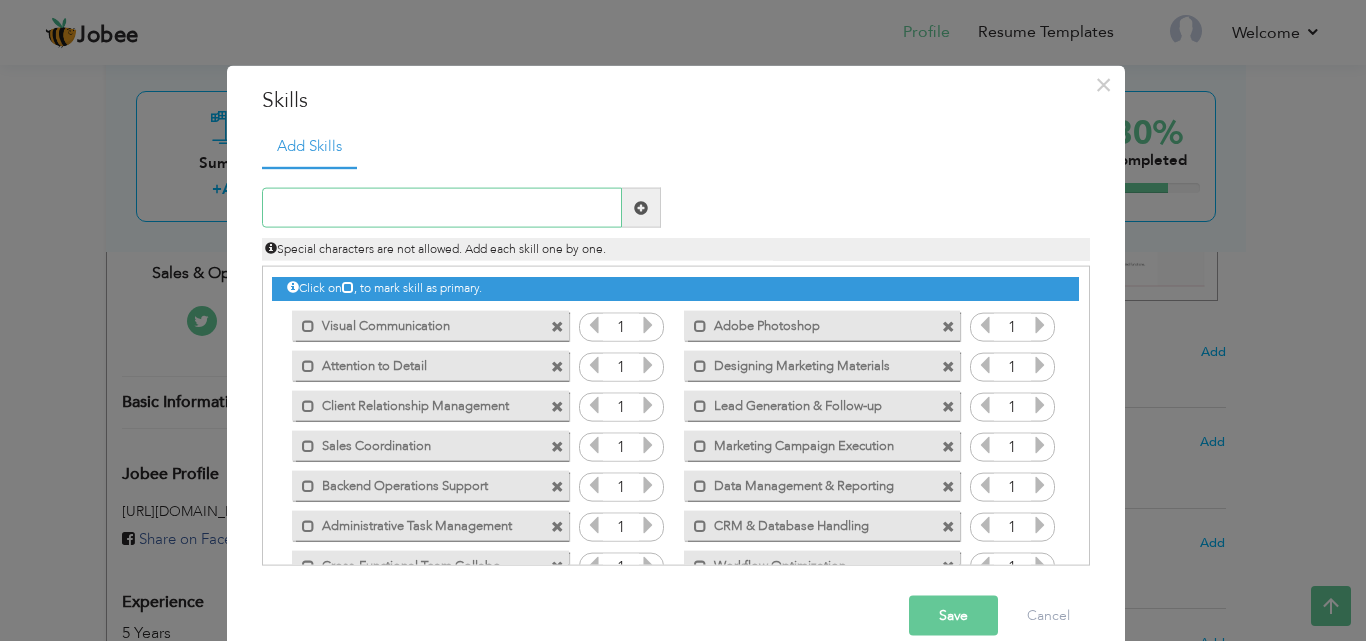 click at bounding box center [442, 208] 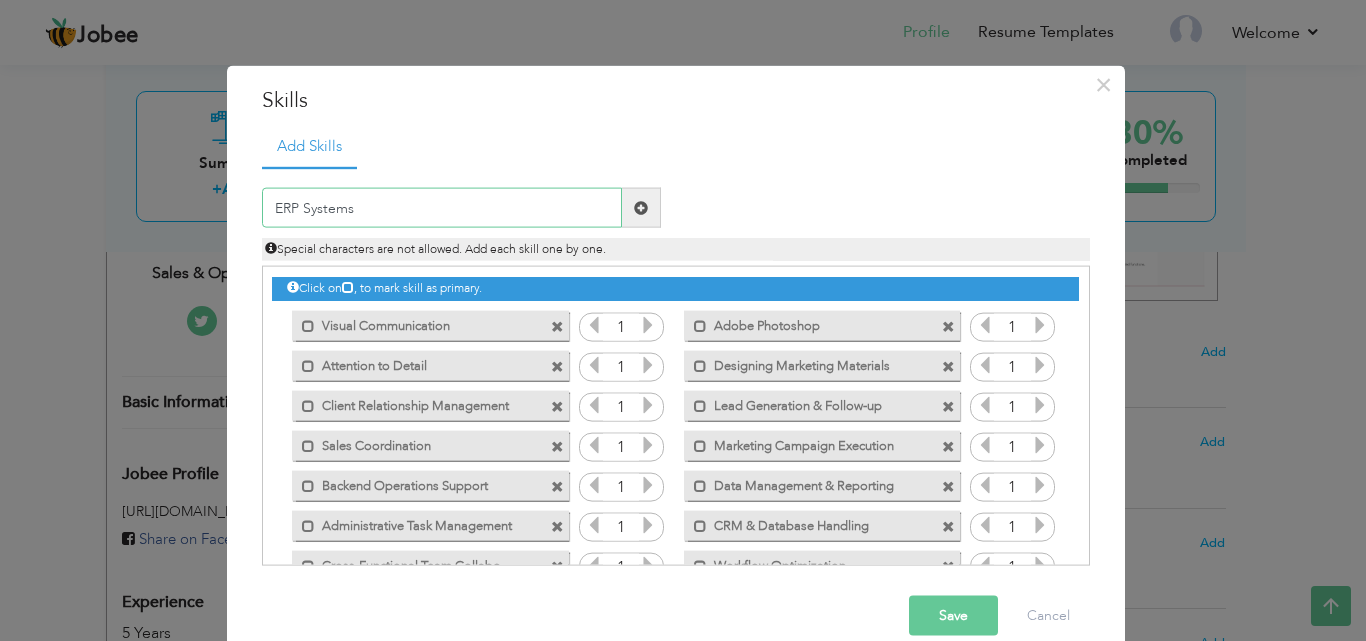 type on "ERP Systems" 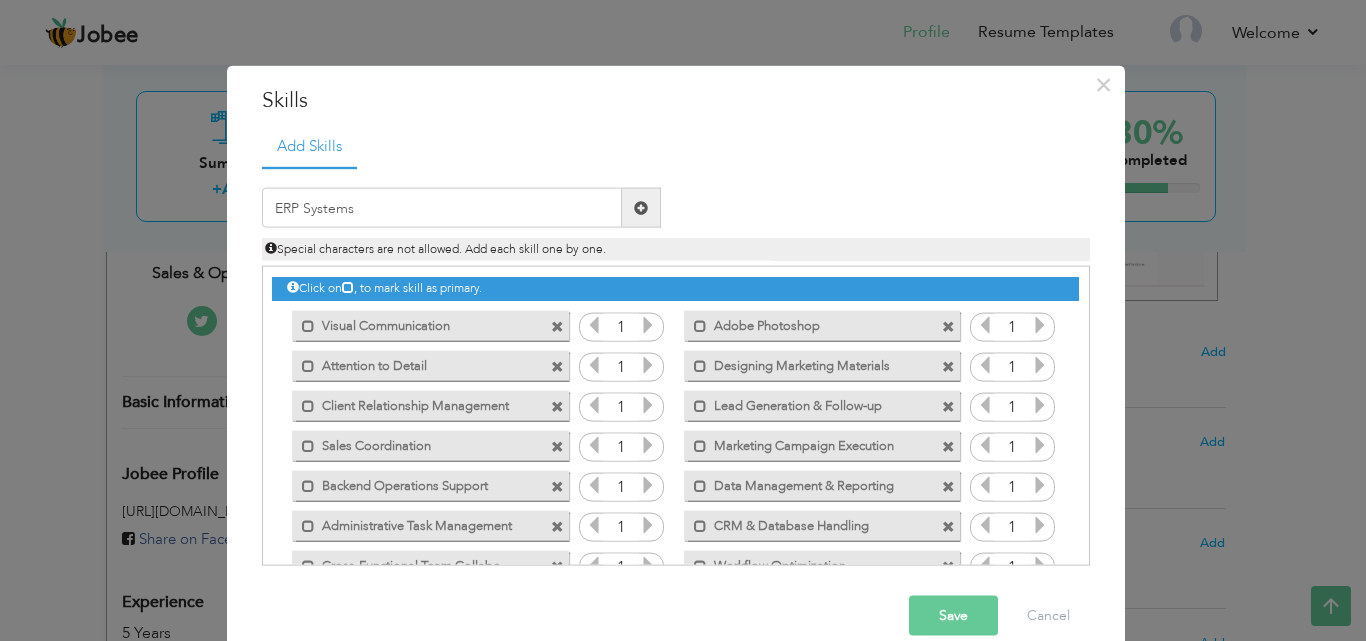 click at bounding box center [641, 208] 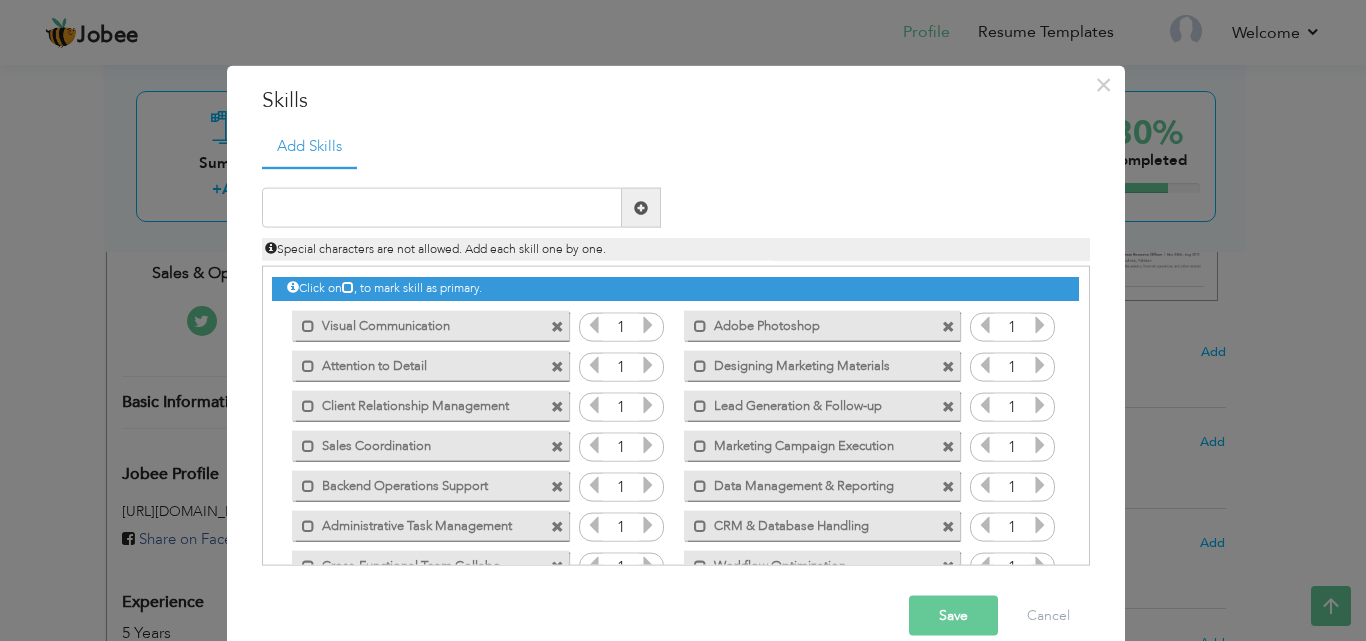 click at bounding box center [648, 325] 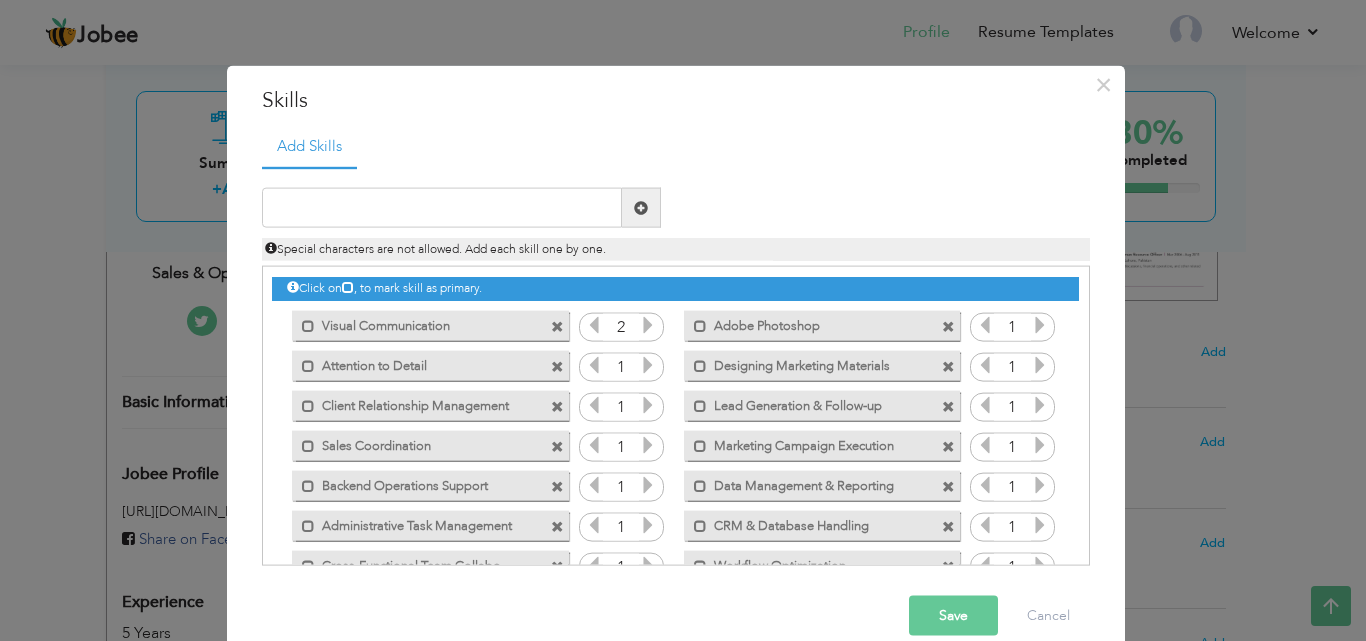 click at bounding box center (648, 325) 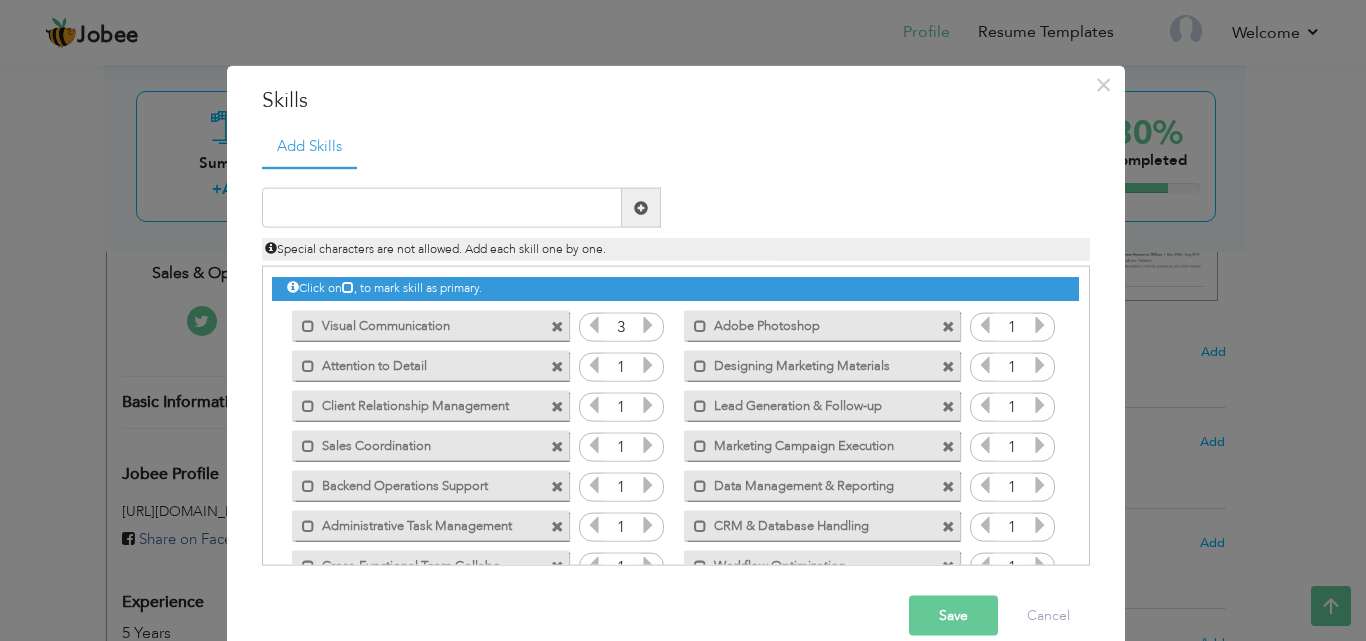 click at bounding box center (648, 325) 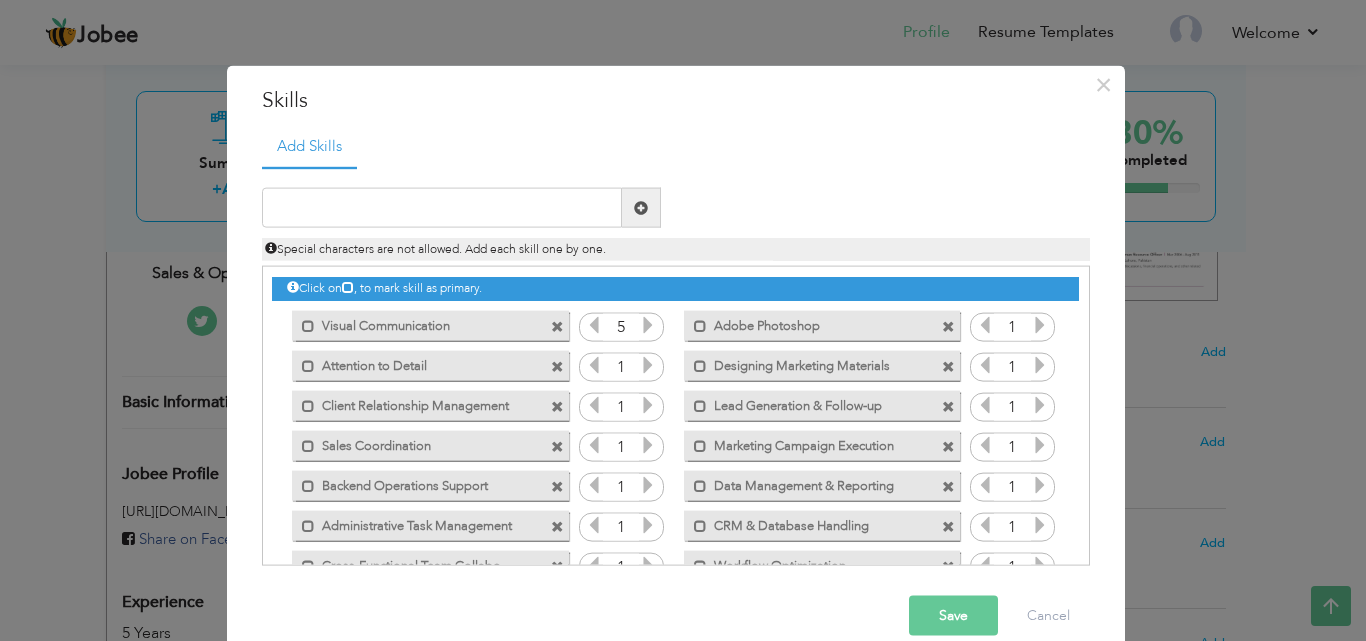click at bounding box center [648, 325] 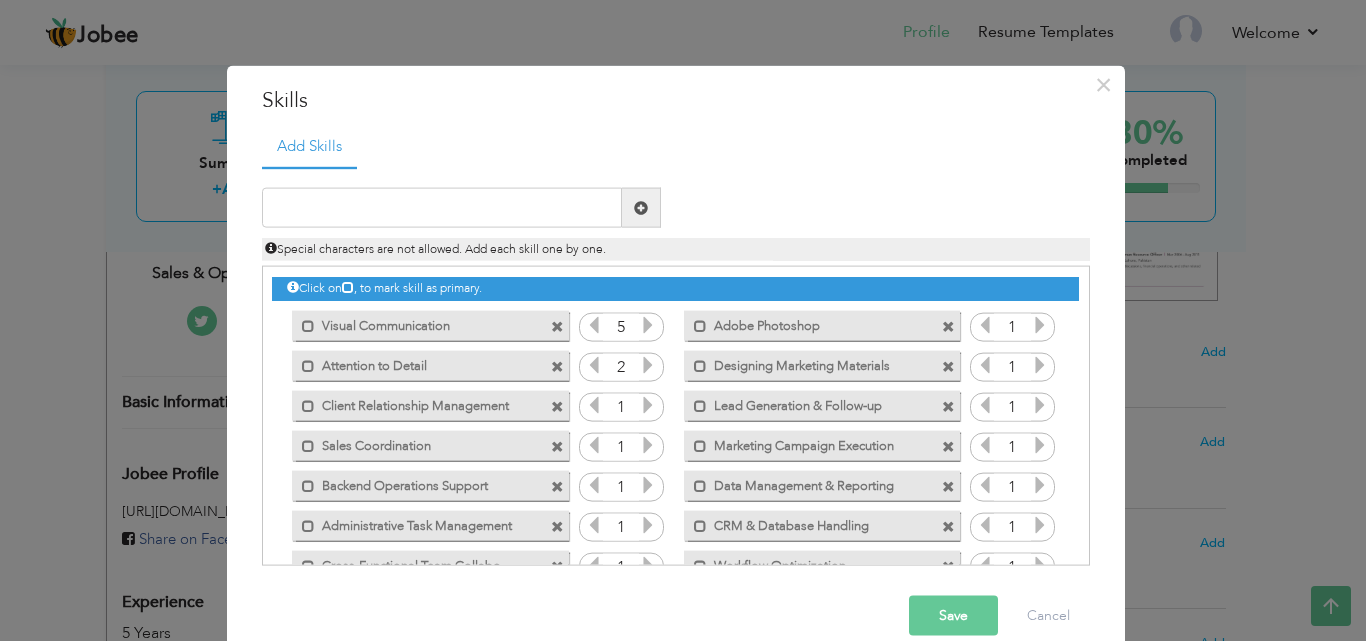 click at bounding box center (648, 365) 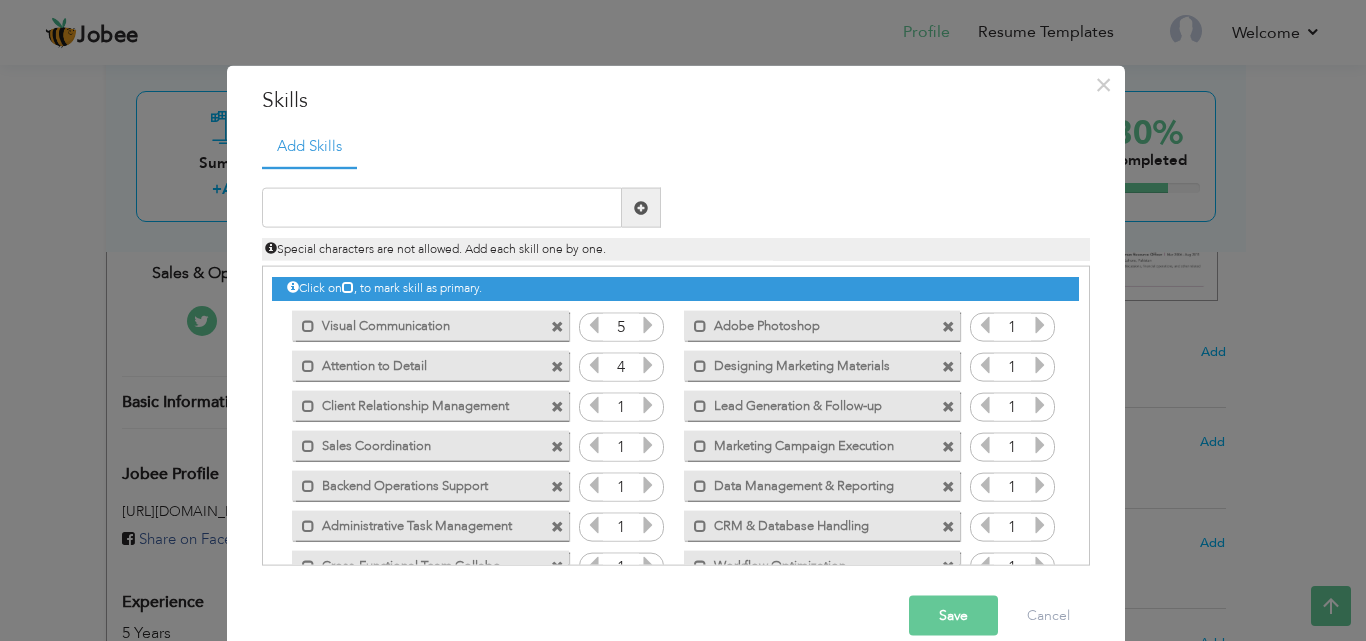 click at bounding box center [648, 365] 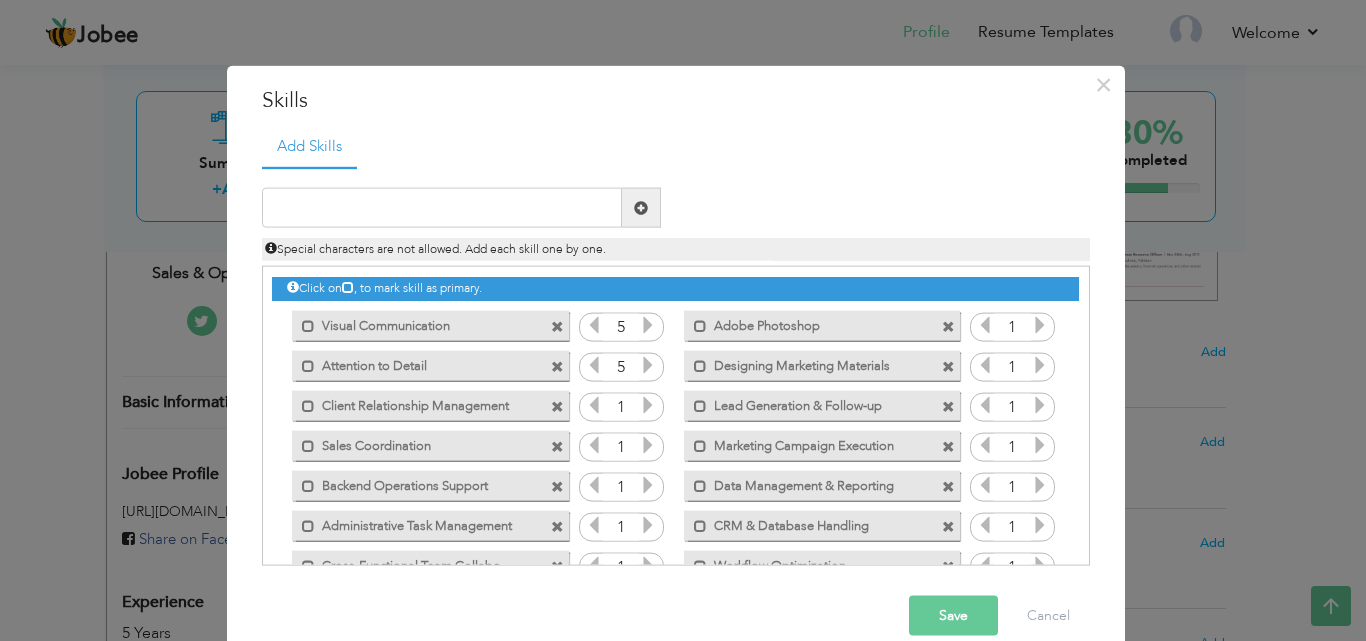 click at bounding box center (648, 365) 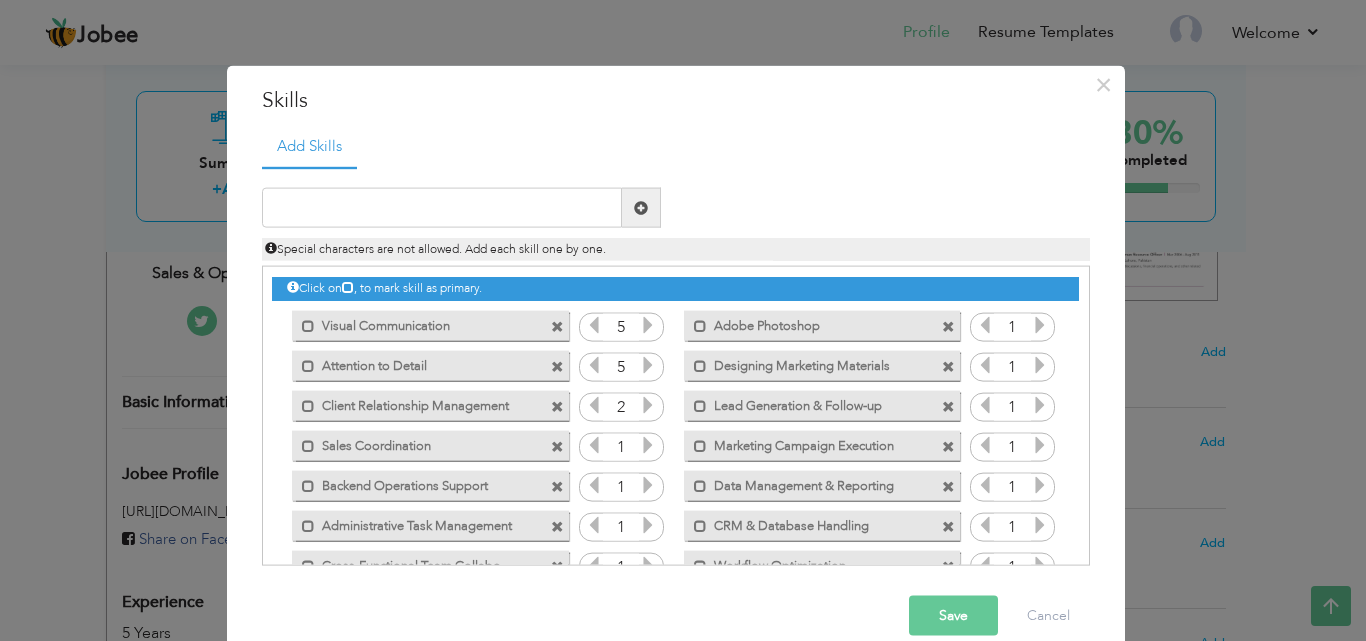 click at bounding box center [648, 405] 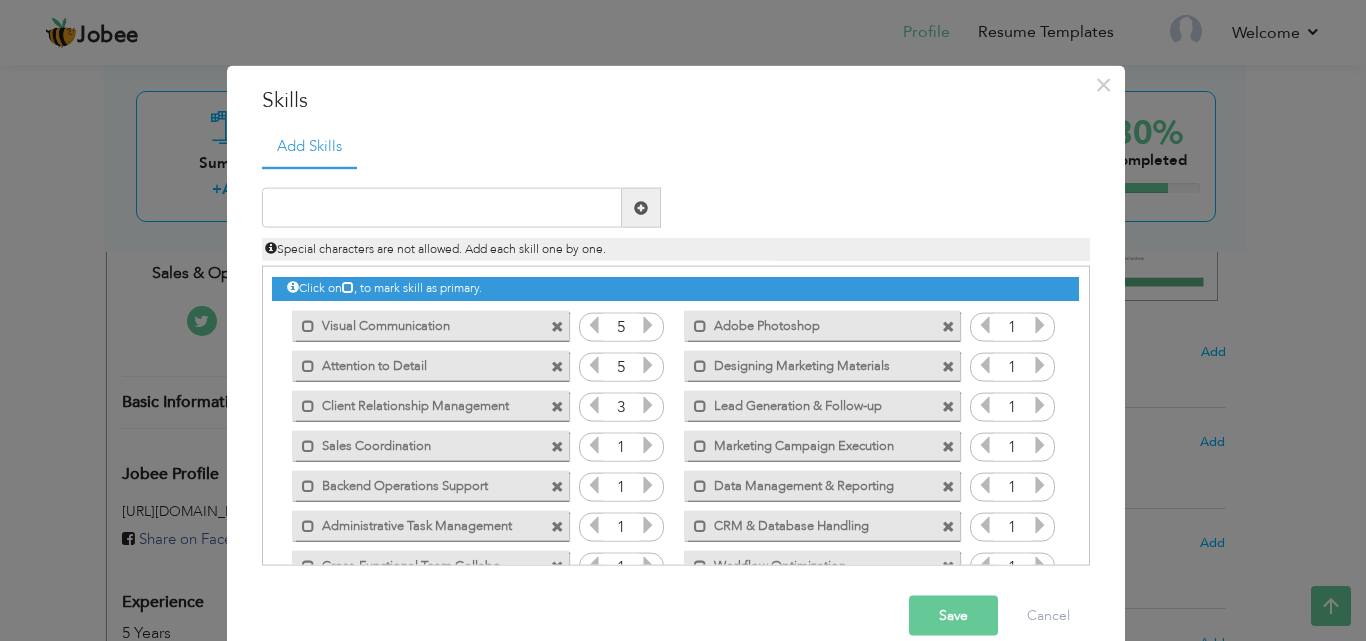 click at bounding box center [648, 405] 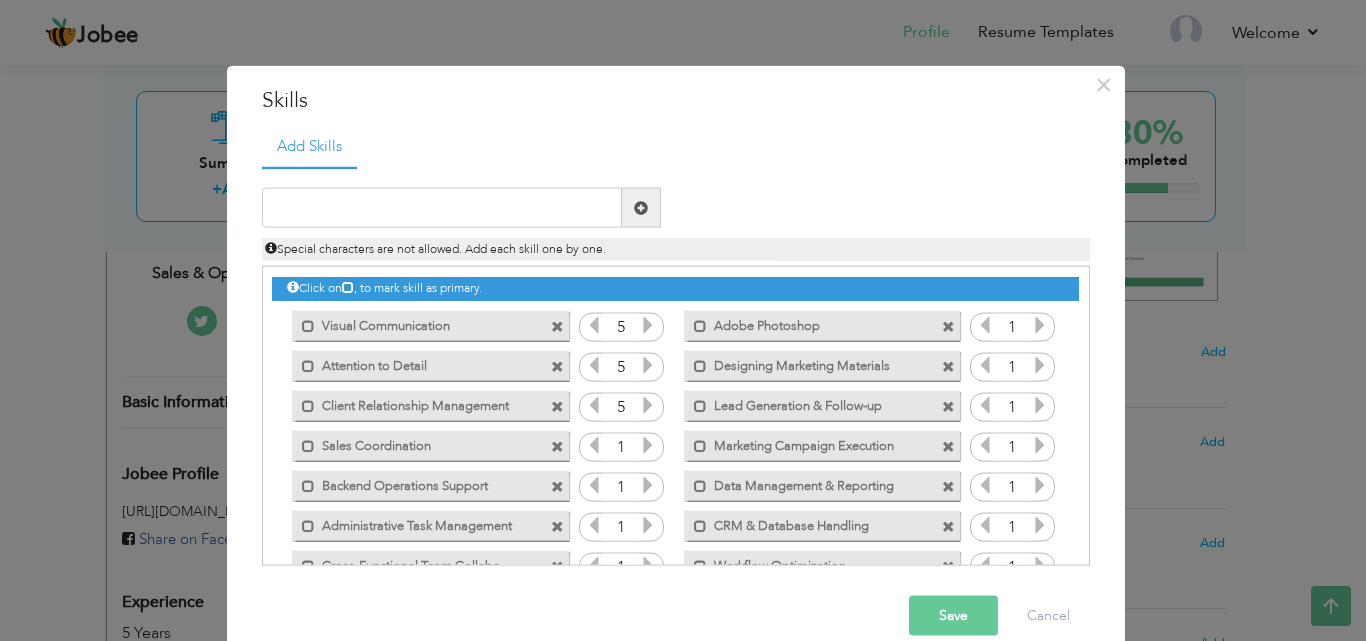 click at bounding box center (648, 405) 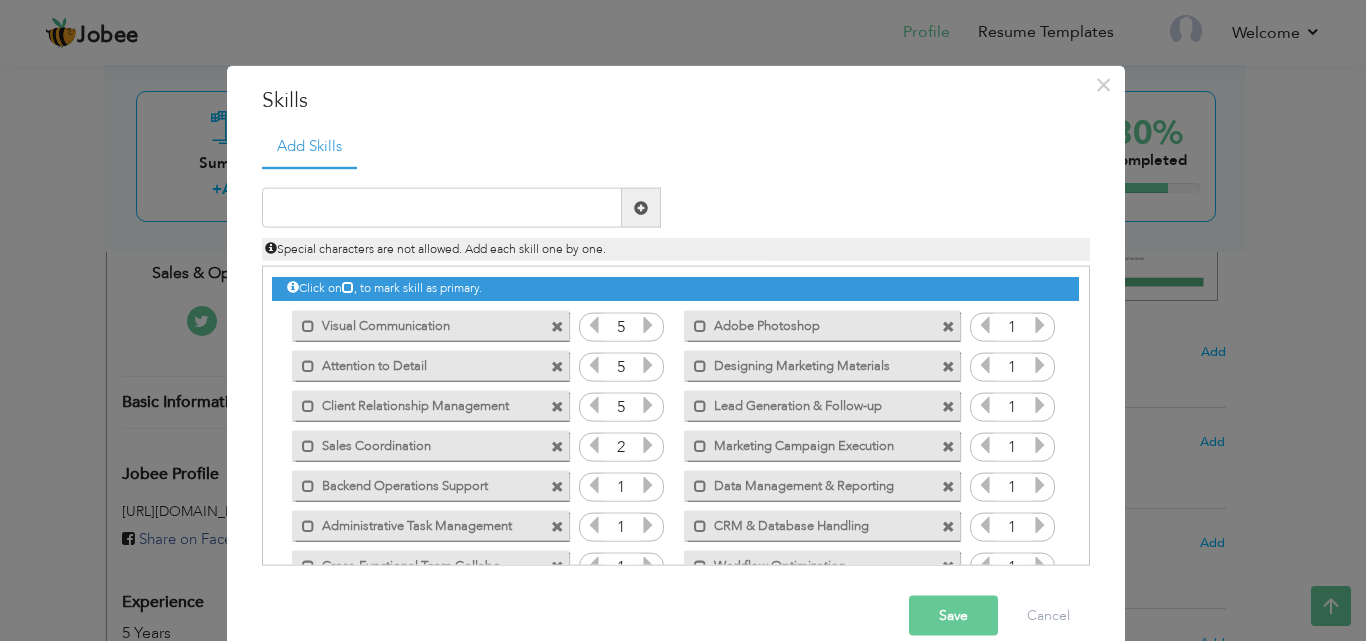 click at bounding box center (648, 445) 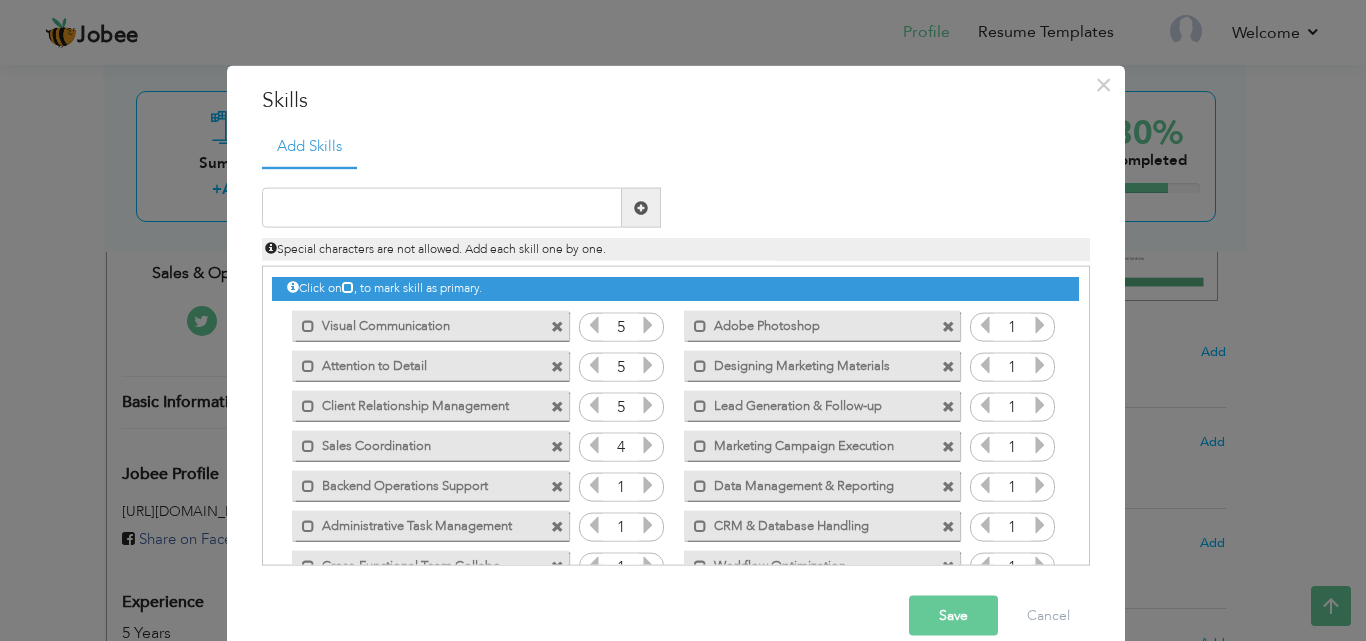 click at bounding box center [648, 445] 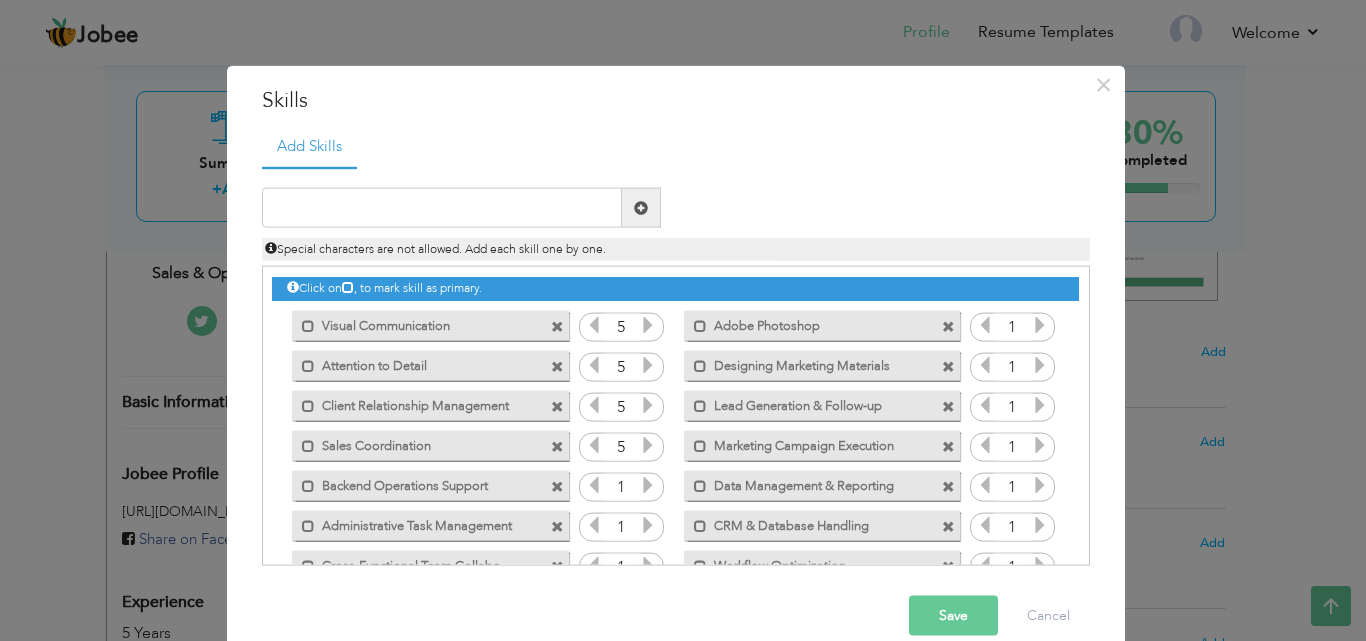 click at bounding box center [648, 445] 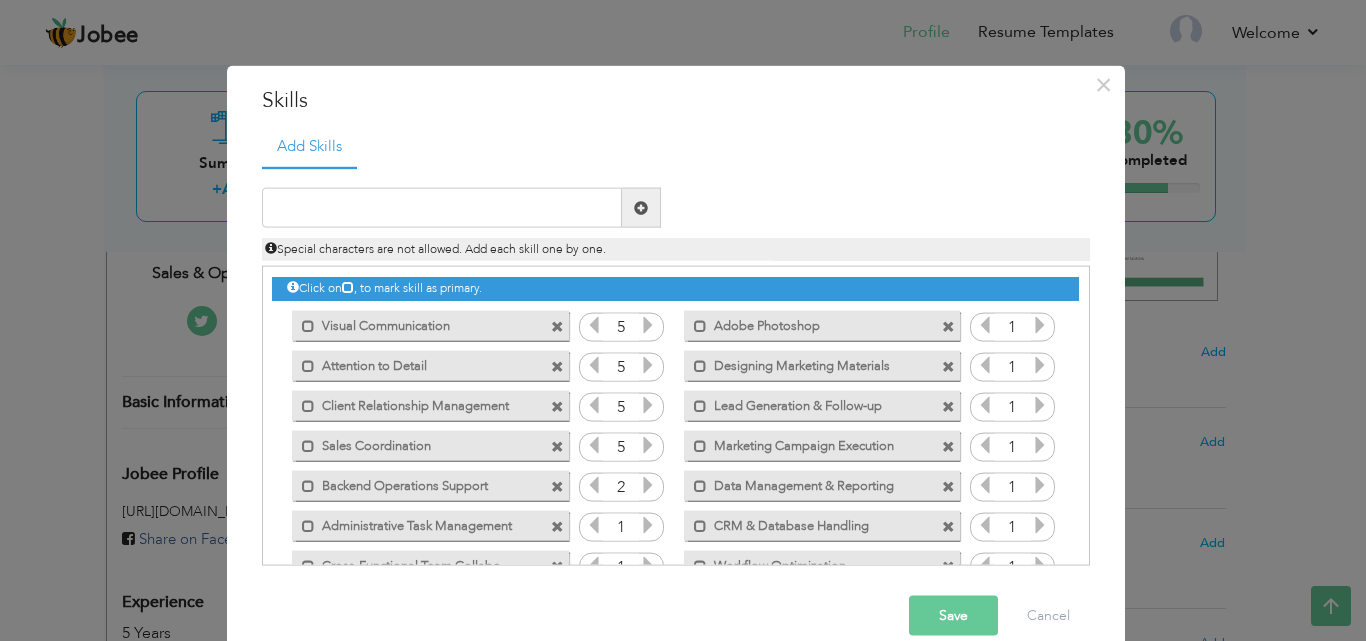 click at bounding box center (648, 485) 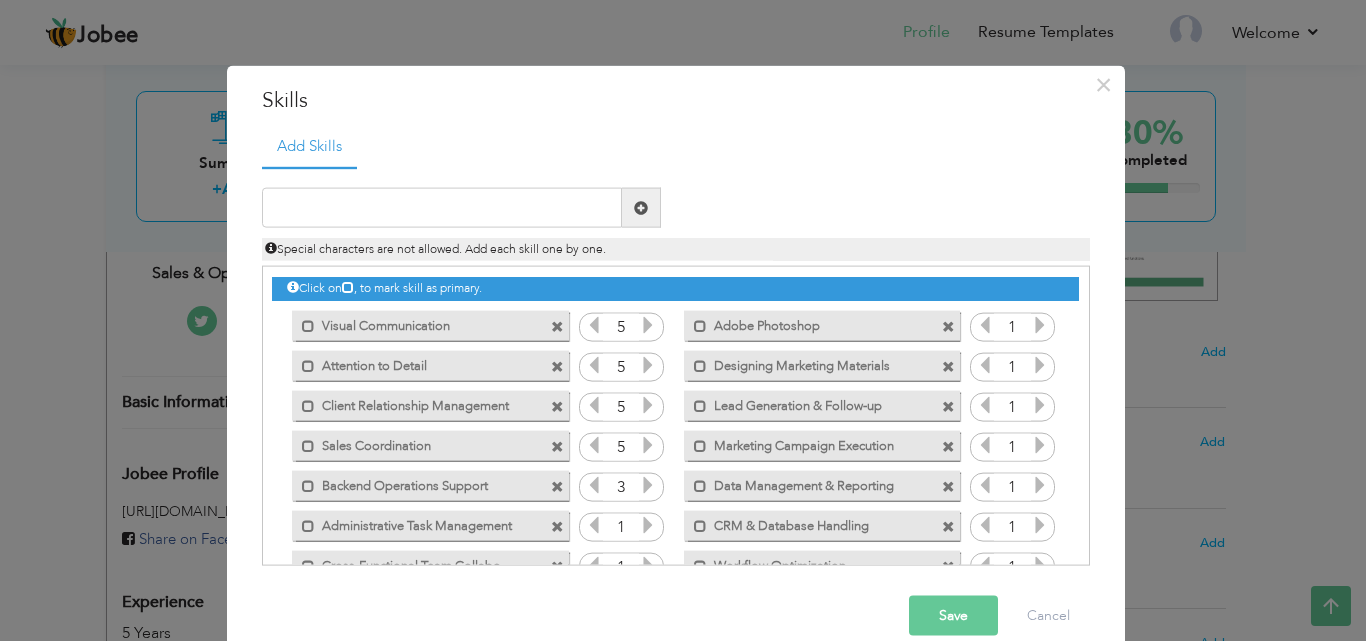 click at bounding box center [648, 485] 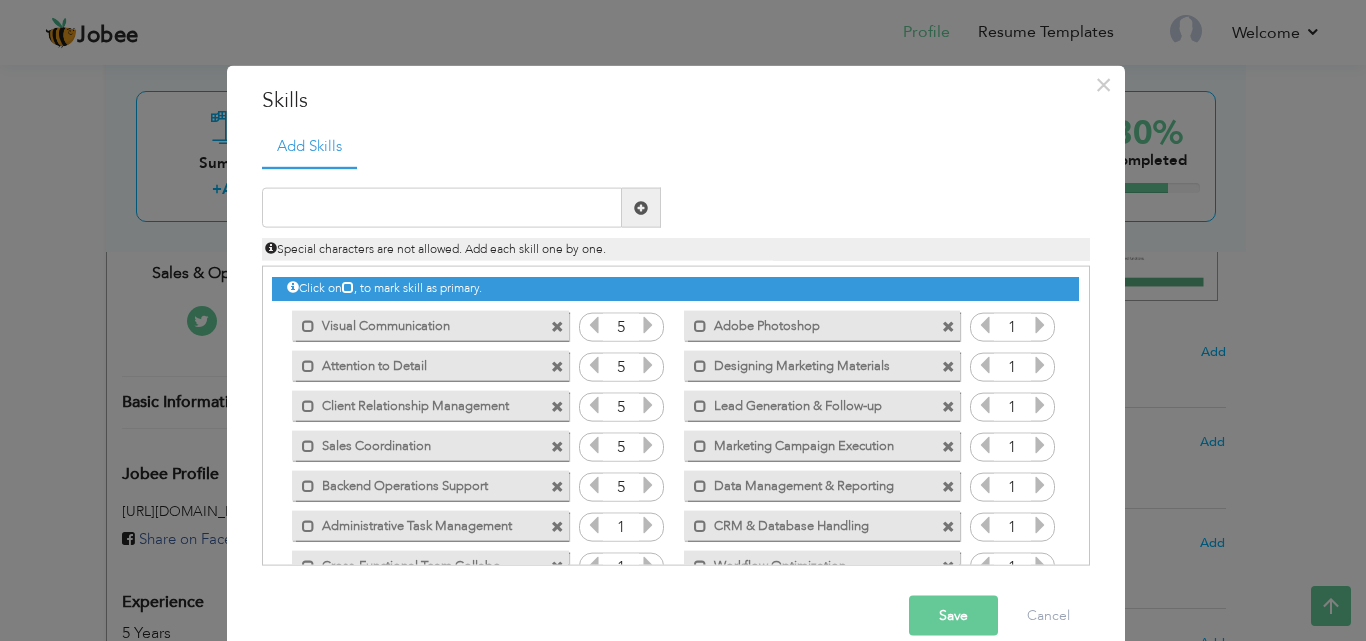 click at bounding box center [648, 485] 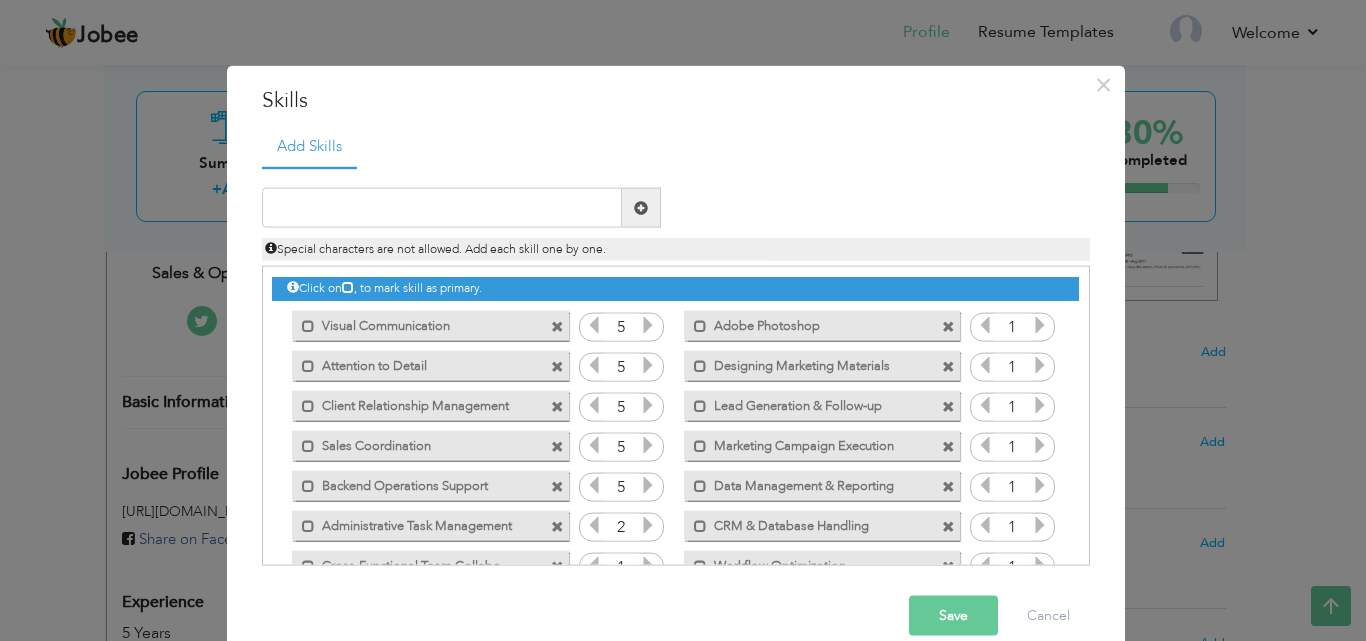 click at bounding box center [648, 525] 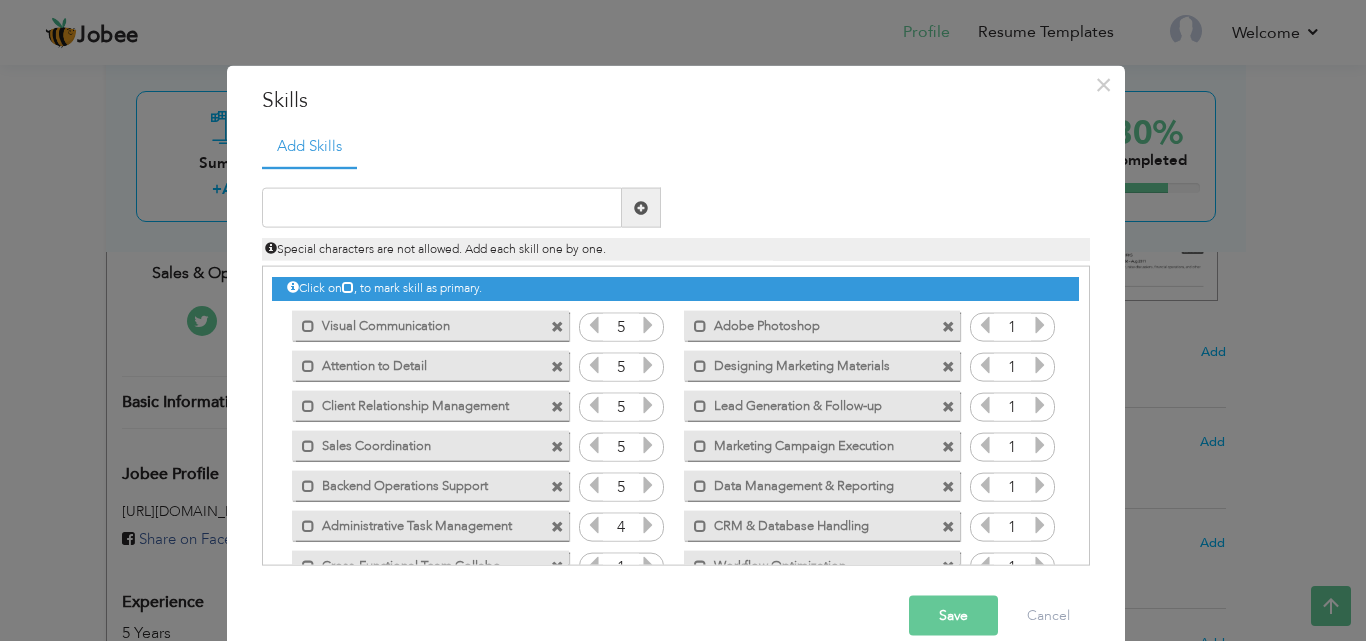 click at bounding box center (648, 525) 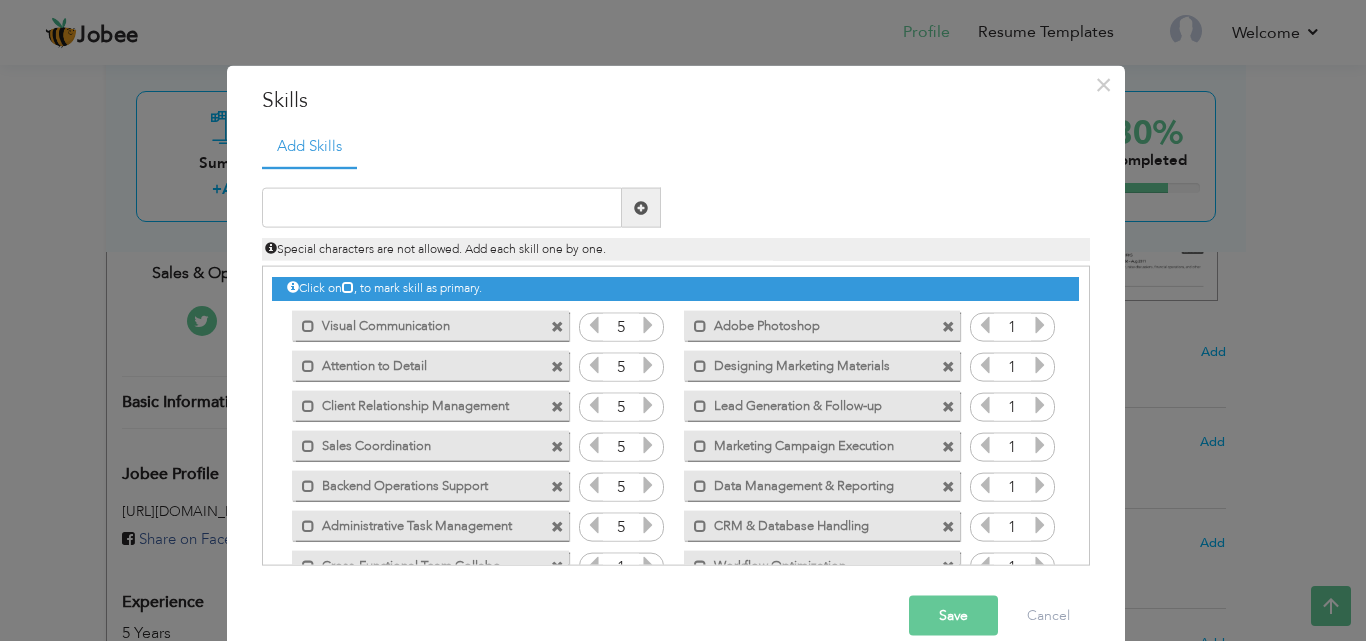 click at bounding box center (648, 525) 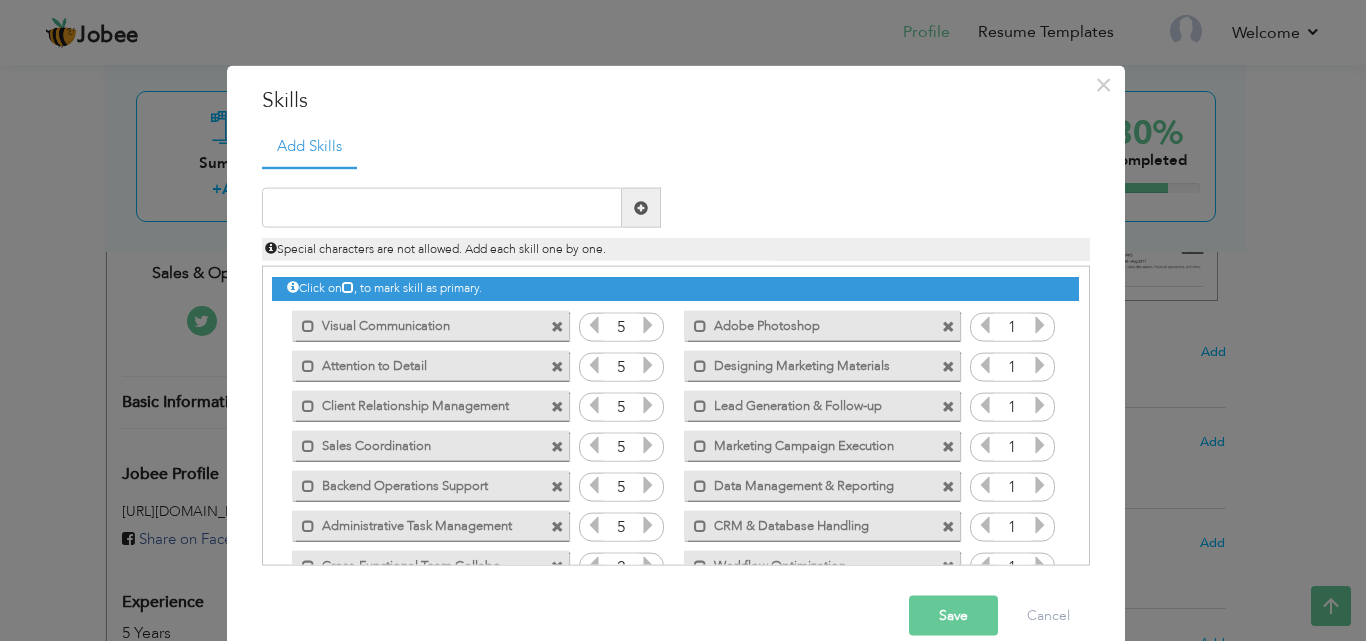 click at bounding box center (648, 565) 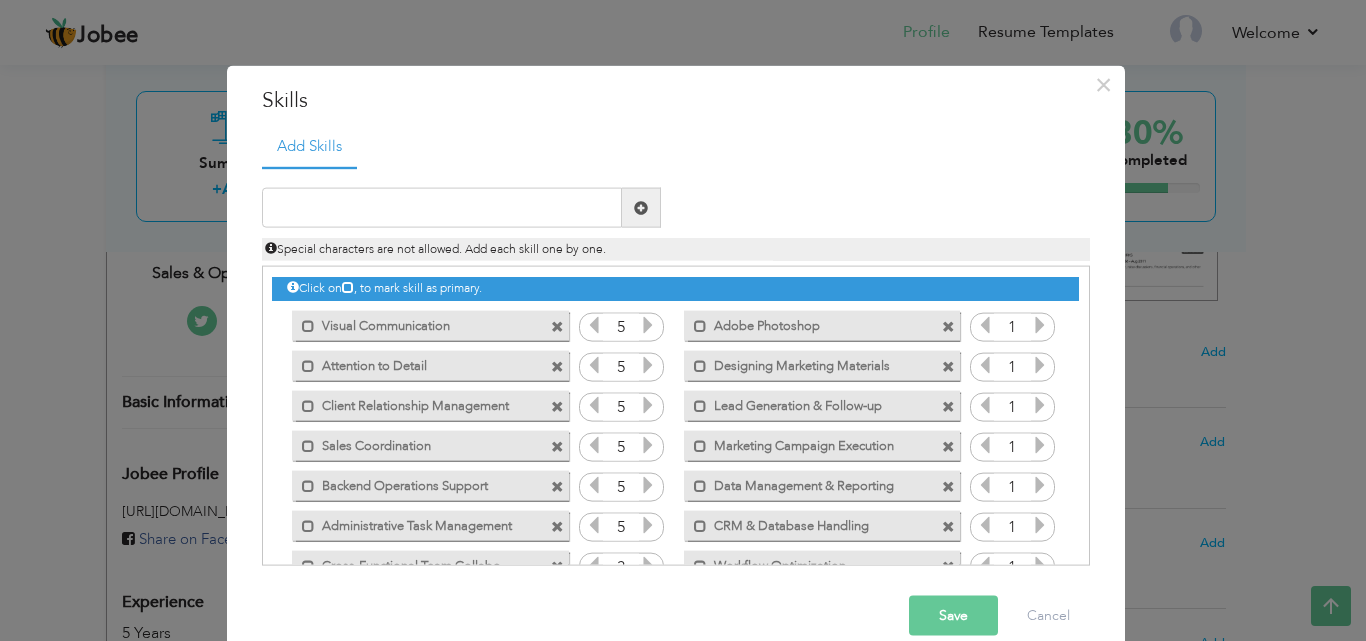 click at bounding box center [648, 565] 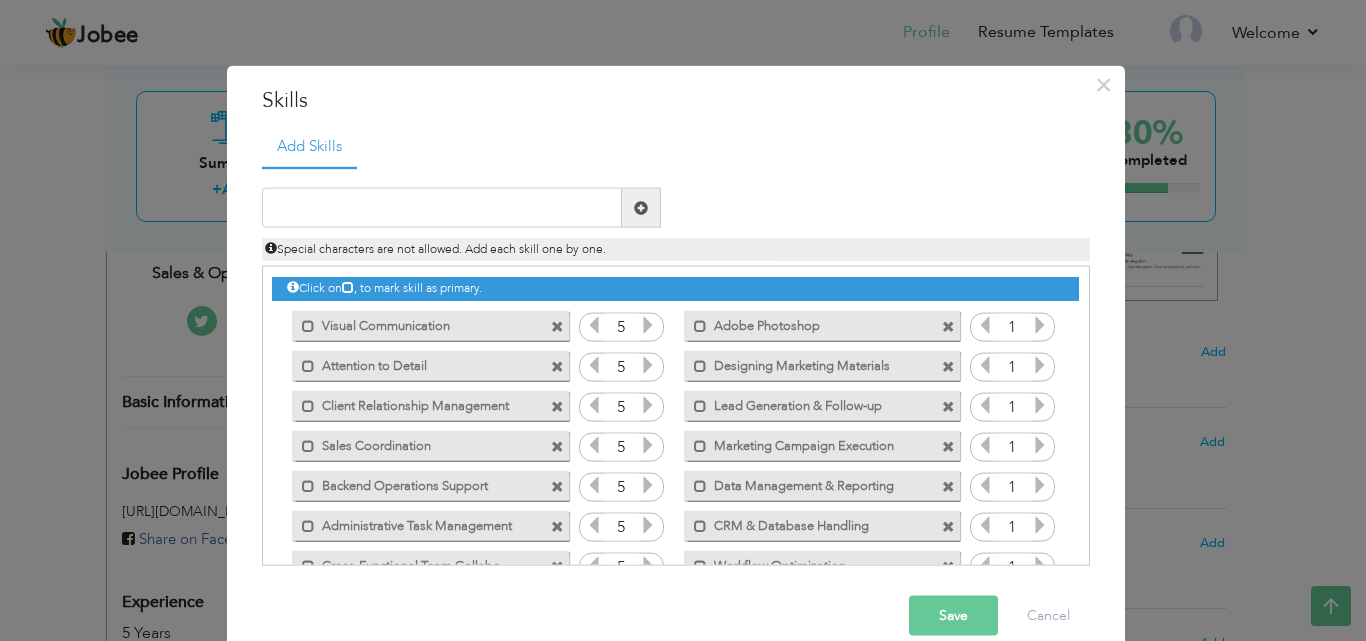 click at bounding box center [648, 565] 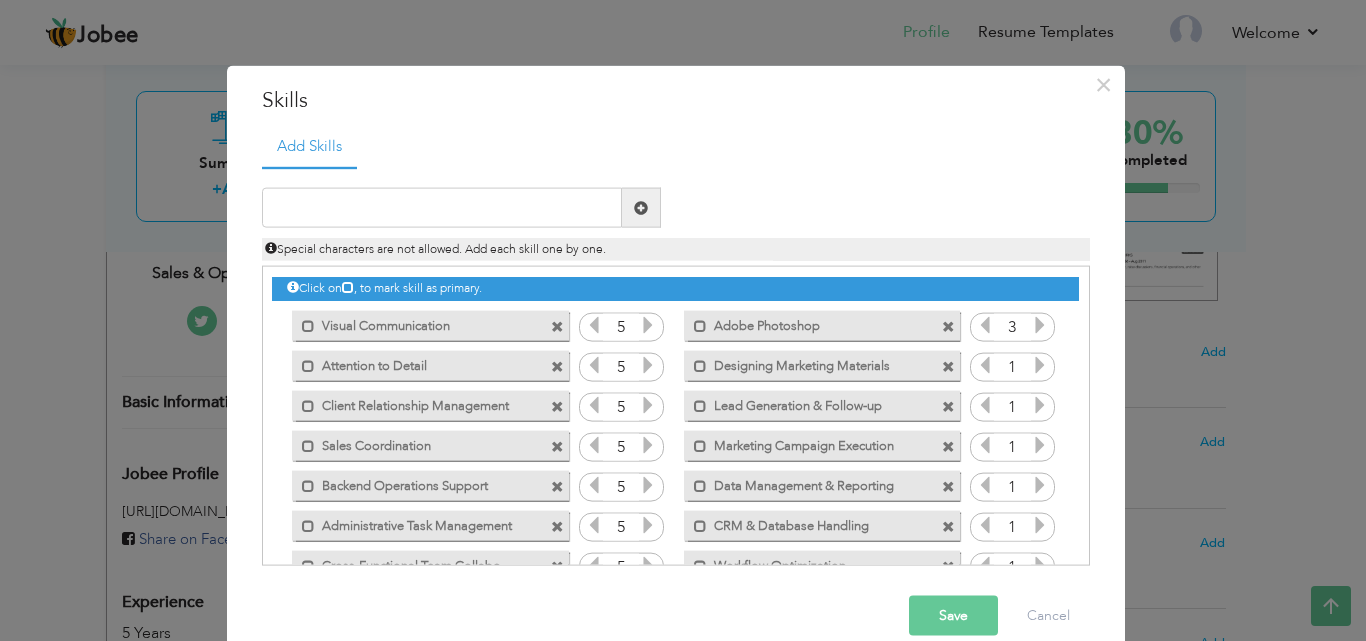 click at bounding box center [1040, 325] 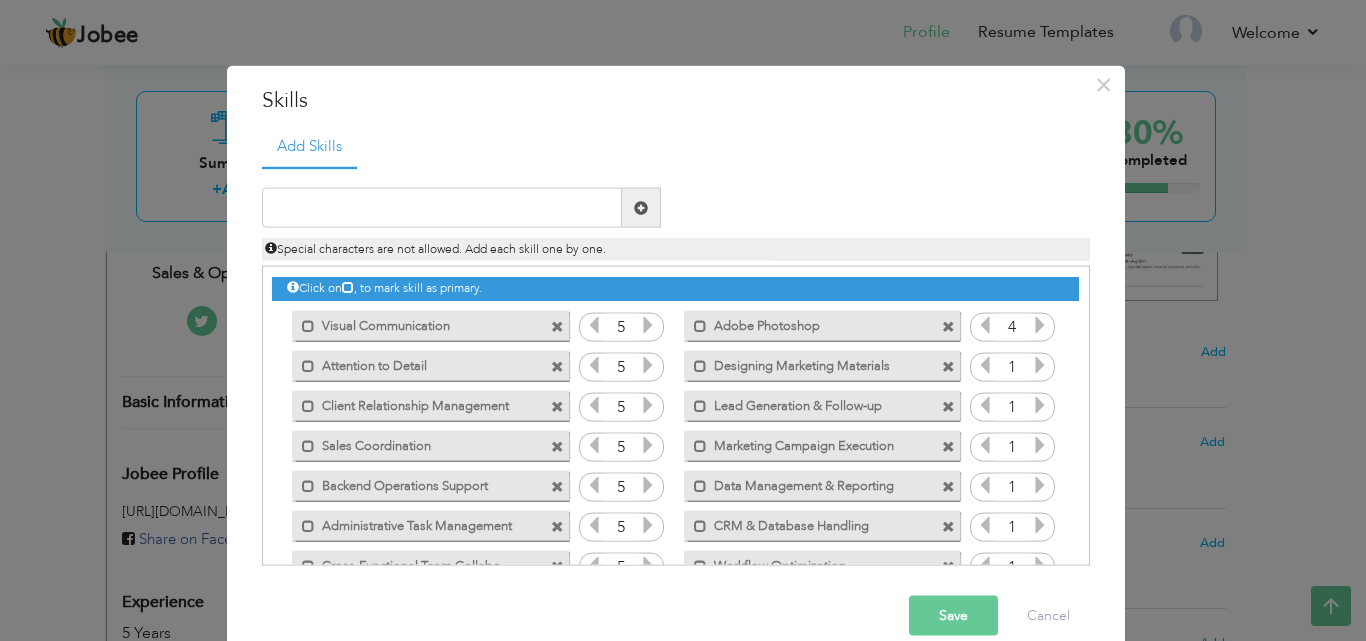 click at bounding box center (1040, 325) 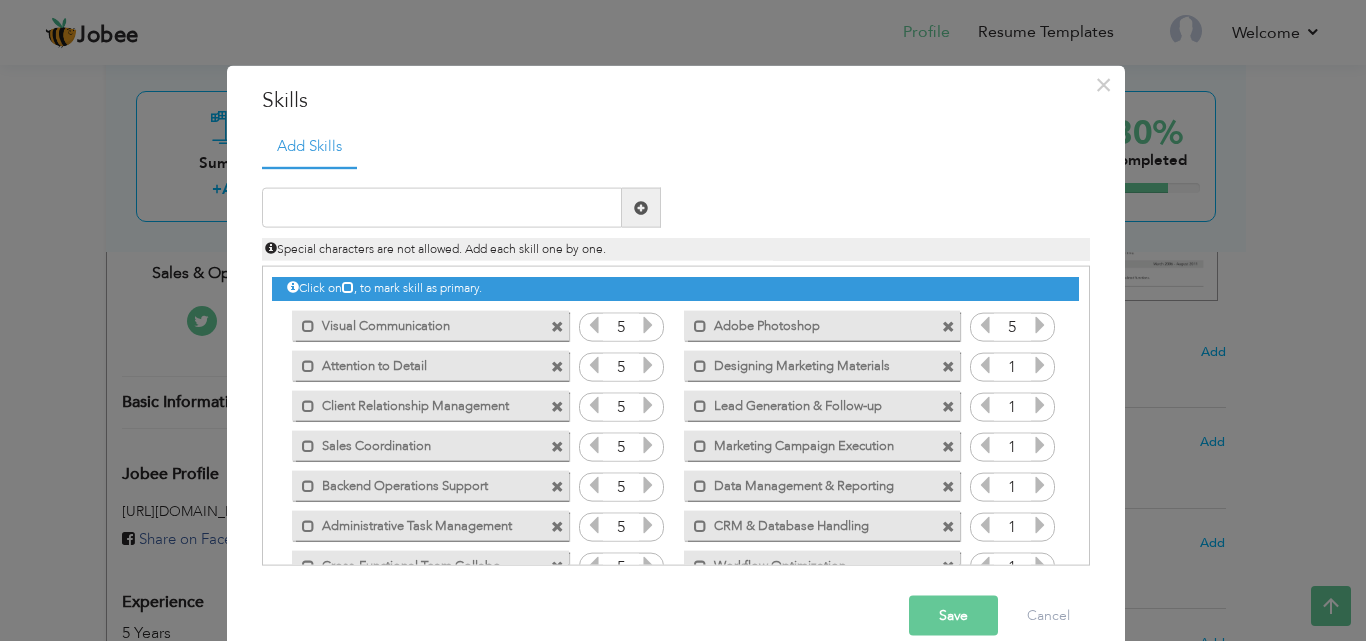 drag, startPoint x: 1024, startPoint y: 317, endPoint x: 1024, endPoint y: 361, distance: 44 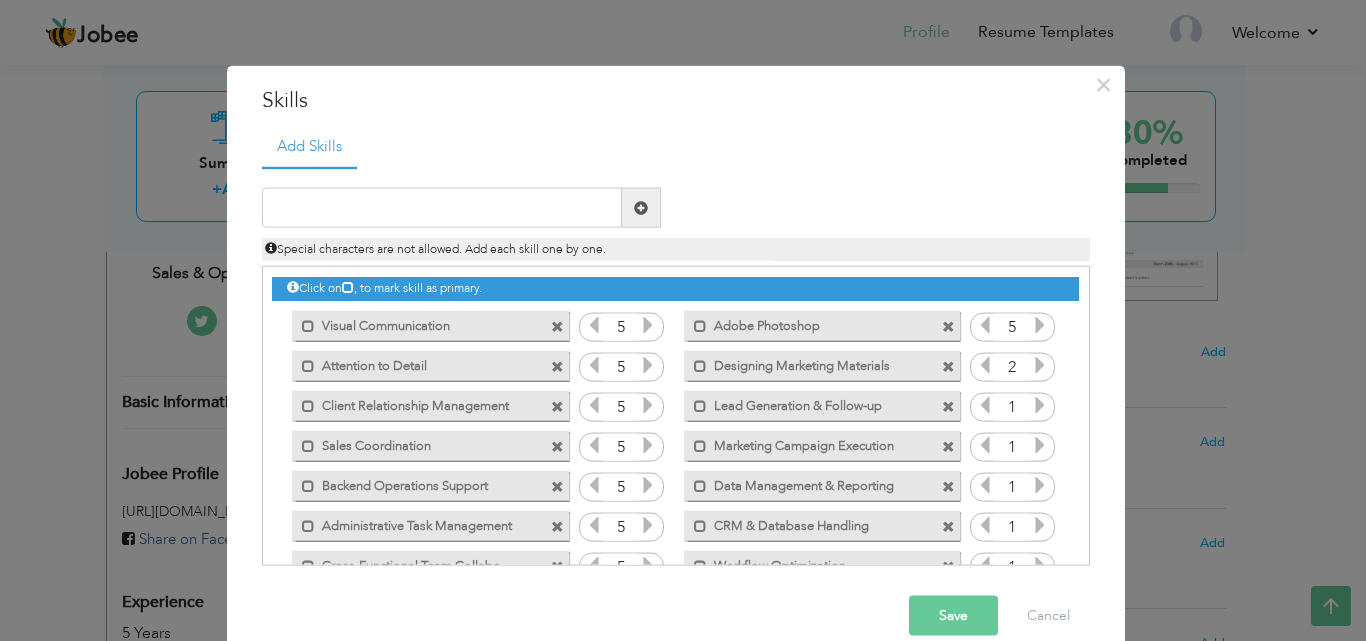 click at bounding box center [1040, 365] 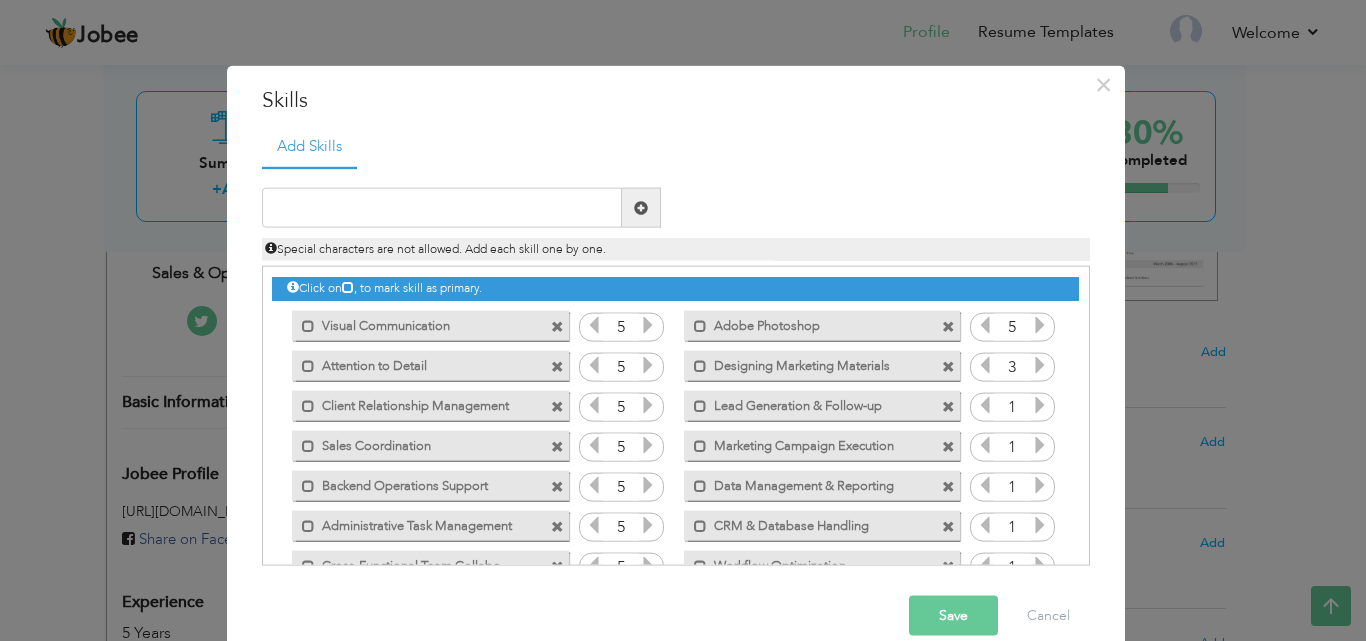 click at bounding box center (1040, 365) 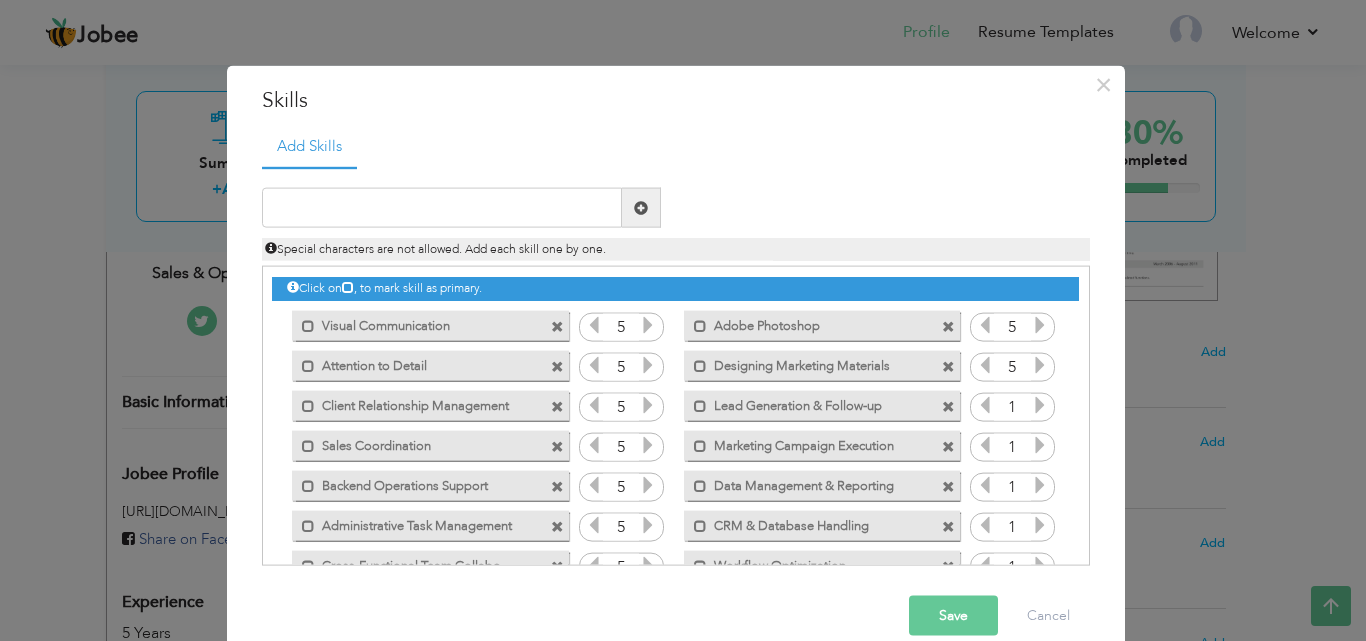 click at bounding box center [1040, 365] 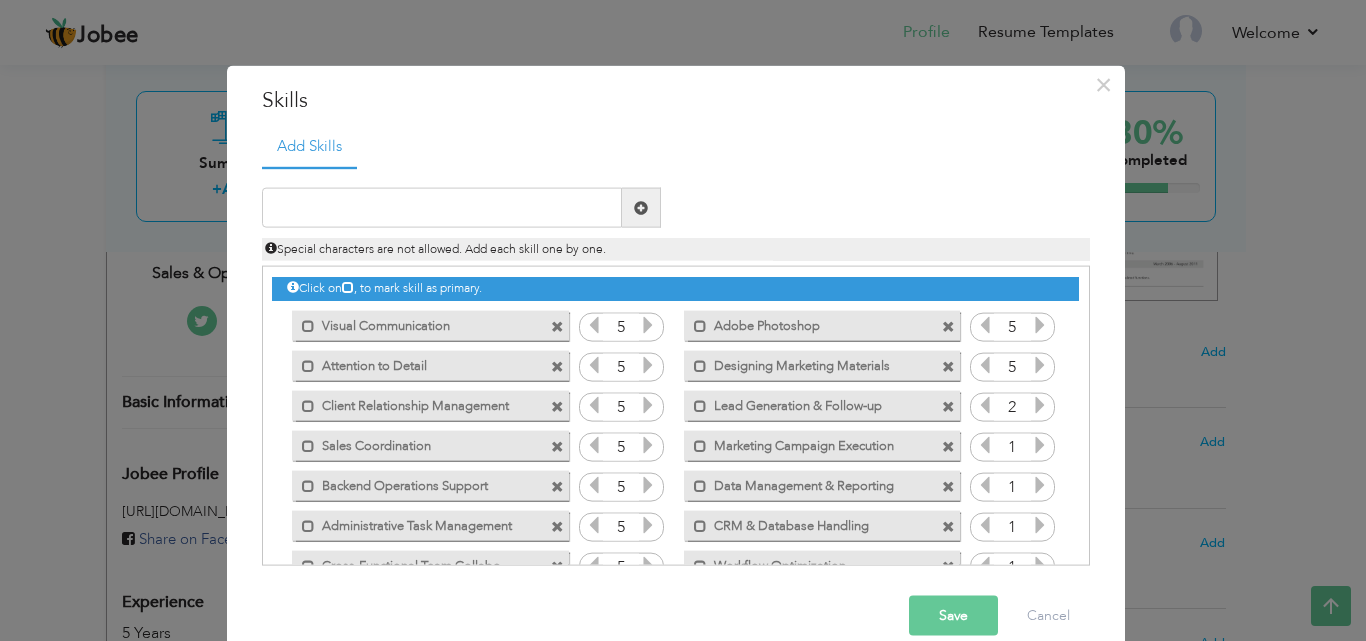 click at bounding box center (1040, 405) 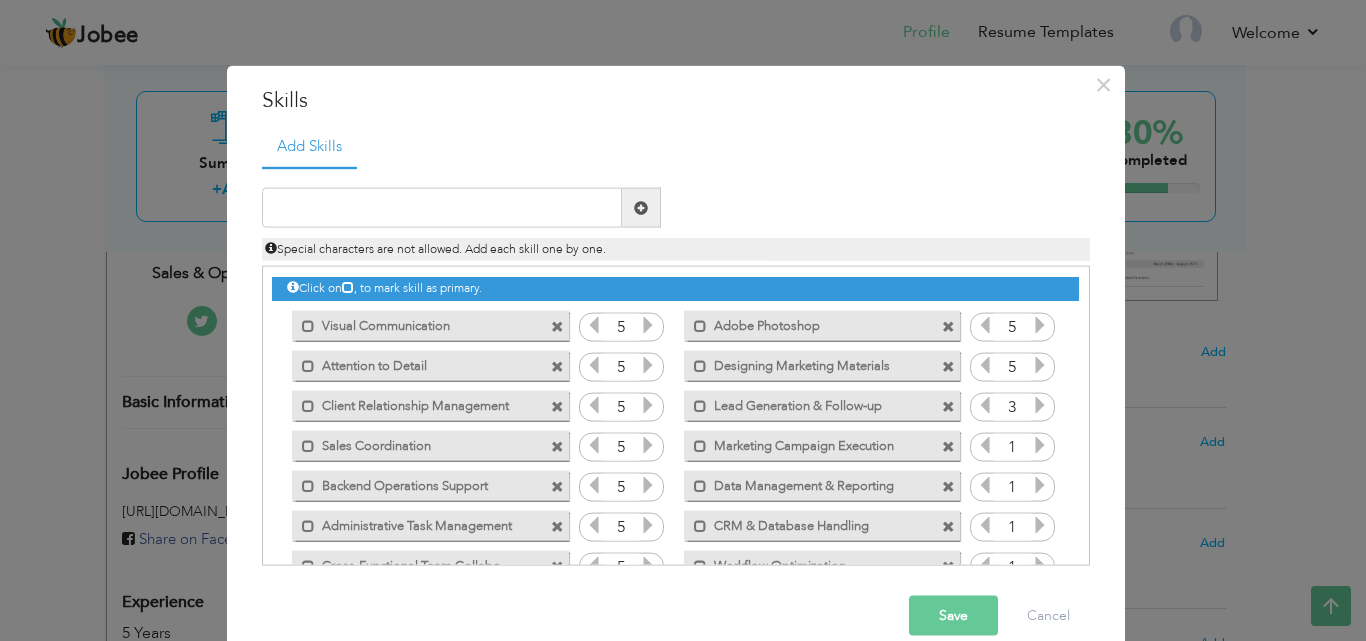 click at bounding box center (1040, 405) 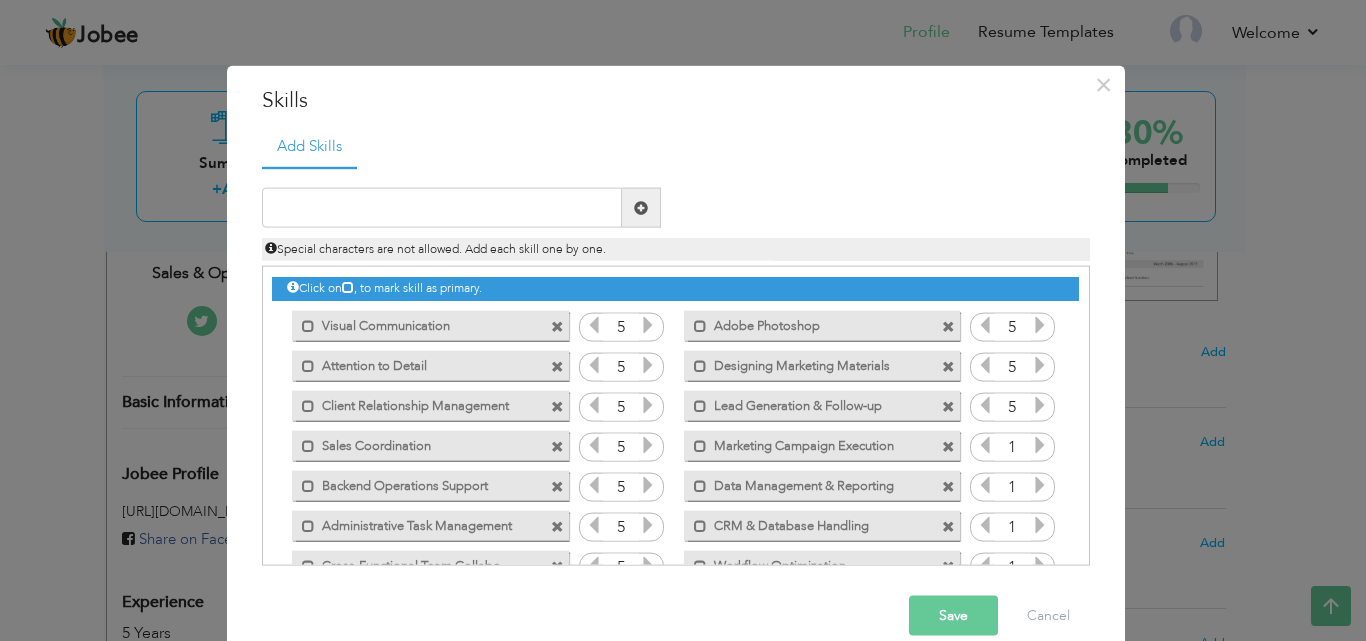 click at bounding box center [1040, 405] 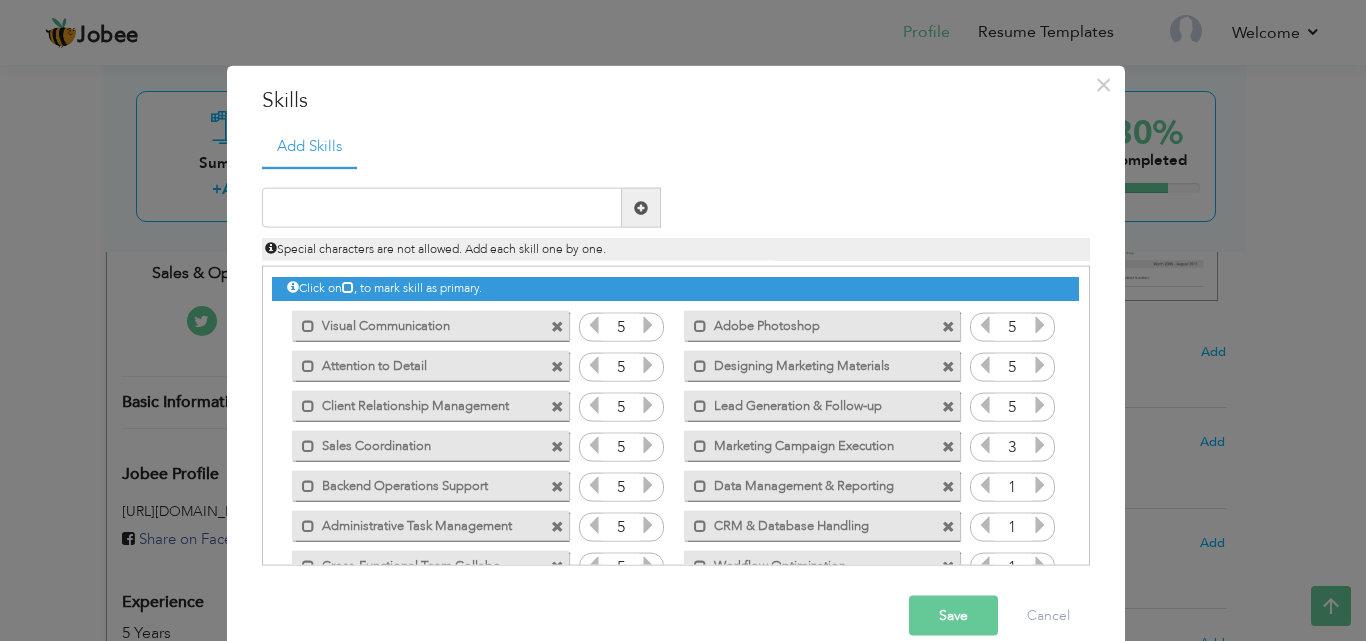 click at bounding box center [1040, 445] 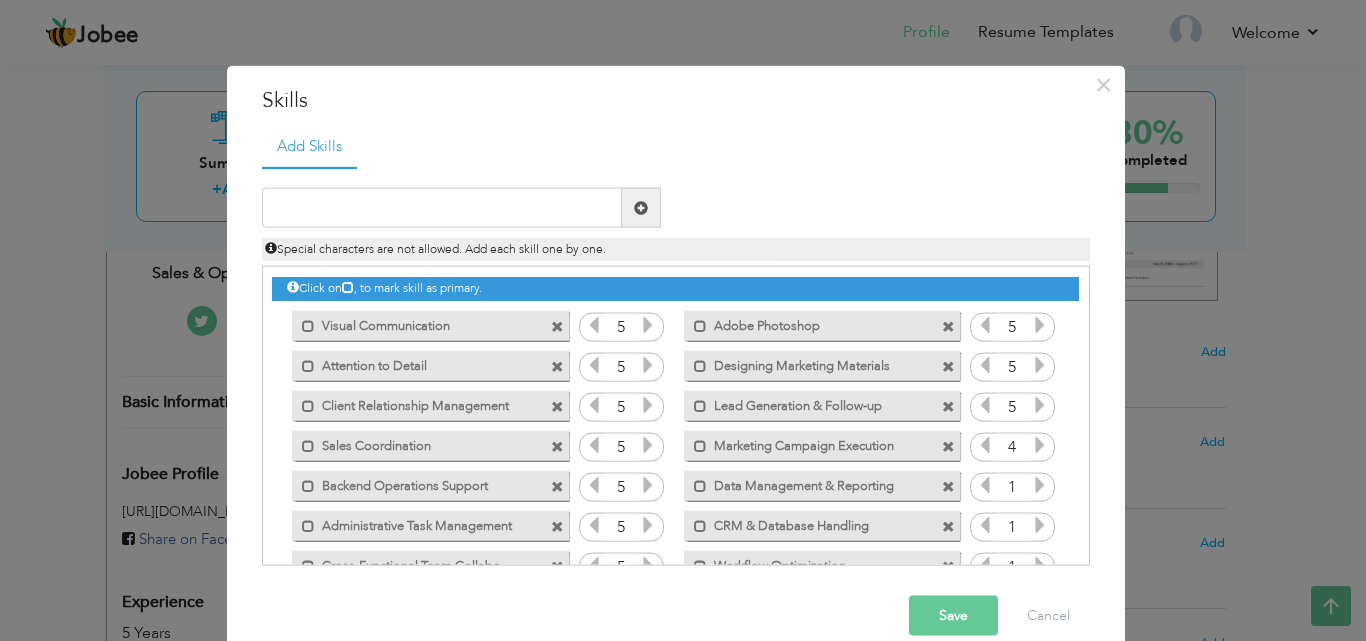 click at bounding box center [1040, 445] 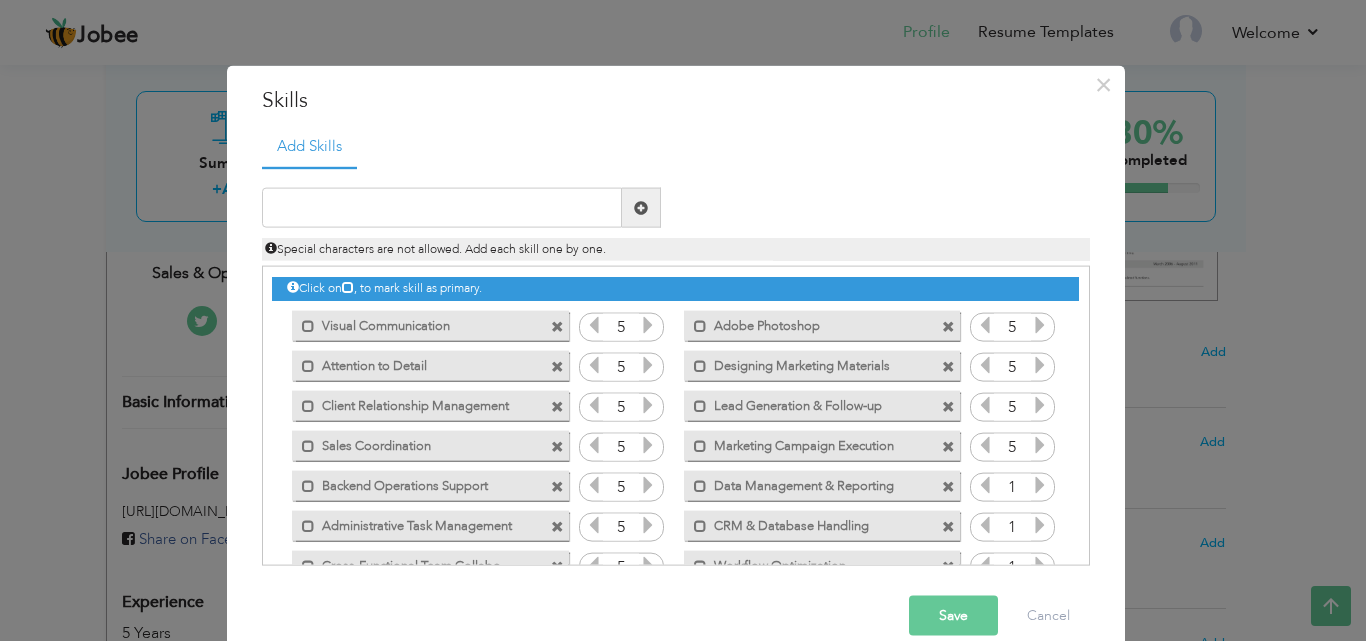 click at bounding box center [1040, 445] 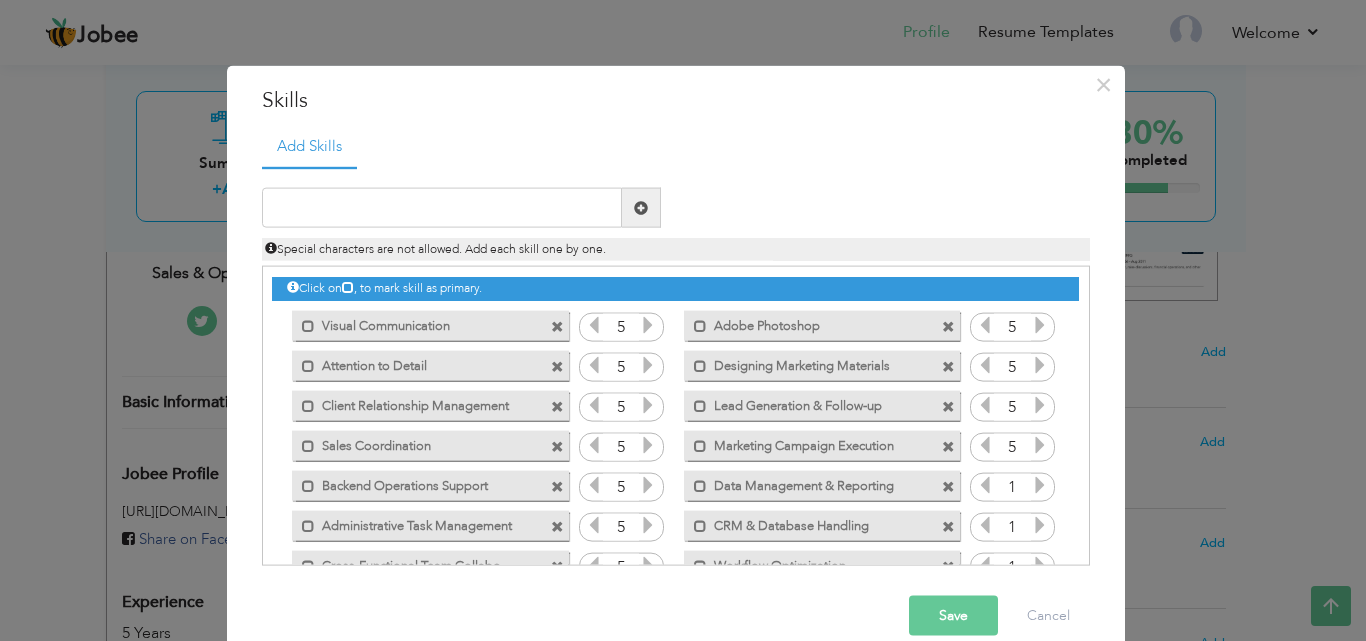 click at bounding box center [1040, 485] 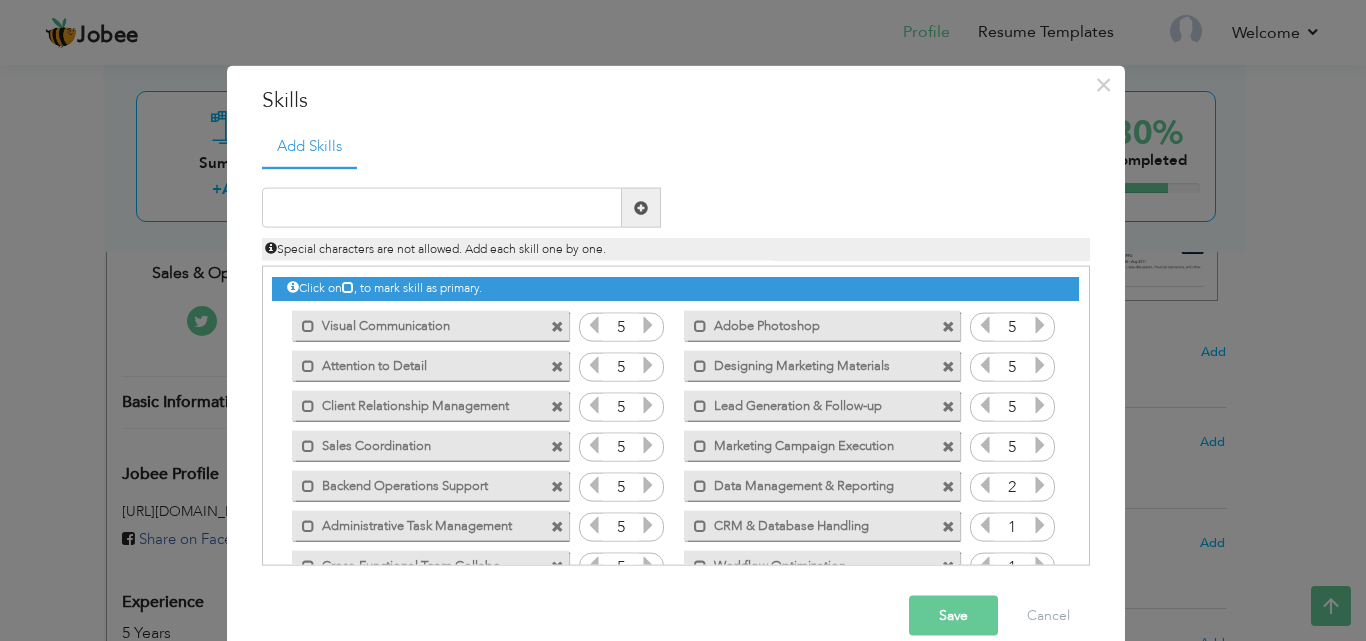 click at bounding box center (1040, 485) 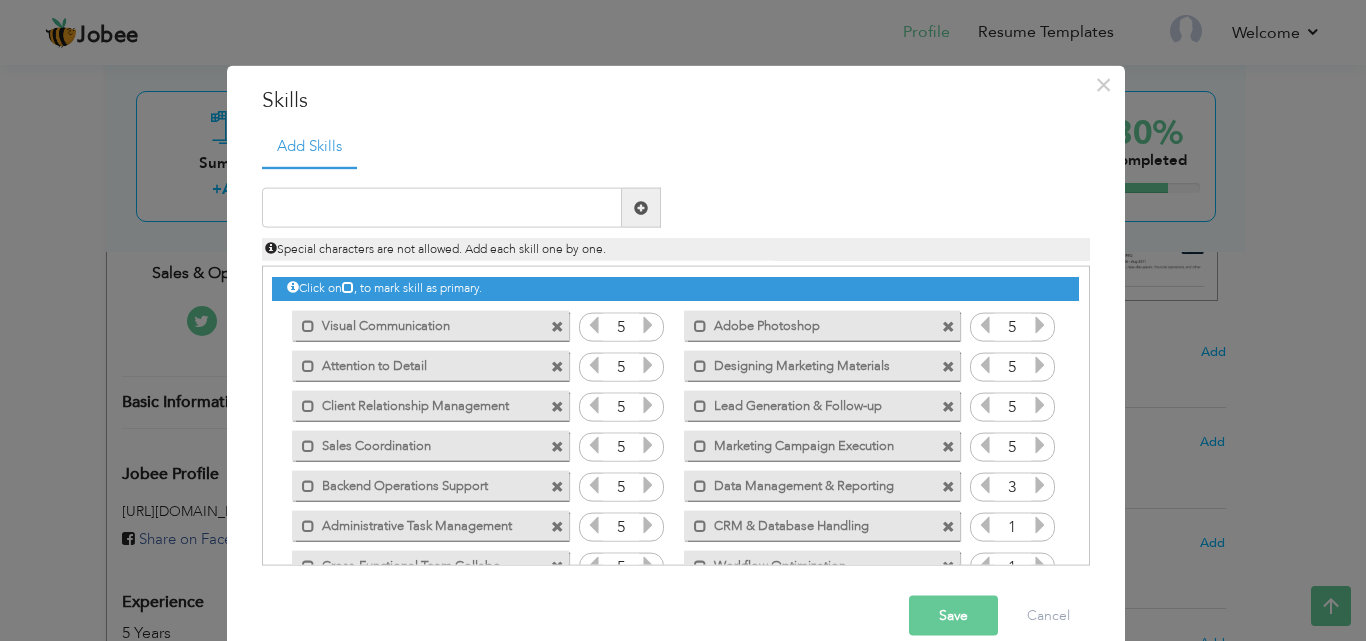 click at bounding box center [1040, 485] 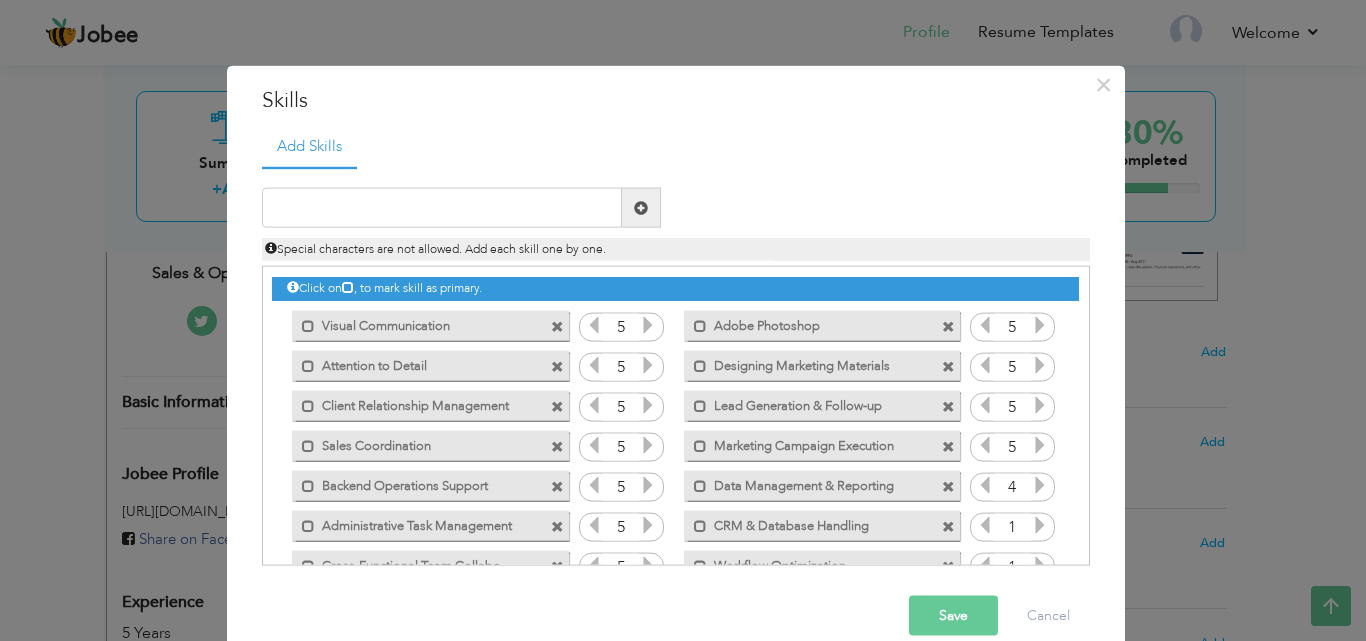 click at bounding box center (1040, 485) 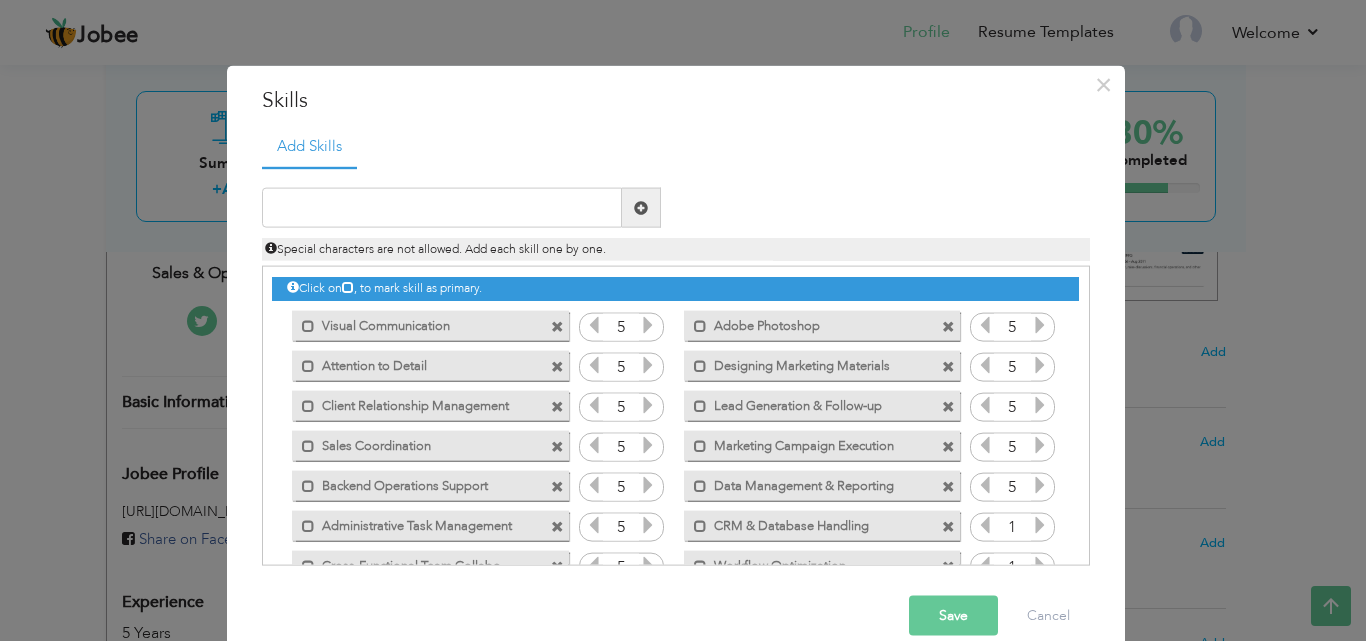 drag, startPoint x: 1028, startPoint y: 491, endPoint x: 1029, endPoint y: 515, distance: 24.020824 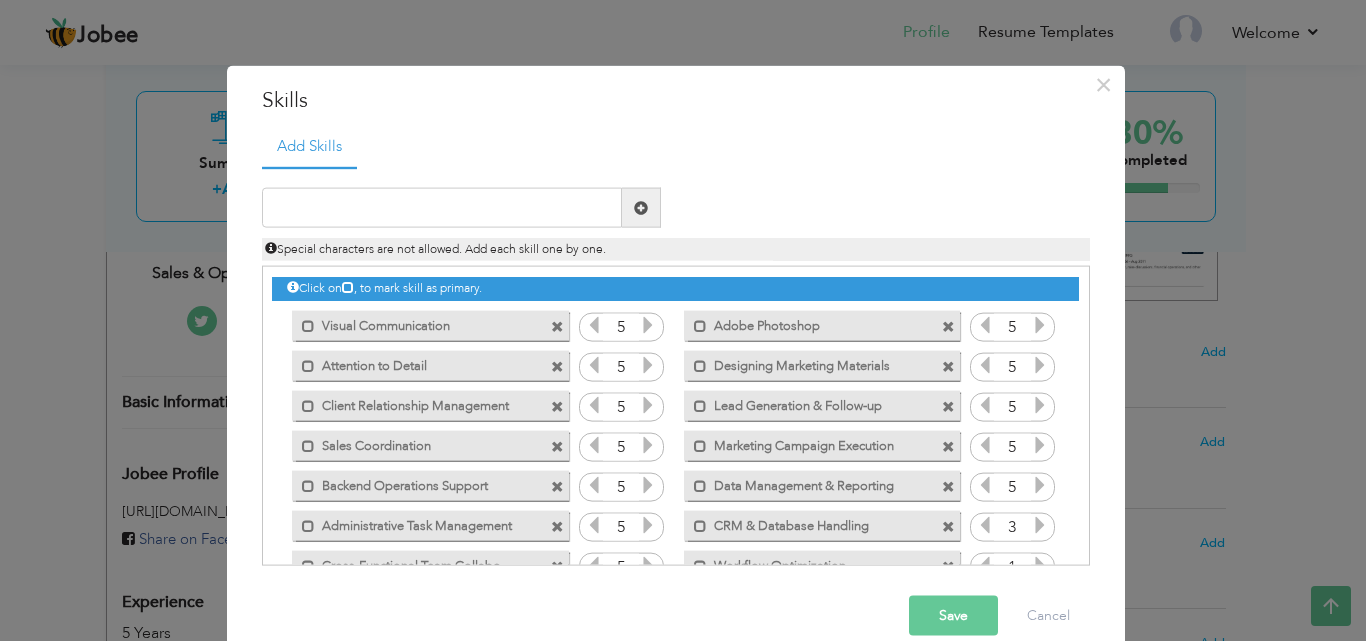 click at bounding box center [1040, 525] 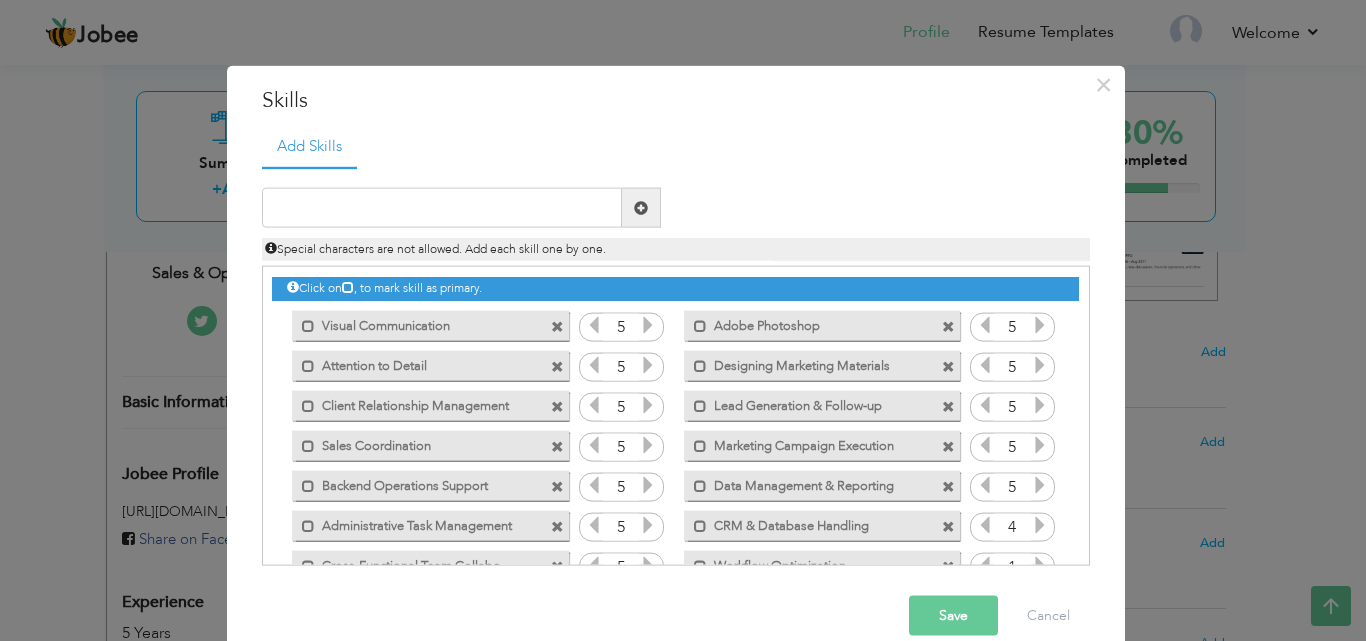 click at bounding box center [1040, 525] 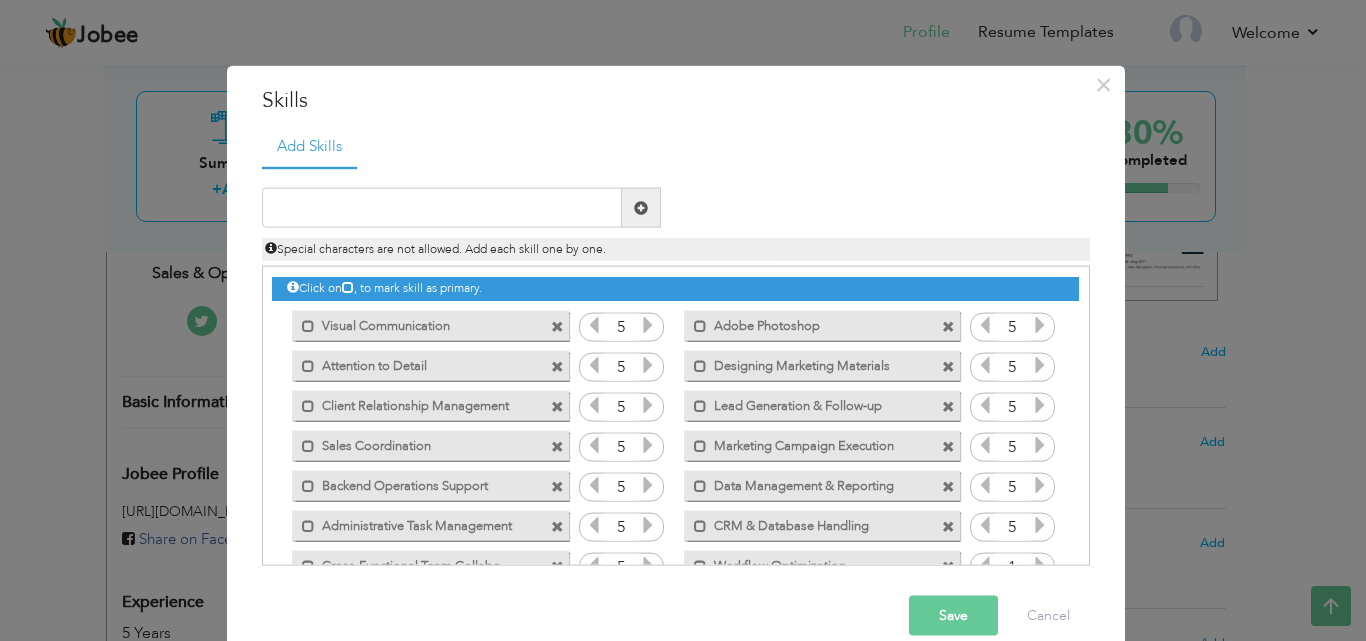 click at bounding box center [1040, 525] 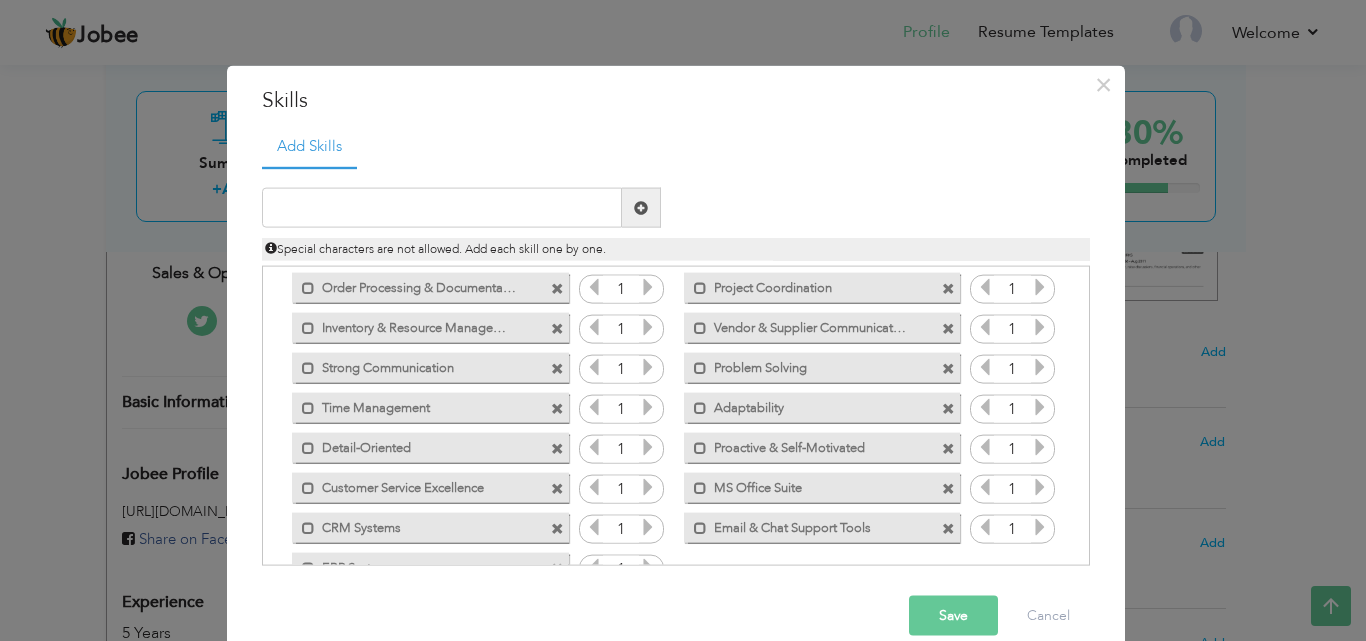 scroll, scrollTop: 365, scrollLeft: 0, axis: vertical 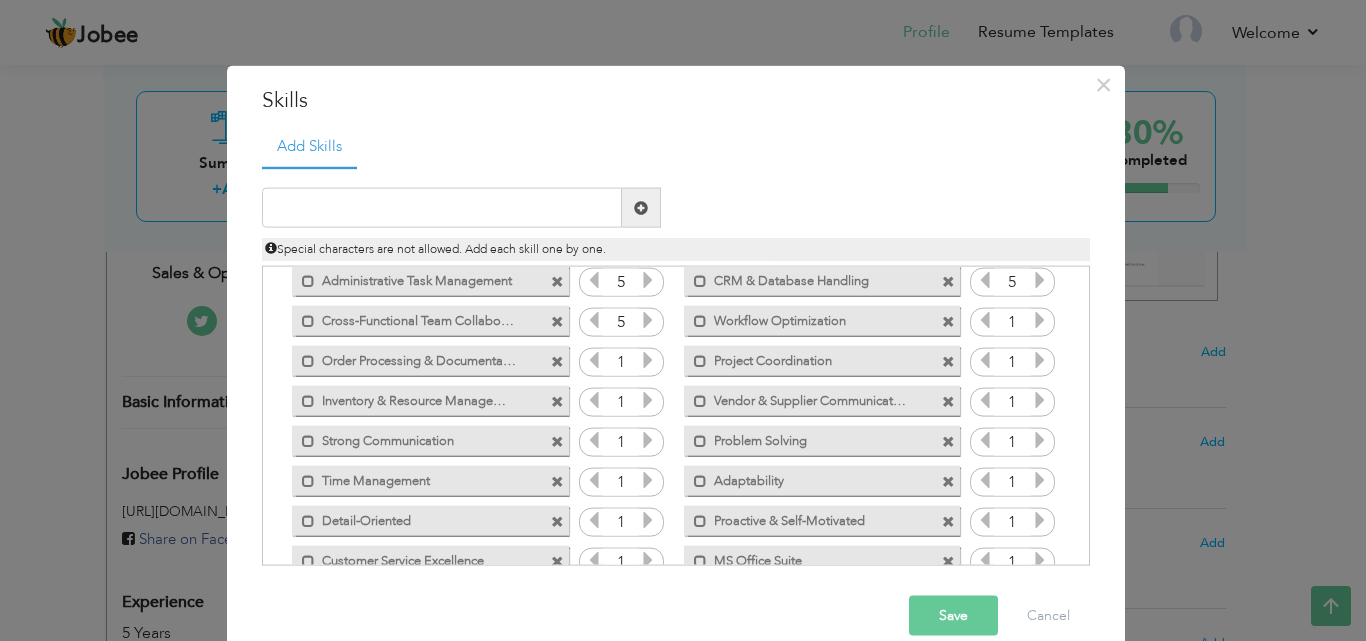 click at bounding box center [1040, 320] 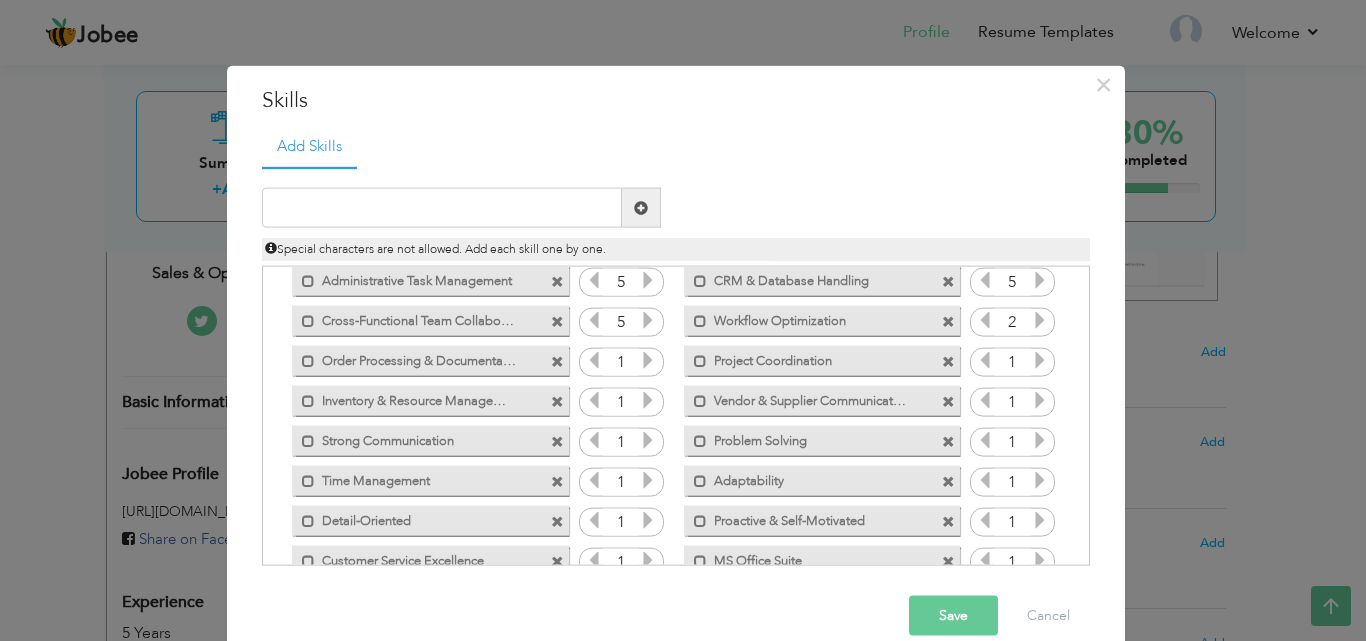 click at bounding box center (1040, 320) 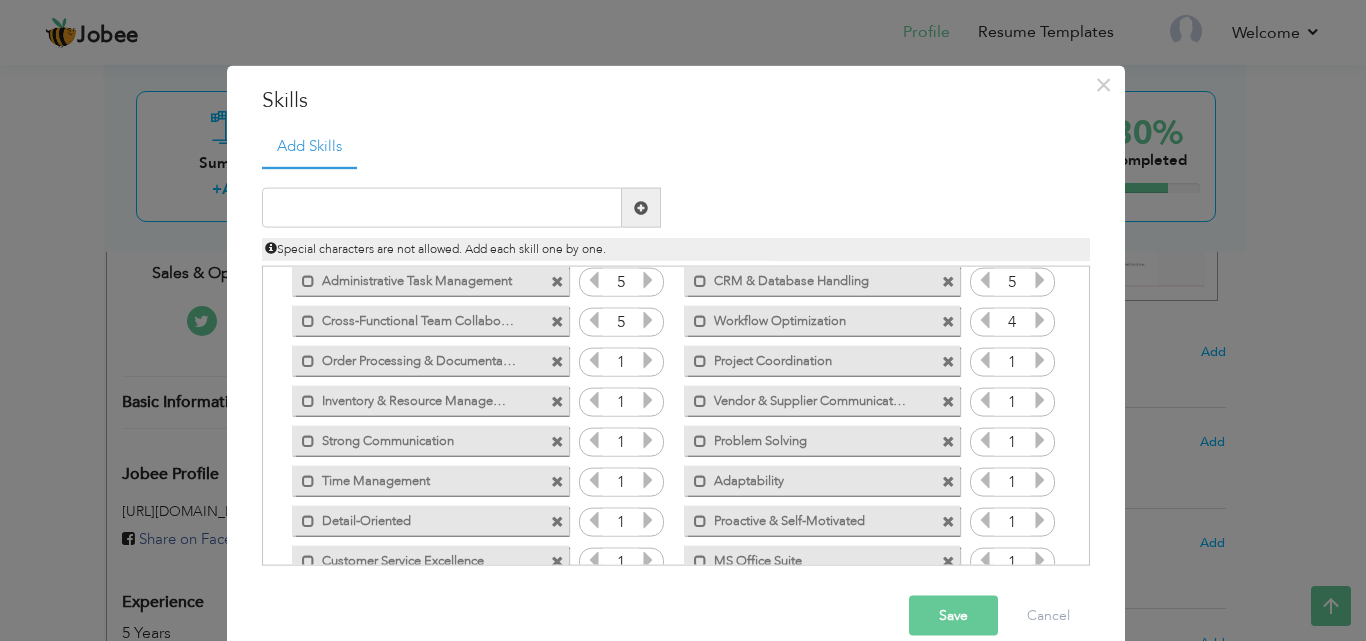 click at bounding box center (1040, 320) 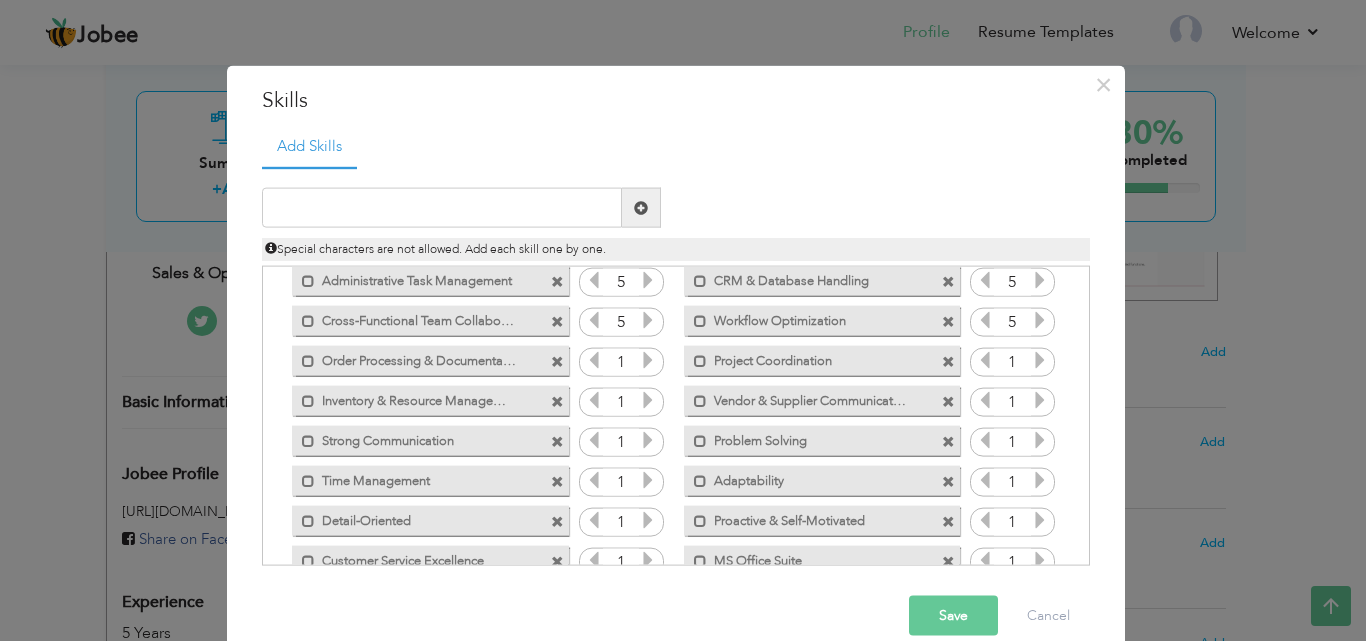 click at bounding box center [1040, 320] 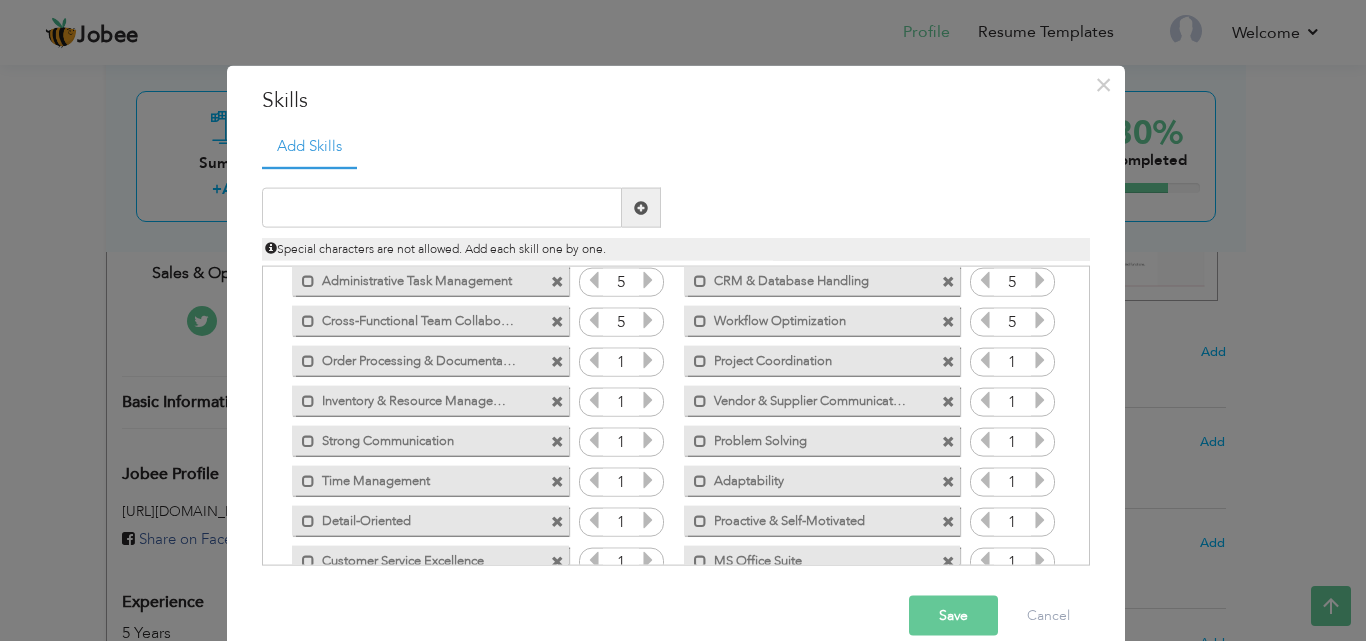 click at bounding box center (648, 360) 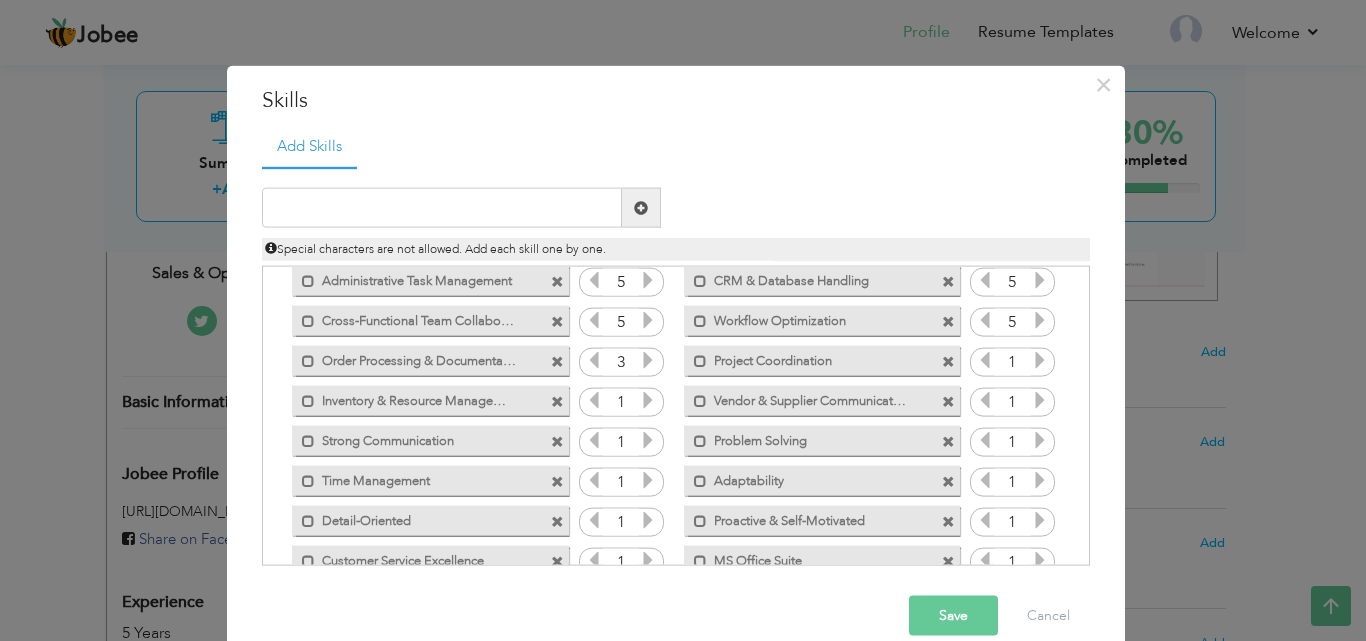click at bounding box center [648, 360] 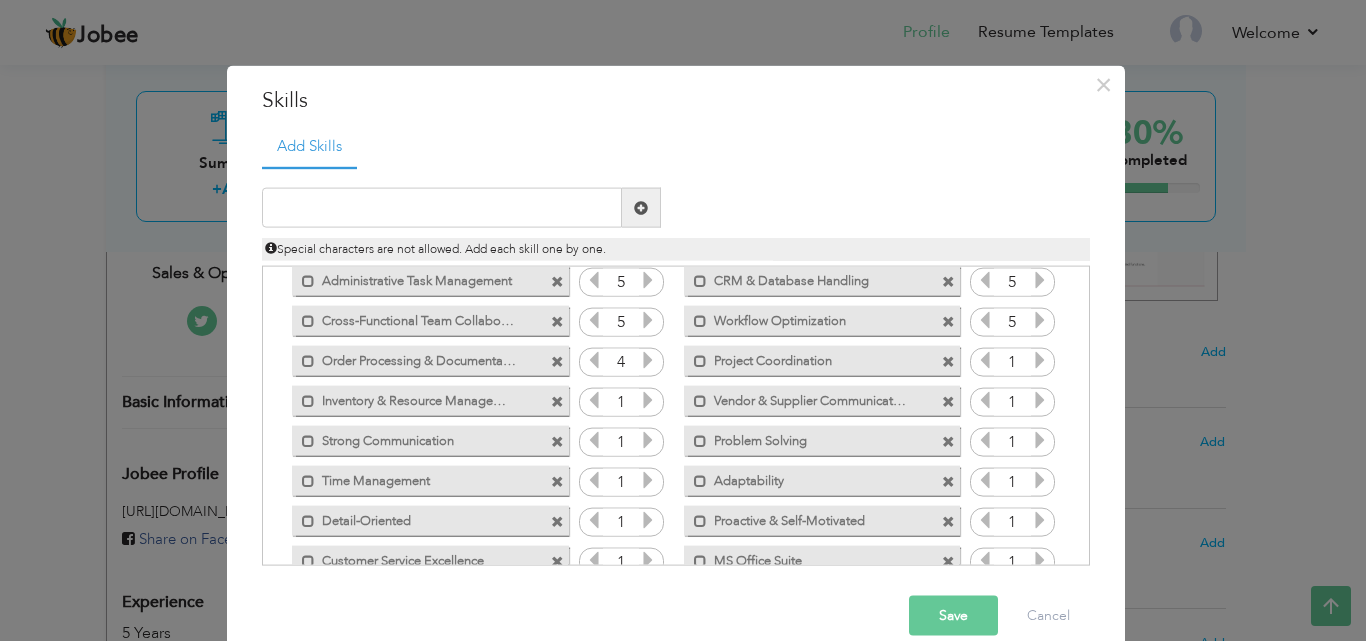 click at bounding box center (648, 360) 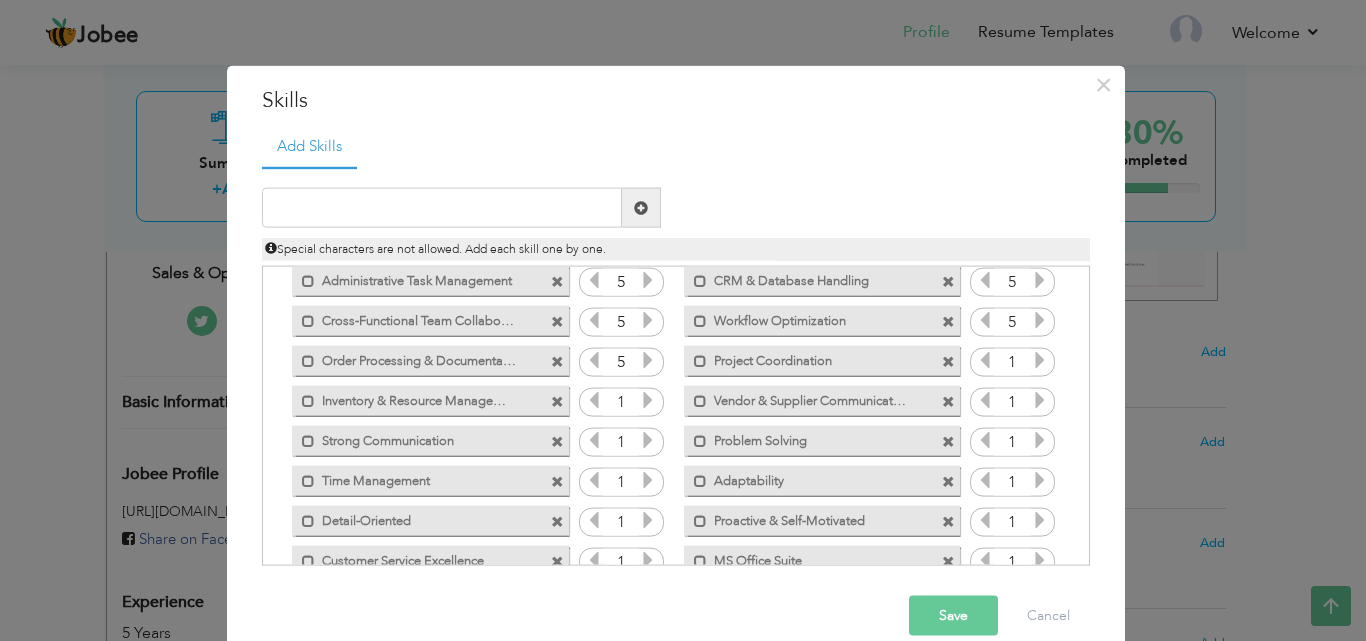 click at bounding box center [648, 360] 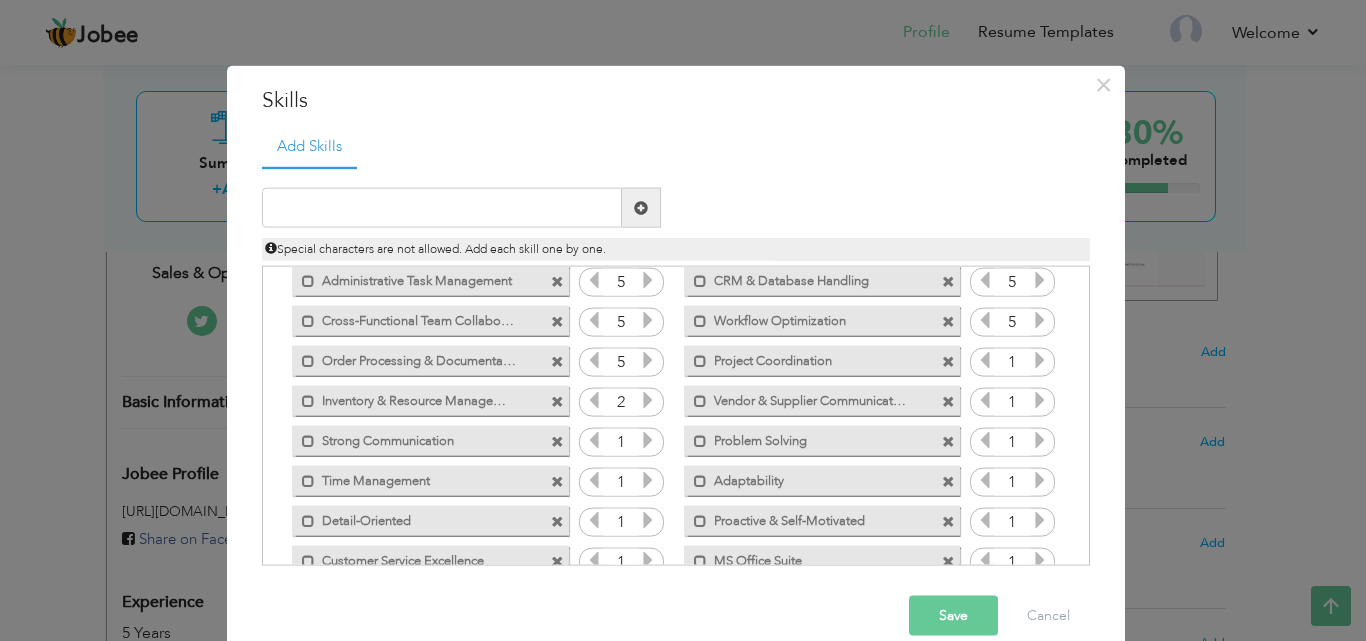 click at bounding box center (648, 400) 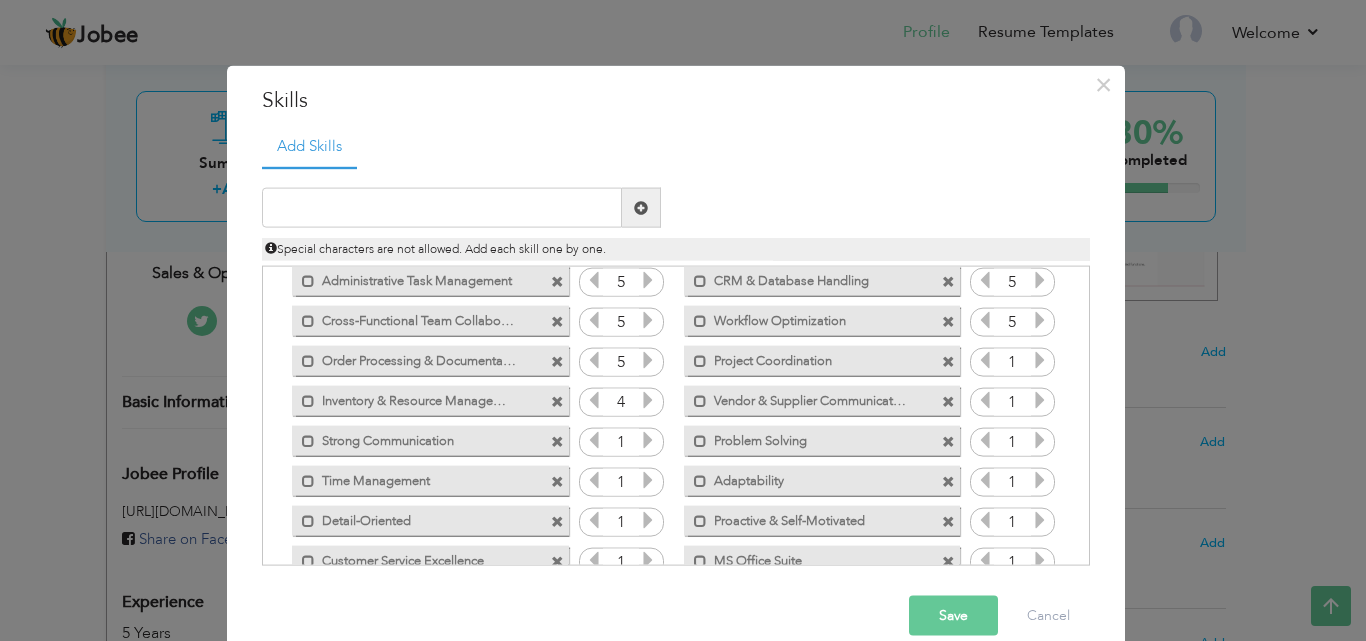 click at bounding box center (648, 400) 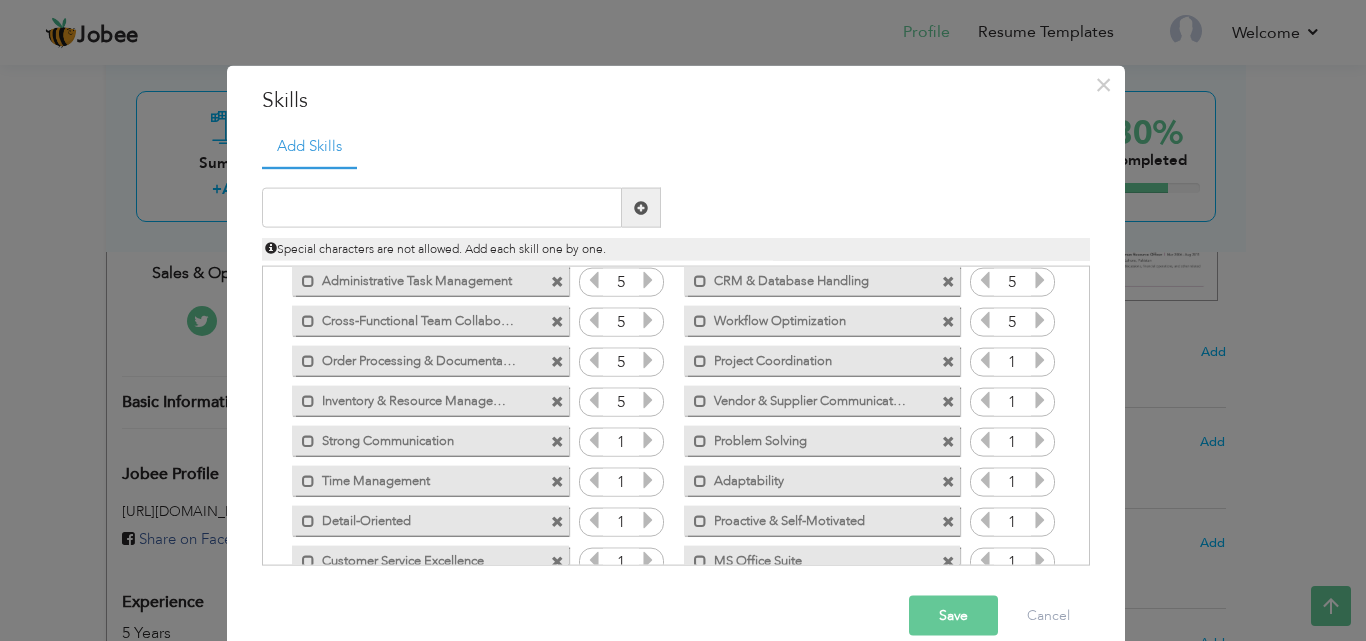 click at bounding box center (648, 400) 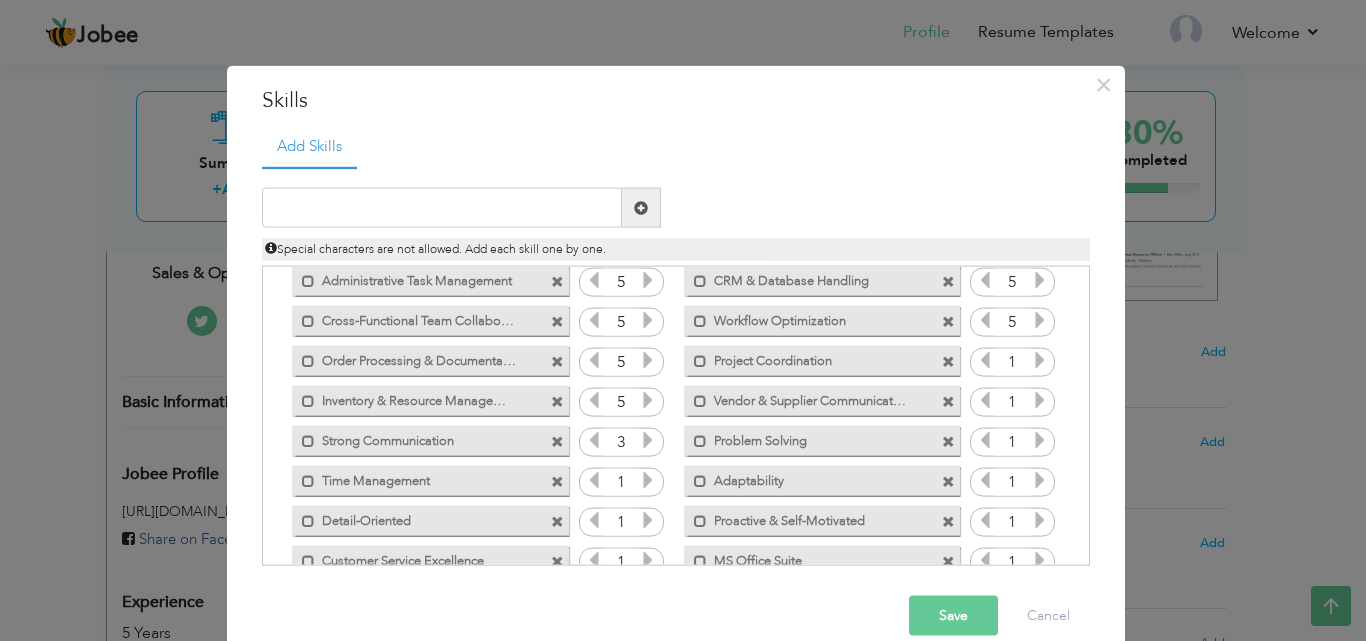 click at bounding box center [648, 440] 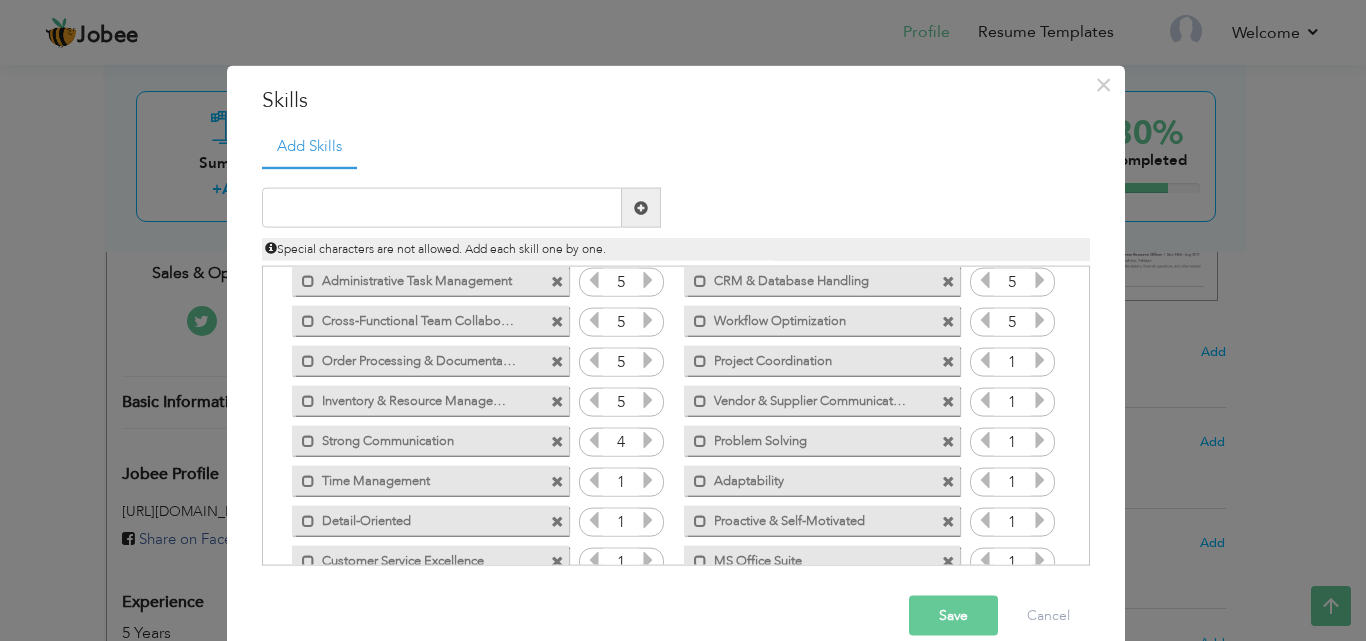 click at bounding box center [648, 440] 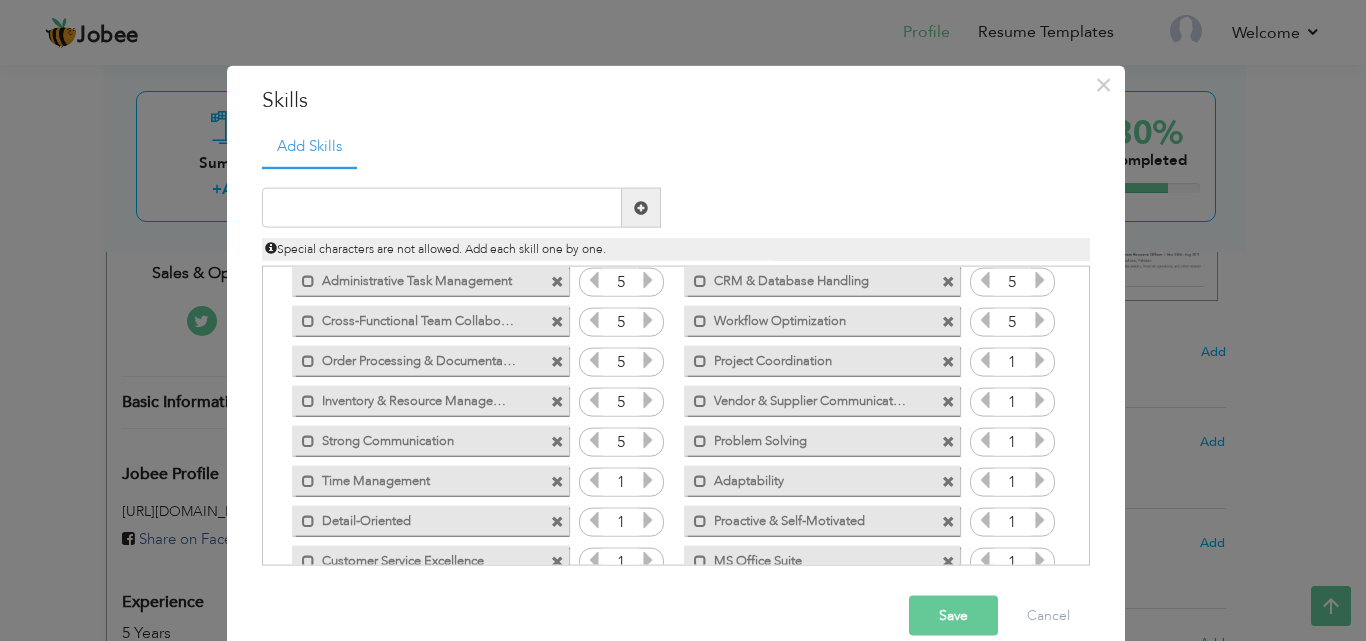 click at bounding box center (648, 440) 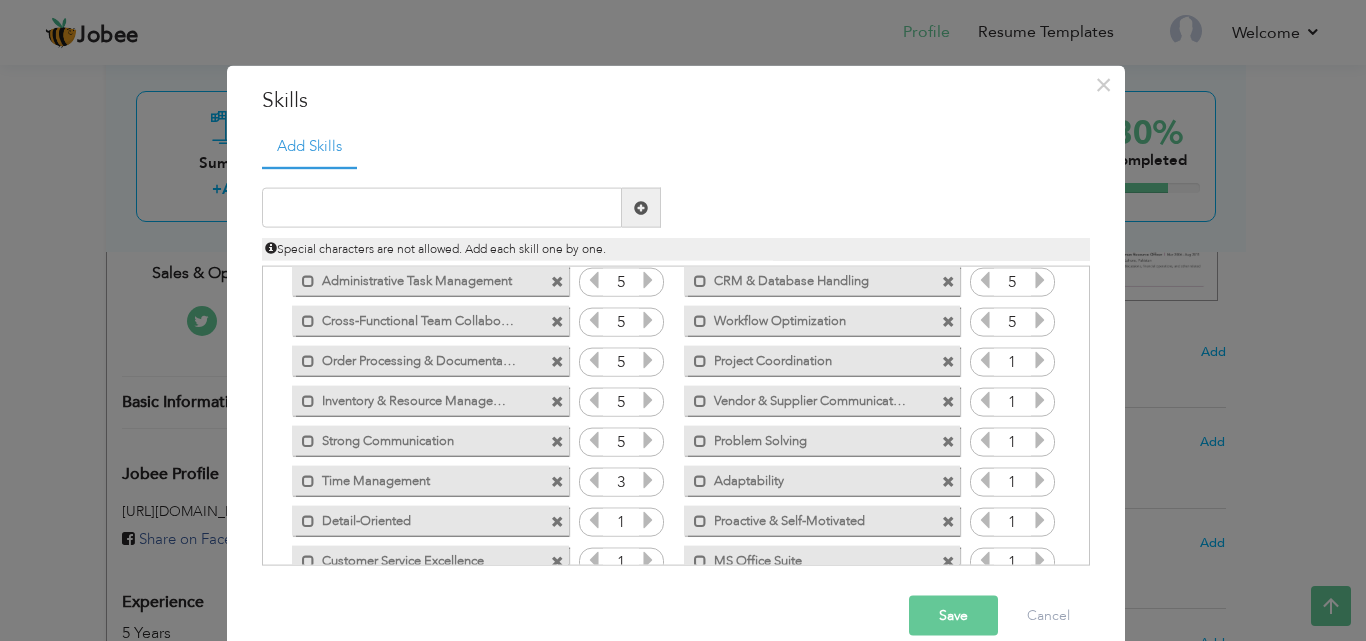 click at bounding box center (648, 480) 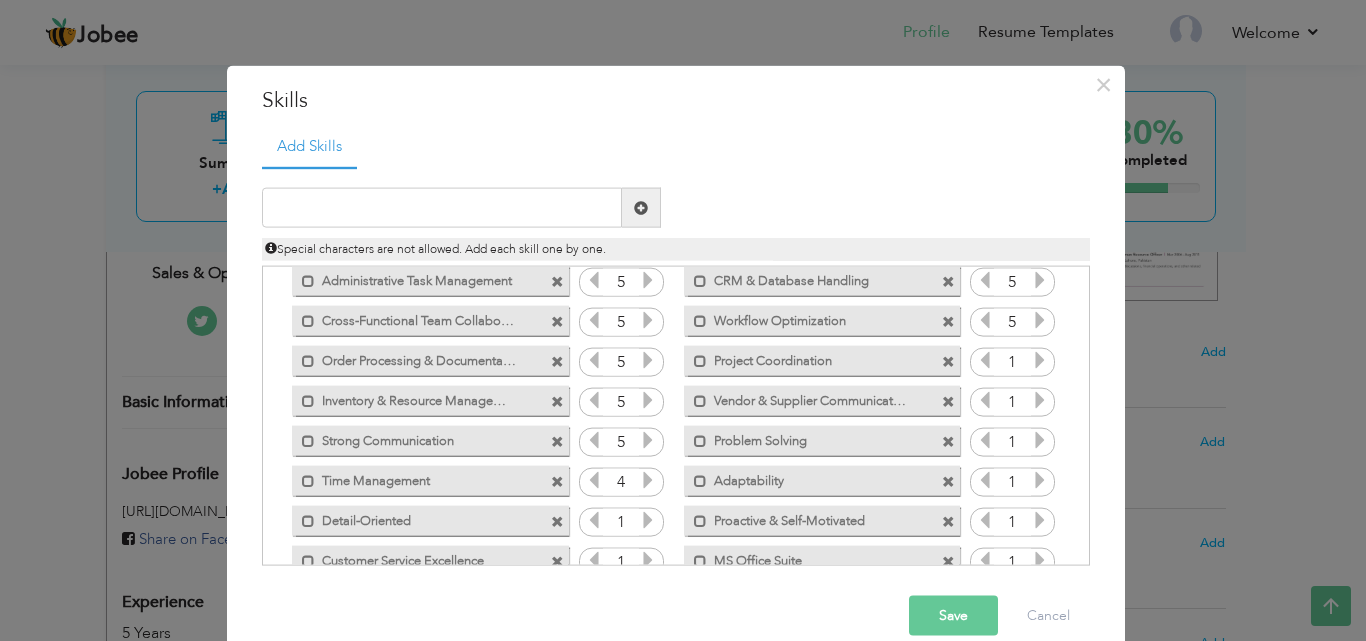 click at bounding box center (648, 480) 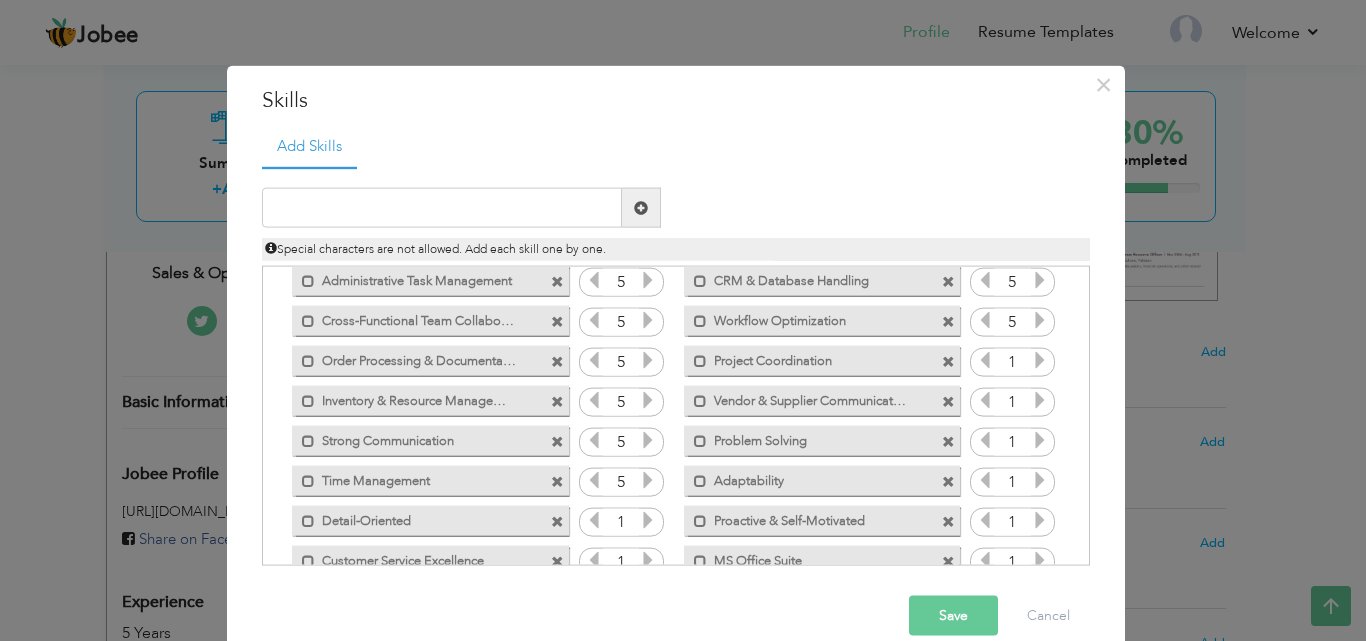 drag, startPoint x: 639, startPoint y: 472, endPoint x: 639, endPoint y: 508, distance: 36 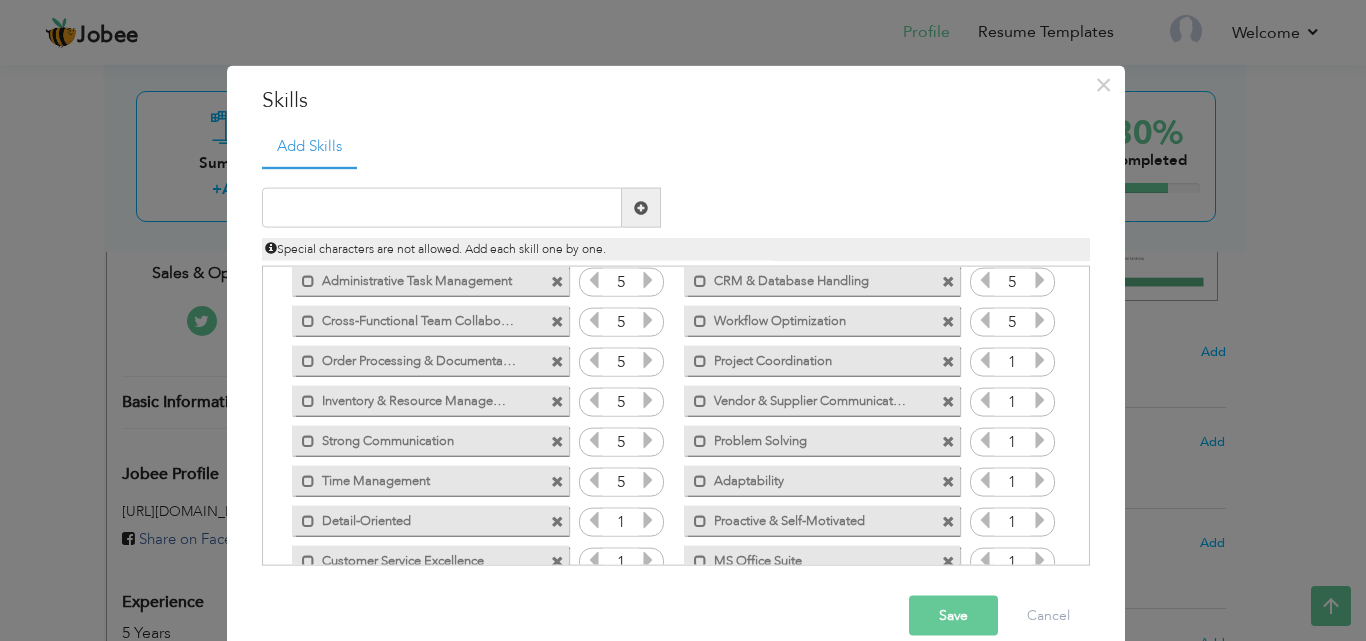 click at bounding box center [648, 520] 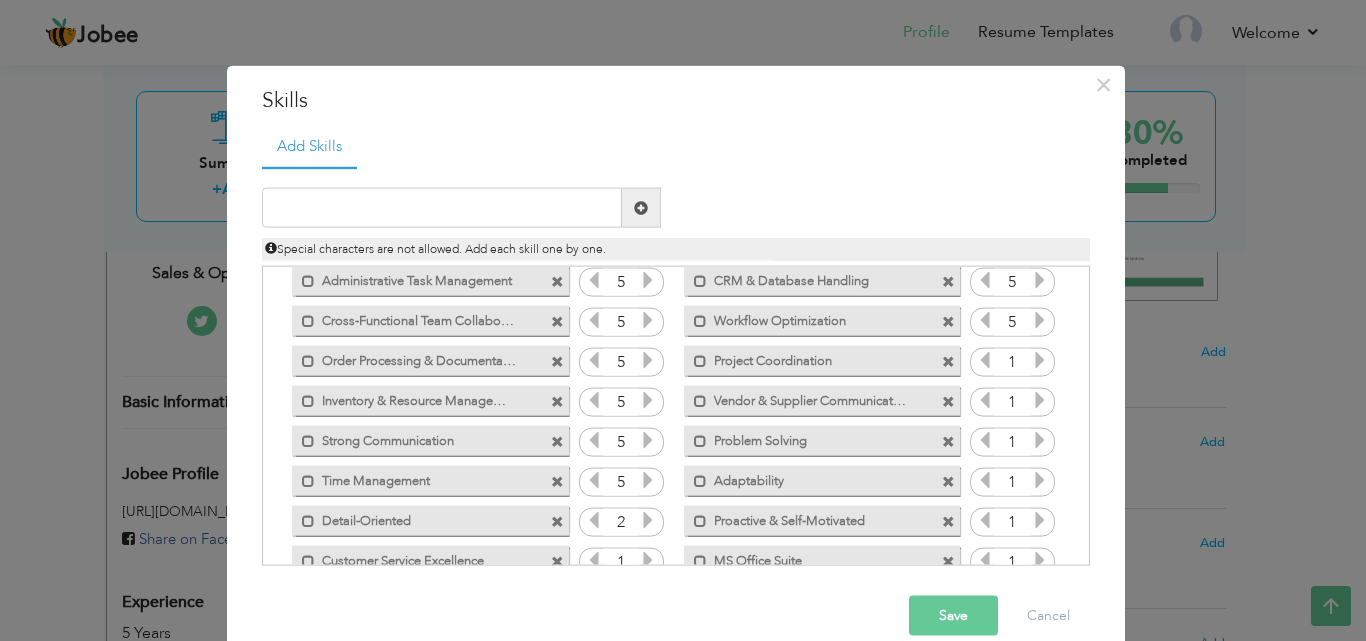 click at bounding box center (648, 520) 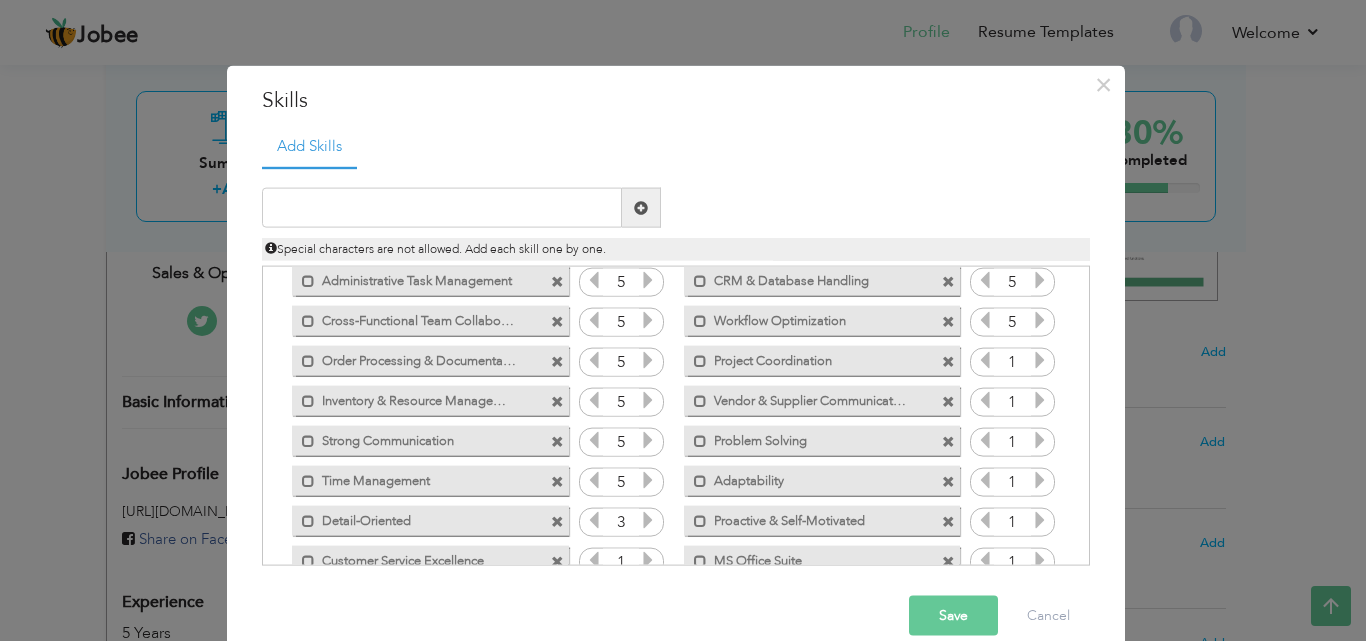 click at bounding box center [648, 520] 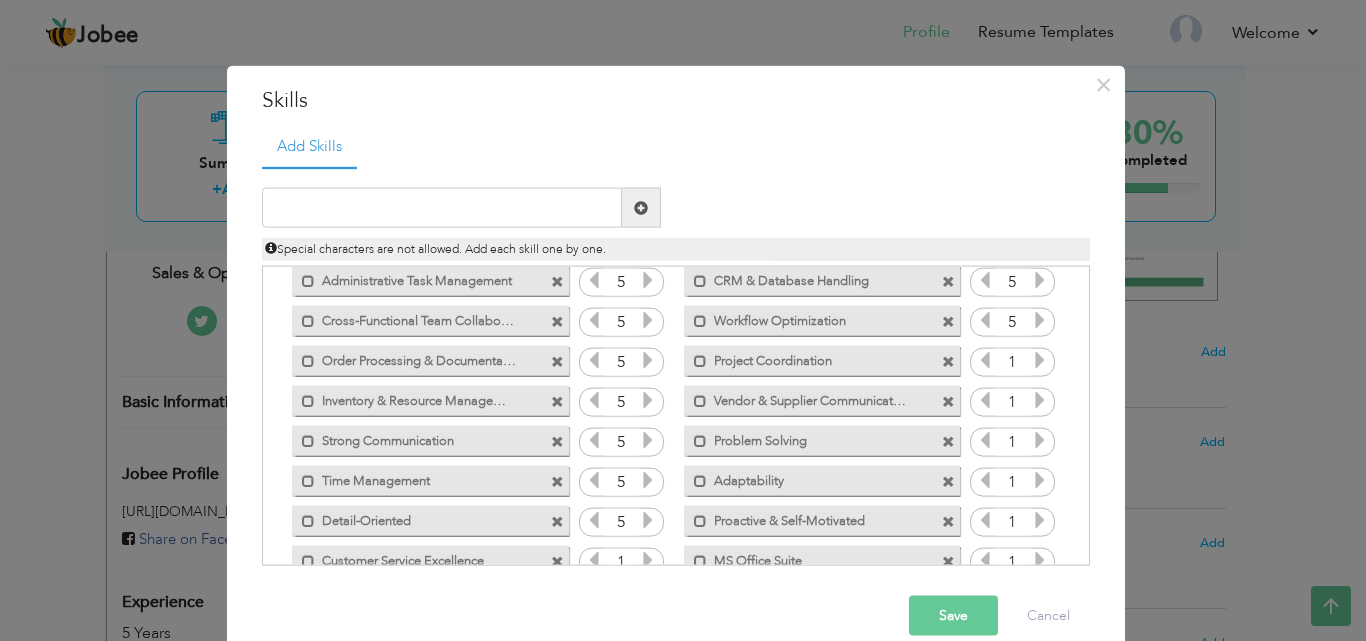 click at bounding box center [648, 520] 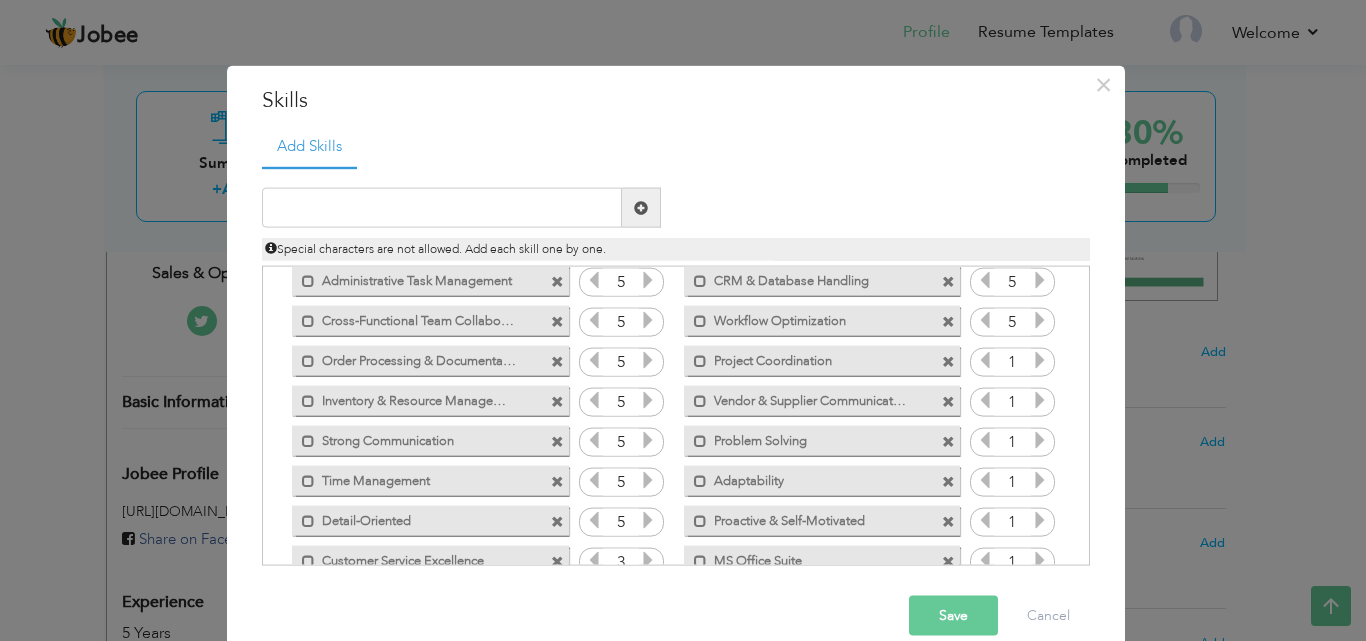 click at bounding box center (648, 560) 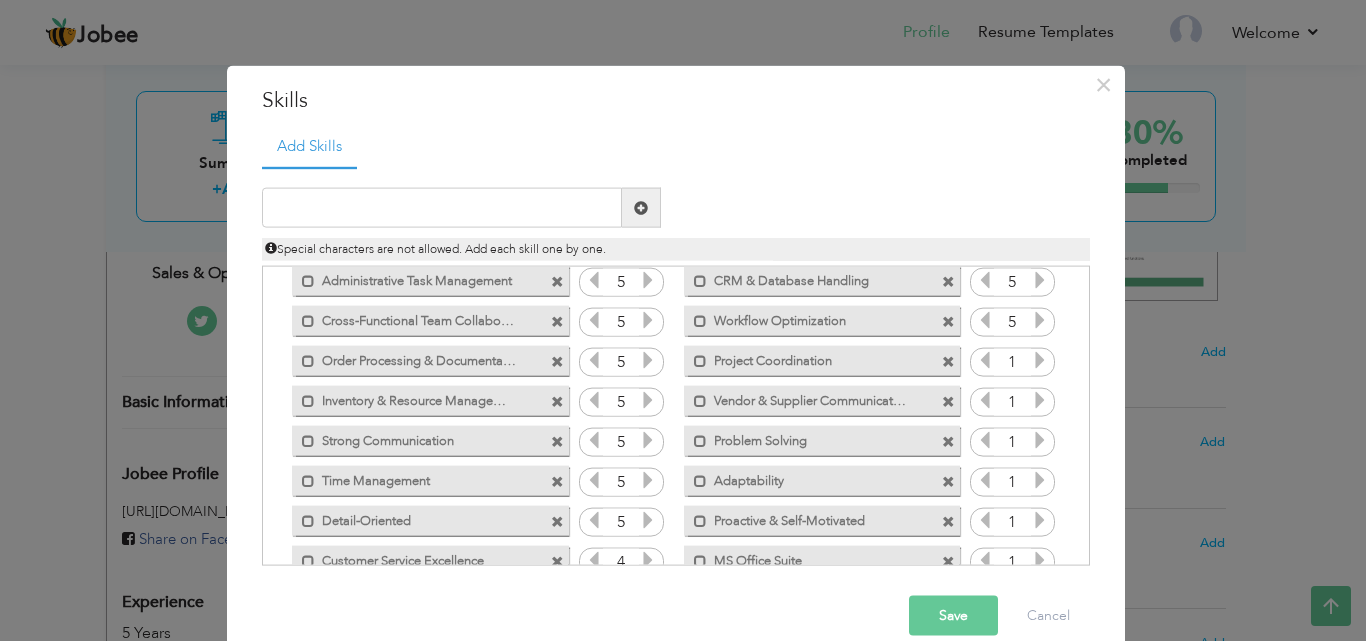 click at bounding box center (648, 560) 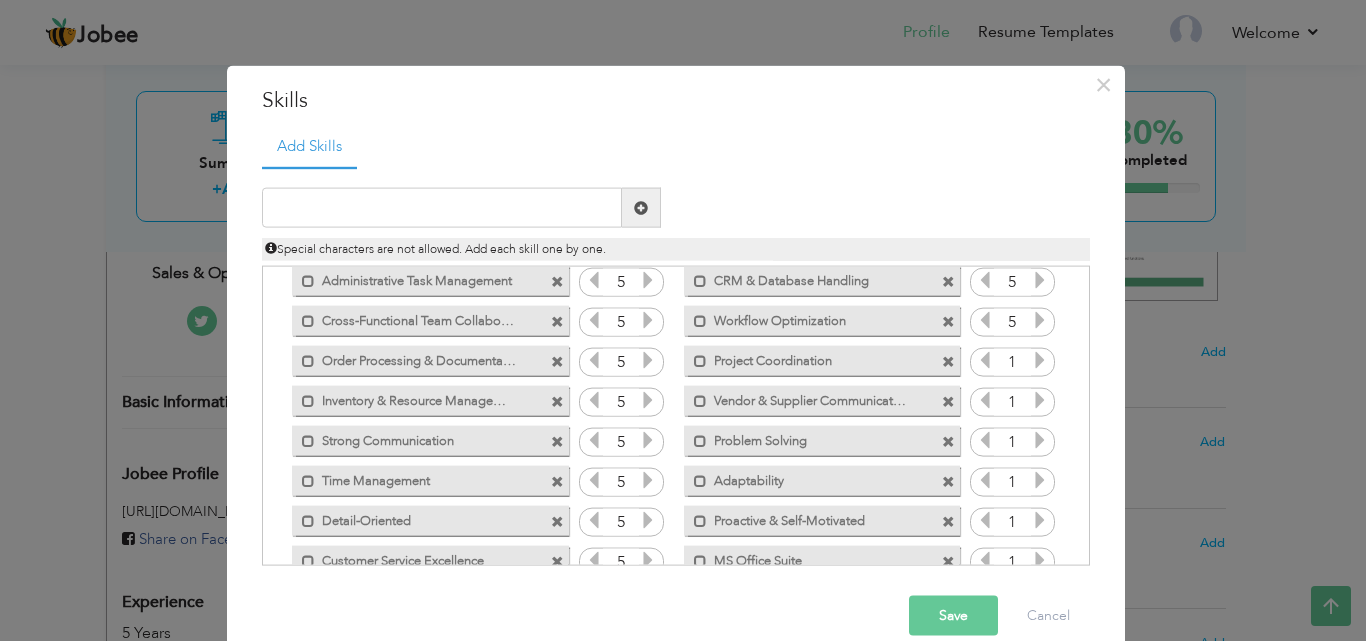 click at bounding box center [648, 560] 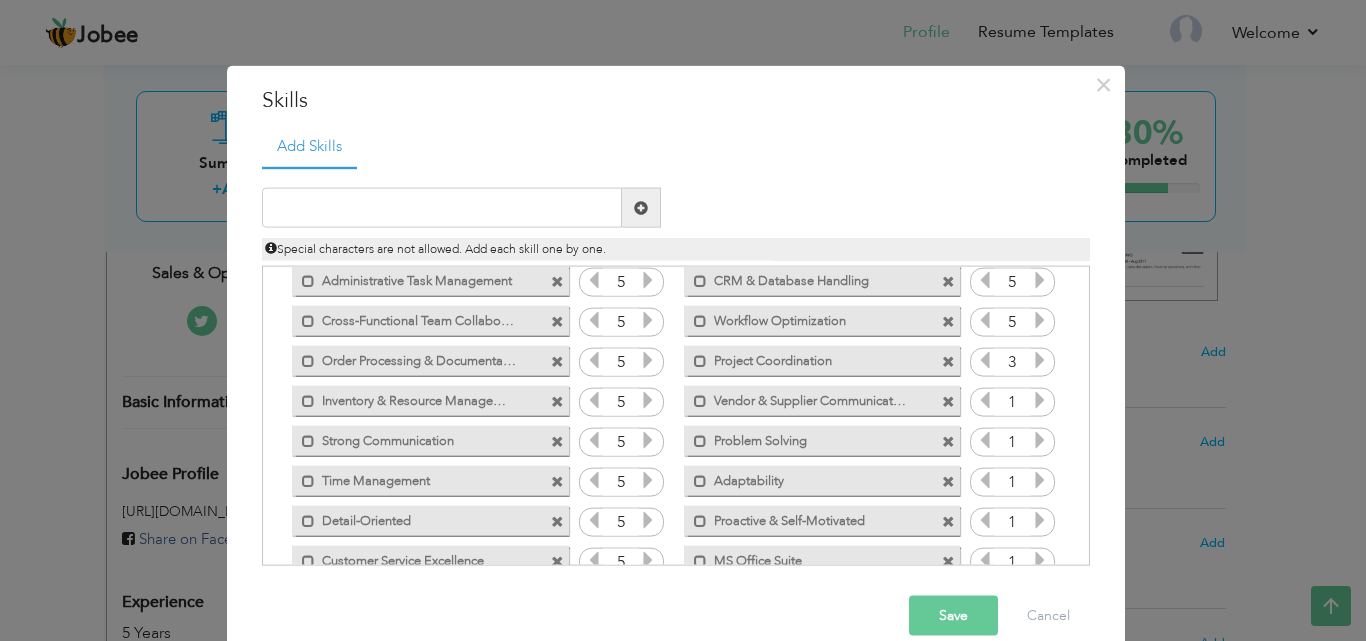 click at bounding box center [1040, 360] 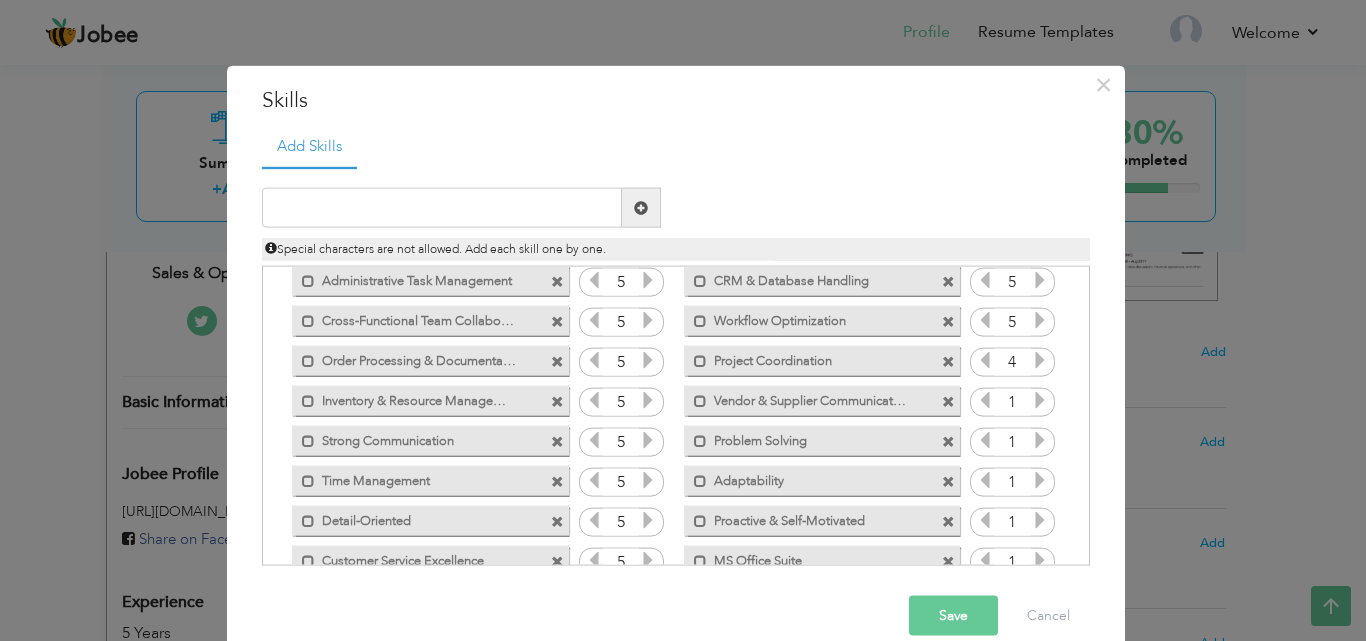 click at bounding box center [1040, 360] 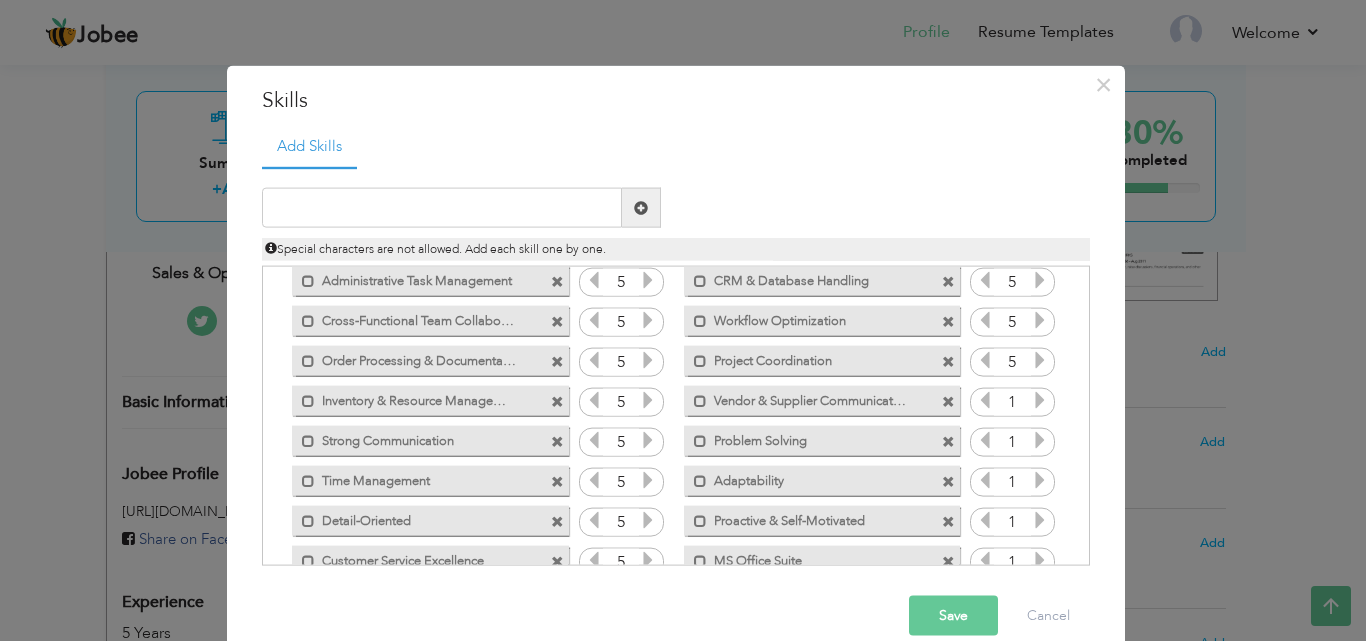 click at bounding box center [1040, 400] 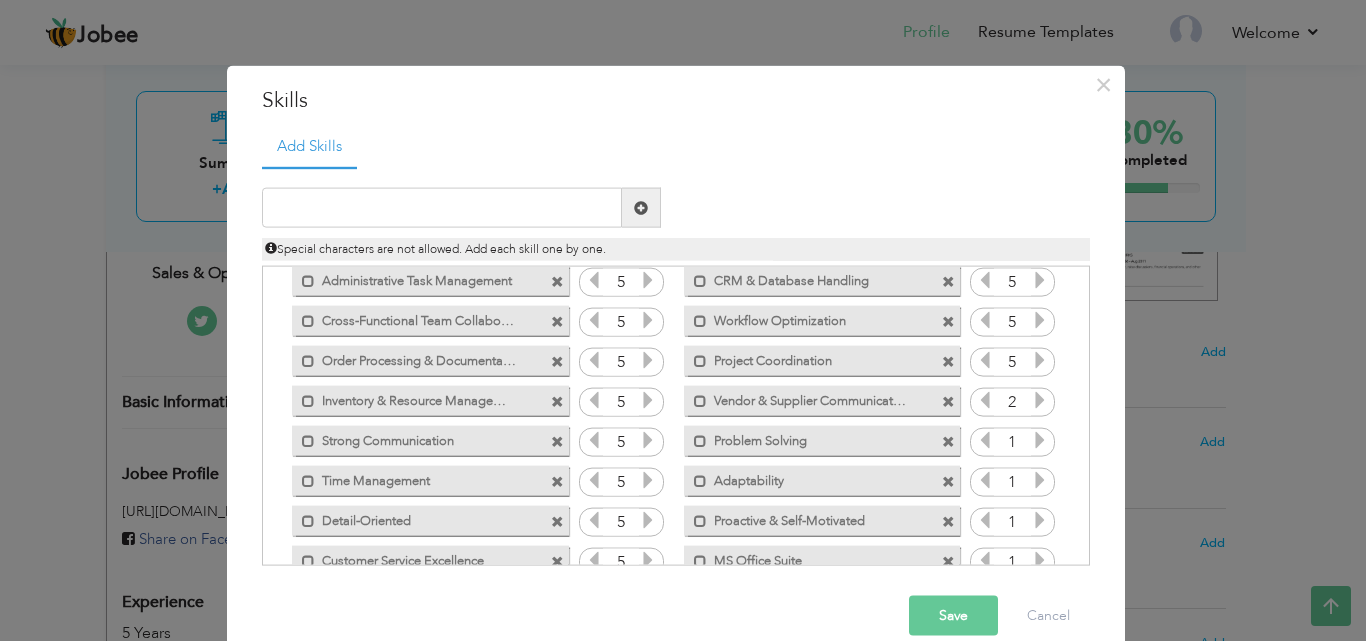 click at bounding box center [1040, 400] 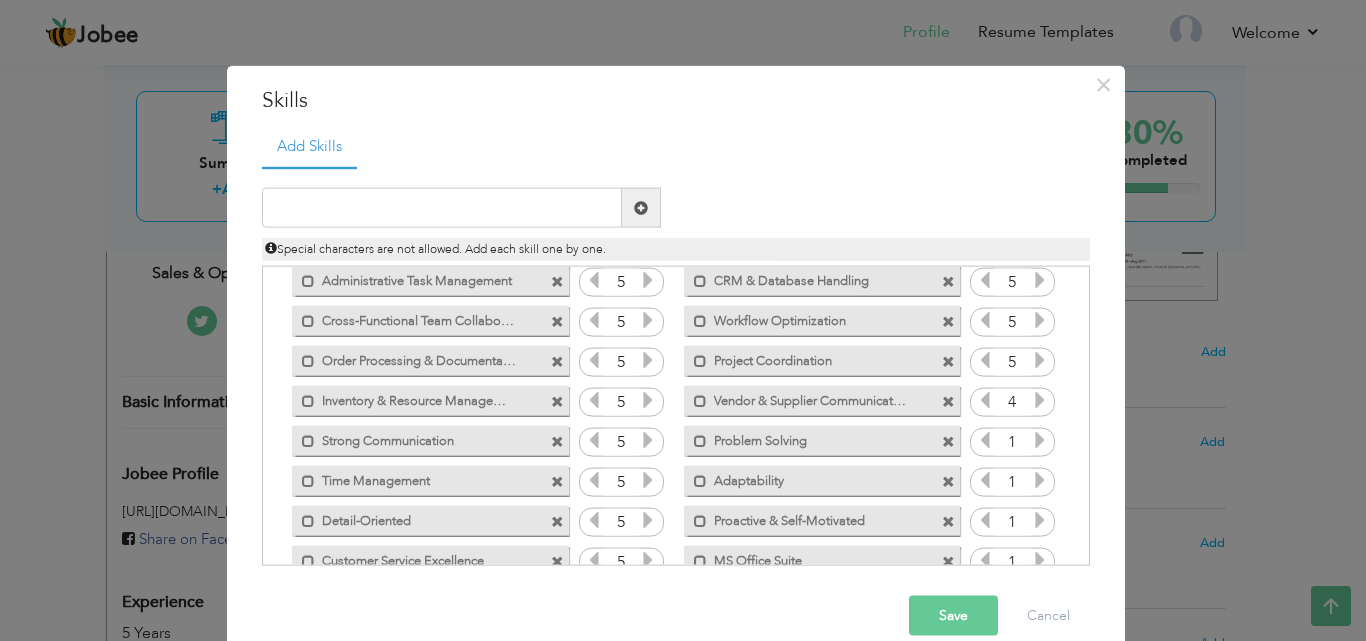 click at bounding box center [1040, 400] 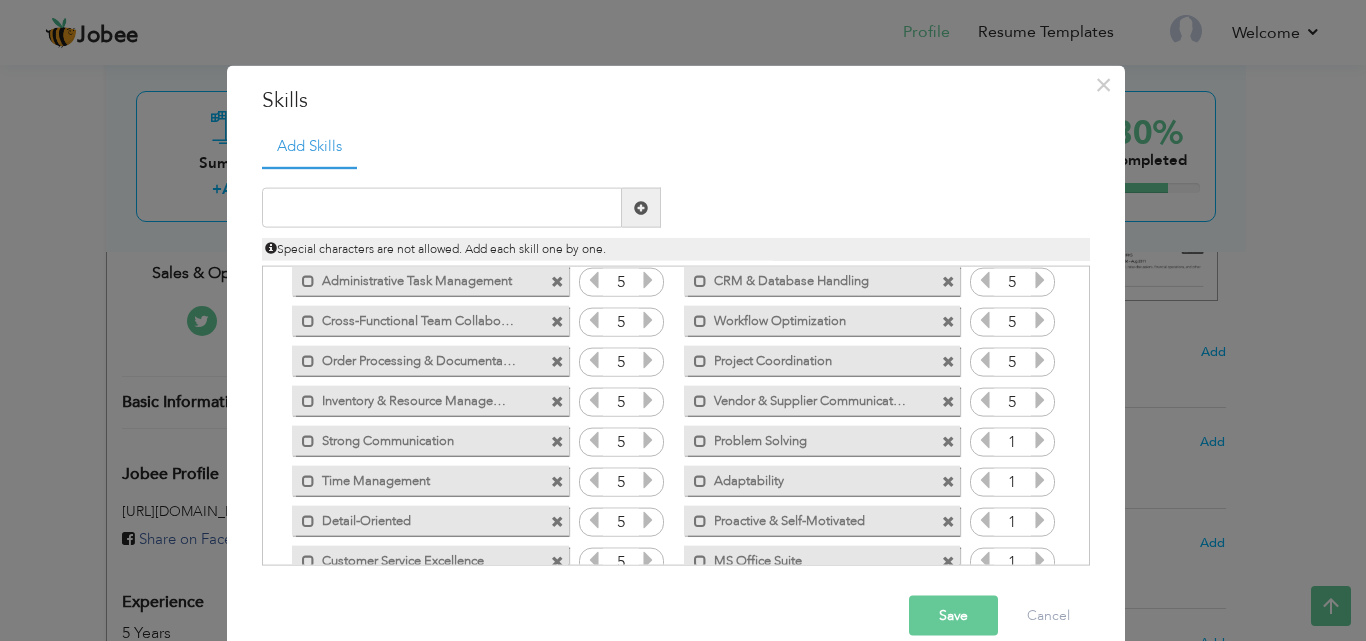 drag, startPoint x: 1025, startPoint y: 401, endPoint x: 1026, endPoint y: 438, distance: 37.01351 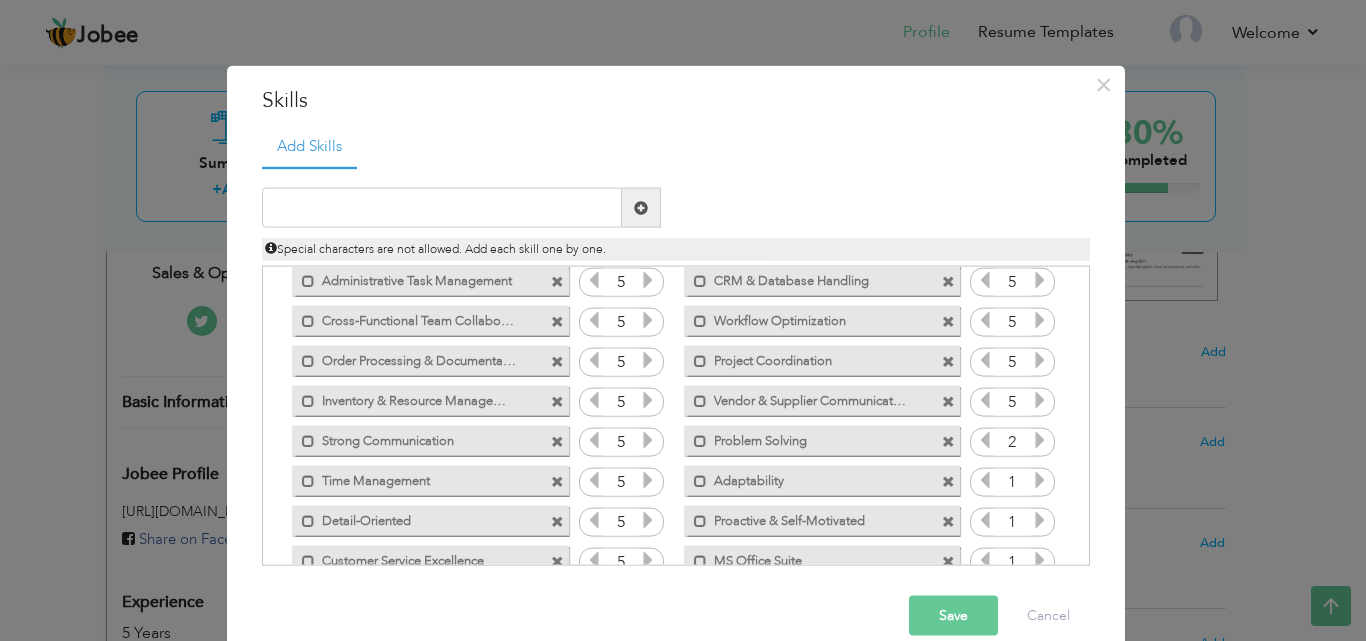 click at bounding box center [1040, 440] 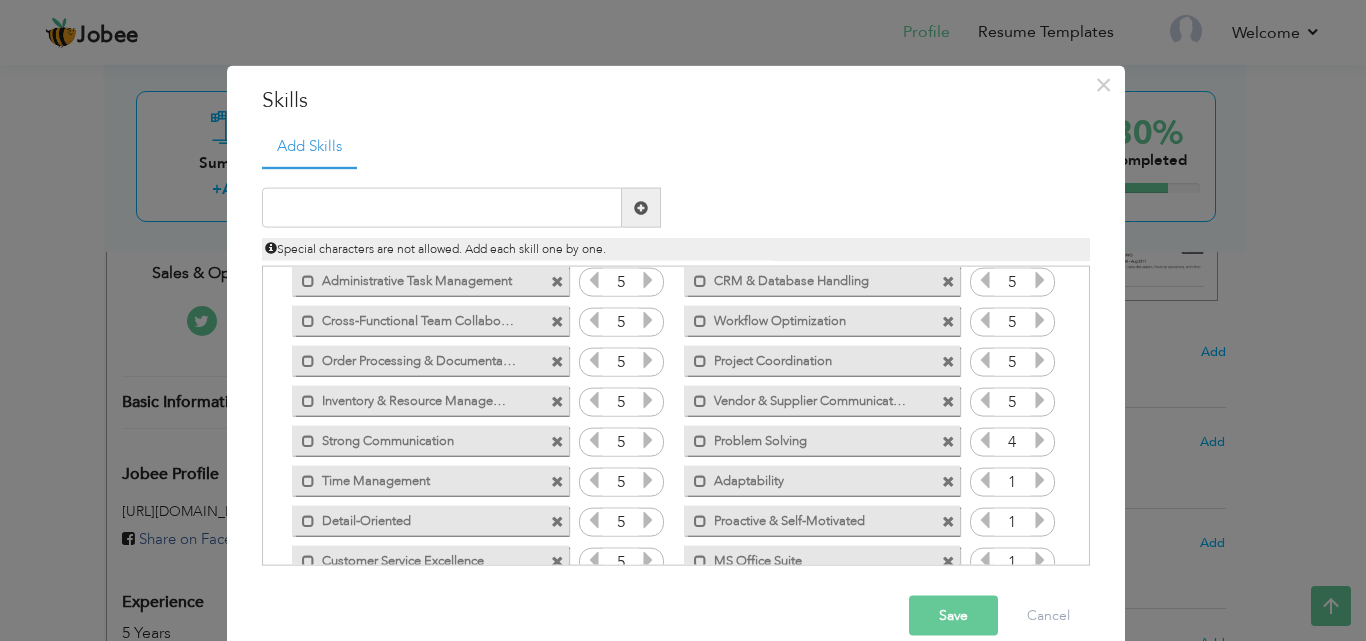 click at bounding box center [1040, 440] 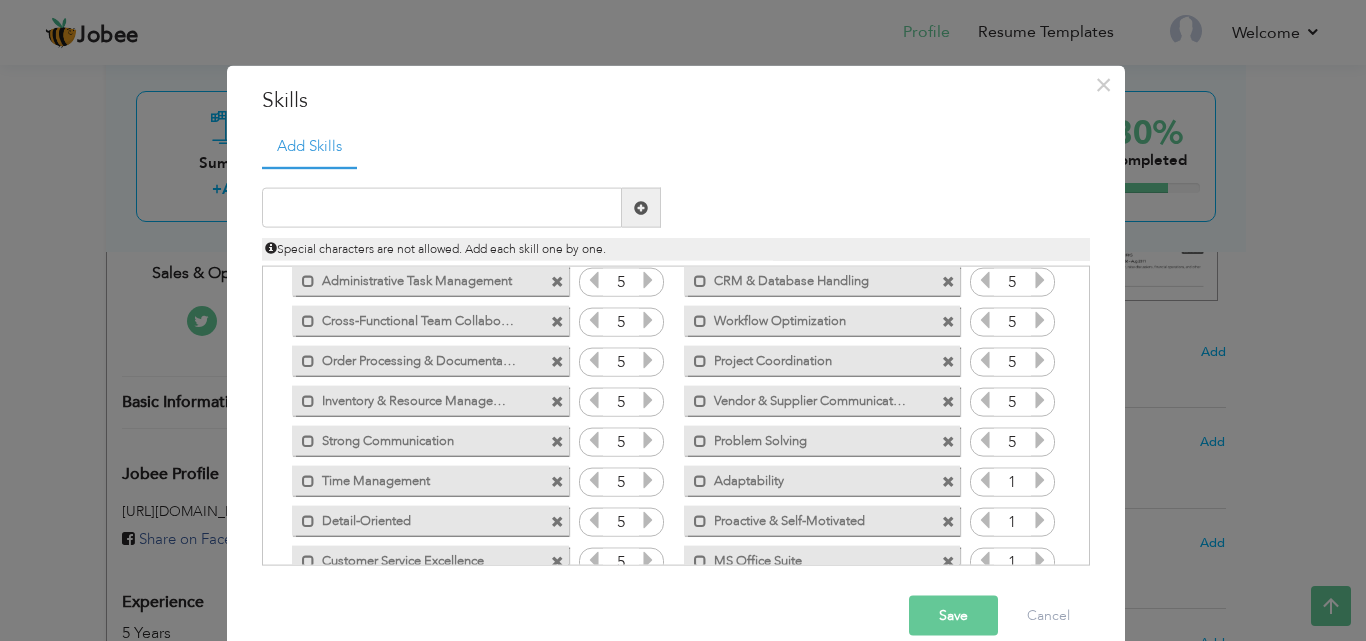 click at bounding box center (1040, 440) 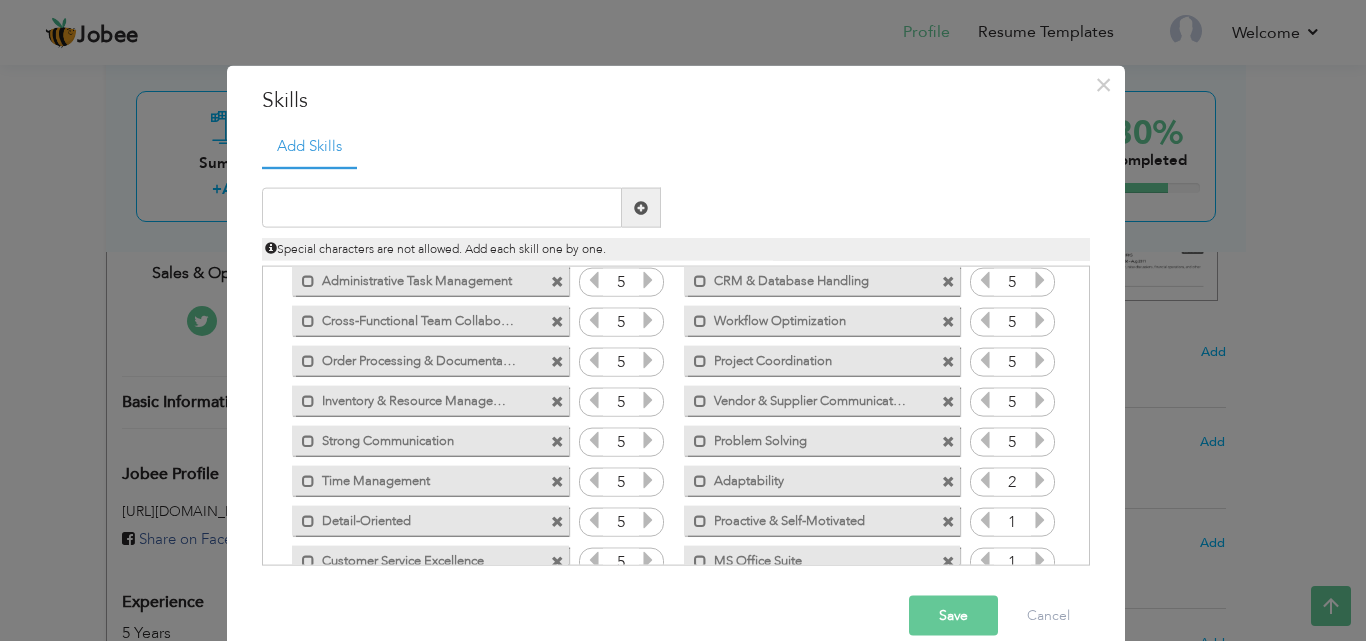 click at bounding box center (1040, 483) 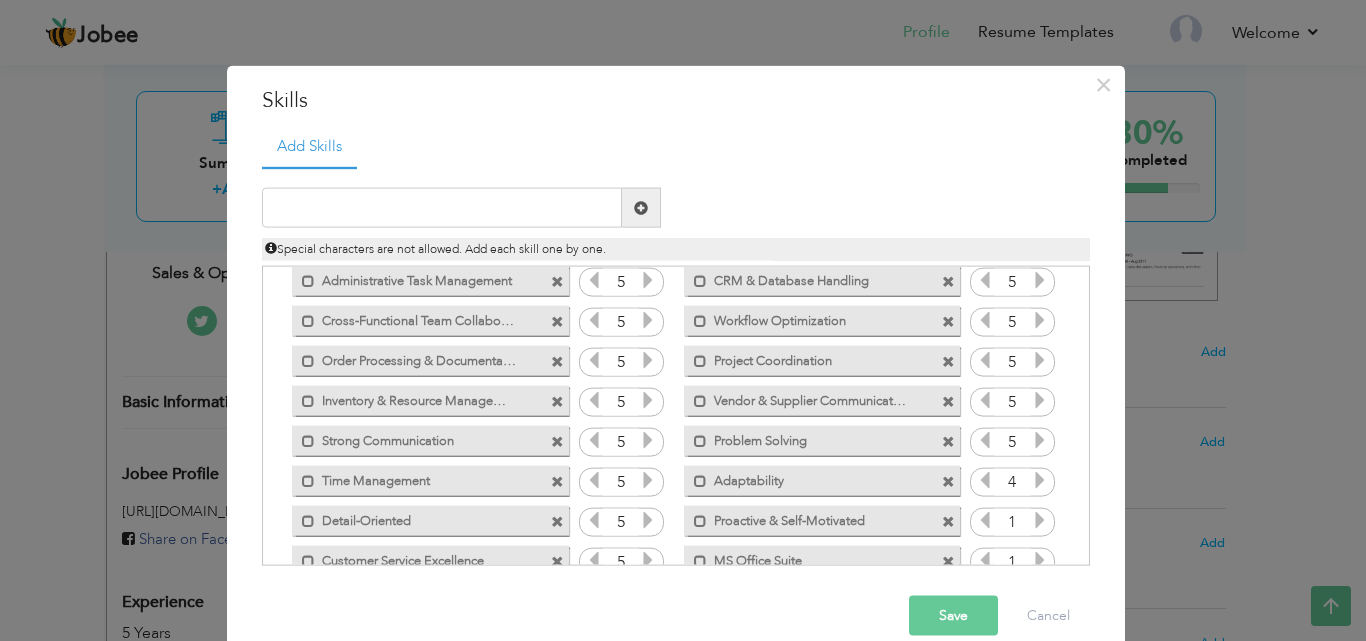 click at bounding box center [1040, 483] 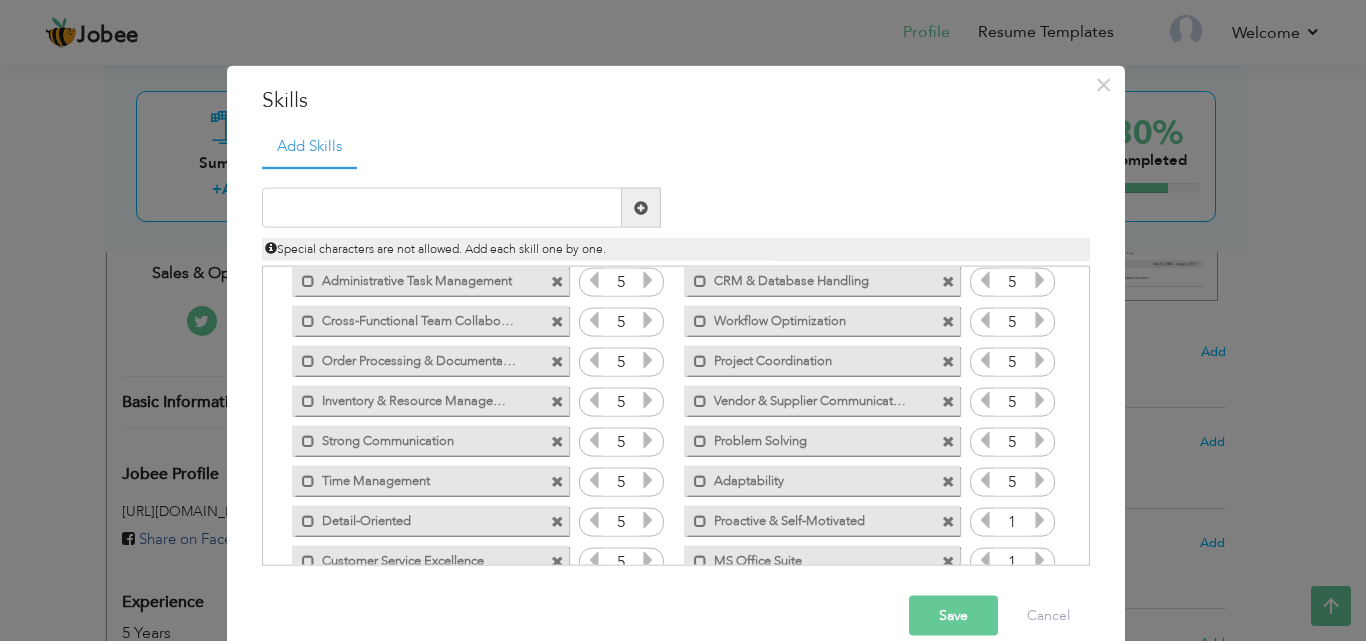 click at bounding box center (1040, 483) 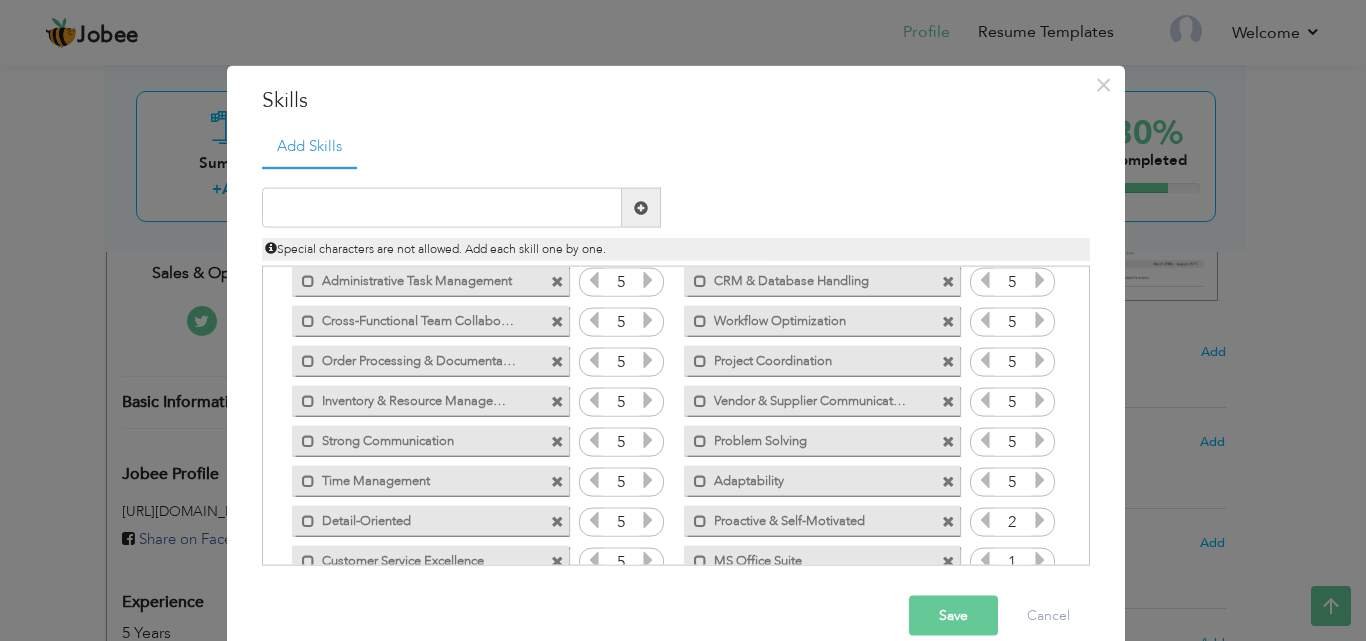 click at bounding box center (1040, 520) 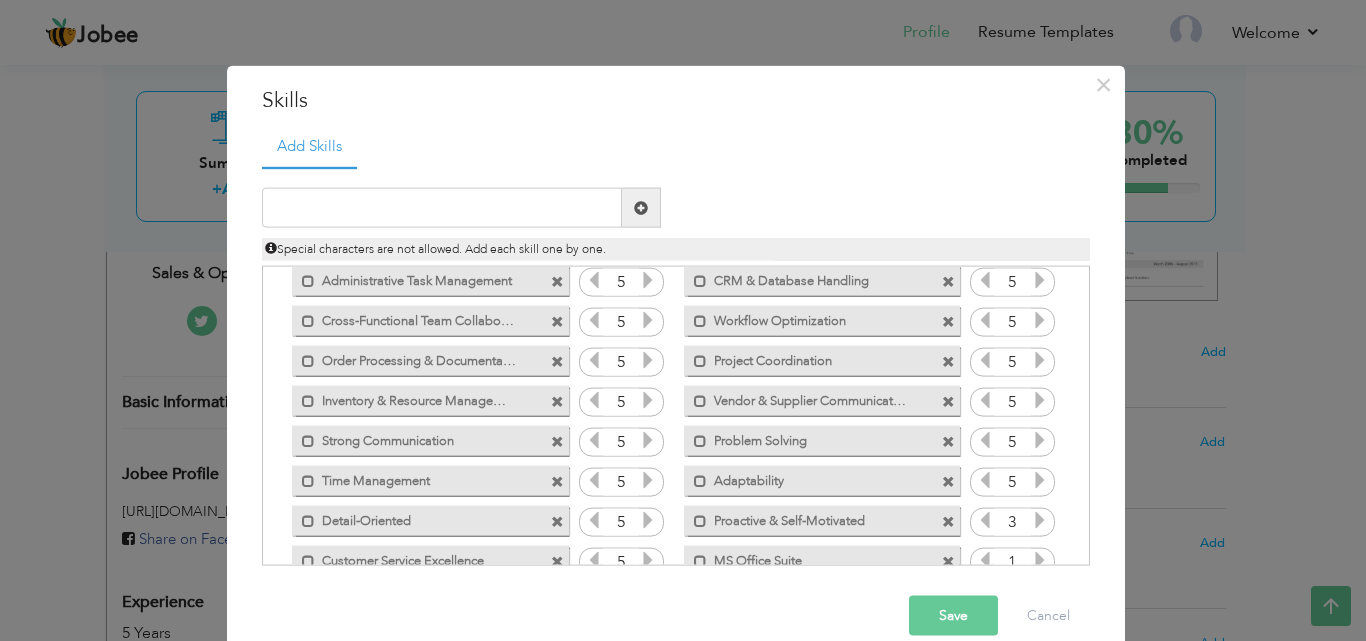 click at bounding box center [1040, 520] 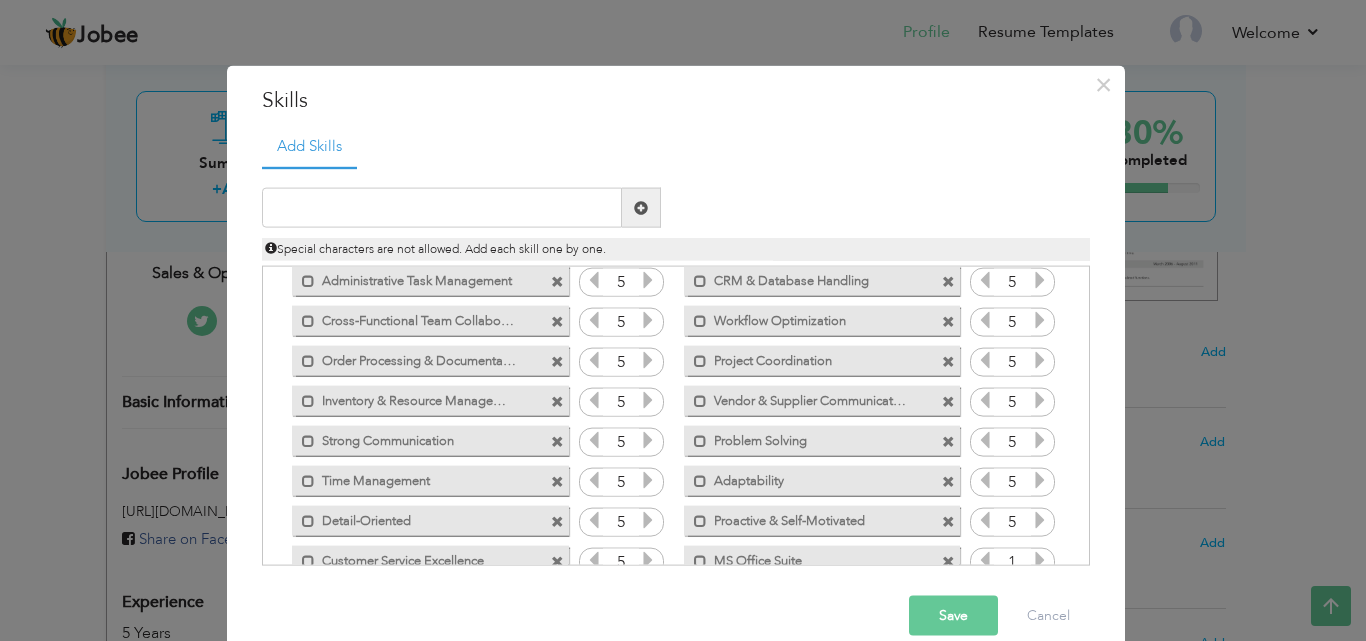 drag, startPoint x: 1023, startPoint y: 512, endPoint x: 1027, endPoint y: 547, distance: 35.22783 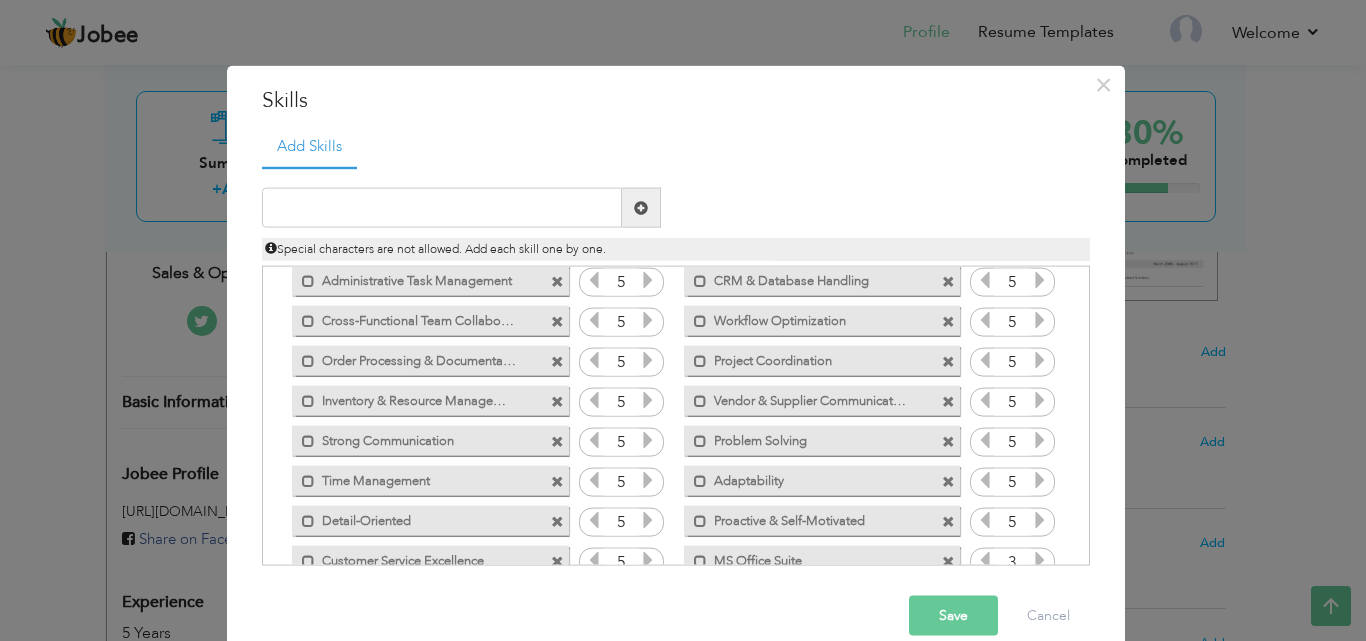click at bounding box center (1040, 560) 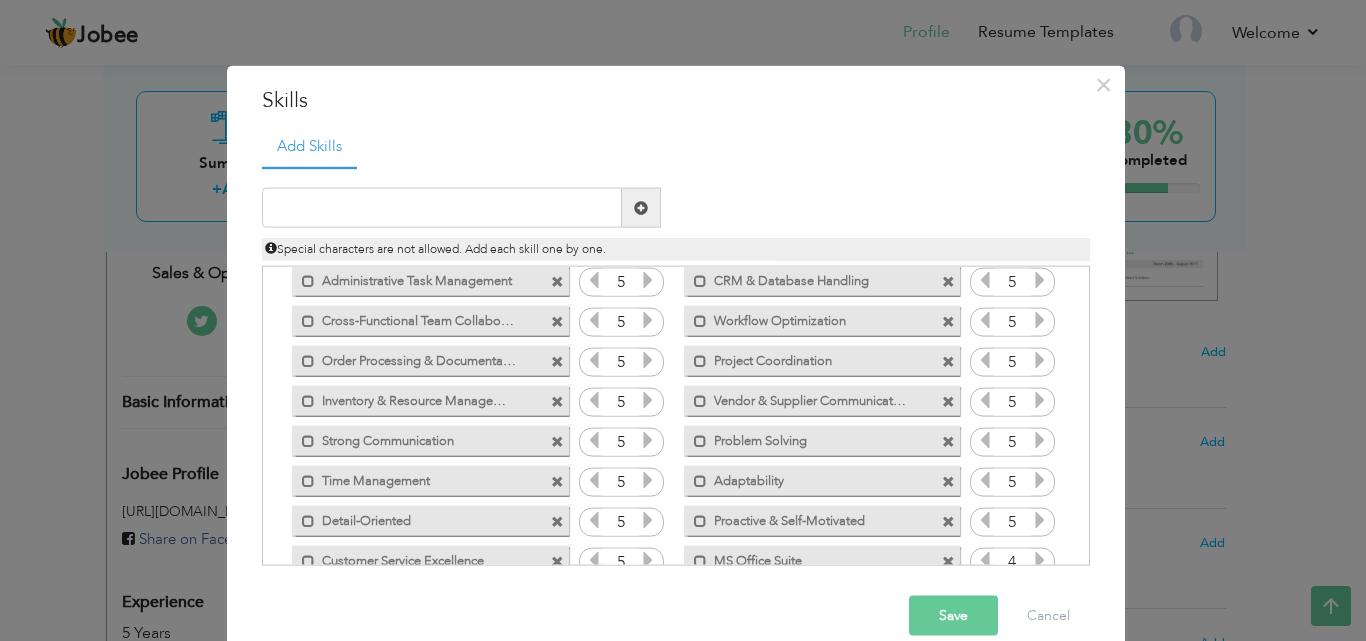 click at bounding box center [1040, 560] 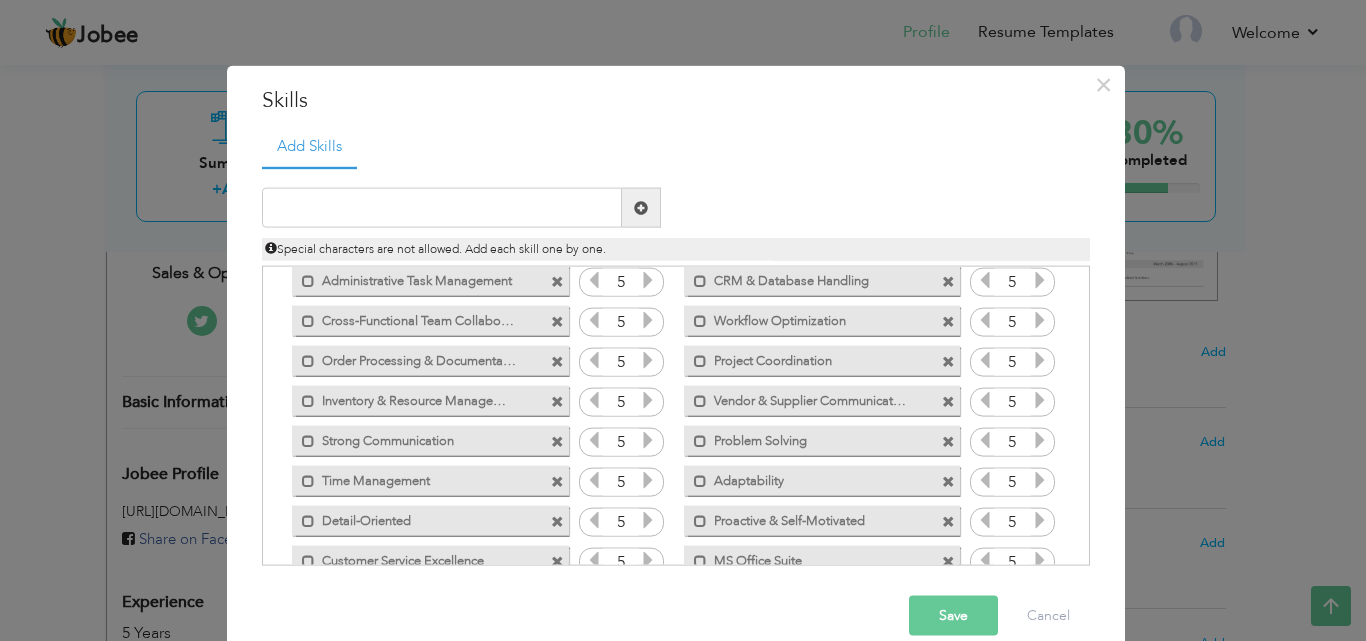 click at bounding box center (1040, 560) 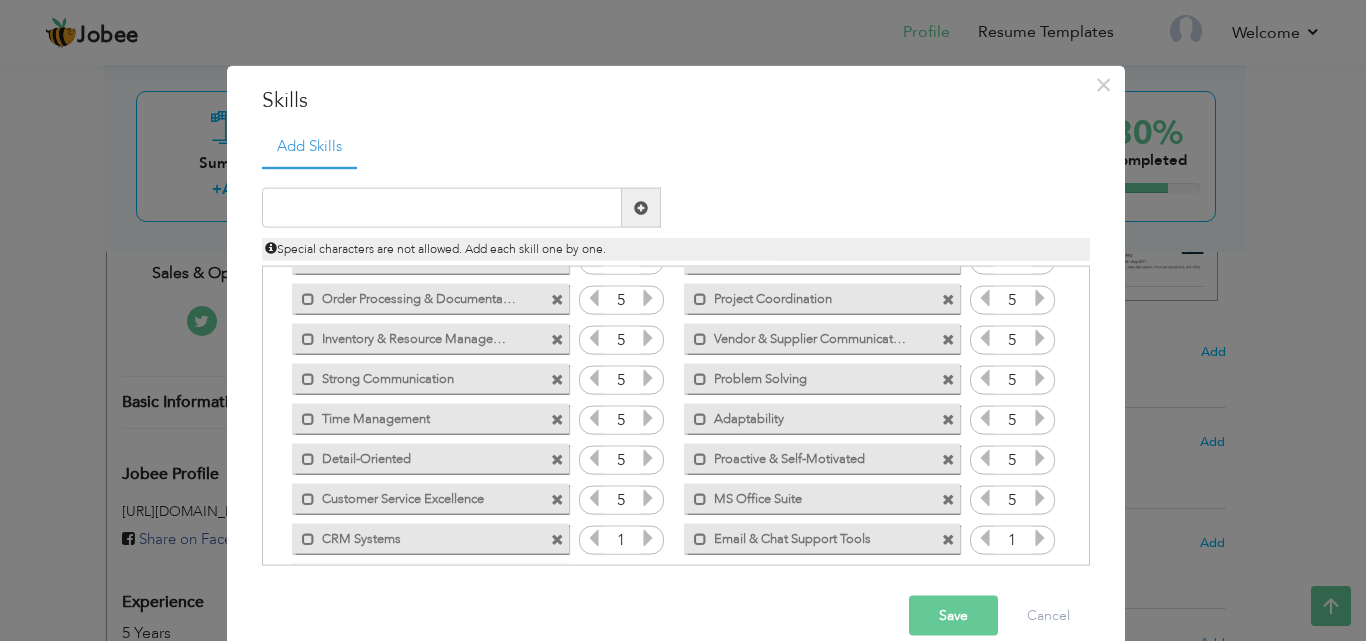 scroll, scrollTop: 365, scrollLeft: 0, axis: vertical 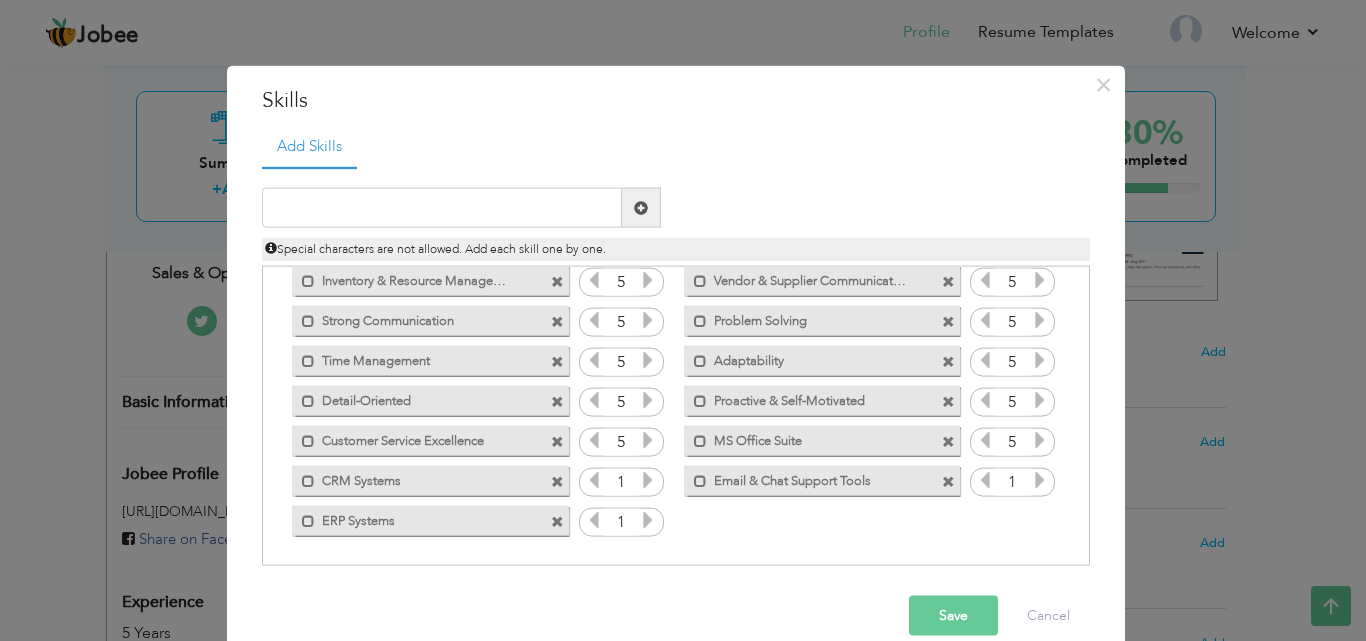 click at bounding box center (648, 480) 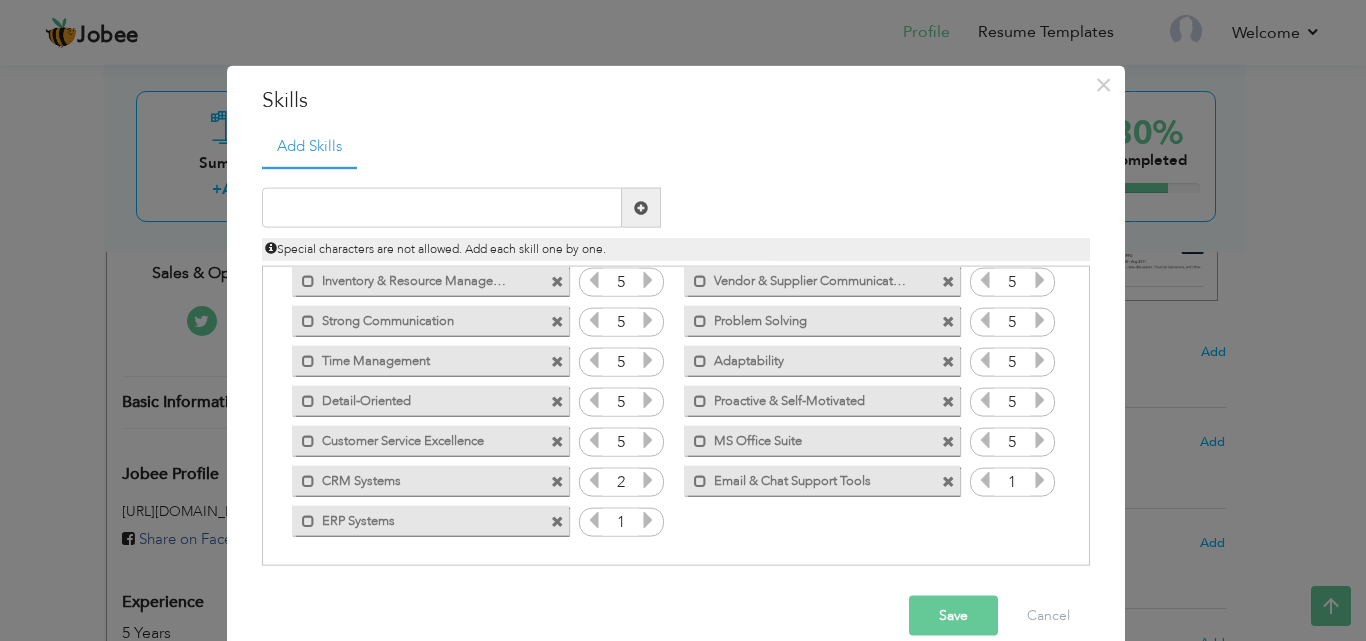 click at bounding box center (648, 480) 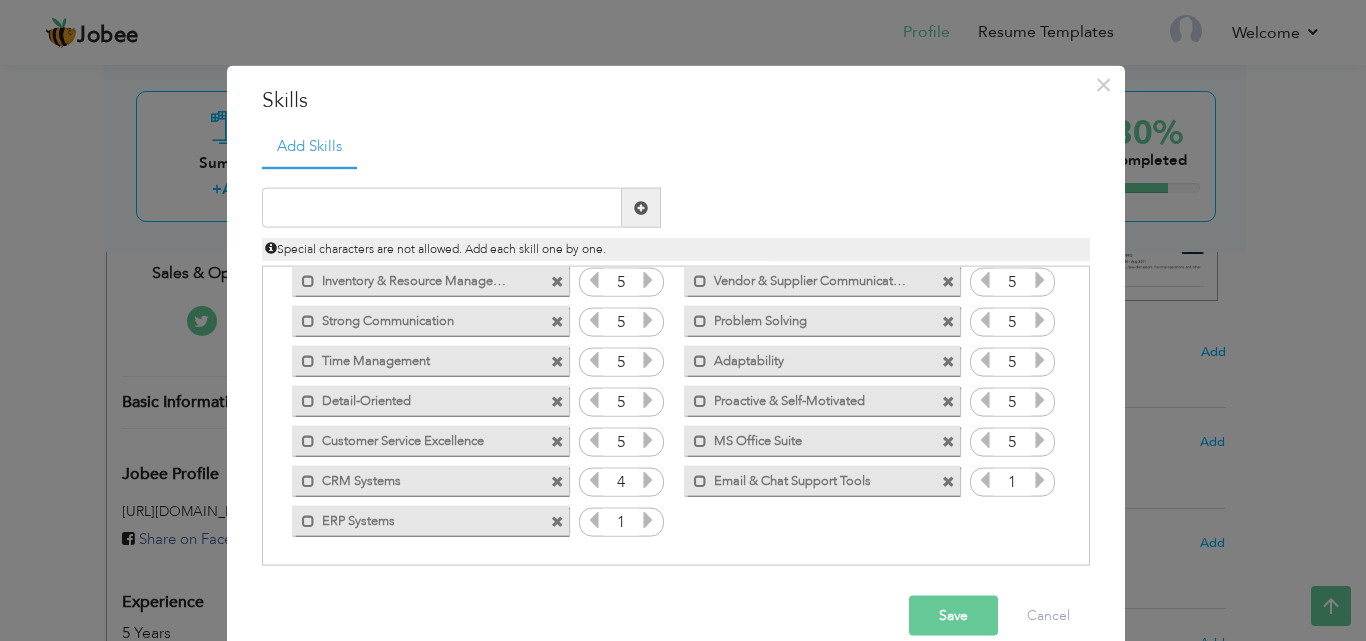 click at bounding box center (648, 480) 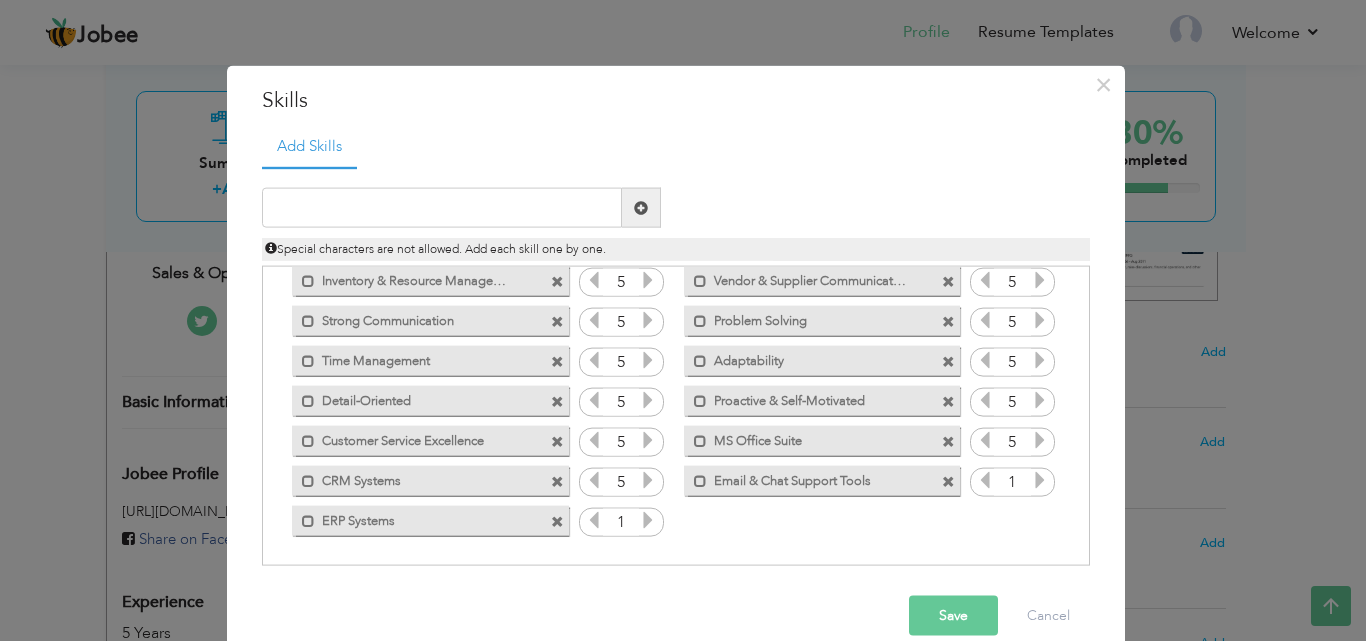drag, startPoint x: 642, startPoint y: 481, endPoint x: 642, endPoint y: 524, distance: 43 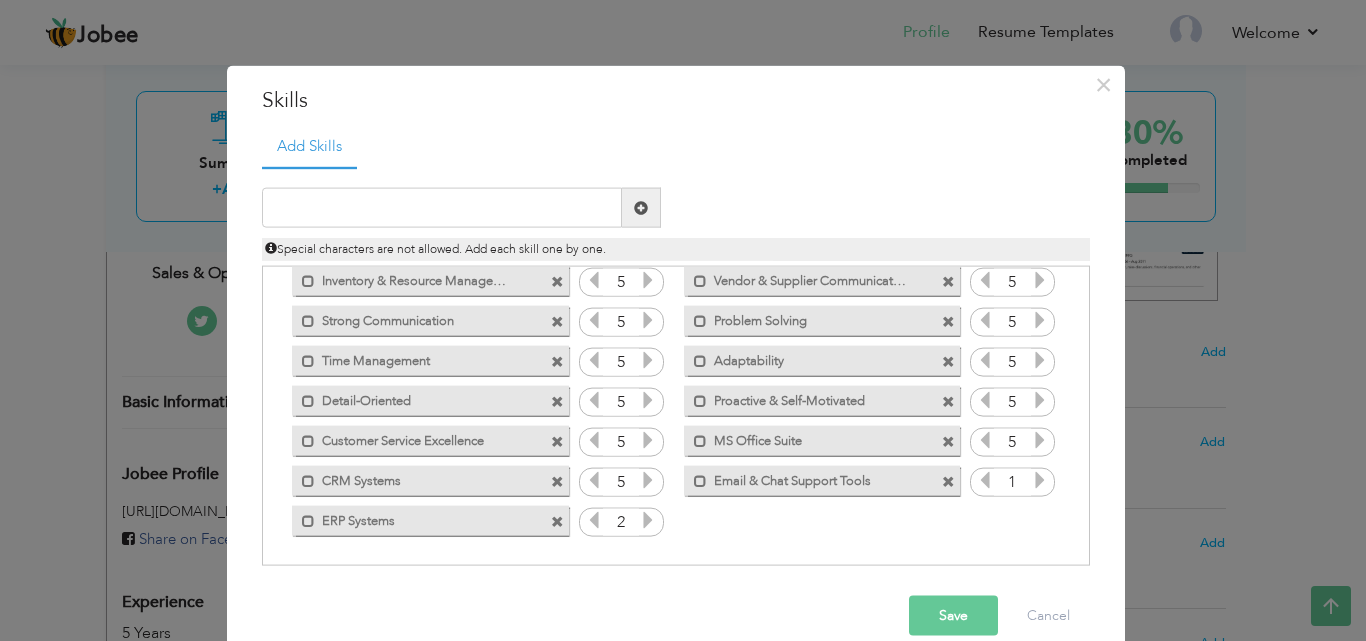 click at bounding box center (648, 520) 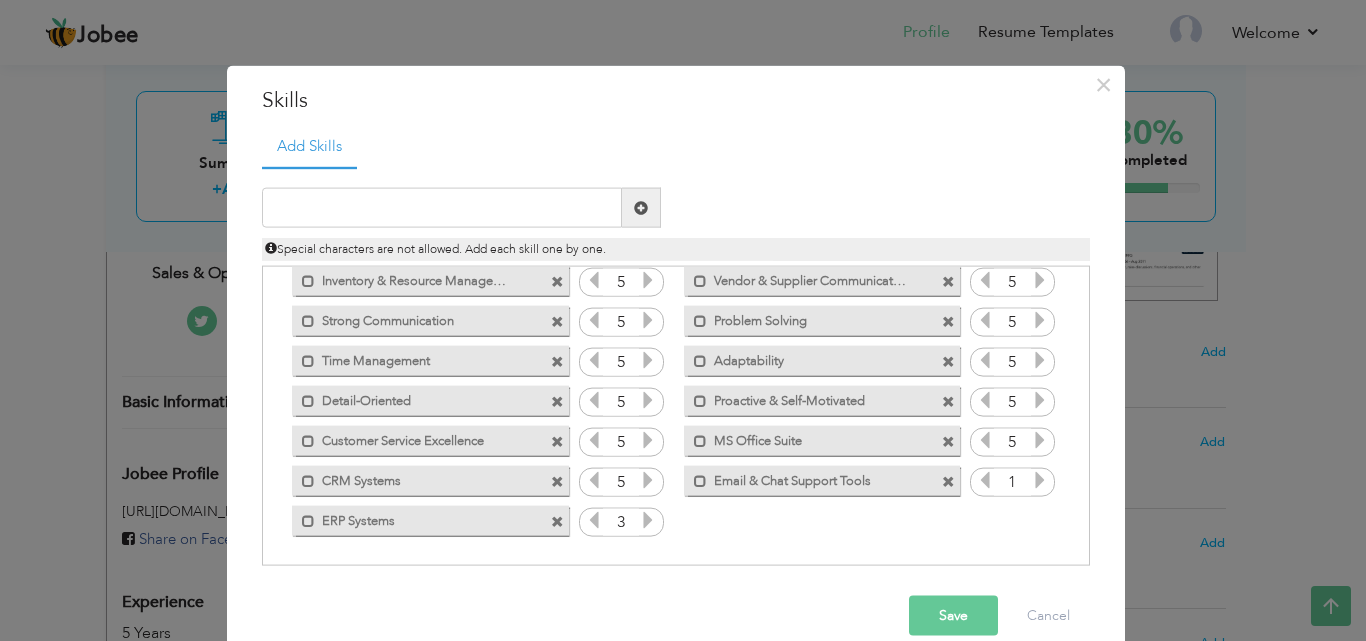 click at bounding box center (648, 520) 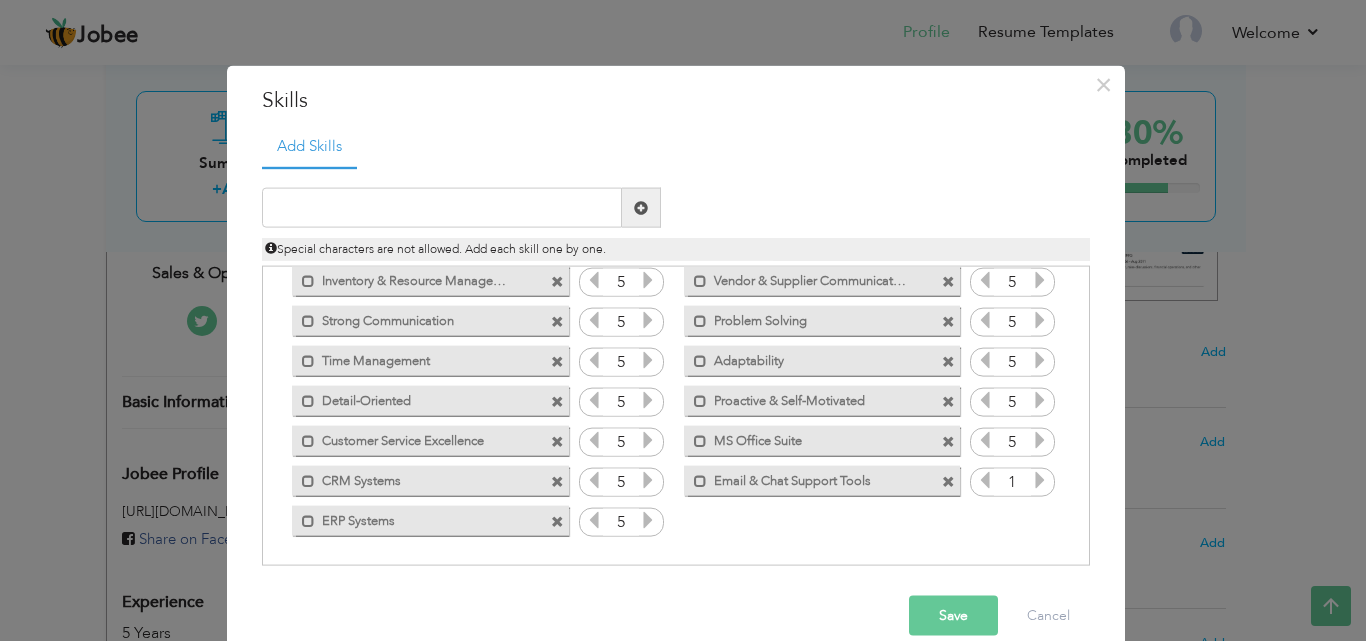 click at bounding box center [648, 520] 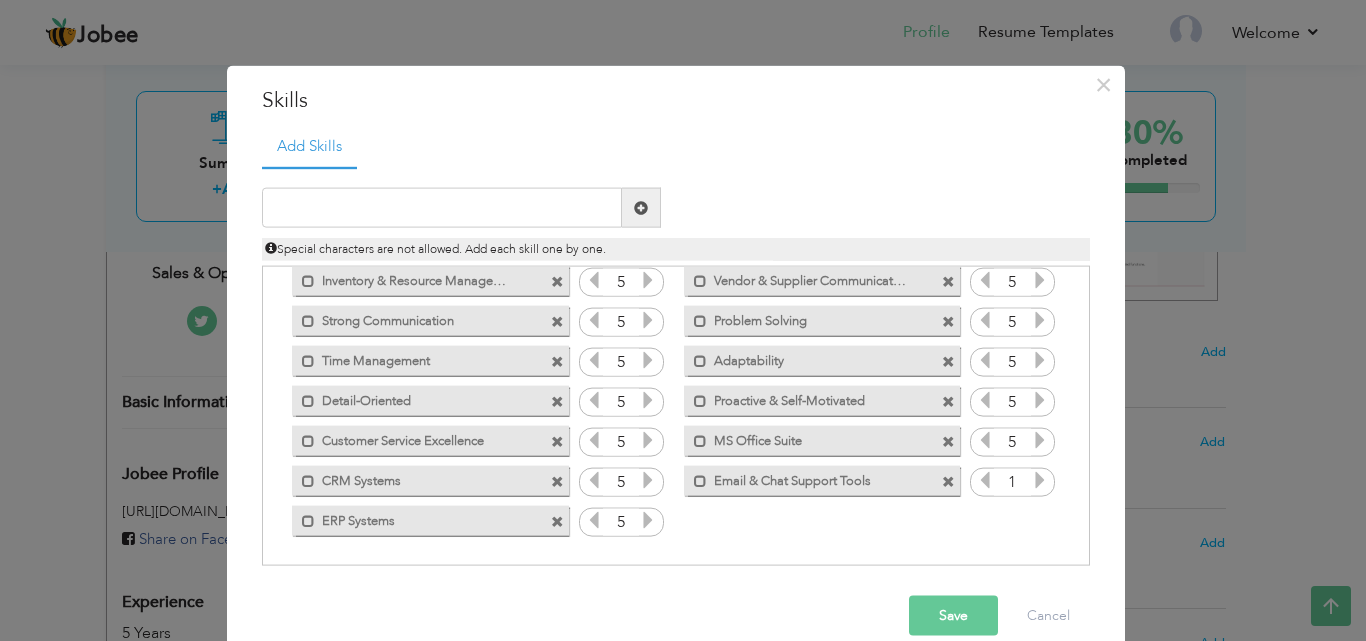 click at bounding box center (1040, 480) 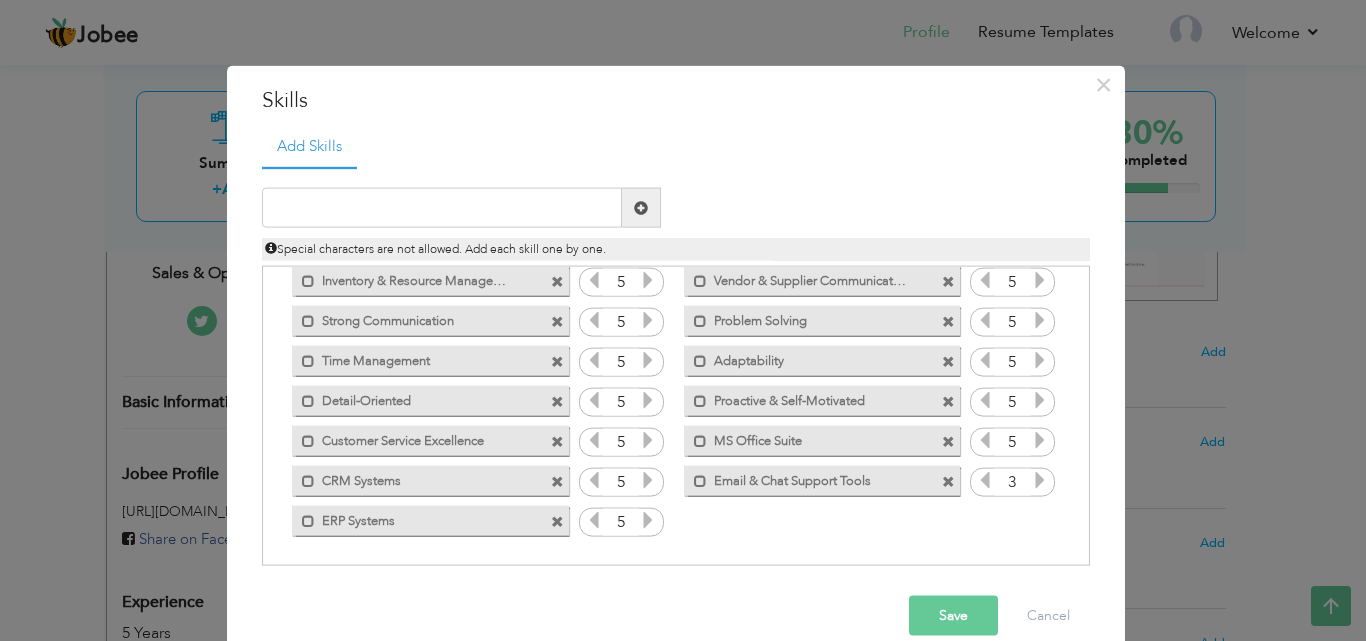 click at bounding box center [1040, 480] 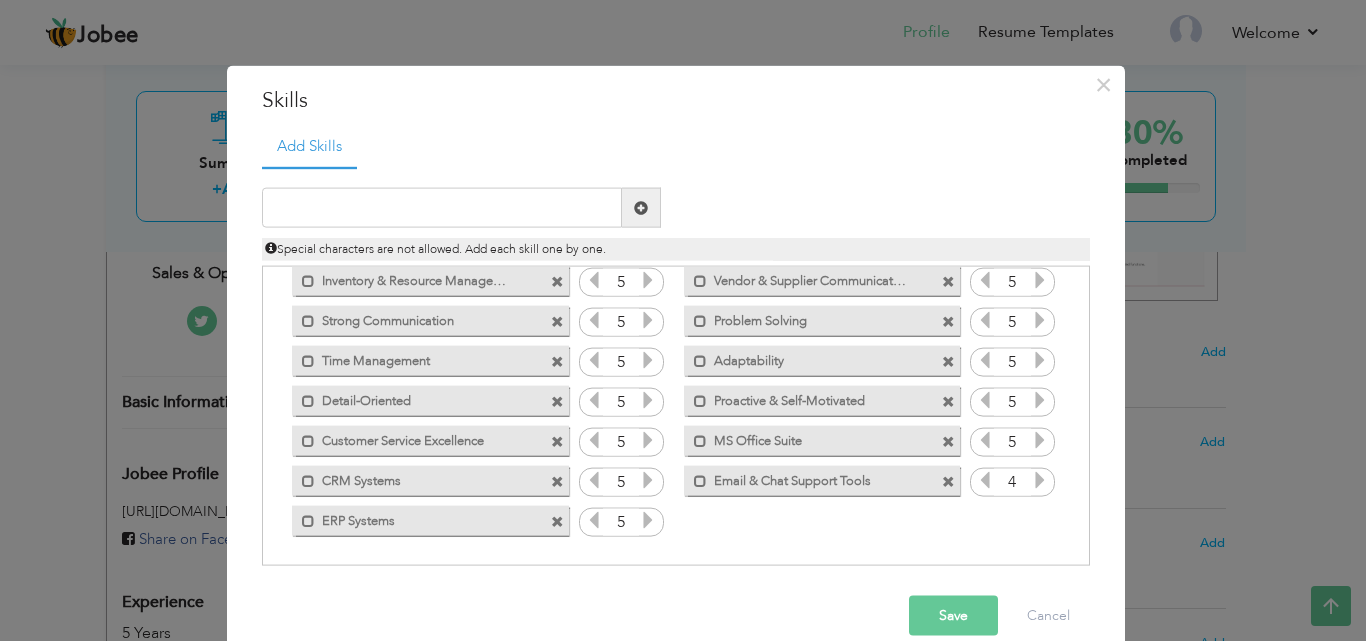 click at bounding box center [1040, 480] 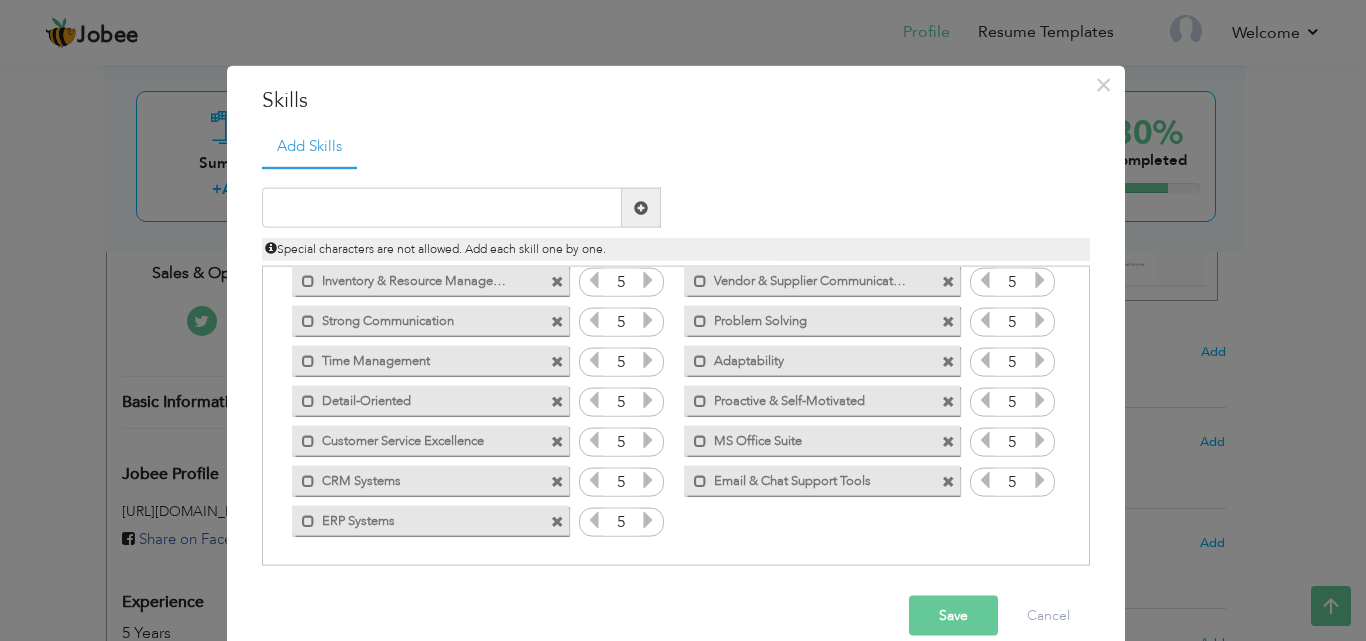 drag, startPoint x: 1029, startPoint y: 486, endPoint x: 930, endPoint y: 621, distance: 167.40968 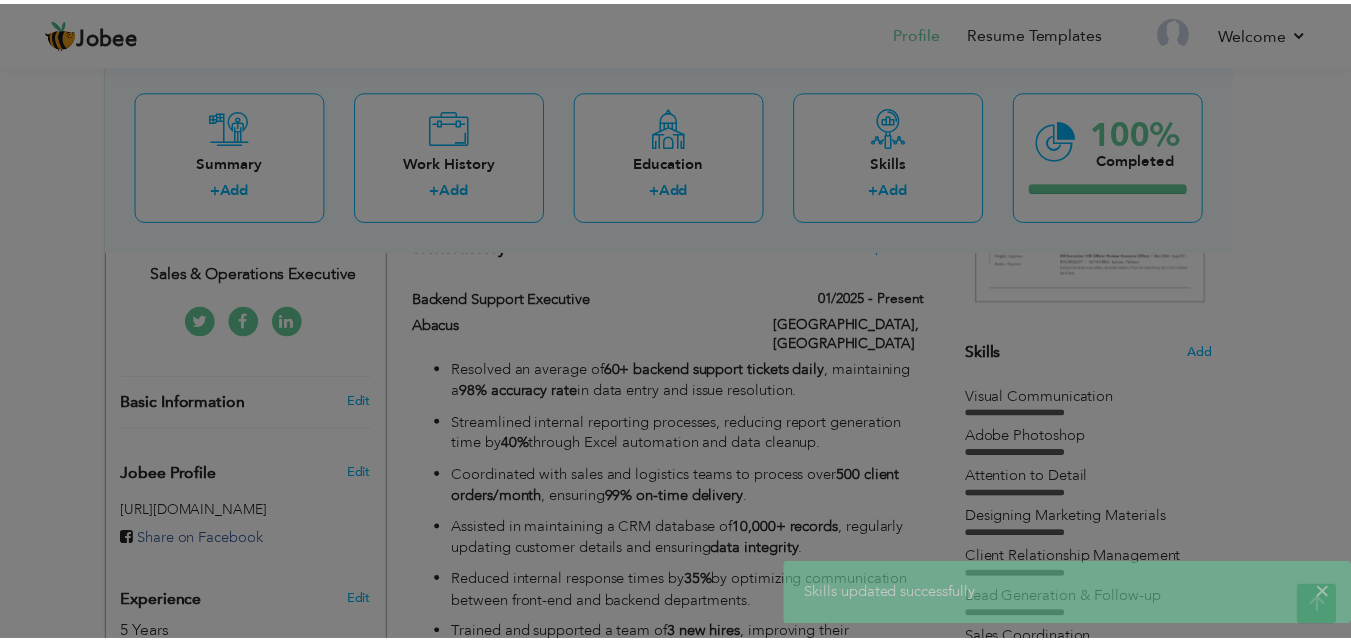 scroll, scrollTop: 0, scrollLeft: 0, axis: both 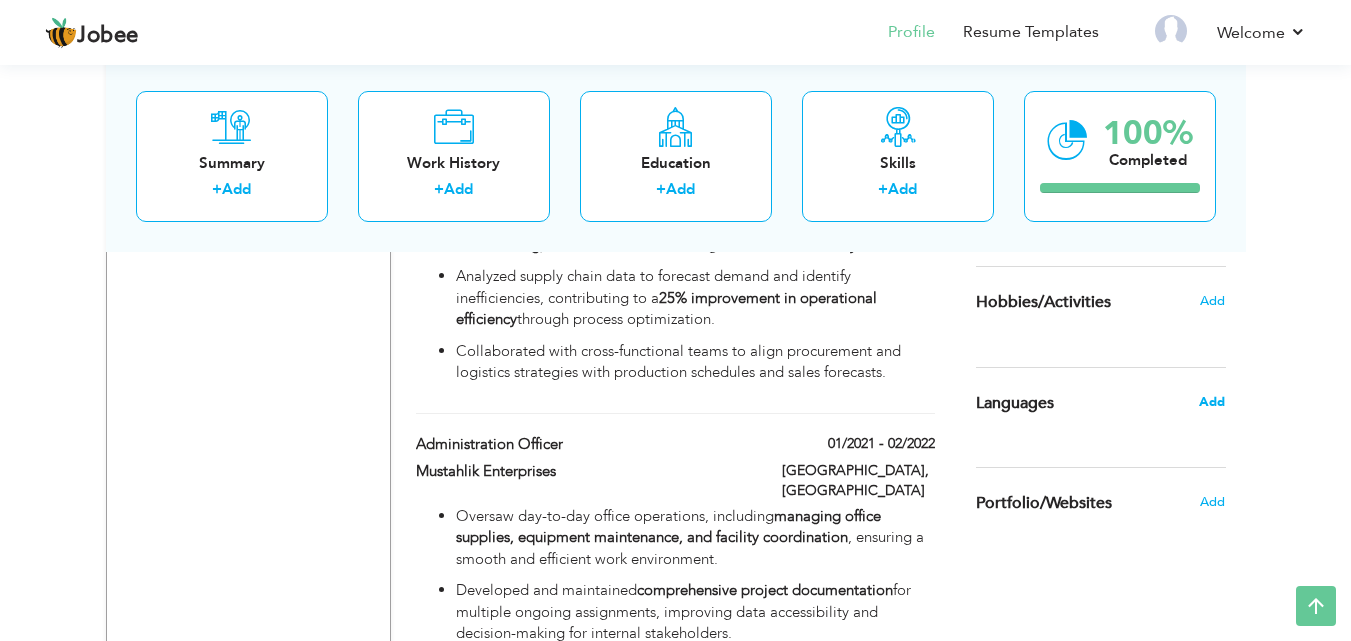 click on "Add" at bounding box center [1212, 402] 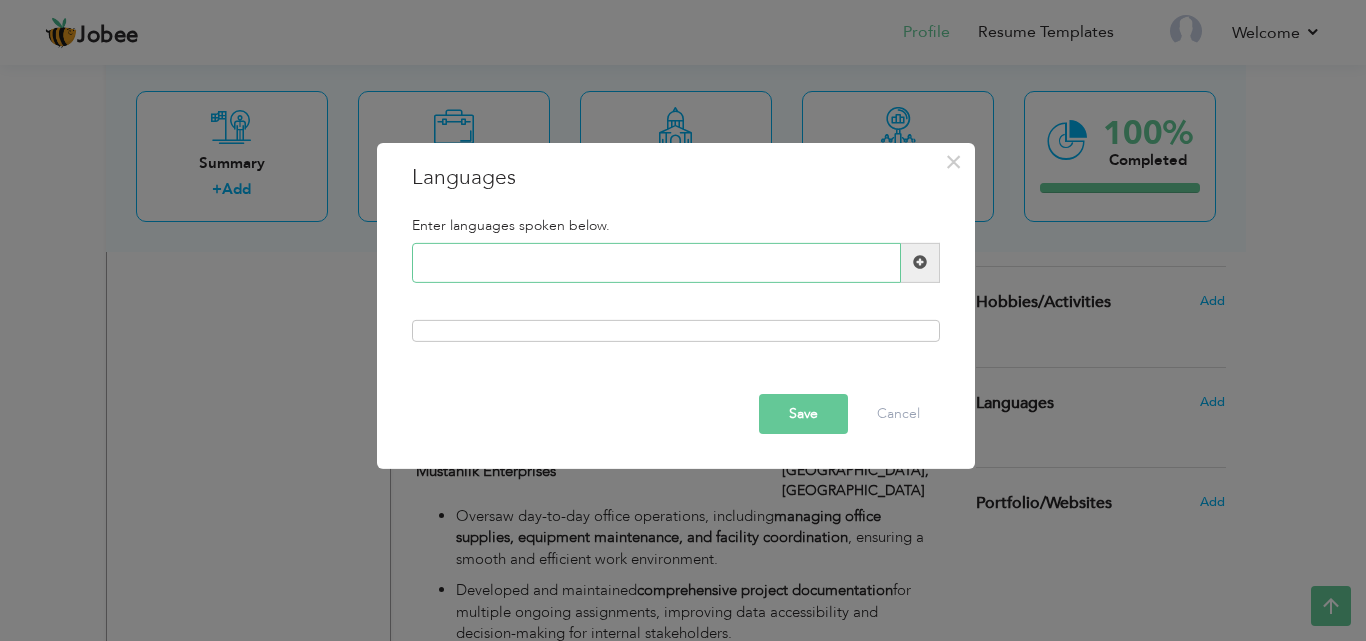 type on "e" 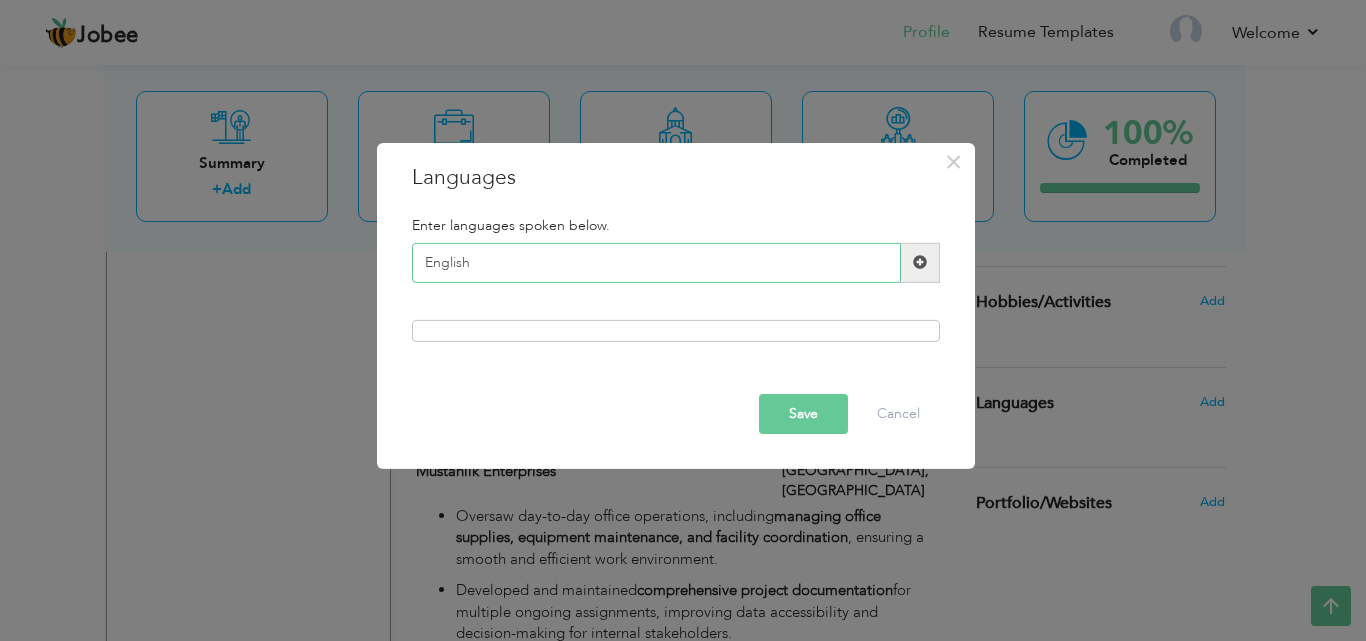 type on "English" 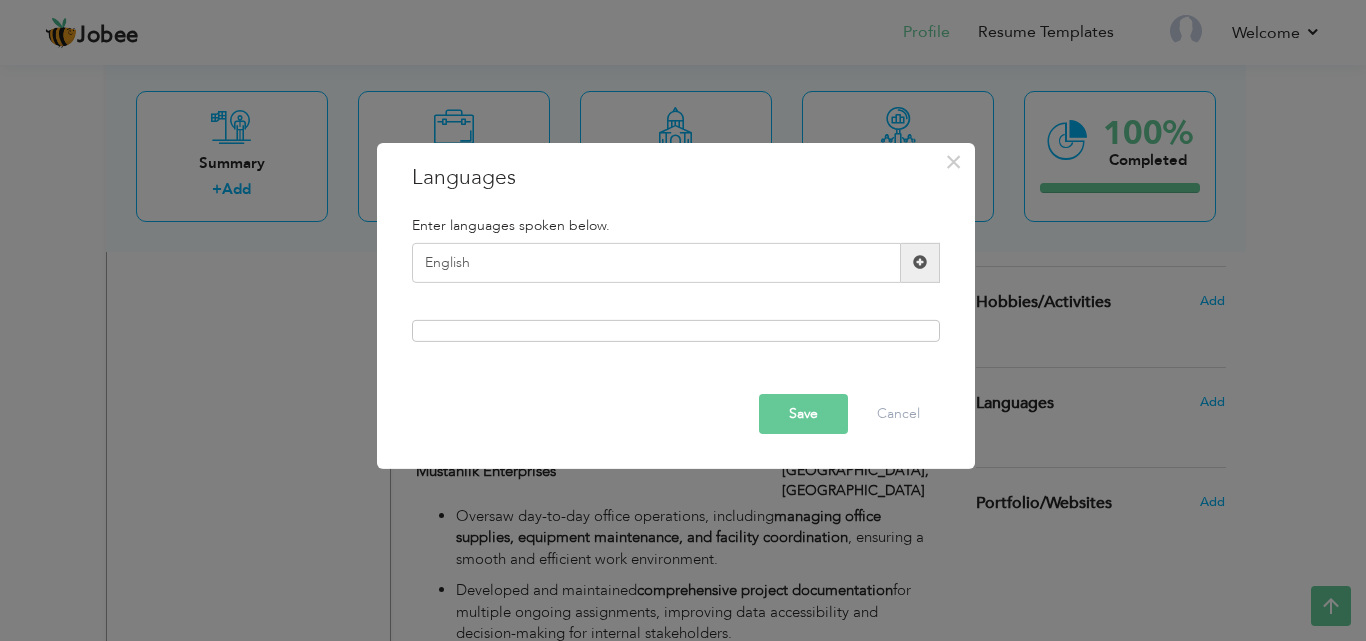 click at bounding box center (920, 262) 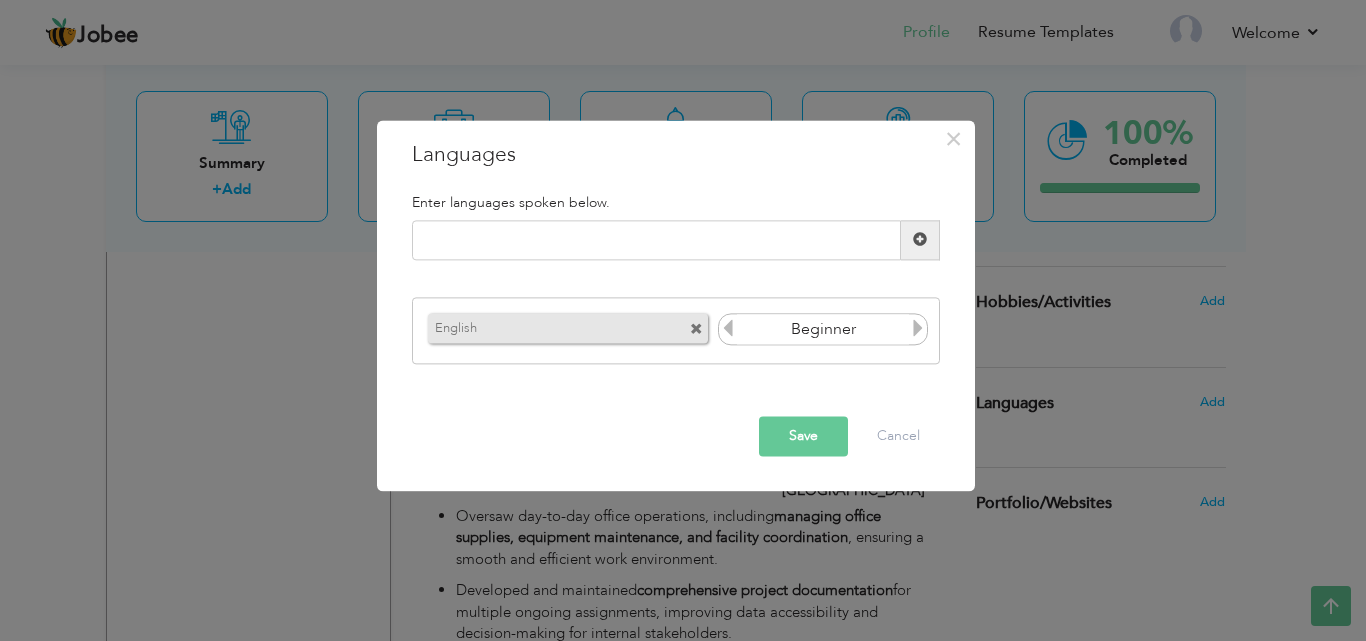 click at bounding box center [918, 329] 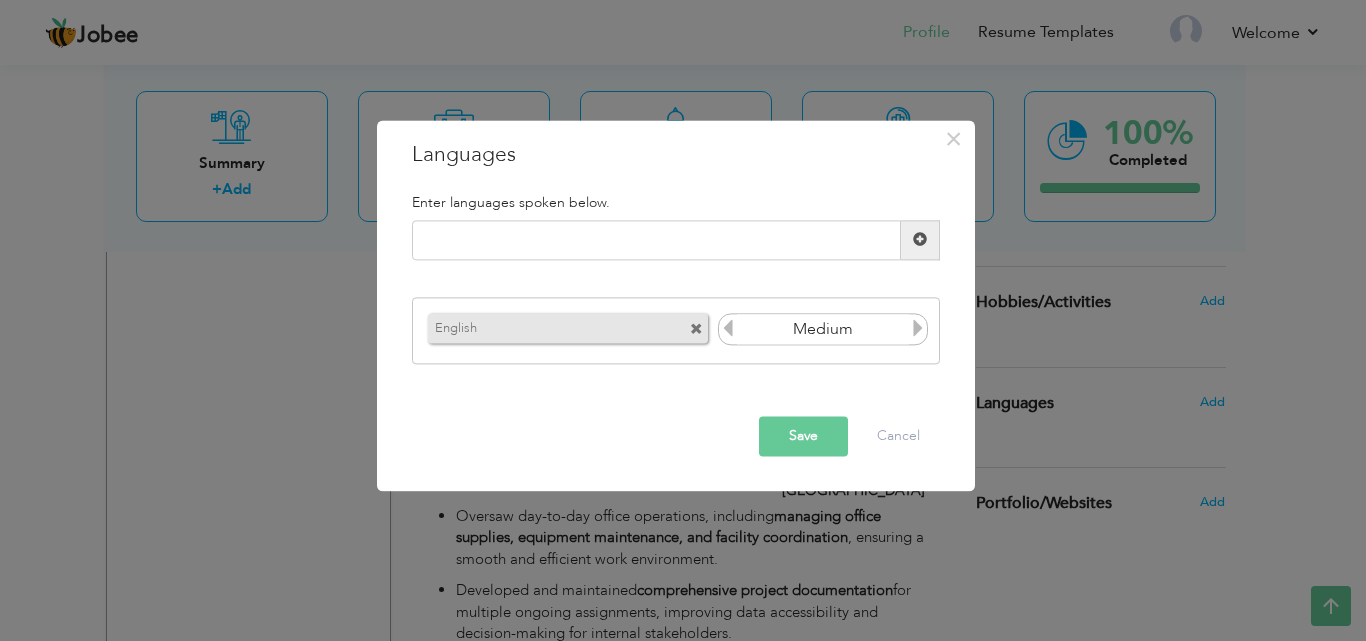 click at bounding box center (918, 329) 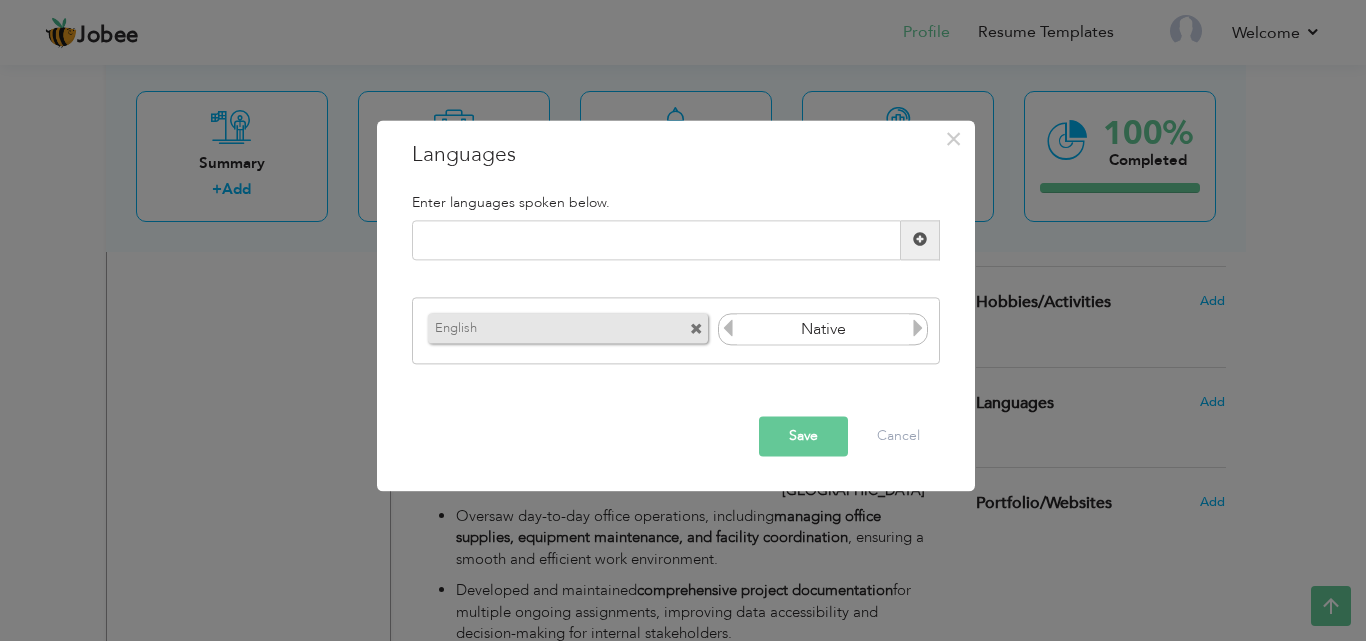 click at bounding box center (918, 329) 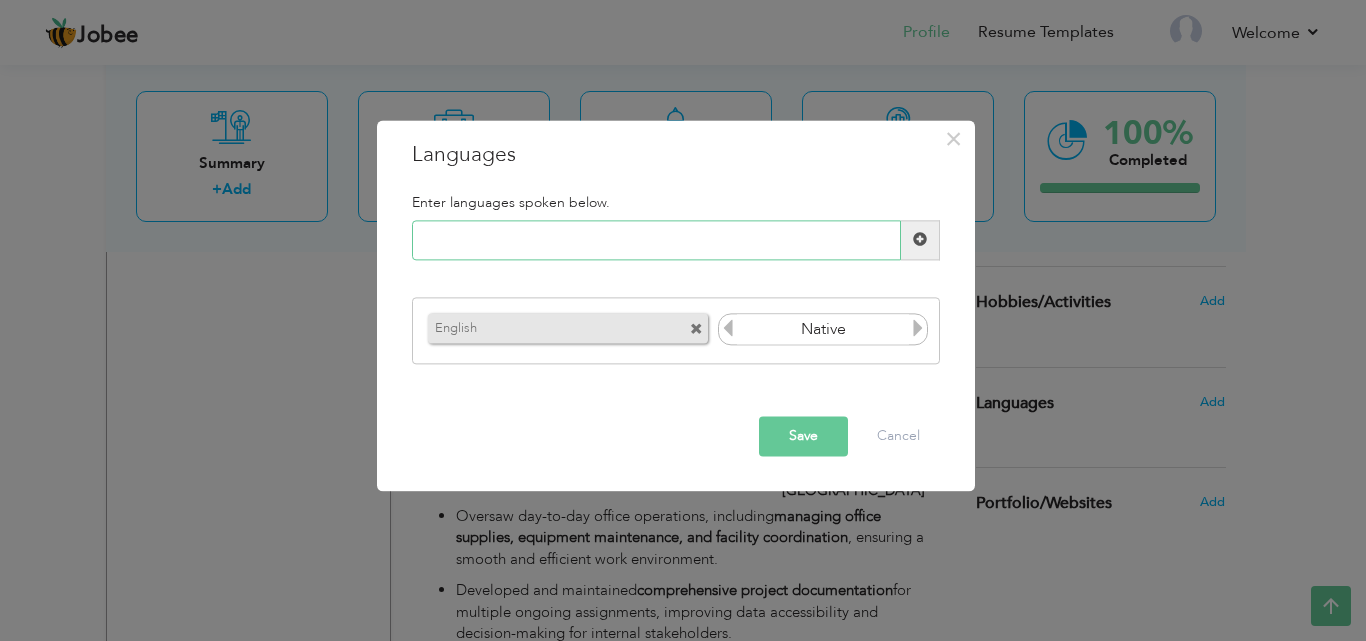click at bounding box center (656, 240) 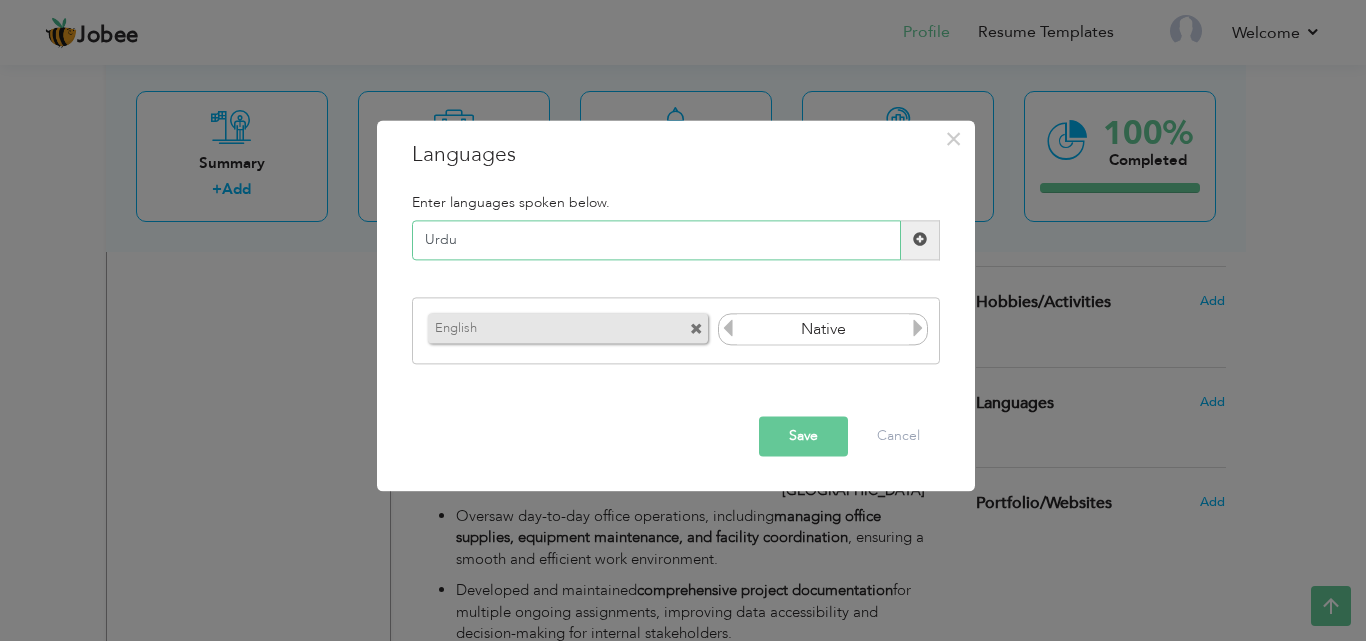 type on "Urdu" 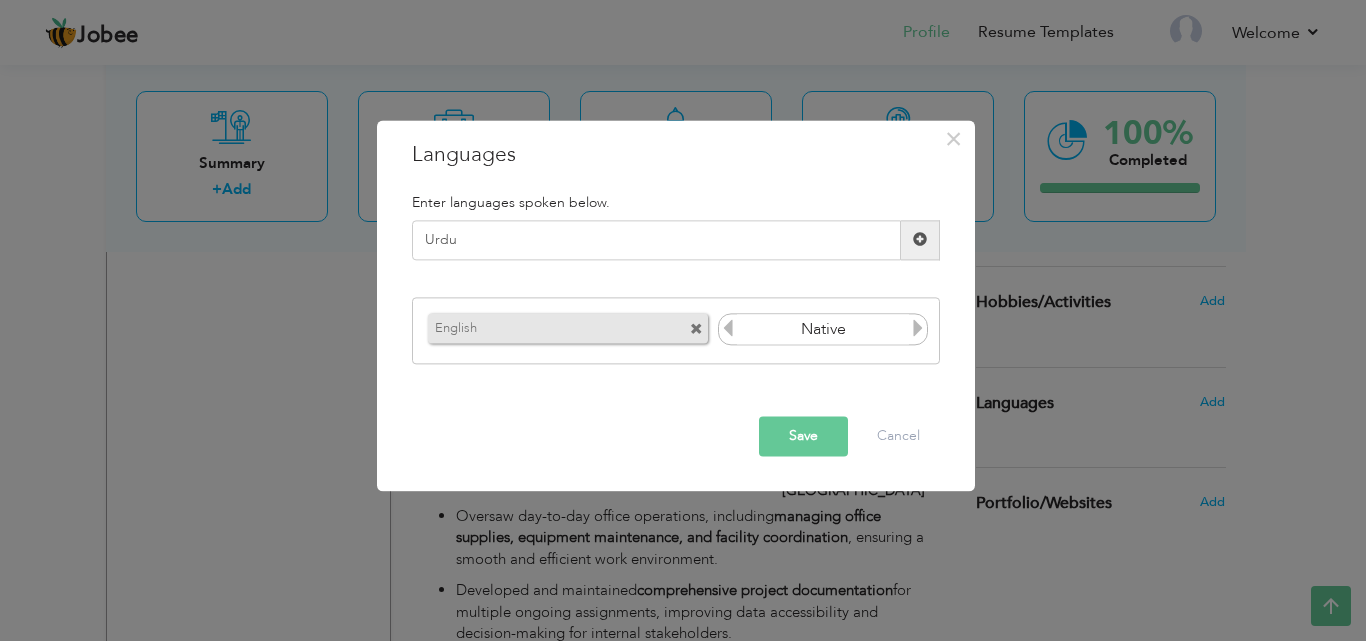 click at bounding box center [920, 240] 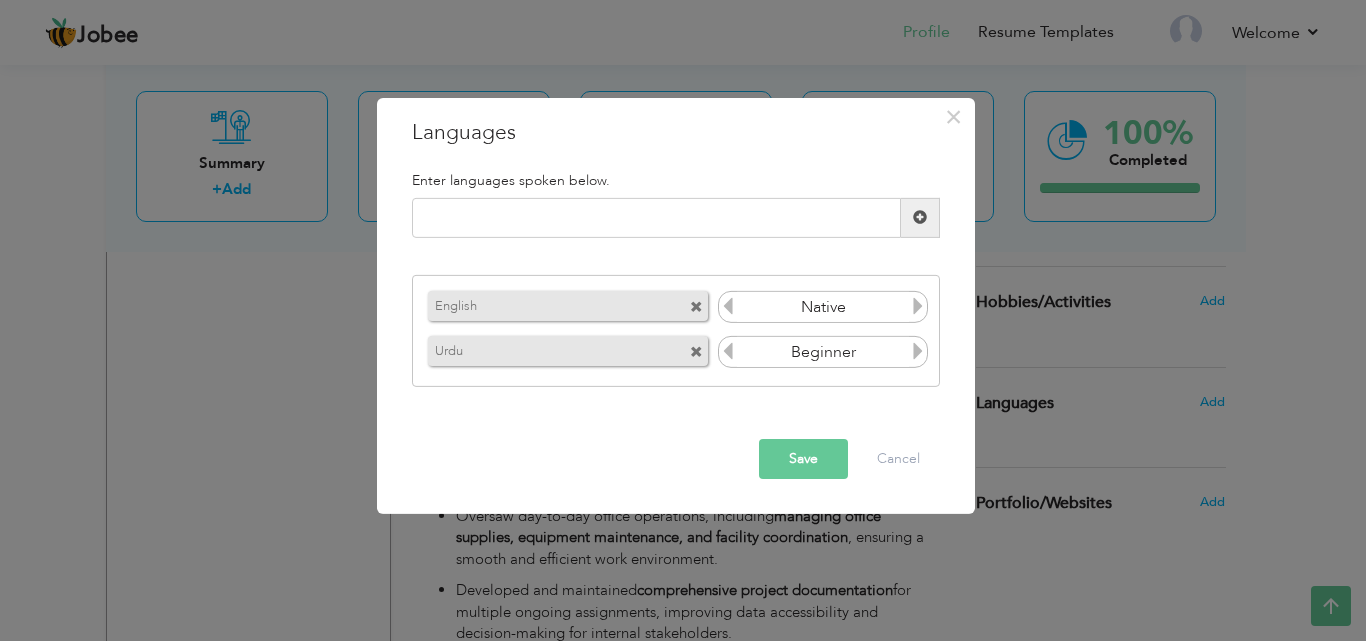 click on "Please enter a valid language." at bounding box center [676, 226] 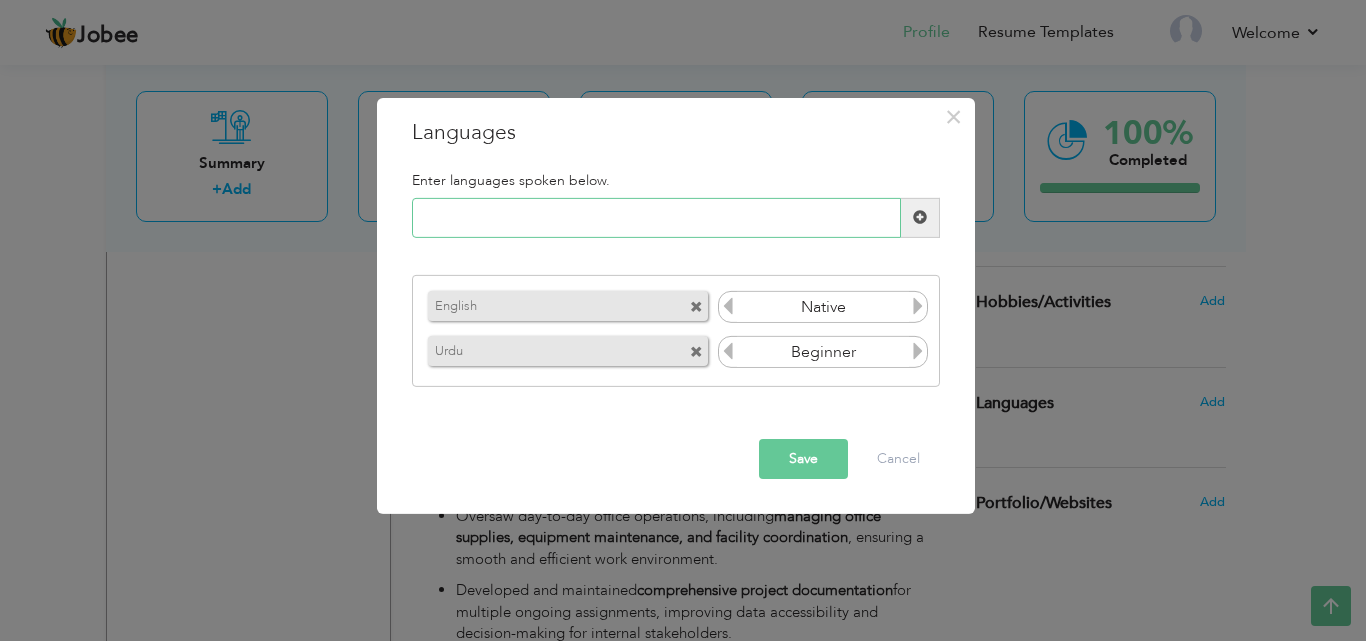 click at bounding box center [656, 218] 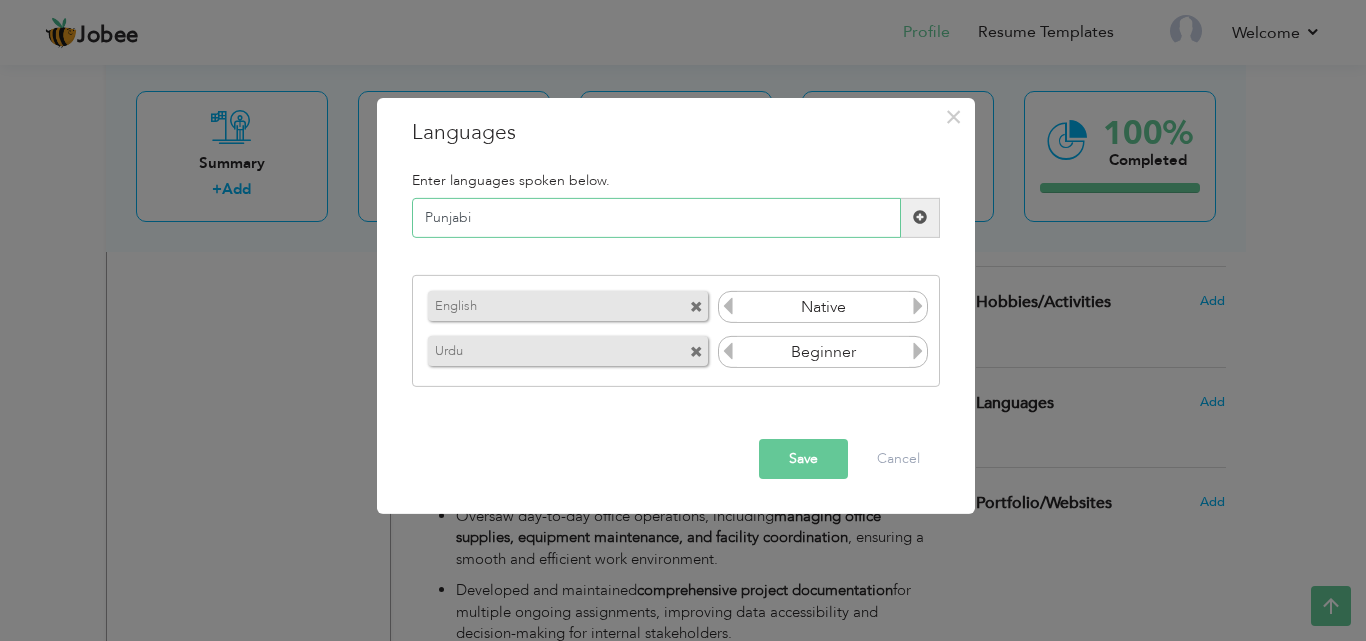 type on "Punjabi" 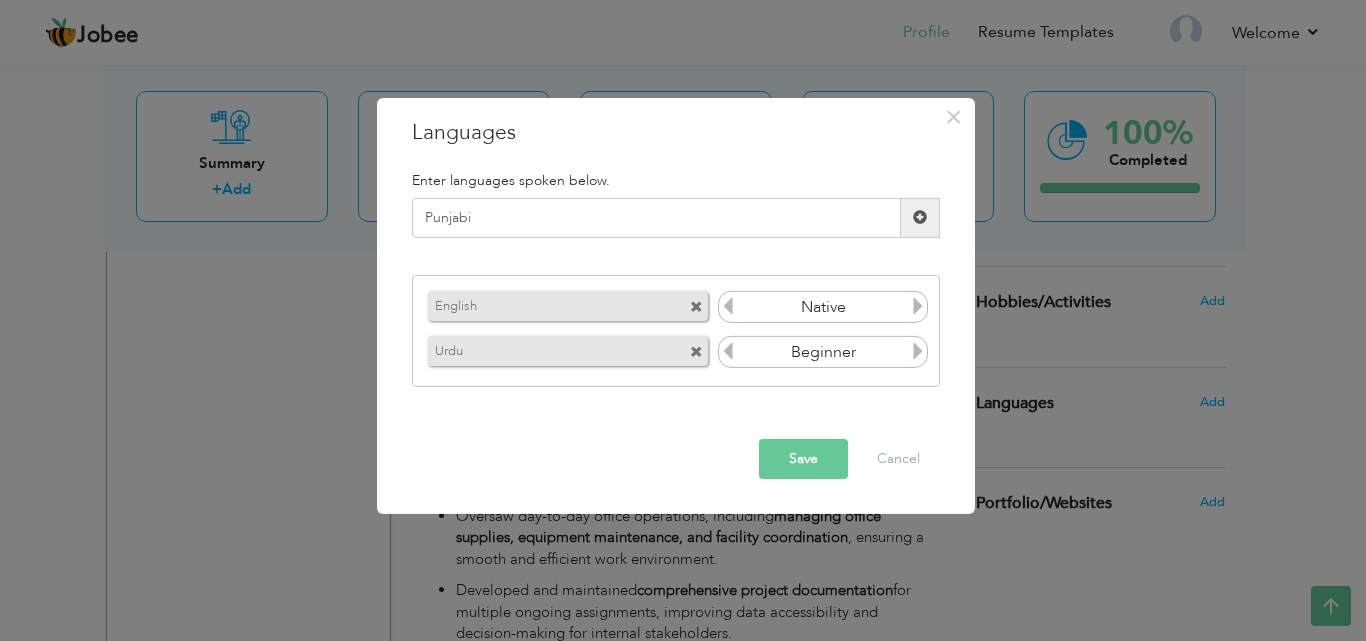 click at bounding box center (920, 218) 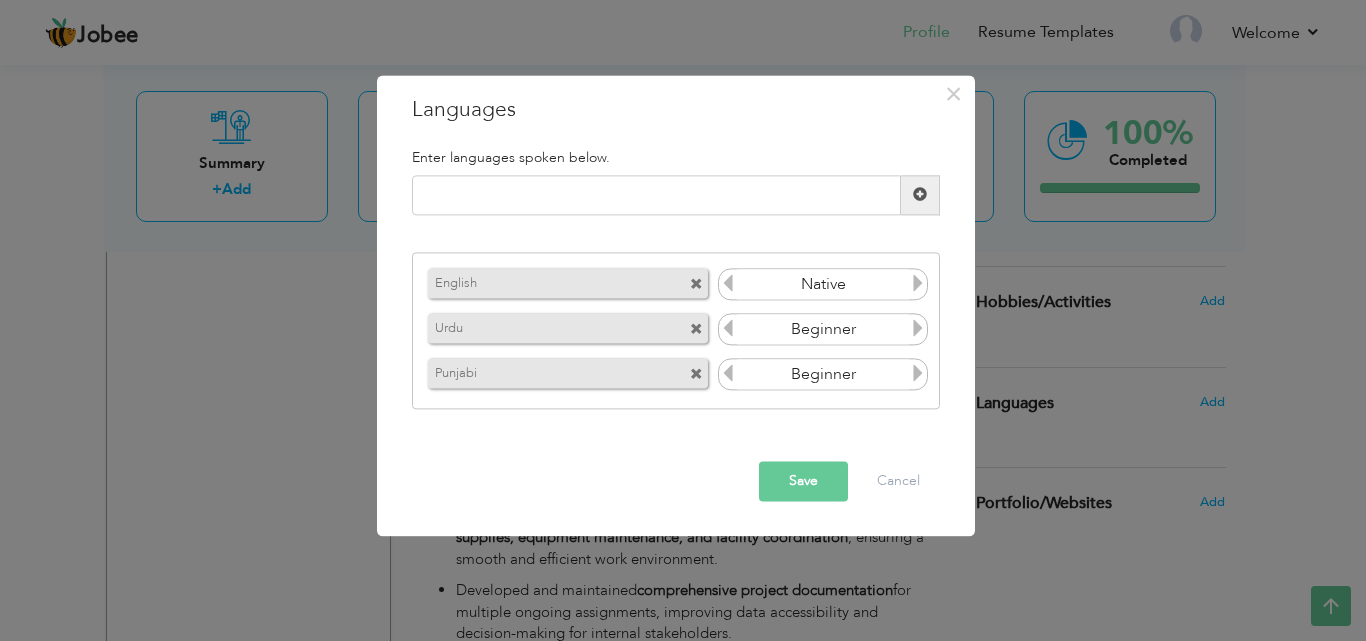 click at bounding box center (920, 195) 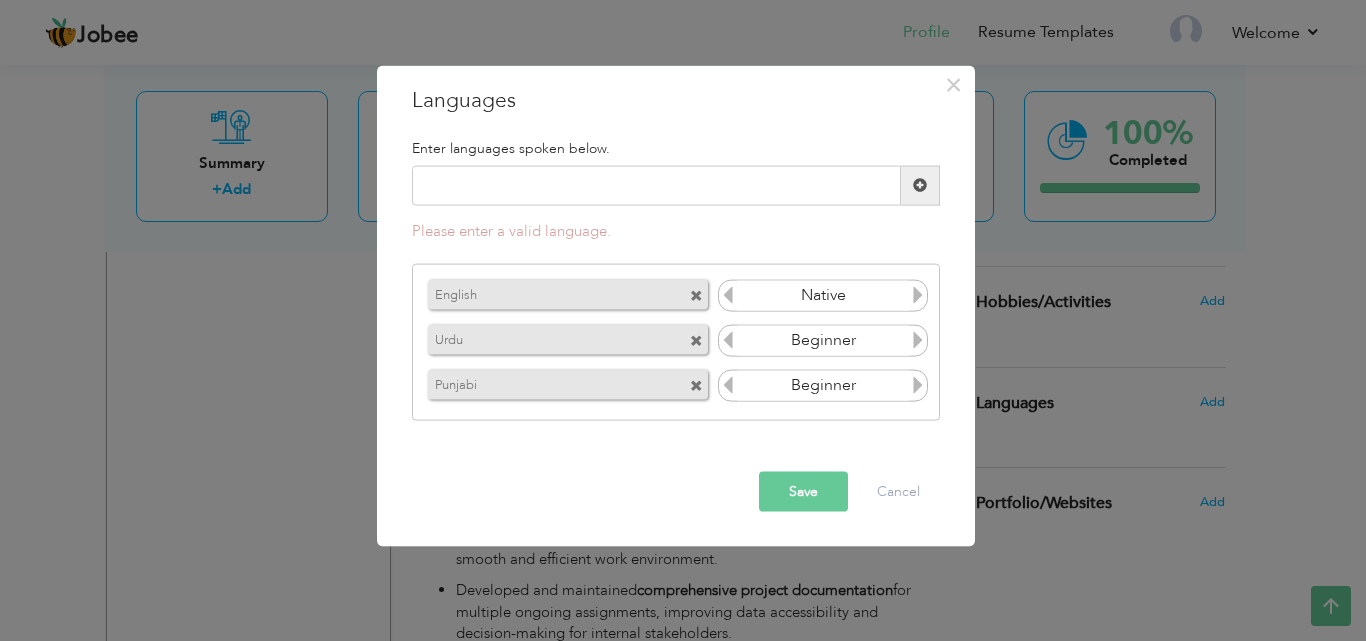 click at bounding box center [920, 185] 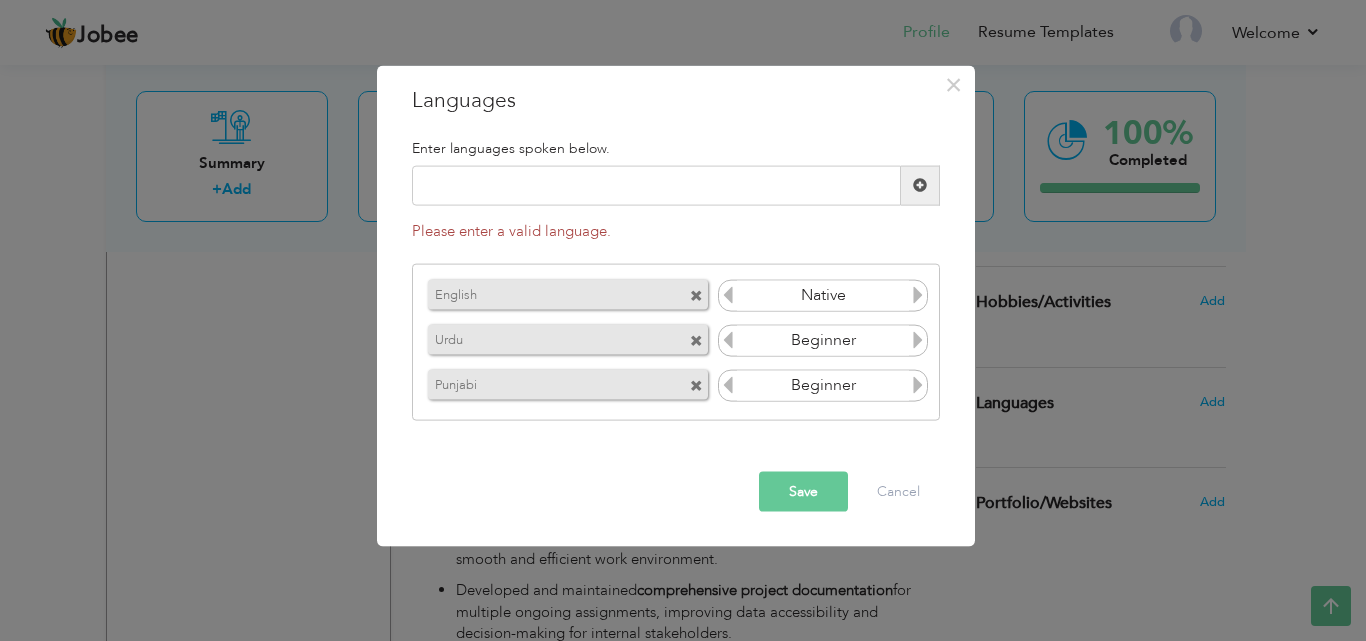 click at bounding box center (920, 185) 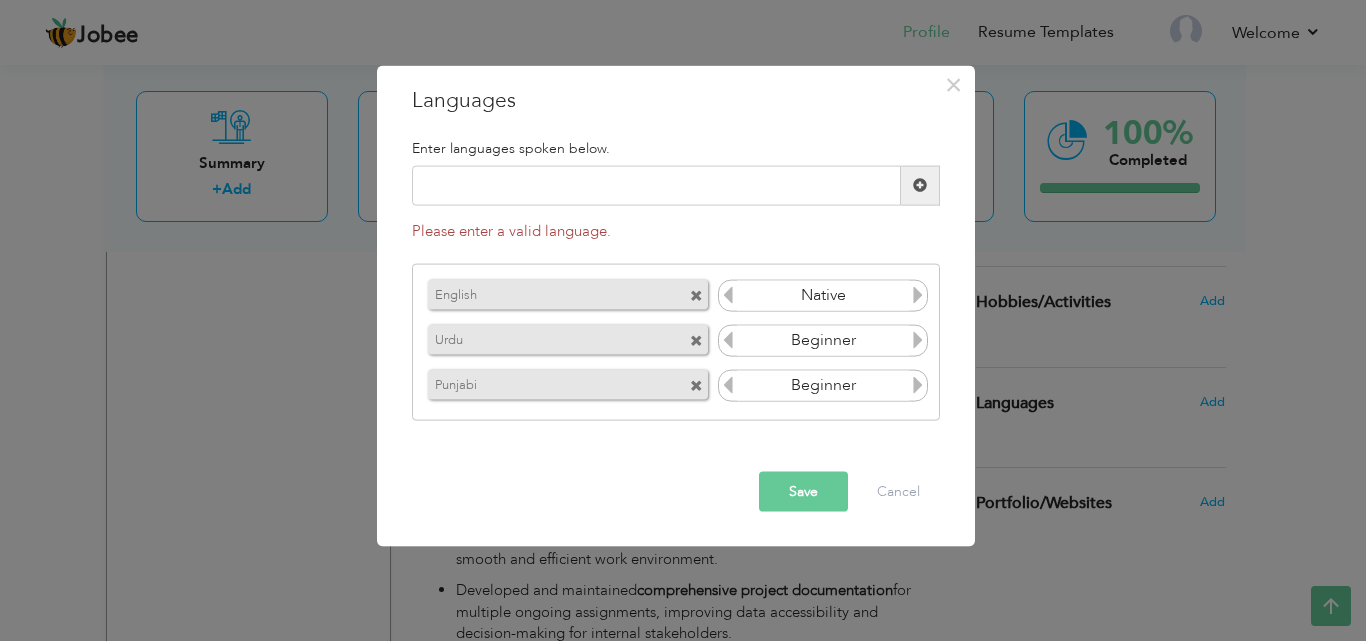 click at bounding box center [918, 340] 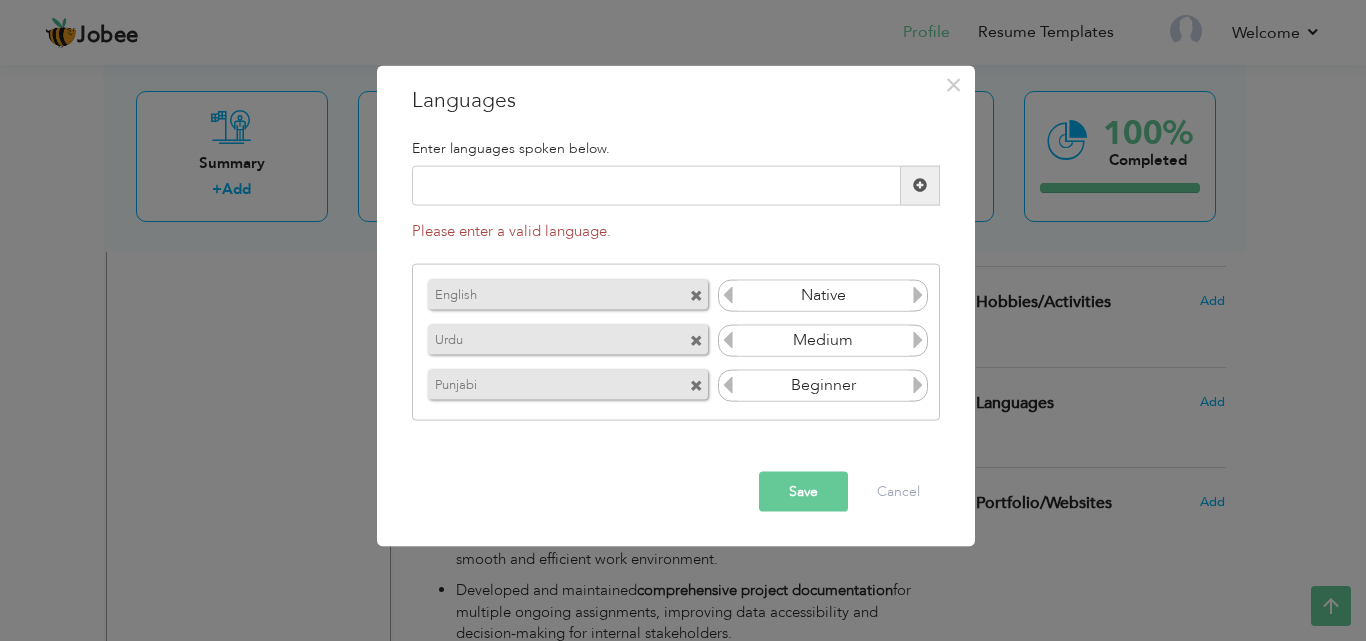 click at bounding box center [918, 340] 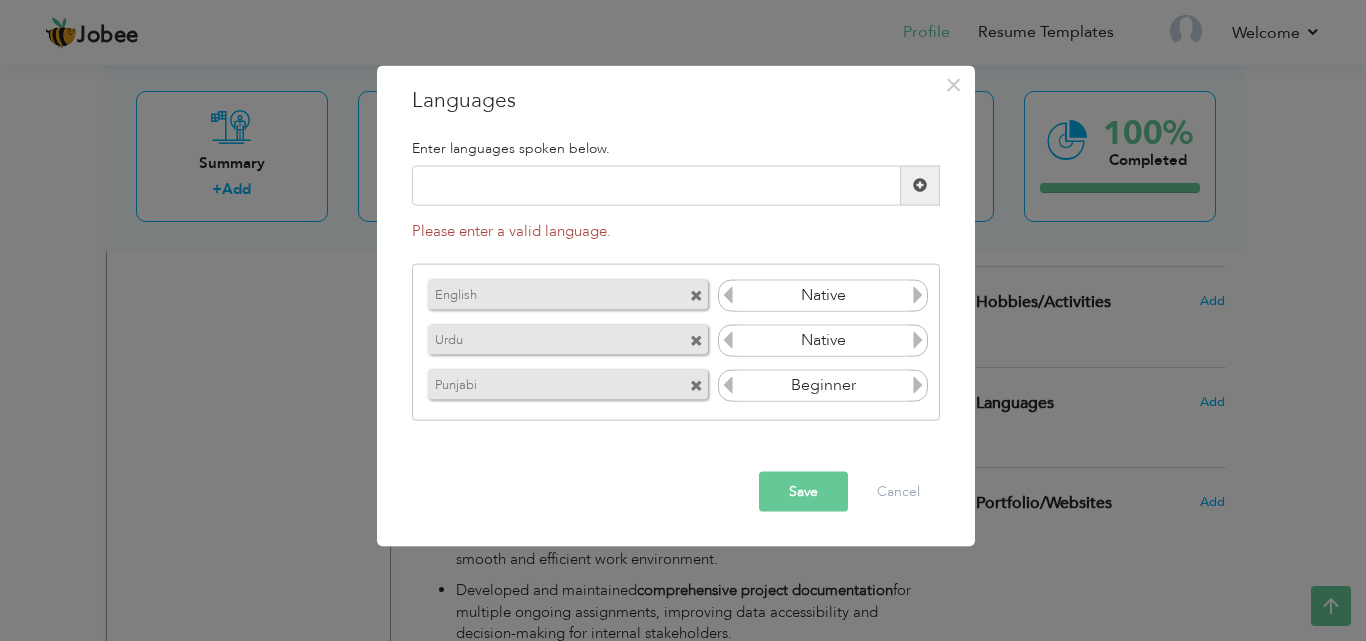 click at bounding box center (918, 340) 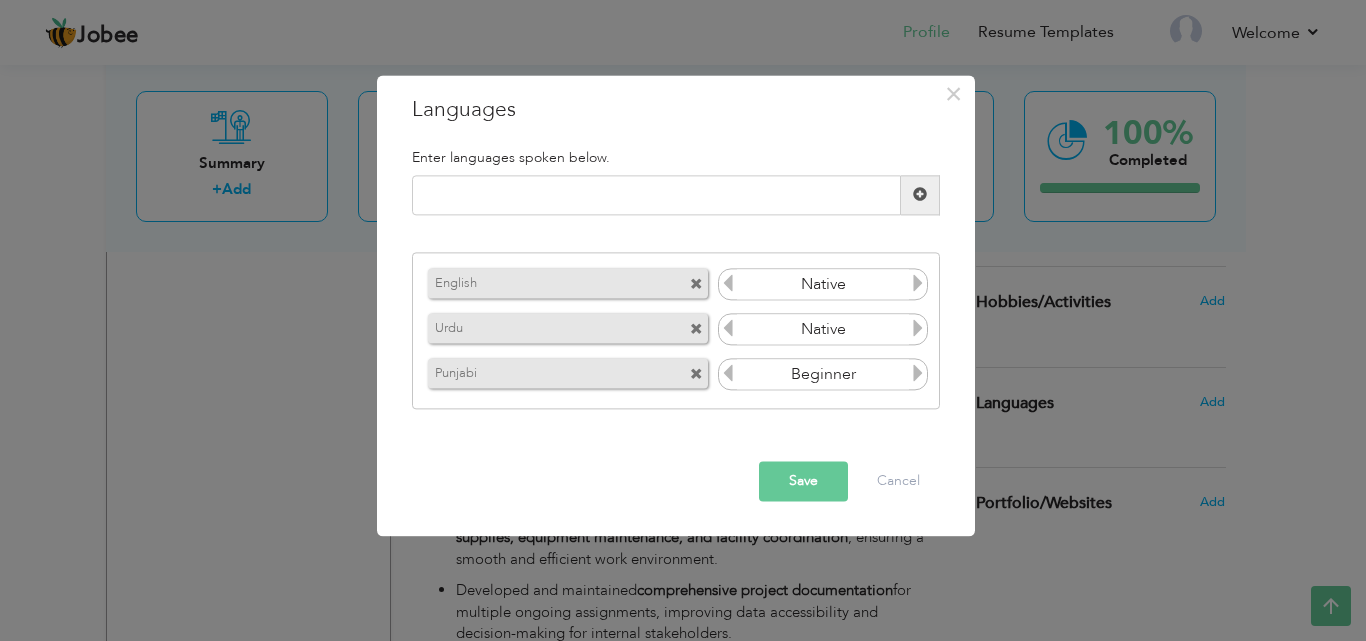 click at bounding box center [918, 329] 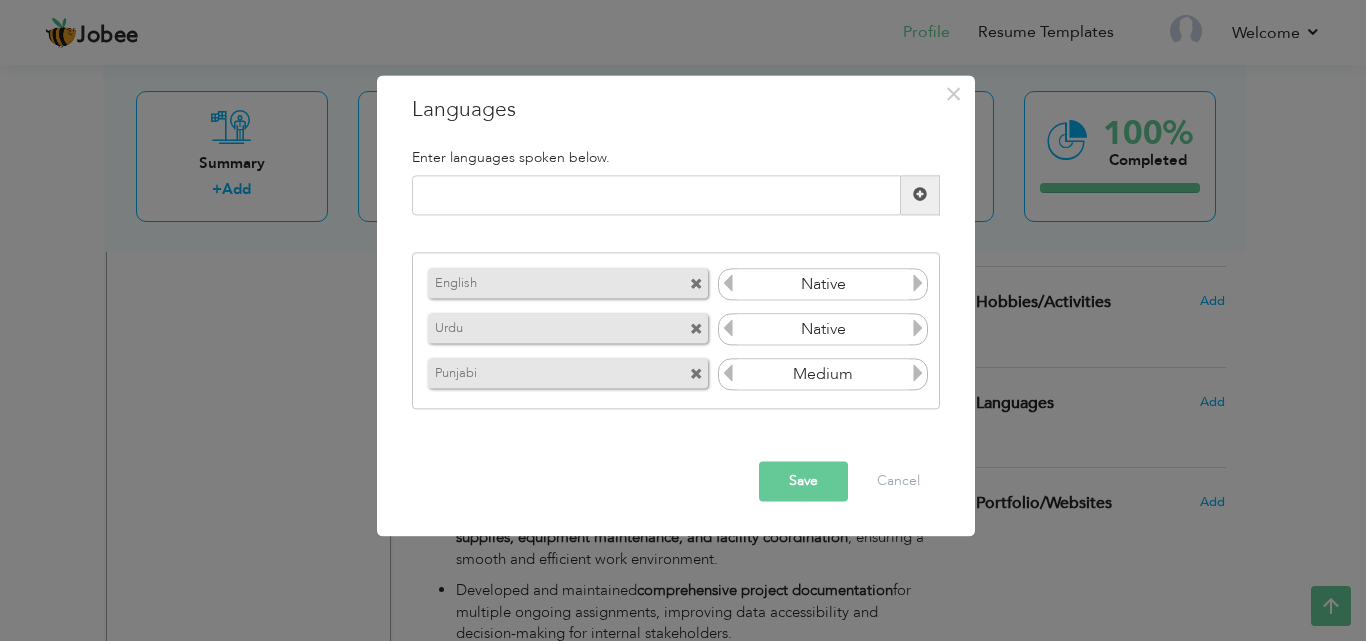 click at bounding box center (918, 374) 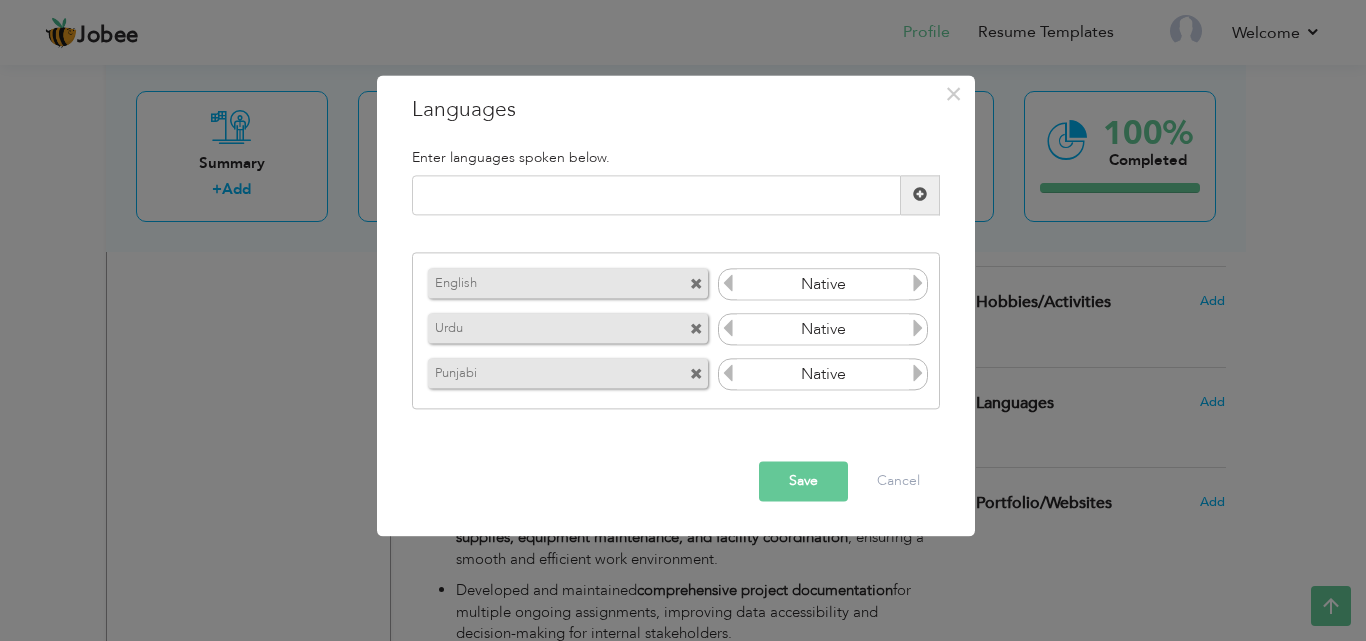 click at bounding box center [918, 374] 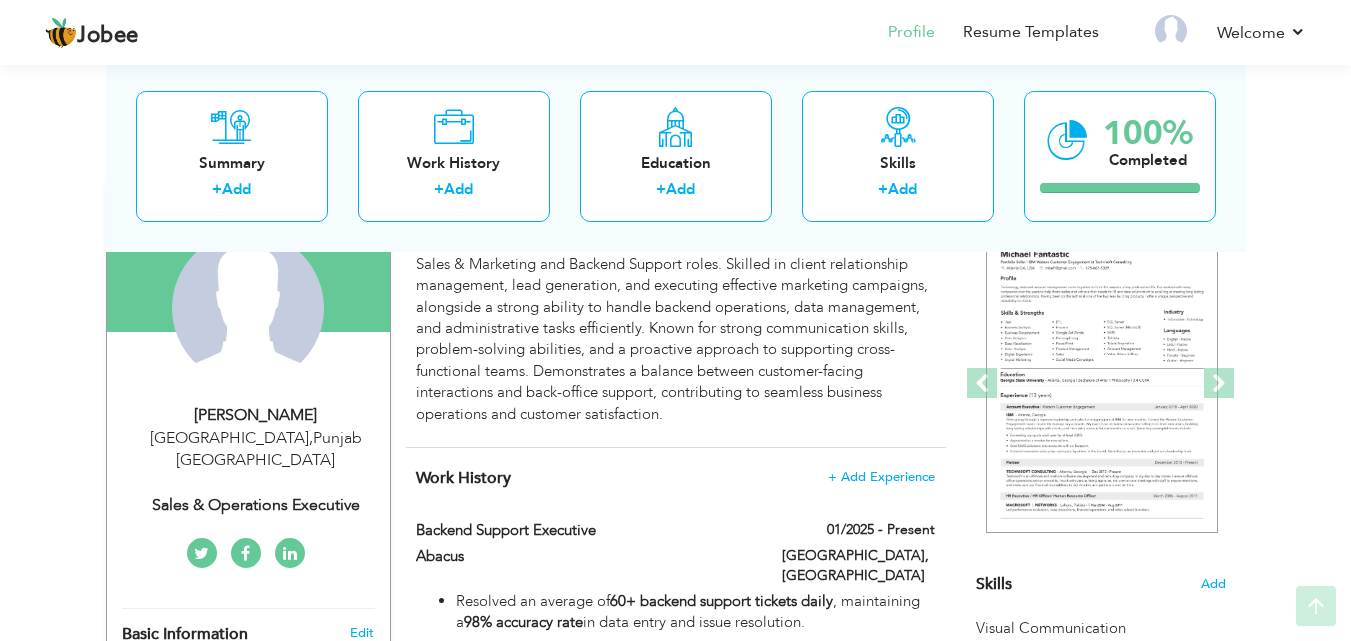 scroll, scrollTop: 217, scrollLeft: 0, axis: vertical 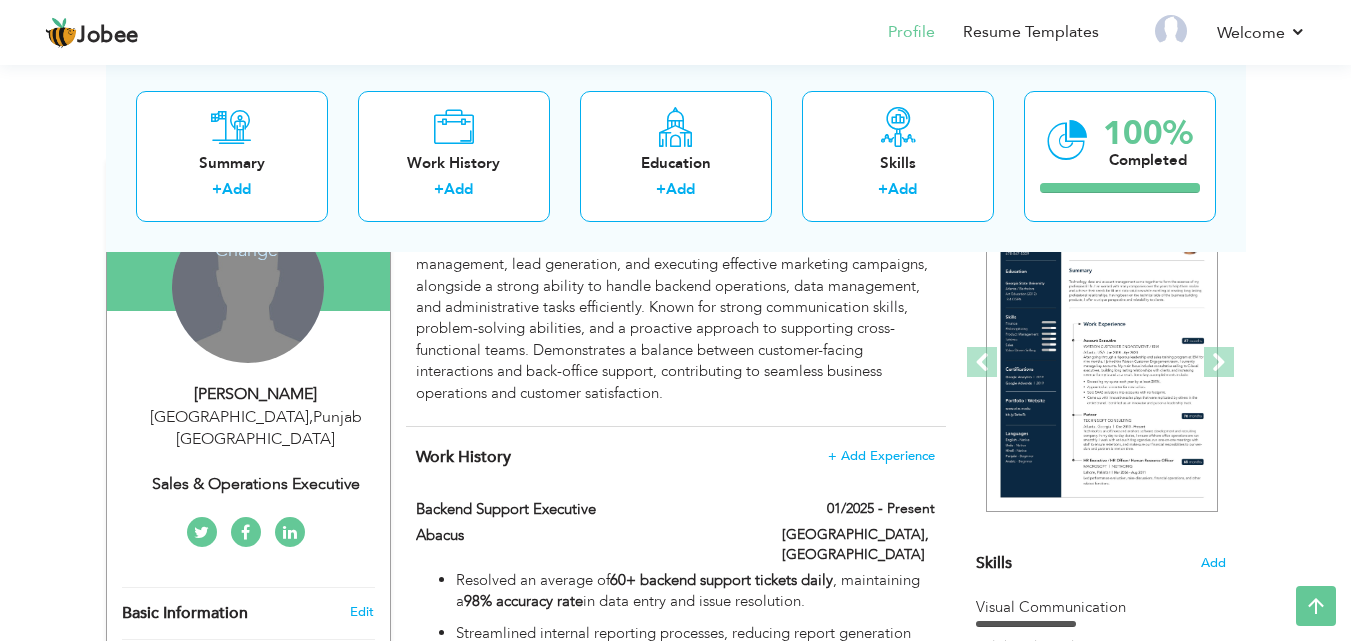 click on "Change
Remove" at bounding box center [248, 287] 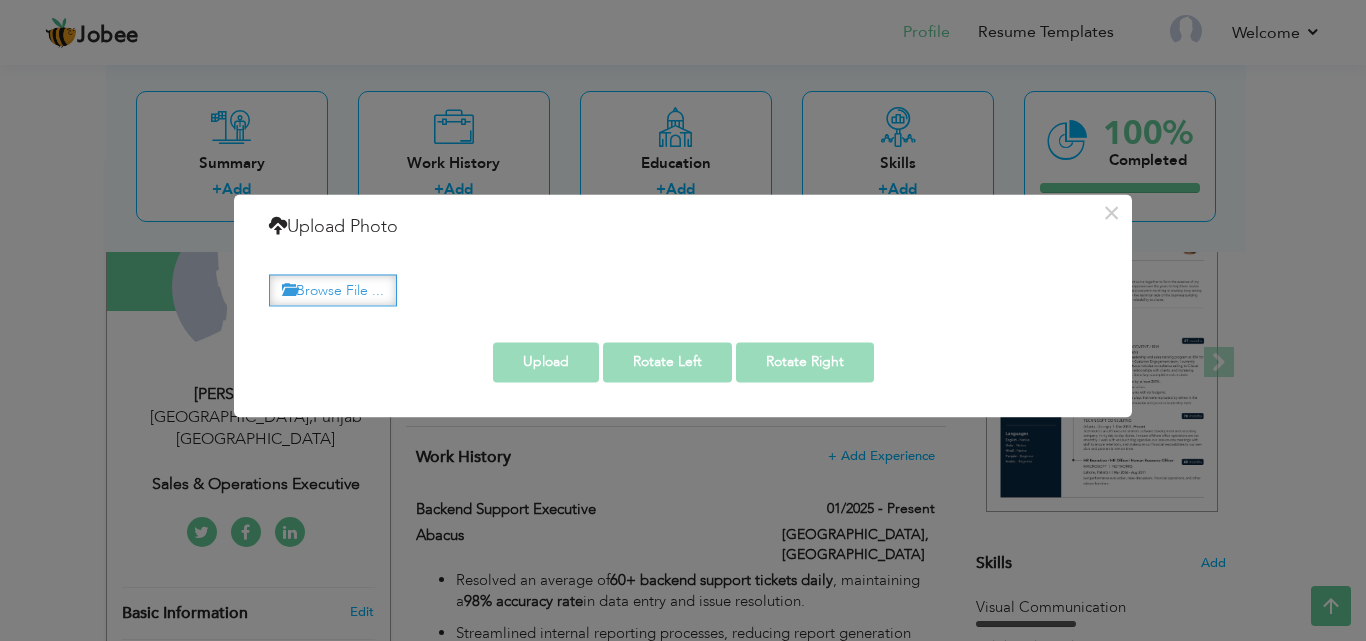 click on "Browse File ..." at bounding box center (333, 290) 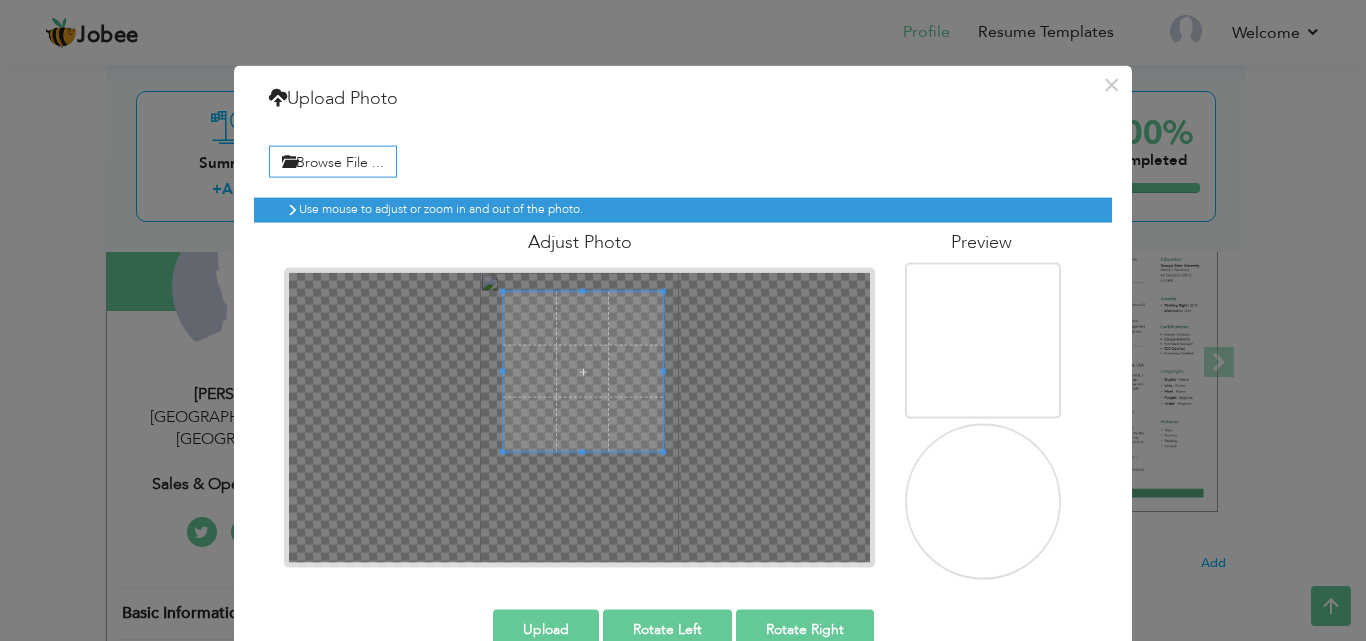 click at bounding box center (583, 371) 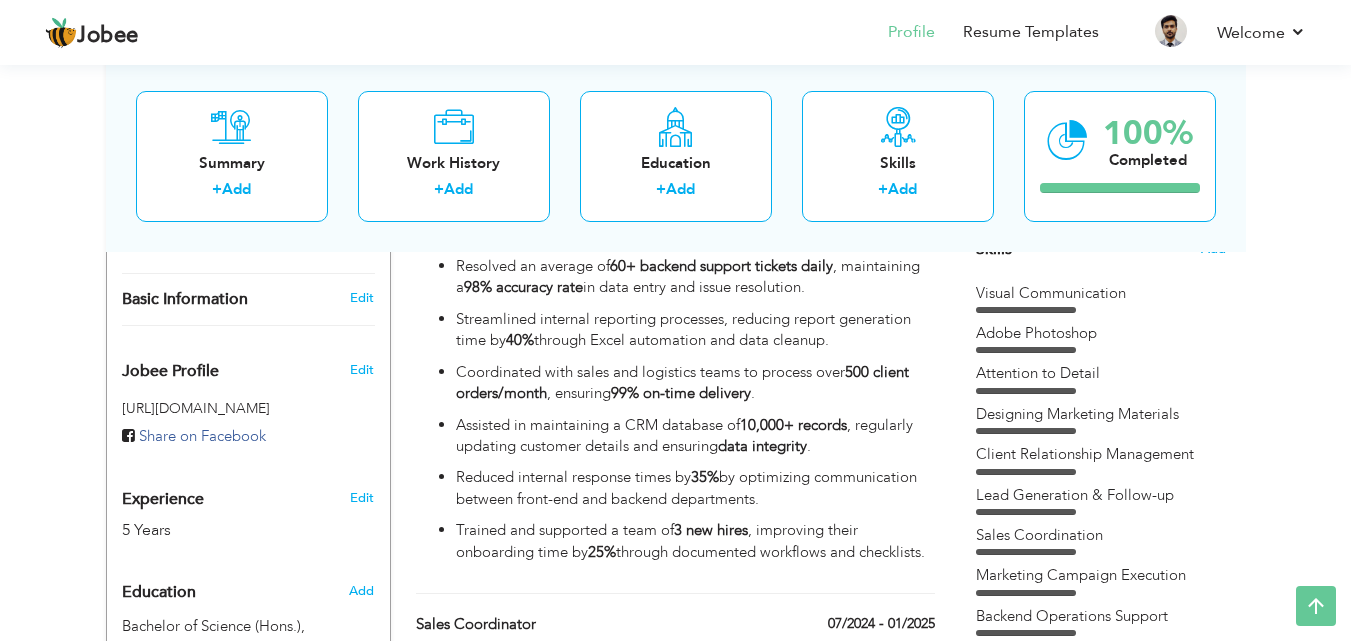 scroll, scrollTop: 526, scrollLeft: 0, axis: vertical 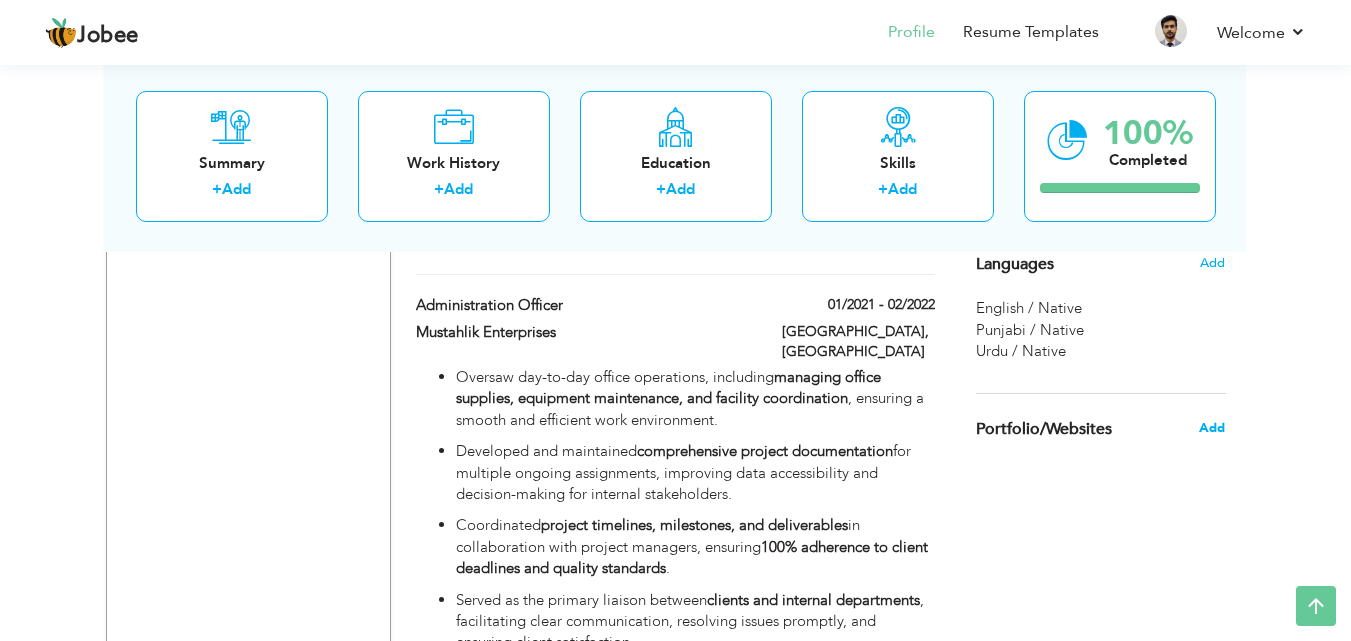 click on "Add" at bounding box center (1212, 428) 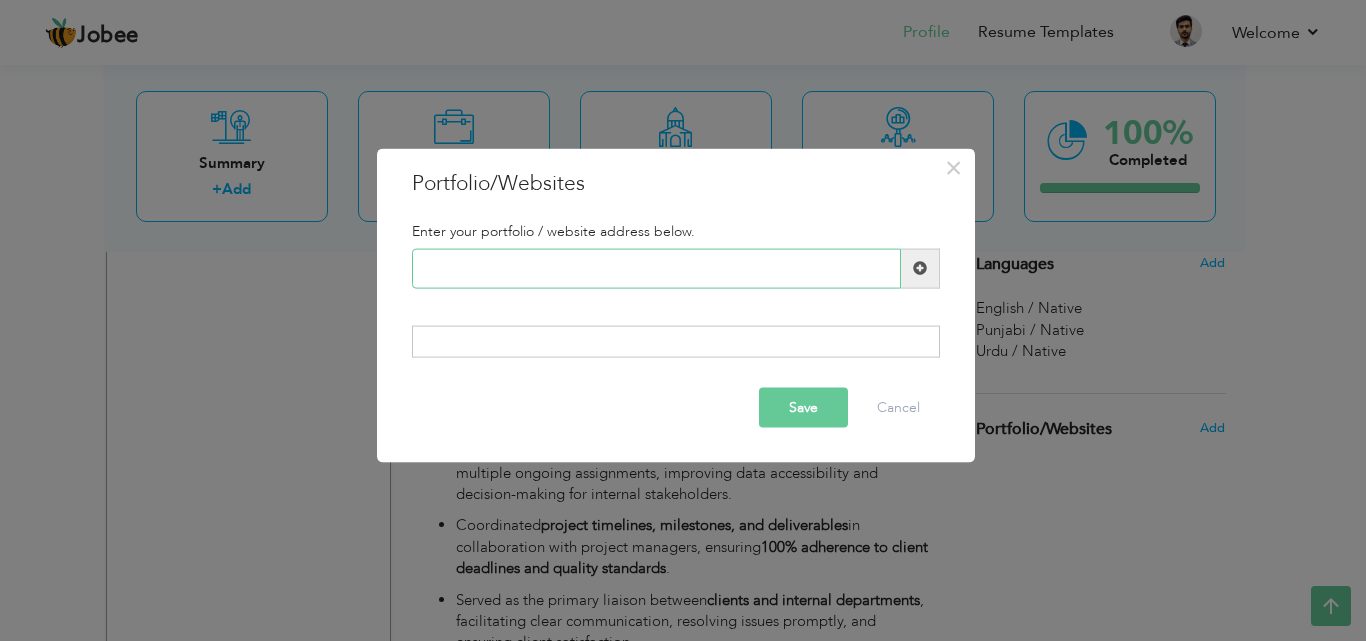 paste on "https://www.linkedin.com/in/muhammad-ismail-195a9a333?utm_source=share&utm_campaign=share_via&utm_content=profile&utm_medium=android_app" 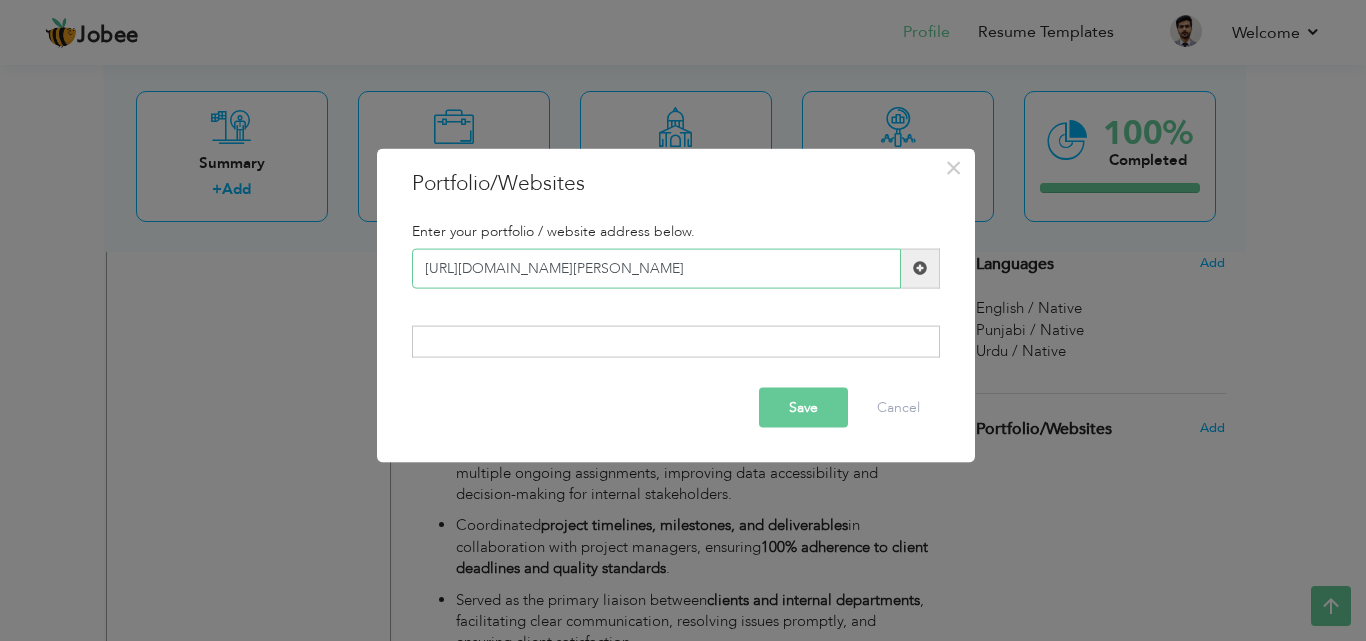 scroll, scrollTop: 0, scrollLeft: 511, axis: horizontal 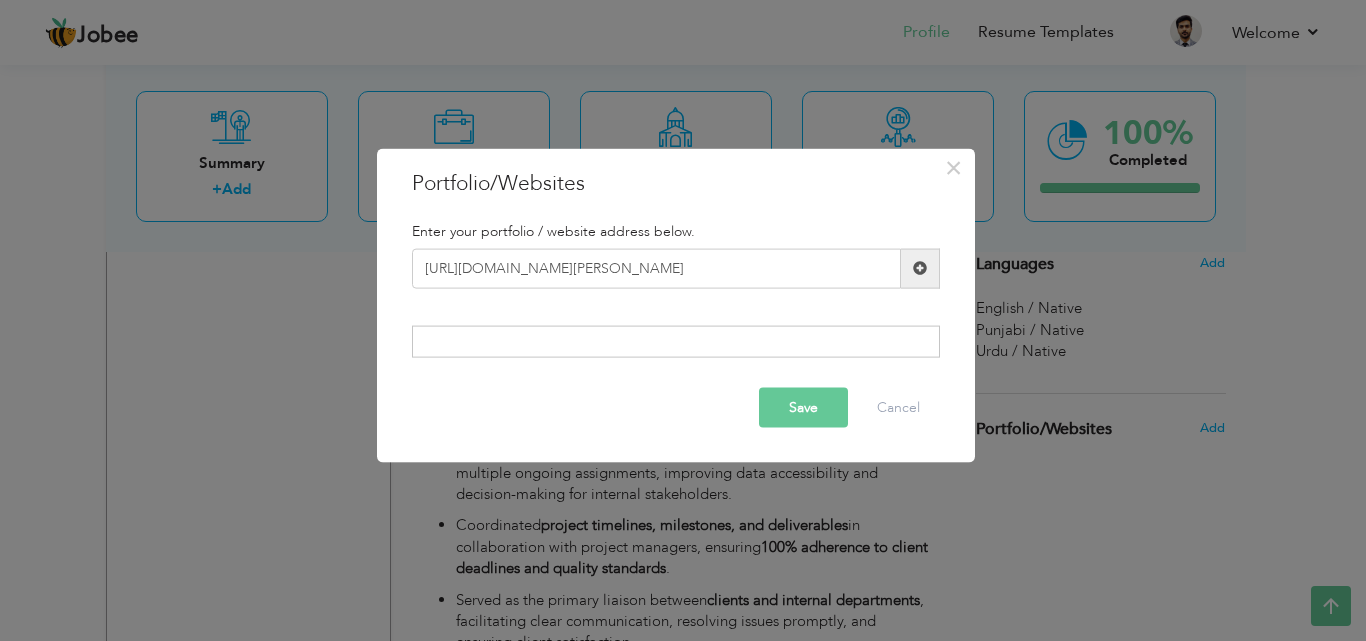 click on "Save" at bounding box center [803, 408] 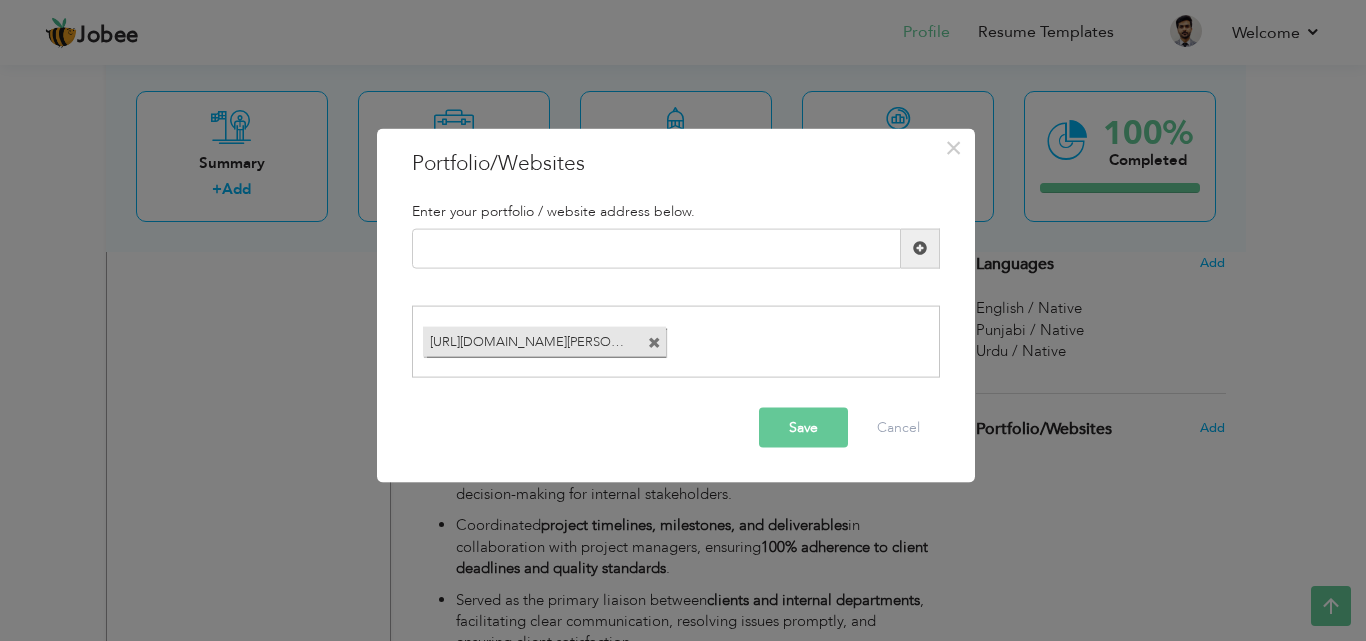 click on "Save" at bounding box center (803, 428) 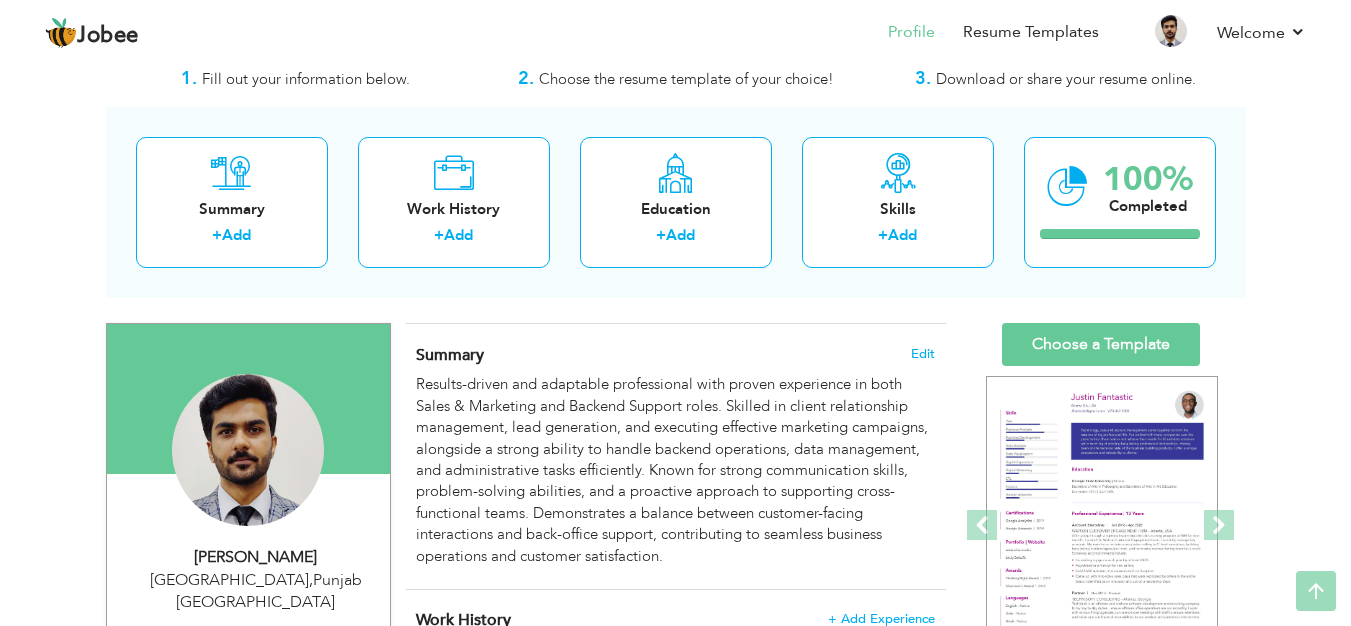 scroll, scrollTop: 0, scrollLeft: 0, axis: both 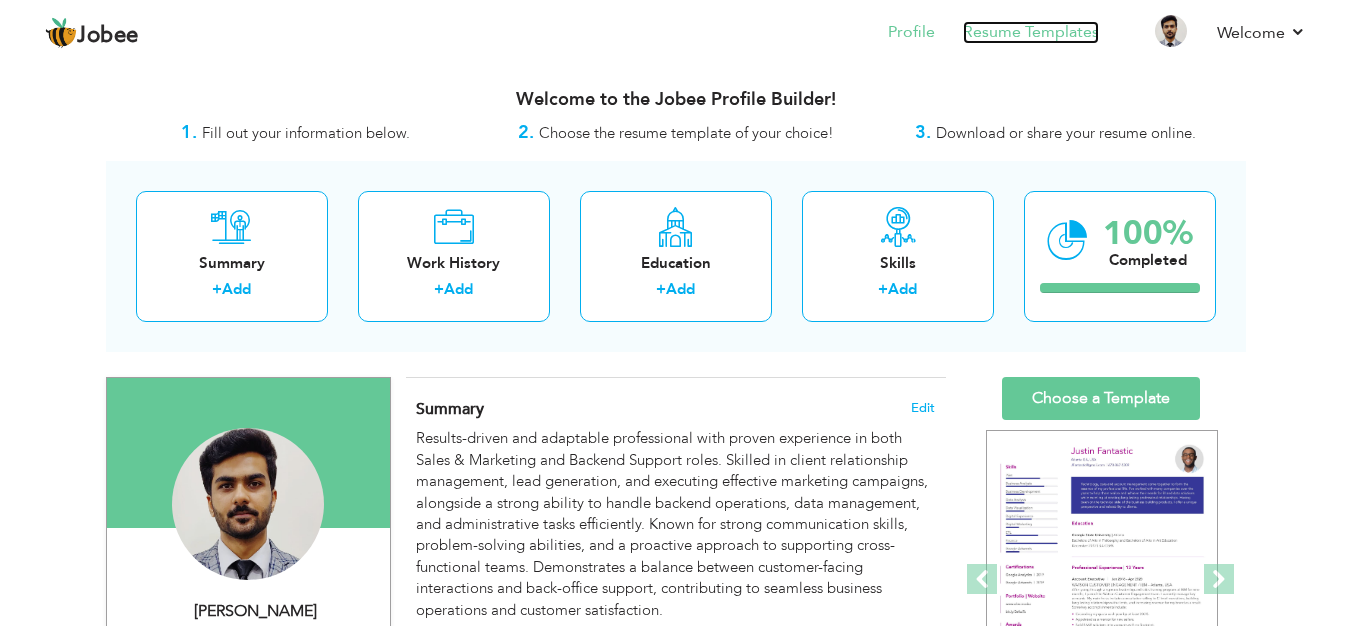 click on "Resume Templates" at bounding box center [1031, 32] 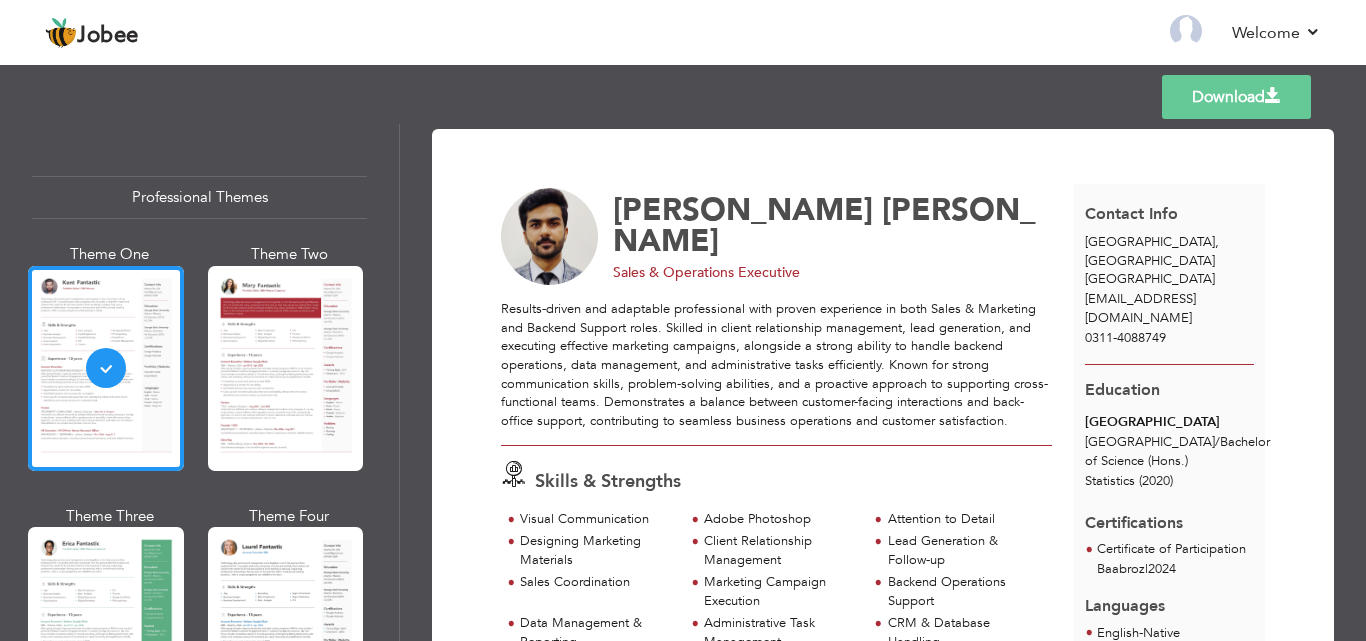 scroll, scrollTop: 0, scrollLeft: 0, axis: both 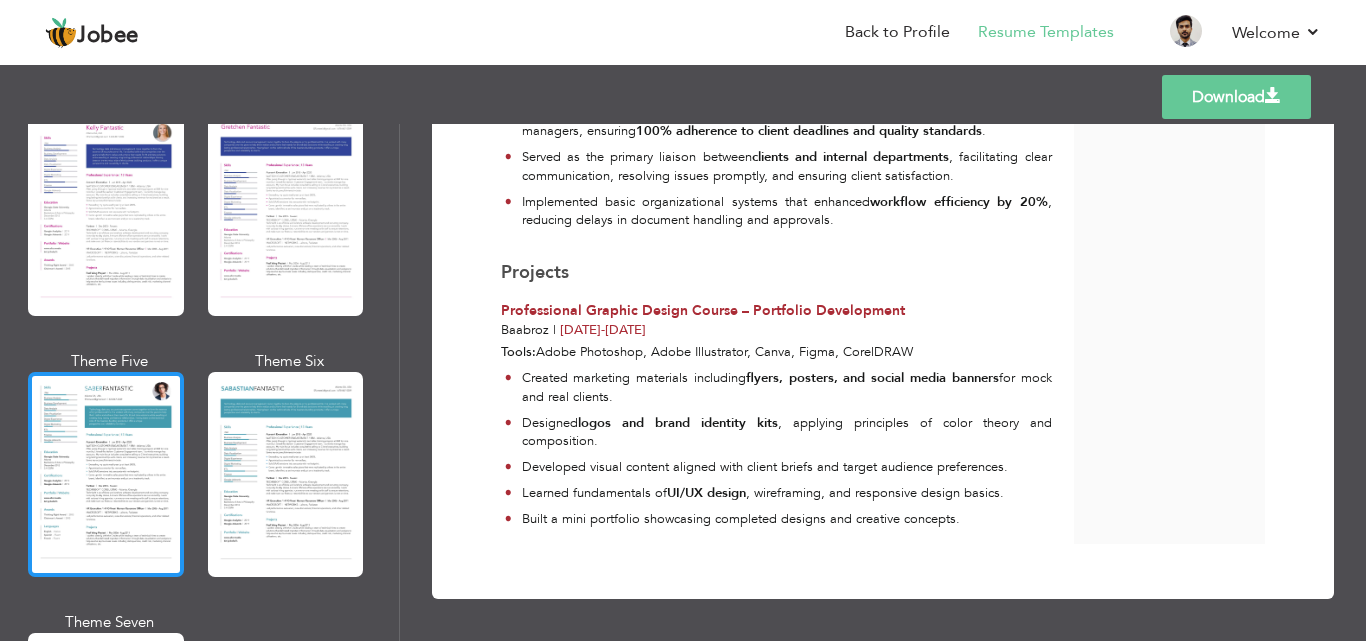 click at bounding box center (106, 474) 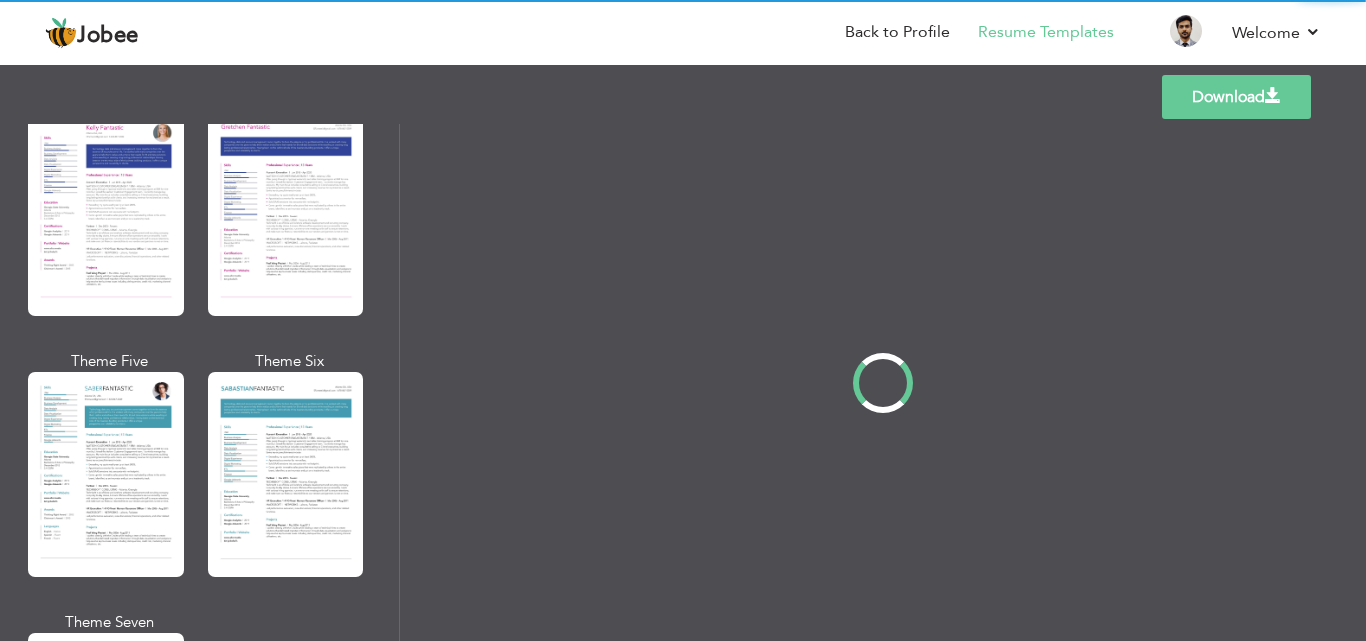scroll, scrollTop: 0, scrollLeft: 0, axis: both 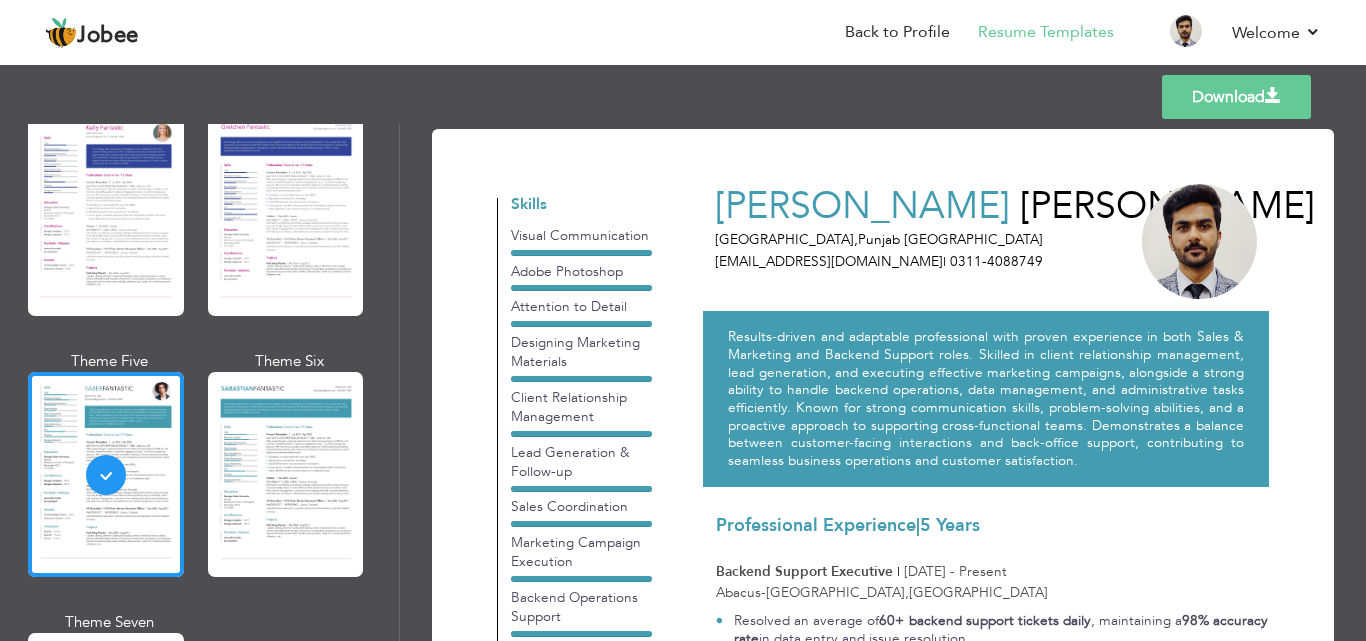 click on "Download" at bounding box center [1236, 97] 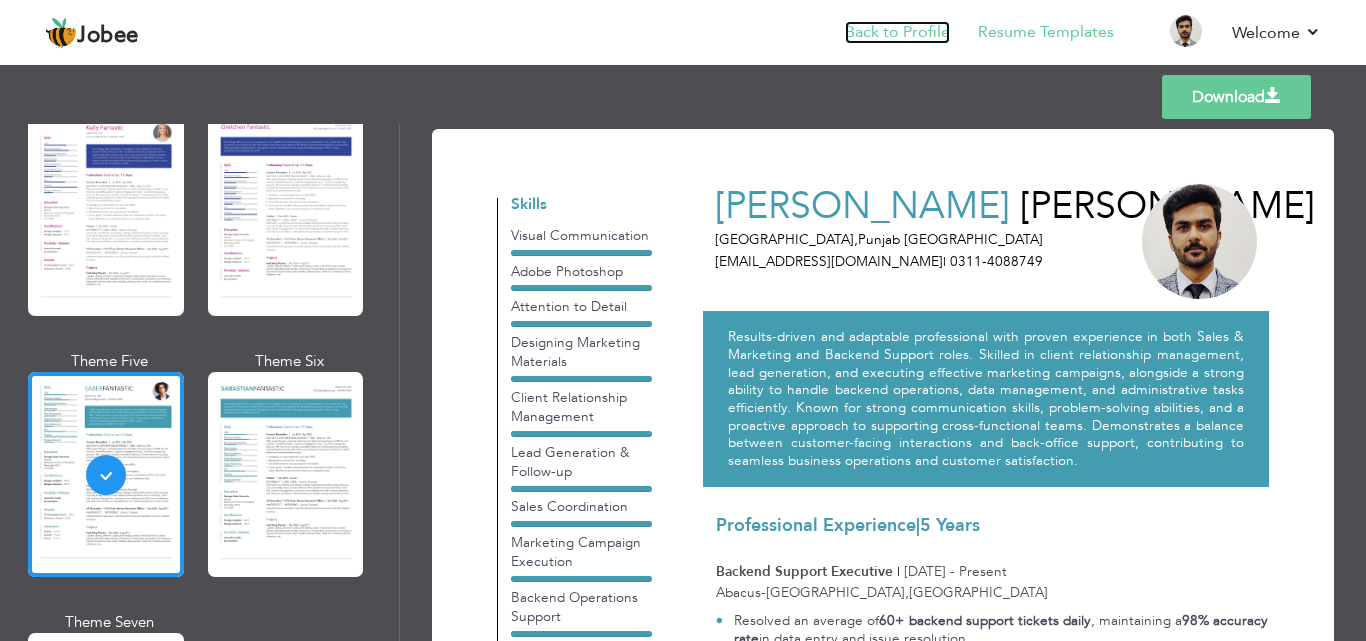 click on "Back to Profile" at bounding box center [897, 32] 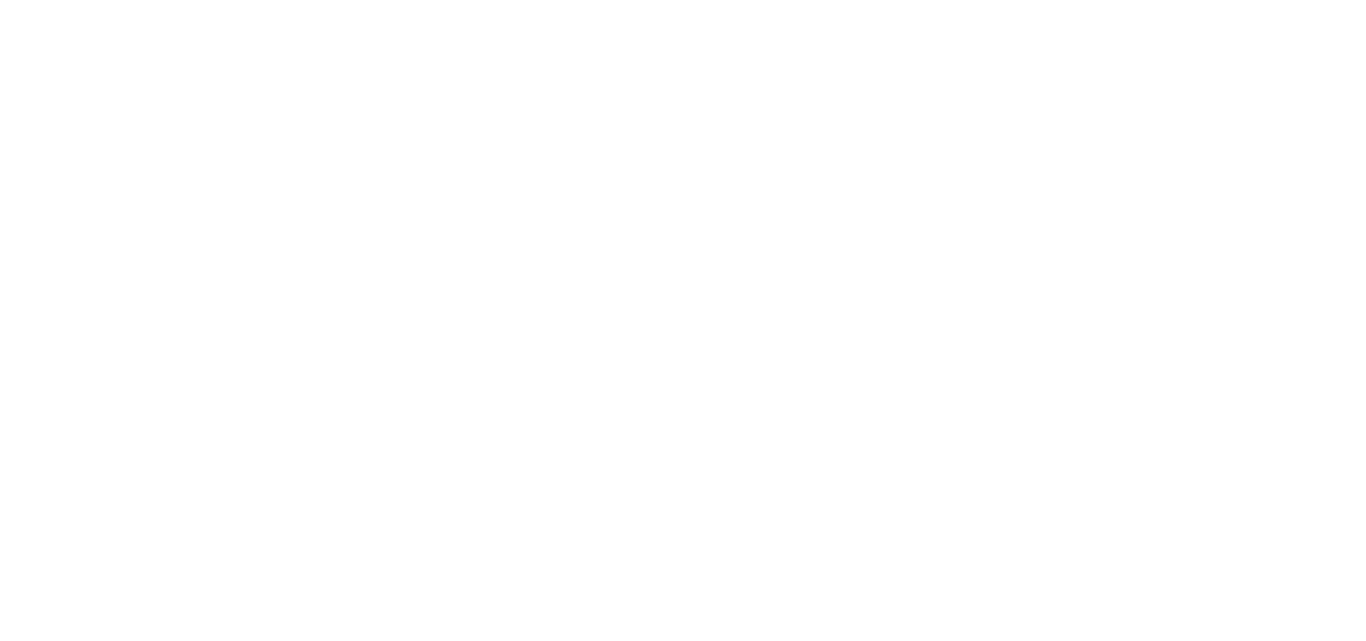 scroll, scrollTop: 0, scrollLeft: 0, axis: both 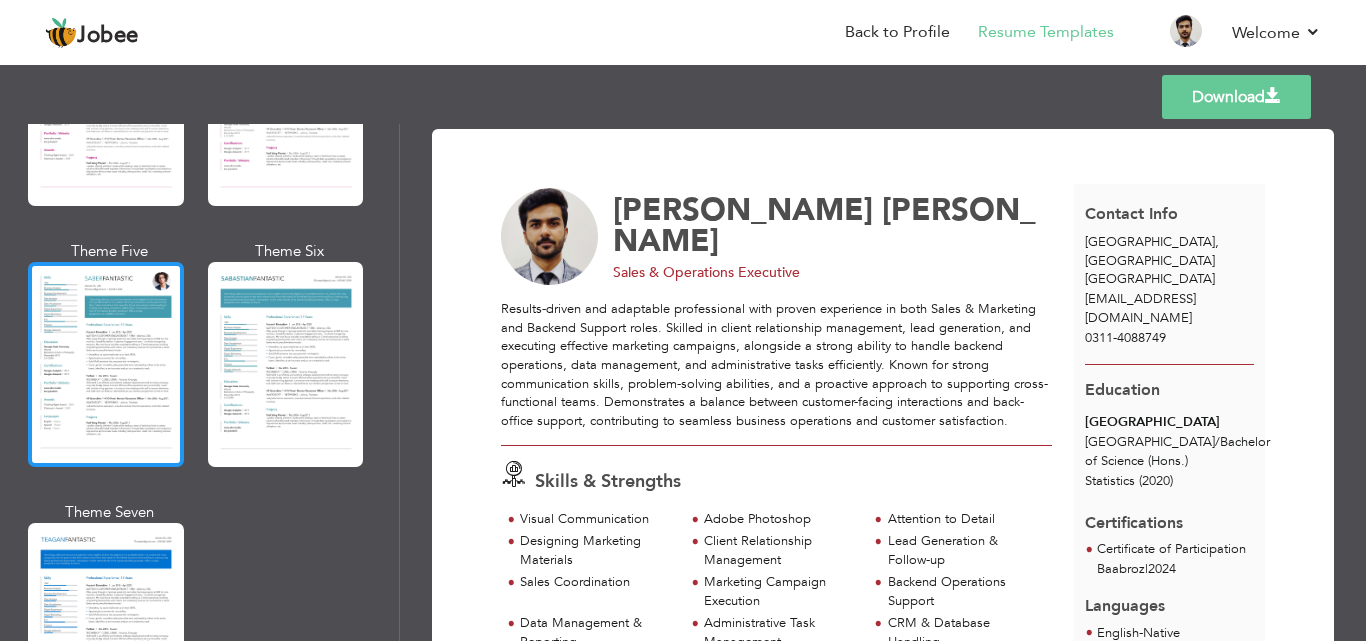 click at bounding box center (106, 364) 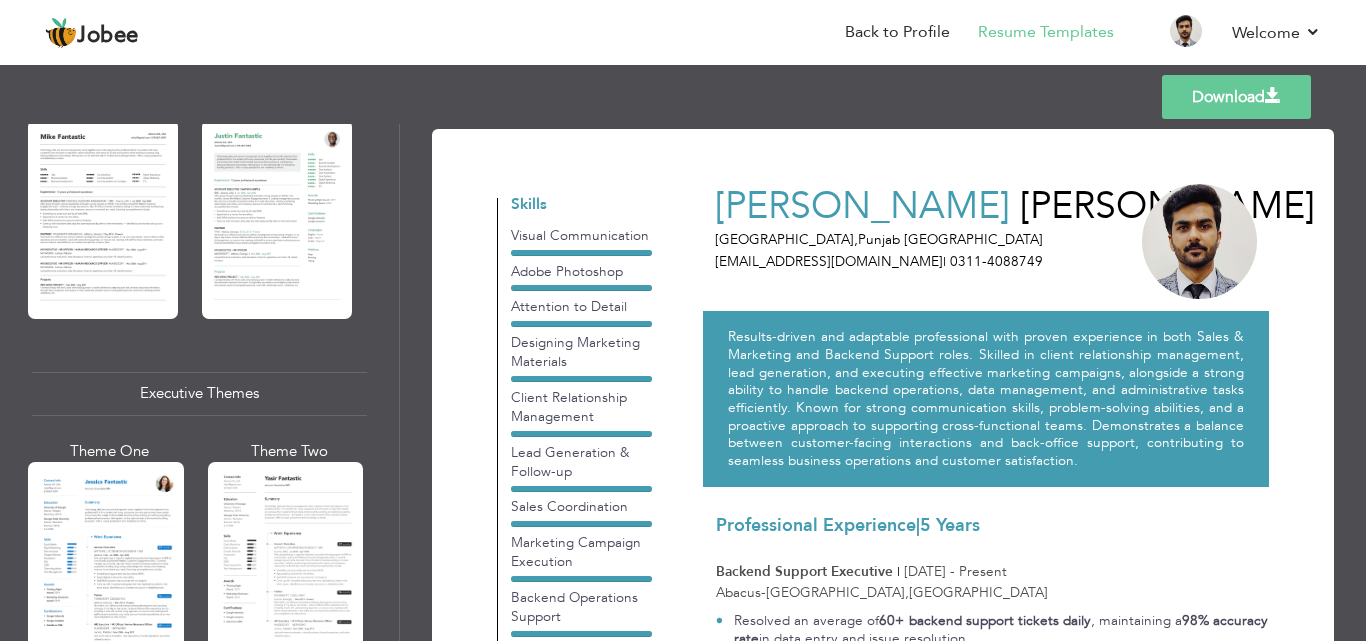 scroll, scrollTop: 1255, scrollLeft: 0, axis: vertical 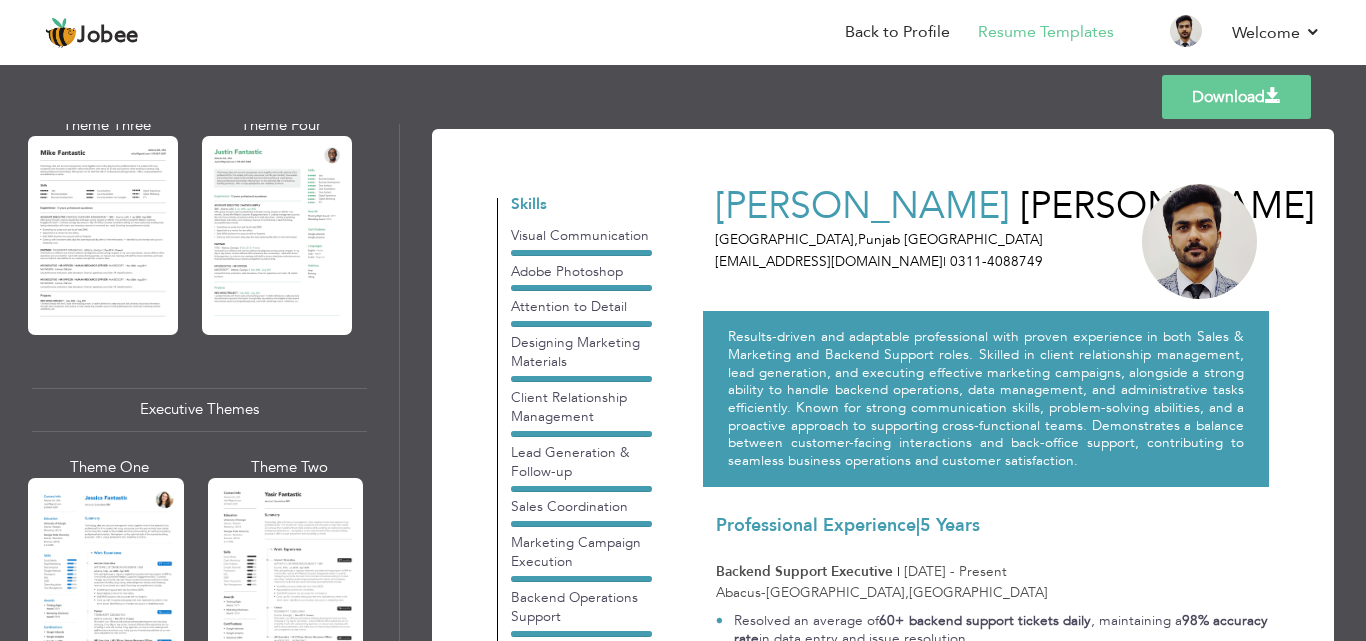 drag, startPoint x: 391, startPoint y: 307, endPoint x: 399, endPoint y: 134, distance: 173.18488 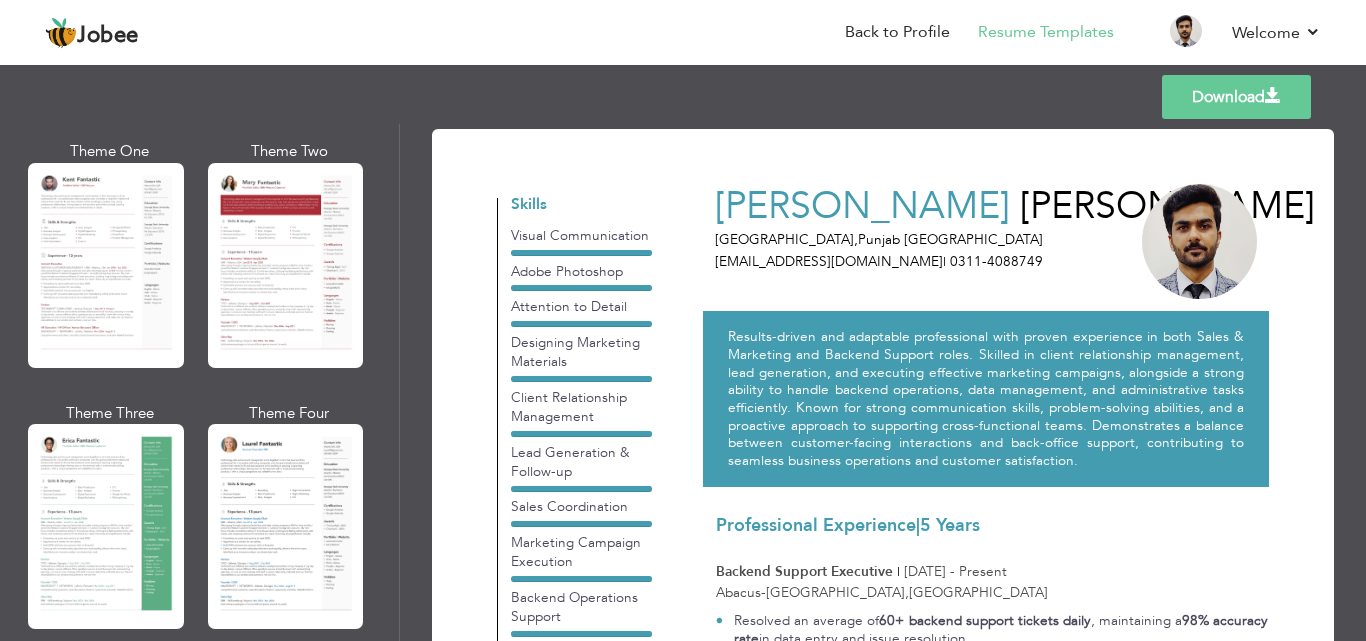 scroll, scrollTop: 166, scrollLeft: 0, axis: vertical 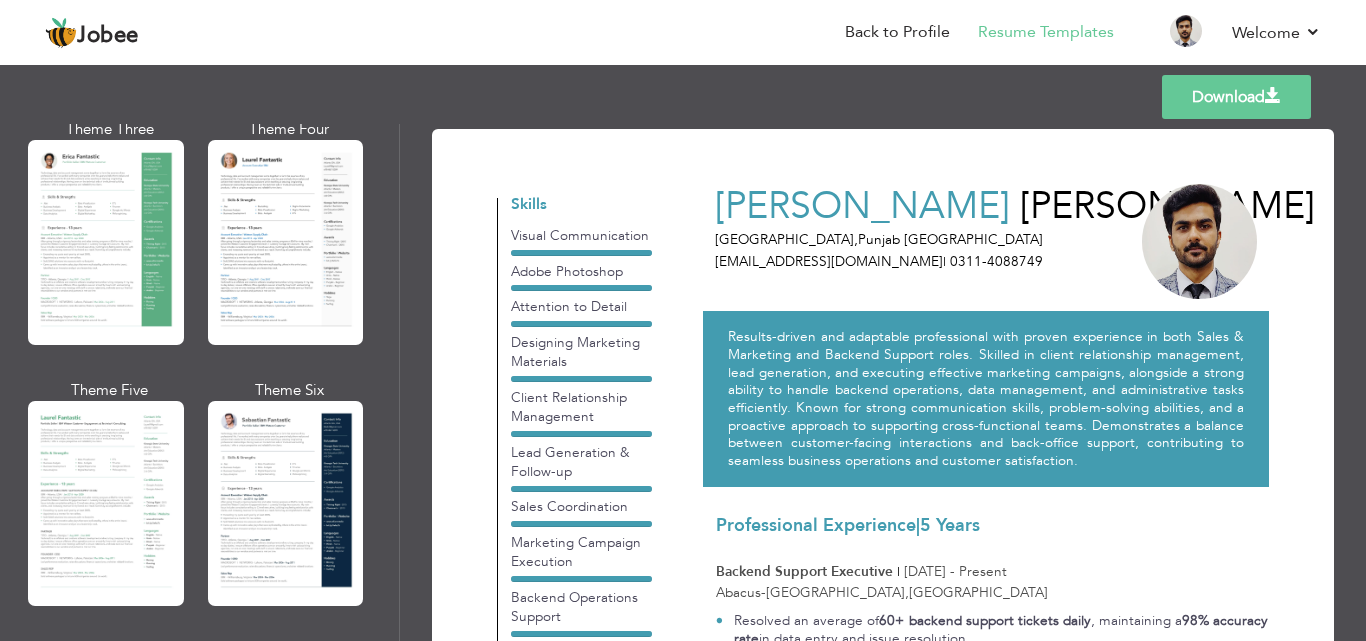 click on "Professional Themes
Theme One
Theme Two
Theme Three
Theme Six" at bounding box center [199, 382] 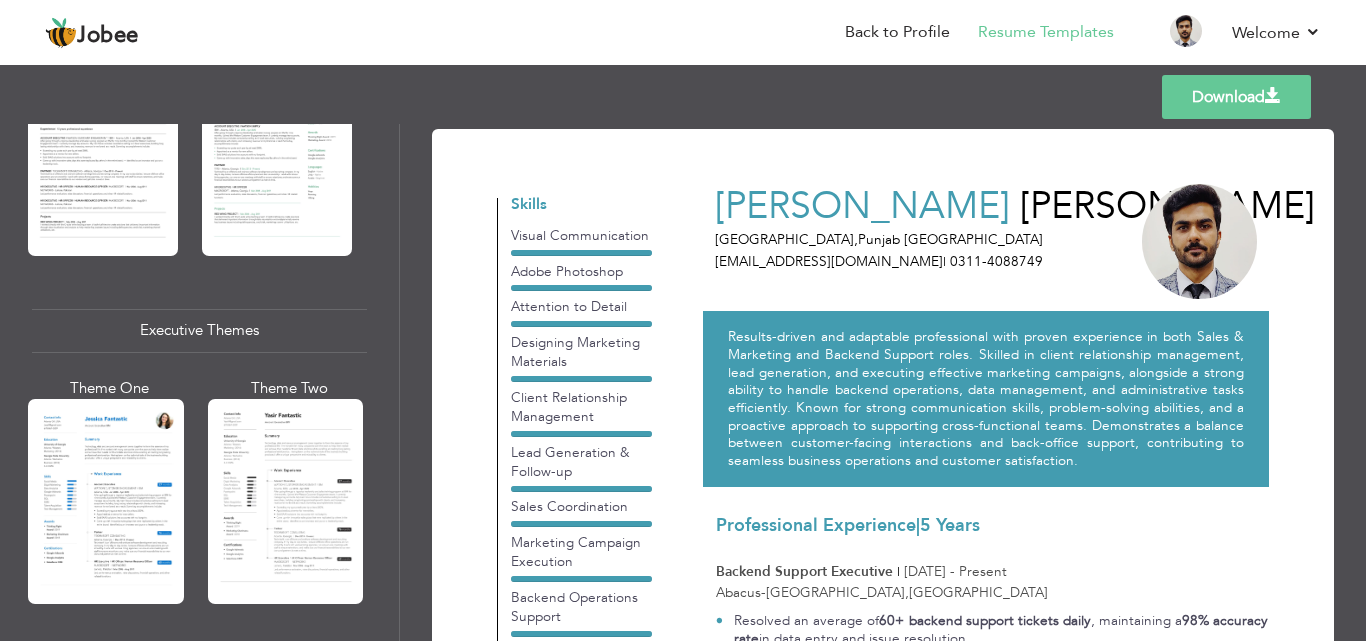 scroll, scrollTop: 1397, scrollLeft: 0, axis: vertical 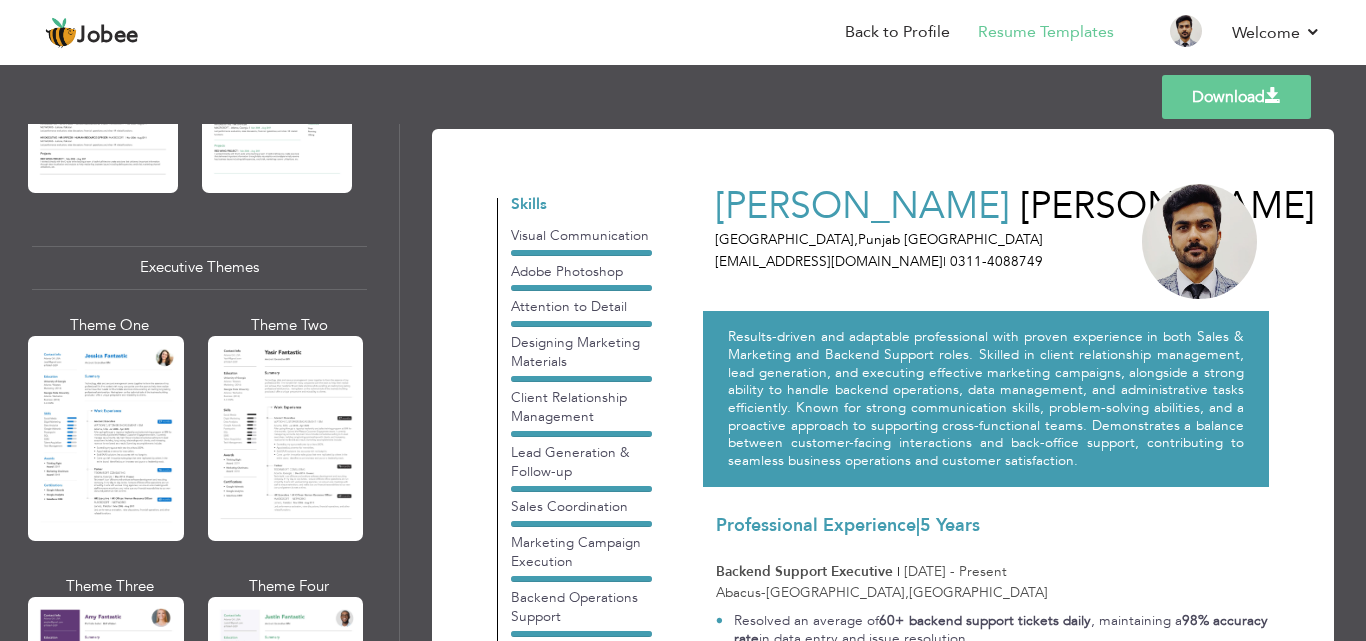 drag, startPoint x: 404, startPoint y: 316, endPoint x: 402, endPoint y: 358, distance: 42.047592 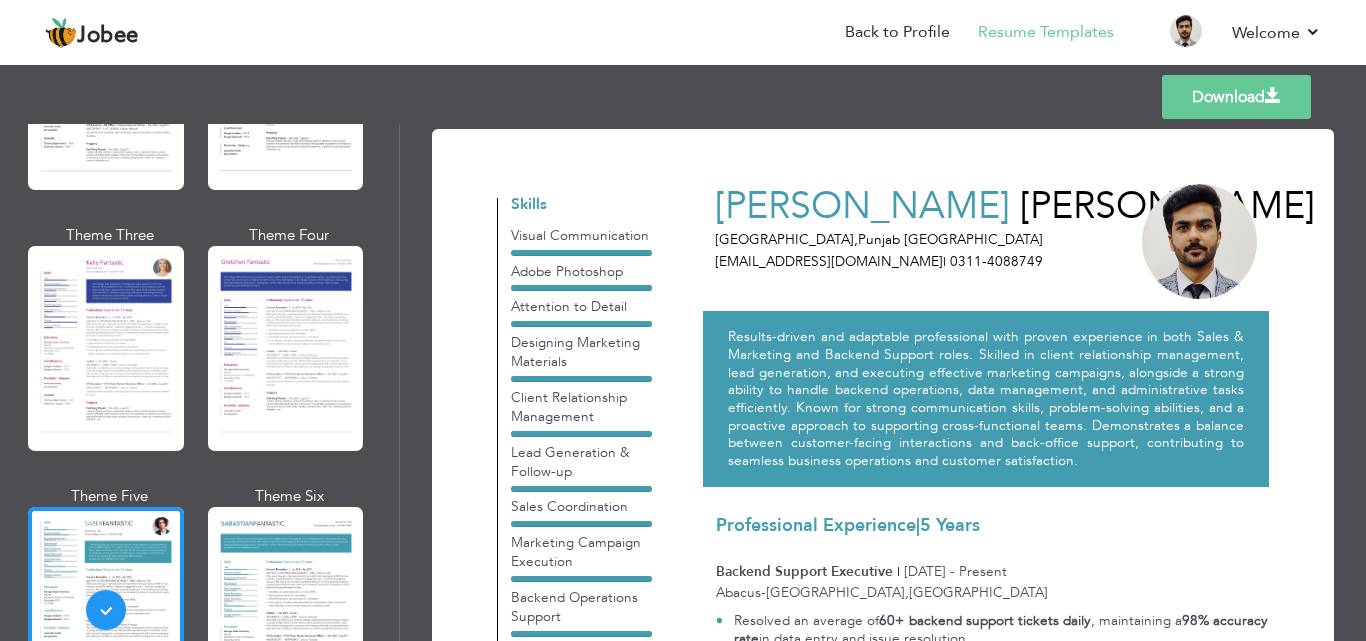 scroll, scrollTop: 2597, scrollLeft: 0, axis: vertical 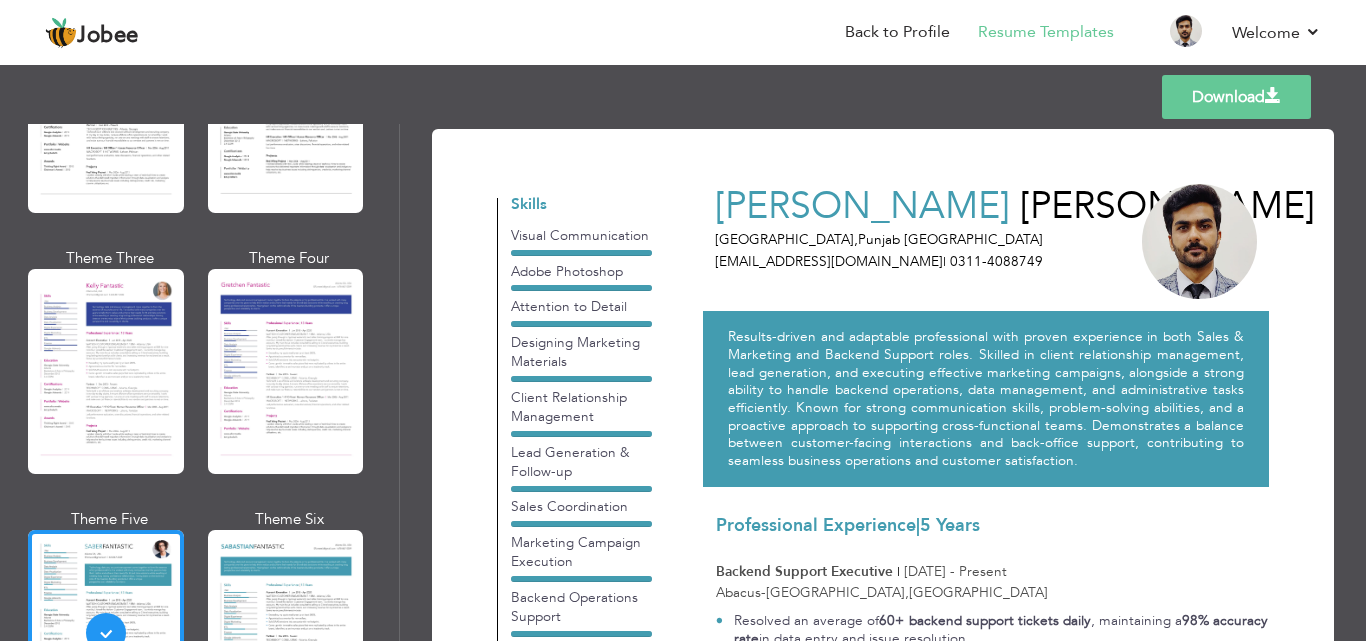 click at bounding box center (1273, 96) 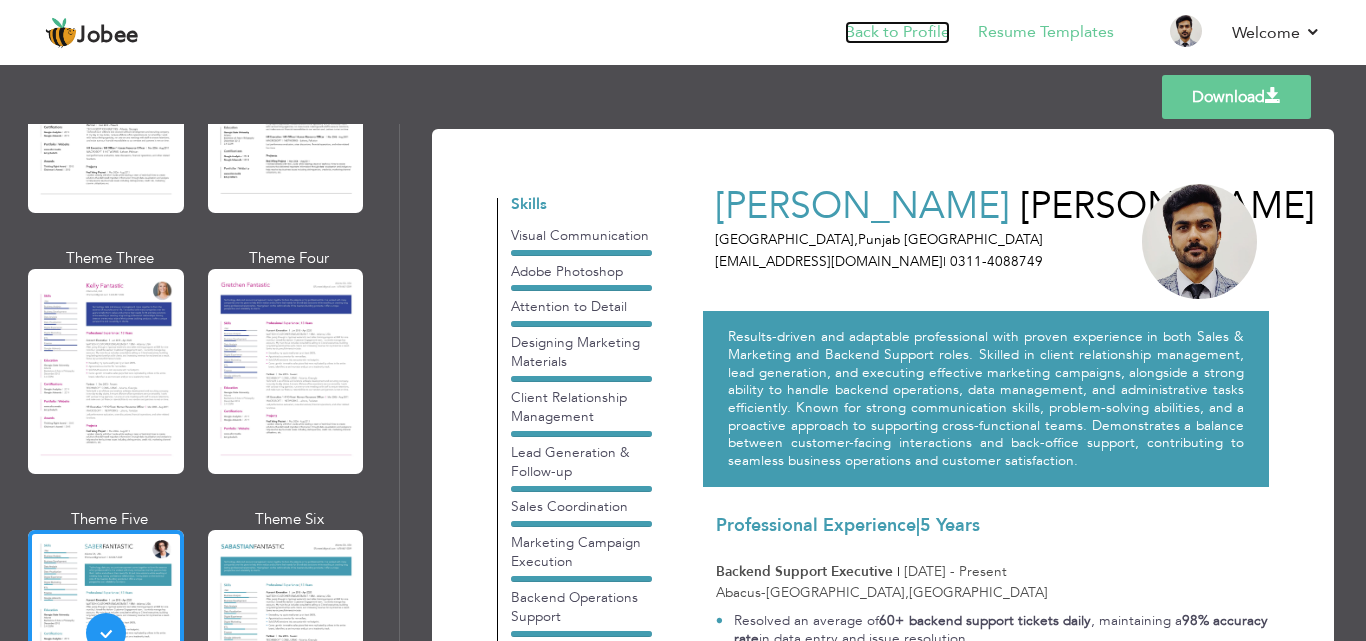 click on "Back to Profile" at bounding box center [897, 32] 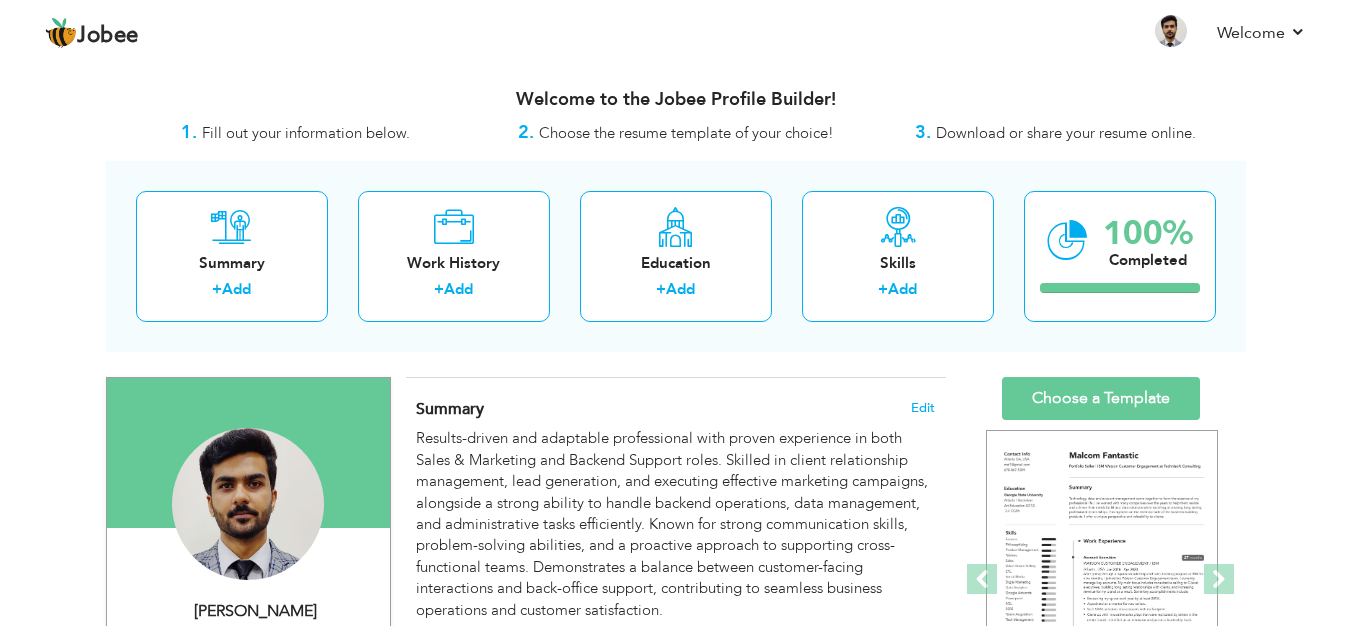 scroll, scrollTop: 0, scrollLeft: 0, axis: both 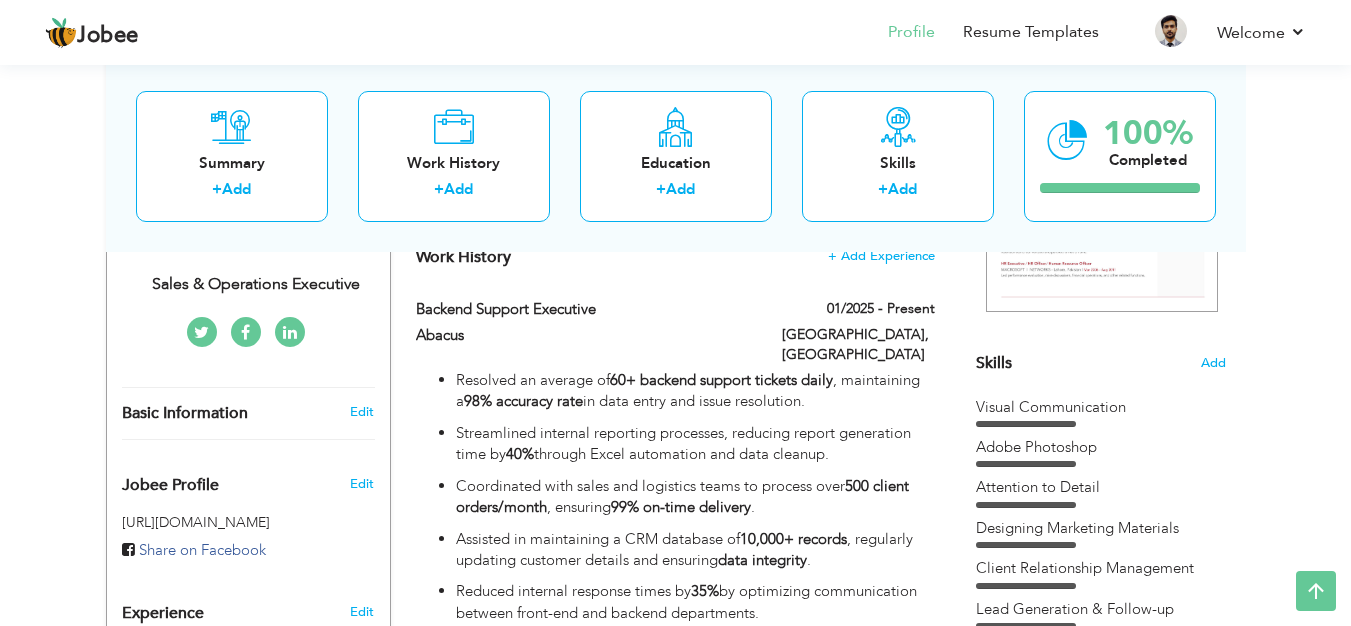 click on "Summary
+  Add
Work History
+  Add
Education
+  Add
Skills
+  Add
100%
Completed" at bounding box center [676, 155] 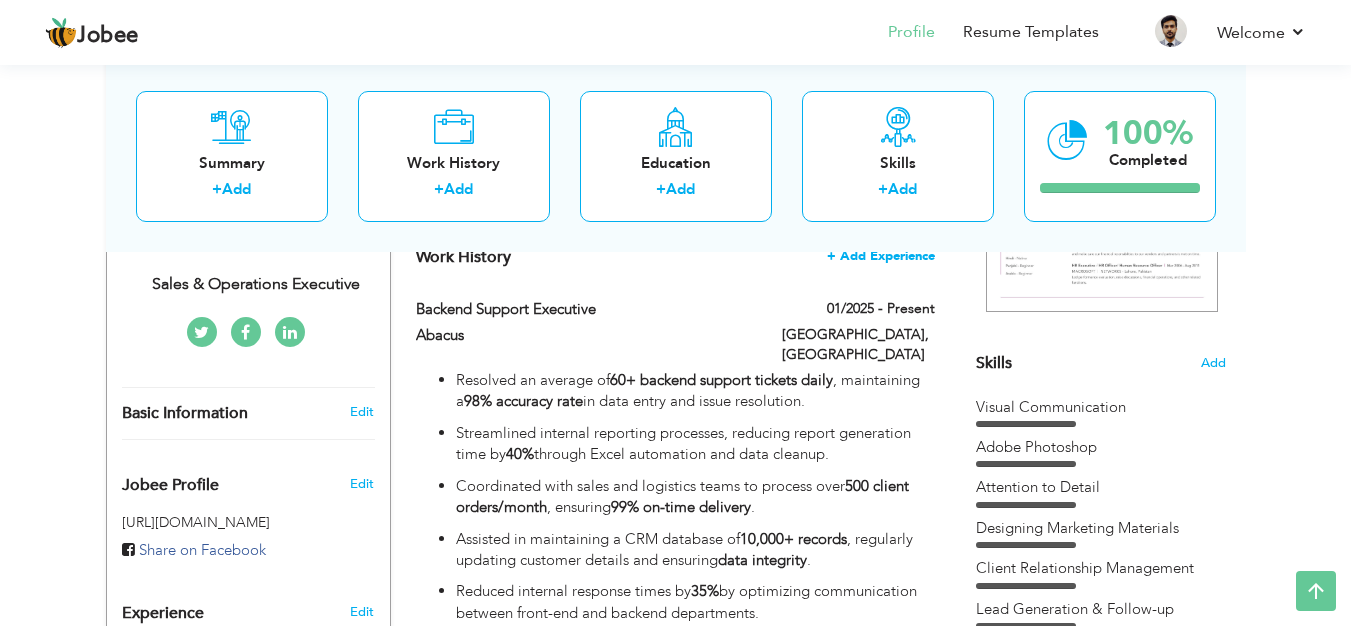 click on "+ Add Experience" at bounding box center [881, 256] 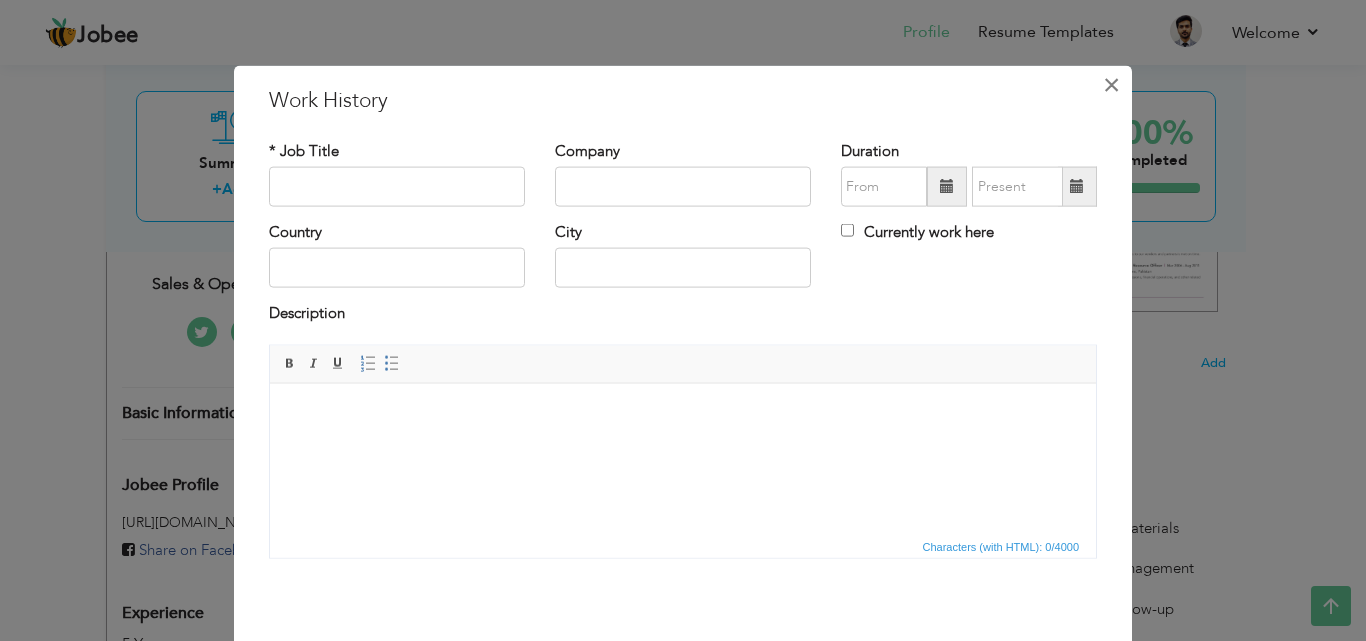 click on "×" at bounding box center (1111, 84) 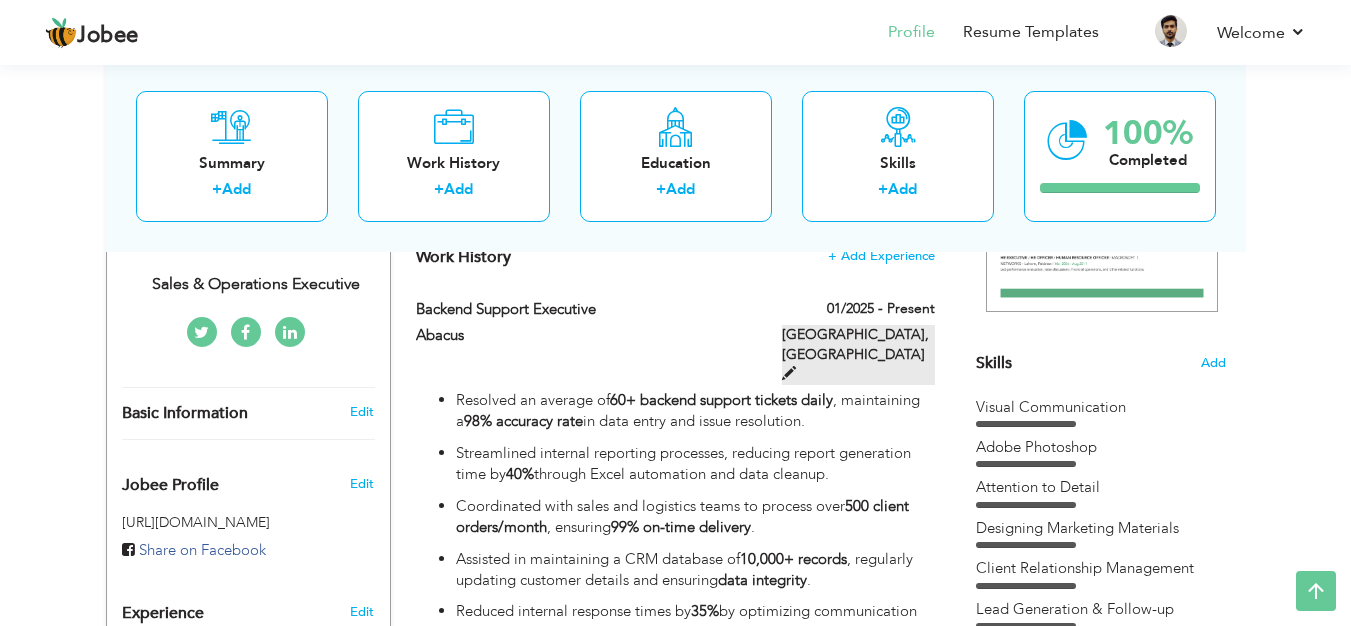 click at bounding box center (789, 373) 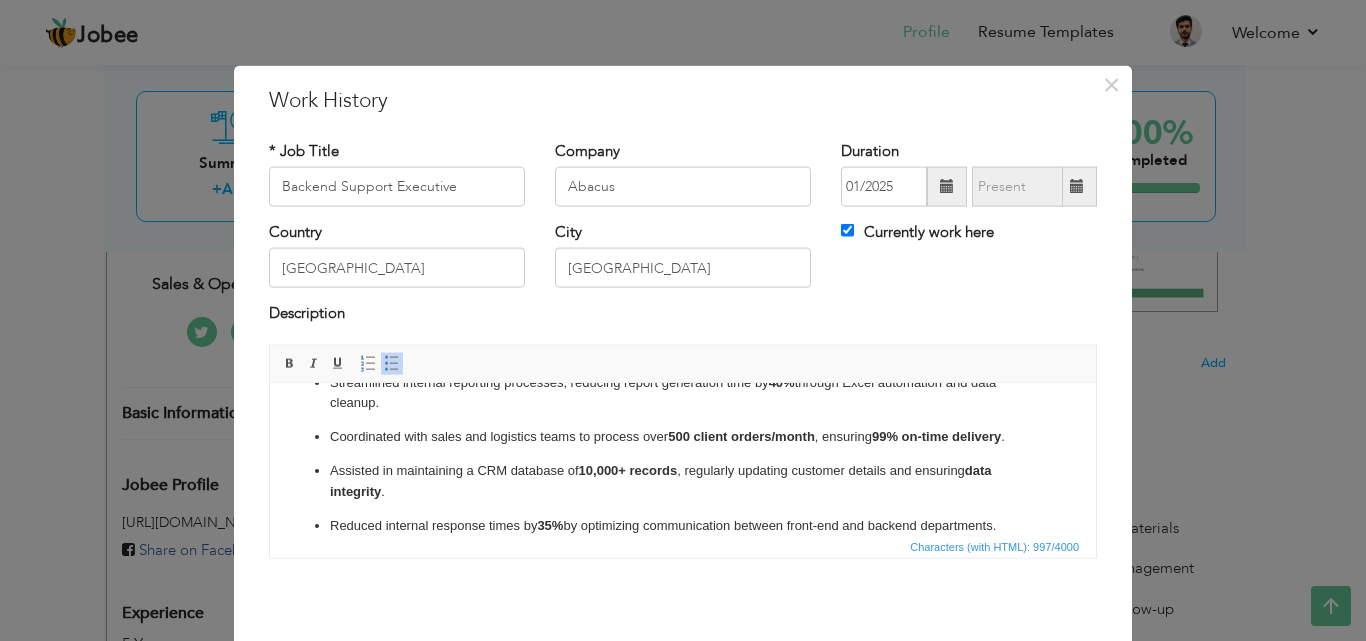 scroll, scrollTop: 88, scrollLeft: 0, axis: vertical 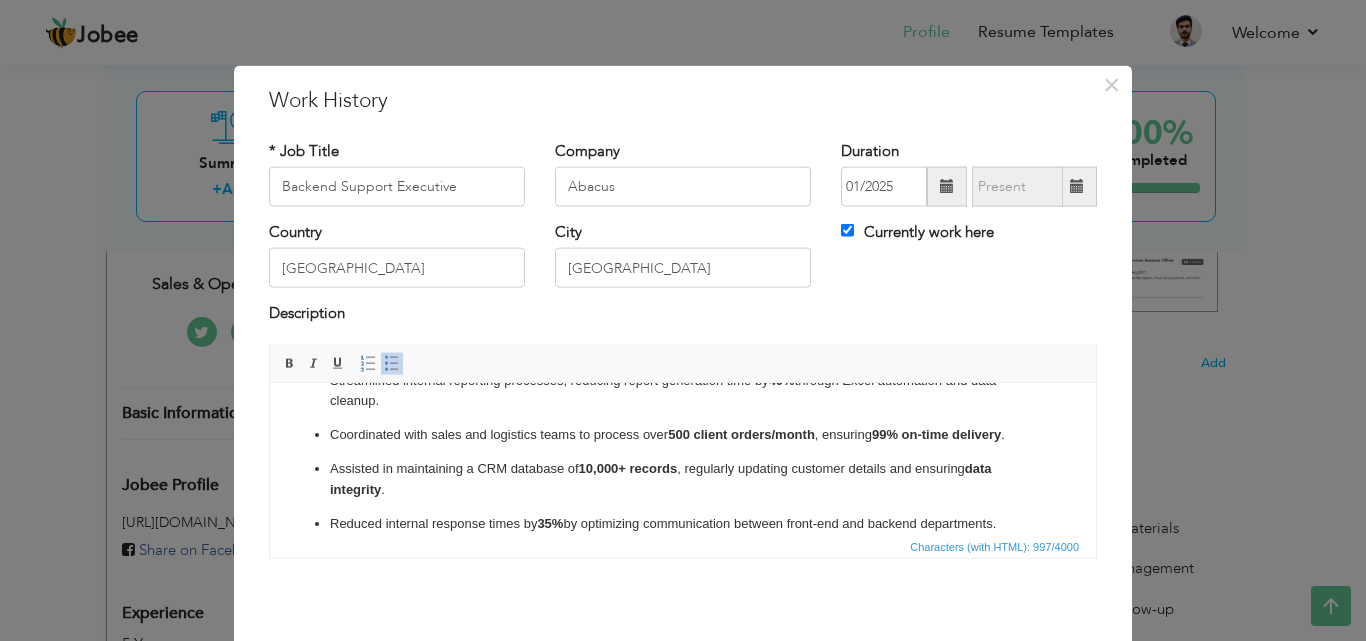click on "Assisted in maintaining a CRM database of  10,000+ records , regularly updating customer details and ensuring  data integrity ." at bounding box center [683, 479] 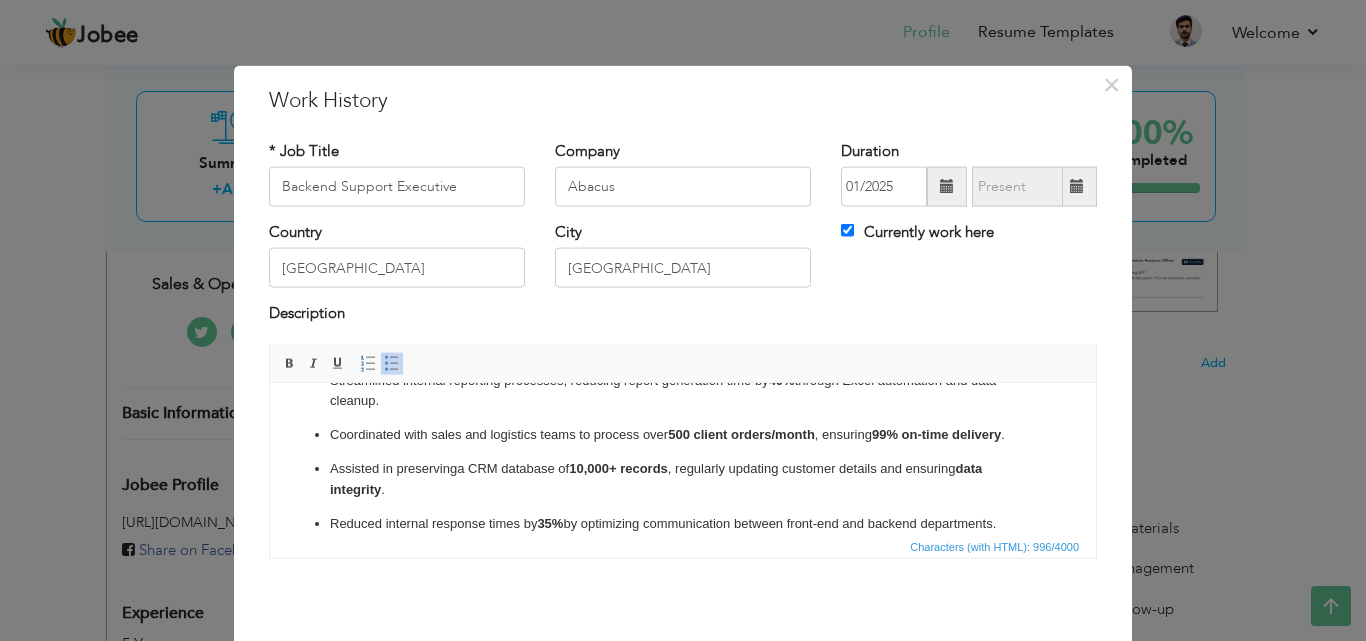 scroll, scrollTop: 79, scrollLeft: 0, axis: vertical 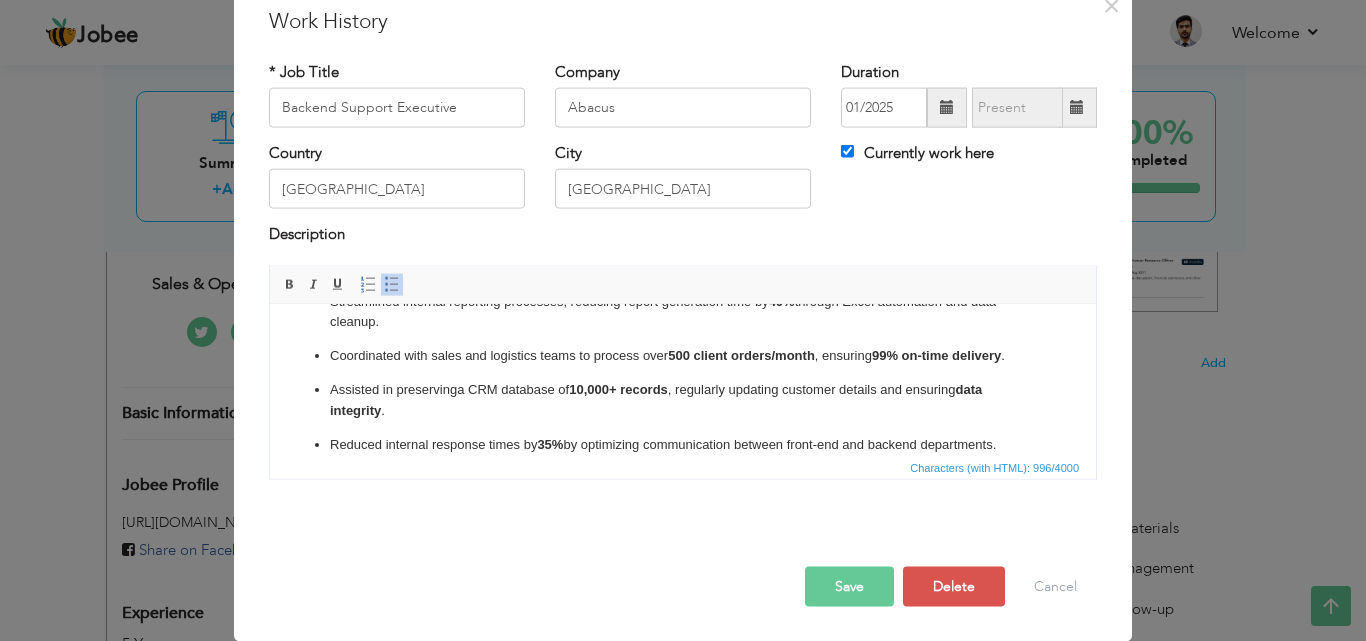 click on "Save" at bounding box center (849, 586) 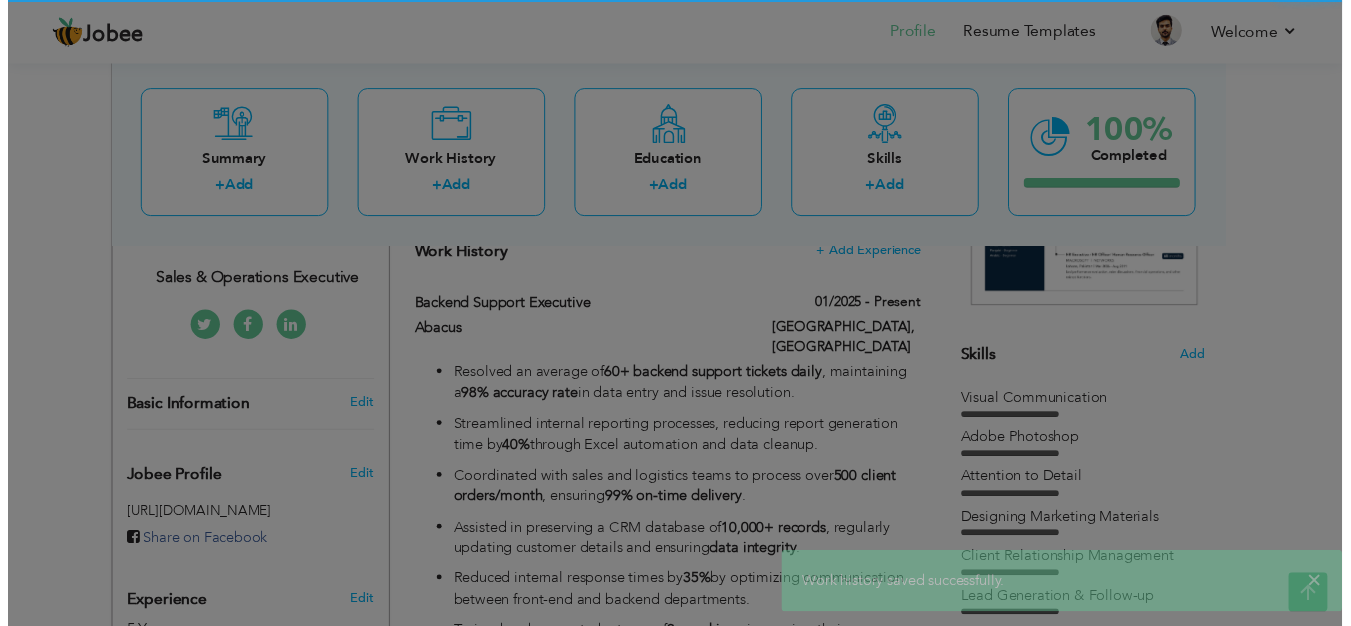 scroll, scrollTop: 0, scrollLeft: 0, axis: both 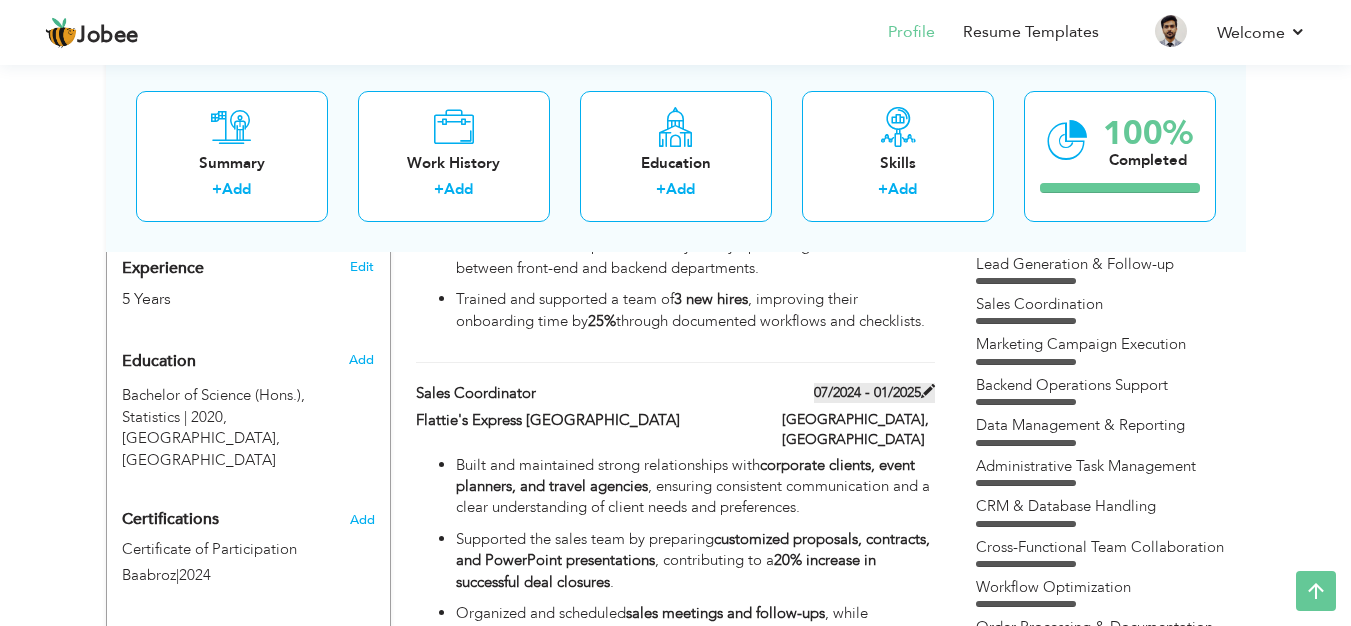 click at bounding box center [928, 391] 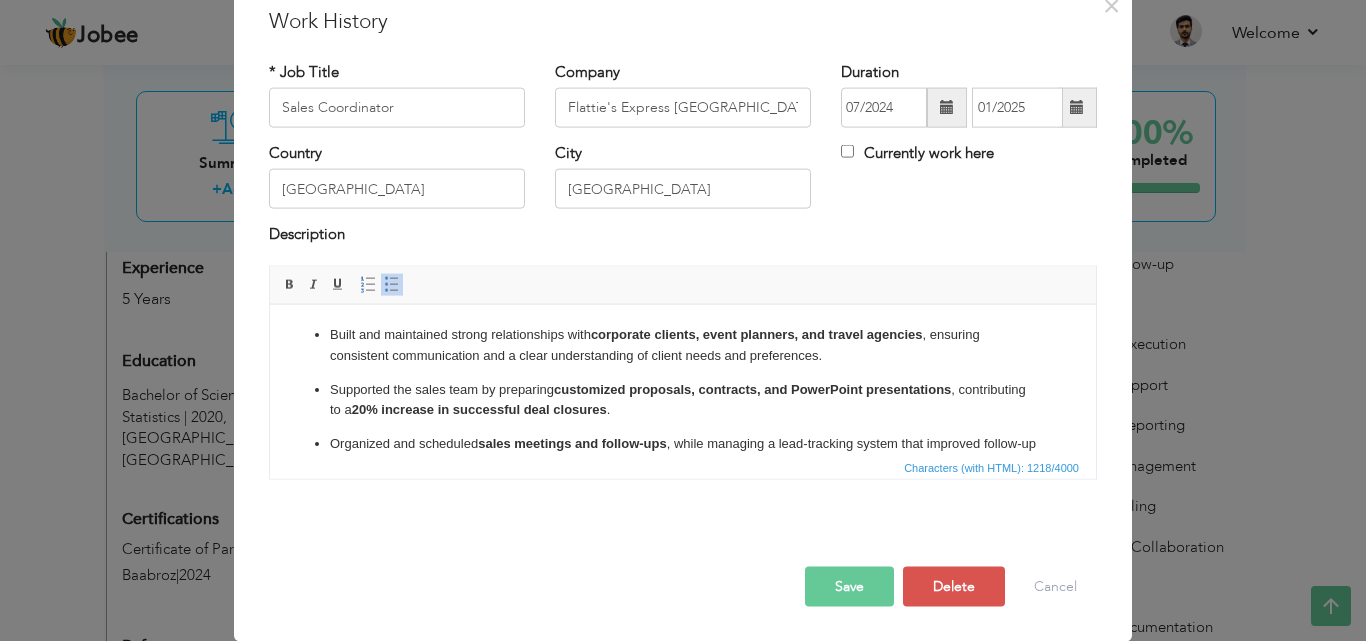 scroll, scrollTop: 0, scrollLeft: 0, axis: both 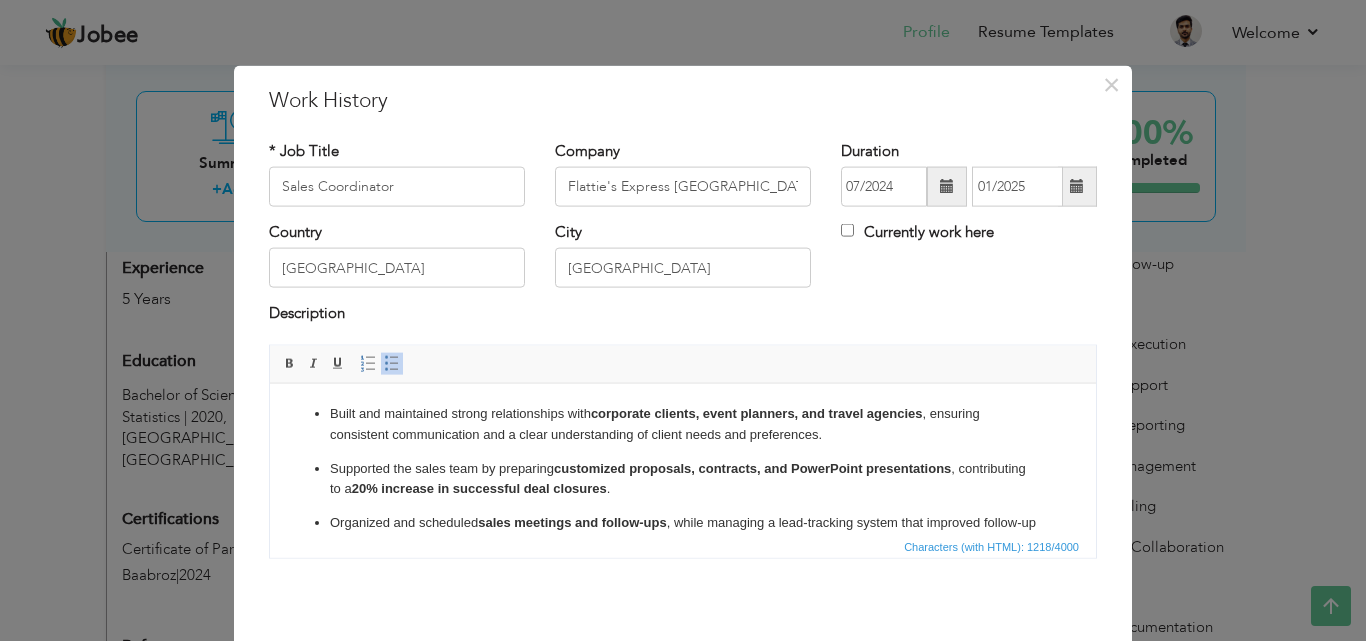 click on "Built and maintained strong relationships with  corporate clients, event planners, and travel agencies , ensuring consistent communication and a clear understanding of client needs and preferences." at bounding box center (683, 424) 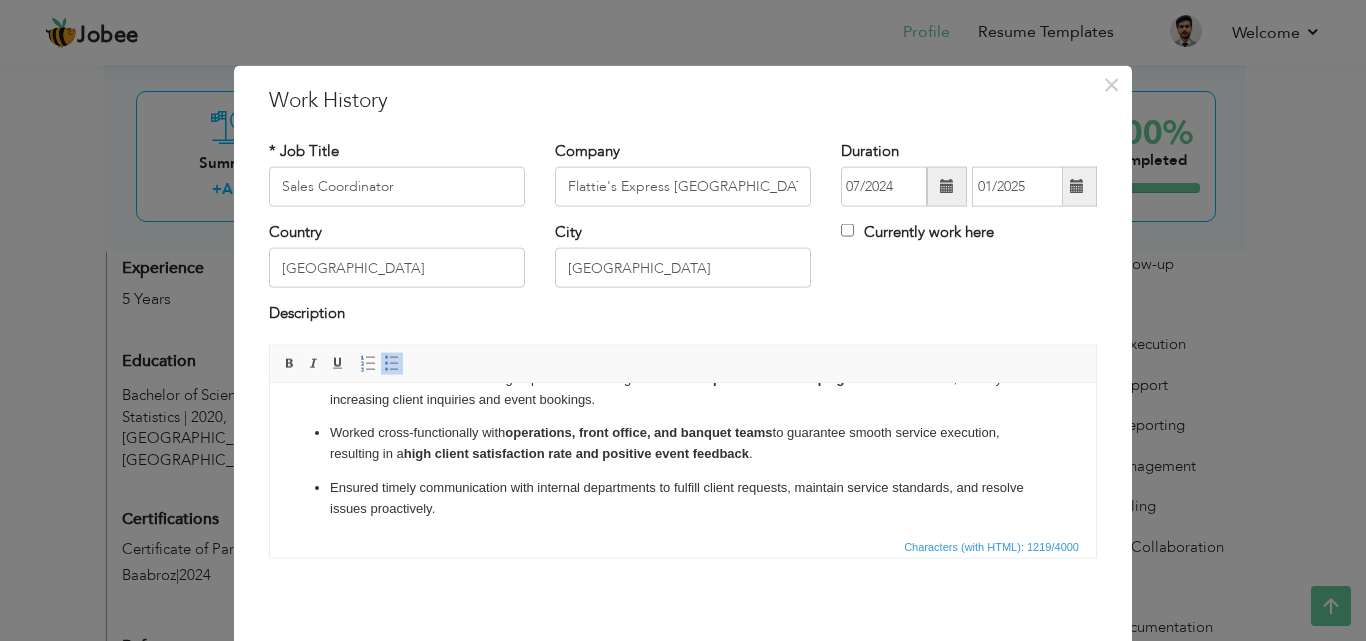 scroll, scrollTop: 205, scrollLeft: 0, axis: vertical 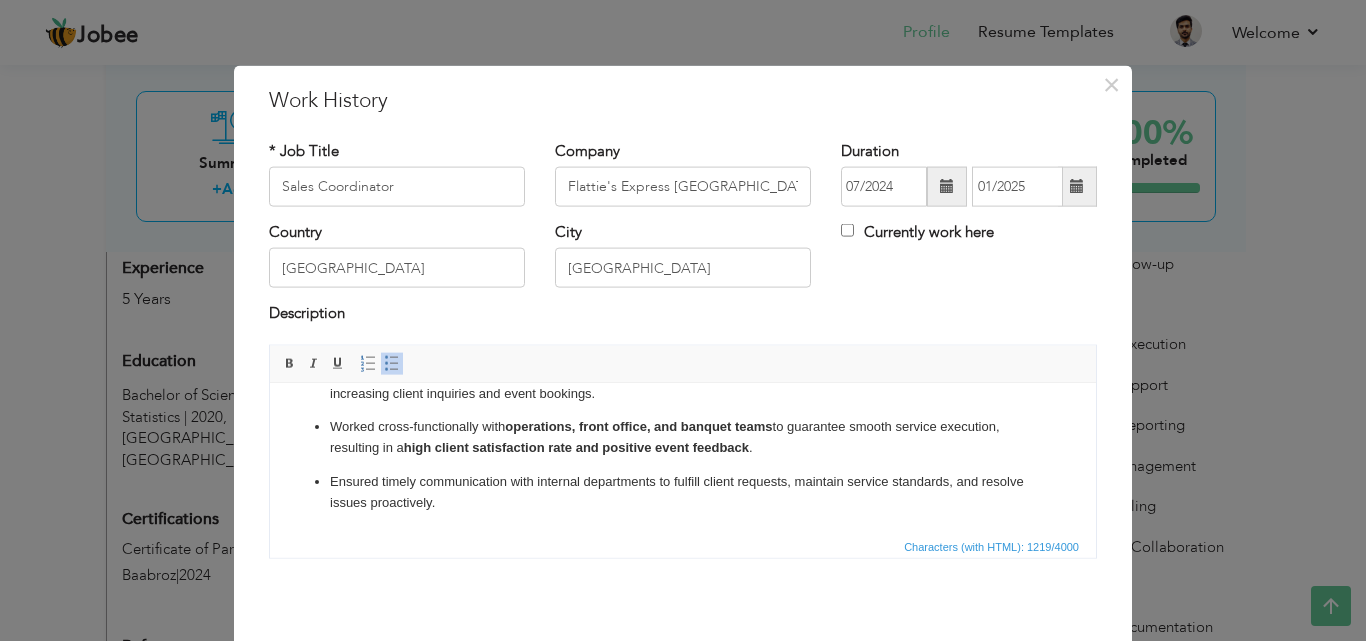 click on "Ensured timely communication with internal departments to fulfill client requests, maintain service standards, and resolve issues proactively." at bounding box center [683, 492] 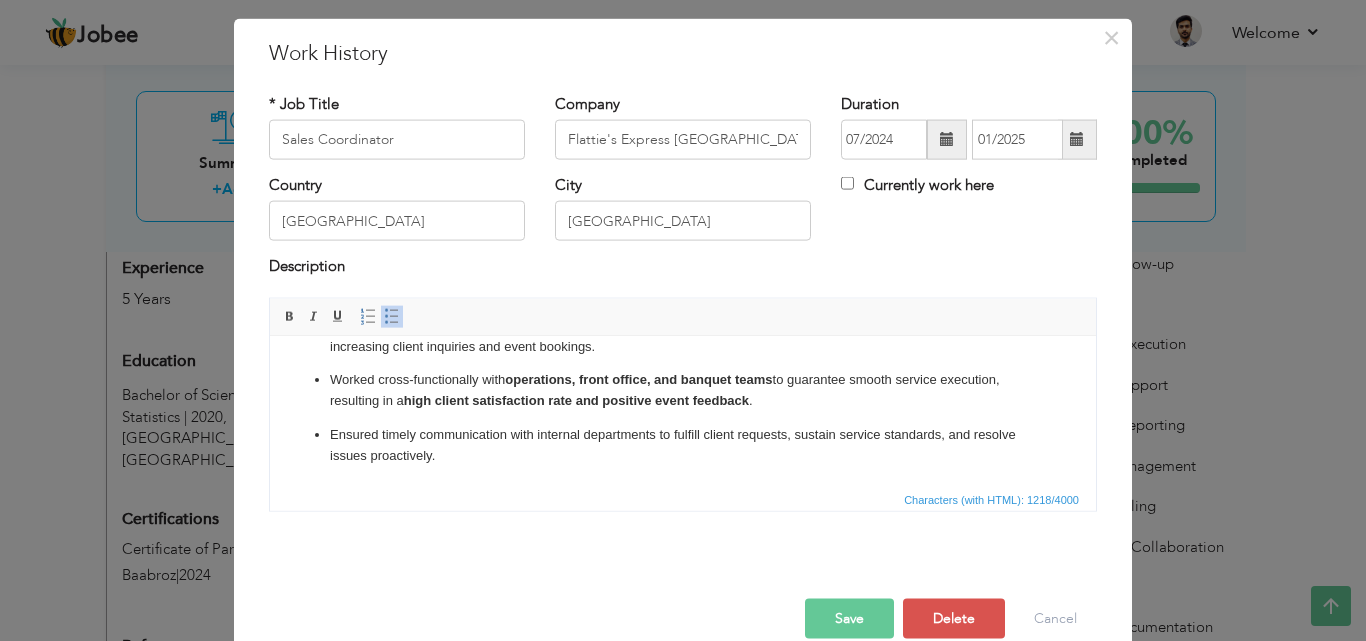 scroll, scrollTop: 60, scrollLeft: 0, axis: vertical 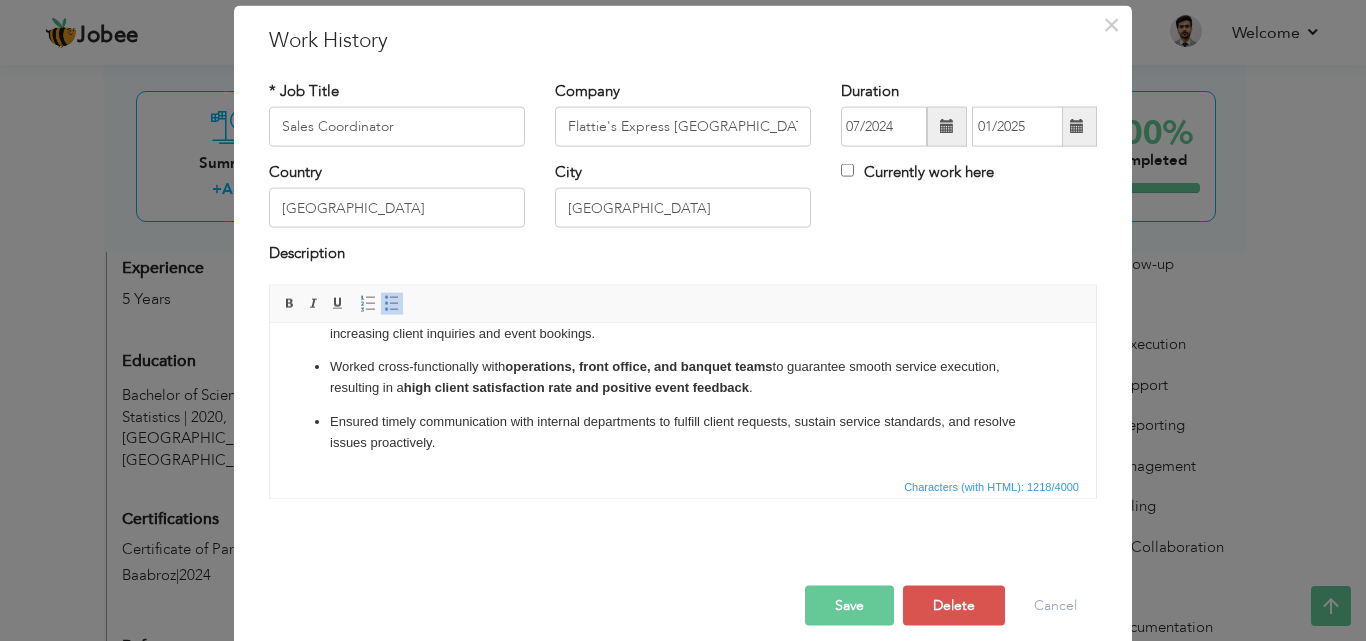 click on "Save" at bounding box center [849, 605] 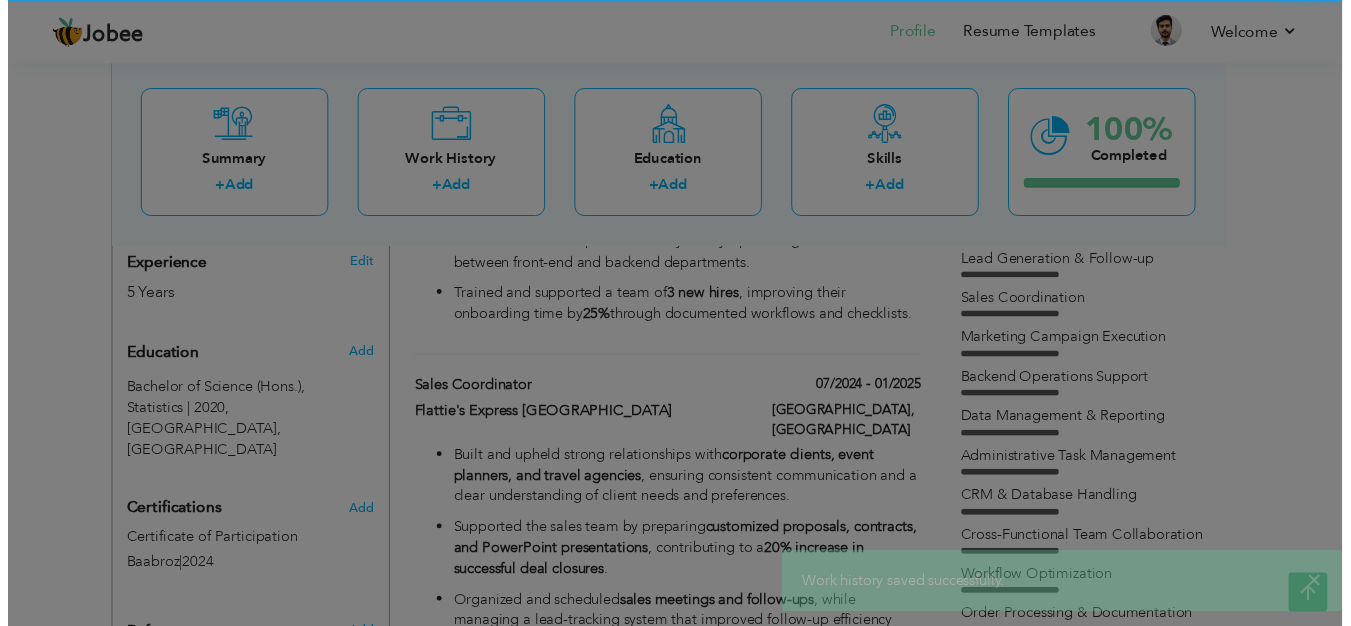 scroll, scrollTop: 0, scrollLeft: 0, axis: both 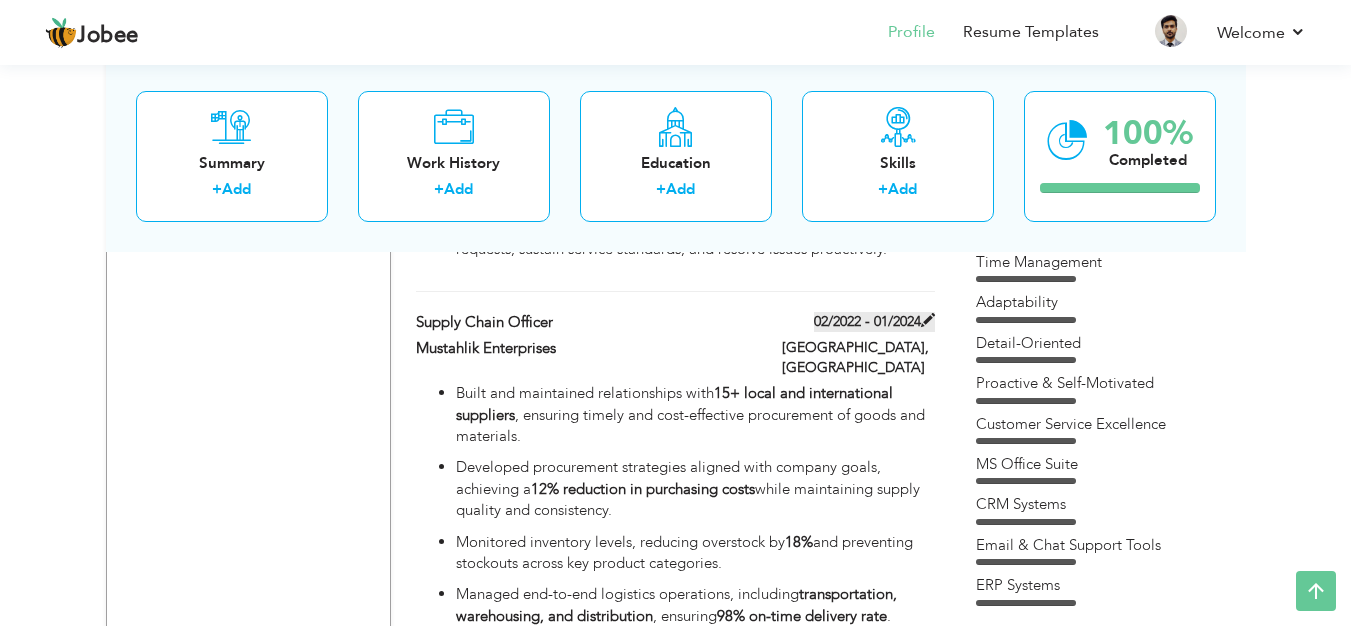 click at bounding box center (928, 320) 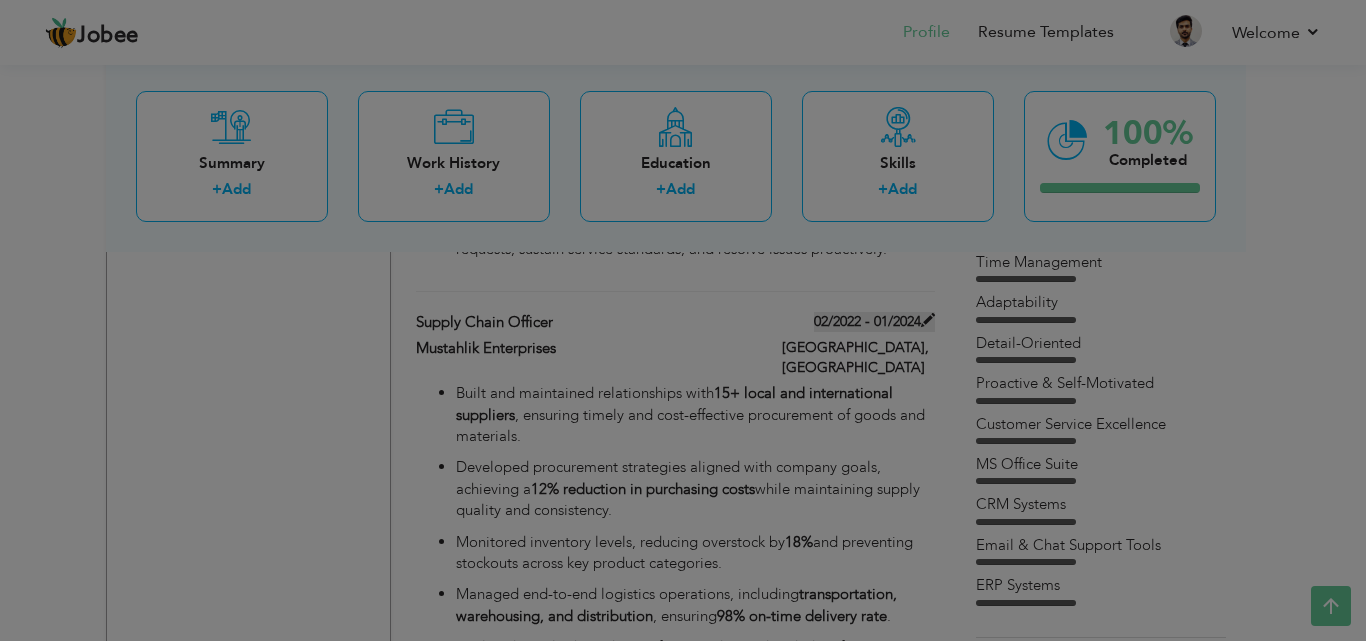 scroll, scrollTop: 0, scrollLeft: 0, axis: both 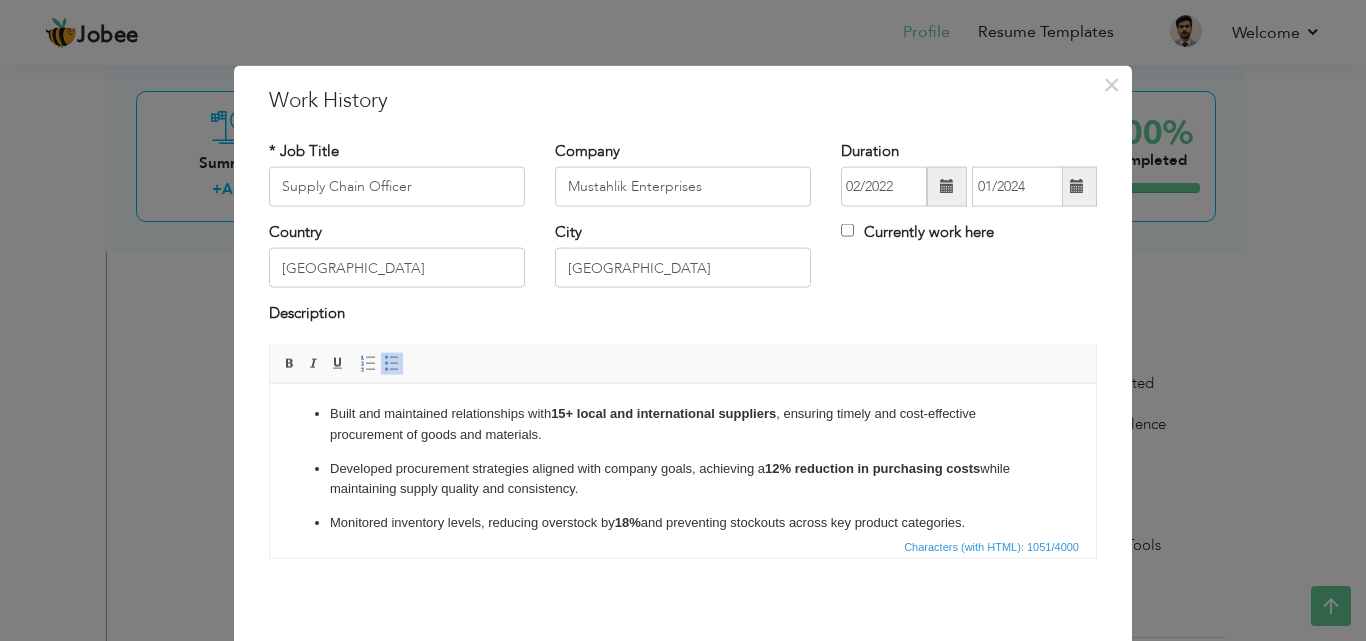 click on "Built and maintained relationships with  15+ local and international suppliers , ensuring timely and cost-effective procurement of goods and materials." at bounding box center [683, 424] 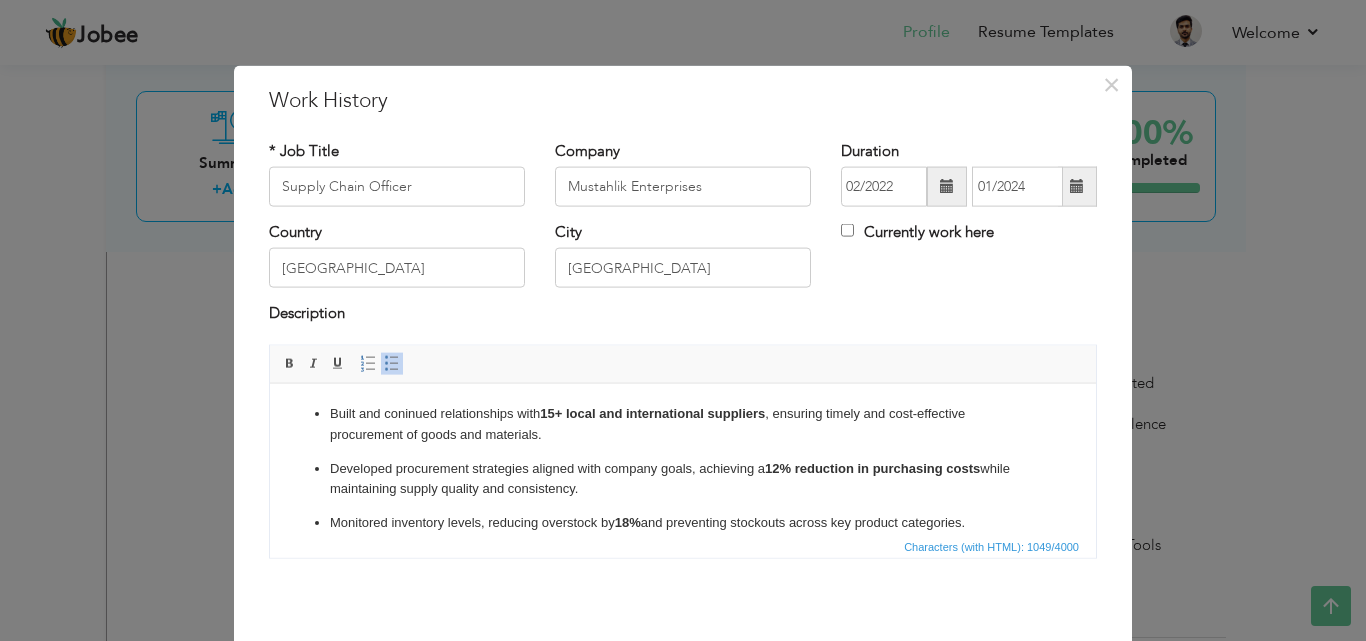 click on "Built and coninue d relationships with  15+ local and international suppliers , ensuring timely and cost-effective procurement of goods and materials." at bounding box center (683, 424) 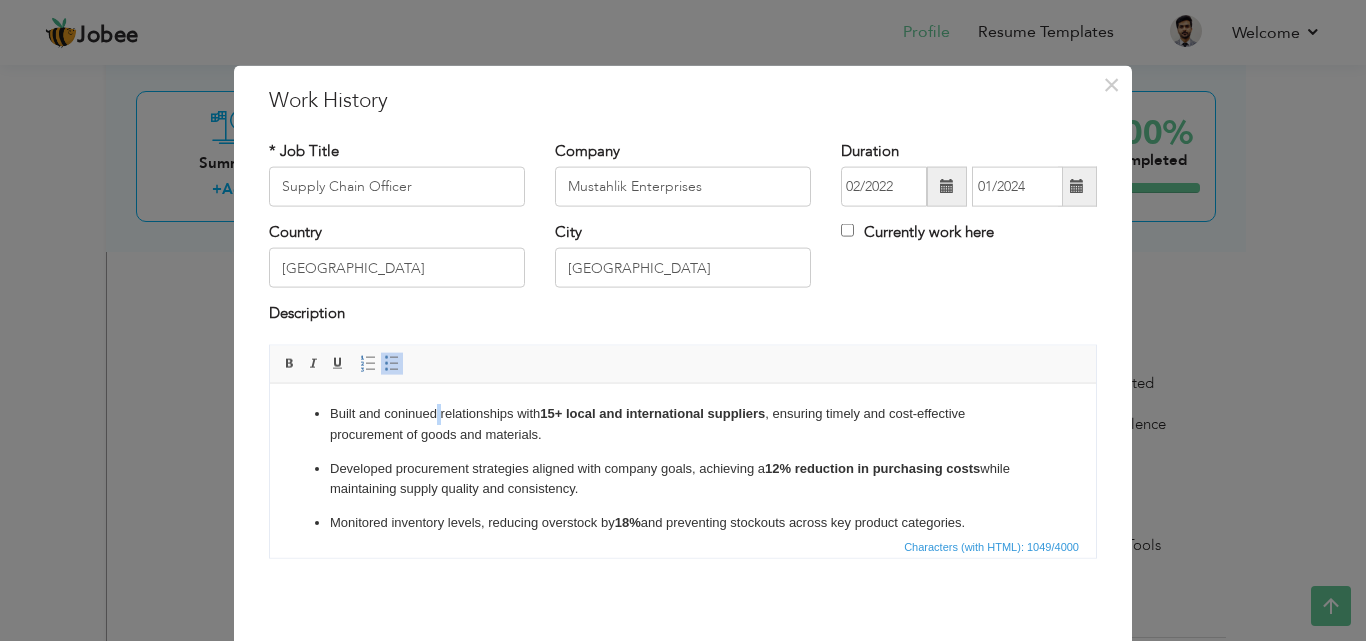 click on "Built and coninue d relationships with  15+ local and international suppliers , ensuring timely and cost-effective procurement of goods and materials." at bounding box center [683, 424] 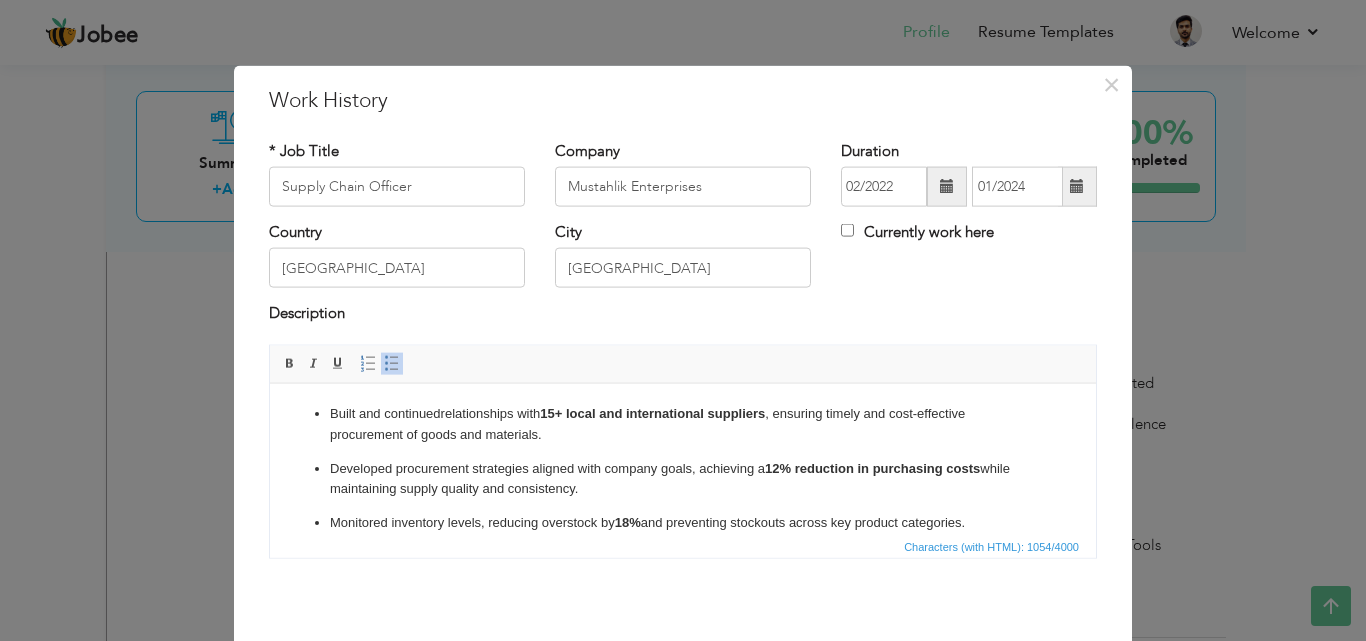 scroll, scrollTop: 184, scrollLeft: 0, axis: vertical 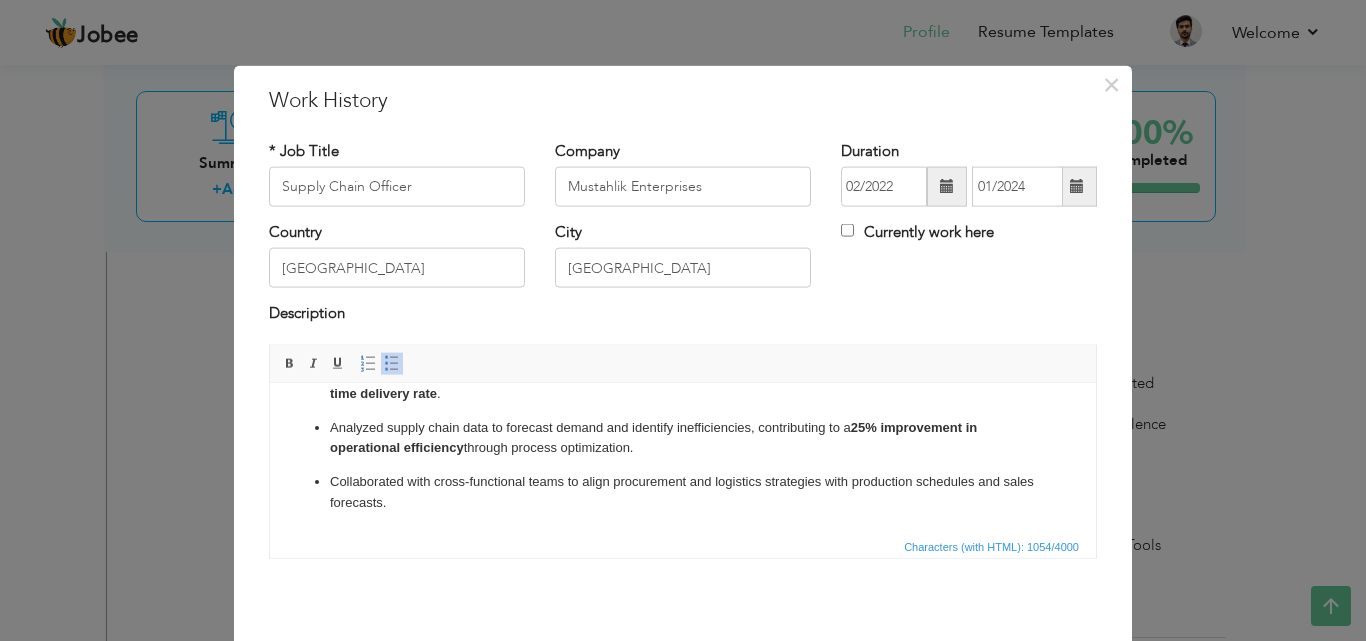 drag, startPoint x: 1087, startPoint y: 427, endPoint x: 1359, endPoint y: 884, distance: 531.82043 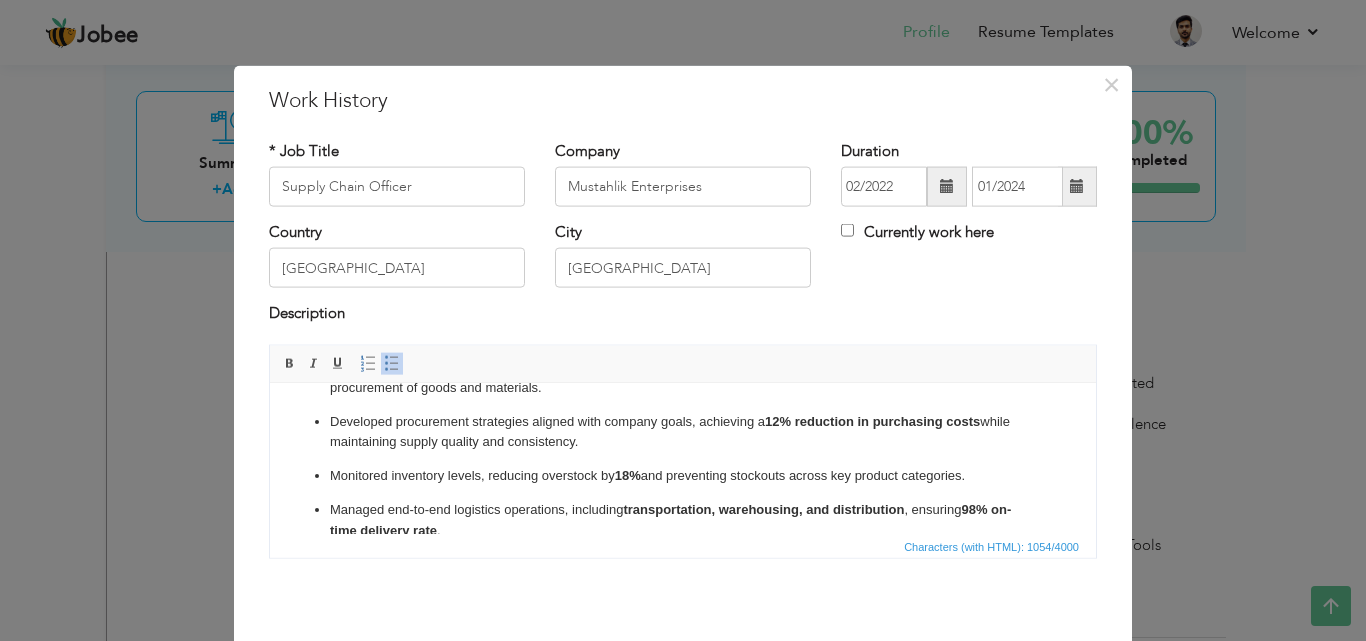 scroll, scrollTop: 41, scrollLeft: 0, axis: vertical 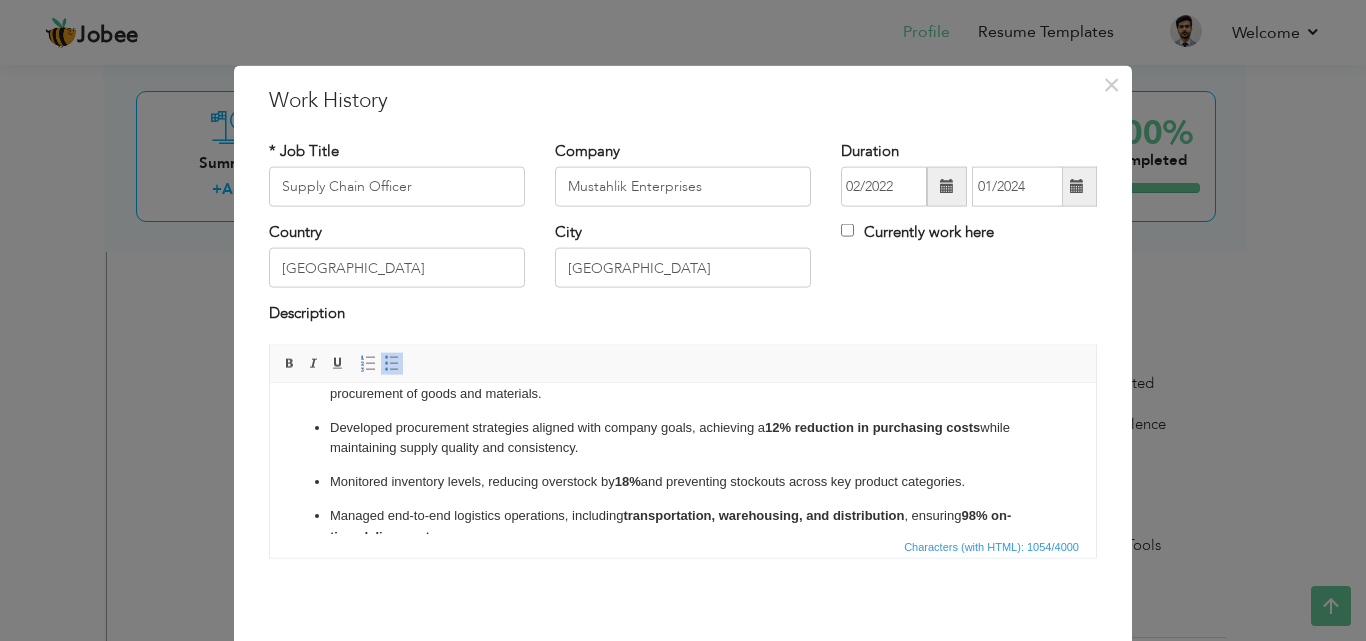 click on "Developed procurement strategies aligned with company goals, achieving a  12% reduction in purchasing costs  while maintaining supply quality and consistency." at bounding box center (683, 438) 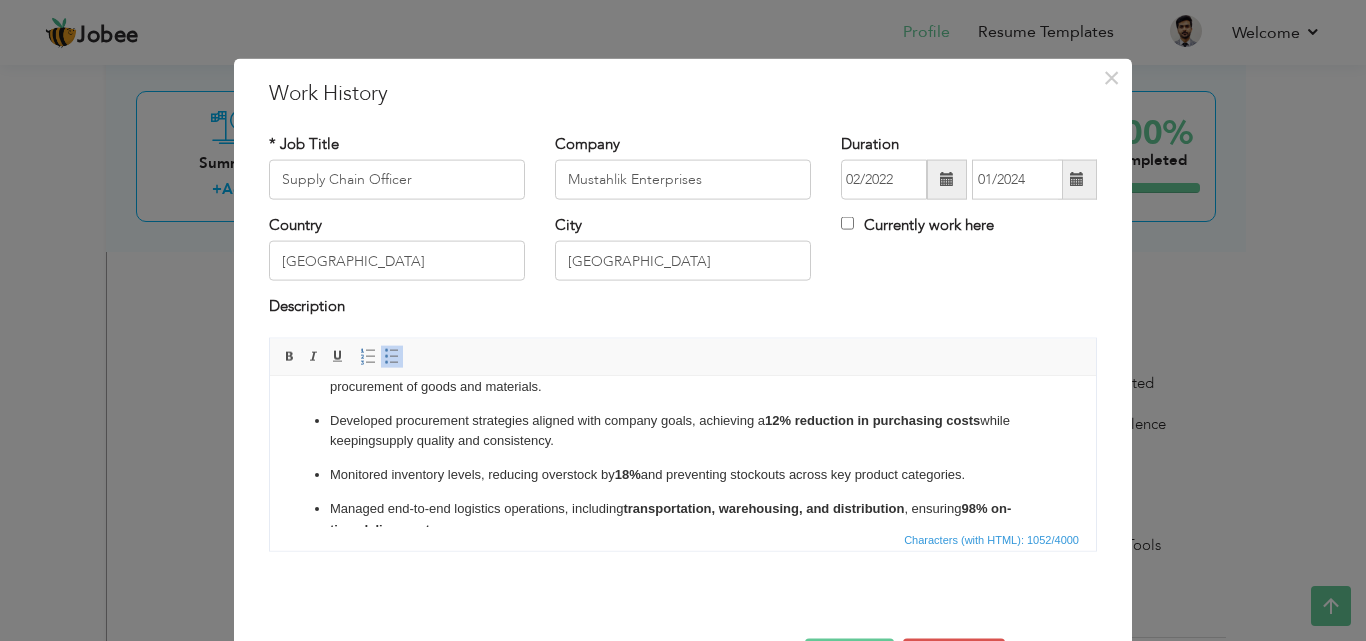 scroll, scrollTop: 79, scrollLeft: 0, axis: vertical 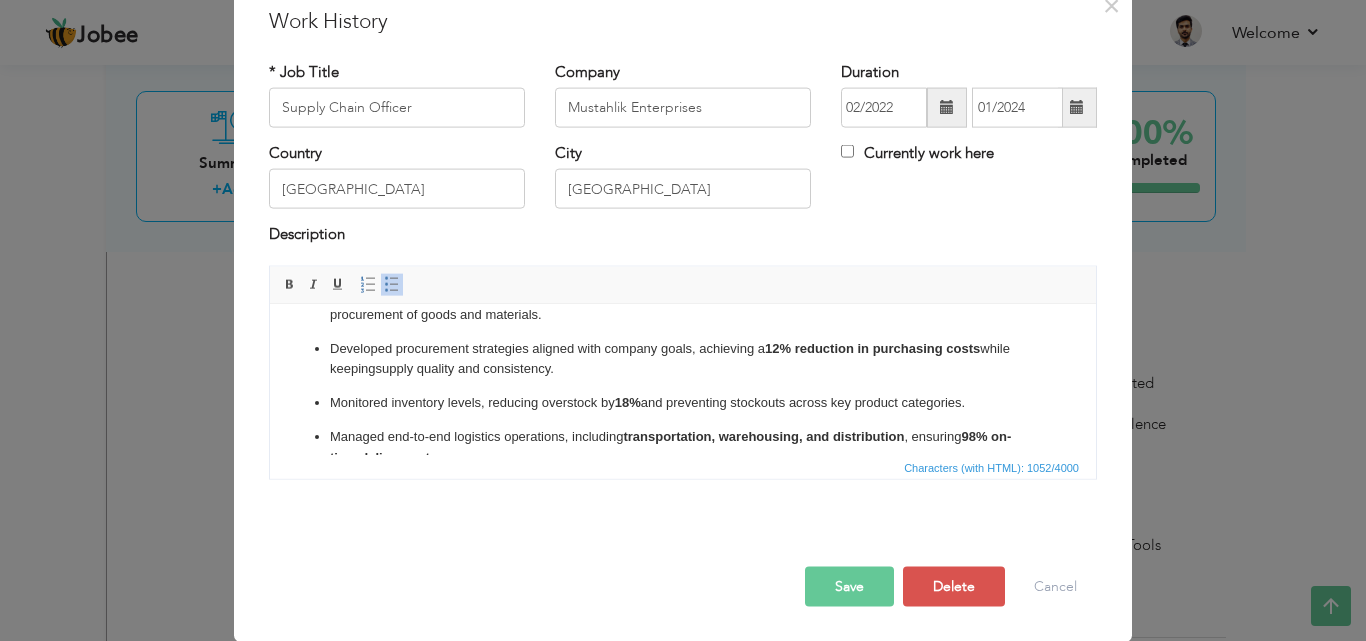 click on "Save" at bounding box center [849, 586] 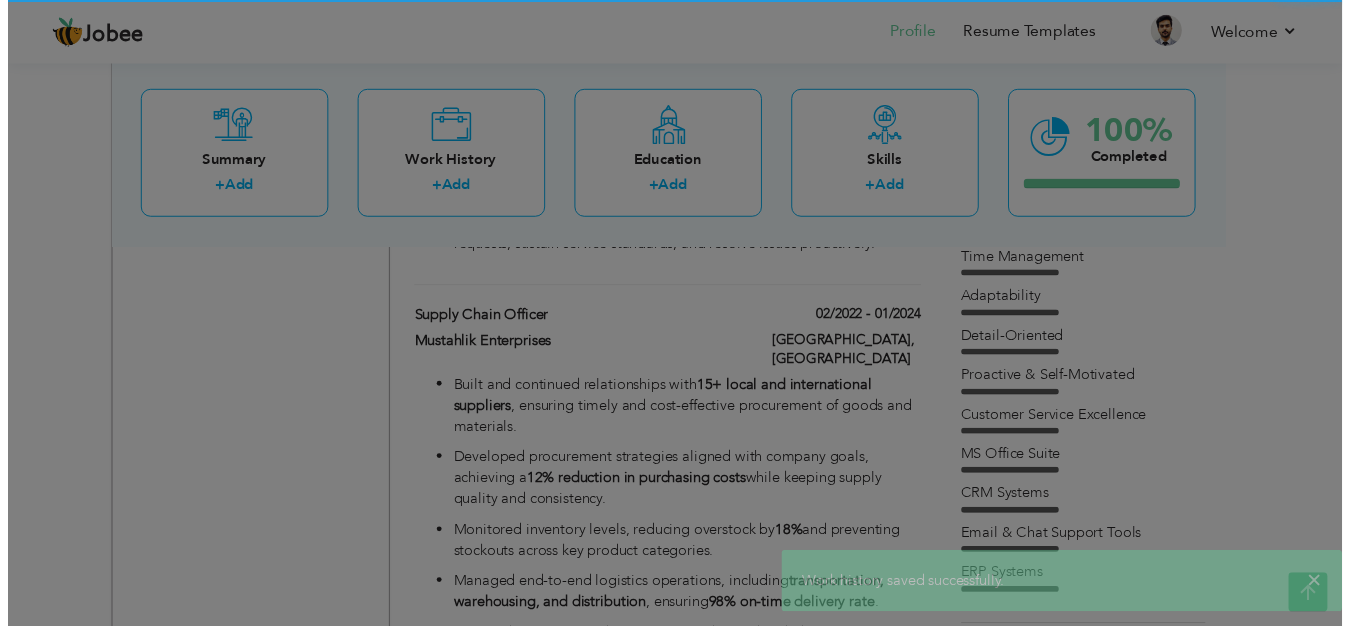scroll, scrollTop: 0, scrollLeft: 0, axis: both 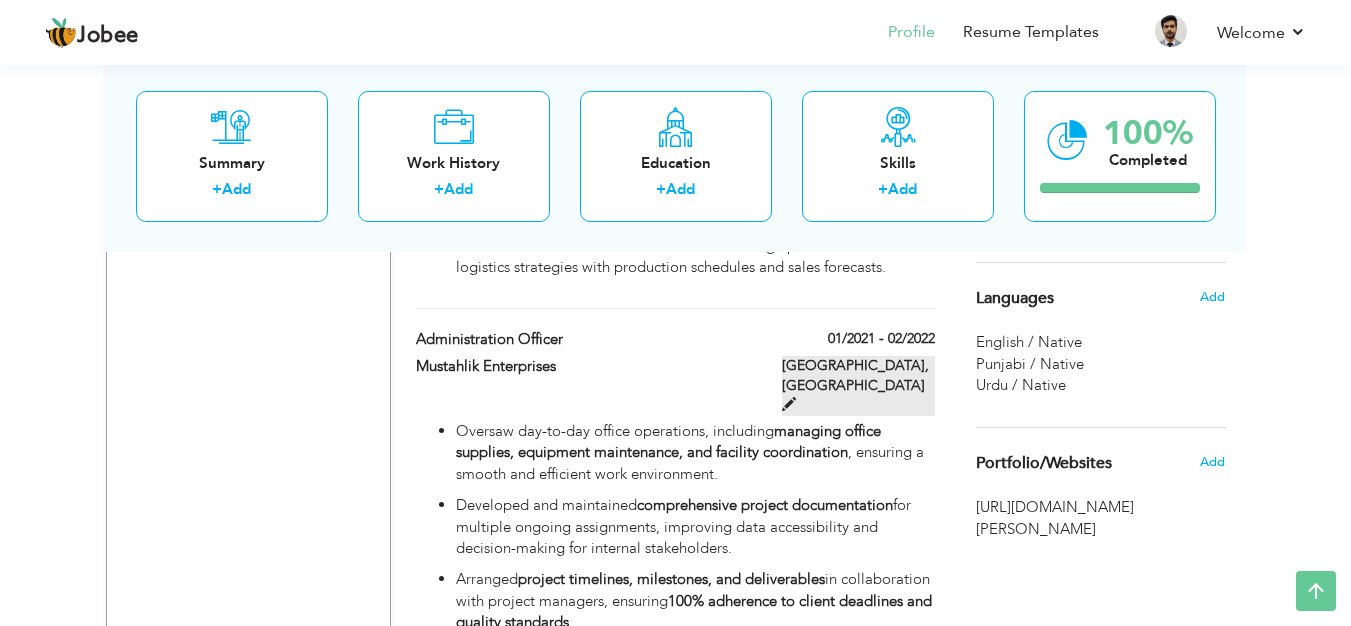 click at bounding box center [789, 404] 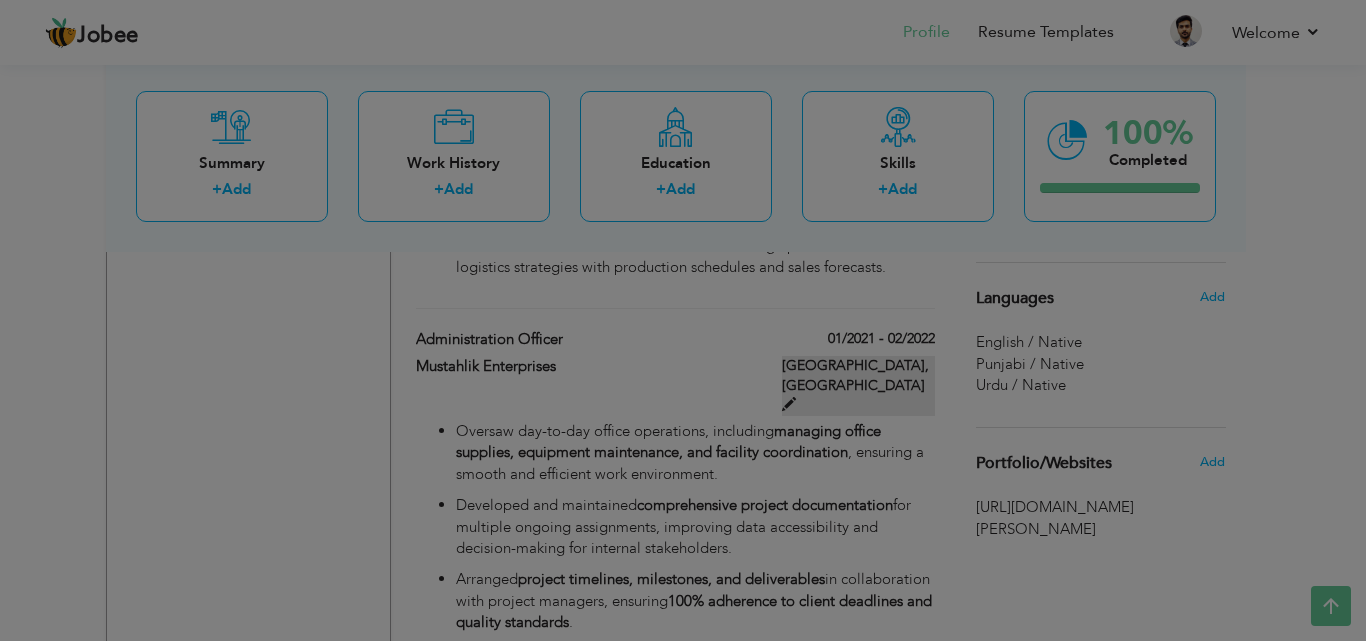 scroll, scrollTop: 0, scrollLeft: 0, axis: both 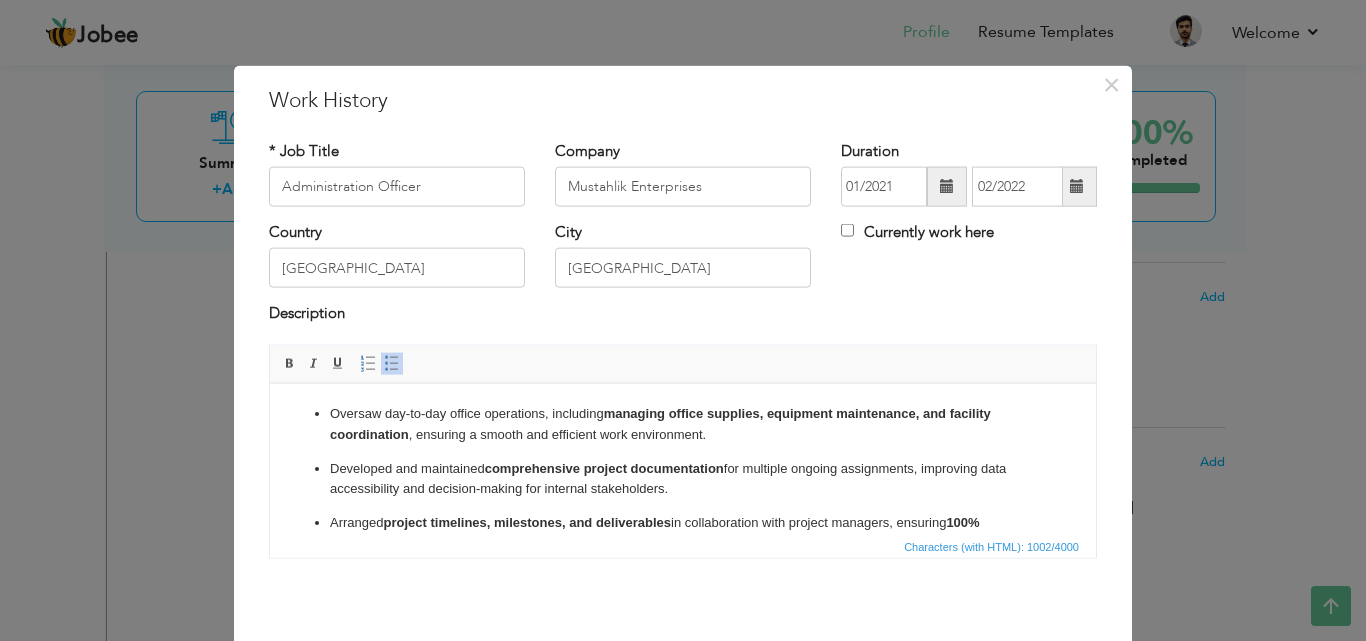 click on "Developed and maintained  comprehensive project documentation  for multiple ongoing assignments, improving data accessibility and decision-making for internal stakeholders." at bounding box center (683, 479) 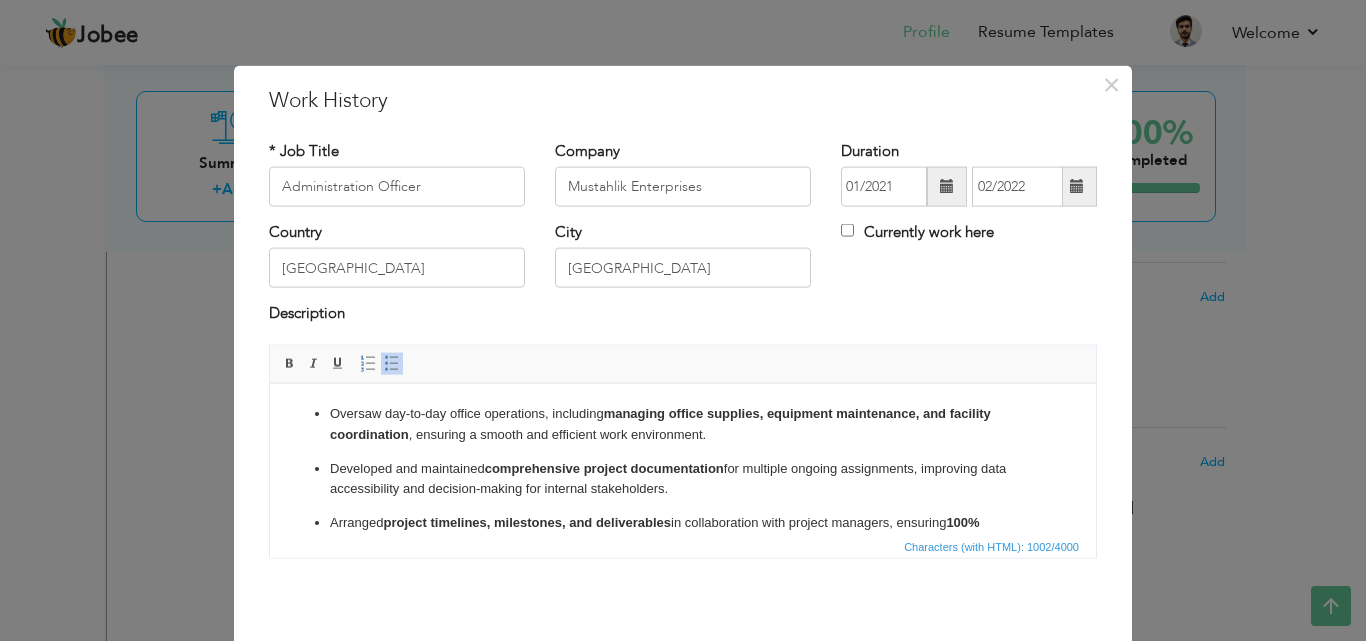 type 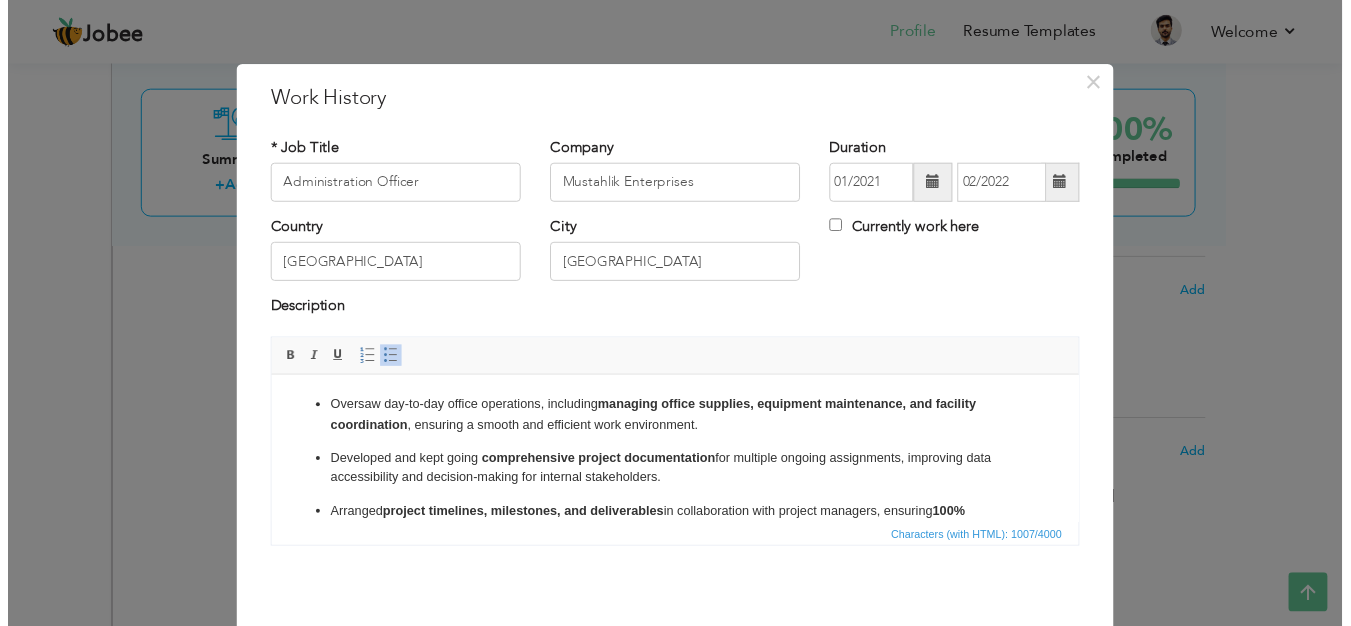 scroll, scrollTop: 79, scrollLeft: 0, axis: vertical 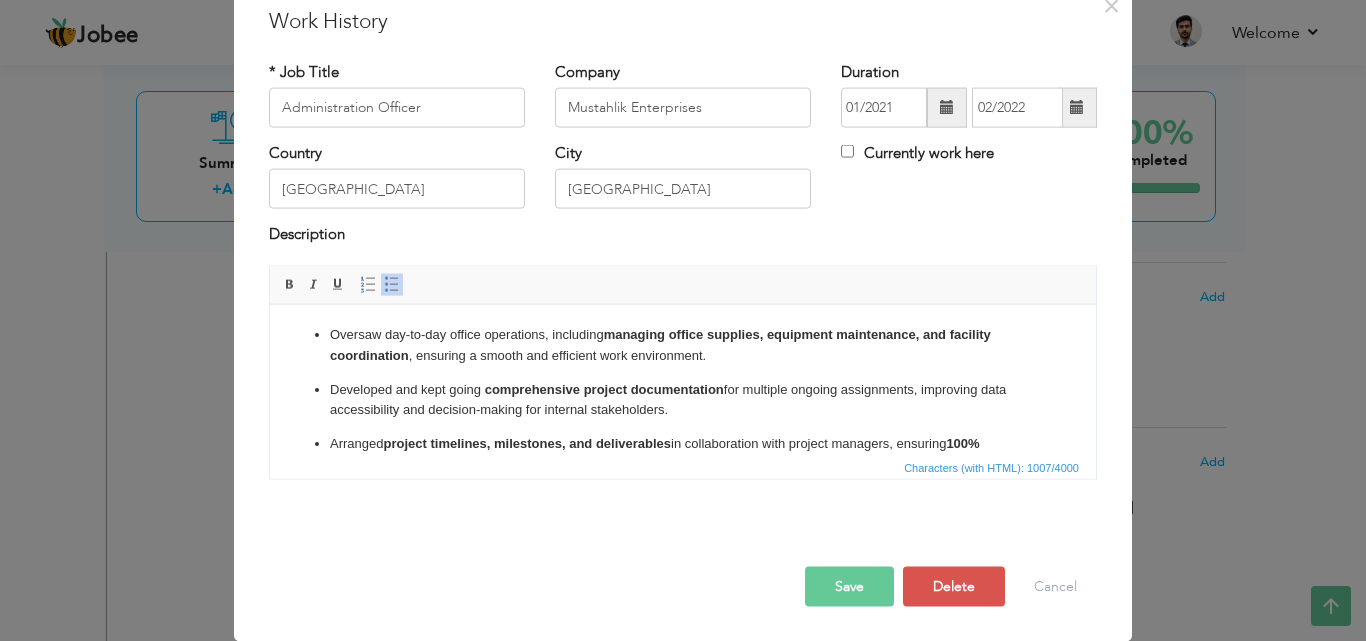 click on "Save" at bounding box center [849, 586] 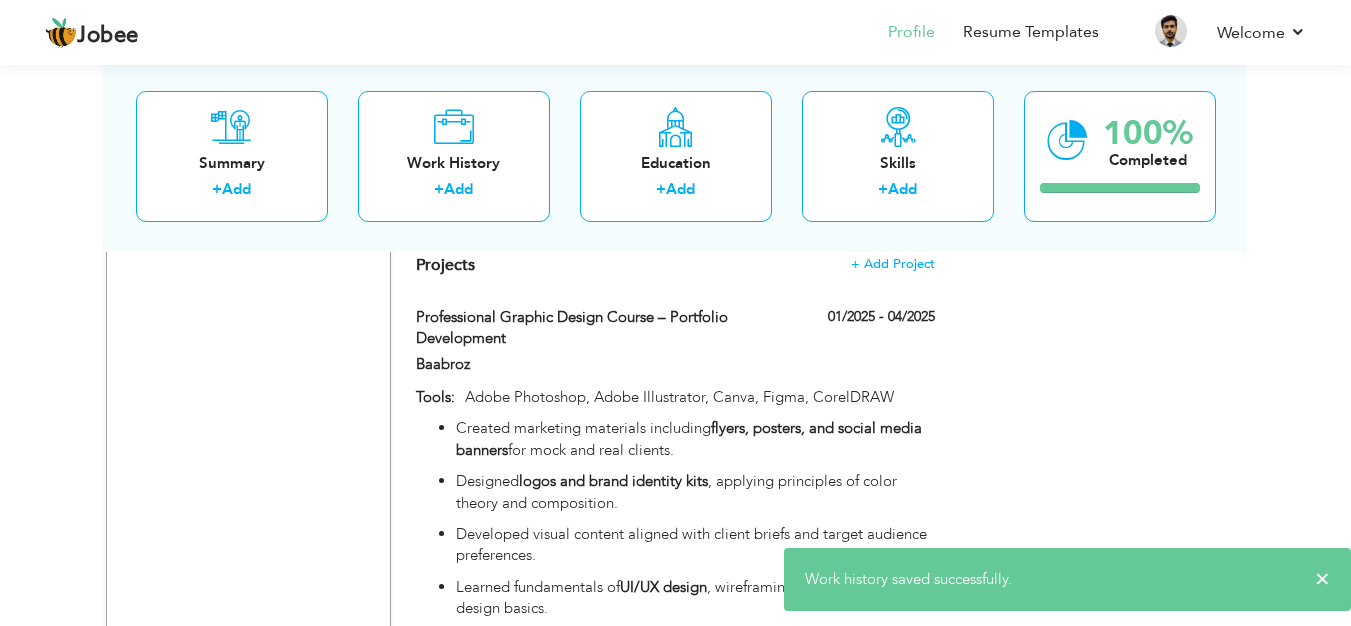 scroll, scrollTop: 2465, scrollLeft: 0, axis: vertical 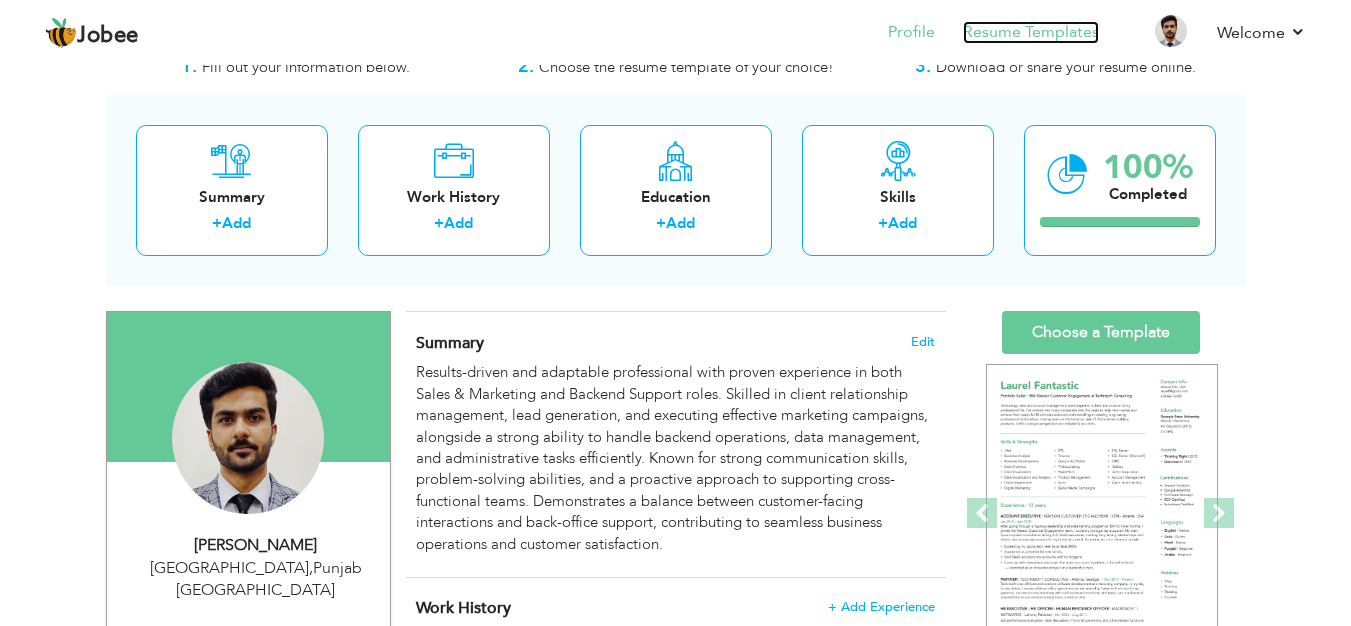 click on "Resume Templates" at bounding box center [1031, 32] 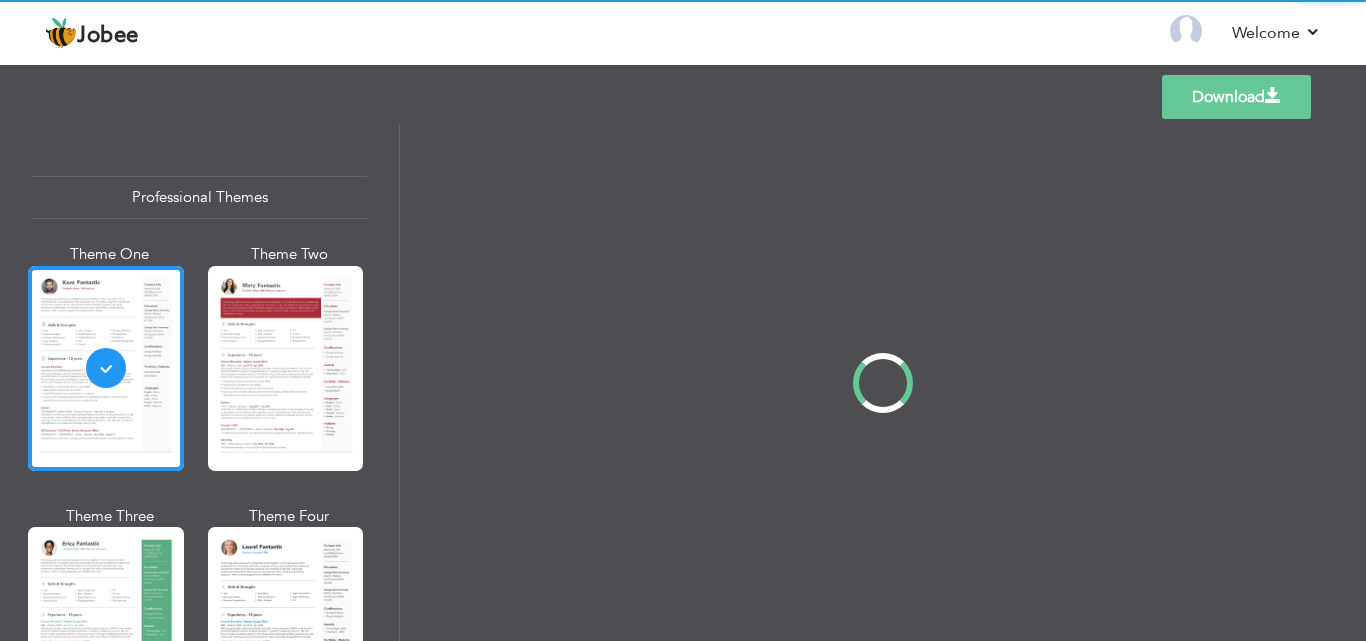 scroll, scrollTop: 0, scrollLeft: 0, axis: both 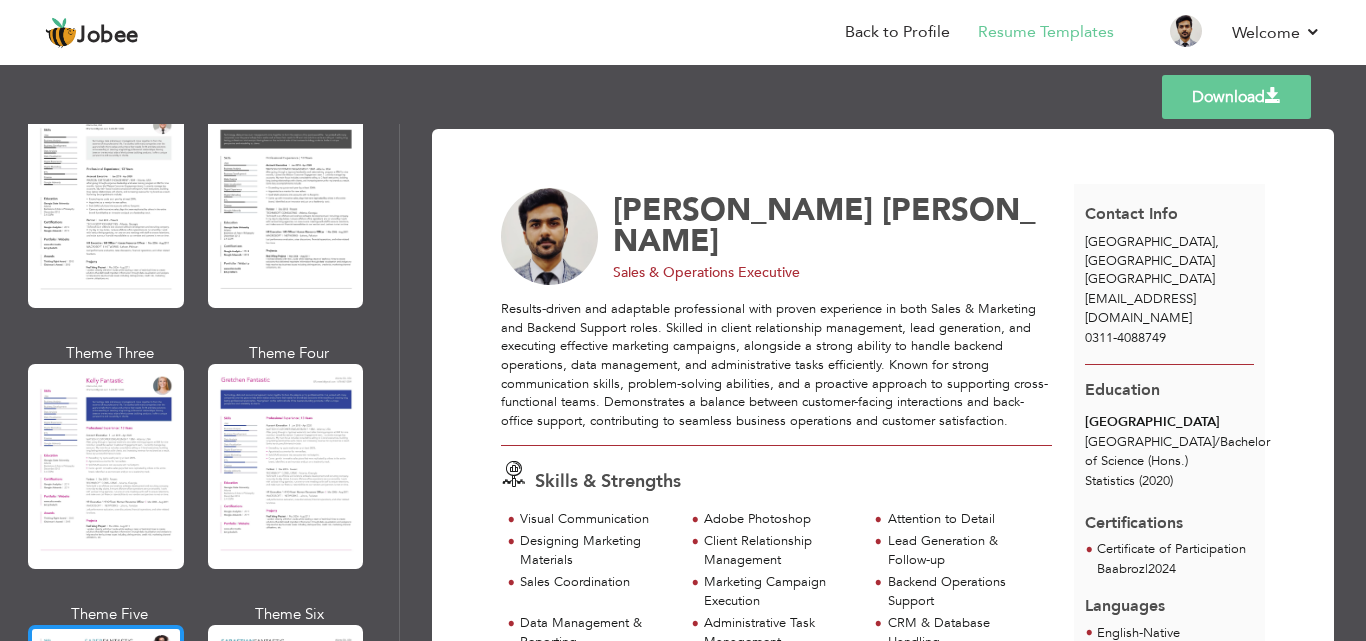 click at bounding box center [106, 727] 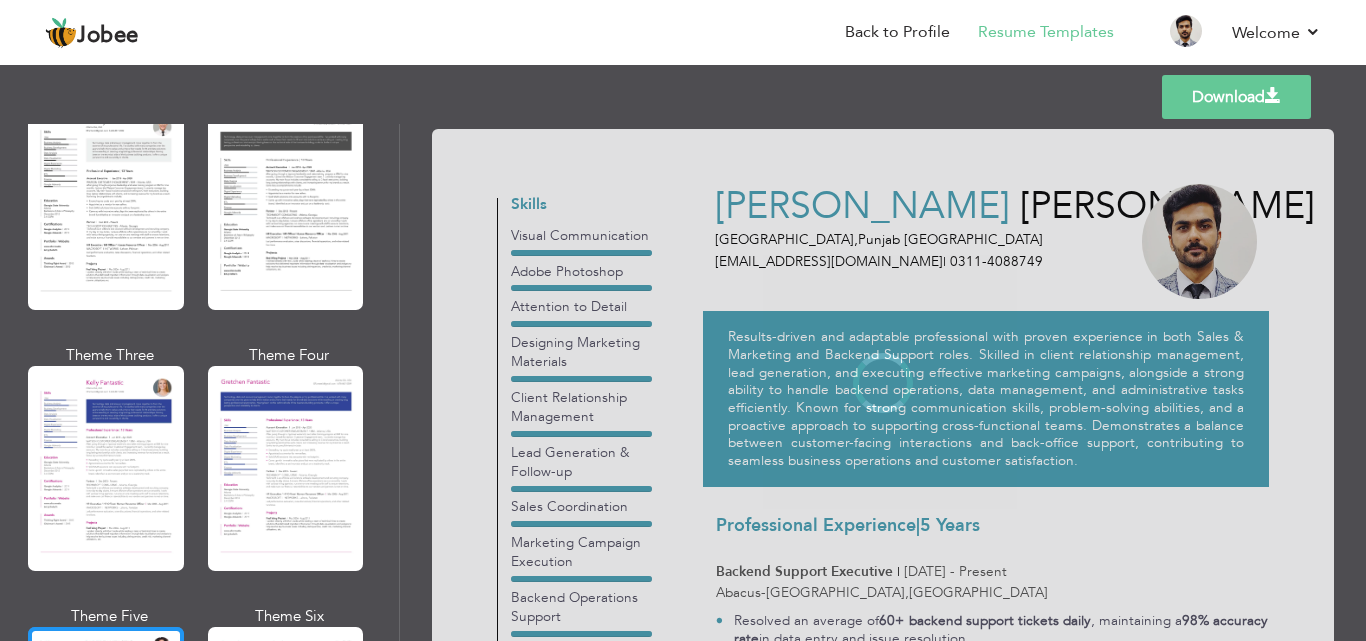 scroll, scrollTop: 2502, scrollLeft: 0, axis: vertical 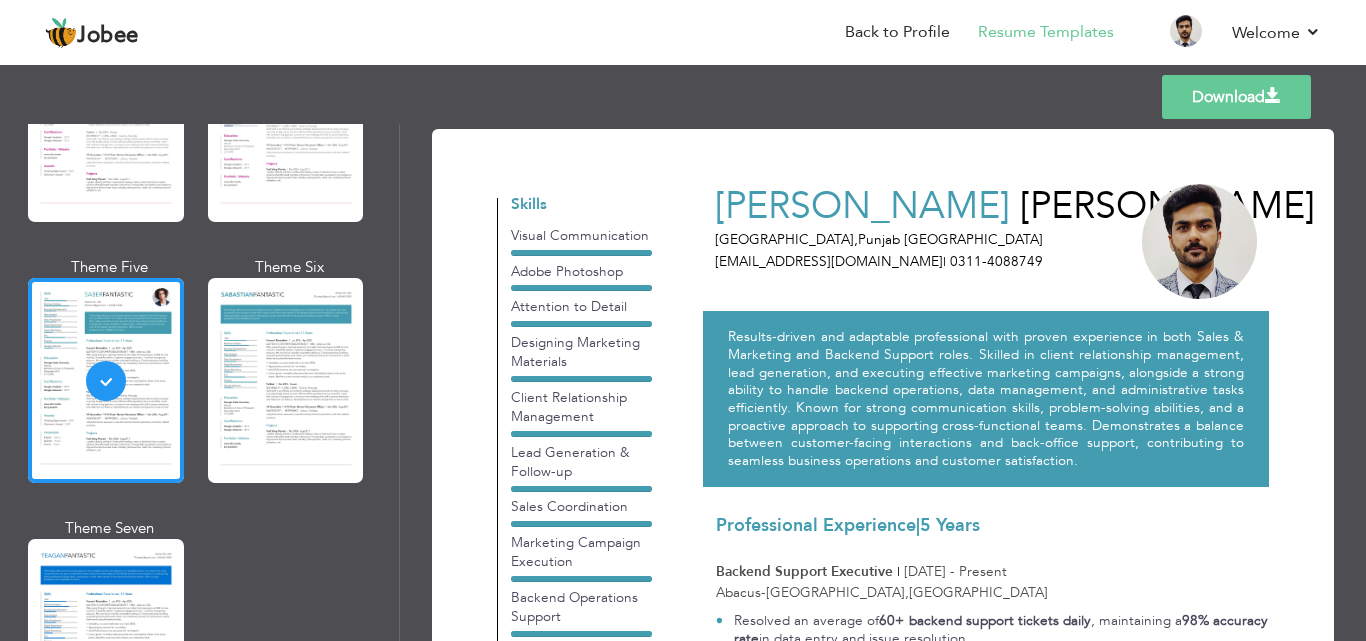 click on "Download" at bounding box center [1236, 97] 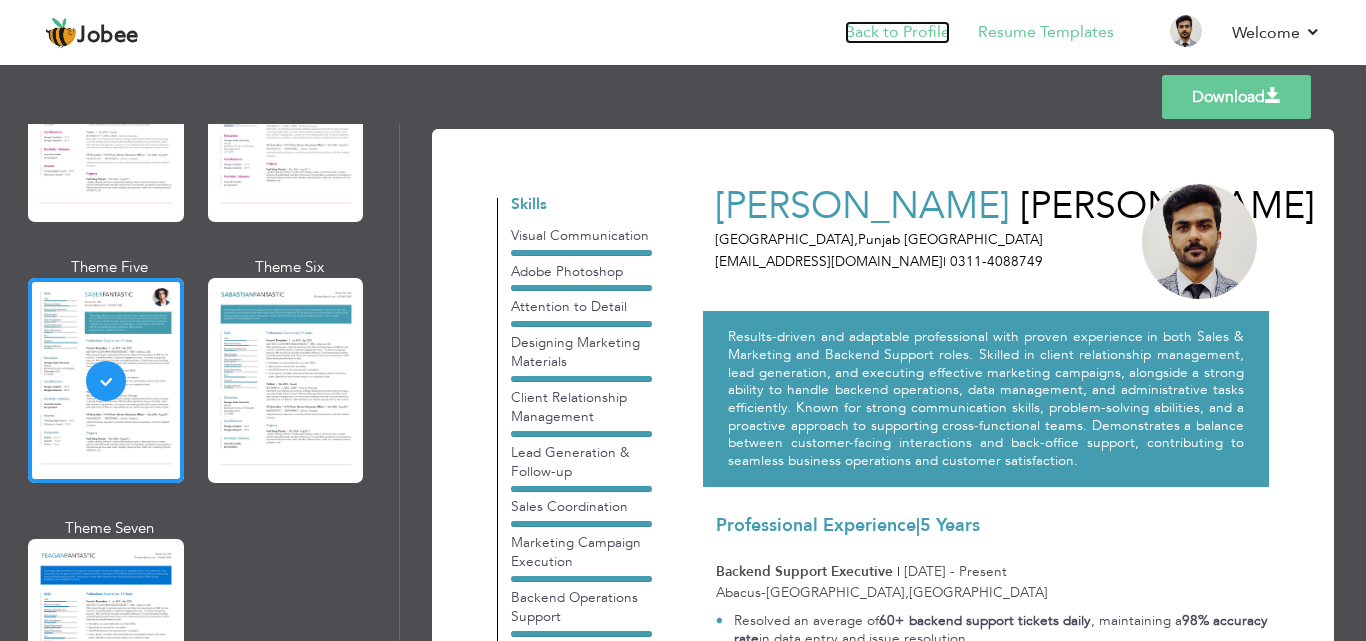click on "Back to Profile" at bounding box center [897, 32] 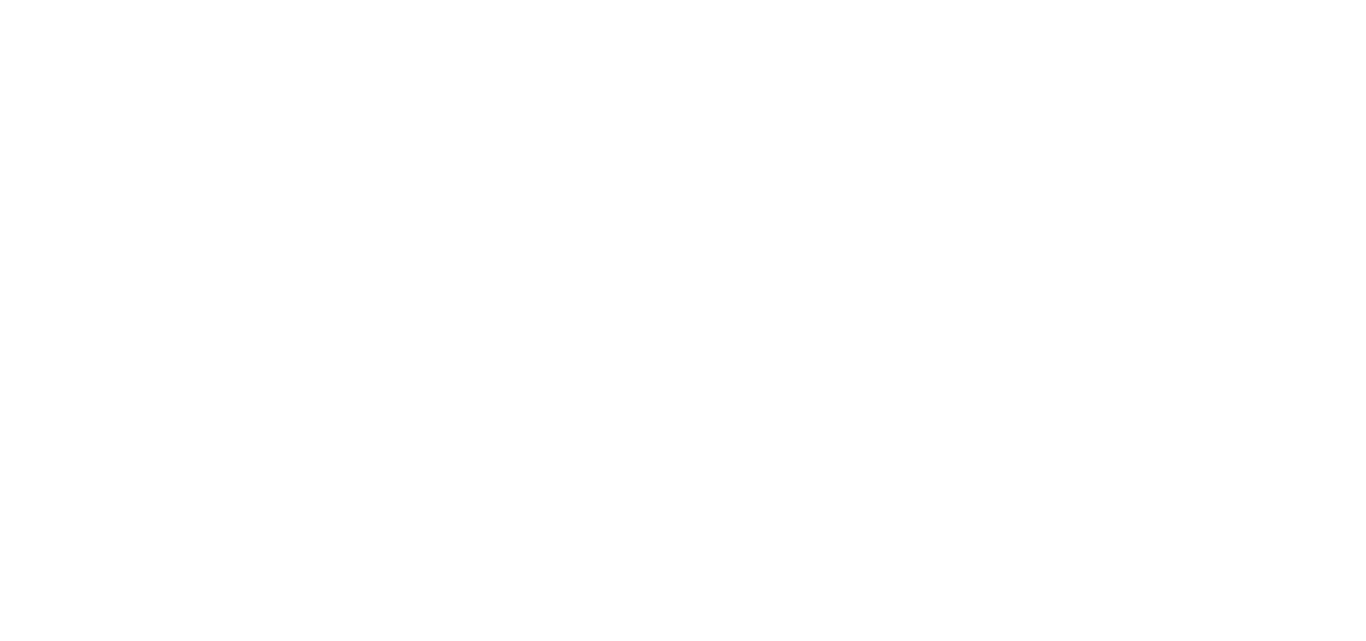 scroll, scrollTop: 0, scrollLeft: 0, axis: both 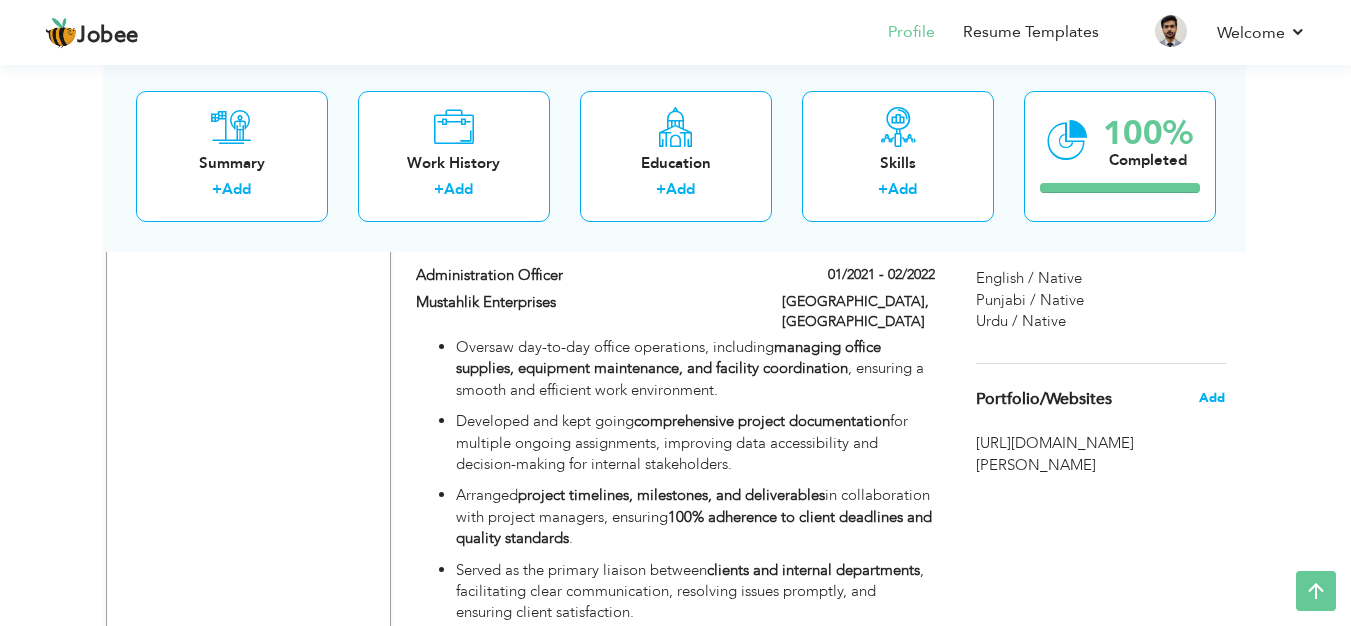 click on "Add" at bounding box center [1212, 398] 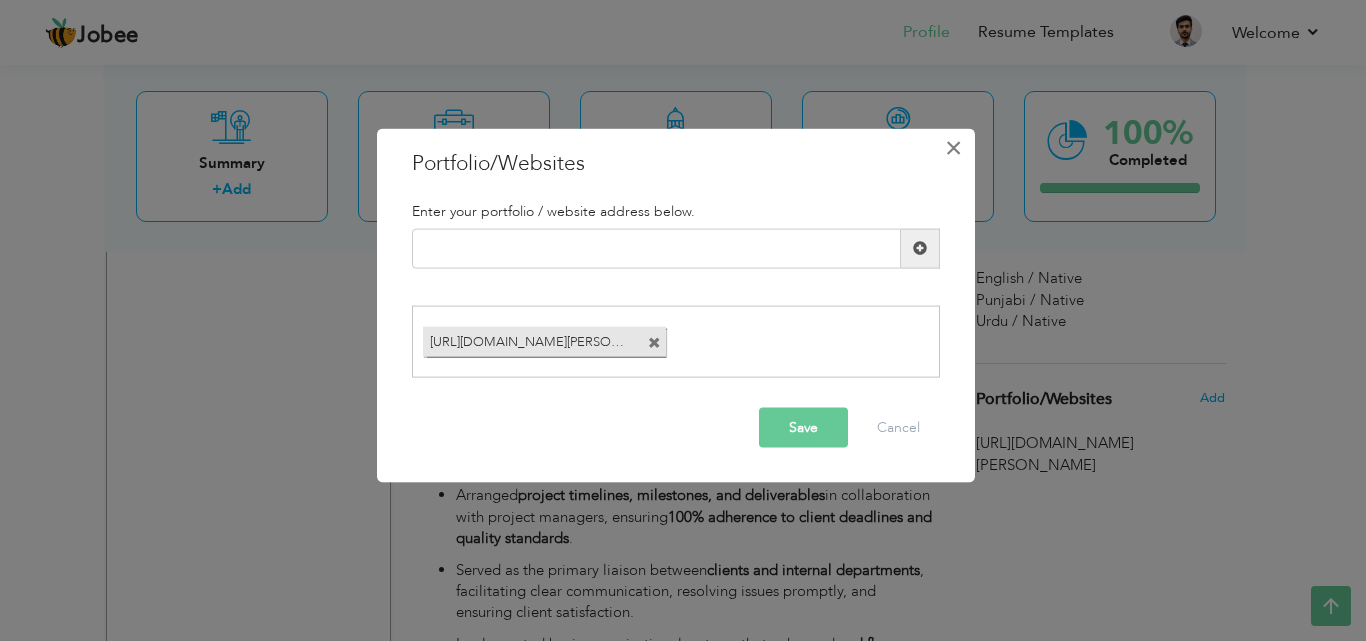 click on "×" at bounding box center [953, 147] 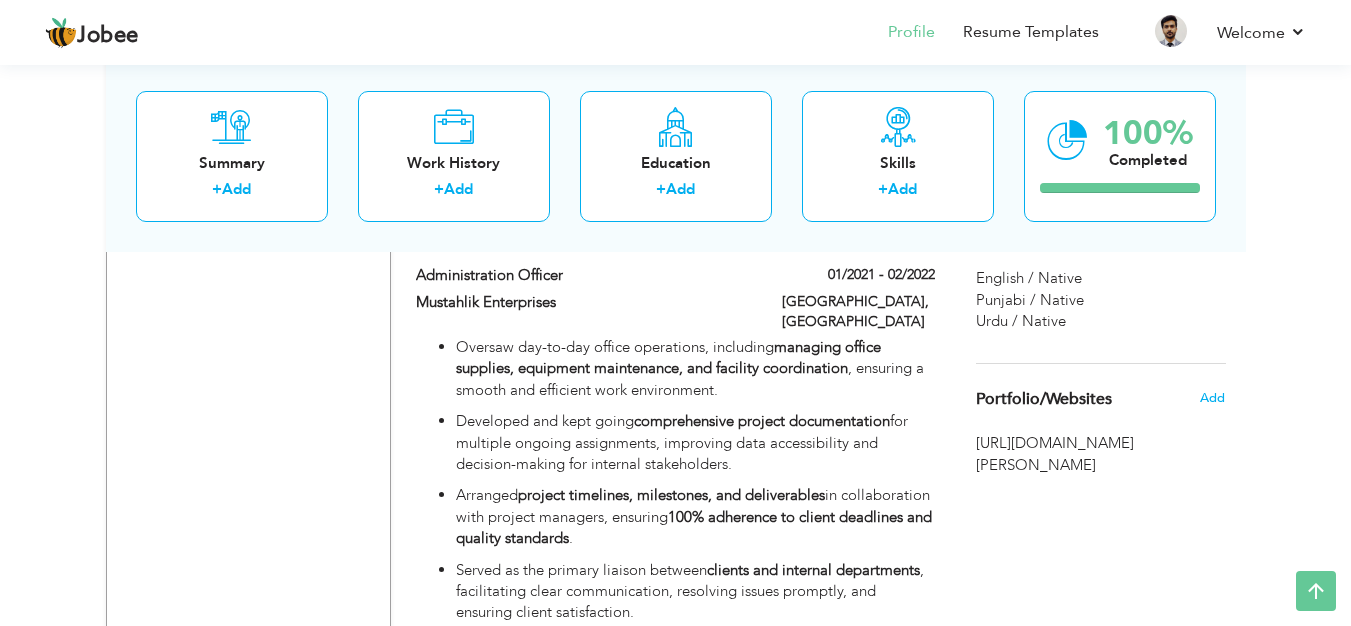 click on "https://www.linkedin.com/in/muhammad-ismail-195a9a333?utm_source=share&utm_campaign=share_via&utm_content=profile&utm_medium=android_app" at bounding box center [1101, 454] 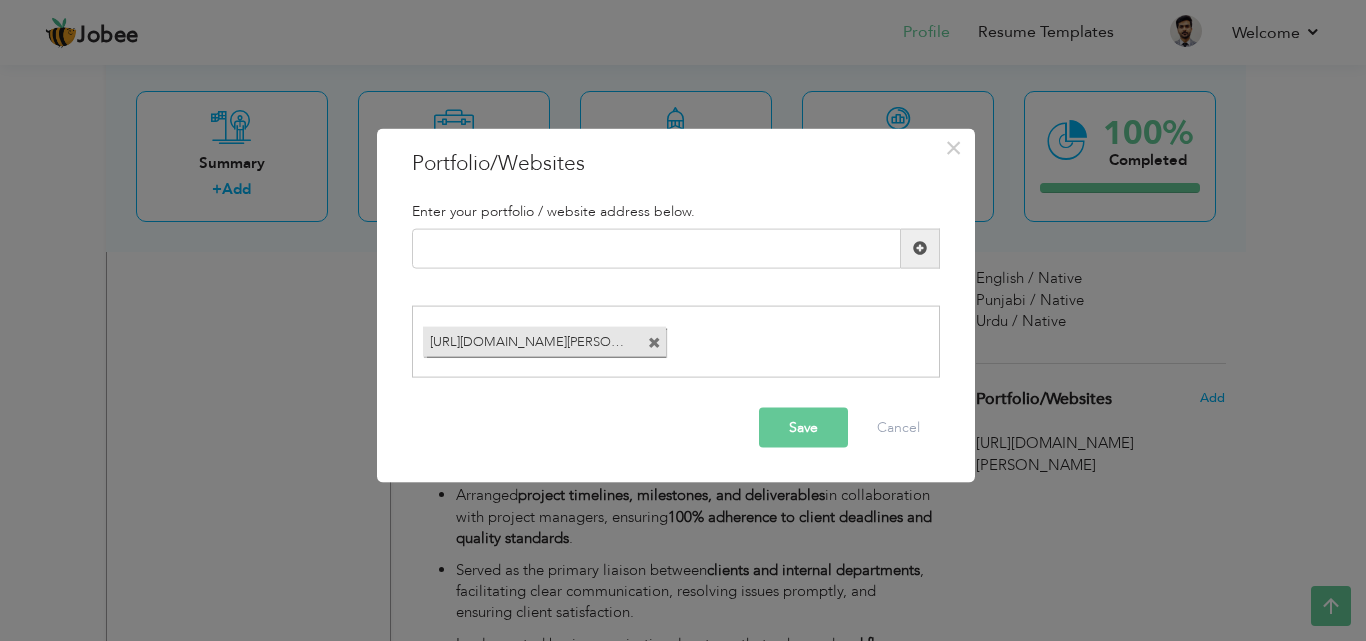 click at bounding box center (654, 343) 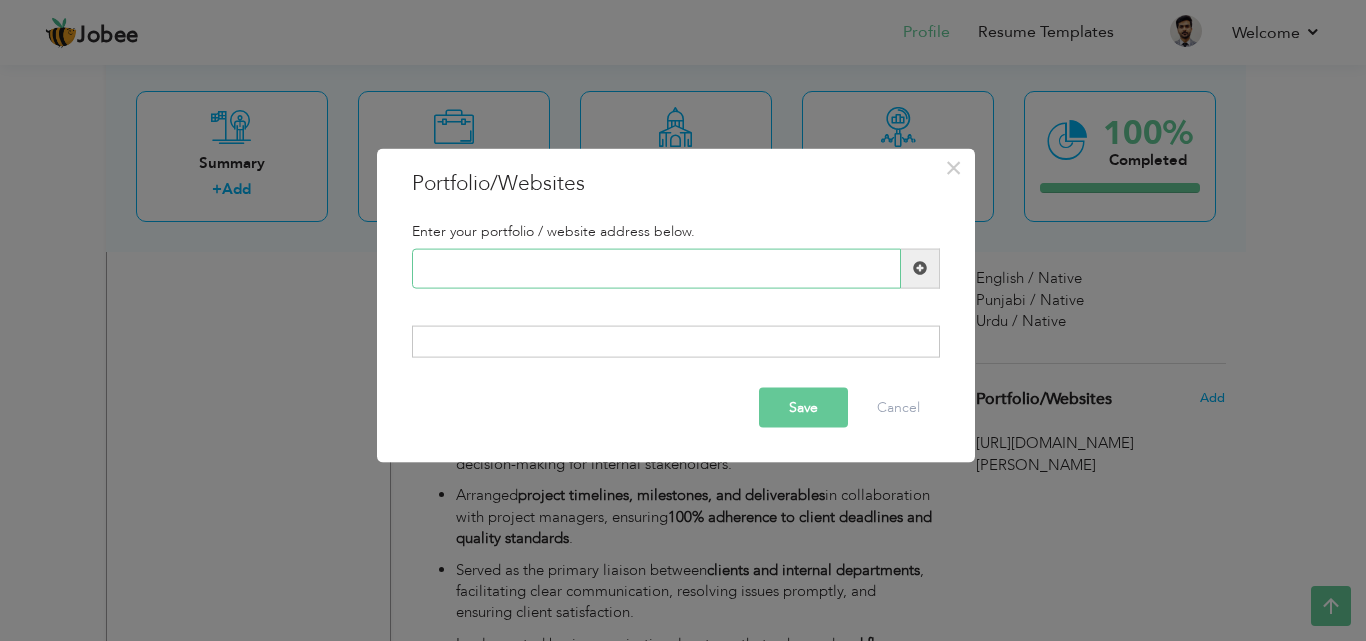 click at bounding box center (656, 268) 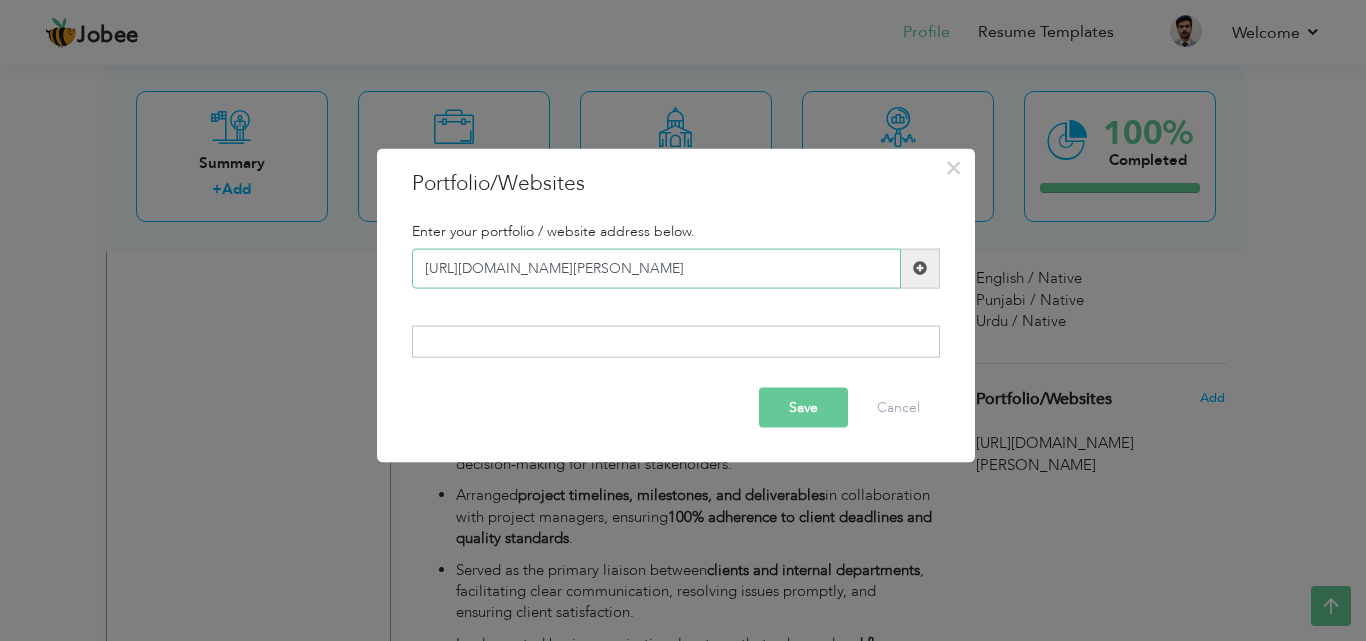 type on "[URL][DOMAIN_NAME][PERSON_NAME]" 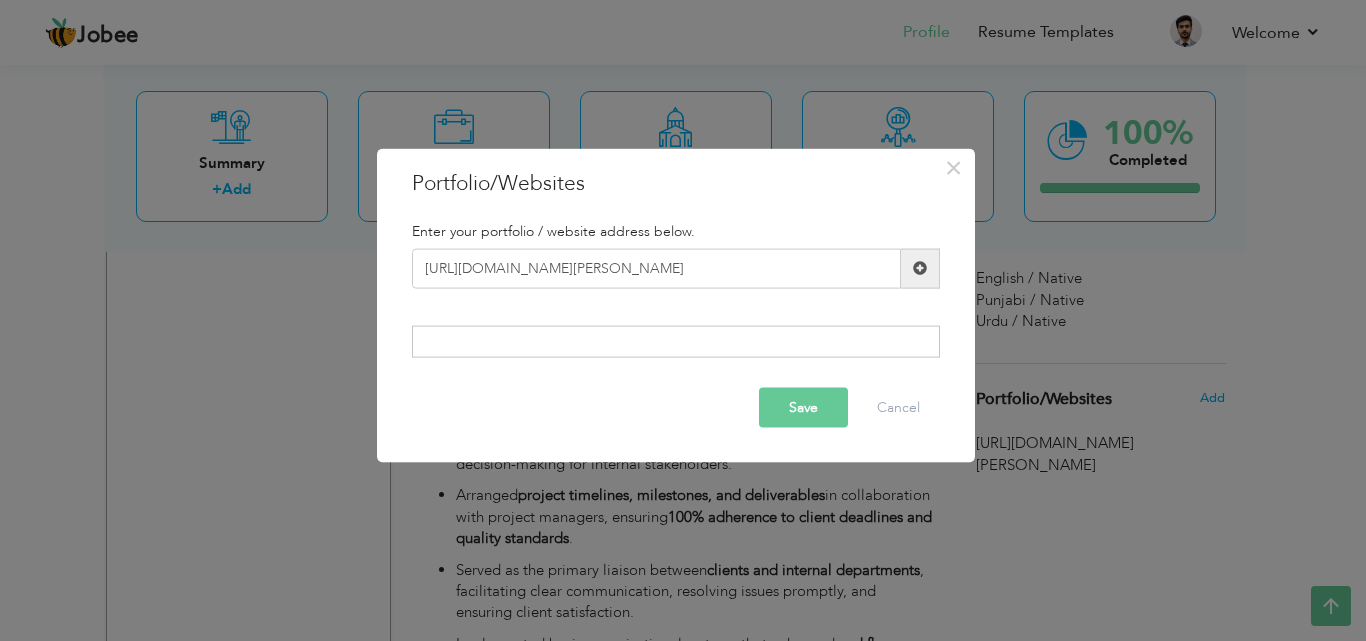 click on "Save" at bounding box center (803, 408) 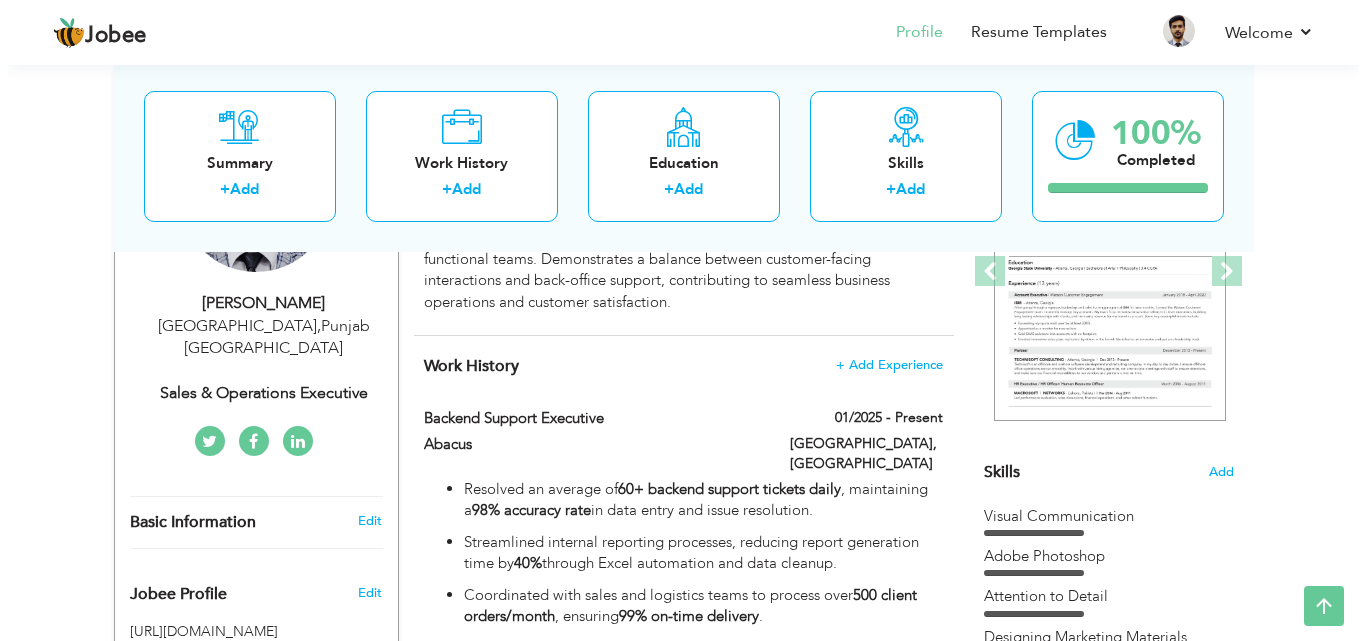 scroll, scrollTop: 221, scrollLeft: 0, axis: vertical 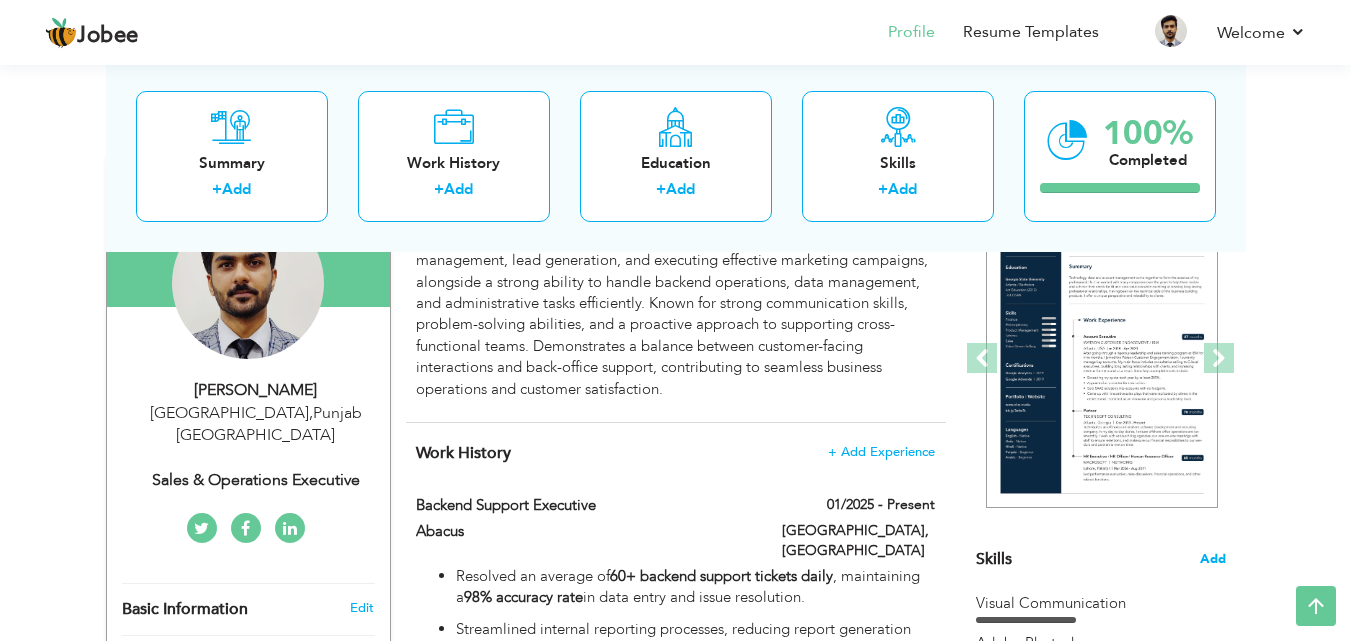 click on "Add" at bounding box center [1213, 559] 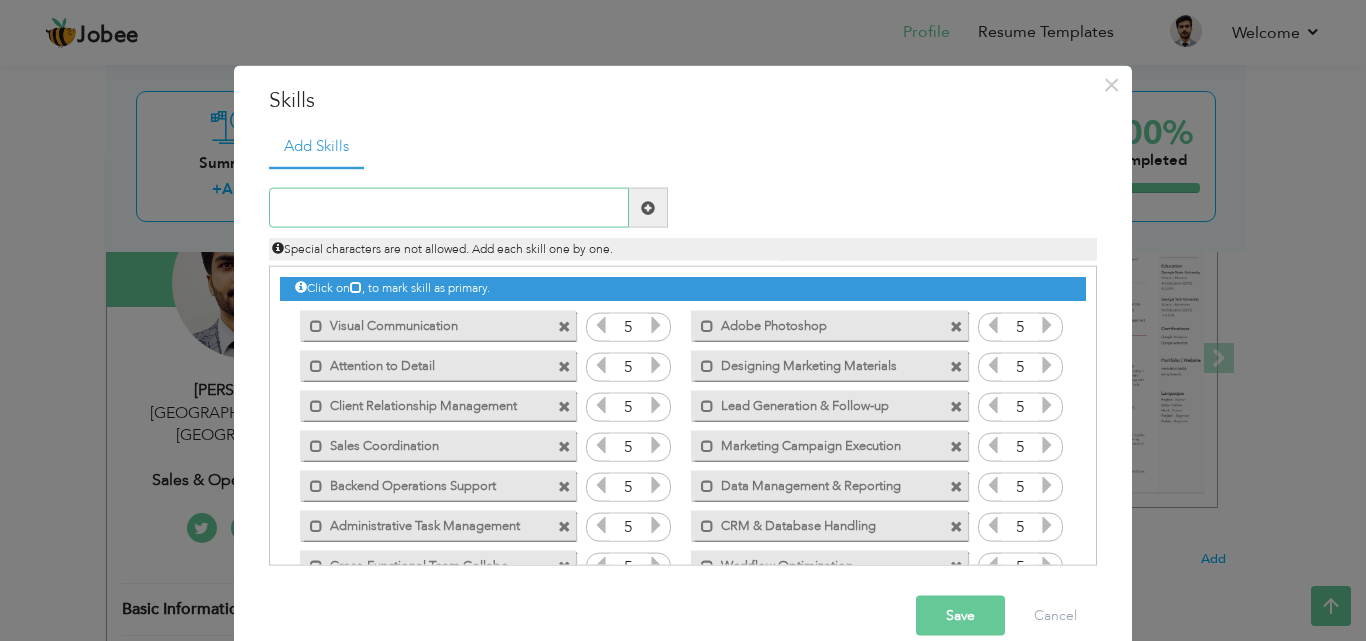 paste on "Prioritization" 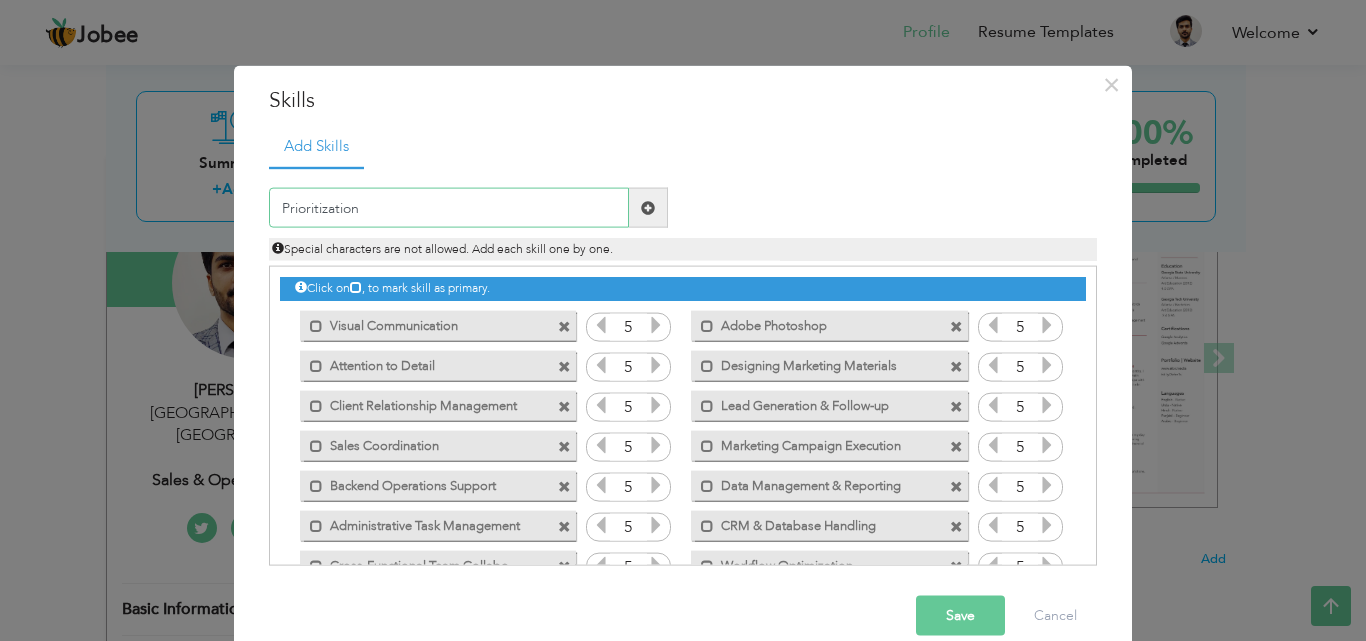 type on "Prioritization" 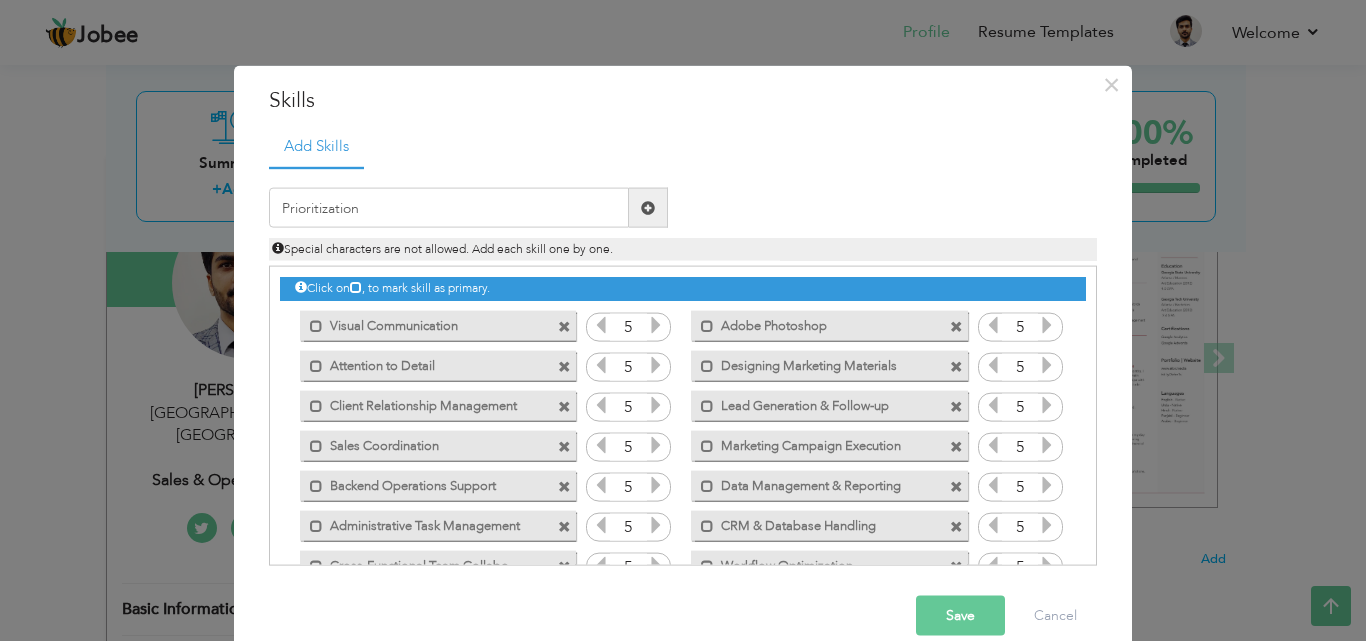 click at bounding box center (648, 207) 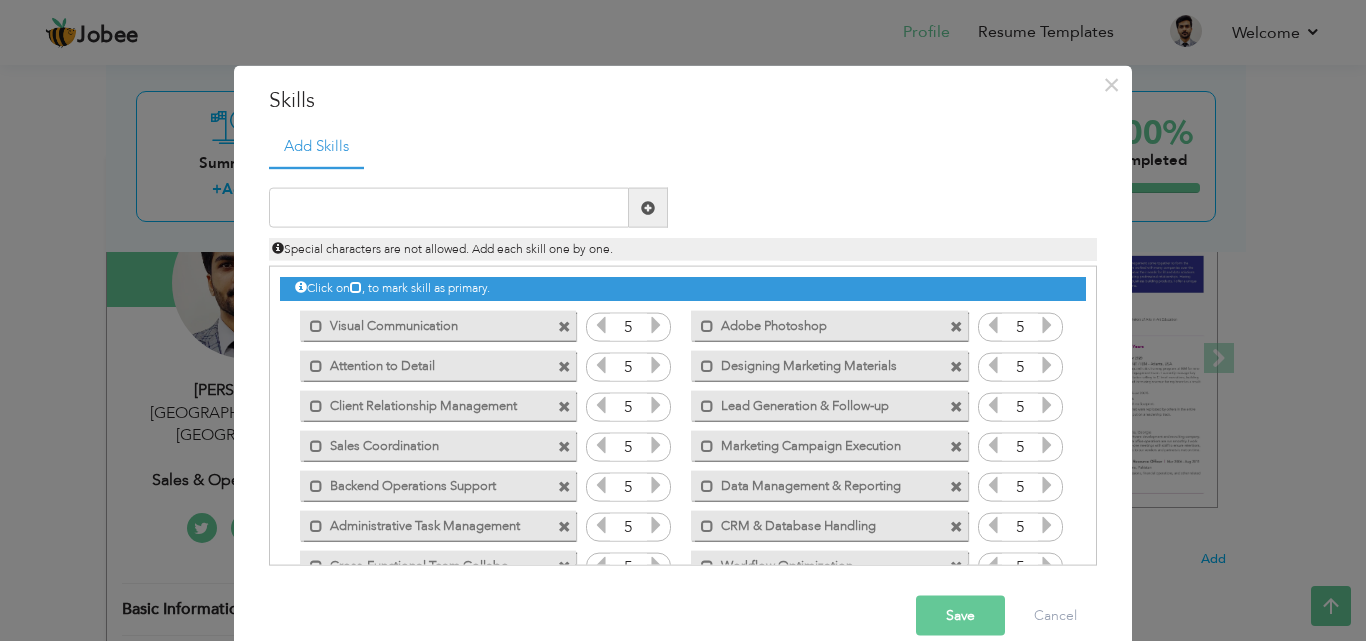 scroll, scrollTop: 365, scrollLeft: 0, axis: vertical 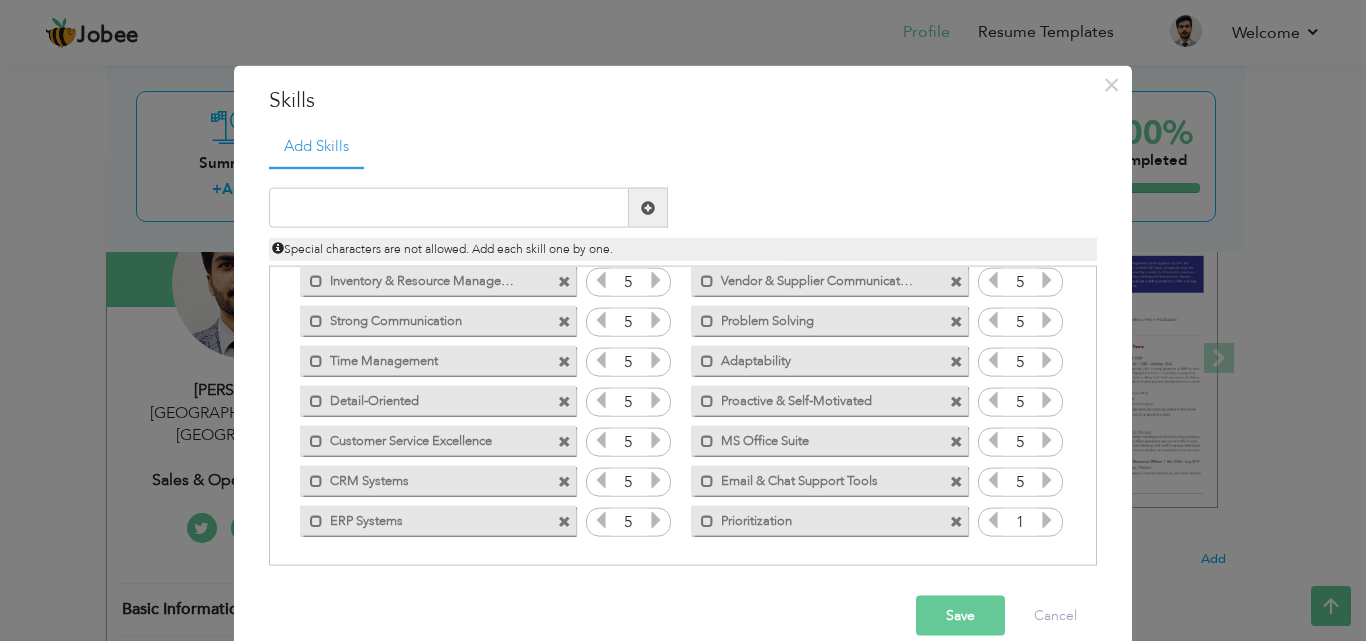 click at bounding box center (1047, 520) 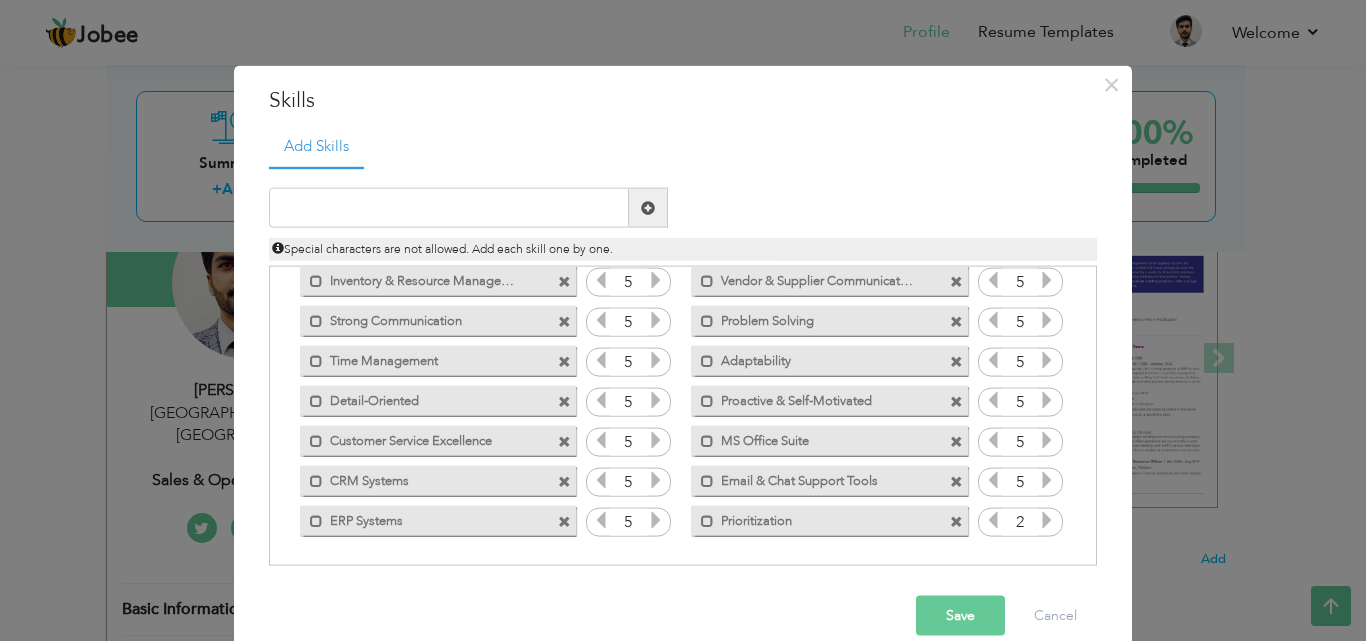 click at bounding box center [1047, 520] 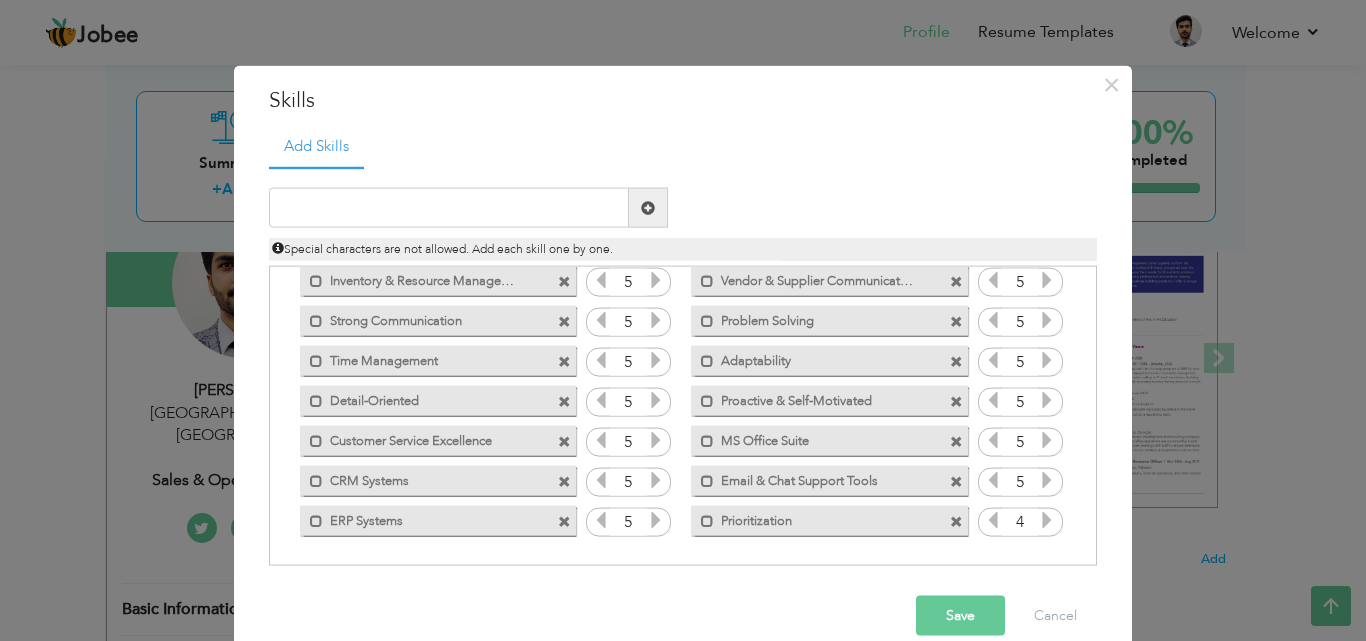 click at bounding box center [1047, 520] 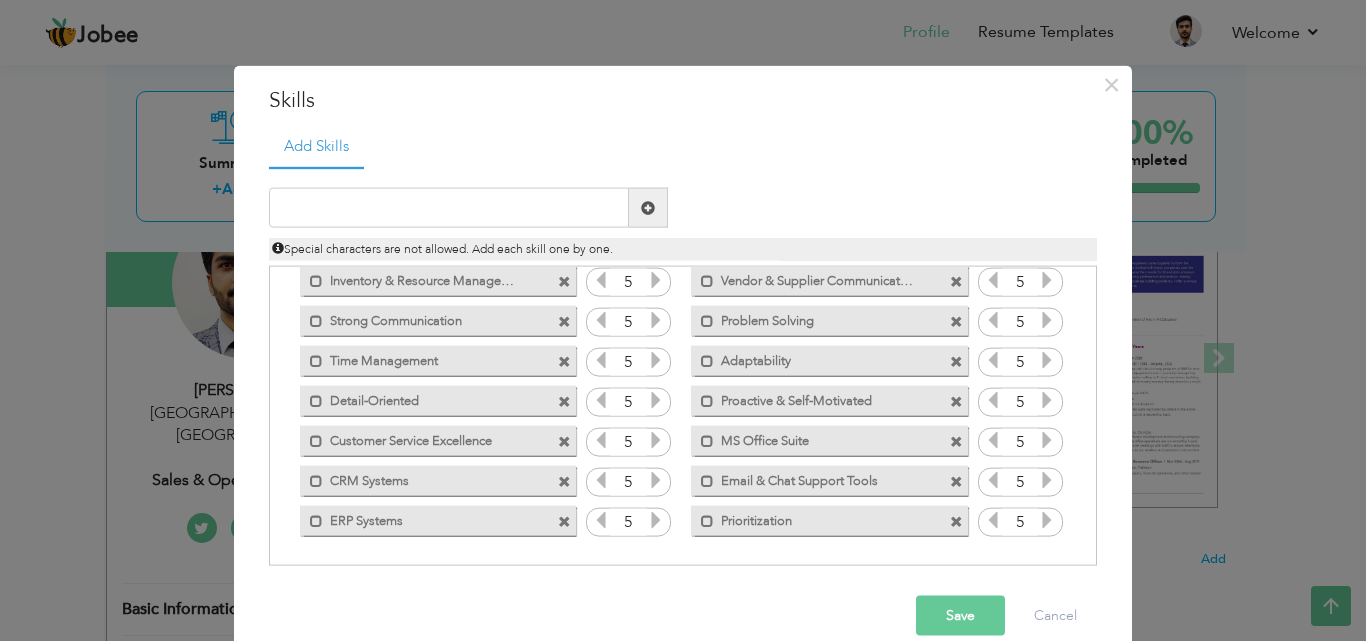 click at bounding box center (1047, 520) 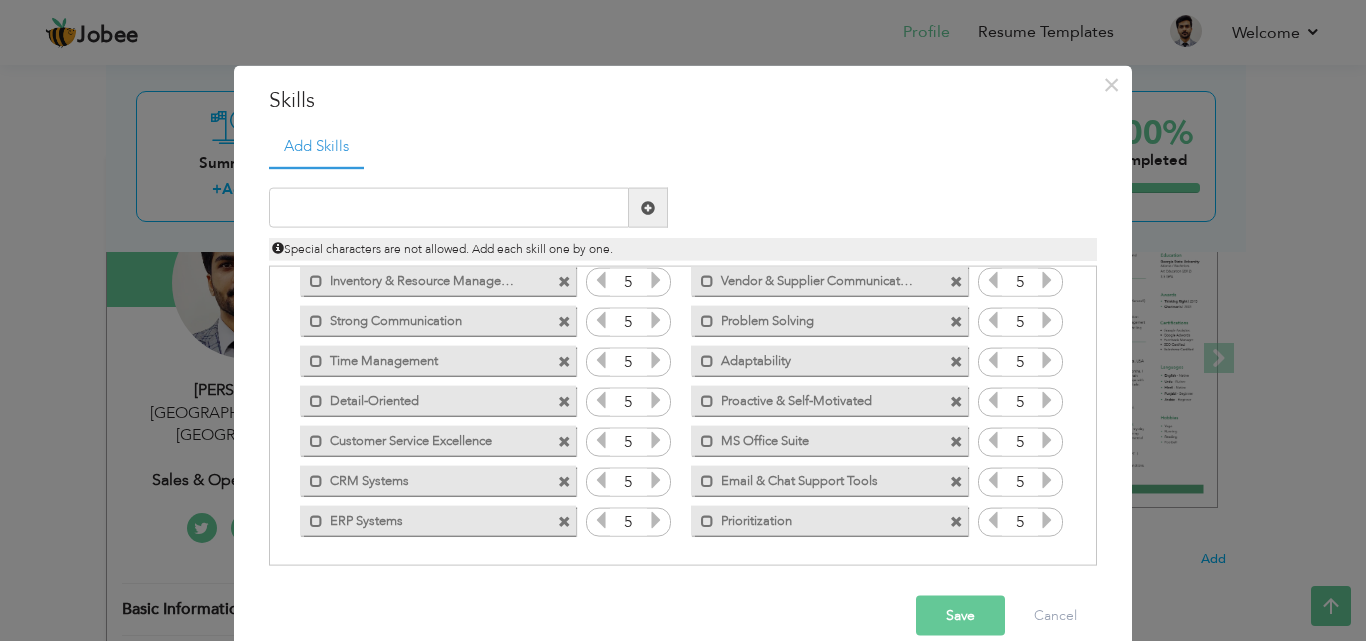 click at bounding box center [564, 361] 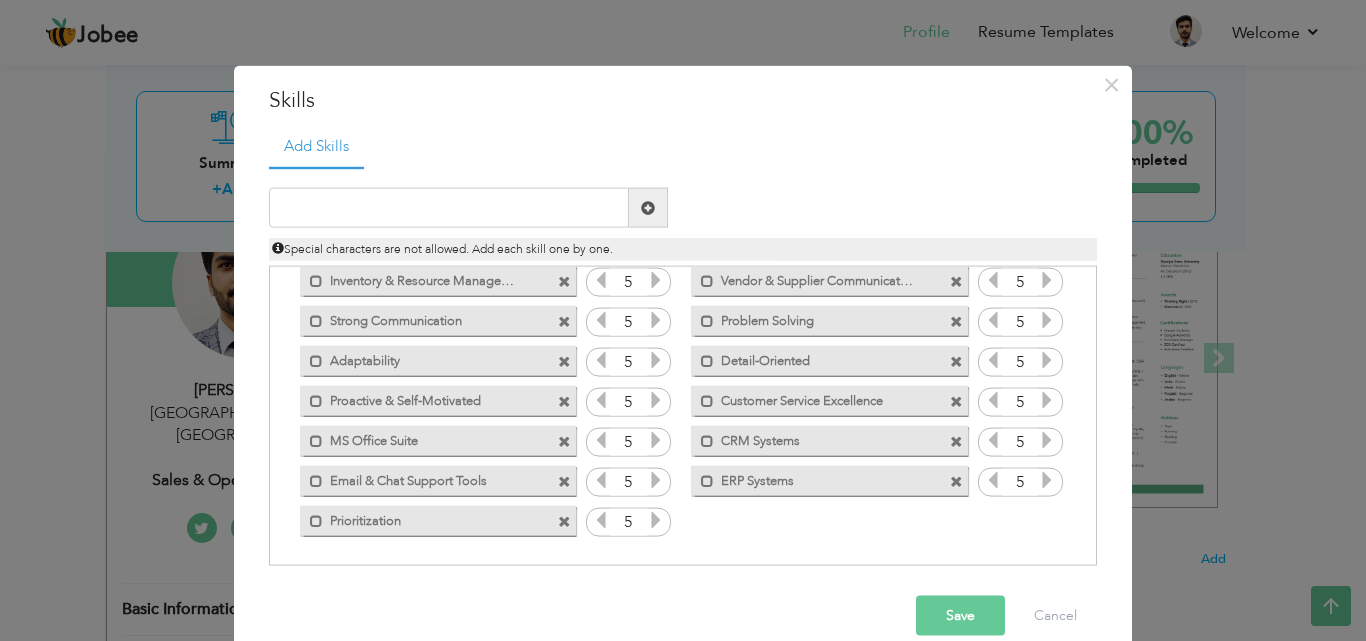 click on "Save" at bounding box center (960, 616) 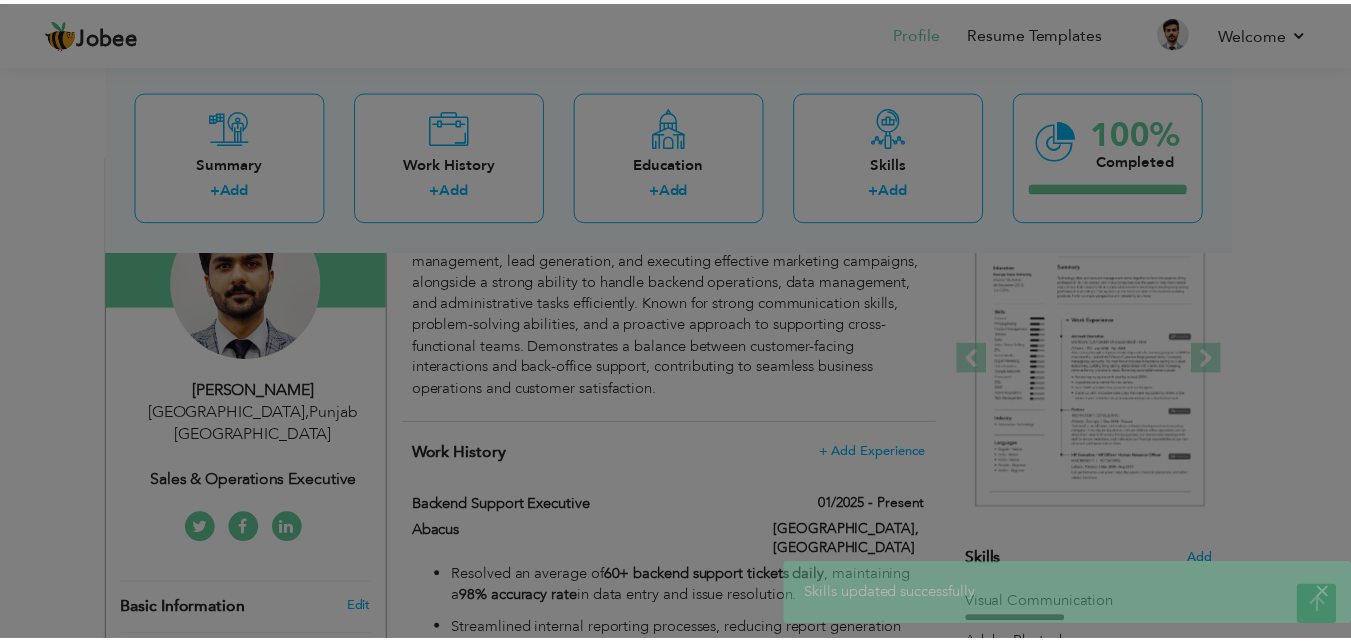 scroll, scrollTop: 0, scrollLeft: 0, axis: both 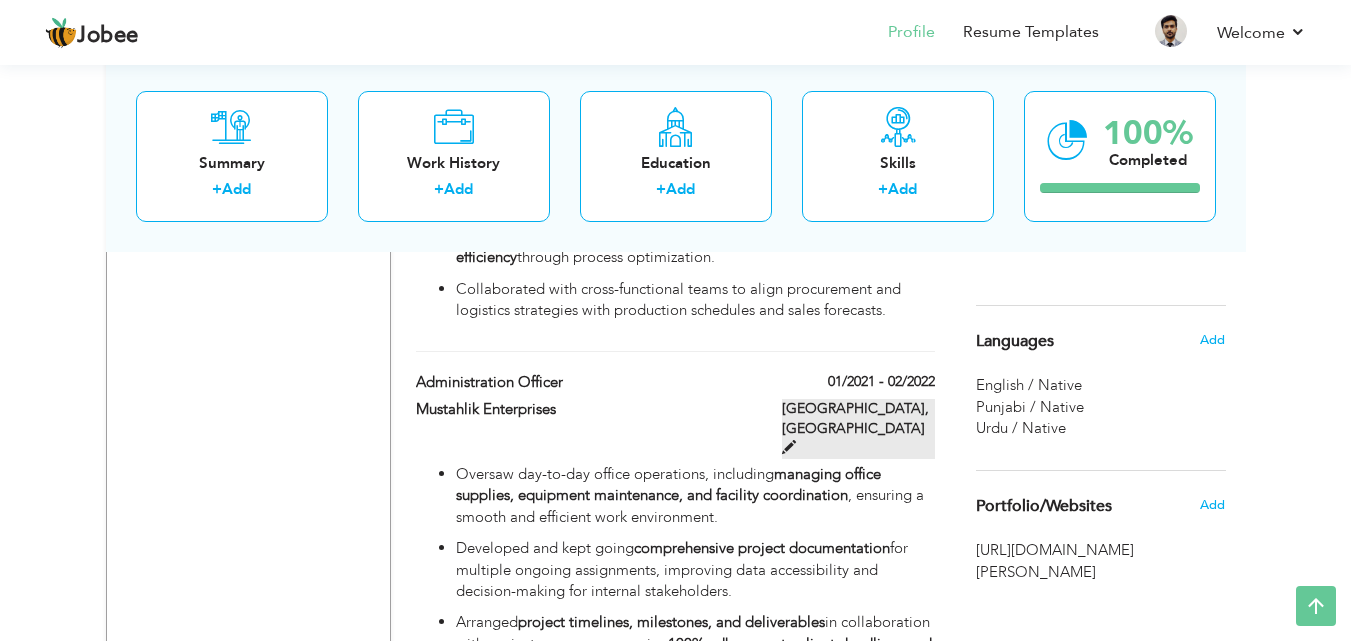 click at bounding box center [789, 447] 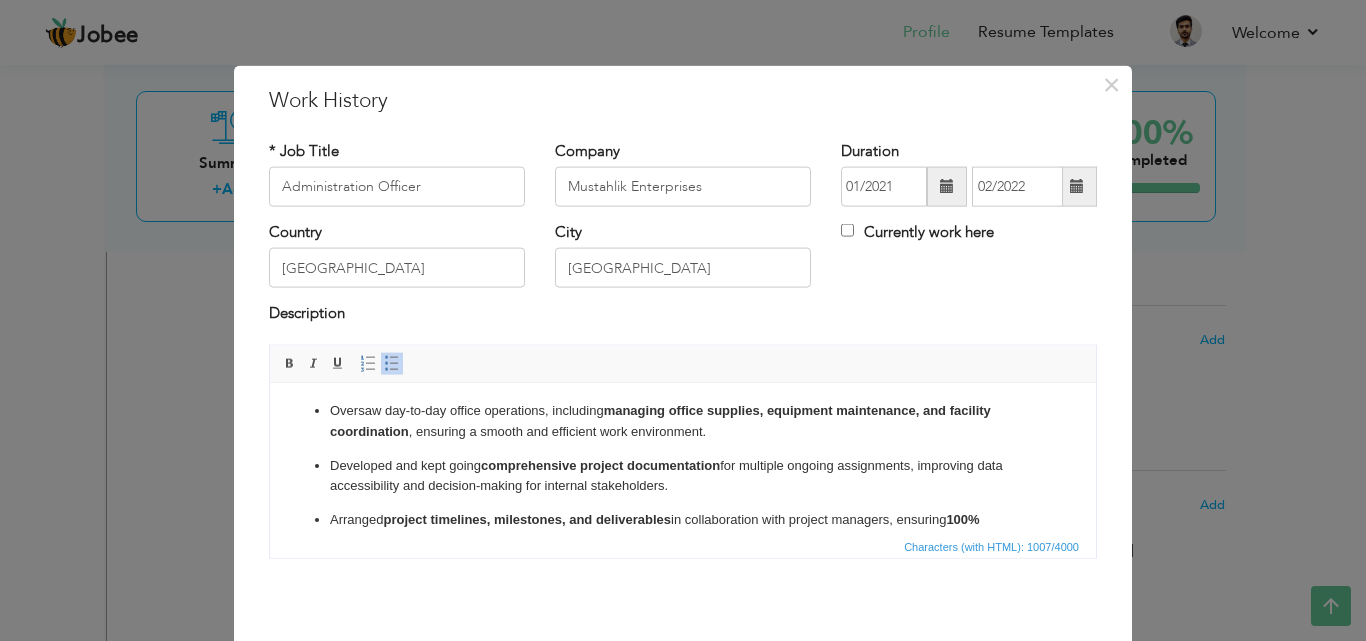 scroll, scrollTop: 0, scrollLeft: 0, axis: both 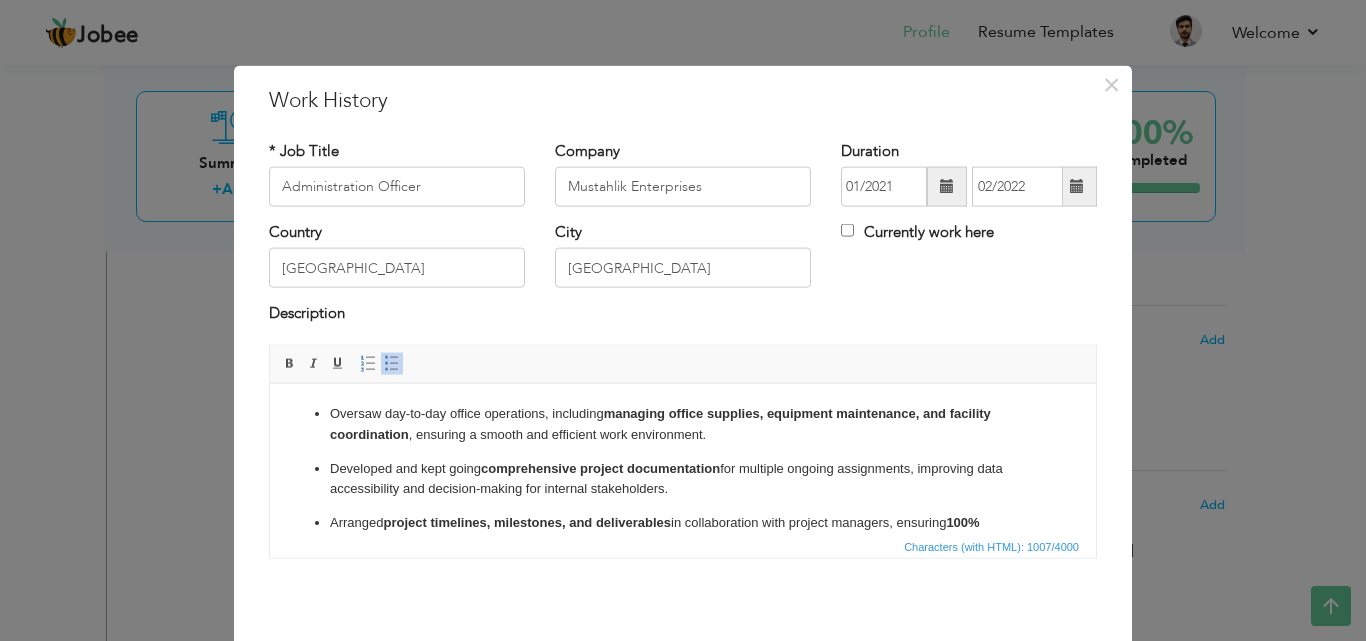 drag, startPoint x: 331, startPoint y: 466, endPoint x: 668, endPoint y: 481, distance: 337.33365 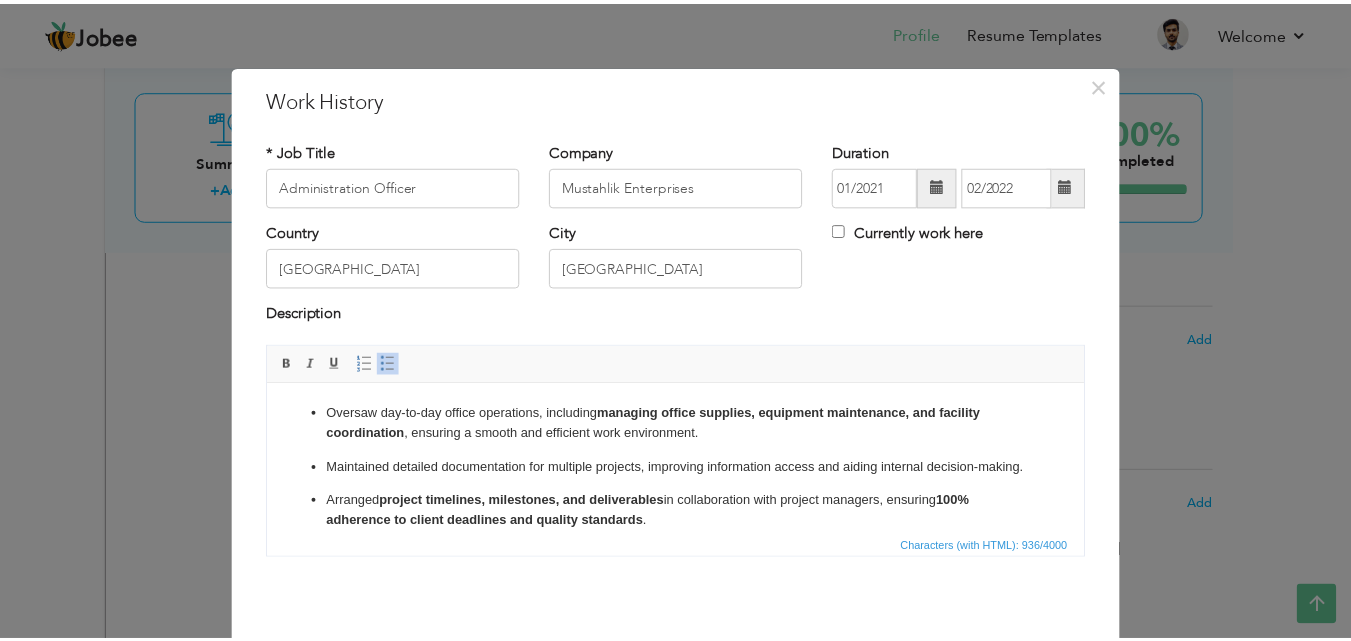 scroll, scrollTop: 79, scrollLeft: 0, axis: vertical 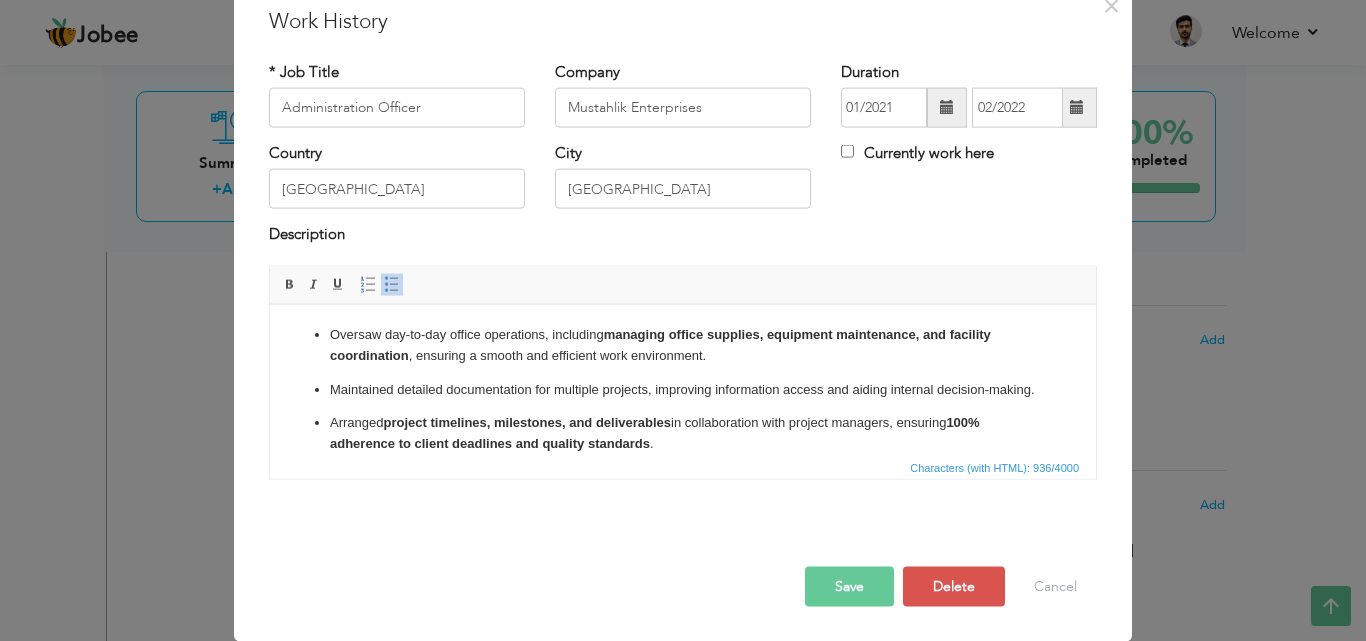 click on "Save" at bounding box center [849, 586] 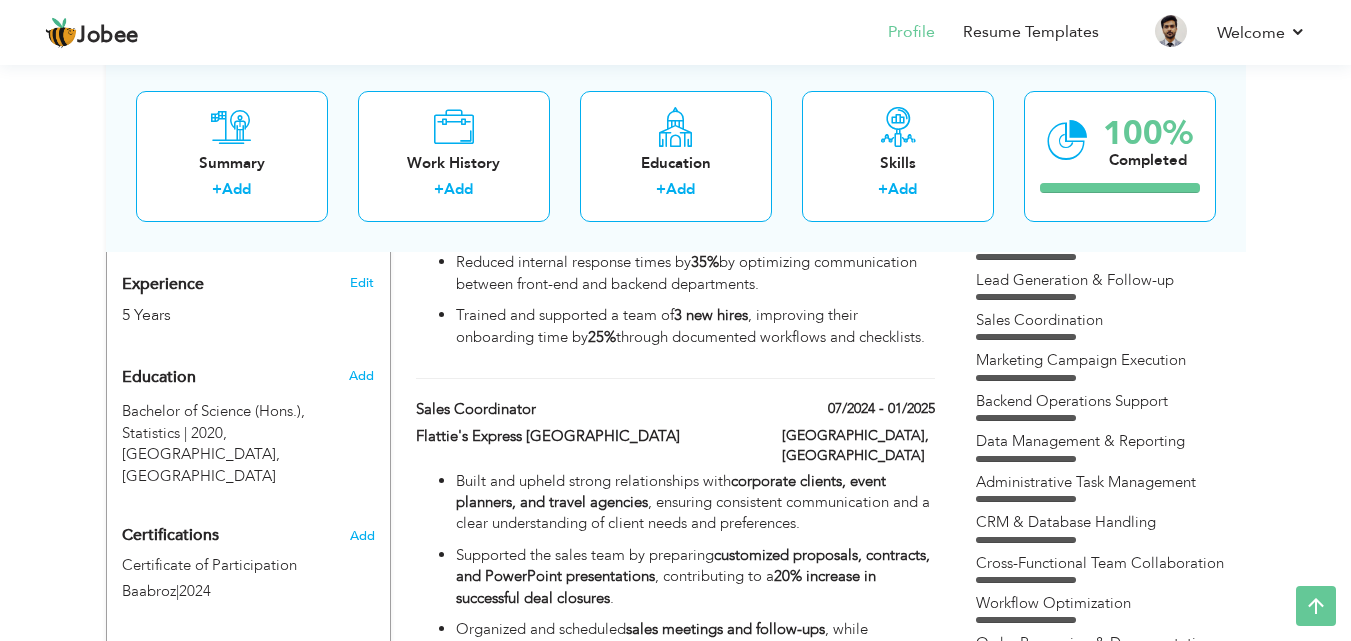 scroll, scrollTop: 716, scrollLeft: 0, axis: vertical 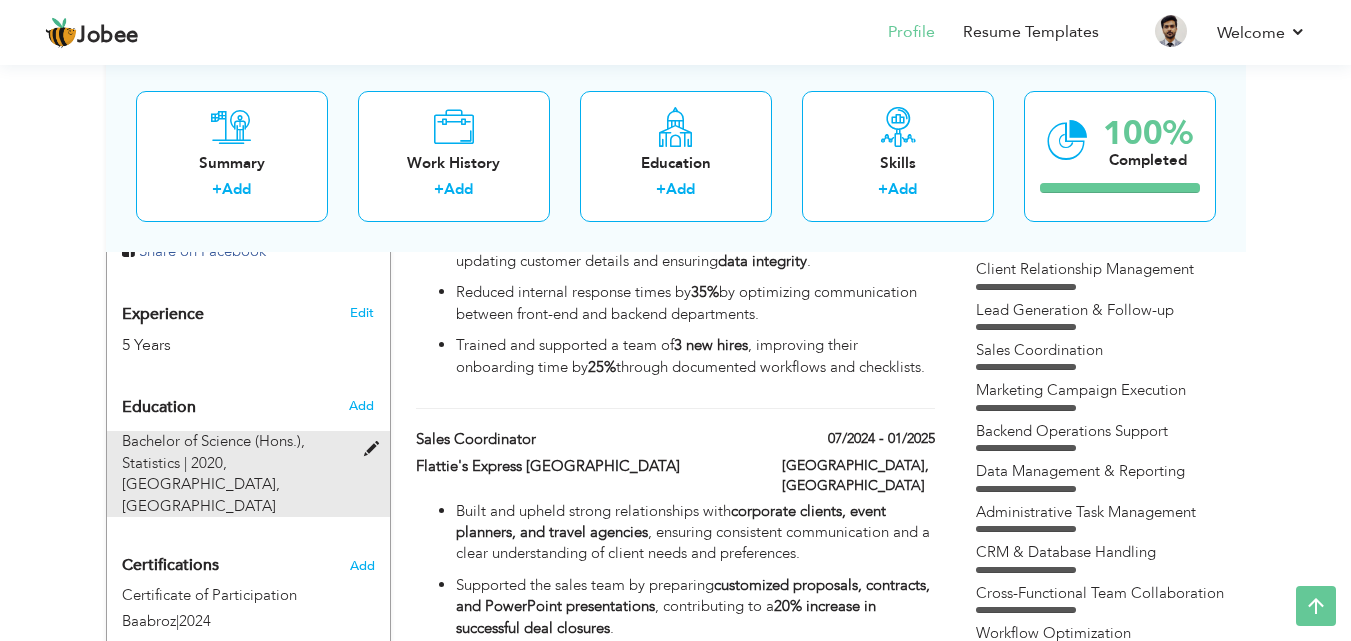 click at bounding box center [378, 438] 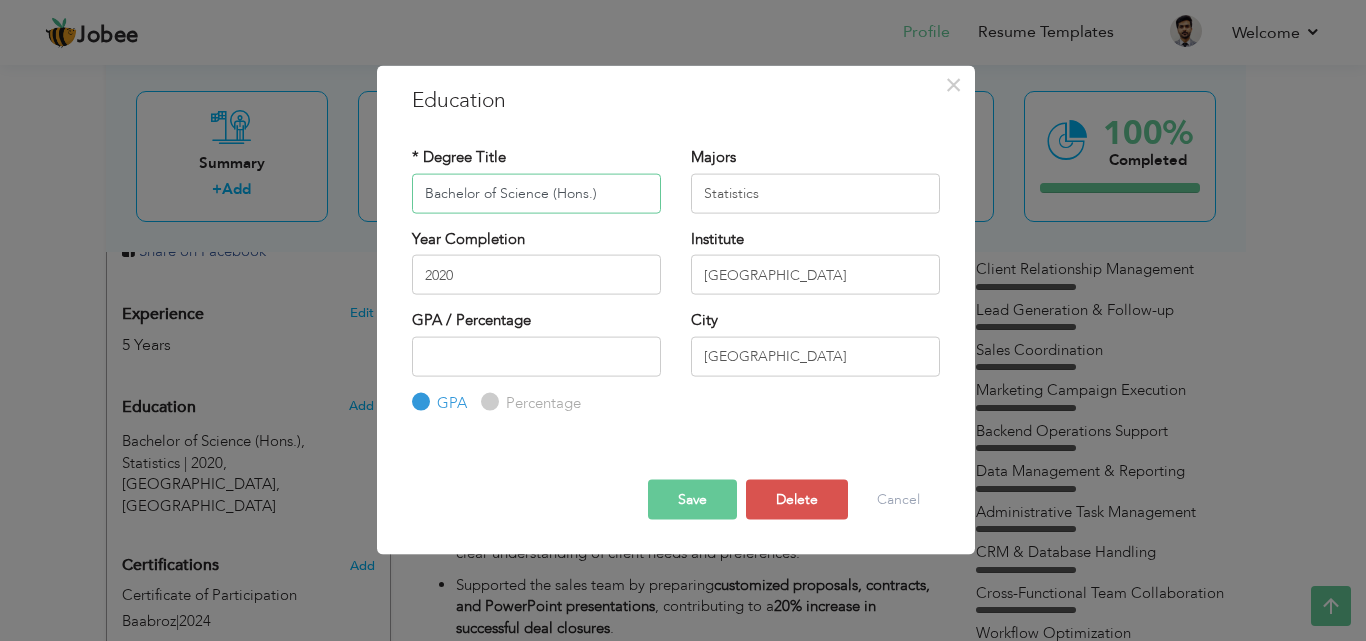 click on "Bachelor of Science (Hons.)" at bounding box center [536, 193] 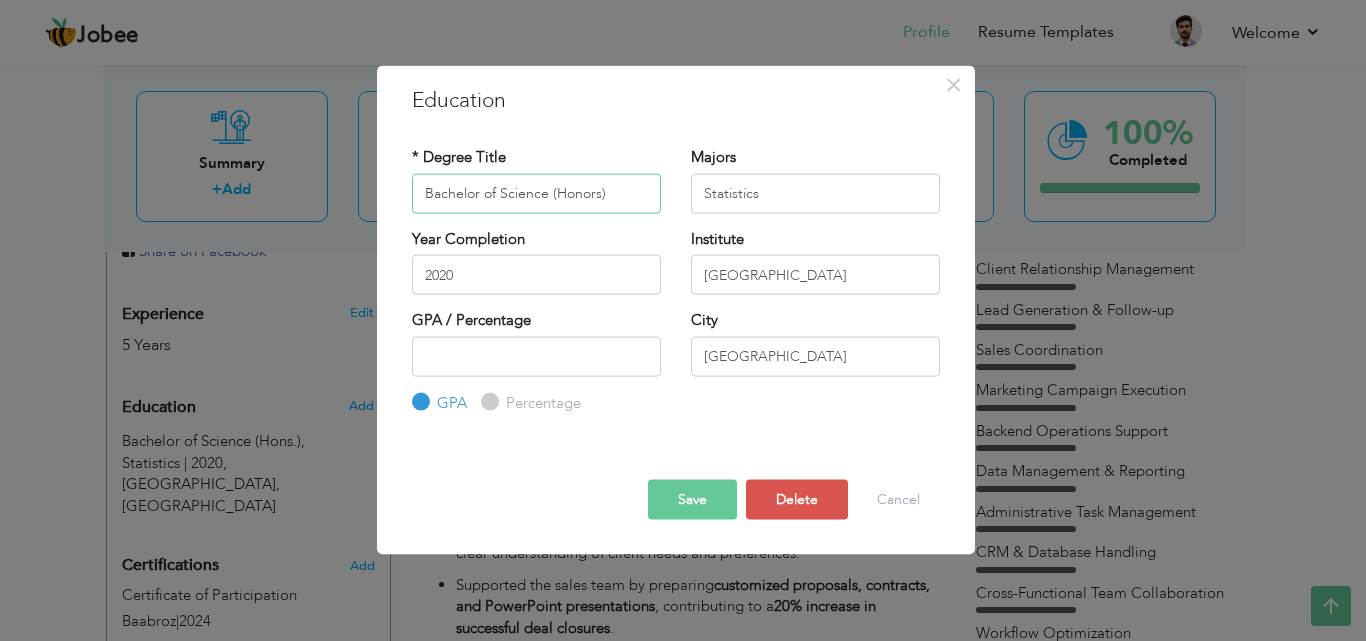 type on "Bachelor of Science (Honors)" 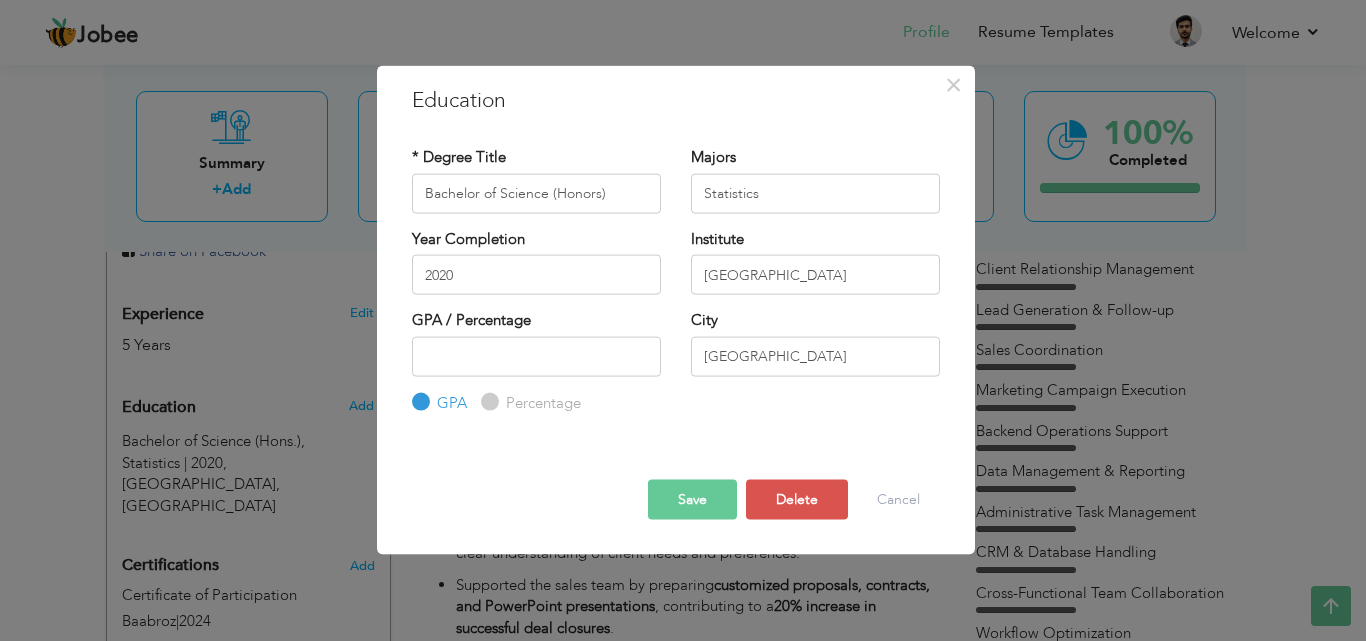 click on "Save" at bounding box center [692, 500] 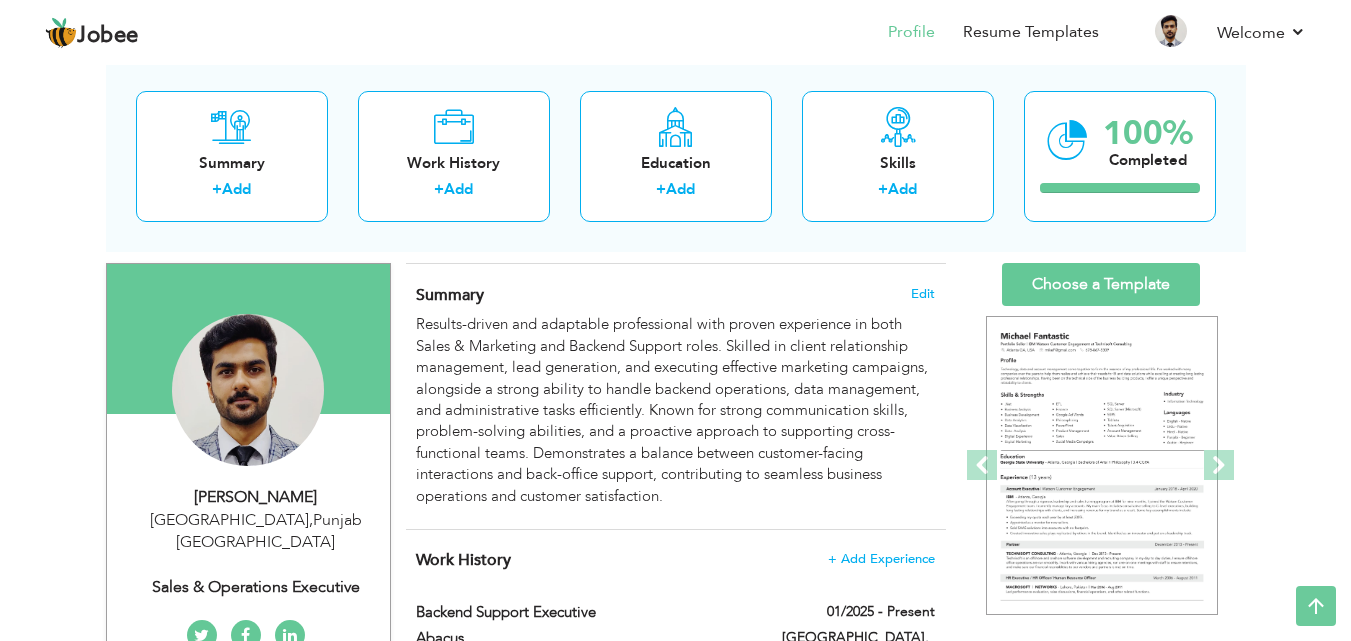 scroll, scrollTop: 0, scrollLeft: 0, axis: both 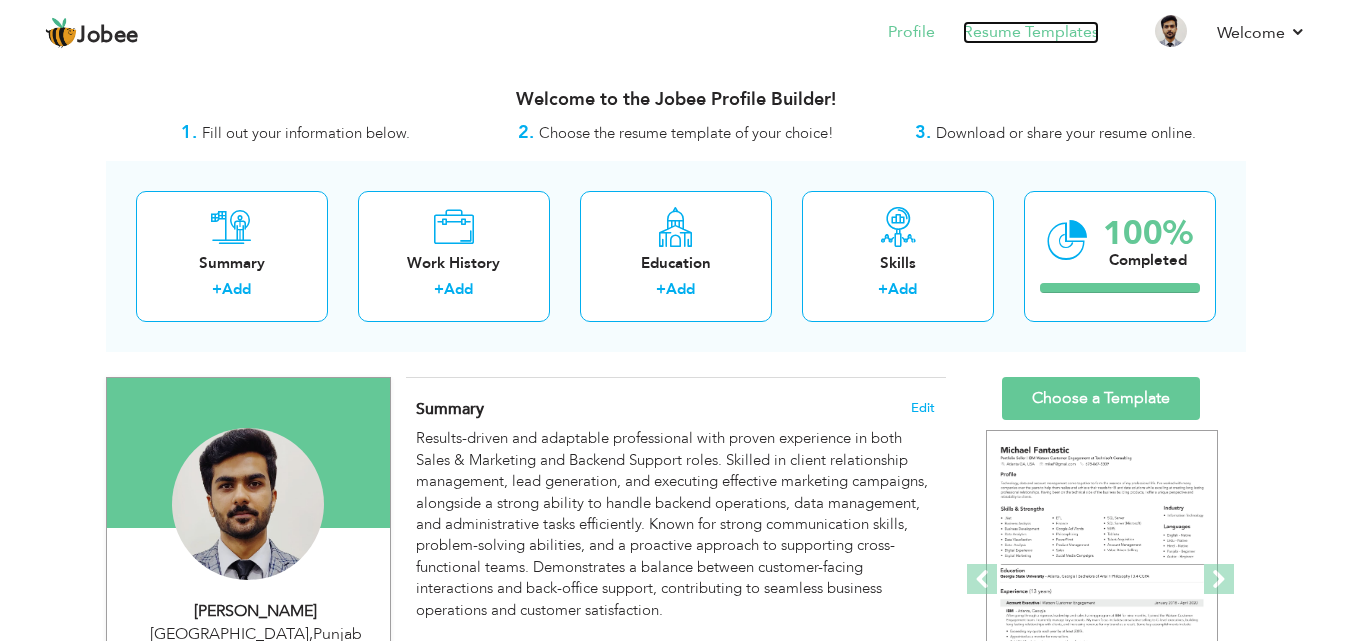 click on "Resume Templates" at bounding box center [1031, 32] 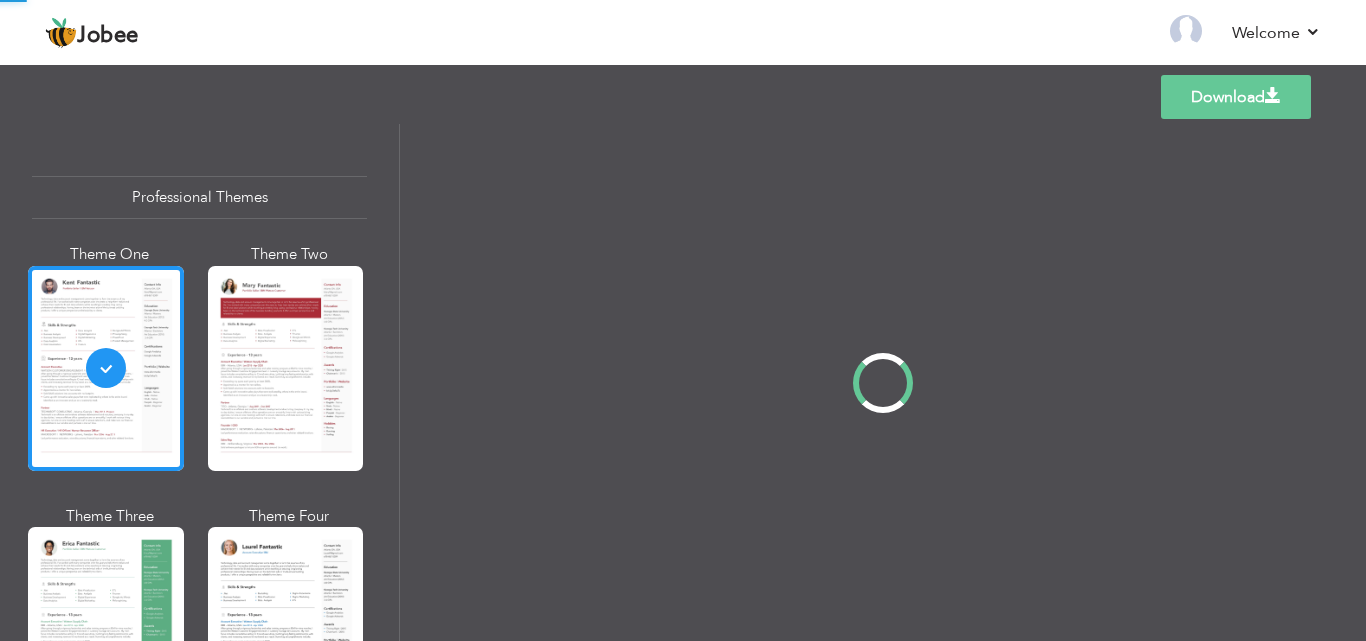 scroll, scrollTop: 0, scrollLeft: 0, axis: both 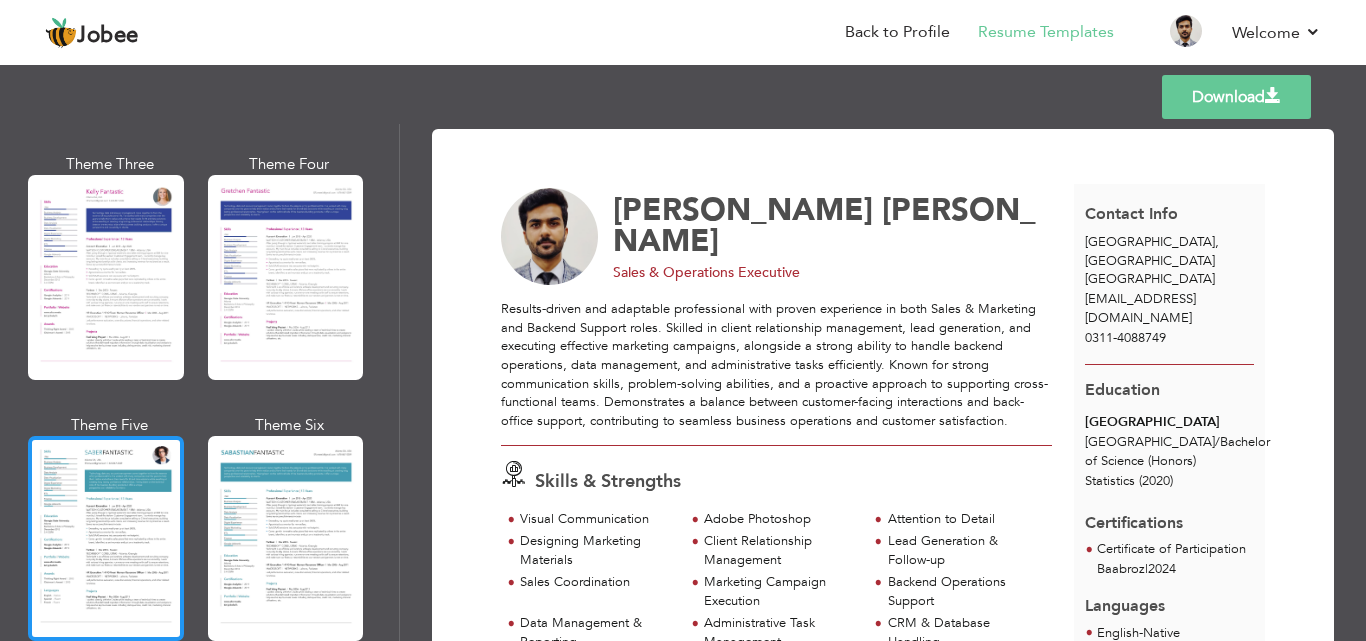 click at bounding box center (106, 538) 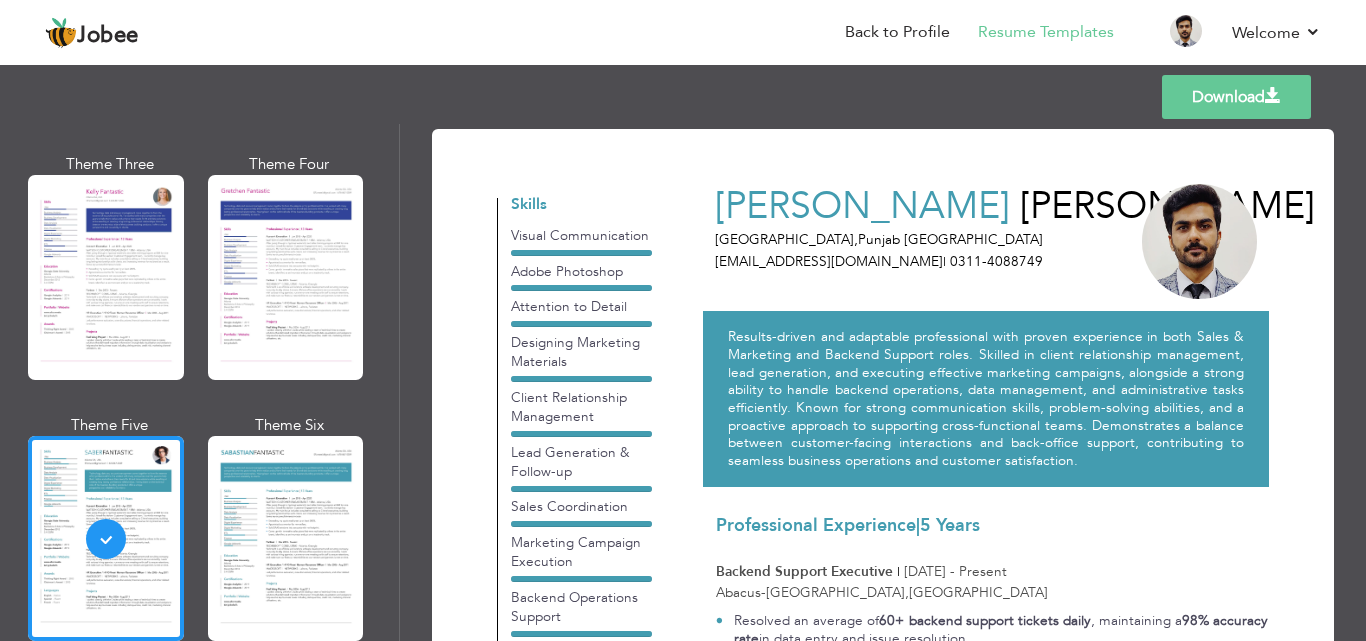 click on "Download" at bounding box center (1236, 97) 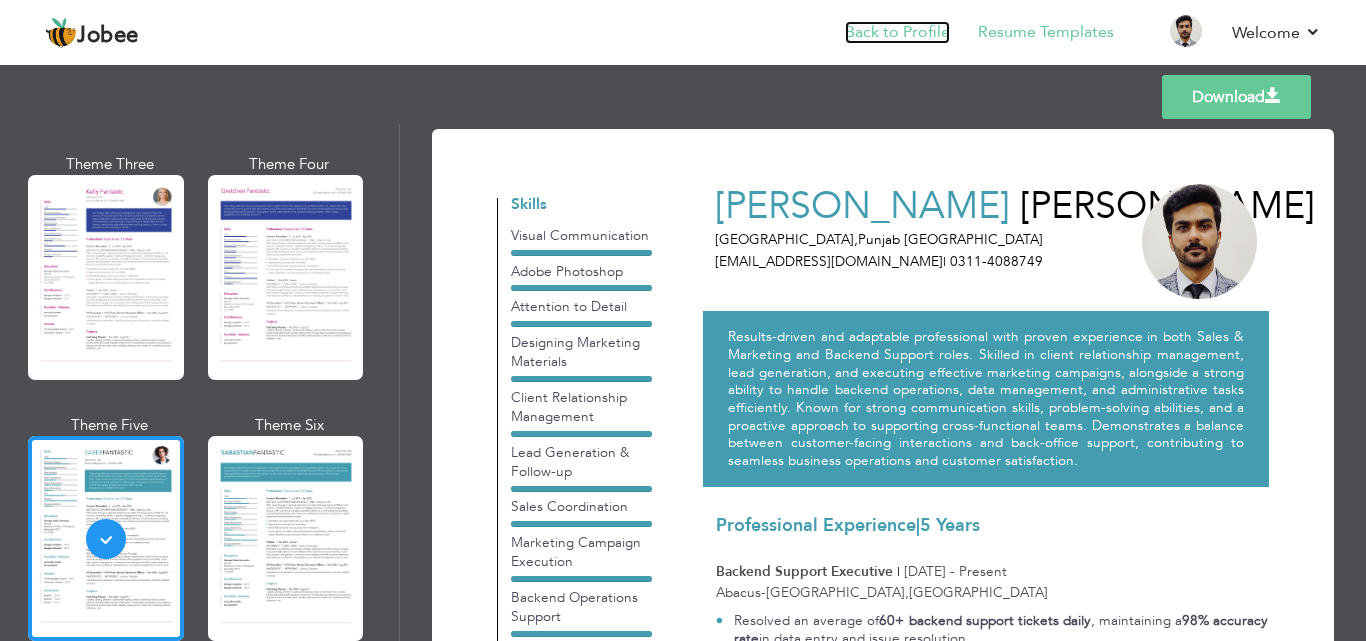 click on "Back to Profile" at bounding box center (897, 32) 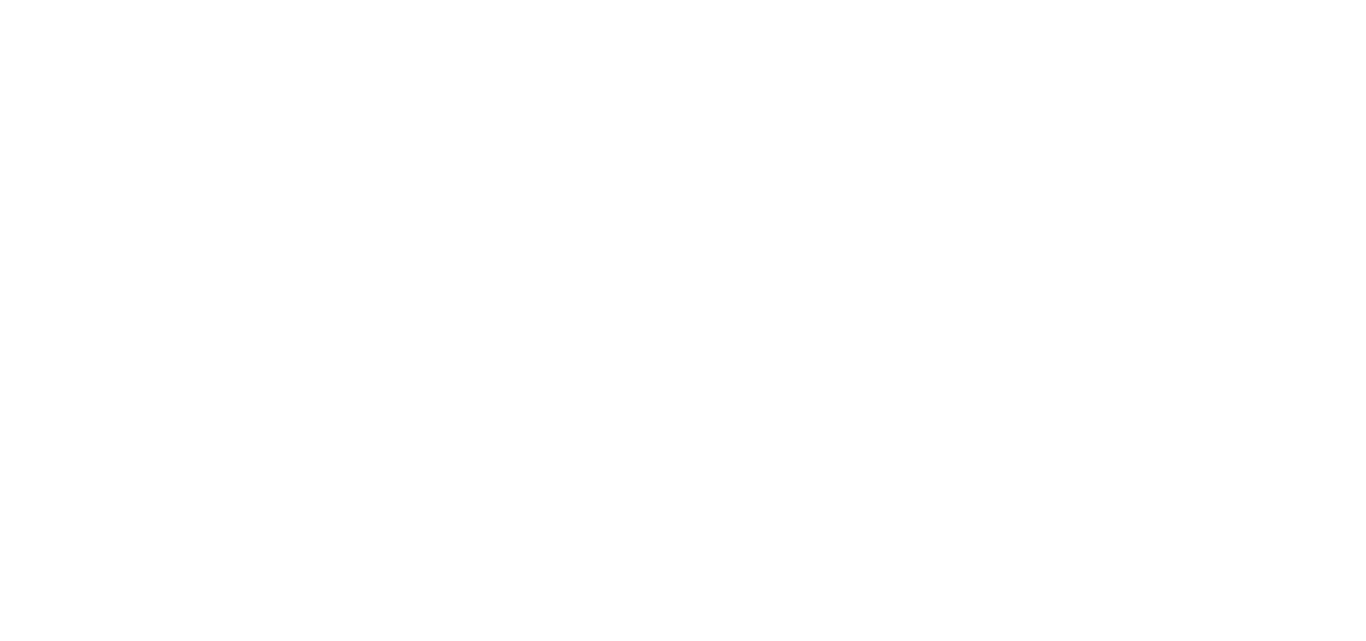 scroll, scrollTop: 0, scrollLeft: 0, axis: both 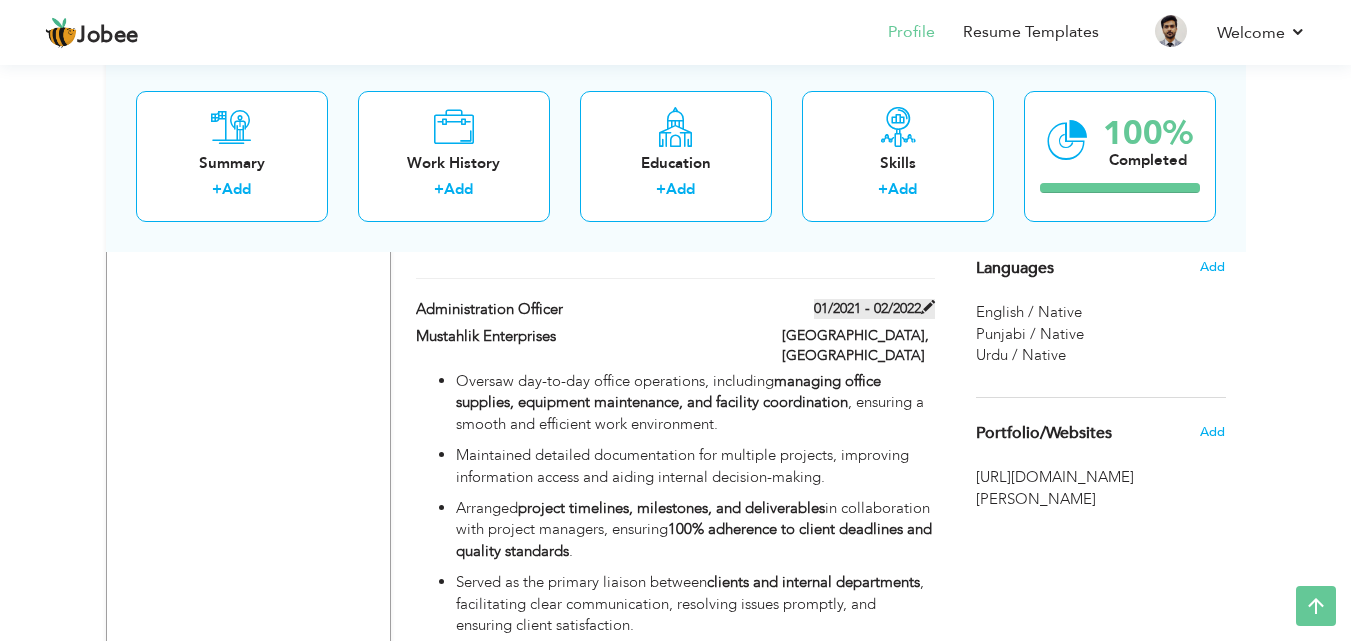 click at bounding box center (928, 307) 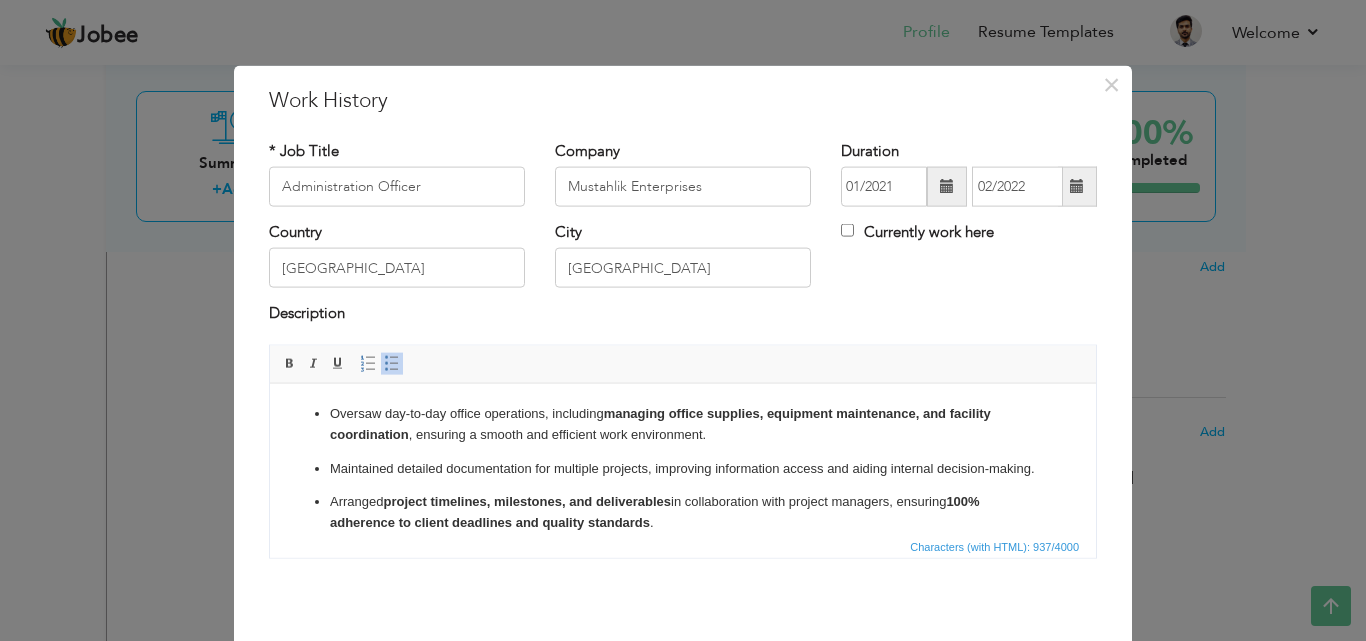 click on "Oversaw day-to-day office operations, including  managing office supplies, equipment maintenance, and facility coordination , ensuring a smooth and efficient work environment. Maintained detailed documentation for multiple projects, improving information access and aiding internal decision-making. Arranged  project timelines, milestones, and deliverables  in collaboration with project managers, ensuring  100% adherence to client deadlines and quality standards . Served as the primary liaison between  clients and internal departments , facilitating clear communication, resolving issues promptly, and ensuring client satisfaction. Implemented basic organizational systems that enhanced  workflow efficiency by 20% , reducing delays in document handling and approvals." at bounding box center [683, 522] 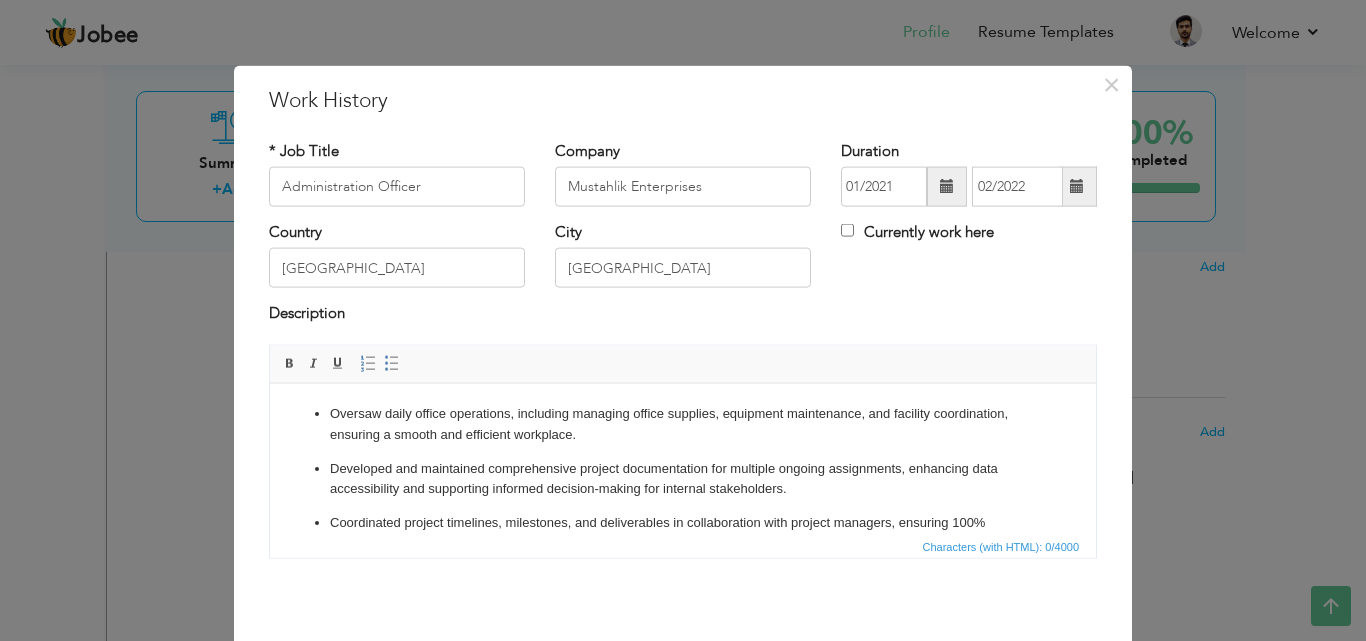 scroll, scrollTop: 126, scrollLeft: 0, axis: vertical 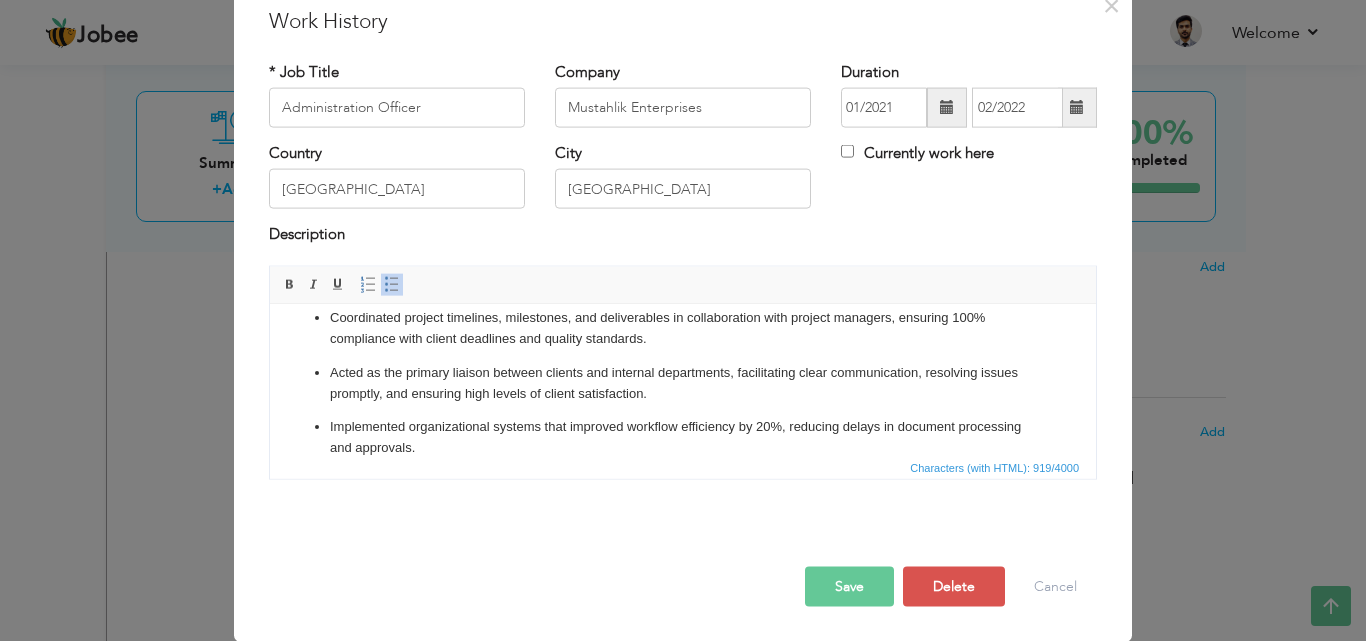 click on "Save" at bounding box center [849, 586] 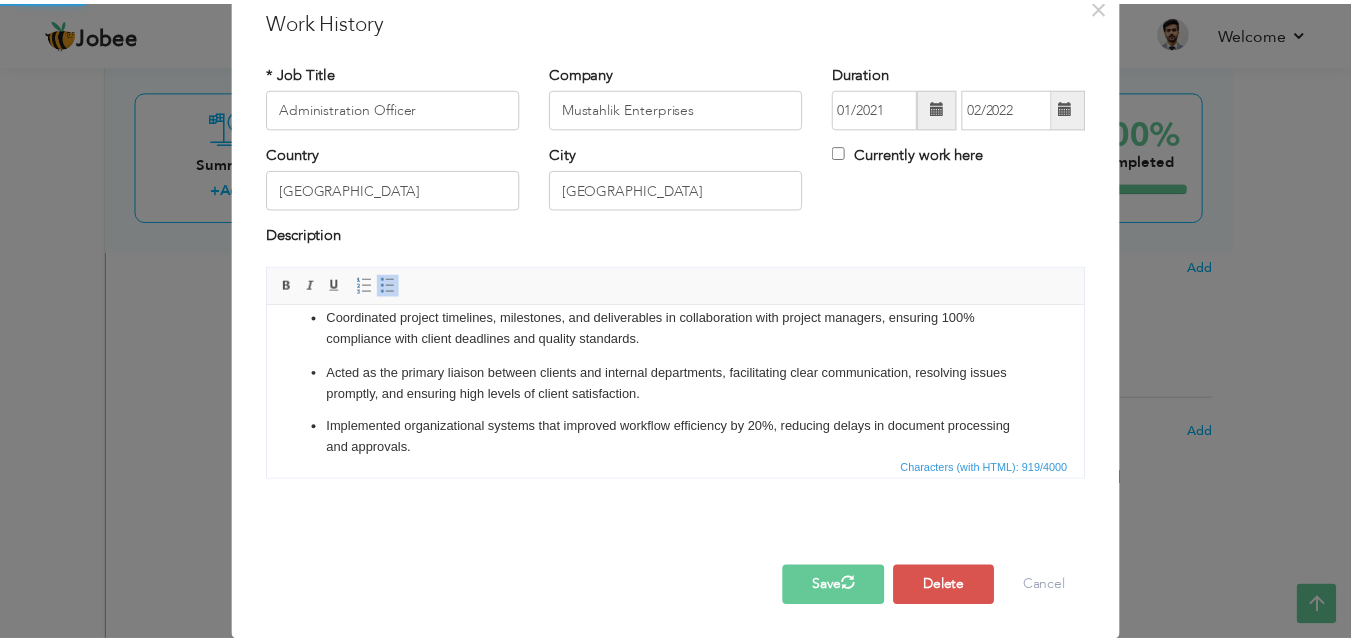 scroll, scrollTop: 0, scrollLeft: 0, axis: both 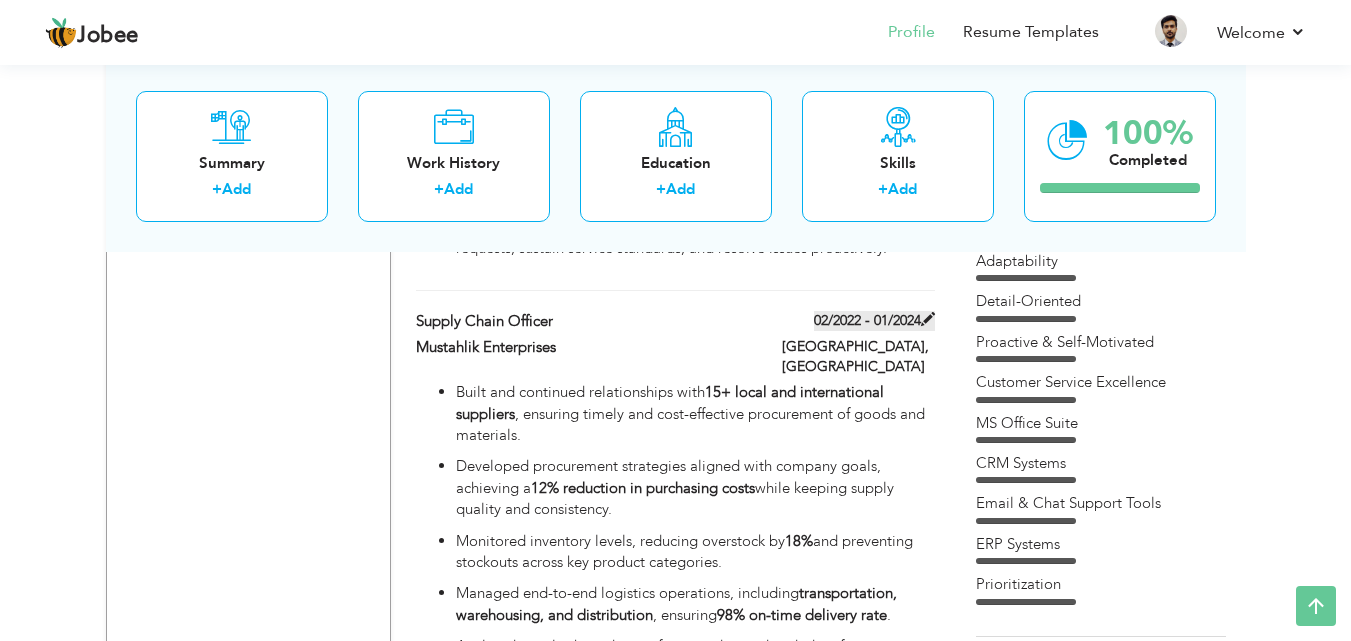click at bounding box center (928, 319) 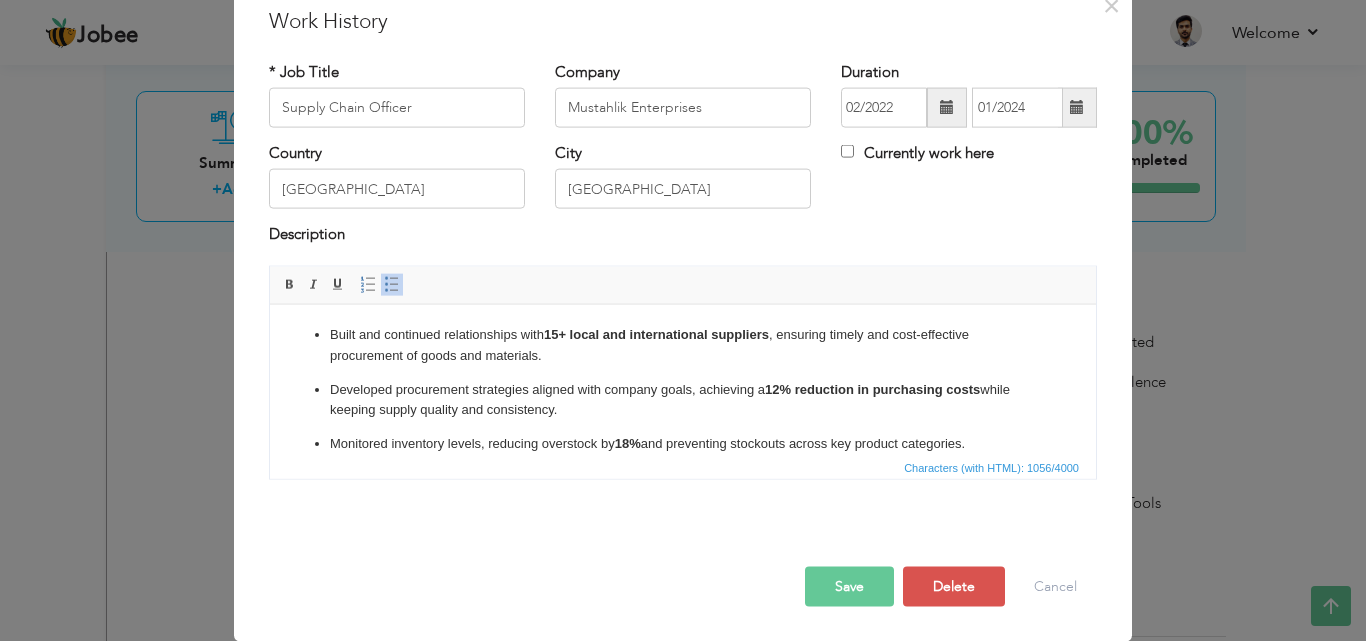 scroll, scrollTop: 0, scrollLeft: 0, axis: both 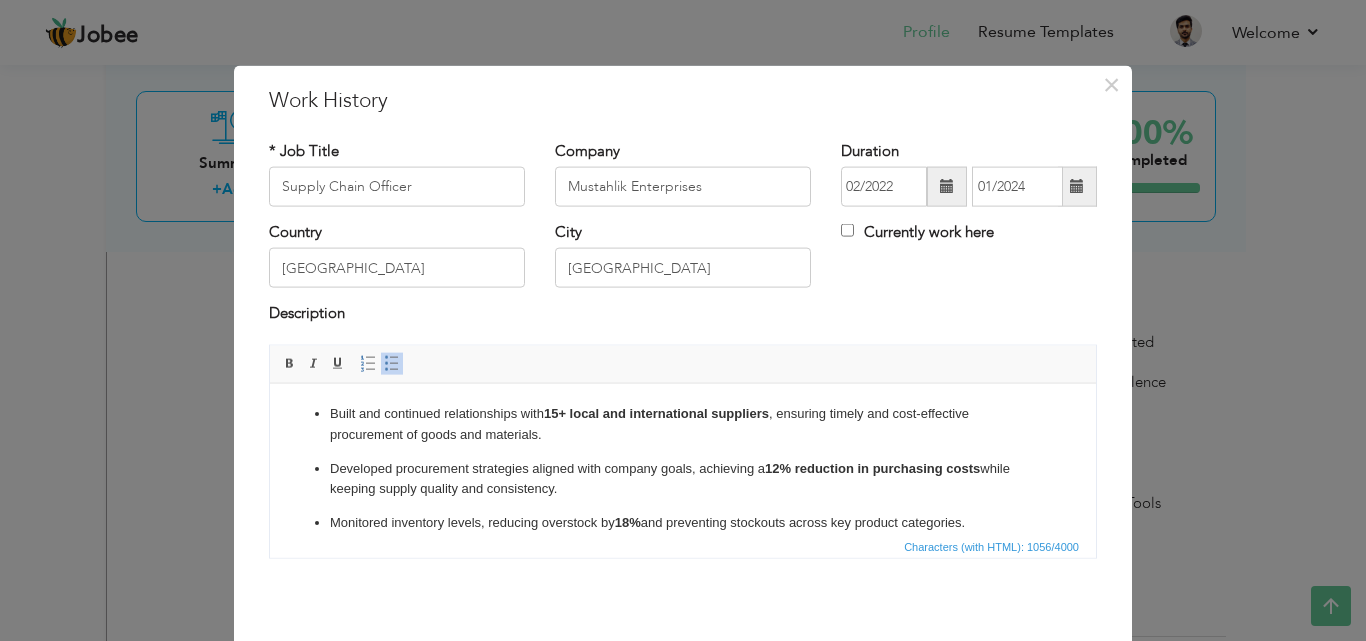 click on "Built and continued relationships with  15+ local and international suppliers , ensuring timely and cost-effective procurement of goods and materials. Developed procurement strategies aligned with company goals, achieving a  12% reduction in purchasing costs  while keeping supply quality and consistency. Monitored inventory levels, reducing overstock by  18%  and preventing stockouts across key product categories. Managed end-to-end logistics operations, including  transportation, warehousing, and distribution , ensuring  98% on-time delivery rate . Analyzed supply chain data to forecast demand and identify inefficiencies, contributing to a  25% improvement in operational efficiency  through process optimization. Collaborated with cross-functional teams to align procurement and logistics strategies with production schedules and sales forecasts." at bounding box center (683, 550) 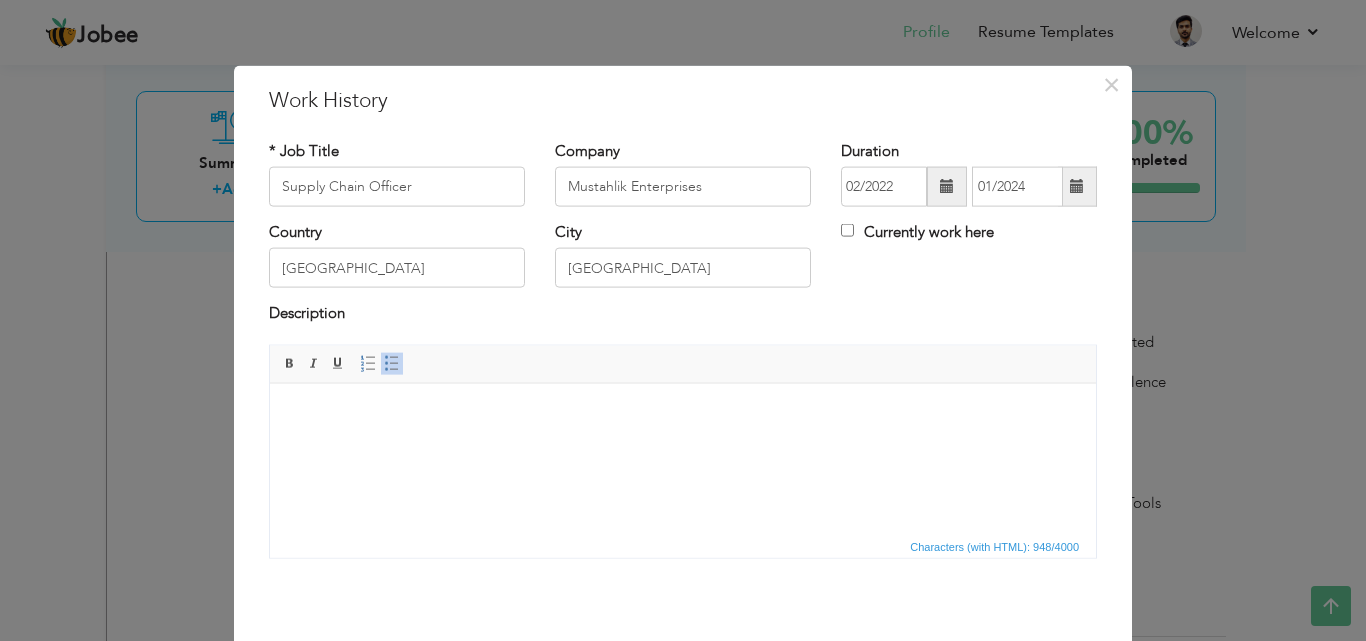 scroll, scrollTop: 160, scrollLeft: 0, axis: vertical 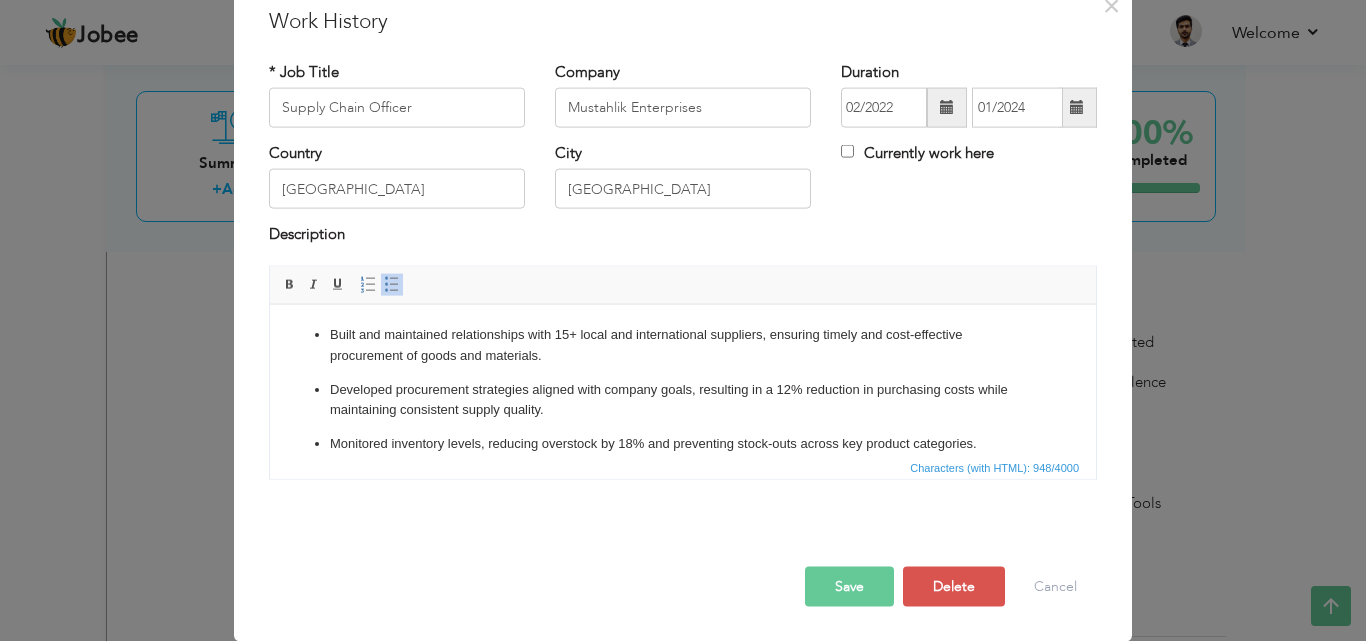 click on "Save" at bounding box center [849, 586] 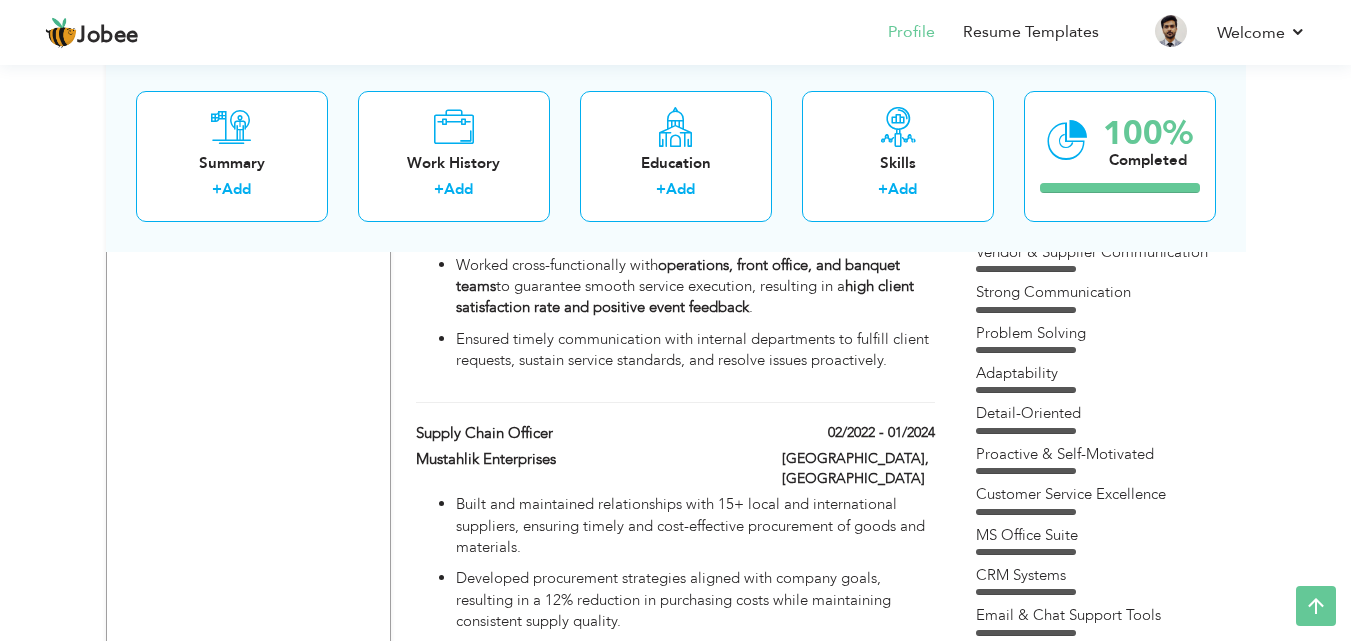 scroll, scrollTop: 1269, scrollLeft: 0, axis: vertical 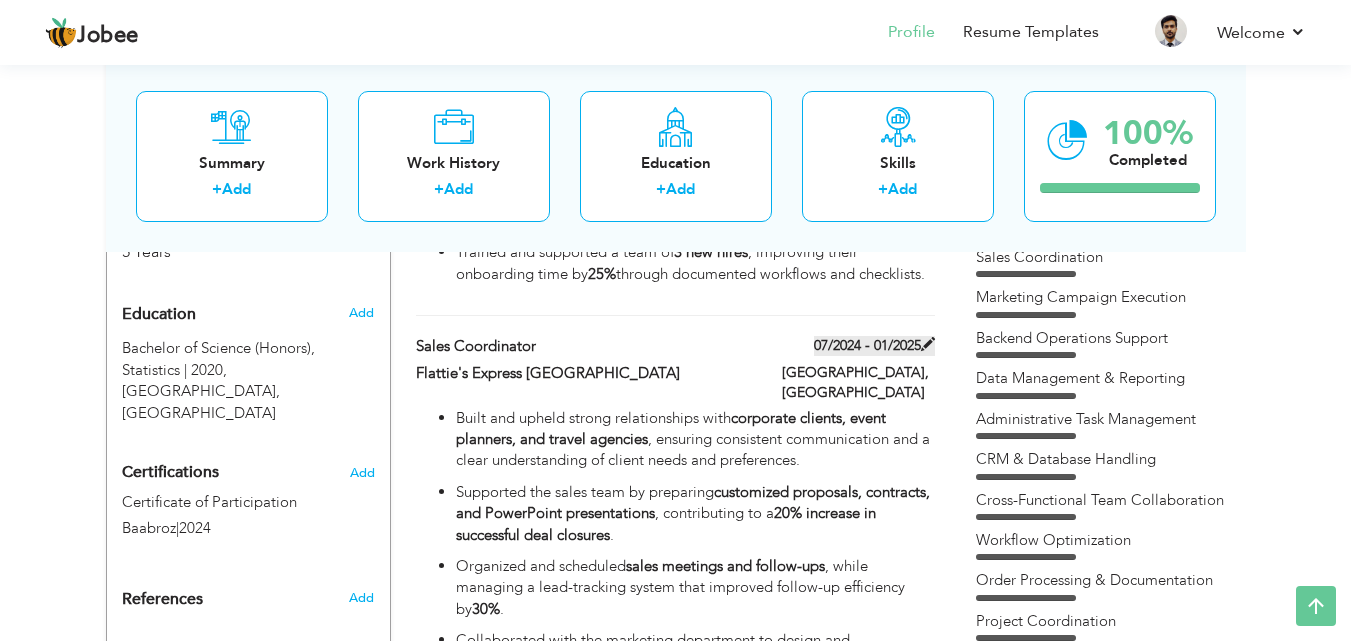 click at bounding box center [928, 344] 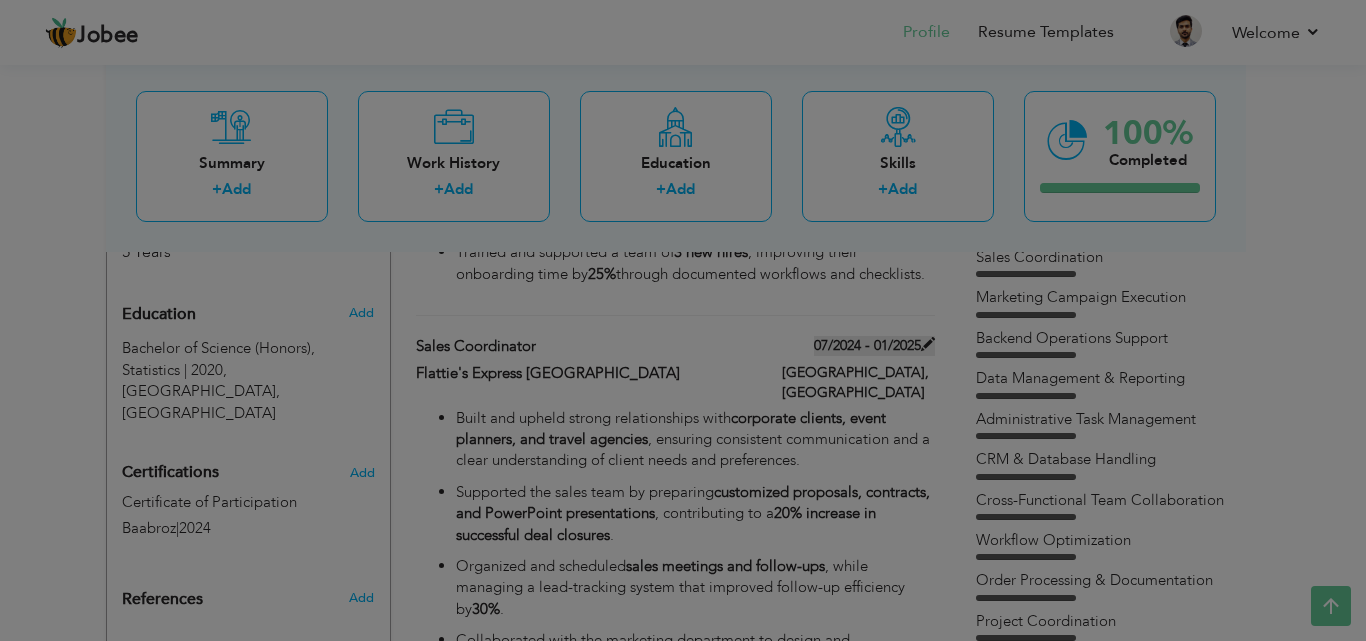 scroll, scrollTop: 0, scrollLeft: 0, axis: both 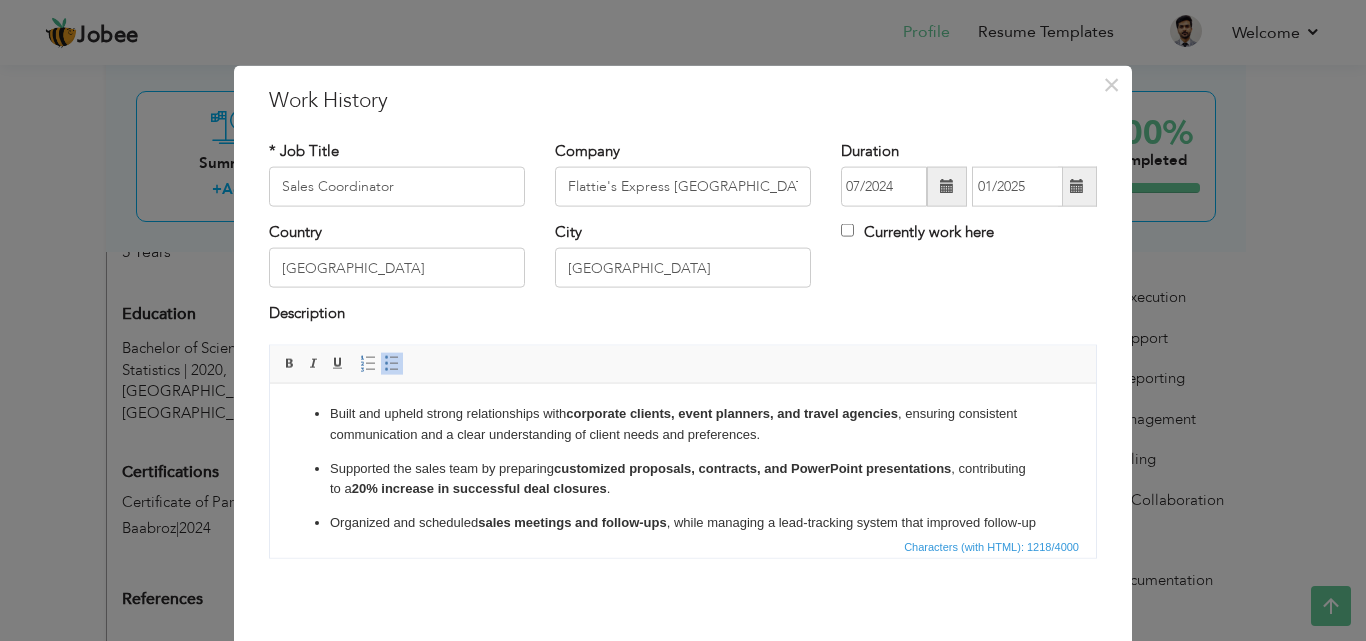 click on "20% increase in successful deal closures" at bounding box center (479, 487) 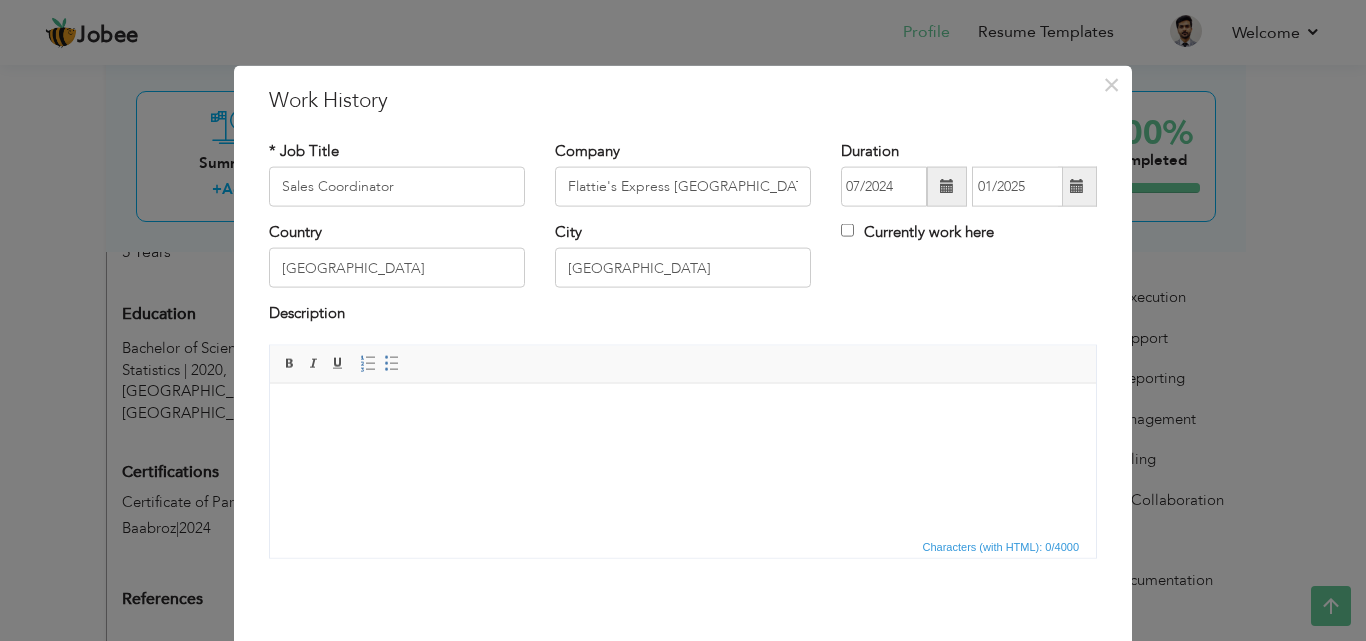 scroll, scrollTop: 181, scrollLeft: 0, axis: vertical 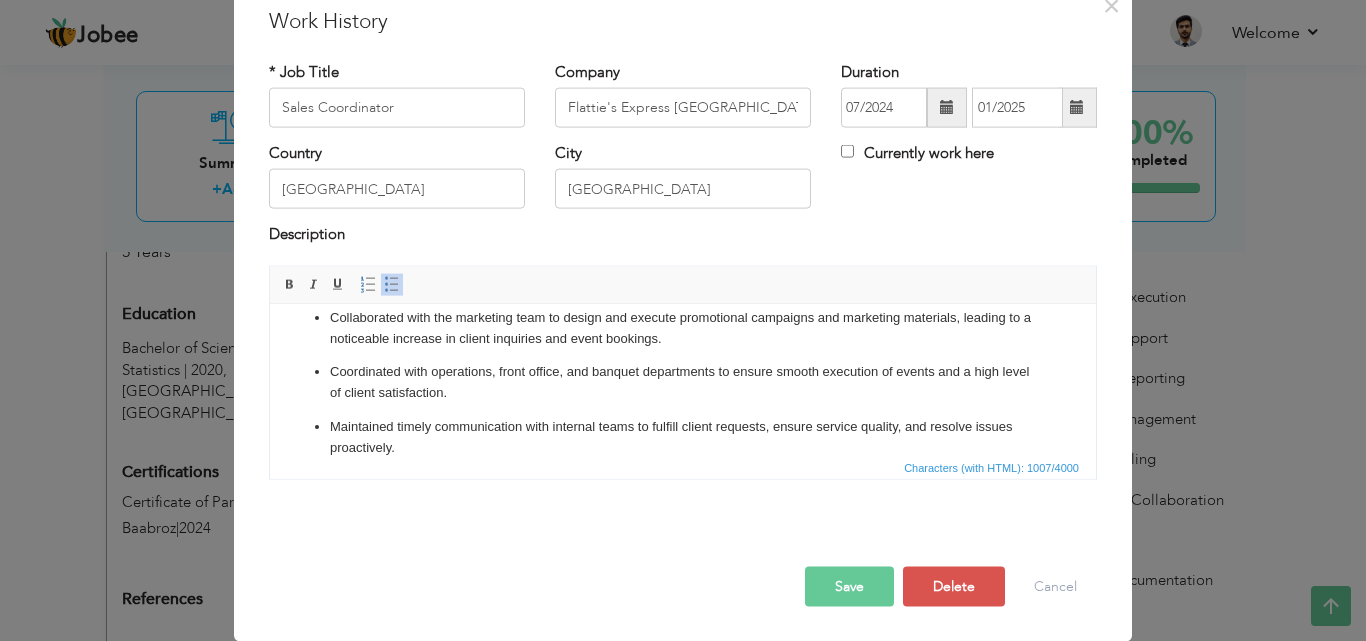 click on "Save" at bounding box center [849, 586] 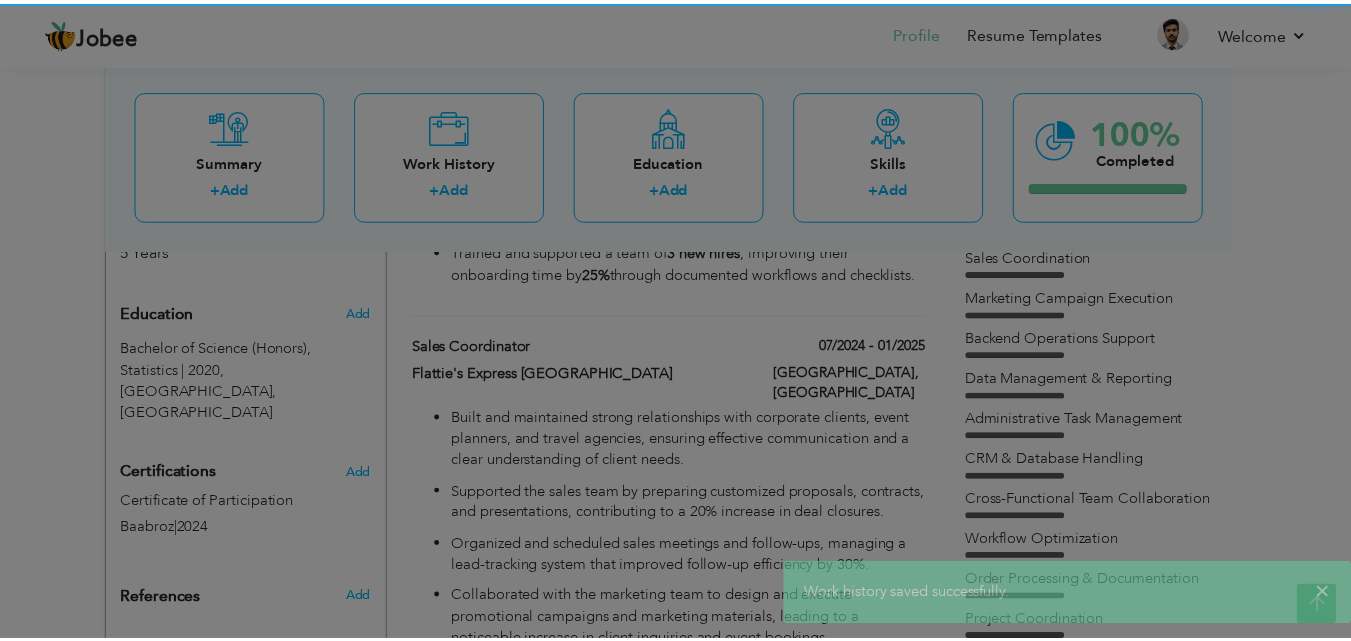 scroll, scrollTop: 0, scrollLeft: 0, axis: both 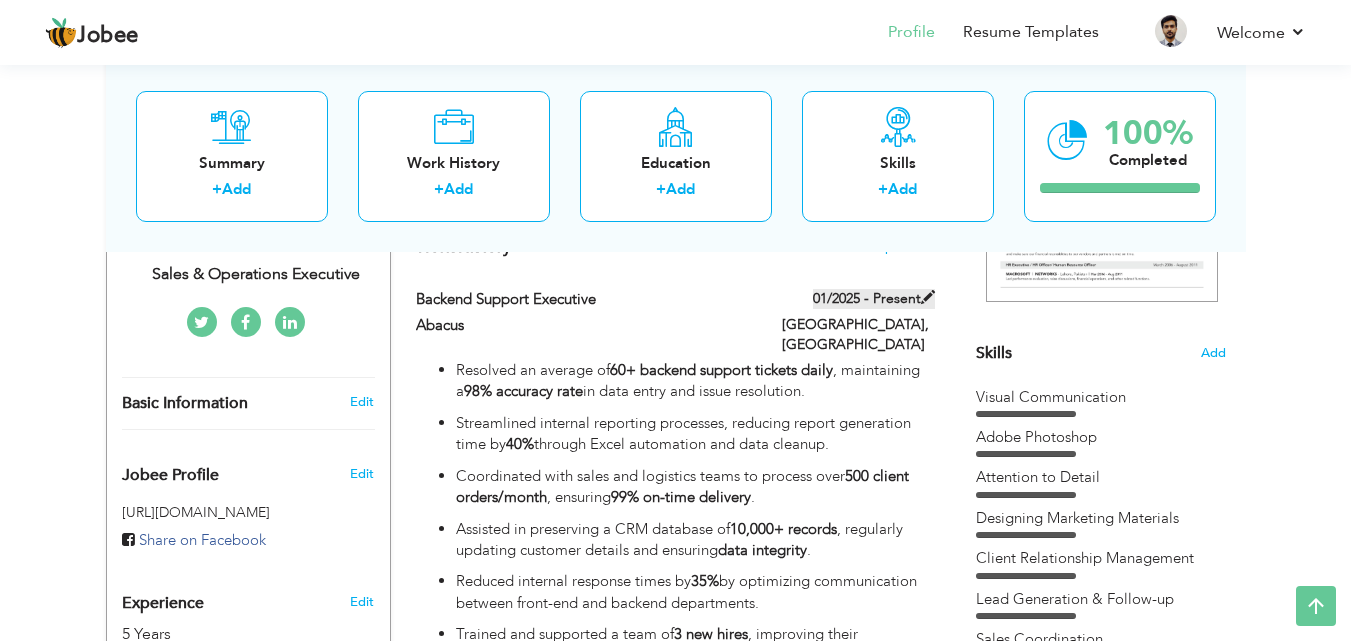 click at bounding box center (928, 297) 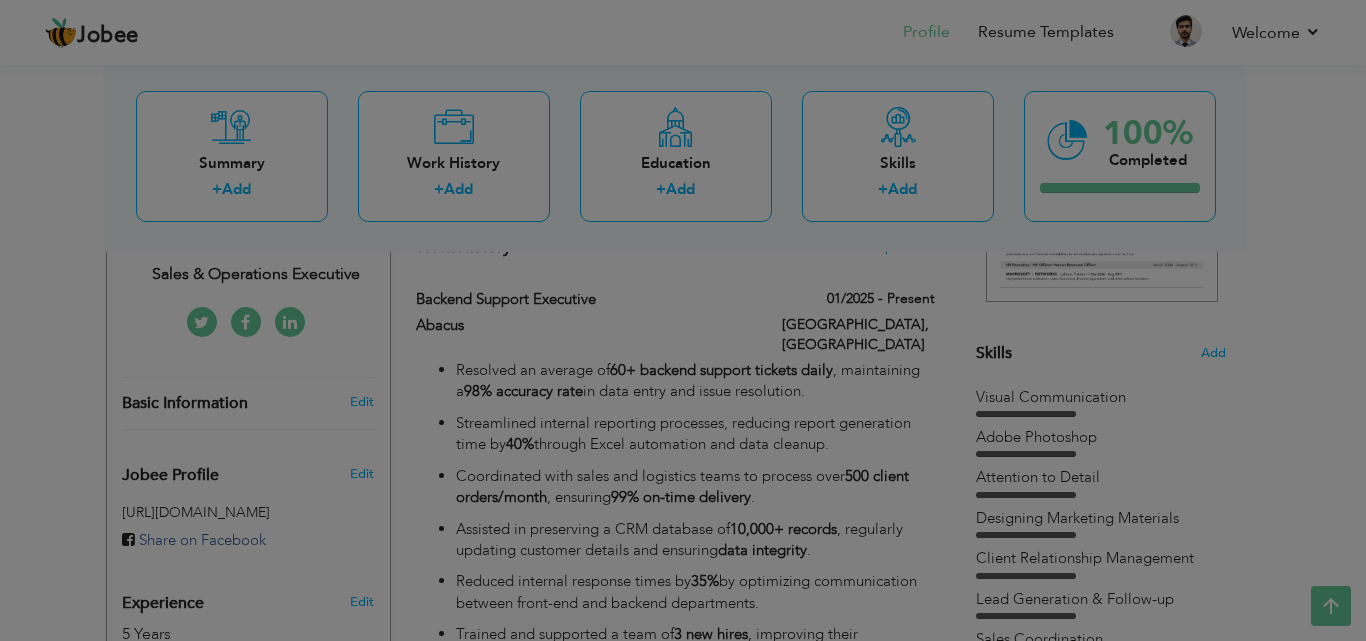 scroll, scrollTop: 0, scrollLeft: 0, axis: both 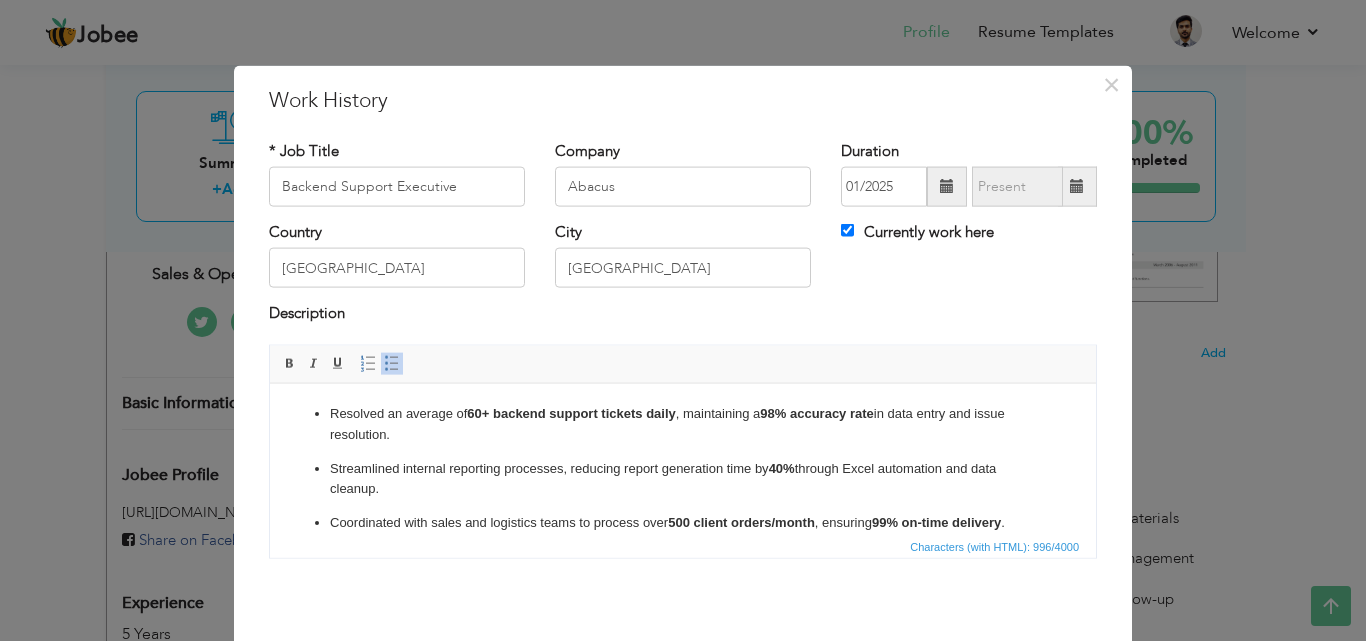 click on "Resolved an average of  60+ backend support tickets daily , maintaining a  98% accuracy rate  in data entry and issue resolution." at bounding box center [683, 424] 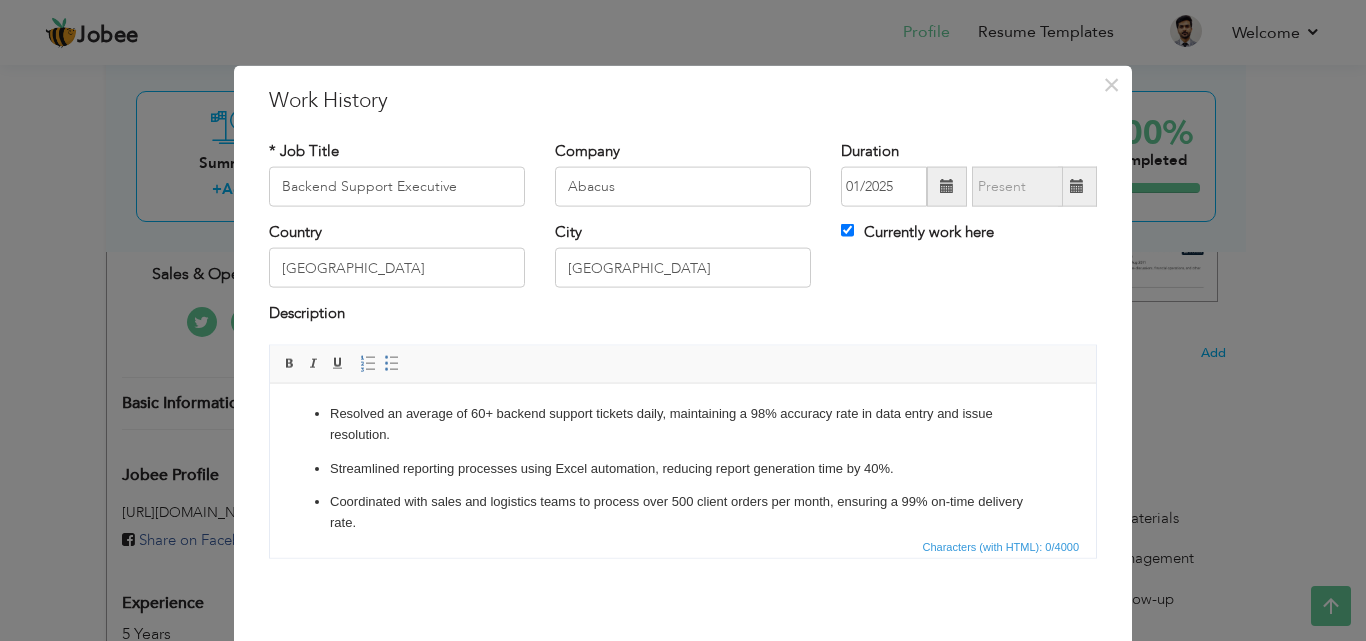 scroll, scrollTop: 118, scrollLeft: 0, axis: vertical 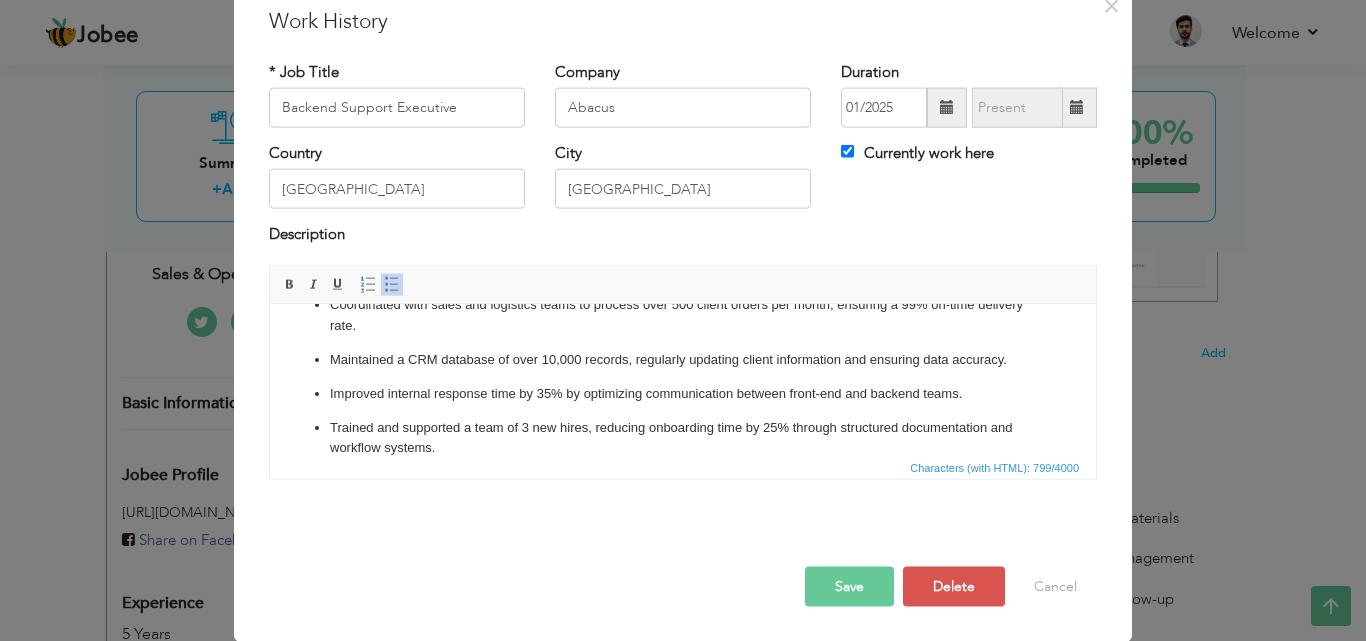 click on "Save" at bounding box center [849, 586] 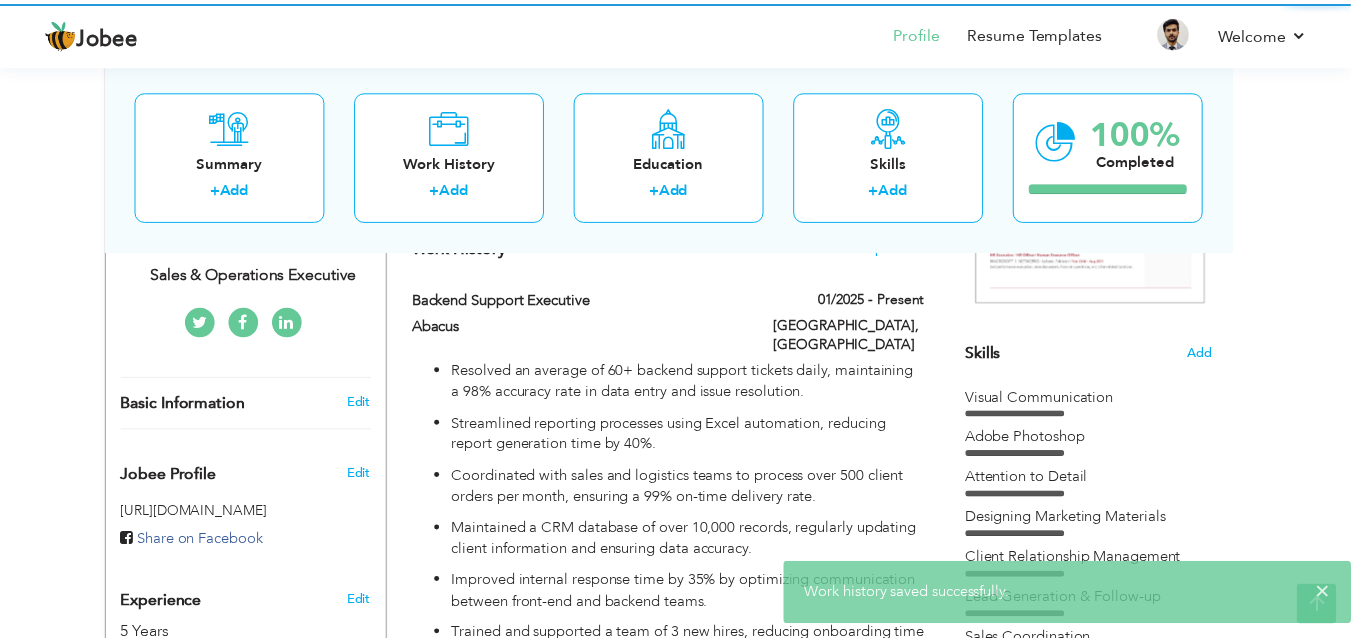 scroll, scrollTop: 0, scrollLeft: 0, axis: both 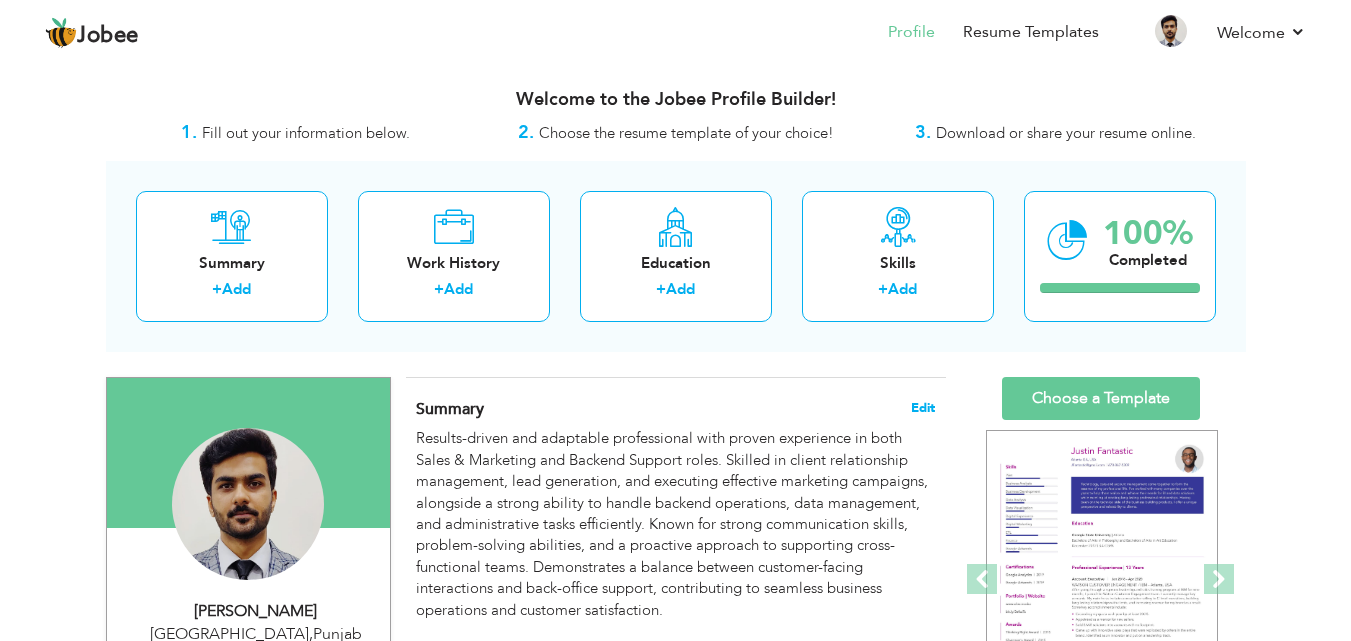 drag, startPoint x: 947, startPoint y: 403, endPoint x: 918, endPoint y: 403, distance: 29 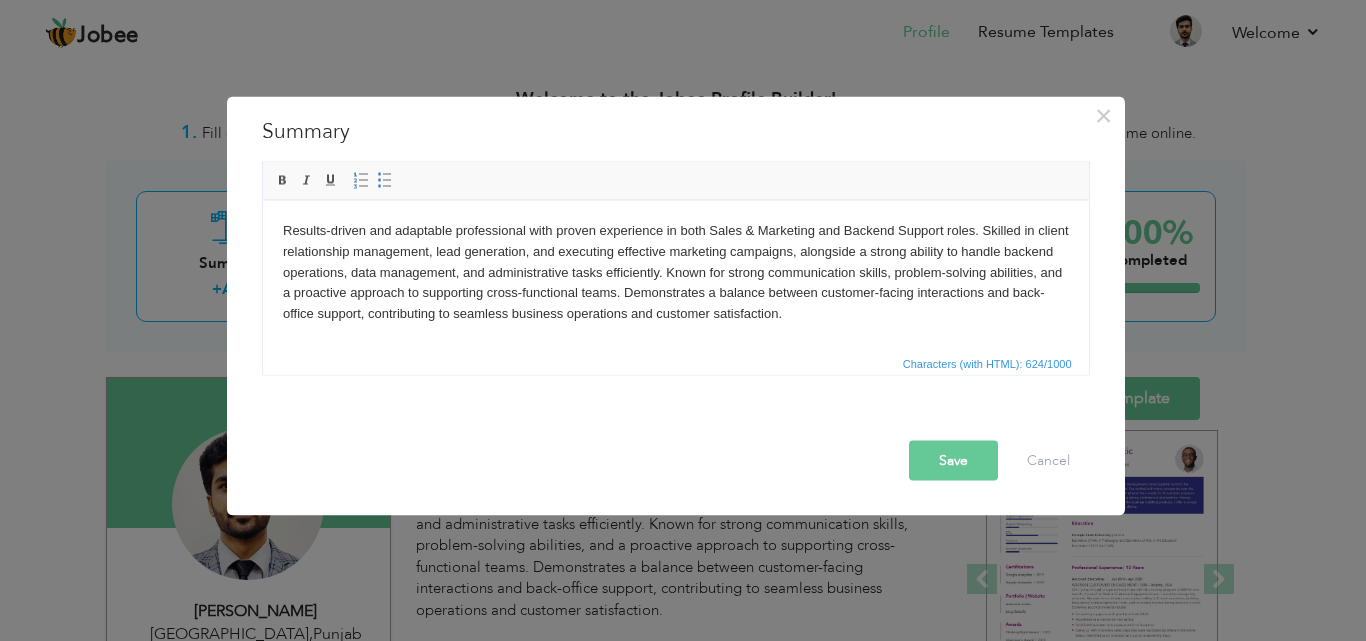 click on "Results-driven and adaptable professional with proven experience in both Sales & Marketing and Backend Support roles. Skilled in client relationship management, lead generation, and executing effective marketing campaigns, alongside a strong ability to handle backend operations, data management, and administrative tasks efficiently. Known for strong communication skills, problem-solving abilities, and a proactive approach to supporting cross-functional teams. Demonstrates a balance between customer-facing interactions and back-office support, contributing to seamless business operations and customer satisfaction." at bounding box center (675, 272) 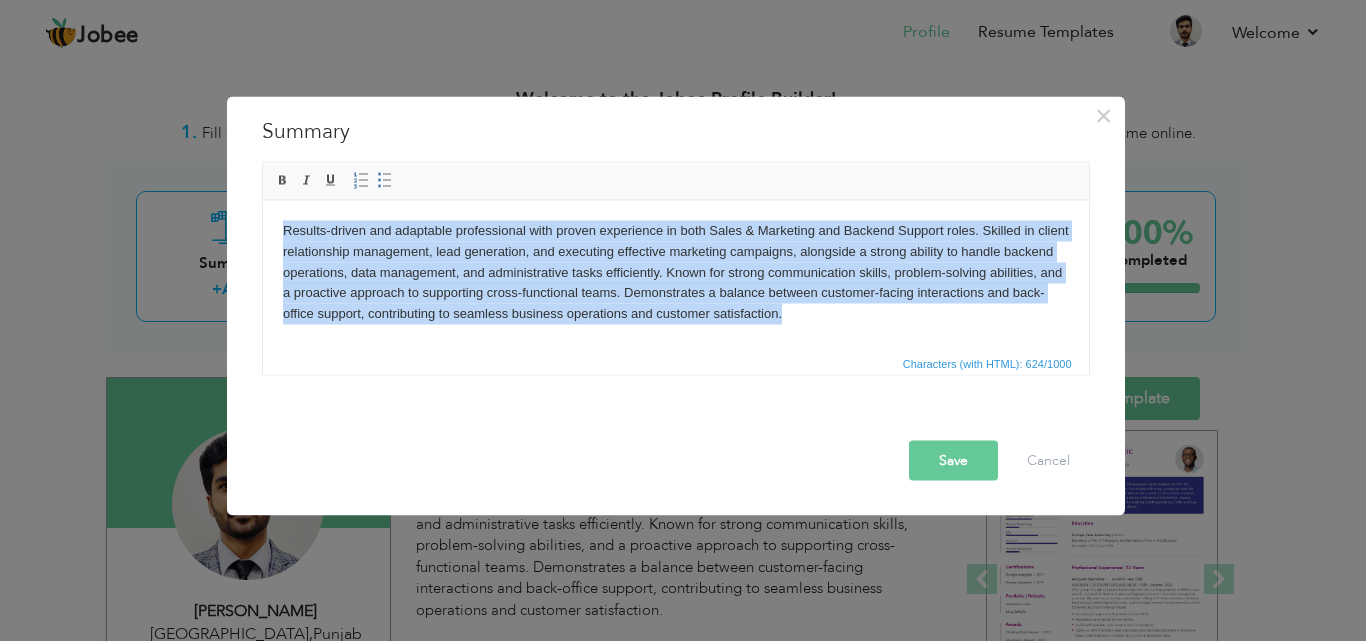 type 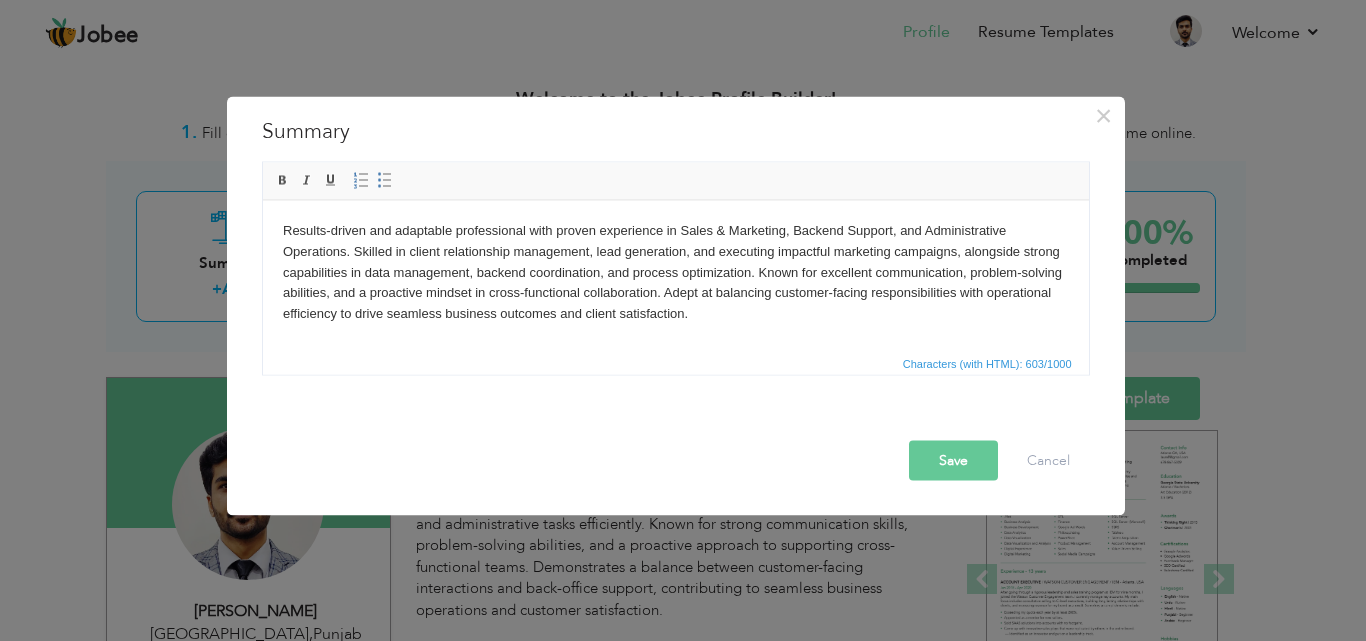 click on "Save" at bounding box center (953, 460) 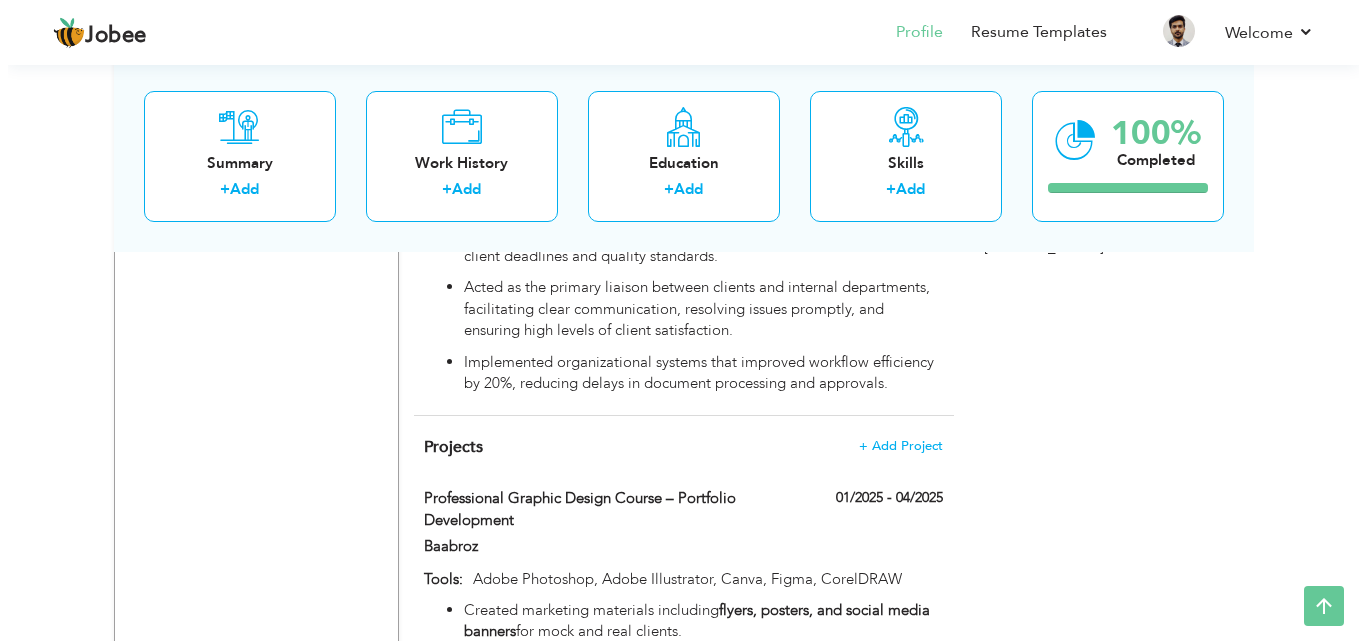 scroll, scrollTop: 2144, scrollLeft: 0, axis: vertical 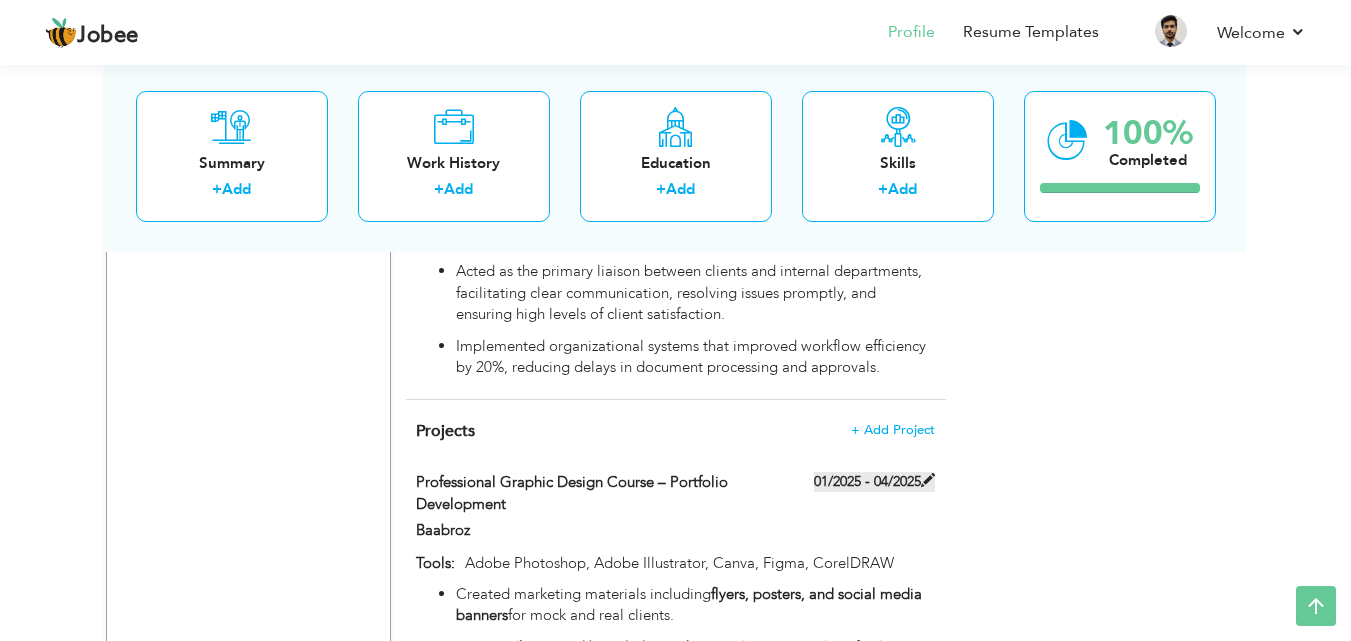 click at bounding box center [928, 480] 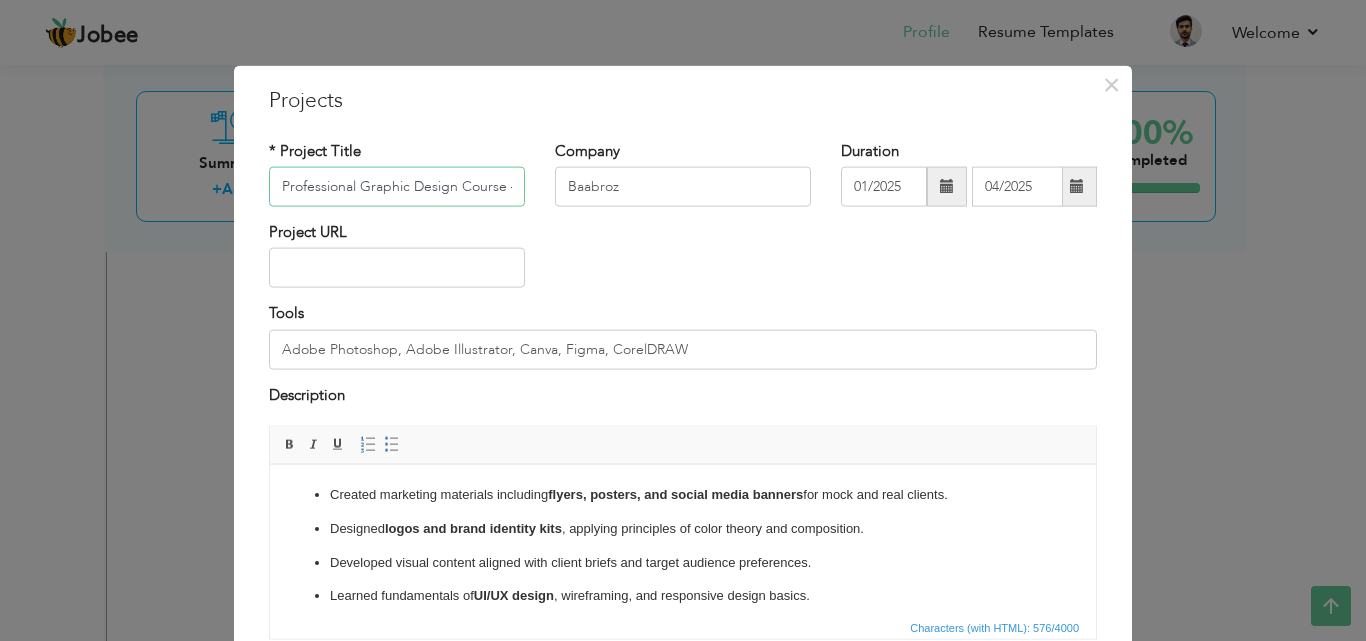 scroll, scrollTop: 0, scrollLeft: 149, axis: horizontal 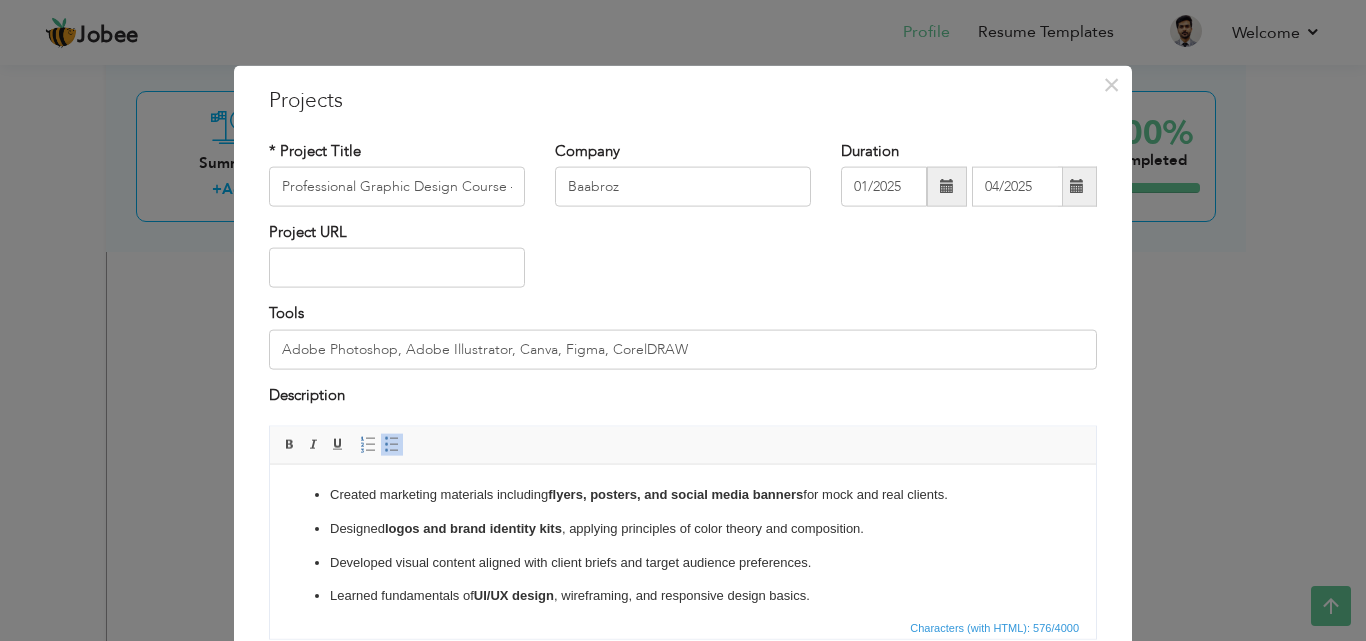 click on "Created marketing materials including  flyers, posters, and social media banners  for mock and real clients. Designed  logos and brand identity kits , applying principles of color theory and composition. Developed visual content aligned with client briefs and target audience preferences. Learned fundamentals of  UI/UX design , wireframing, and responsive design basics. Built a mini portfolio showcasing completed designs and creative concepts." at bounding box center [683, 562] 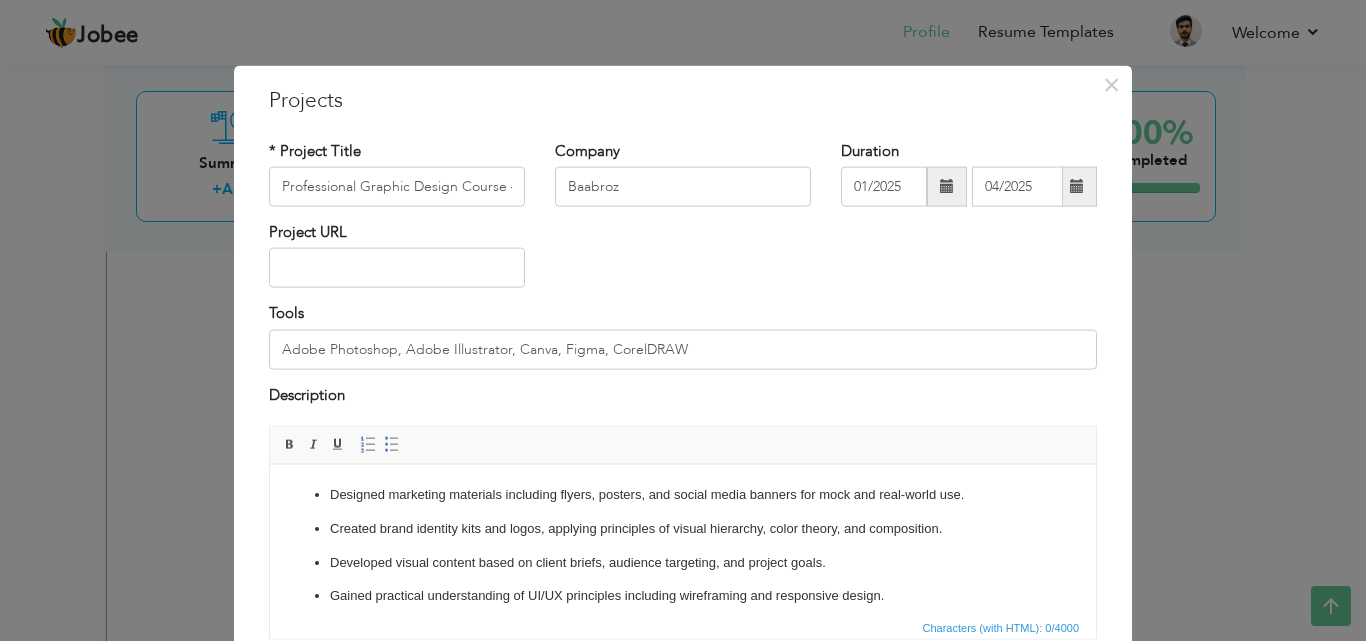 scroll, scrollTop: 22, scrollLeft: 0, axis: vertical 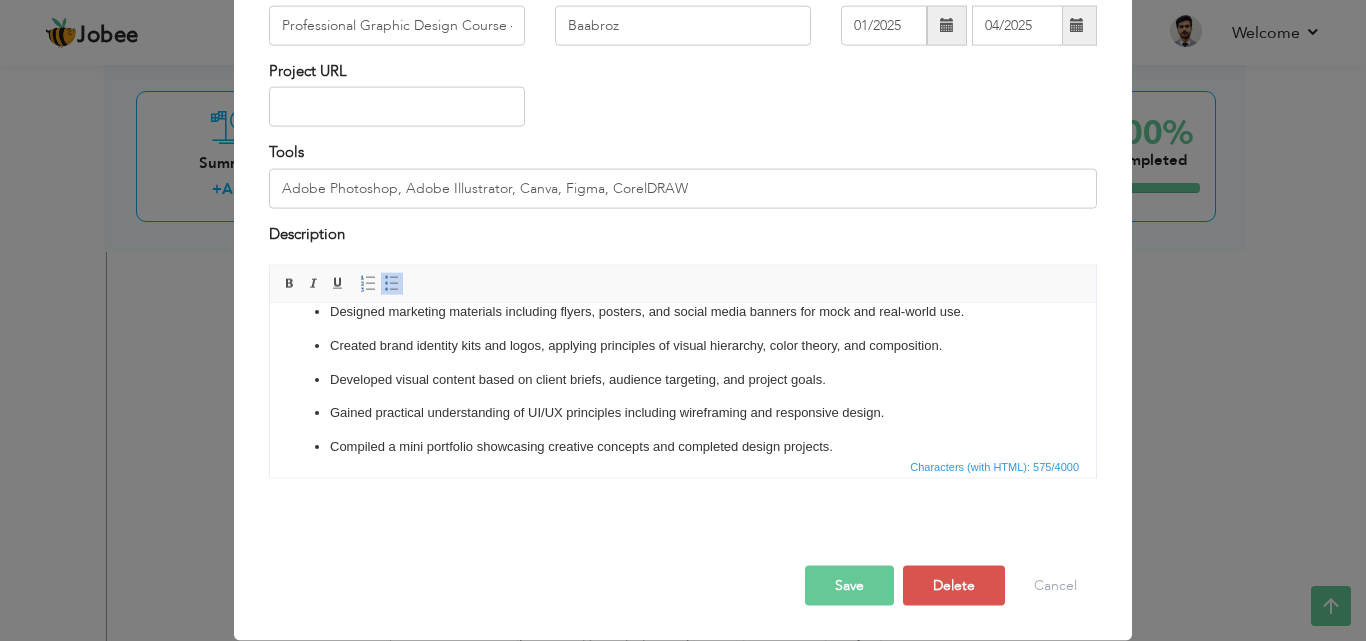 click on "Save" at bounding box center (849, 586) 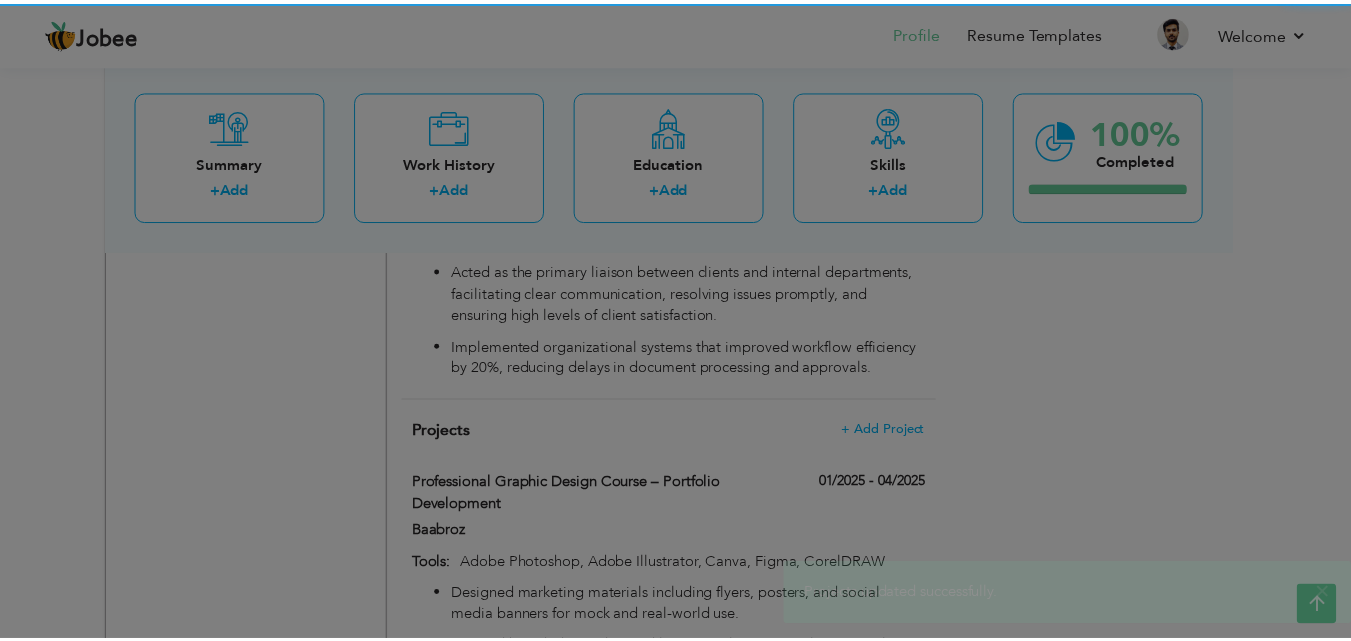 scroll, scrollTop: 0, scrollLeft: 0, axis: both 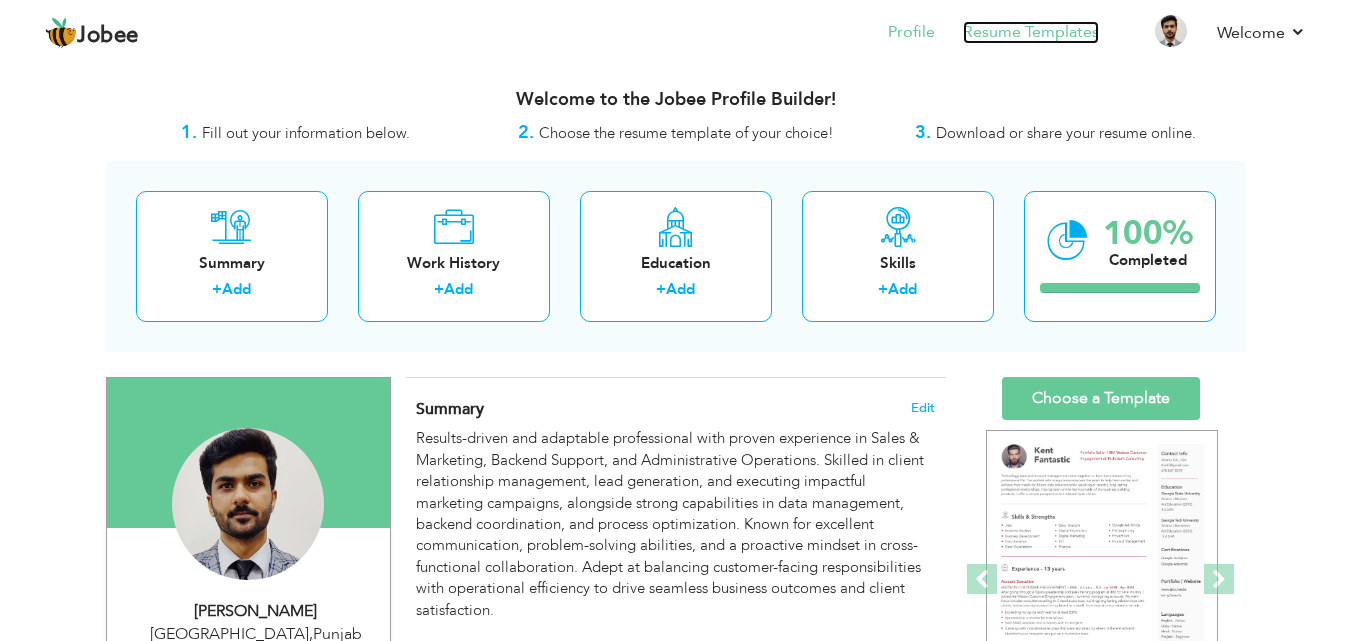 click on "Resume Templates" at bounding box center (1031, 32) 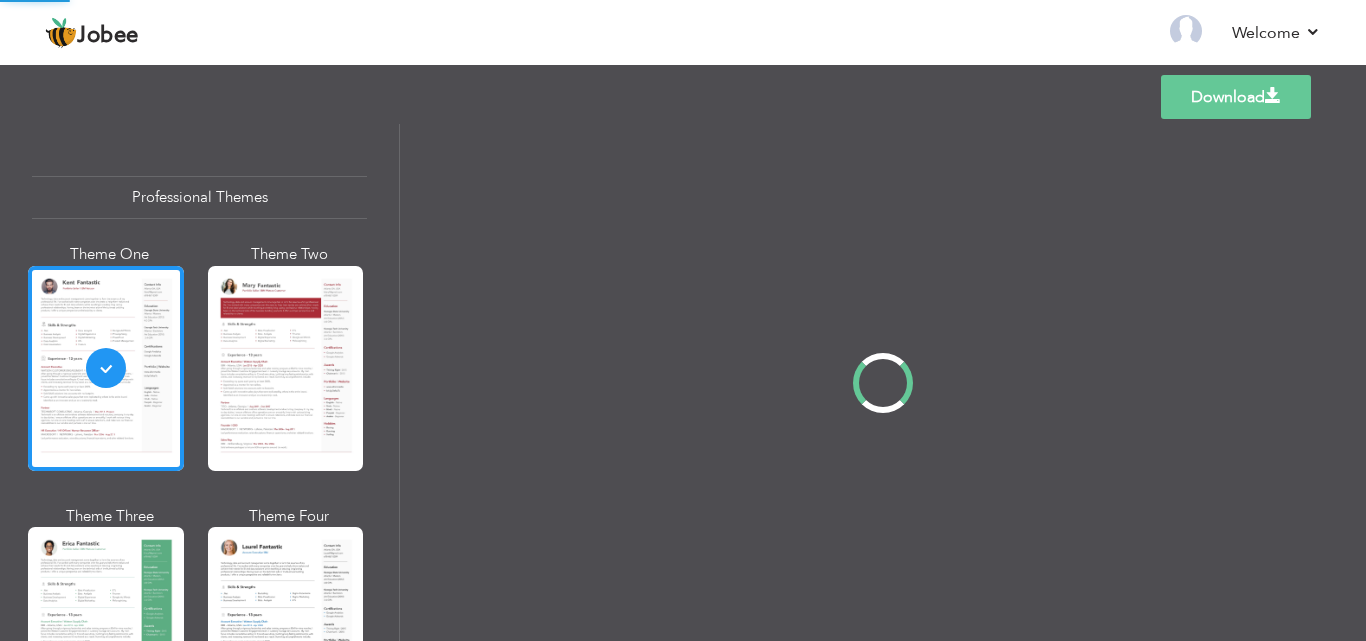 scroll, scrollTop: 0, scrollLeft: 0, axis: both 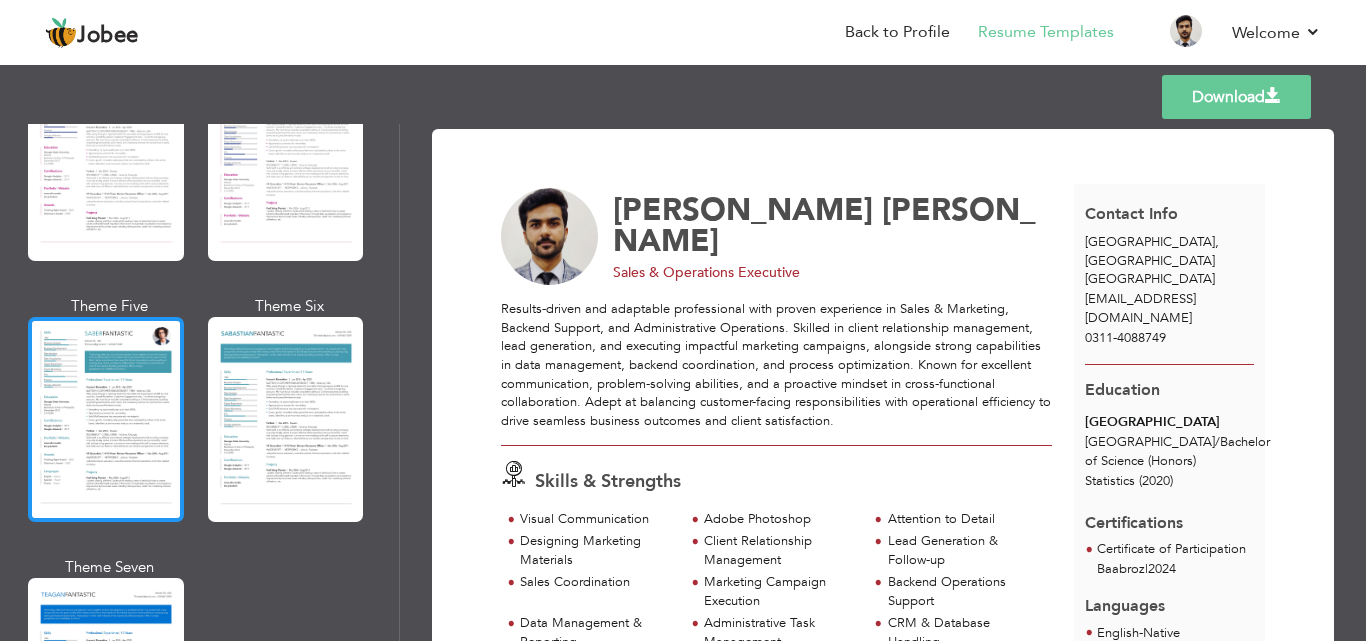 click at bounding box center (106, 419) 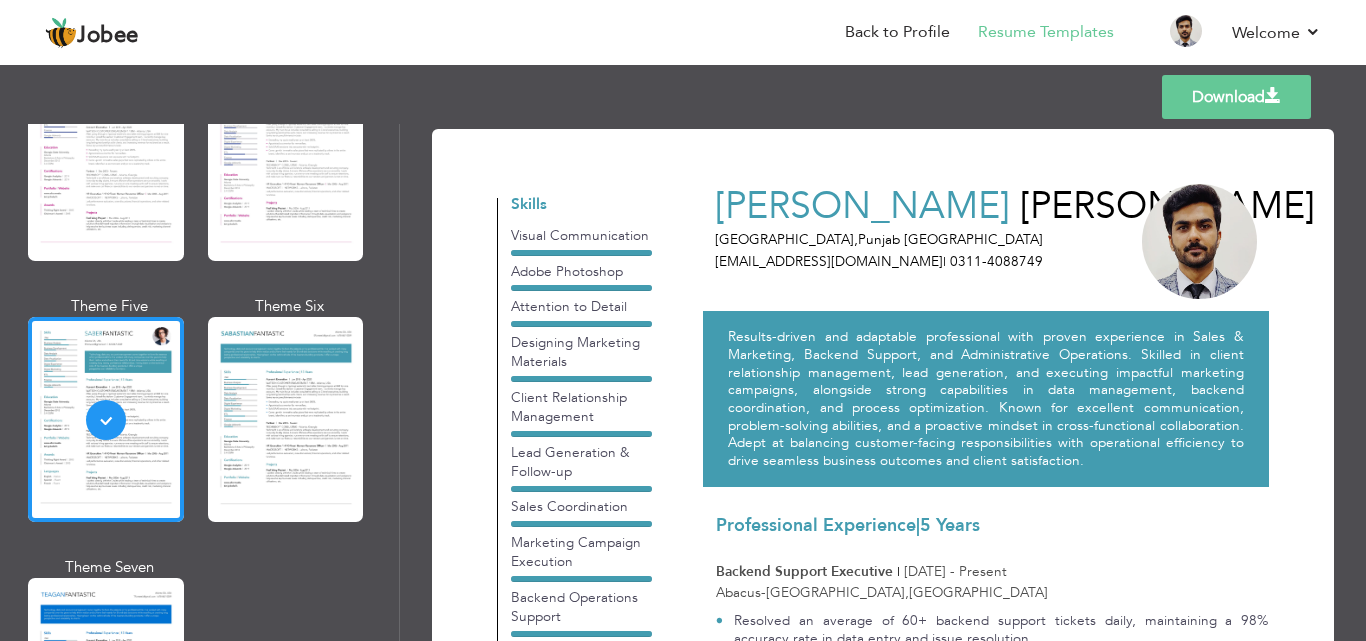 click on "Download" at bounding box center (1236, 97) 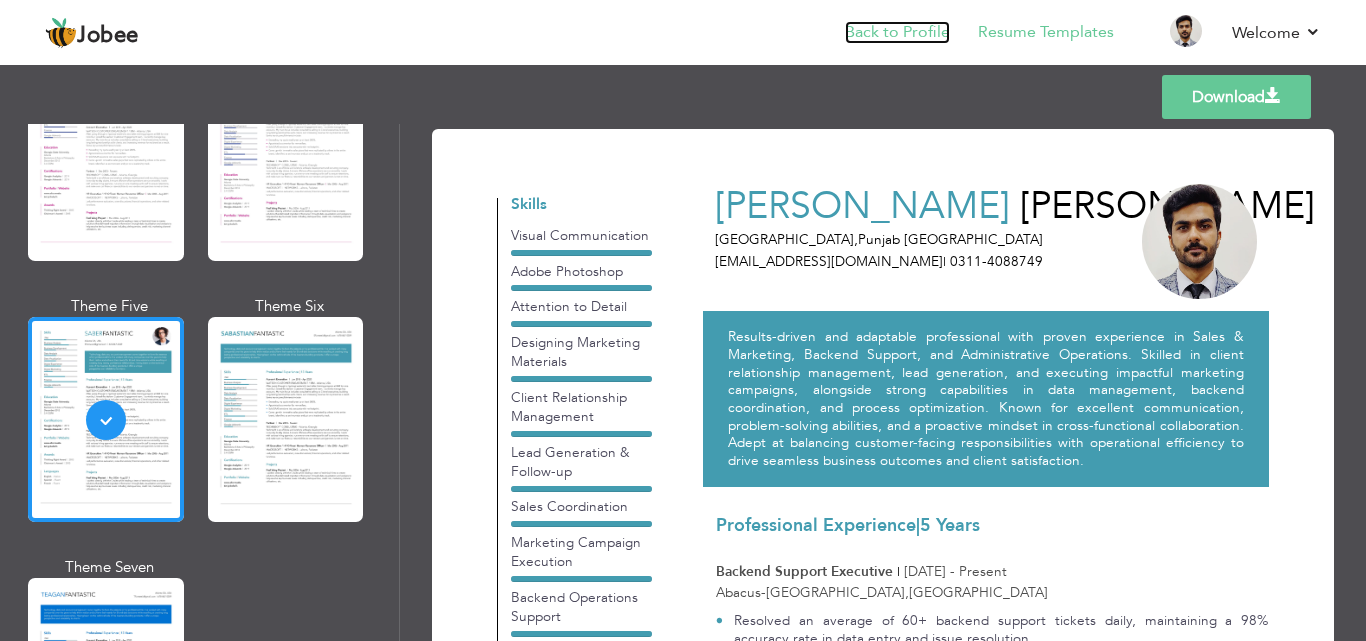 click on "Back to Profile" at bounding box center (897, 32) 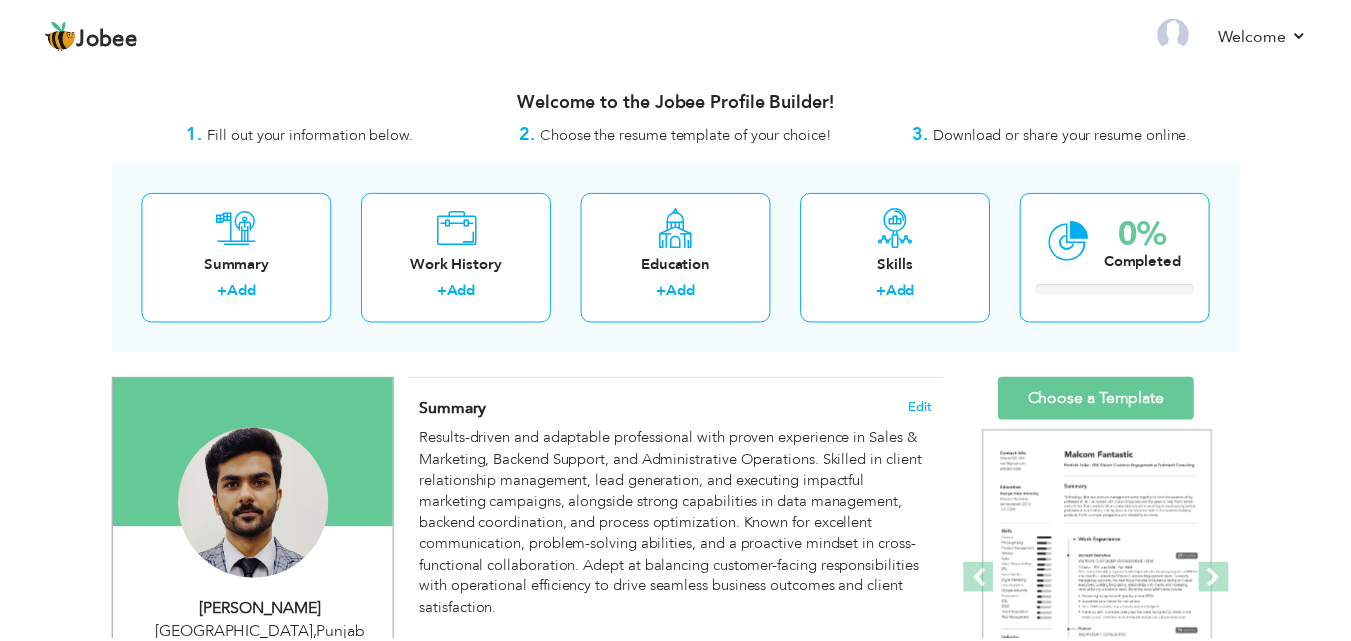 scroll, scrollTop: 0, scrollLeft: 0, axis: both 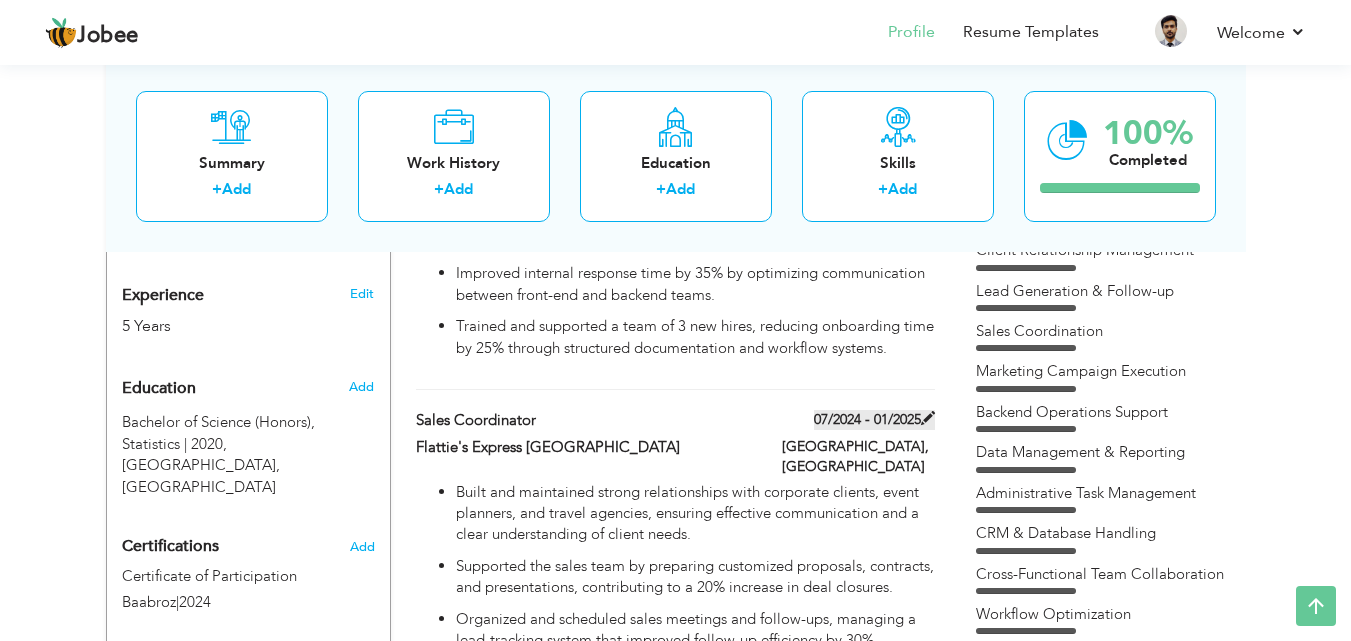 click at bounding box center [928, 418] 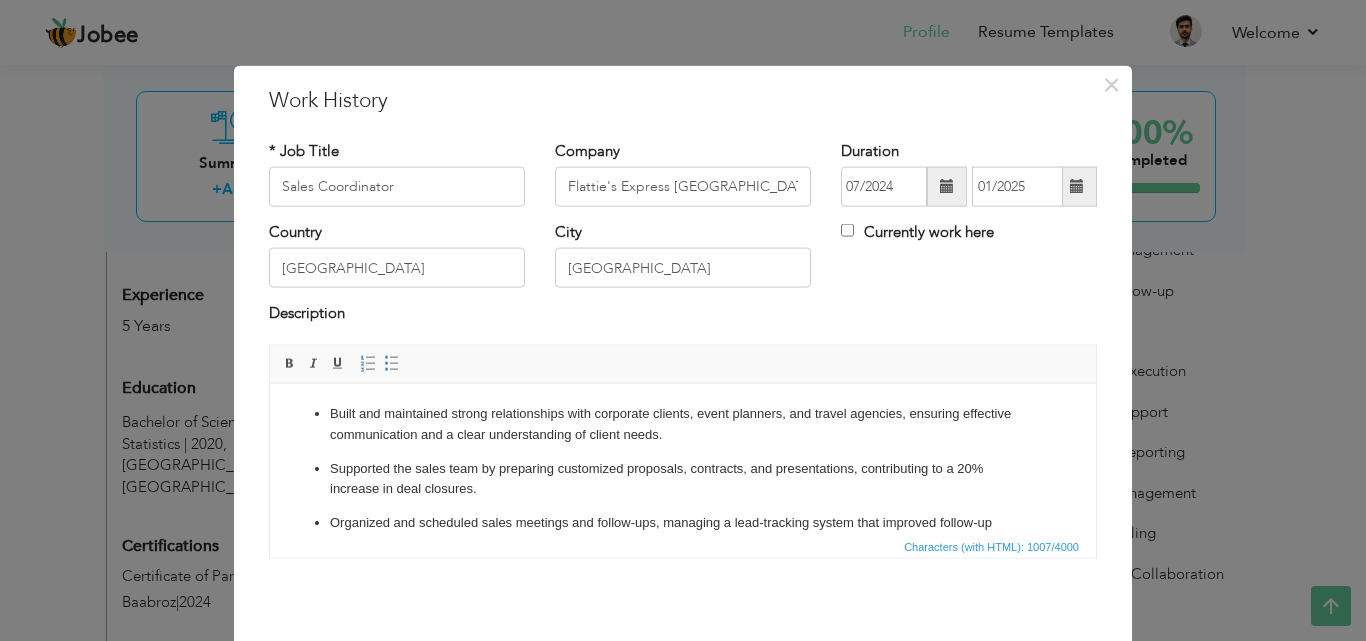 scroll, scrollTop: 79, scrollLeft: 0, axis: vertical 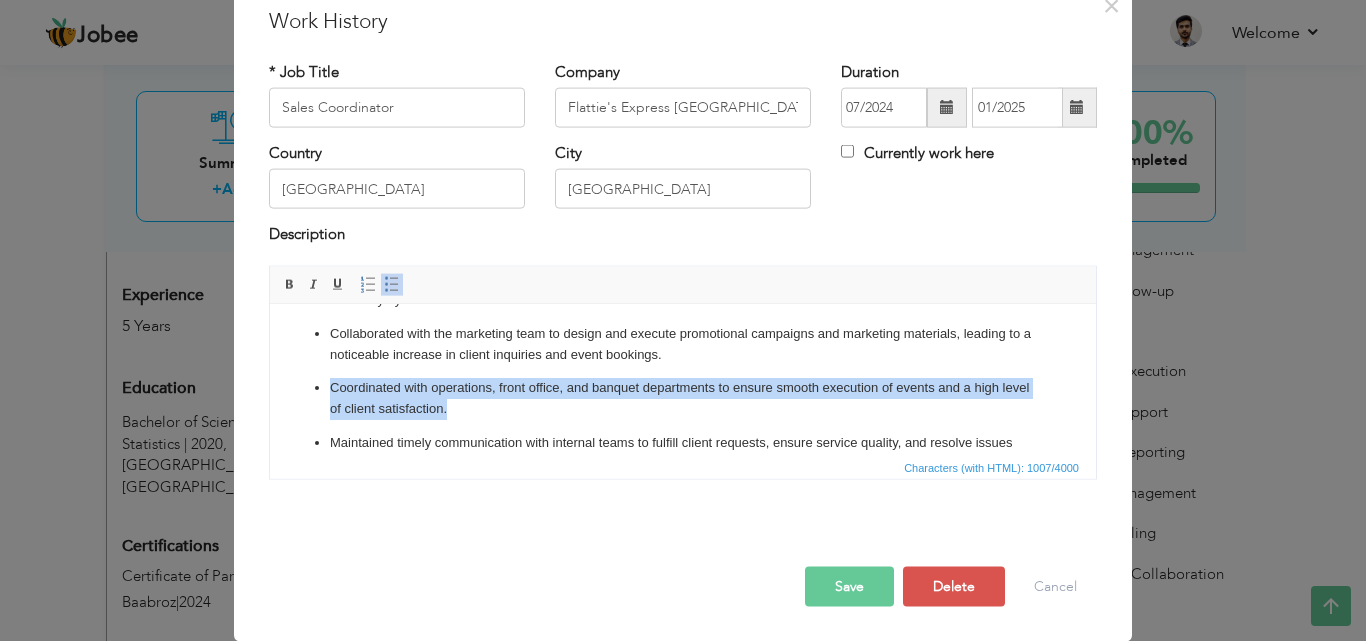 drag, startPoint x: 331, startPoint y: 388, endPoint x: 479, endPoint y: 407, distance: 149.21461 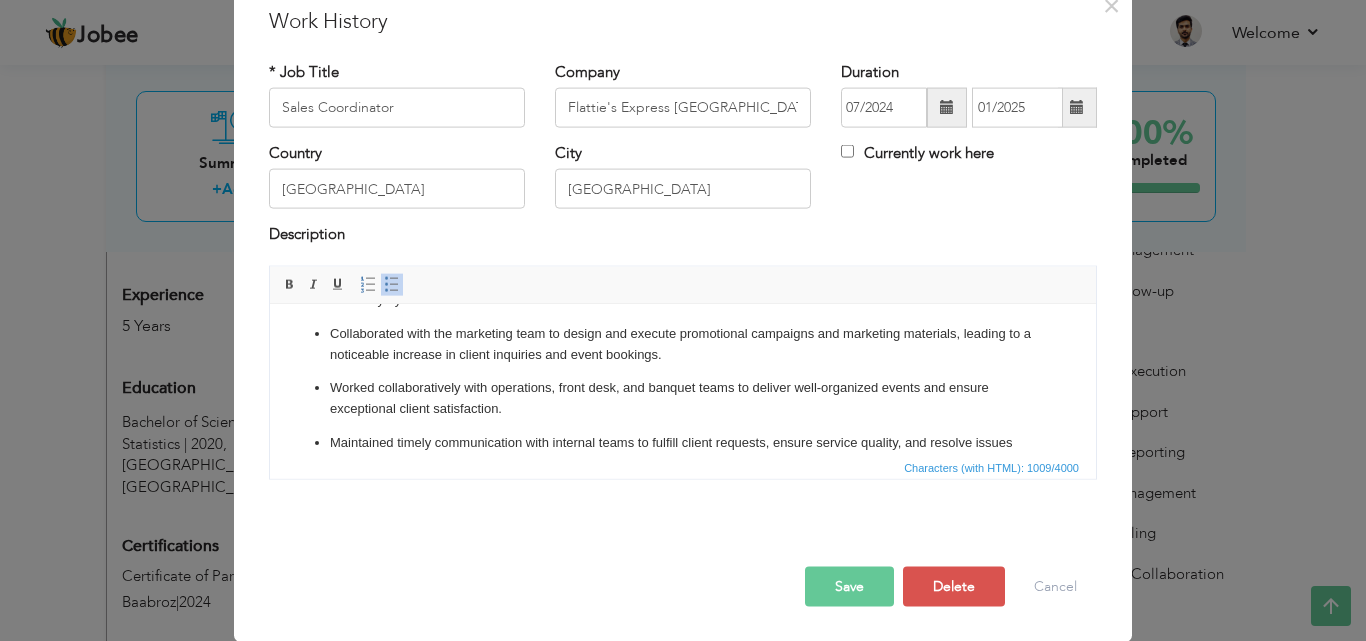 click on "Save" at bounding box center (849, 586) 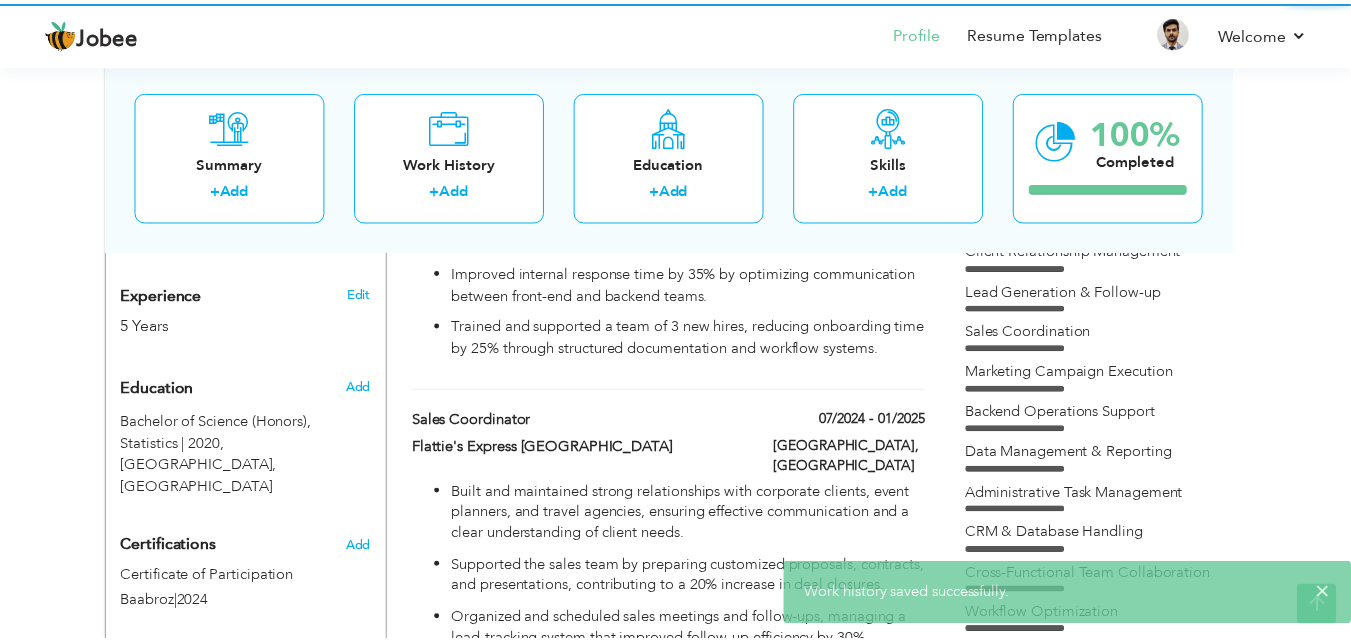 scroll, scrollTop: 0, scrollLeft: 0, axis: both 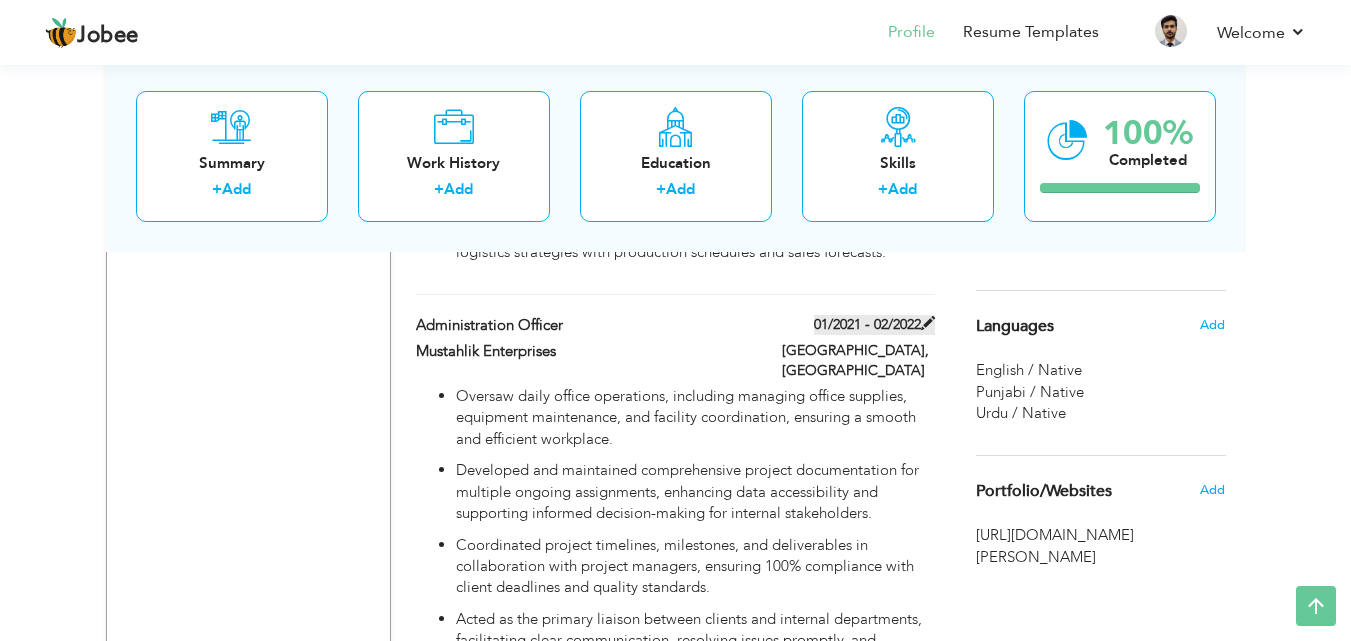 click at bounding box center [928, 323] 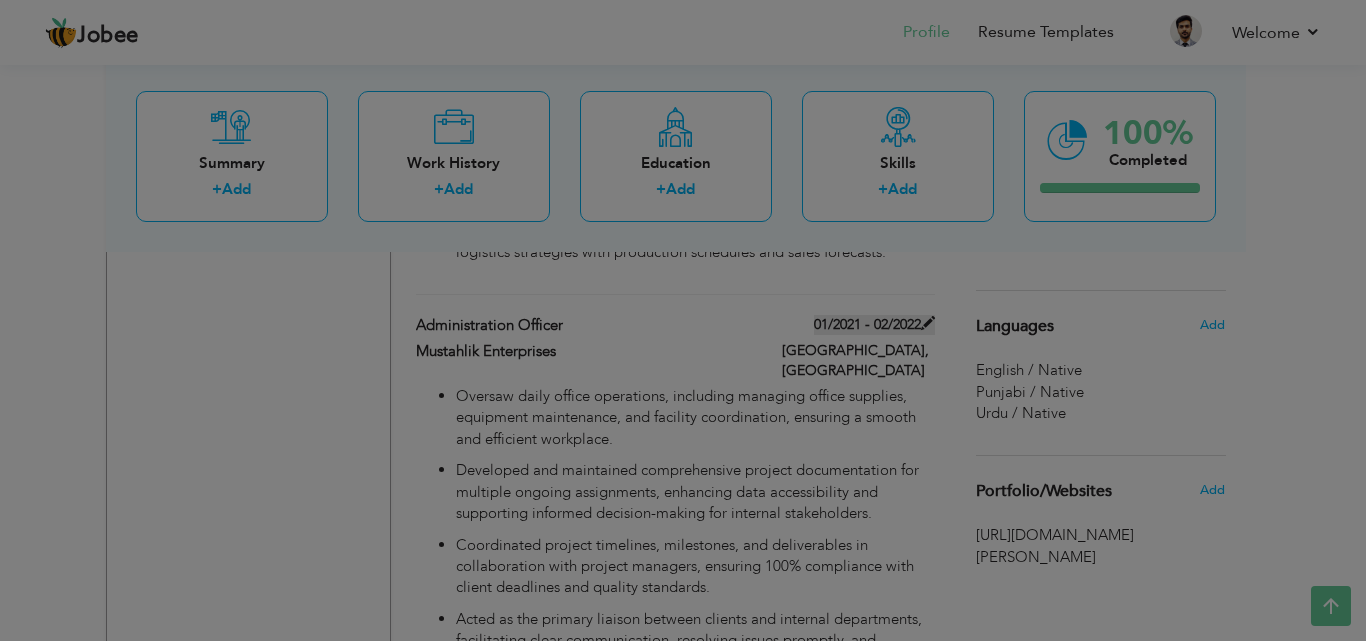scroll, scrollTop: 0, scrollLeft: 0, axis: both 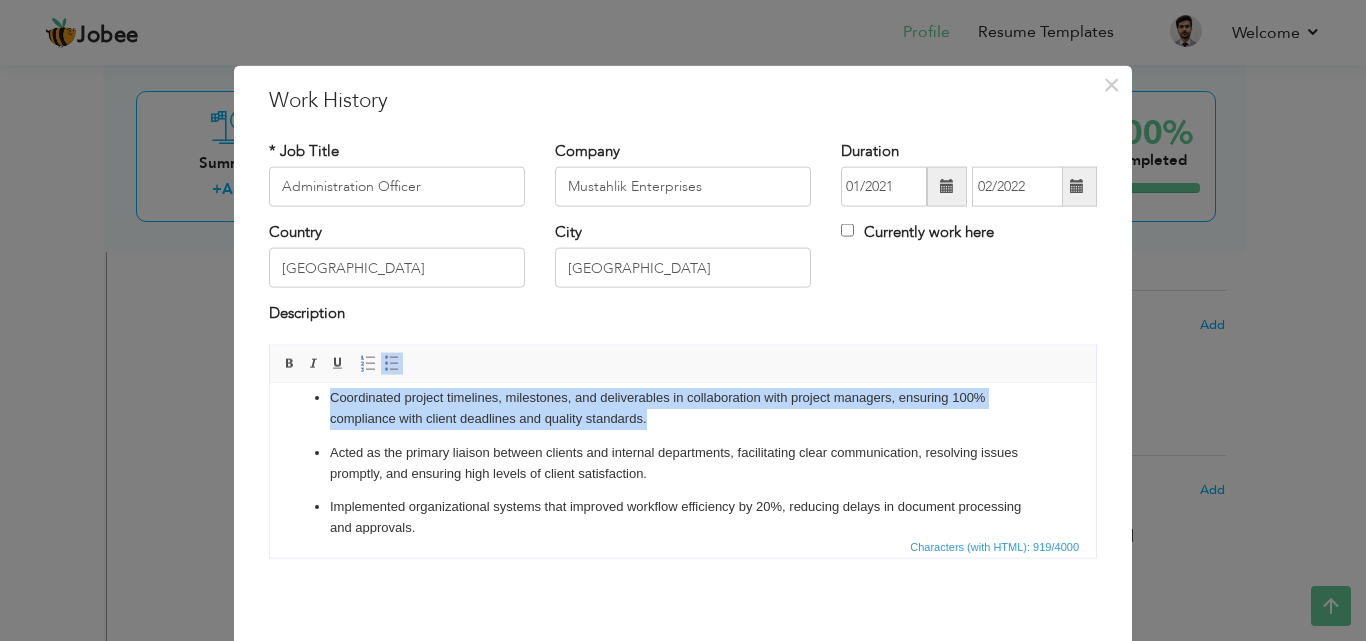 drag, startPoint x: 329, startPoint y: 522, endPoint x: 652, endPoint y: 425, distance: 337.25064 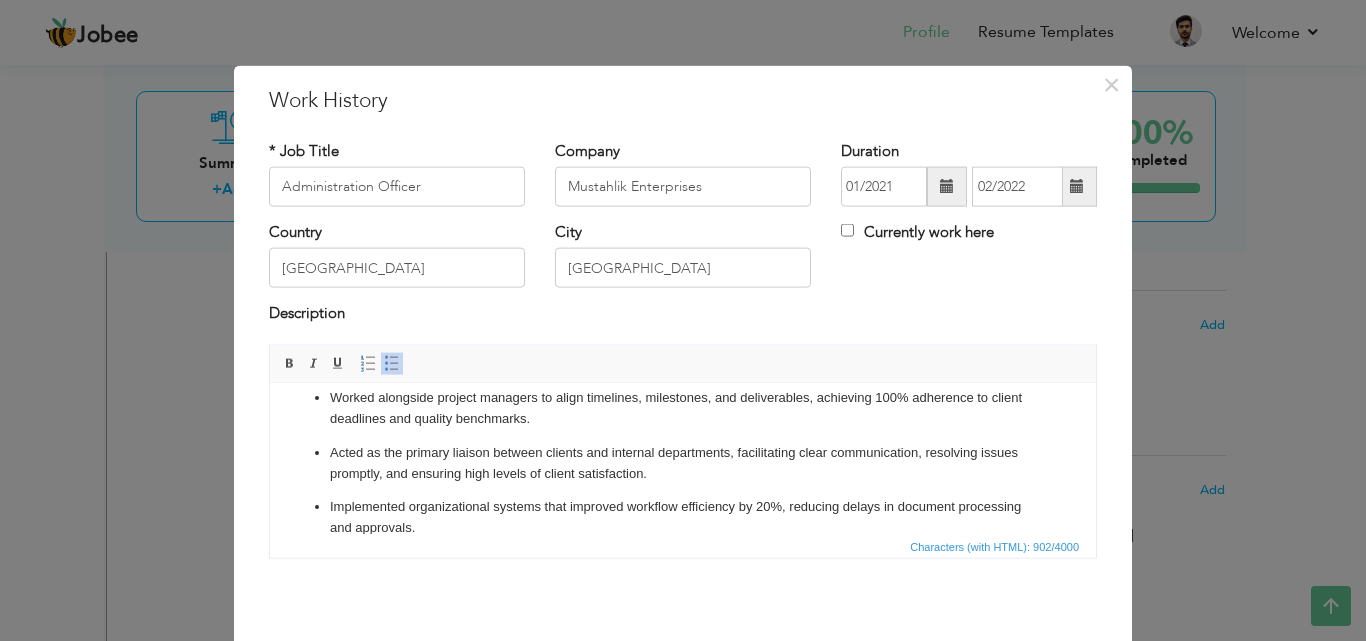 scroll, scrollTop: 79, scrollLeft: 0, axis: vertical 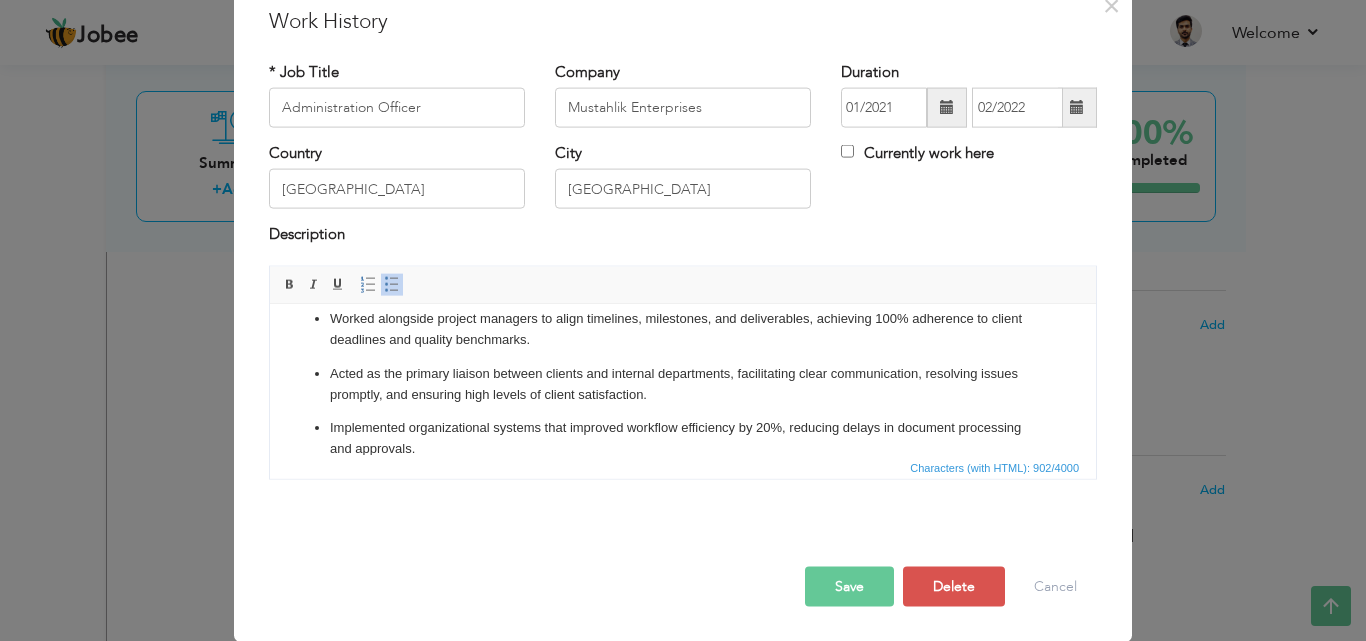 click on "Save" at bounding box center [849, 586] 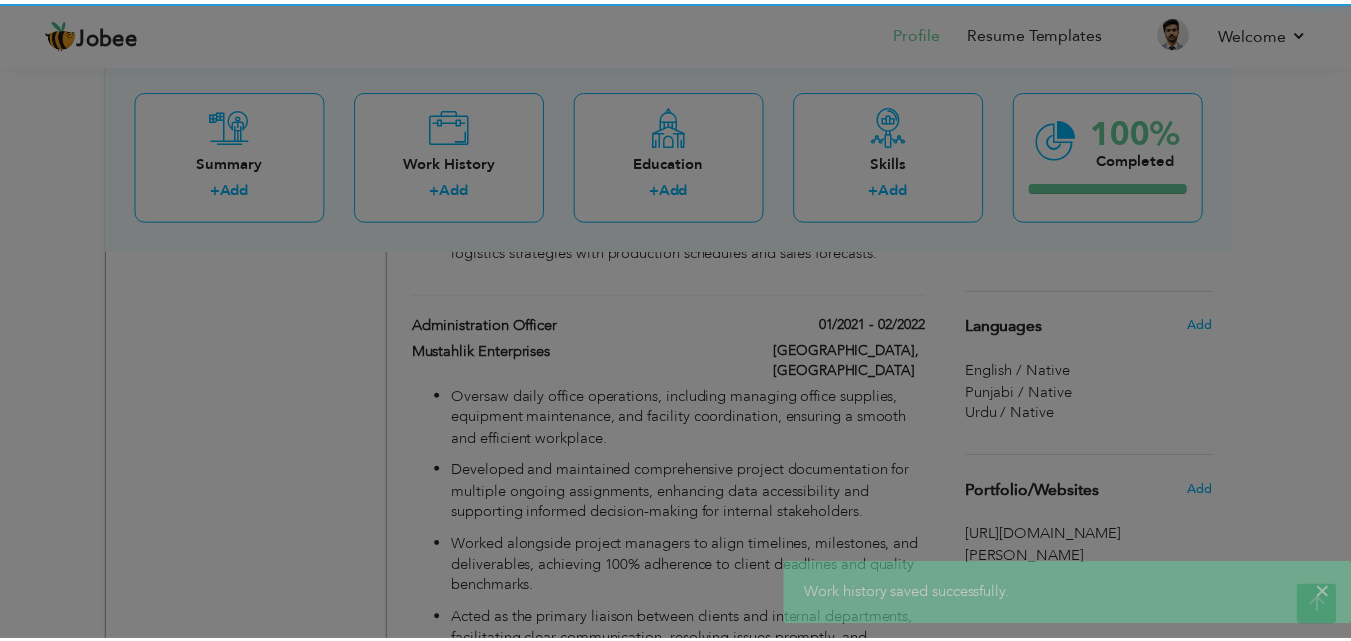 scroll, scrollTop: 0, scrollLeft: 0, axis: both 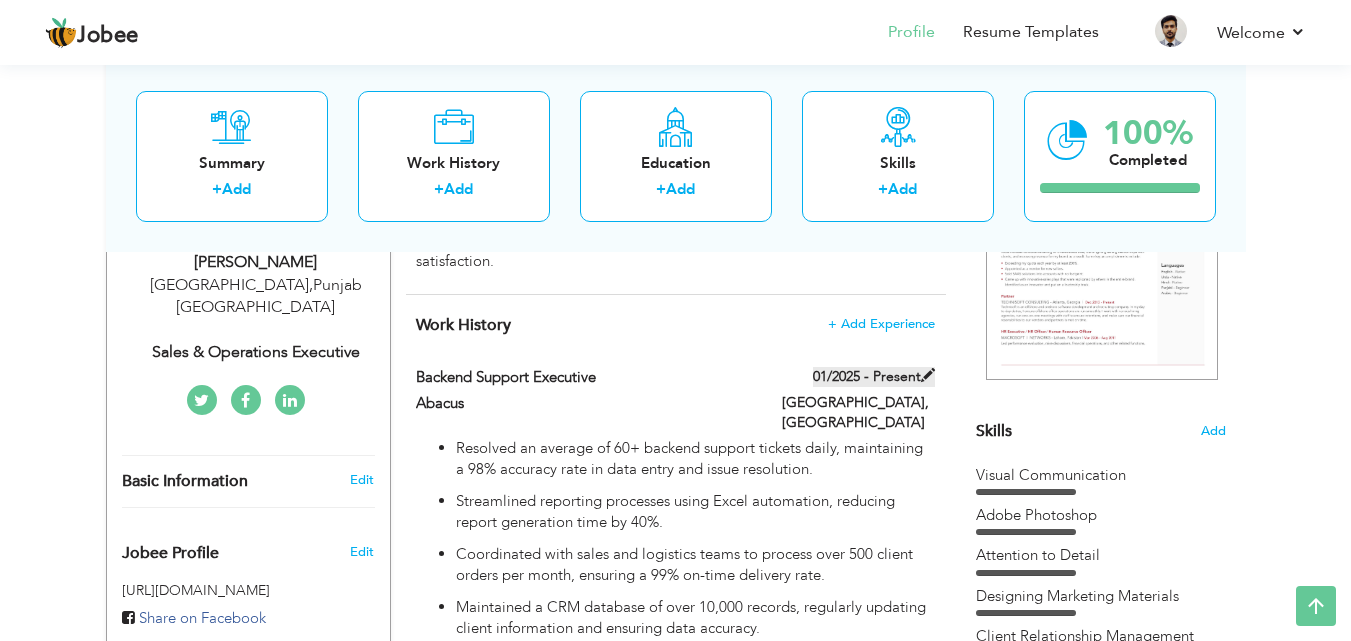 click at bounding box center [928, 375] 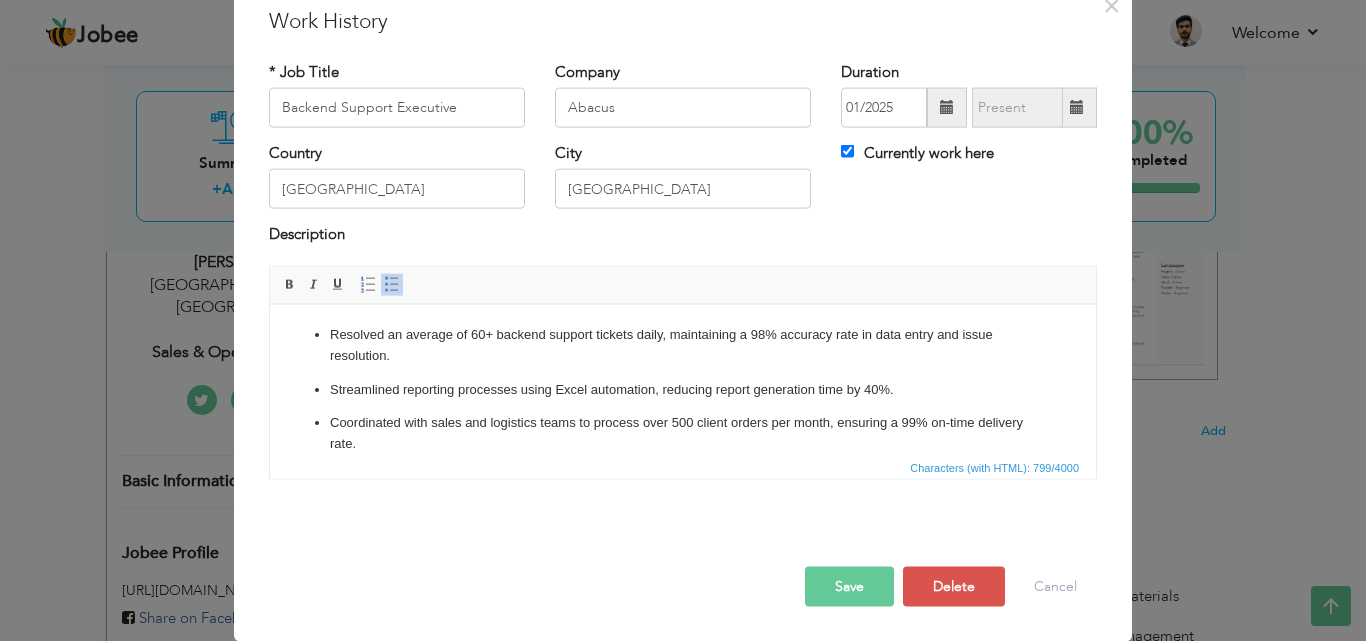 scroll, scrollTop: 0, scrollLeft: 0, axis: both 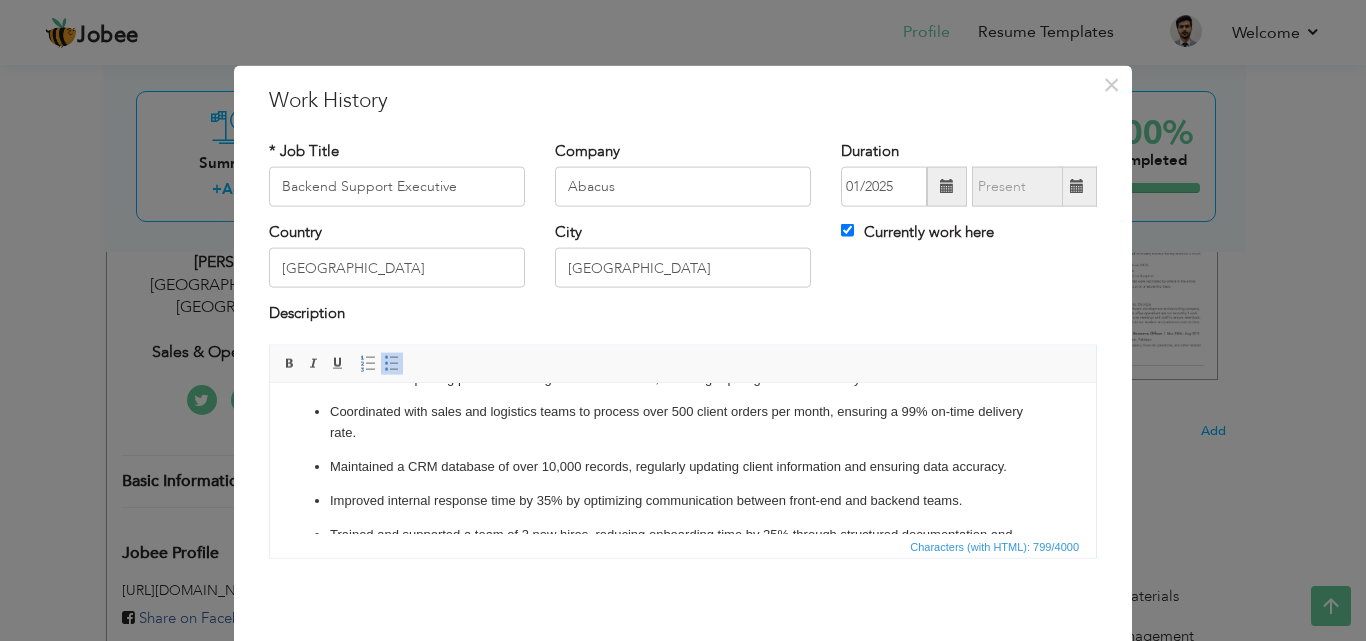 click on "Resolved an average of 60+ backend support tickets daily, maintaining a 98% accuracy rate in data entry and issue resolution. Streamlined reporting processes using Excel automation, reducing report generation time by 40%. Coordinated with sales and logistics teams to process over 500 client orders per month, ensuring a 99% on-time delivery rate. Maintained a CRM database of over 10,000 records, regularly updating client information and ensuring data accuracy. Improved internal response time by 35% by optimizing communication between front-end and backend teams. Trained and supported a team of 3 new hires, reducing onboarding time by 25% through structured documentation and workflow systems." at bounding box center [683, 439] 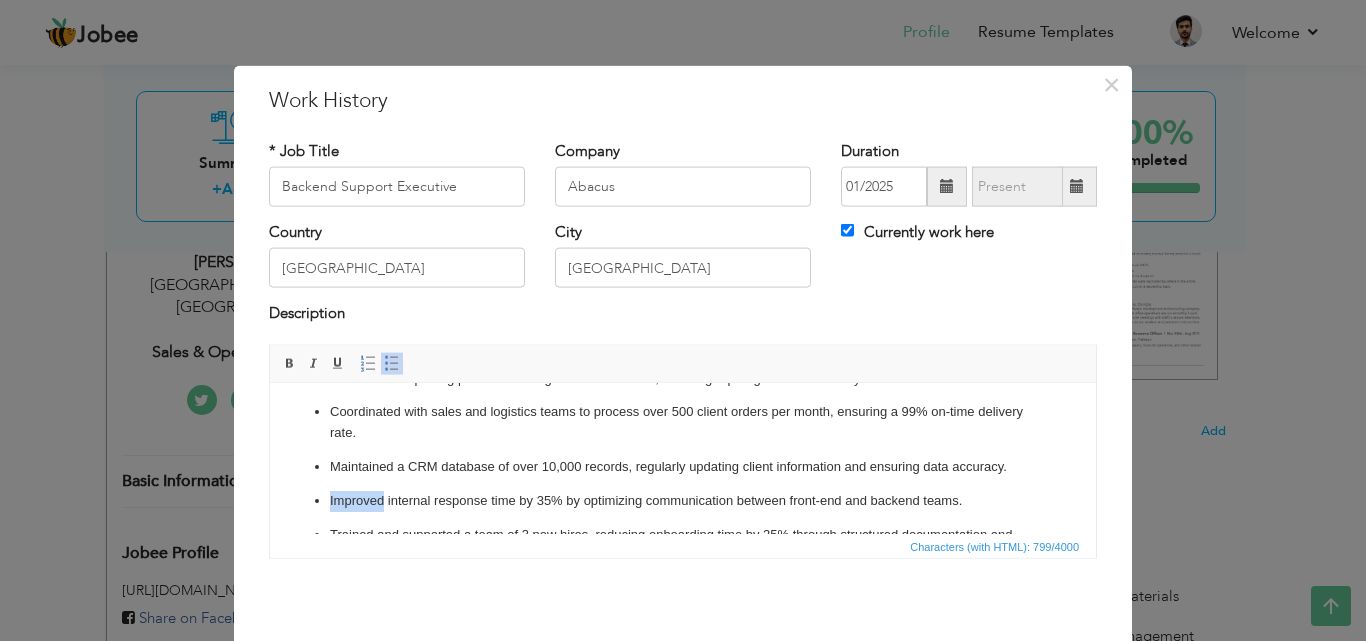 click on "Resolved an average of 60+ backend support tickets daily, maintaining a 98% accuracy rate in data entry and issue resolution. Streamlined reporting processes using Excel automation, reducing report generation time by 40%. Coordinated with sales and logistics teams to process over 500 client orders per month, ensuring a 99% on-time delivery rate. Maintained a CRM database of over 10,000 records, regularly updating client information and ensuring data accuracy. Improved internal response time by 35% by optimizing communication between front-end and backend teams. Trained and supported a team of 3 new hires, reducing onboarding time by 25% through structured documentation and workflow systems." at bounding box center (683, 439) 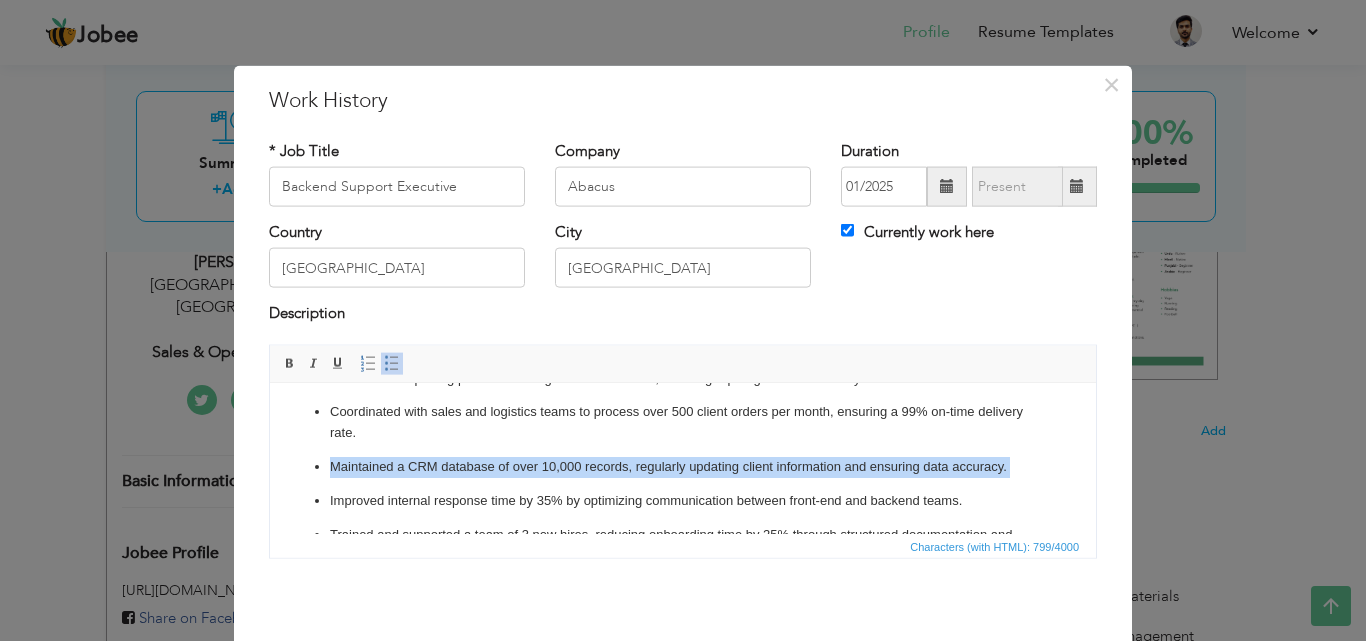 drag, startPoint x: 333, startPoint y: 468, endPoint x: 854, endPoint y: 480, distance: 521.1382 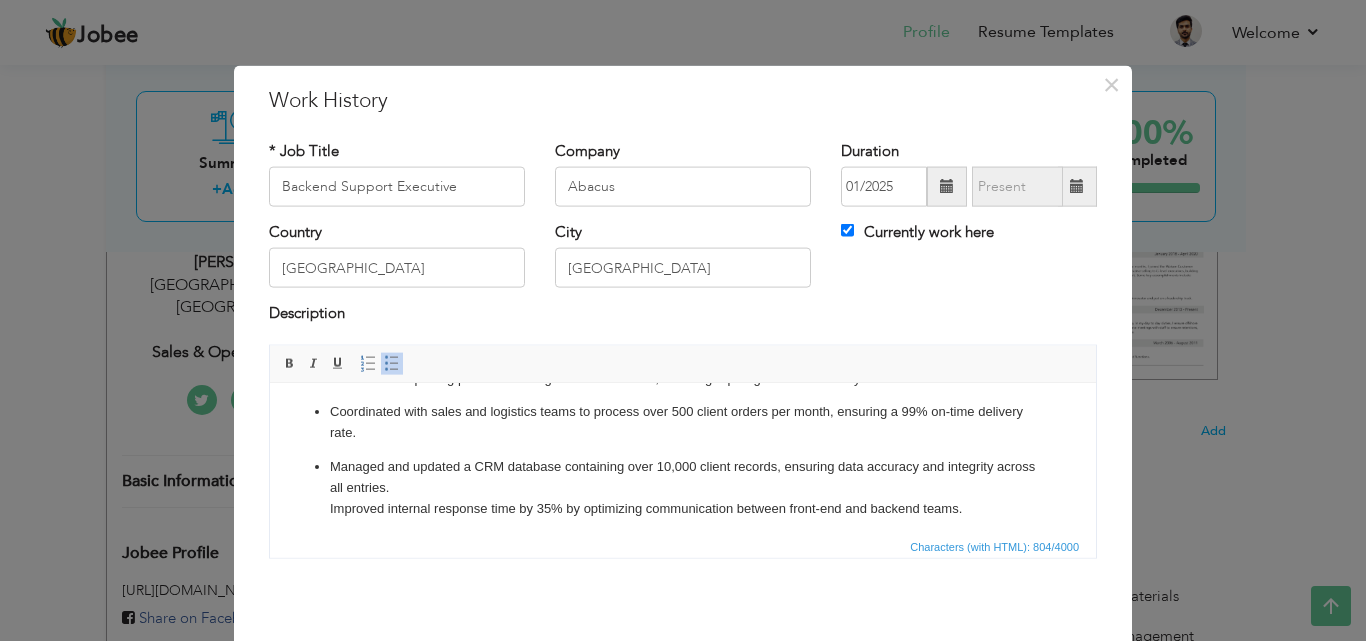 type 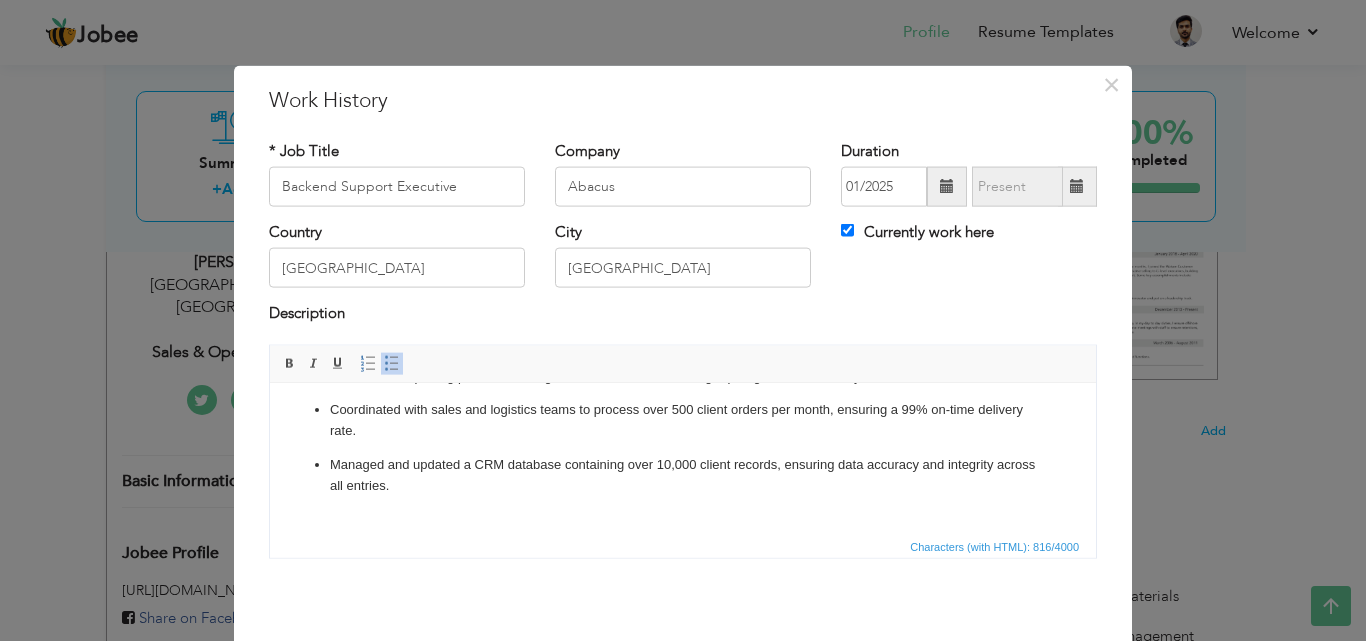 scroll, scrollTop: 113, scrollLeft: 0, axis: vertical 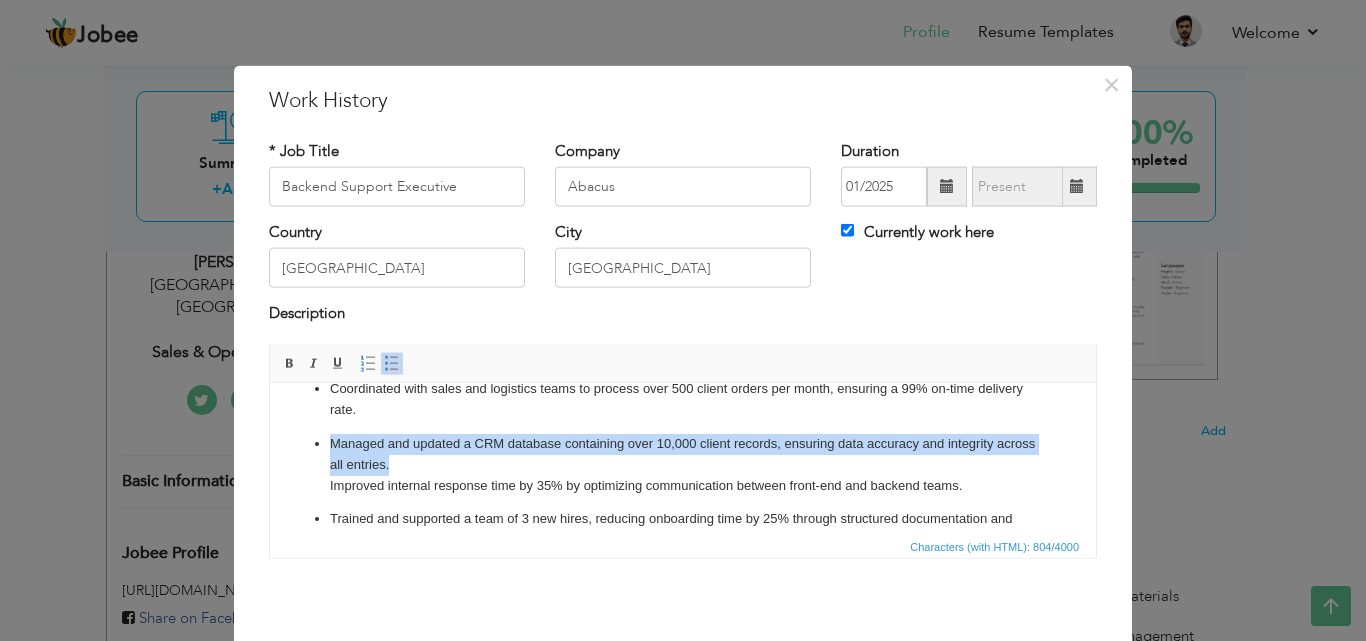 drag, startPoint x: 330, startPoint y: 437, endPoint x: 432, endPoint y: 473, distance: 108.16654 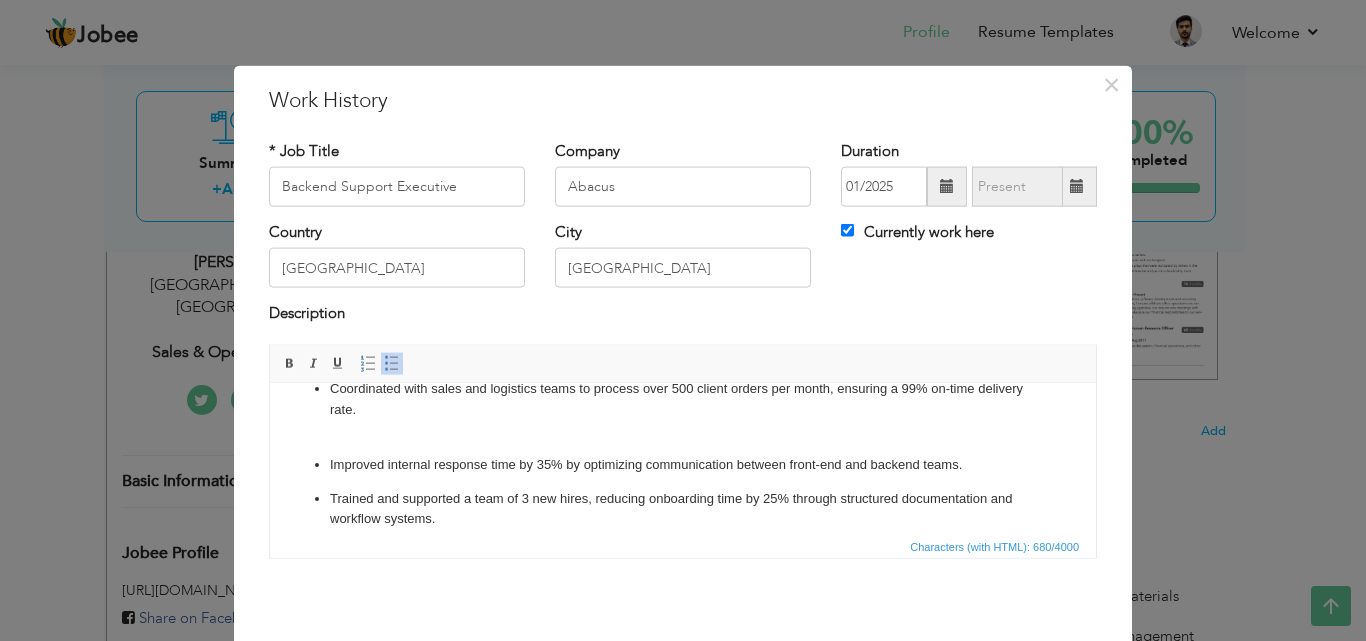 scroll, scrollTop: 108, scrollLeft: 0, axis: vertical 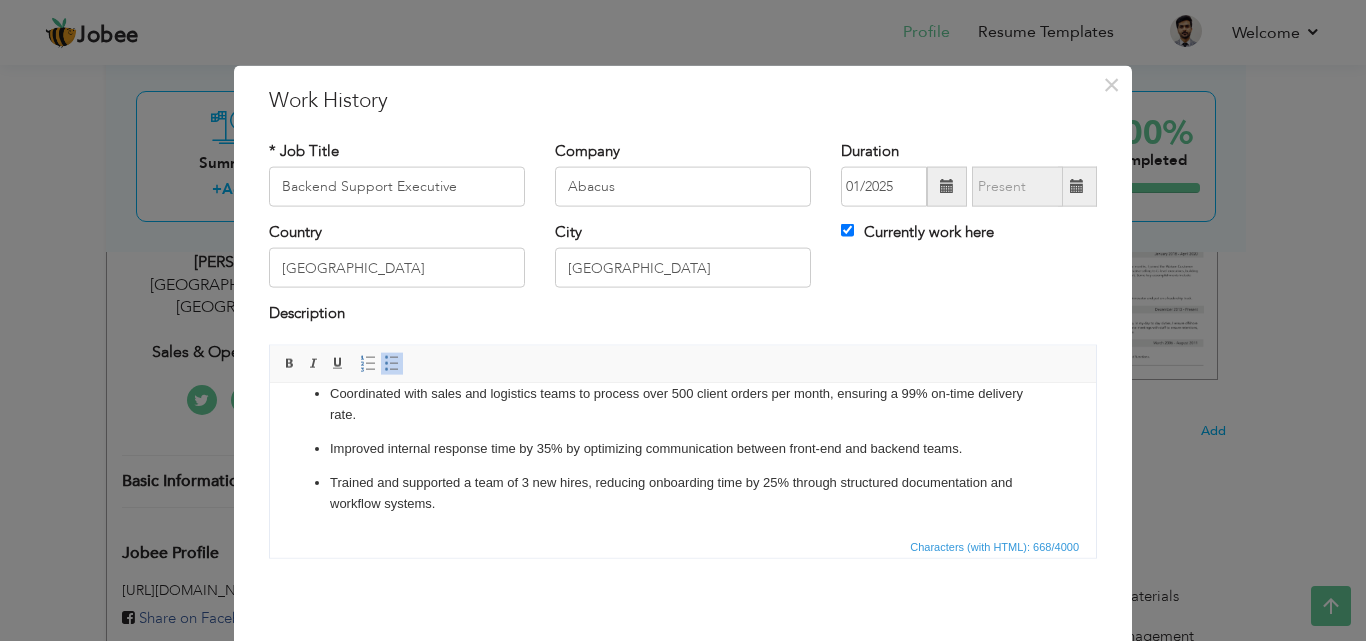 click on "Improved internal response time by 35% by optimizing communication between front-end and backend teams." at bounding box center (683, 448) 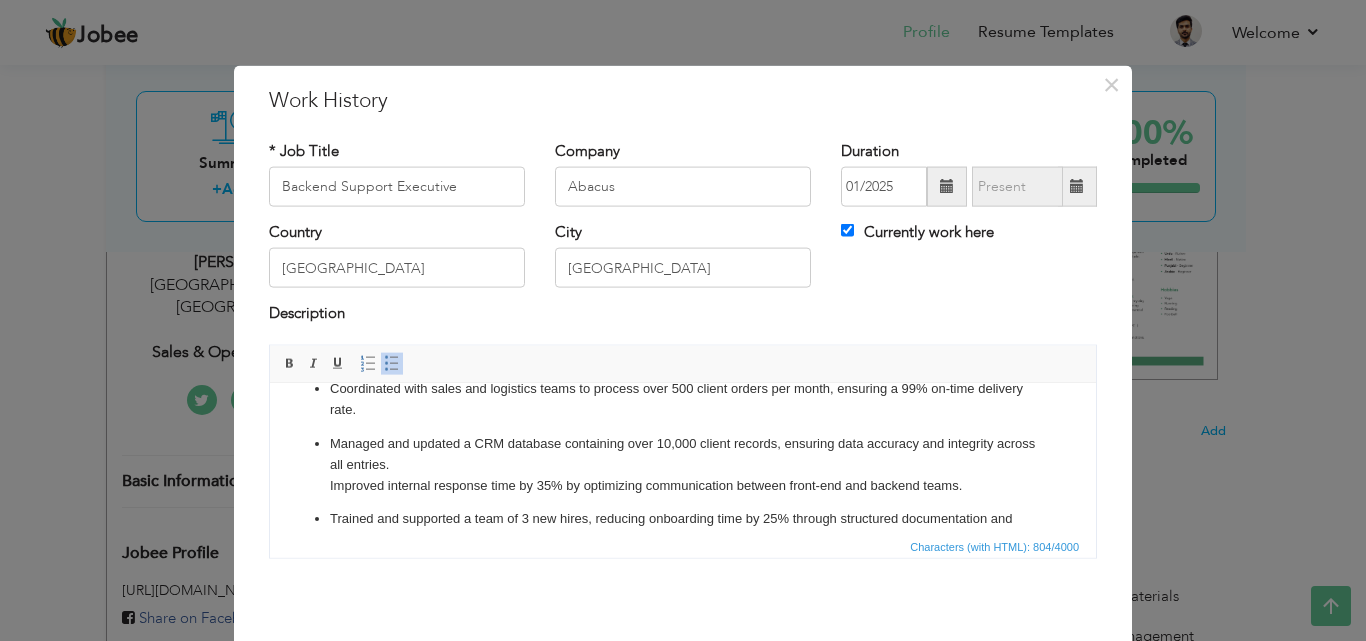 click on "Managed and updated a CRM database containing over 10,000 client records, ensuring data accuracy and integrity across all entries. ​​​​​​​ Improved internal response time by 35% by optimizing communication between front-end and backend teams." at bounding box center [683, 464] 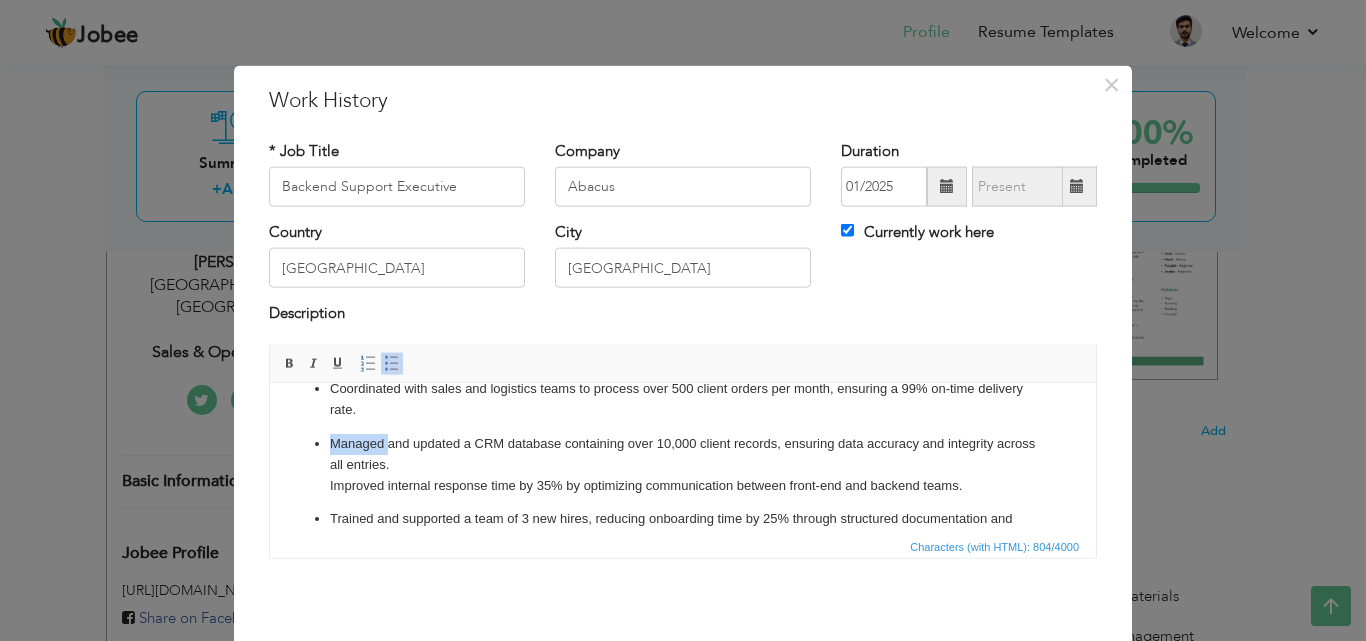 click on "Managed and updated a CRM database containing over 10,000 client records, ensuring data accuracy and integrity across all entries. ​​​​​​​ Improved internal response time by 35% by optimizing communication between front-end and backend teams." at bounding box center [683, 464] 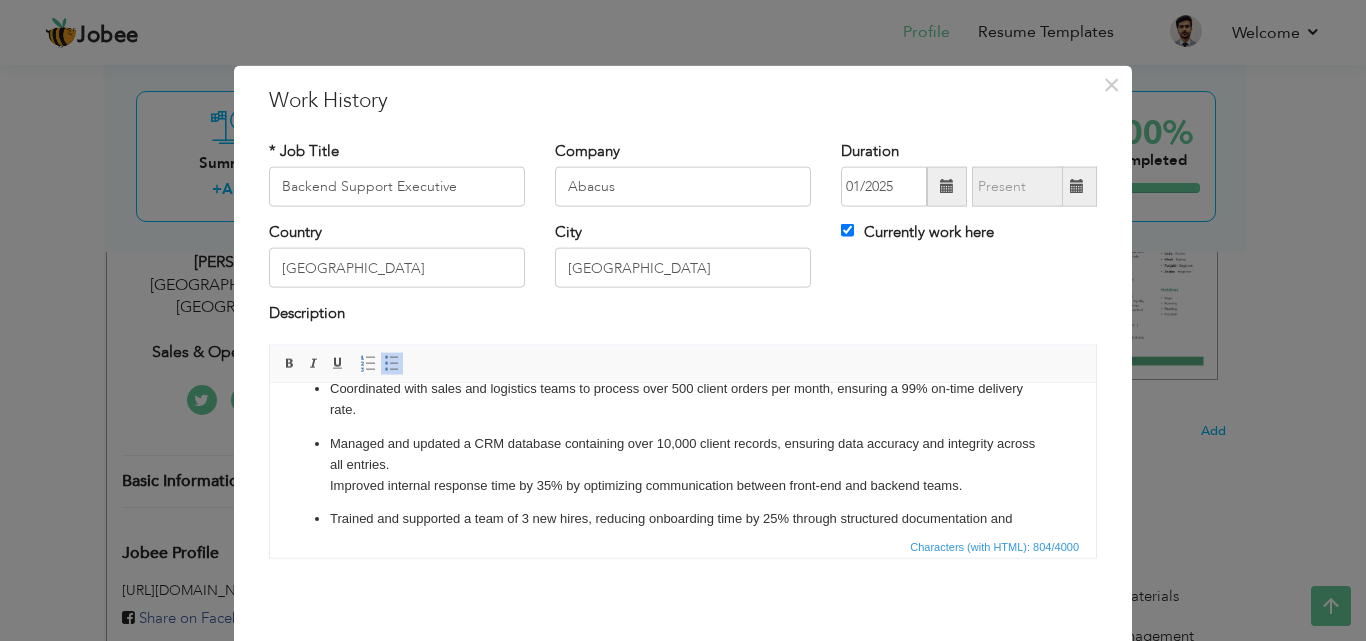 click on "Managed and updated a CRM database containing over 10,000 client records, ensuring data accuracy and integrity across all entries. ​​​​​​​ Improved internal response time by 35% by optimizing communication between front-end and backend teams." at bounding box center [683, 464] 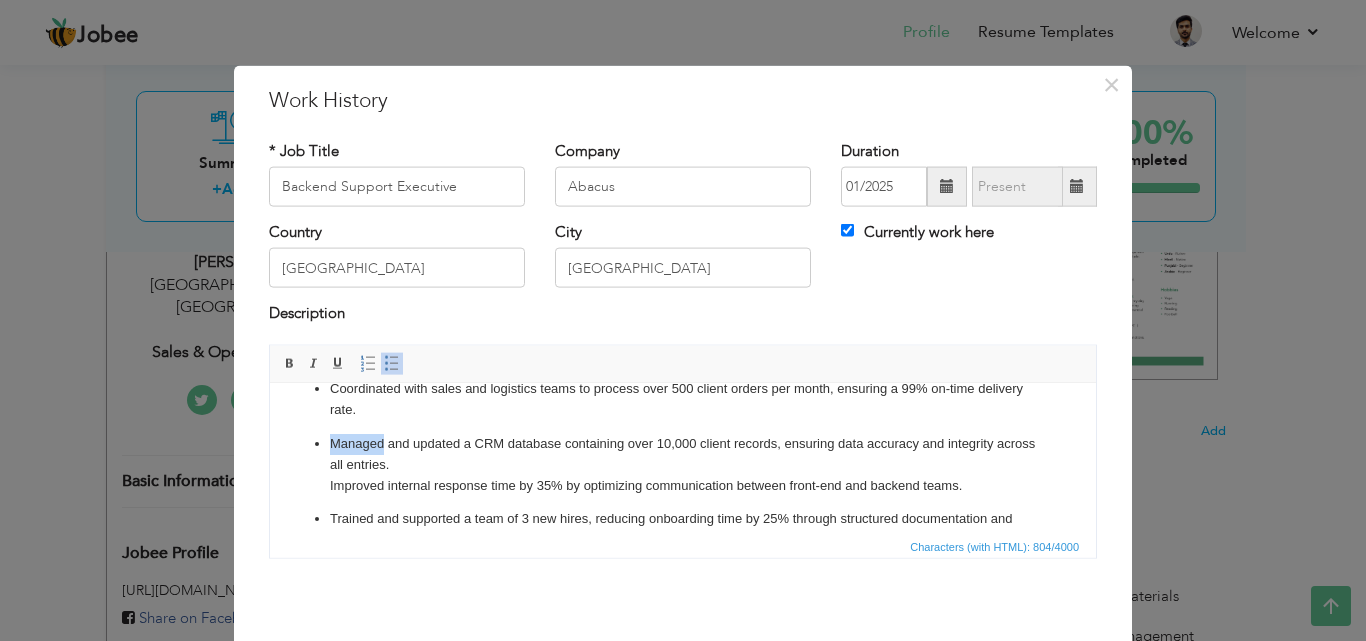click on "Managed and updated a CRM database containing over 10,000 client records, ensuring data accuracy and integrity across all entries. ​​​​​​​ Improved internal response time by 35% by optimizing communication between front-end and backend teams." at bounding box center [683, 464] 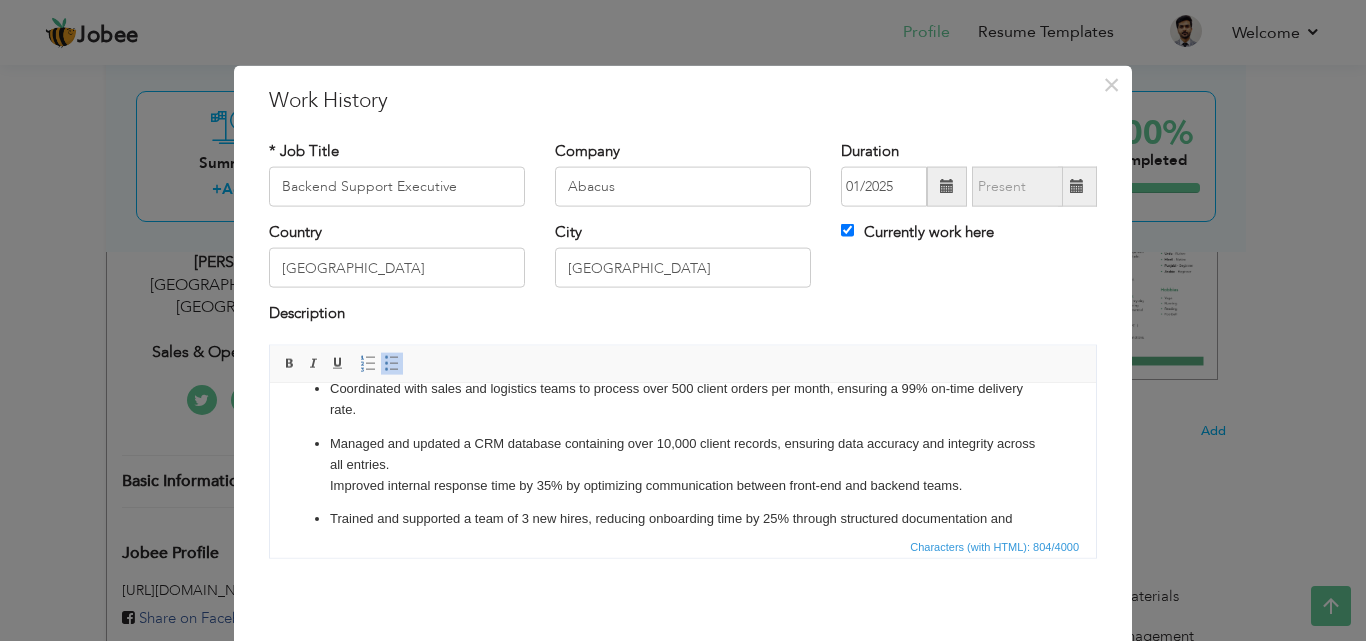 click on "Managed and updated a CRM database containing over 10,000 client records, ensuring data accuracy and integrity across all entries. ​​​​​​​ Improved internal response time by 35% by optimizing communication between front-end and backend teams." at bounding box center [683, 464] 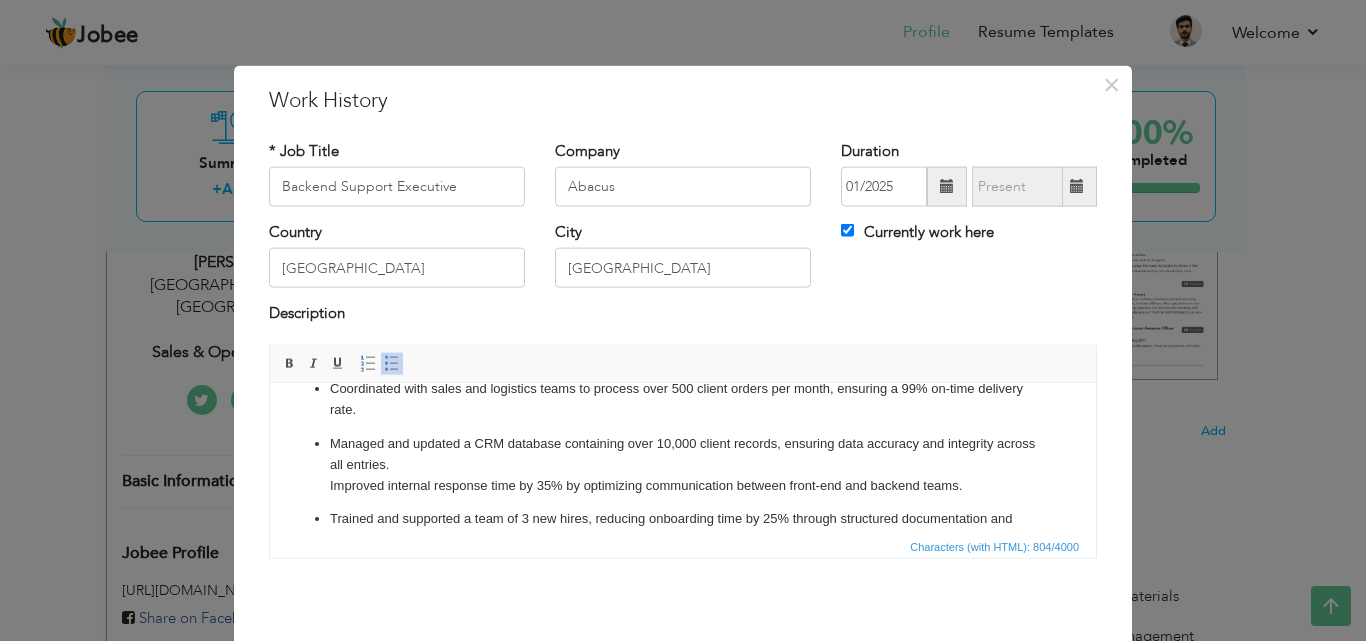 click on "Resolved an average of 60+ backend support tickets daily, maintaining a 98% accuracy rate in data entry and issue resolution. Streamlined reporting processes using Excel automation, reducing report generation time by 40%. Coordinated with sales and logistics teams to process over 500 client orders per month, ensuring a 99% on-time delivery rate. Managed and updated a CRM database containing over 10,000 client records, ensuring data accuracy and integrity across all entries. ​​​​​​​ Improved internal response time by 35% by optimizing communication between front-end and backend teams. Trained and supported a team of 3 new hires, reducing onboarding time by 25% through structured documentation and workflow systems." at bounding box center (683, 420) 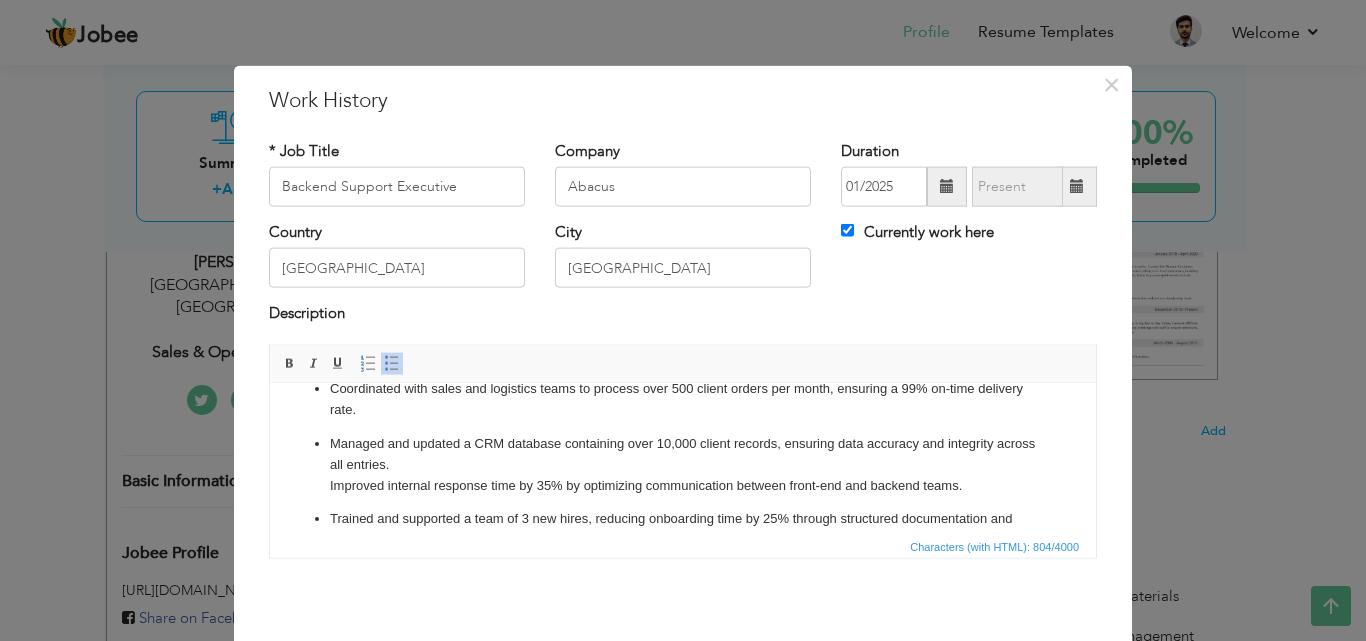 click at bounding box center [392, 363] 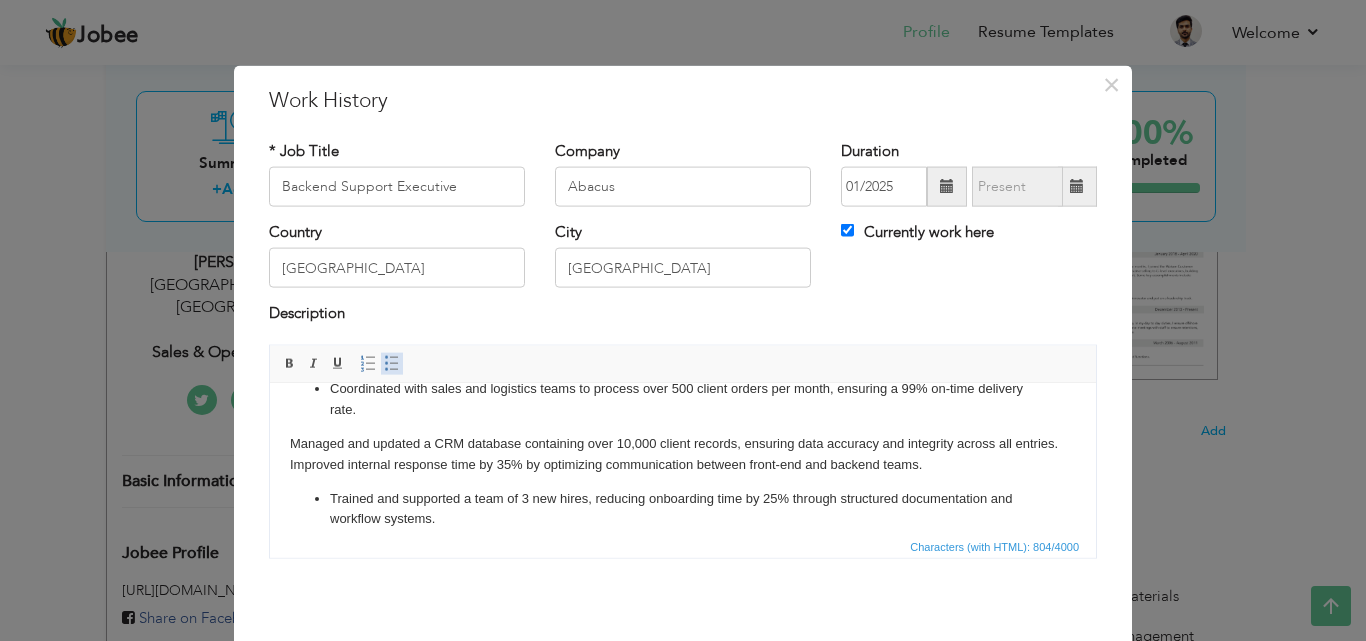 click at bounding box center (392, 363) 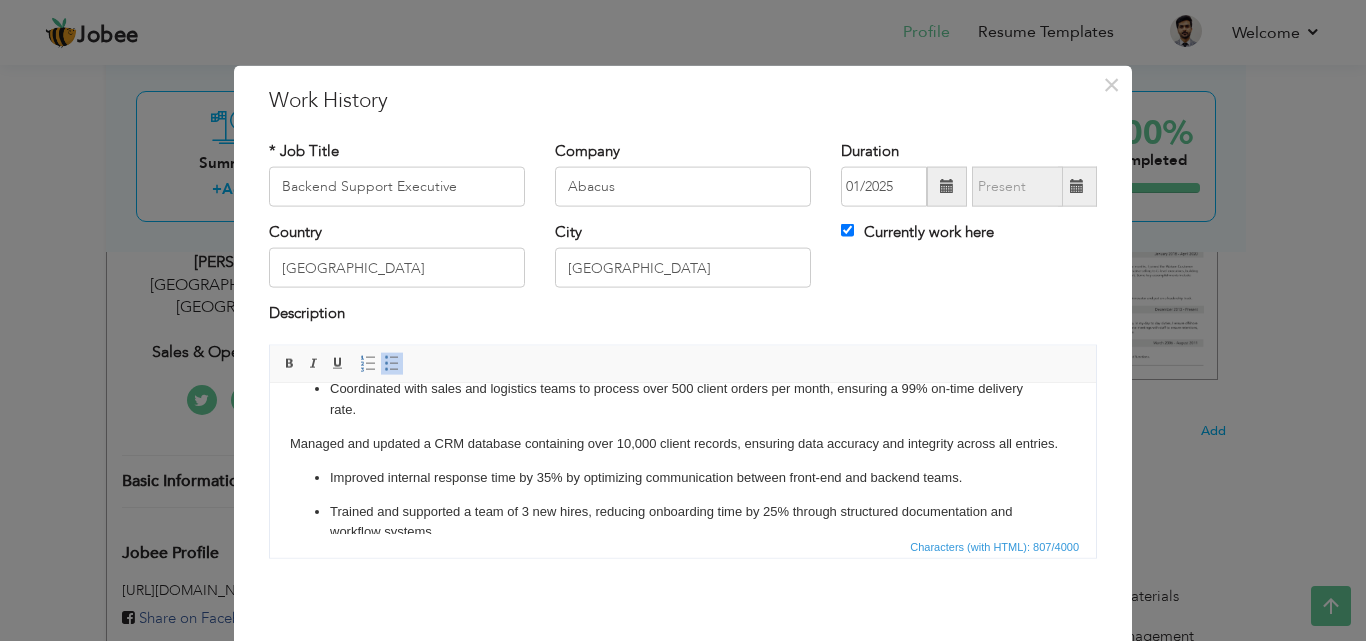 click on "Managed and updated a CRM database containing over 10,000 client records, ensuring data accuracy and integrity across all entries." at bounding box center [683, 443] 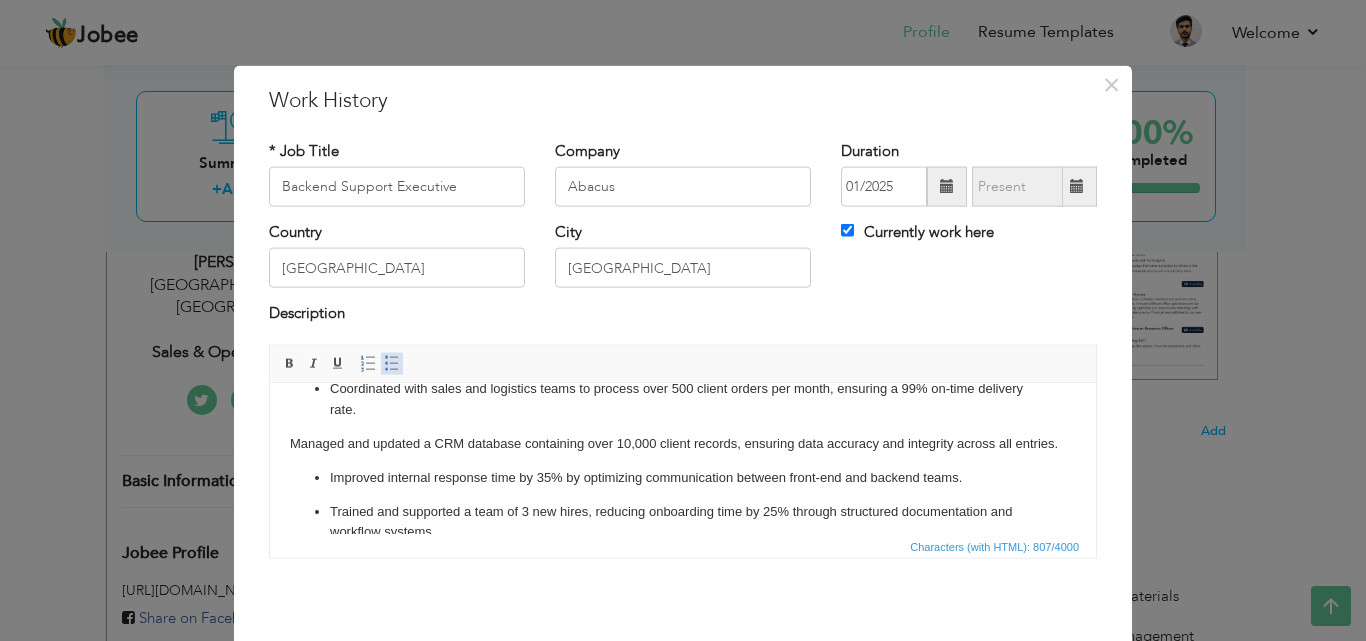 click on "Insert/Remove Bulleted List" at bounding box center (392, 363) 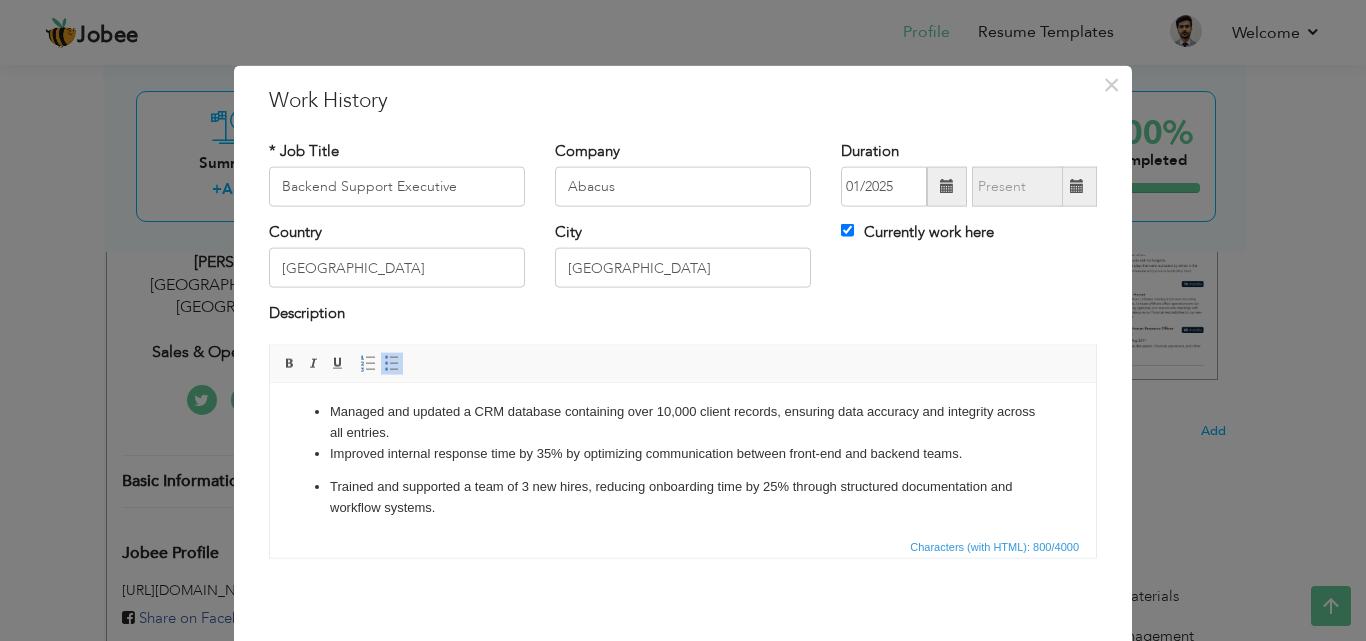 scroll, scrollTop: 150, scrollLeft: 0, axis: vertical 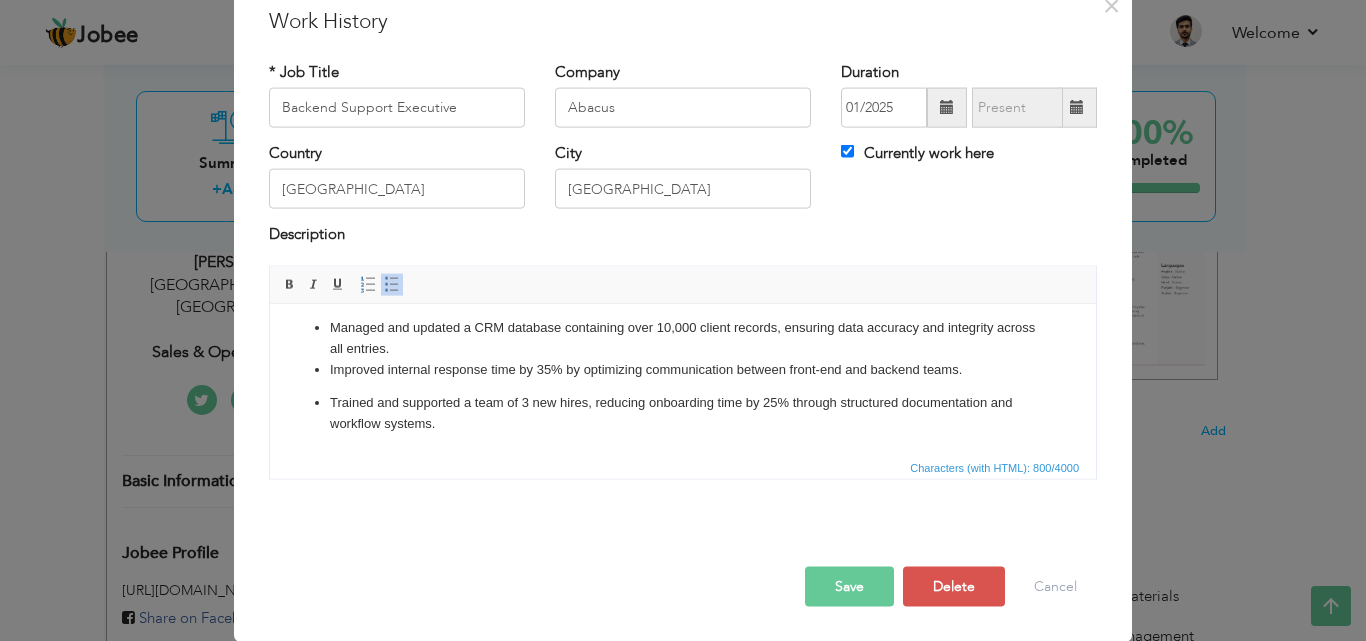 click on "Save" at bounding box center [849, 586] 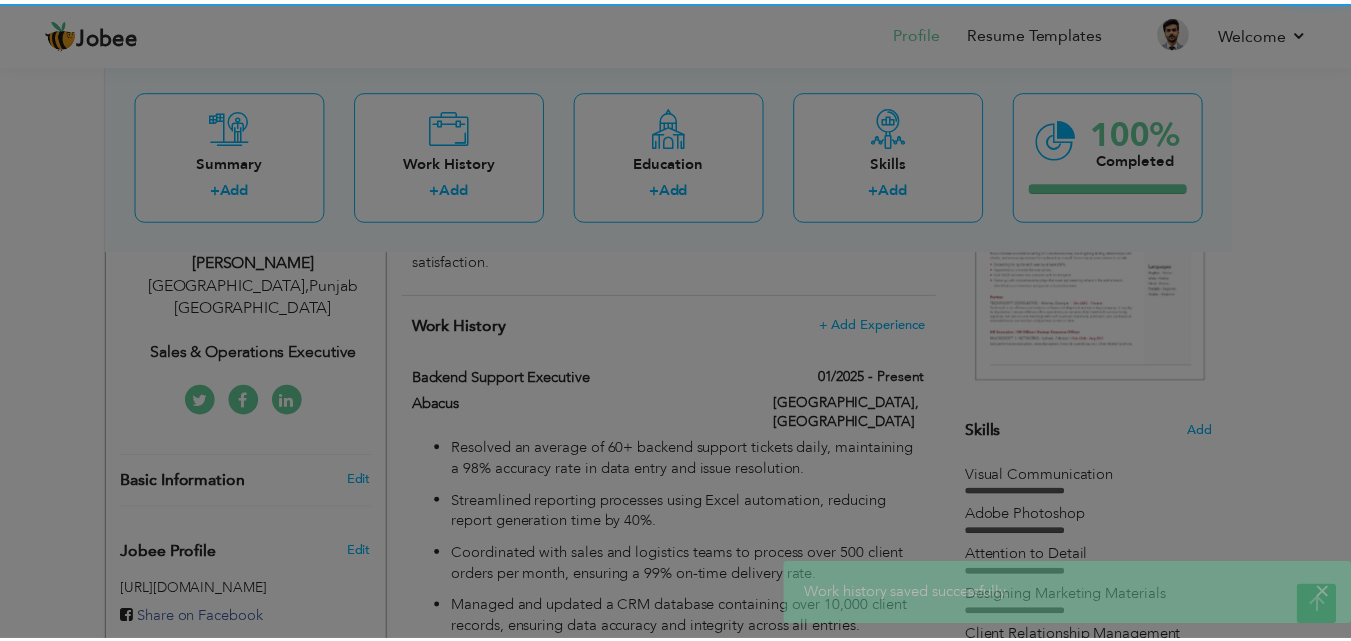 scroll, scrollTop: 0, scrollLeft: 0, axis: both 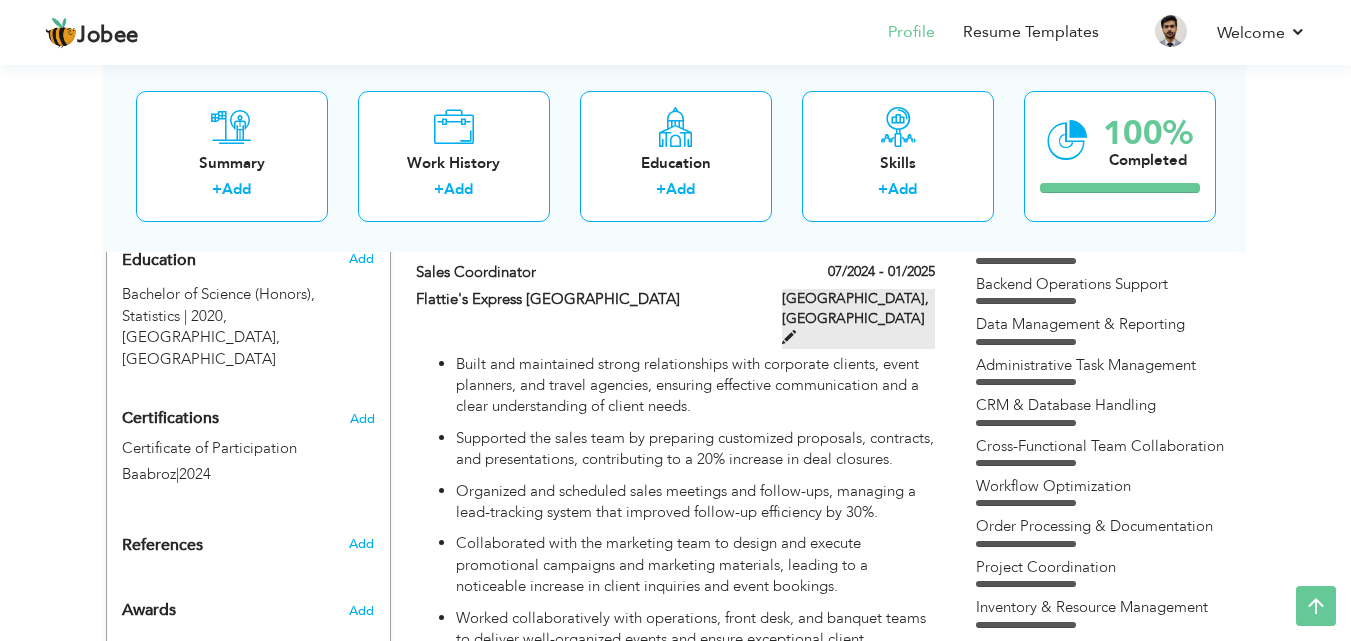 click at bounding box center [789, 337] 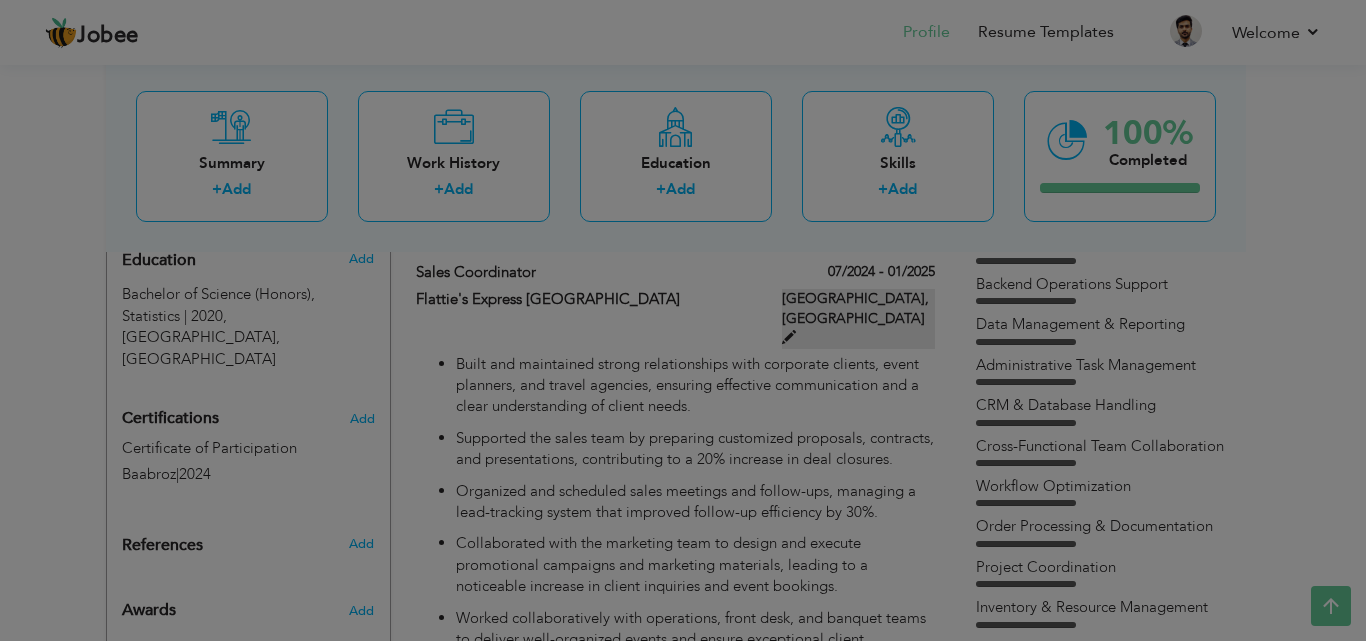scroll, scrollTop: 0, scrollLeft: 0, axis: both 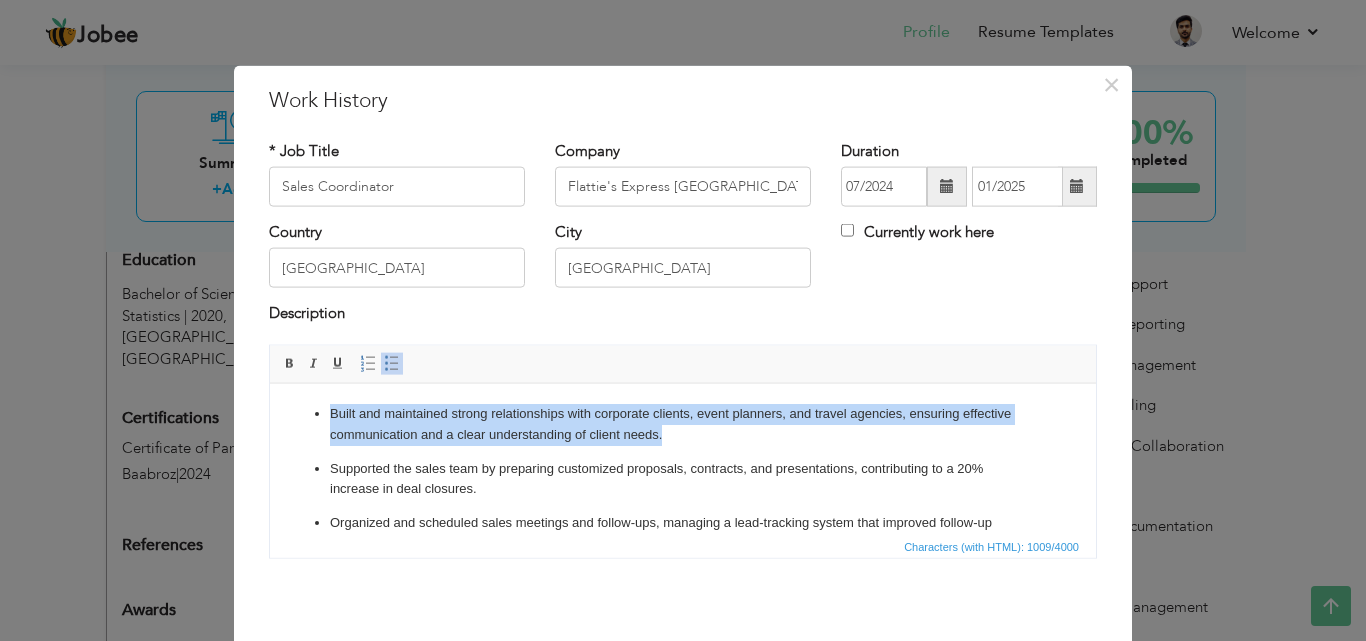drag, startPoint x: 330, startPoint y: 411, endPoint x: 664, endPoint y: 438, distance: 335.08954 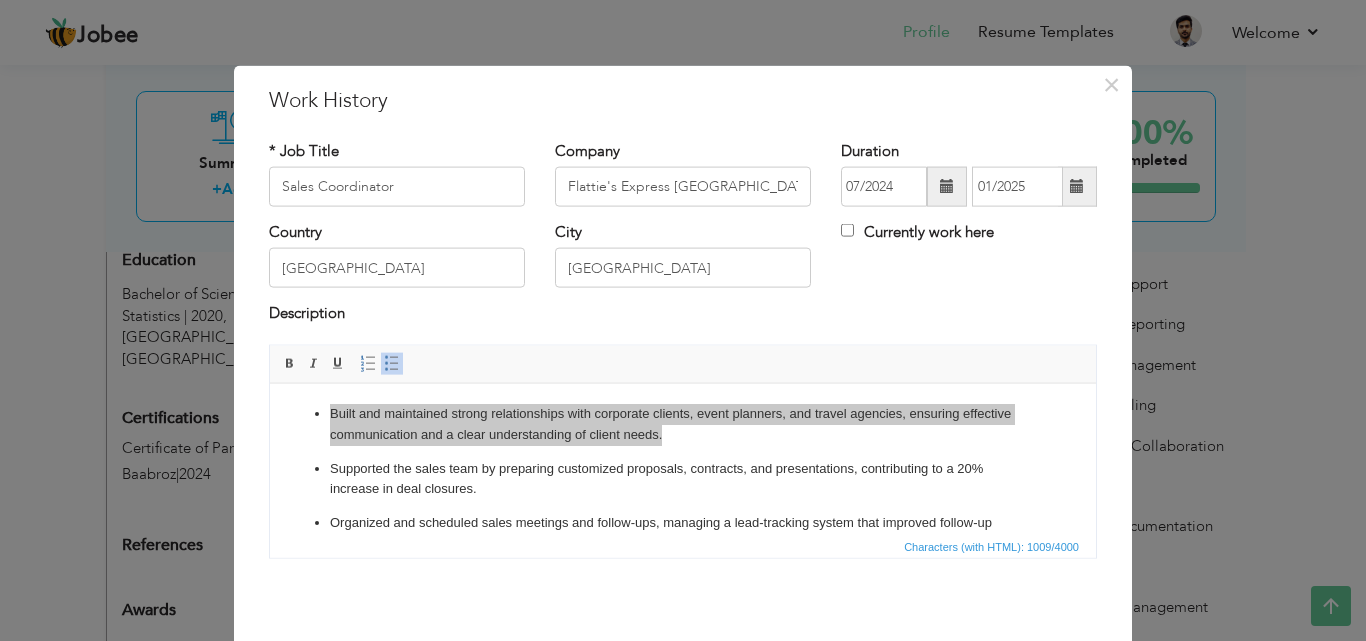 click on "Editor toolbars Basic Styles   Bold   Italic   Underline Paragraph   Insert/Remove Numbered List   Insert/Remove Bulleted List" at bounding box center [683, 364] 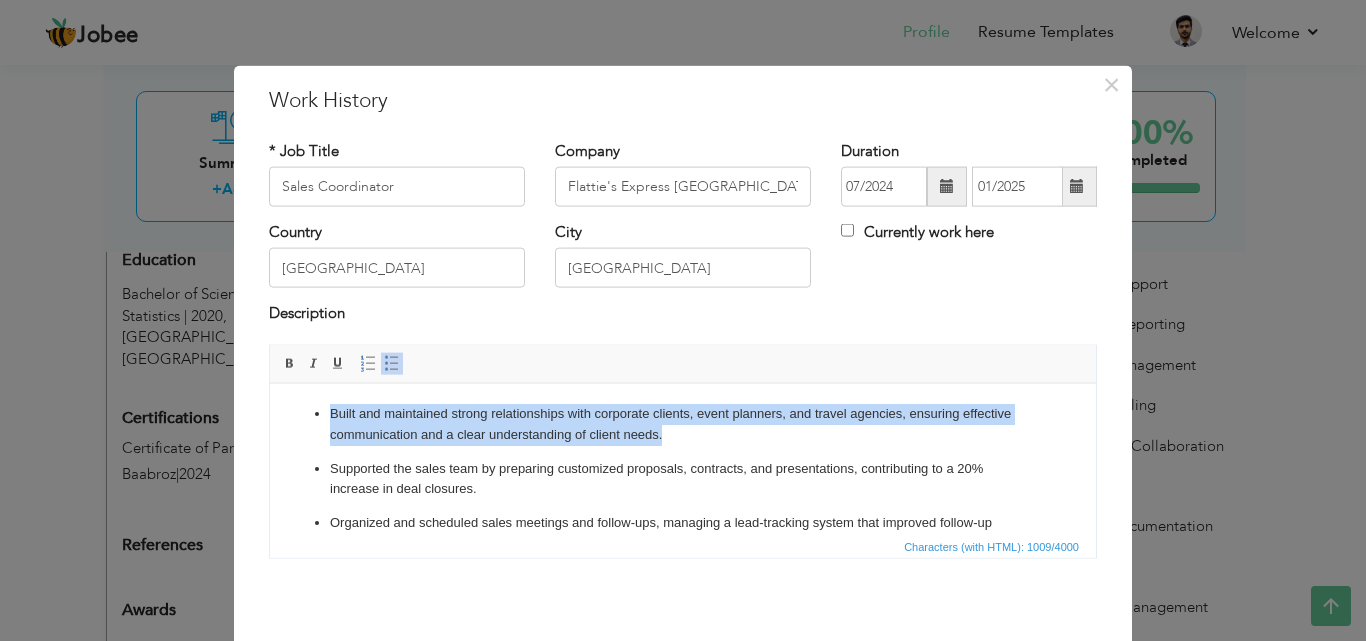 click on "Built and maintained strong relationships with corporate clients, event planners, and travel agencies, ensuring effective communication and a clear understanding of client needs." at bounding box center (683, 424) 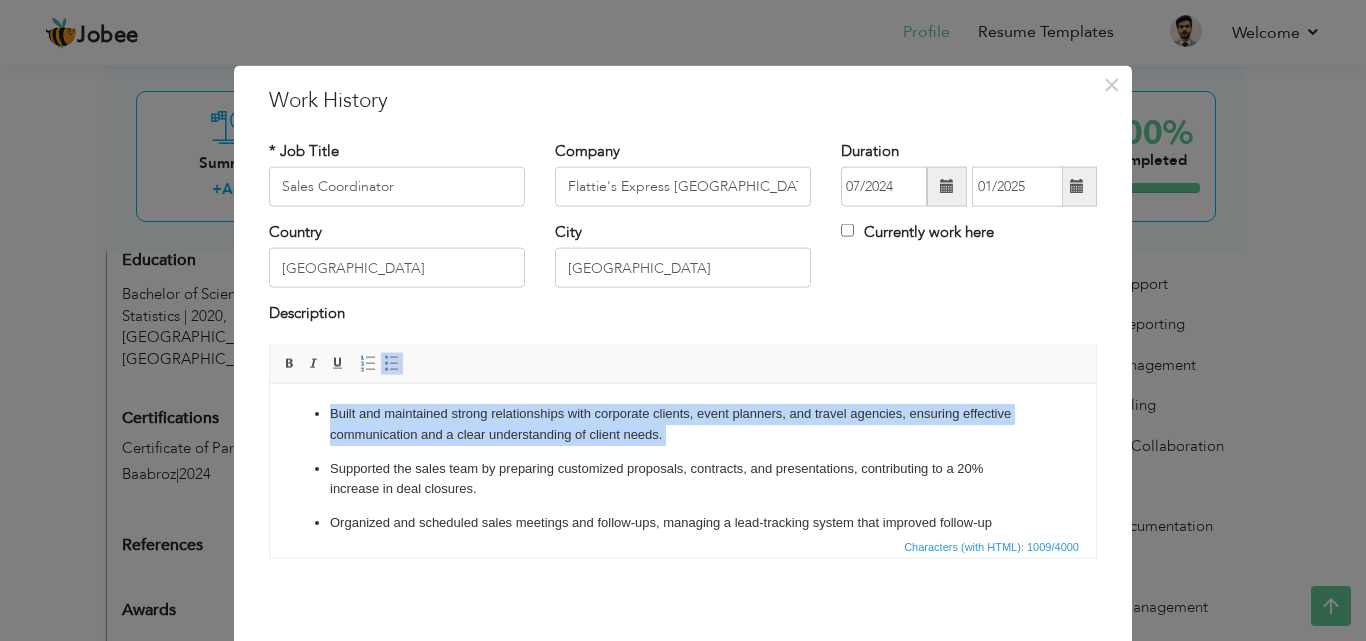 drag, startPoint x: 330, startPoint y: 407, endPoint x: 668, endPoint y: 446, distance: 340.24255 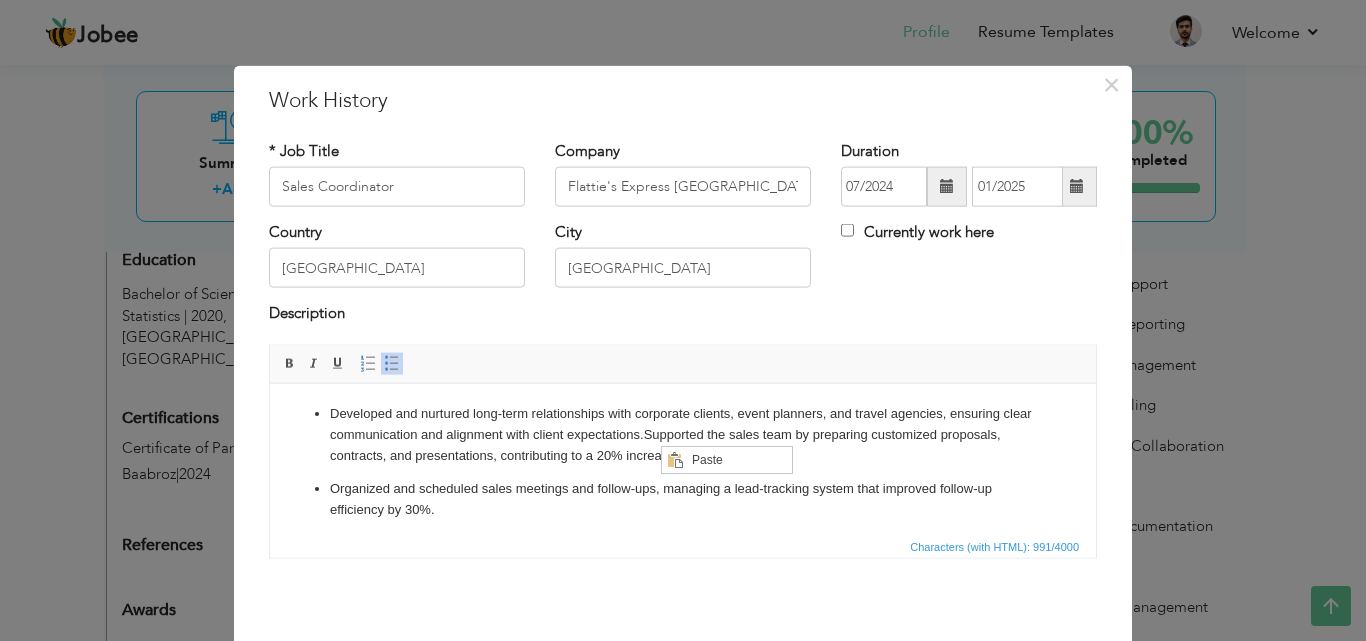 scroll, scrollTop: 0, scrollLeft: 0, axis: both 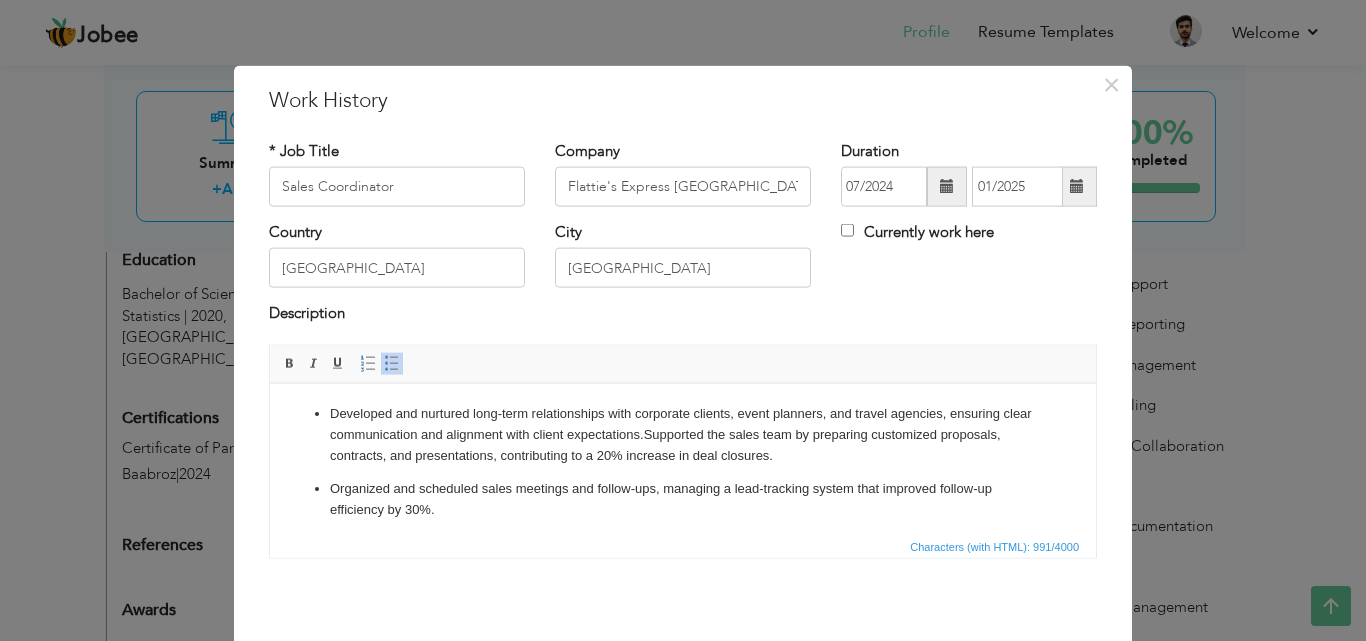 click on "Description" at bounding box center (683, 316) 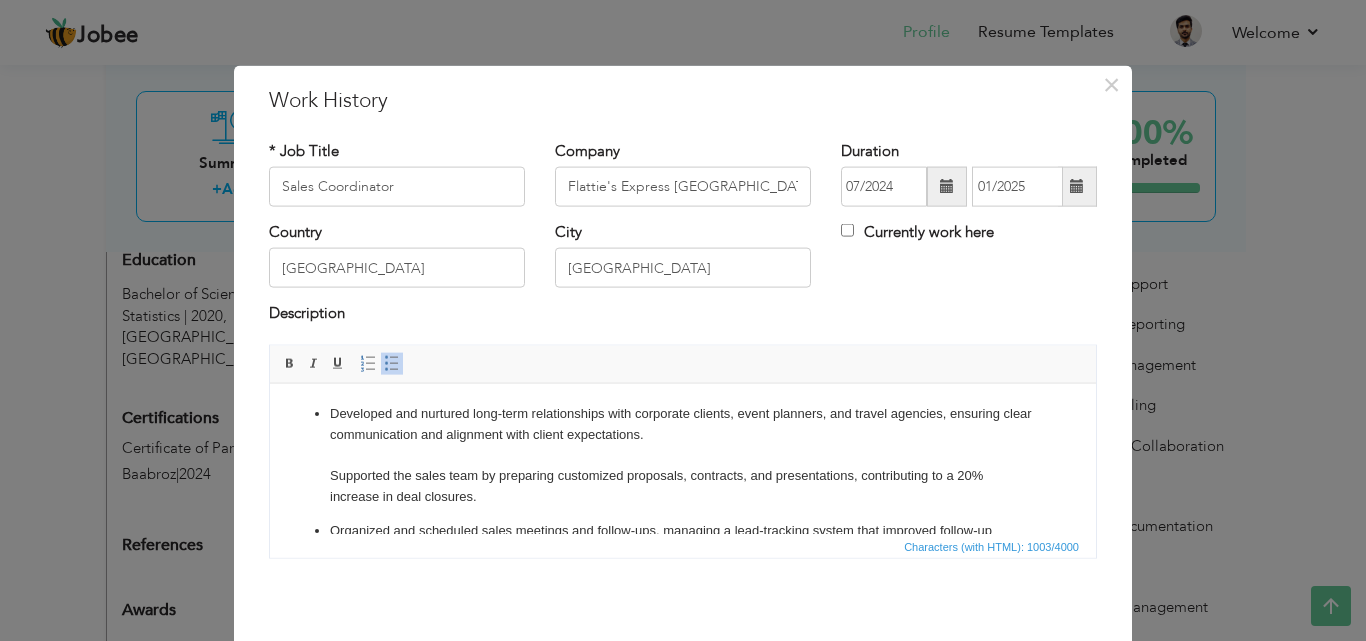 click on "Developed and nurtured long-term relationships with corporate clients, event planners, and travel agencies, ensuring clear communication and alignment with client expectations. ​​​​​​​ Supported the sales team by preparing customized proposals, contracts, and presentations, contributing to a 20% increase in deal closures." at bounding box center (683, 455) 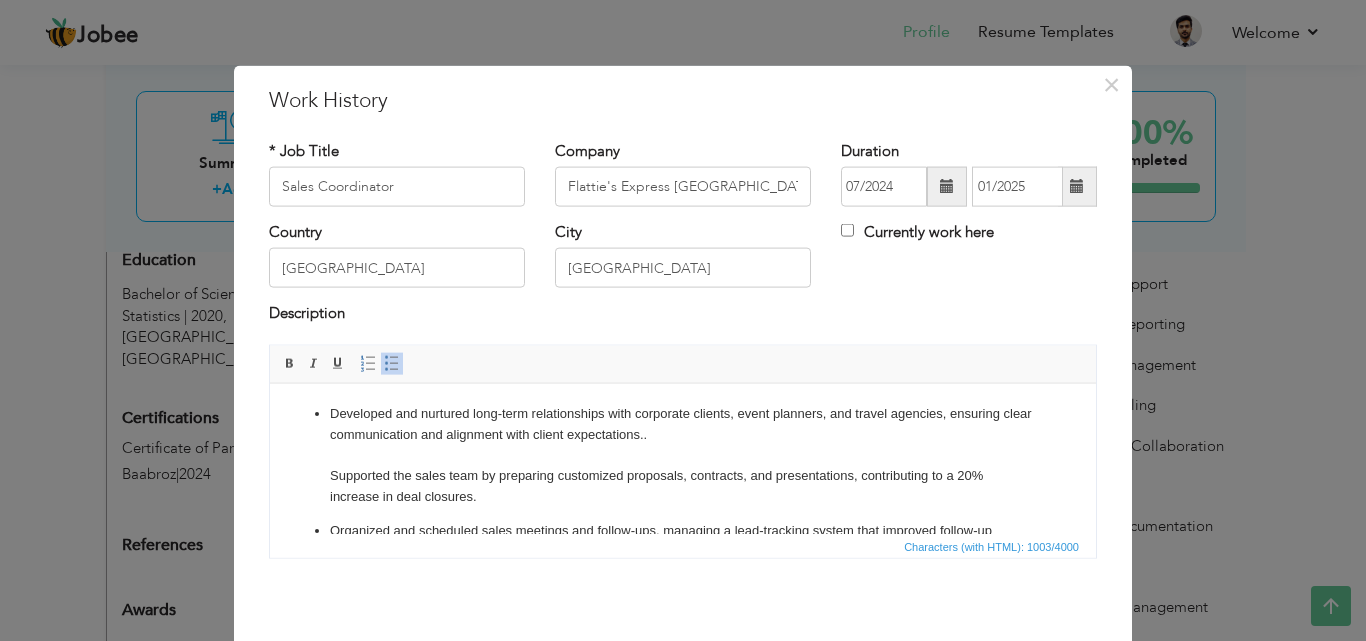 click on "Developed and nurtured long-term relationships with corporate clients, event planners, and travel agencies, ensuring clear communication and alignment with client expectations.. ​​​​​​​ Supported the sales team by preparing customized proposals, contracts, and presentations, contributing to a 20% increase in deal closures. Organized and scheduled sales meetings and follow-ups, managing a lead-tracking system that improved follow-up efficiency by 30%. Collaborated with the marketing team to design and execute promotional campaigns and marketing materials, leading to a noticeable increase in client inquiries and event bookings. Worked collaboratively with operations, front desk, and banquet teams to deliver well-organized events and ensure exceptional client satisfaction. Maintained timely communication with internal teams to fulfill client requests, ensure service quality, and resolve issues proactively." at bounding box center (683, 564) 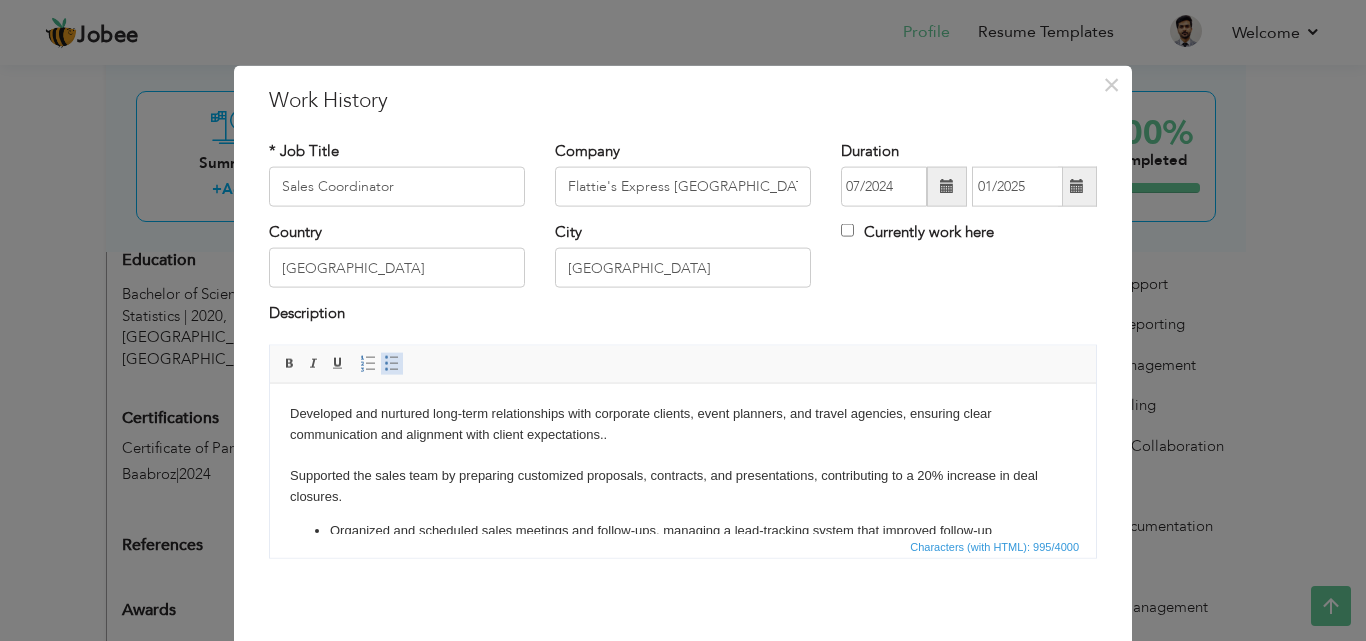 click on "Insert/Remove Bulleted List" at bounding box center (392, 363) 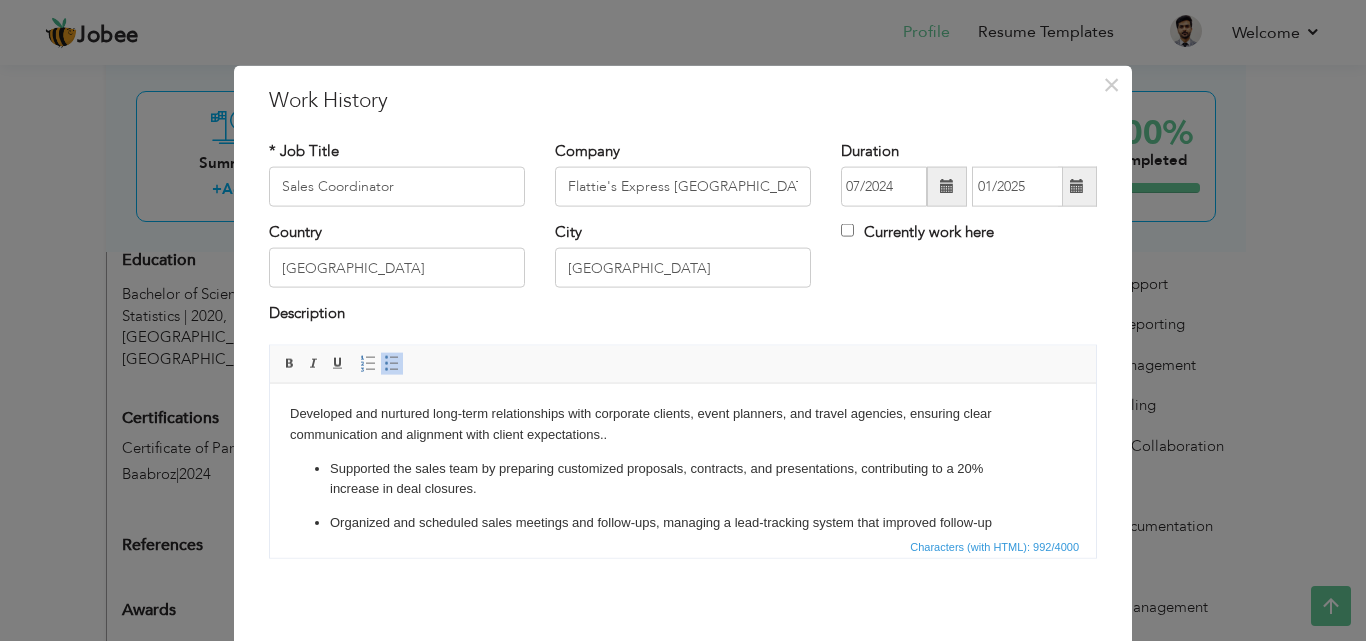 click on "Developed and nurtured long-term relationships with corporate clients, event planners, and travel agencies, ensuring clear communication and alignment with client expectations.." at bounding box center [683, 424] 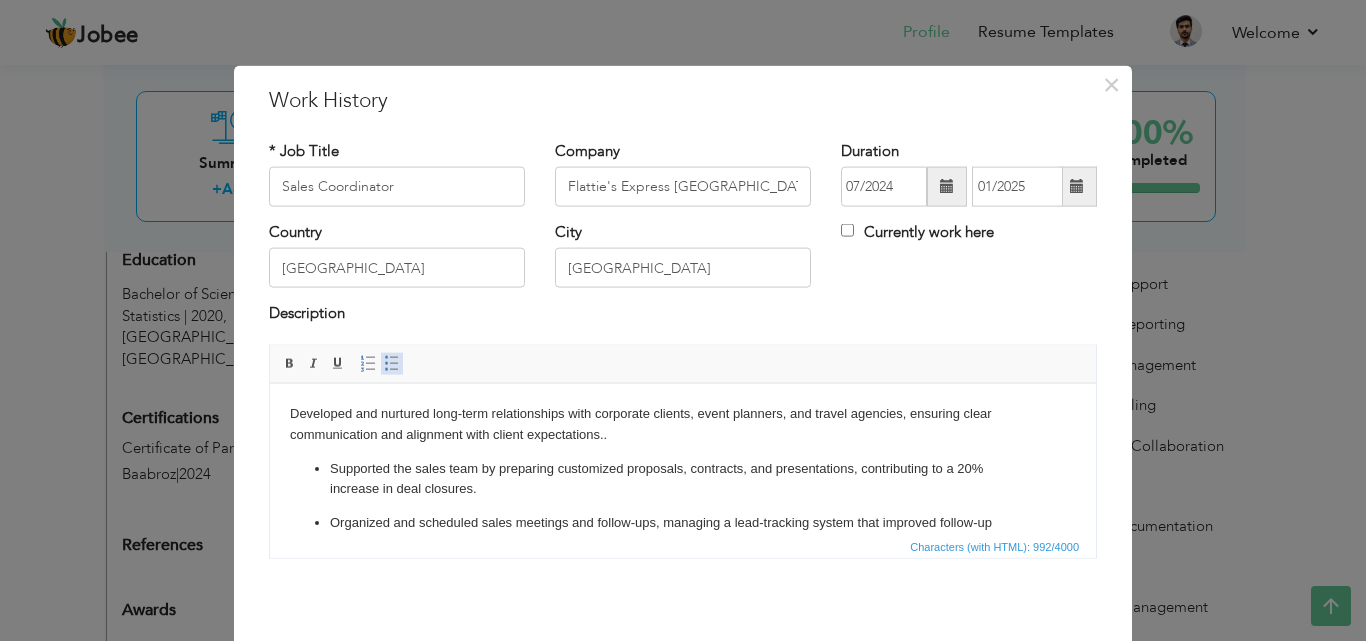 click on "Insert/Remove Bulleted List" at bounding box center (392, 363) 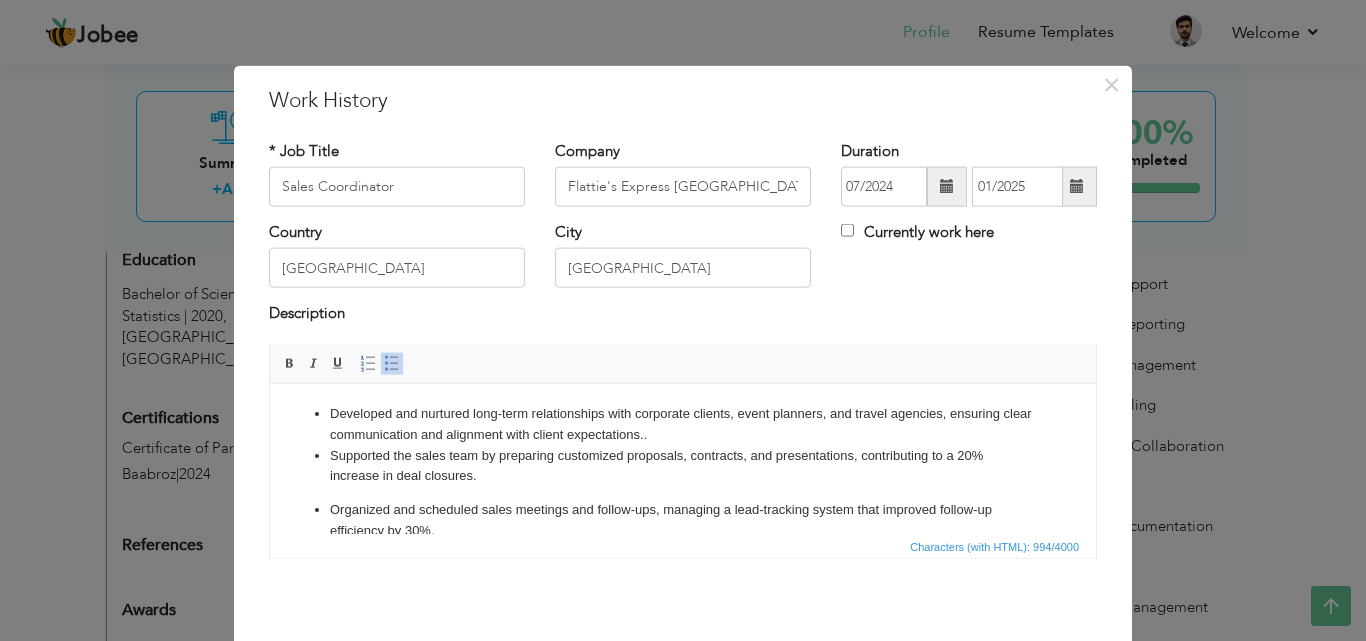 scroll, scrollTop: 79, scrollLeft: 0, axis: vertical 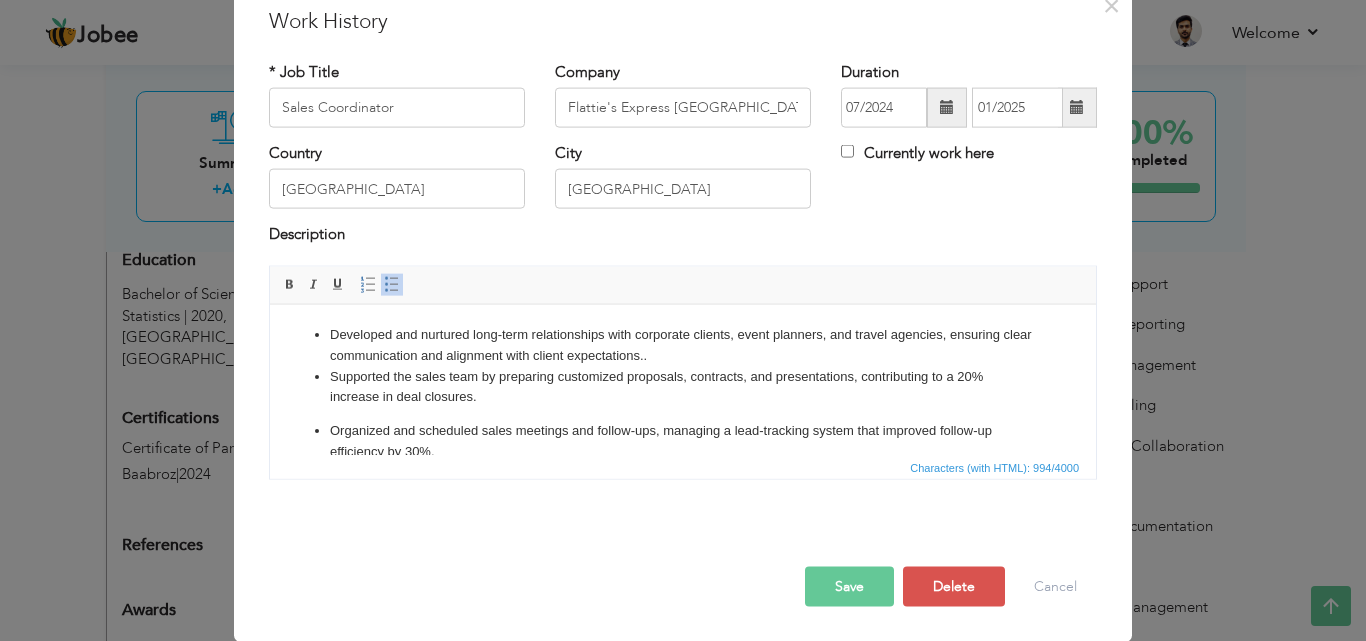click on "Save" at bounding box center (849, 586) 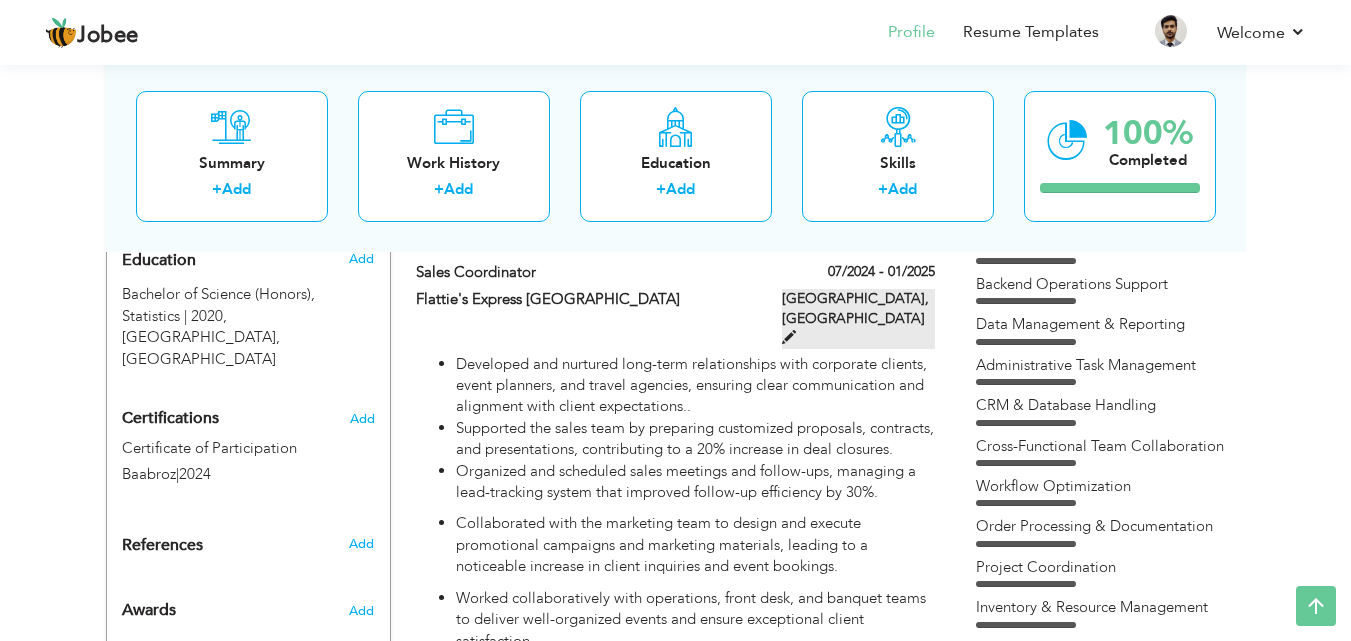 click at bounding box center [789, 337] 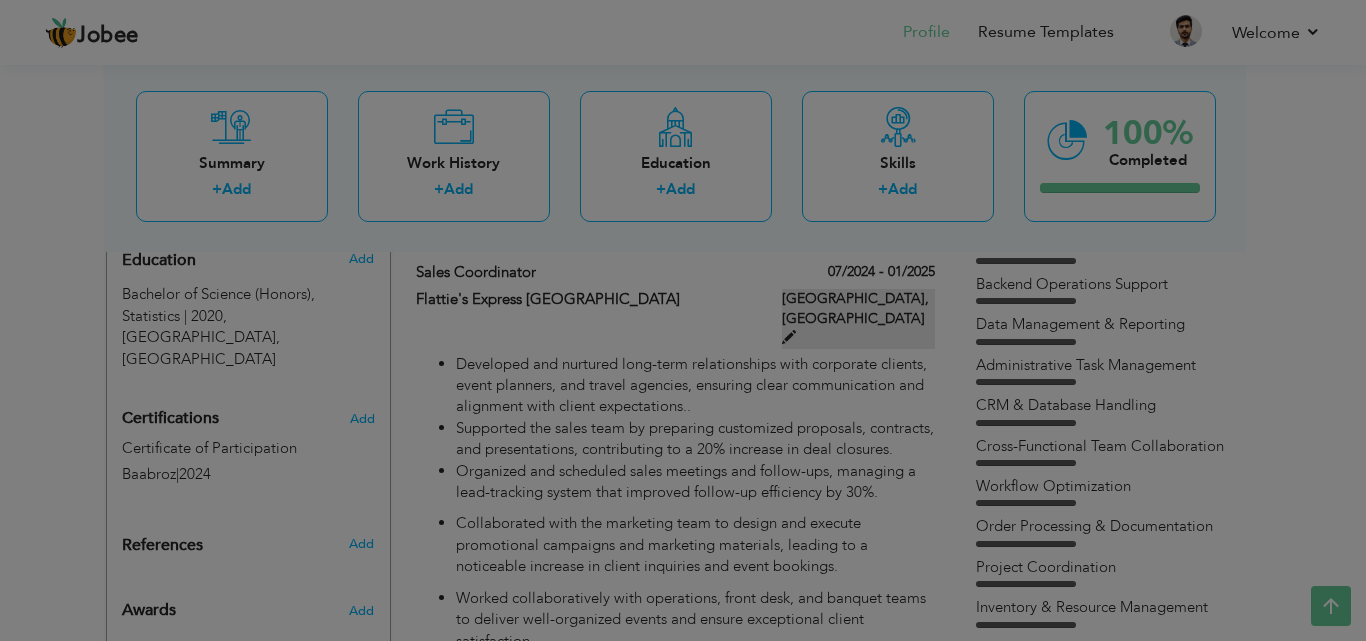 scroll, scrollTop: 0, scrollLeft: 0, axis: both 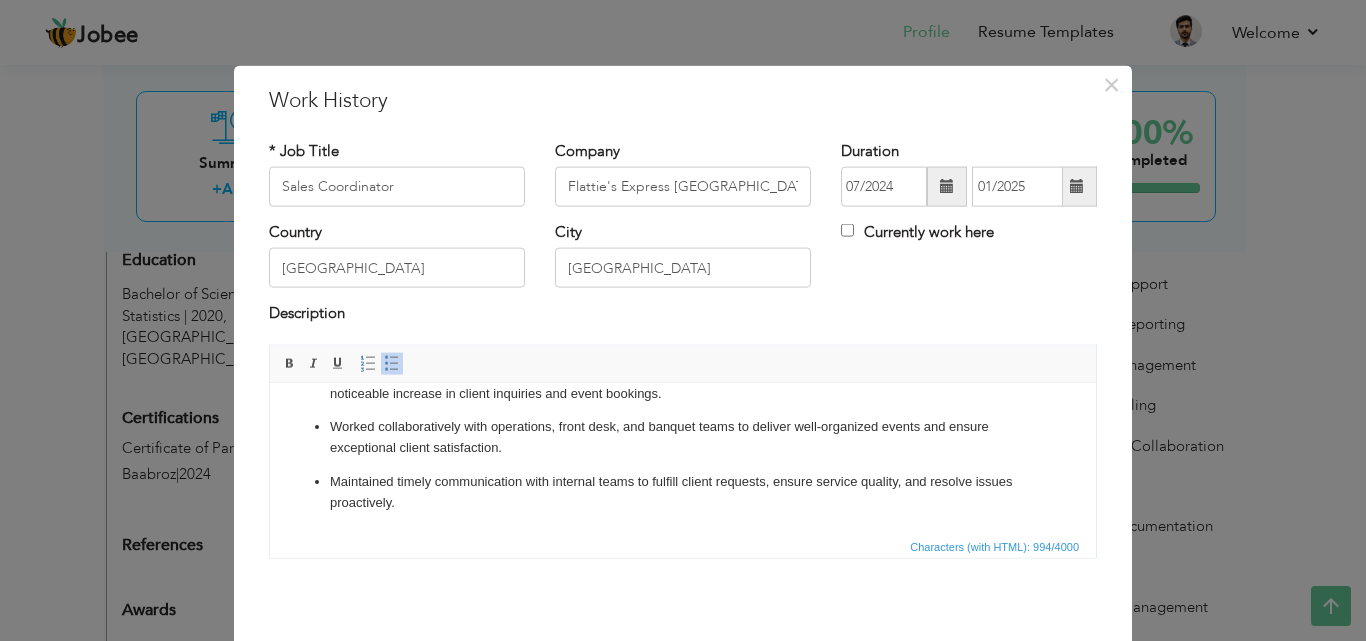 click on "Maintained timely communication with internal teams to fulfill client requests, ensure service quality, and resolve issues proactively." at bounding box center (683, 492) 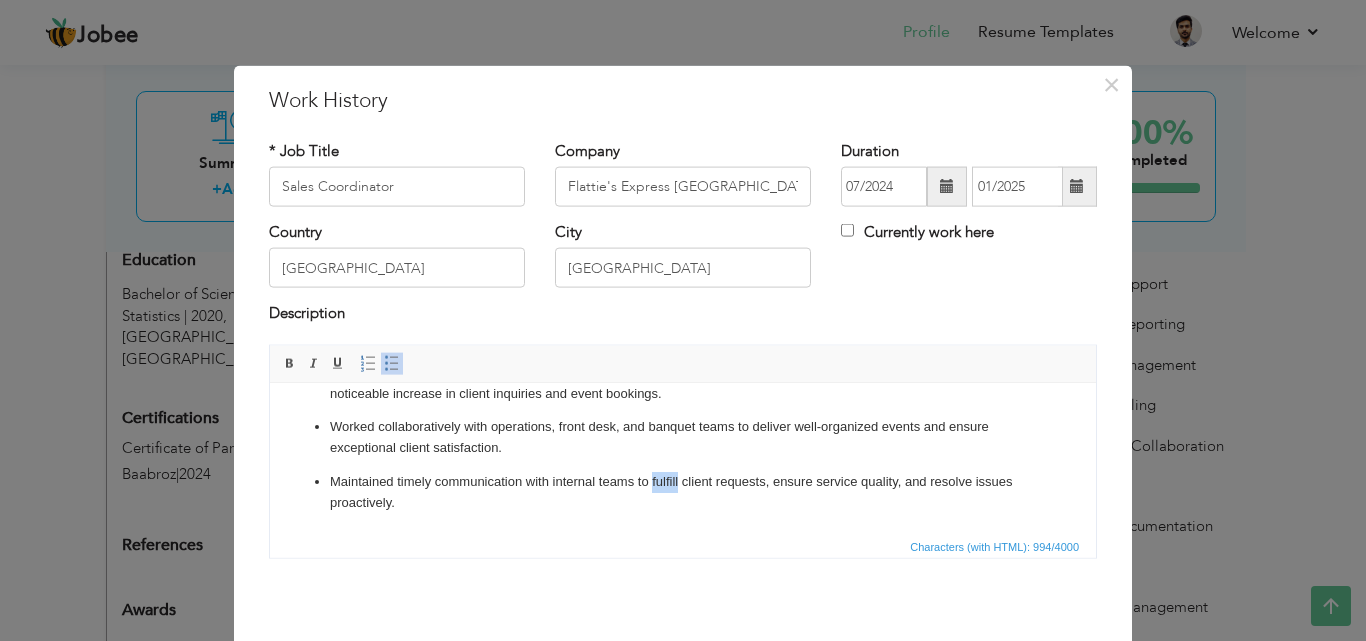 click on "Maintained timely communication with internal teams to fulfill client requests, ensure service quality, and resolve issues proactively." at bounding box center [683, 492] 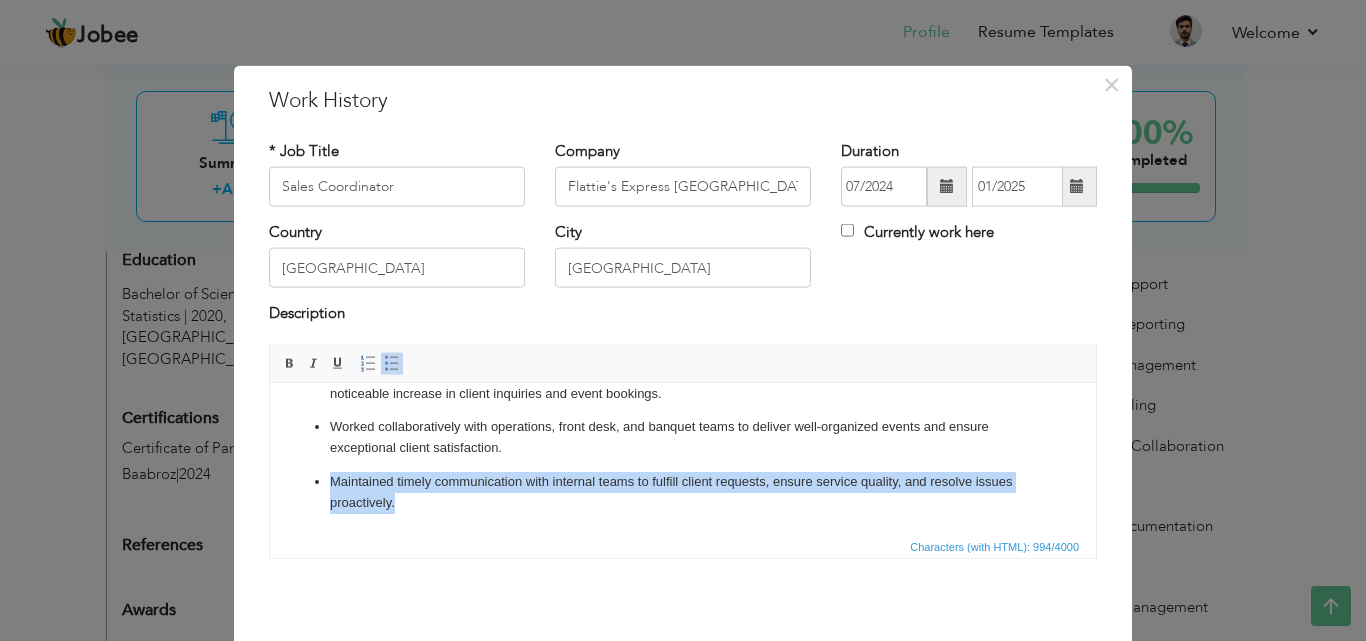 click on "Maintained timely communication with internal teams to fulfill client requests, ensure service quality, and resolve issues proactively." at bounding box center [683, 492] 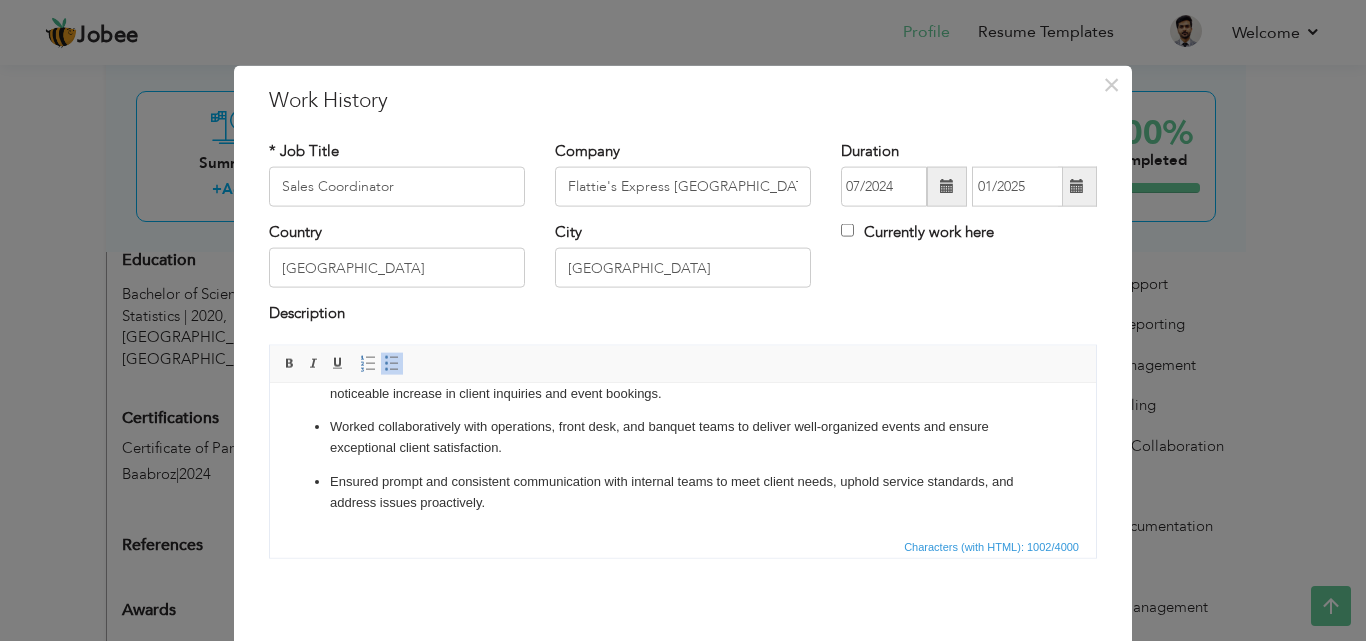 scroll, scrollTop: 79, scrollLeft: 0, axis: vertical 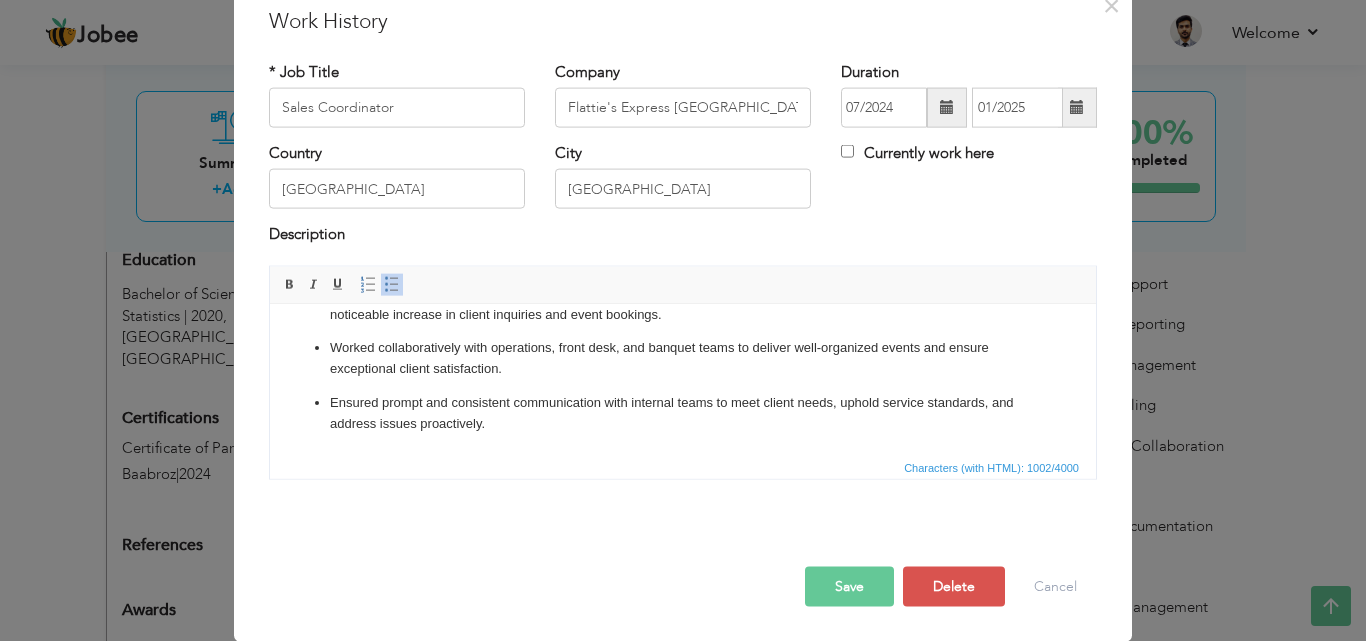 click on "Save" at bounding box center [849, 586] 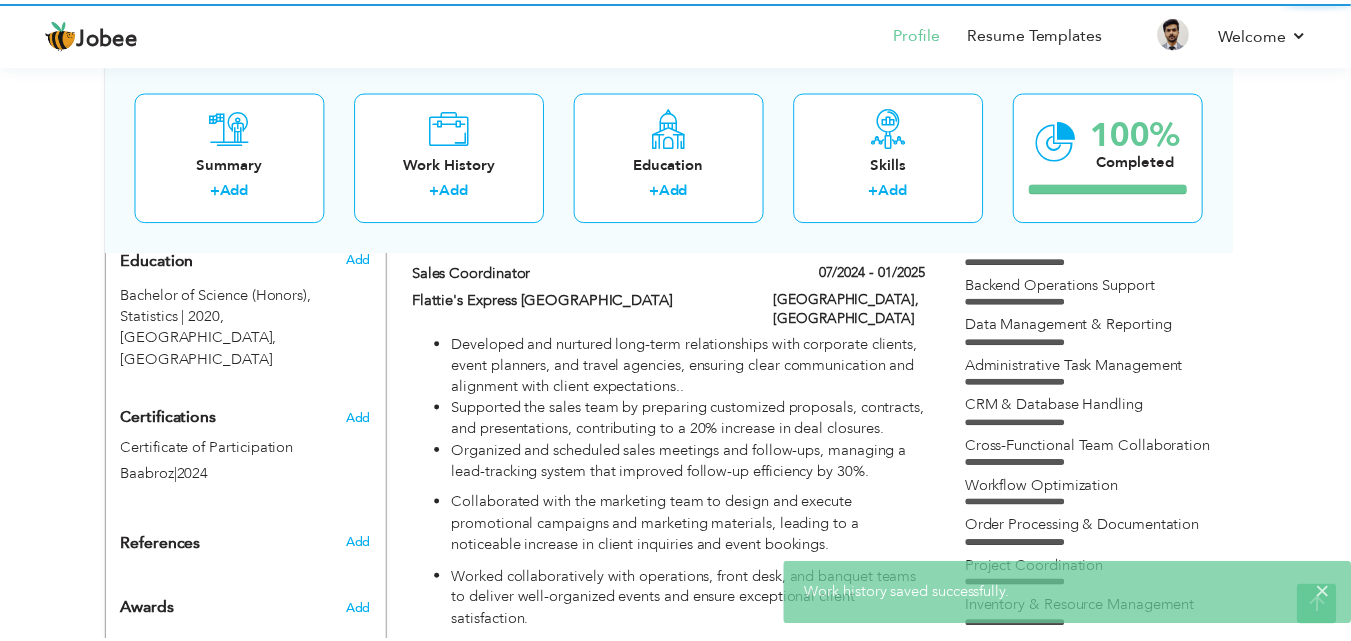 scroll, scrollTop: 0, scrollLeft: 0, axis: both 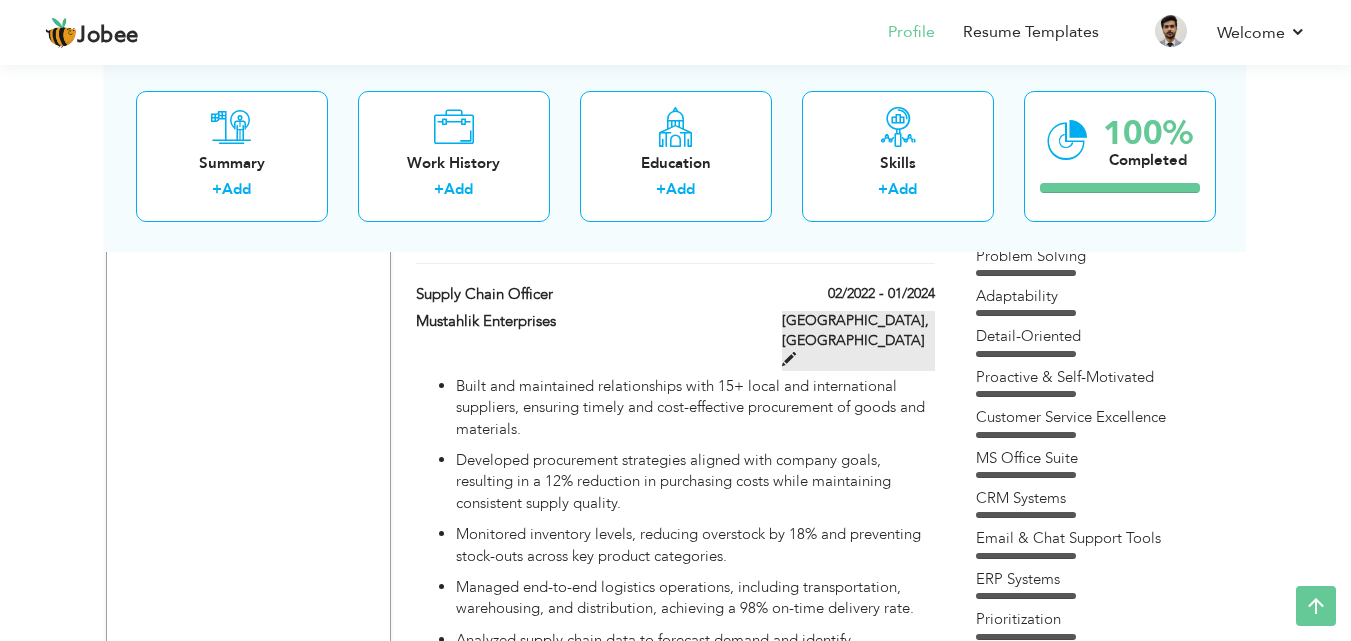 click at bounding box center [789, 359] 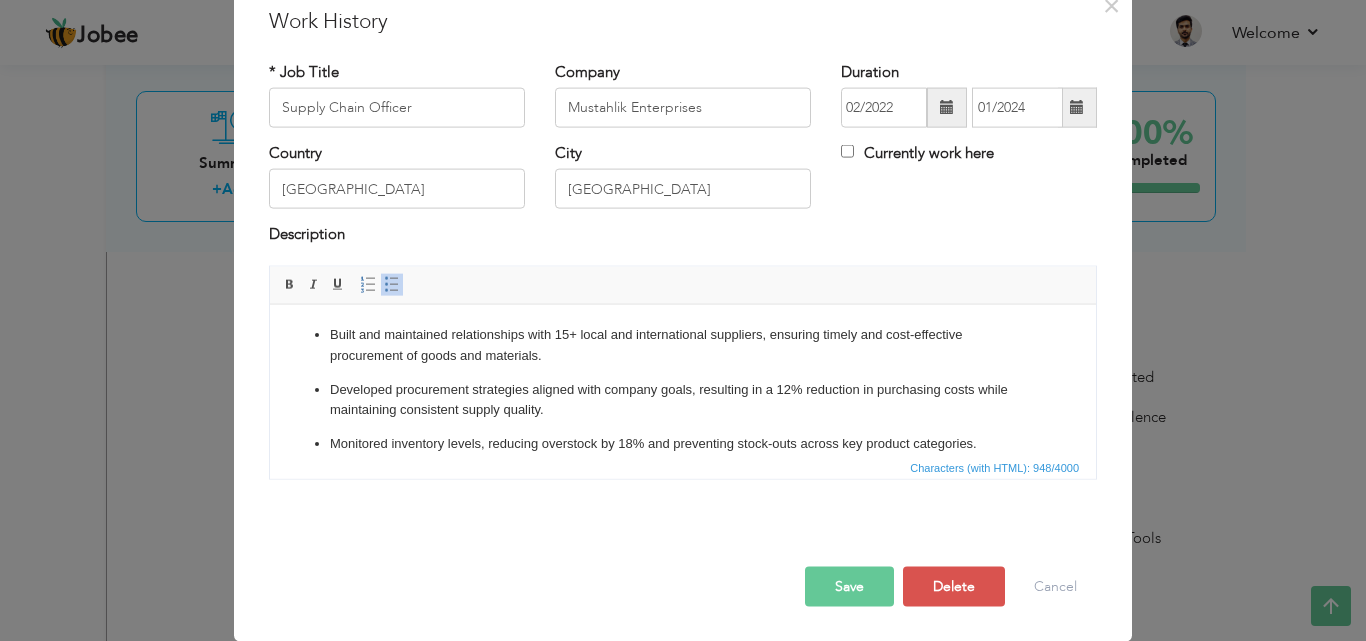 scroll, scrollTop: 0, scrollLeft: 0, axis: both 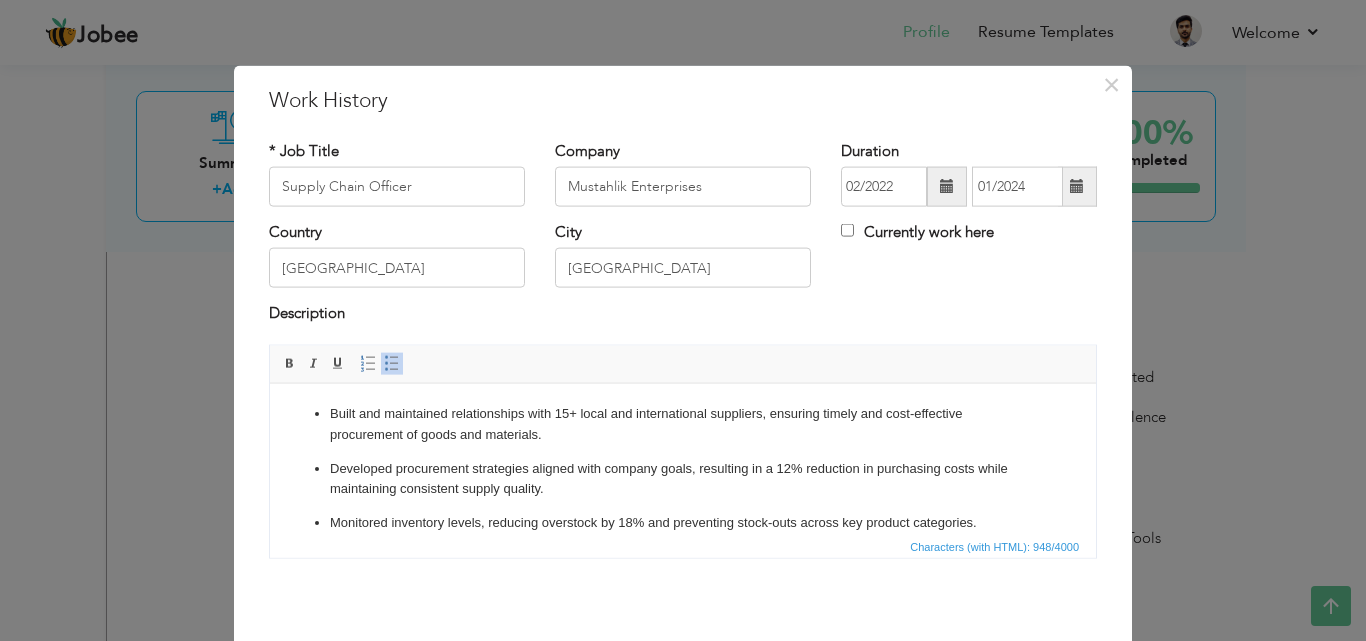 click on "Built and maintained relationships with 15+ local and international suppliers, ensuring timely and cost-effective procurement of goods and materials." at bounding box center [683, 424] 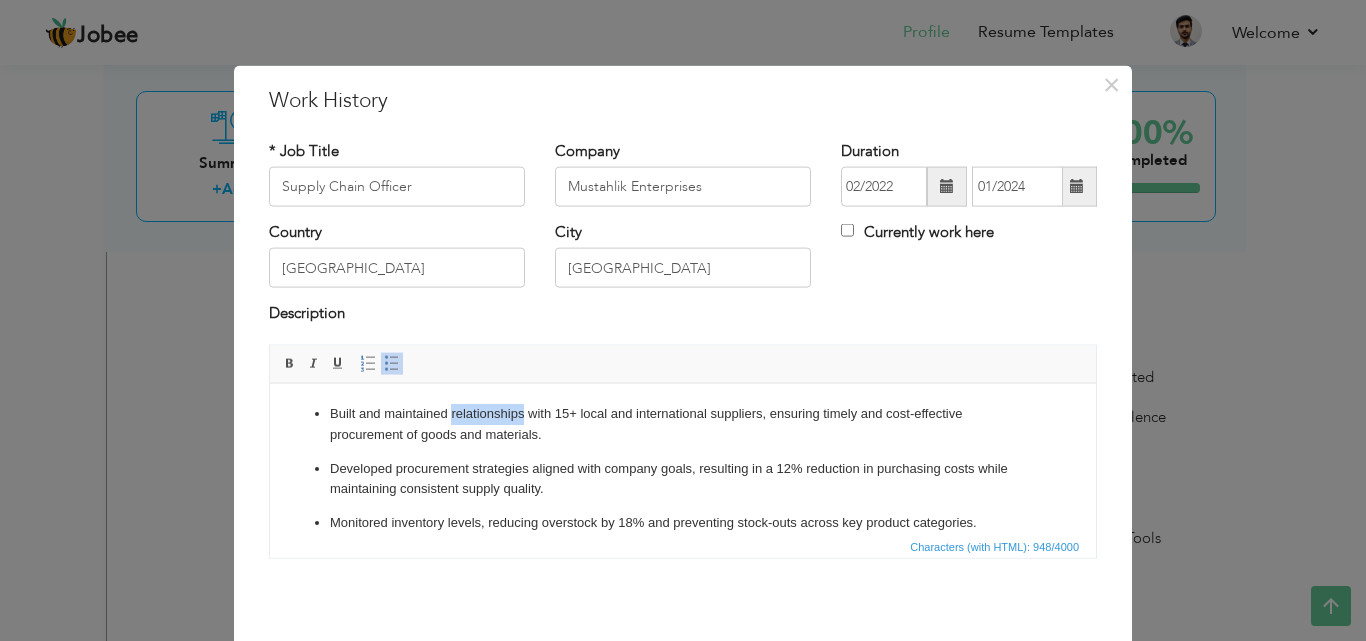click on "Built and maintained relationships with 15+ local and international suppliers, ensuring timely and cost-effective procurement of goods and materials." at bounding box center (683, 424) 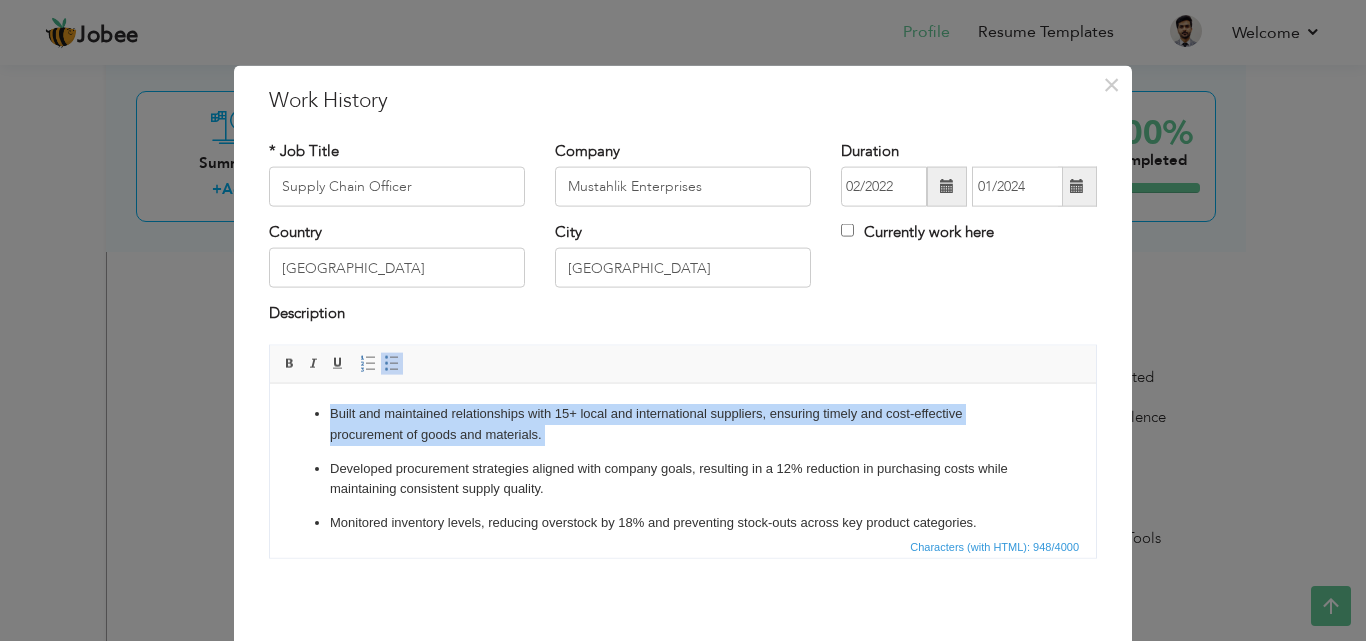 click on "Built and maintained relationships with 15+ local and international suppliers, ensuring timely and cost-effective procurement of goods and materials." at bounding box center [683, 424] 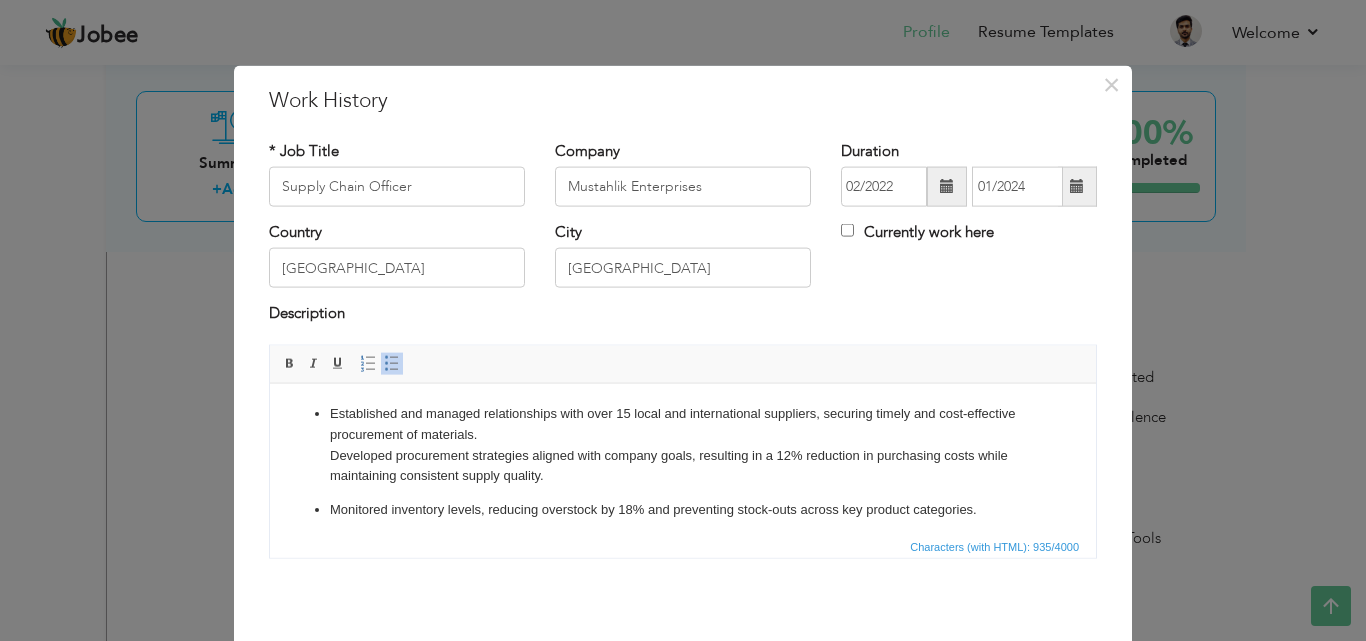 click on "Insert/Remove Bulleted List" at bounding box center [392, 363] 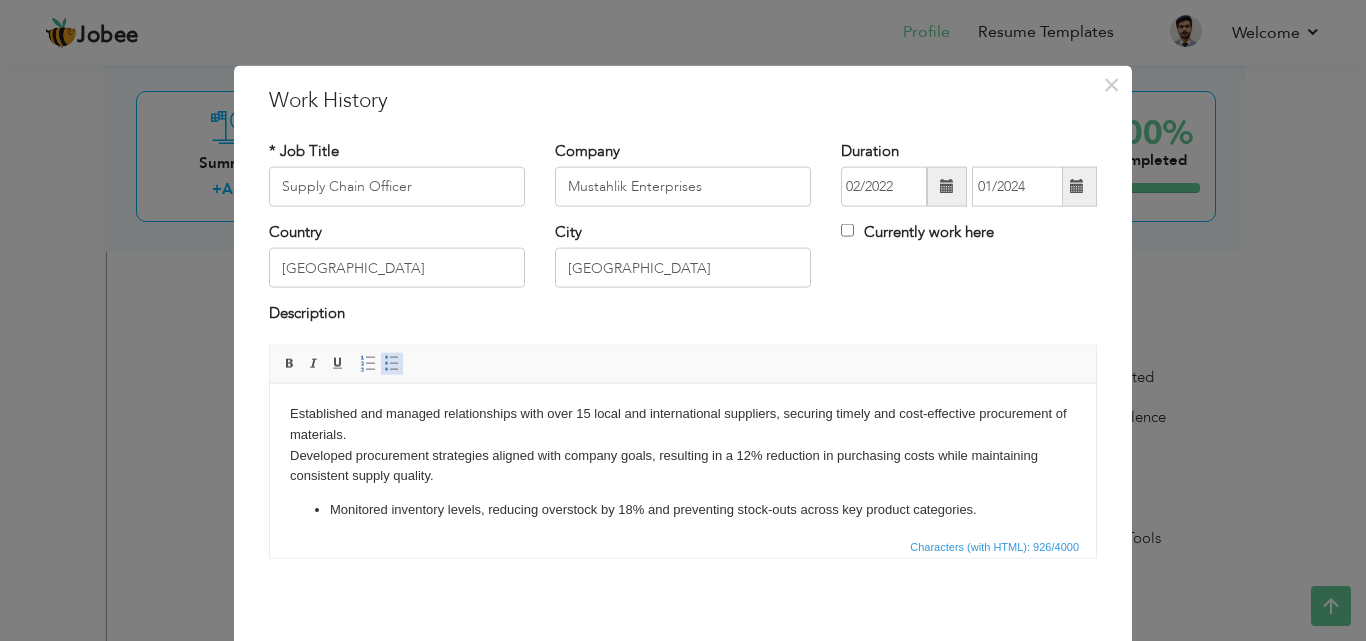 click on "Insert/Remove Bulleted List" at bounding box center [392, 363] 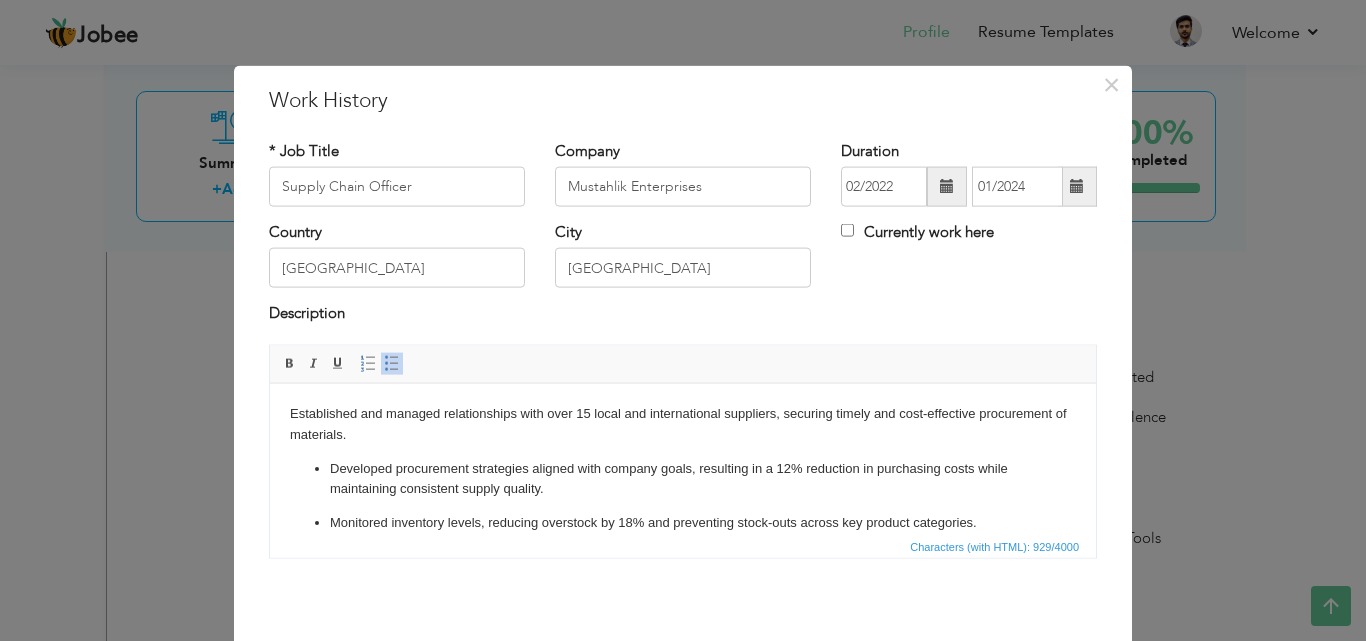 click on "Established and managed relationships with over 15 local and international suppliers, securing timely and cost-effective procurement of materials." at bounding box center (683, 424) 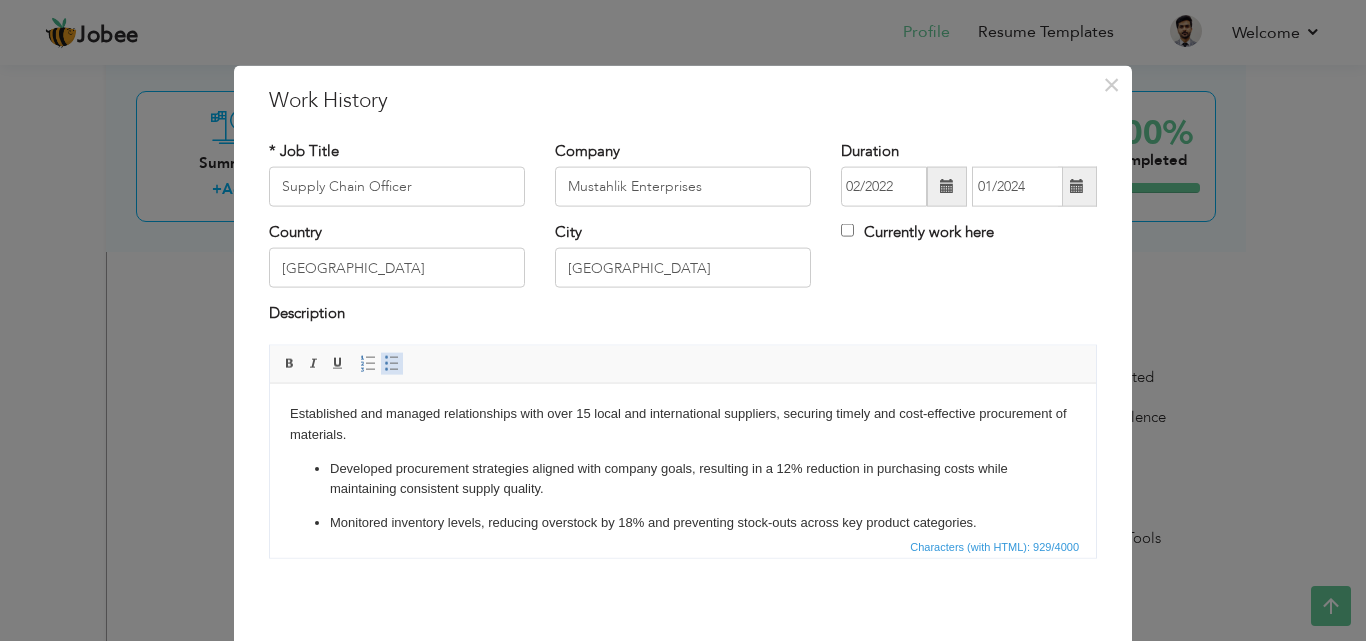 click at bounding box center (392, 363) 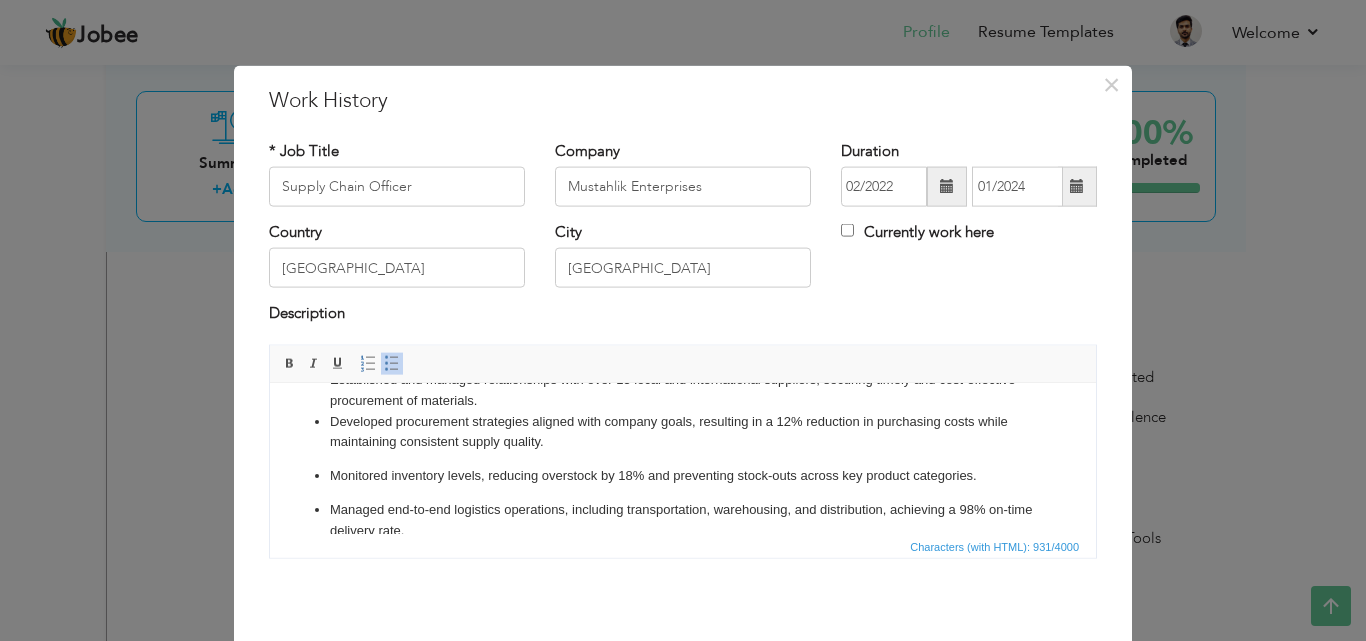 scroll, scrollTop: 0, scrollLeft: 0, axis: both 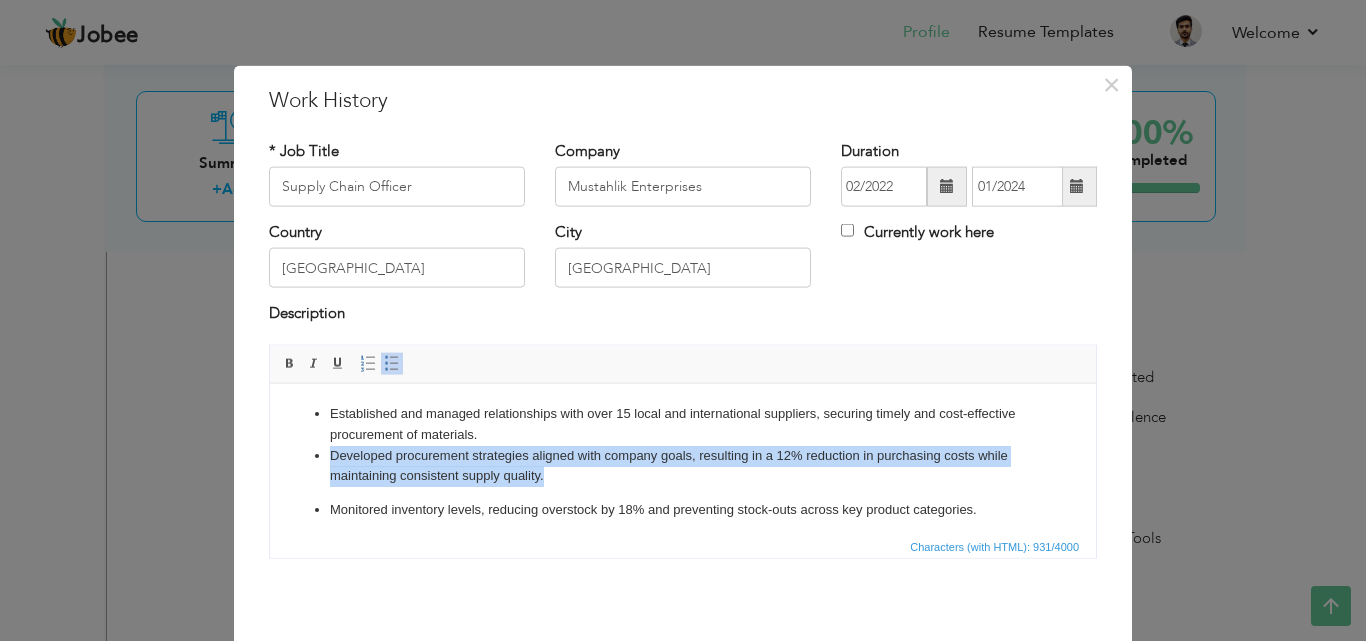 drag, startPoint x: 332, startPoint y: 453, endPoint x: 546, endPoint y: 484, distance: 216.23367 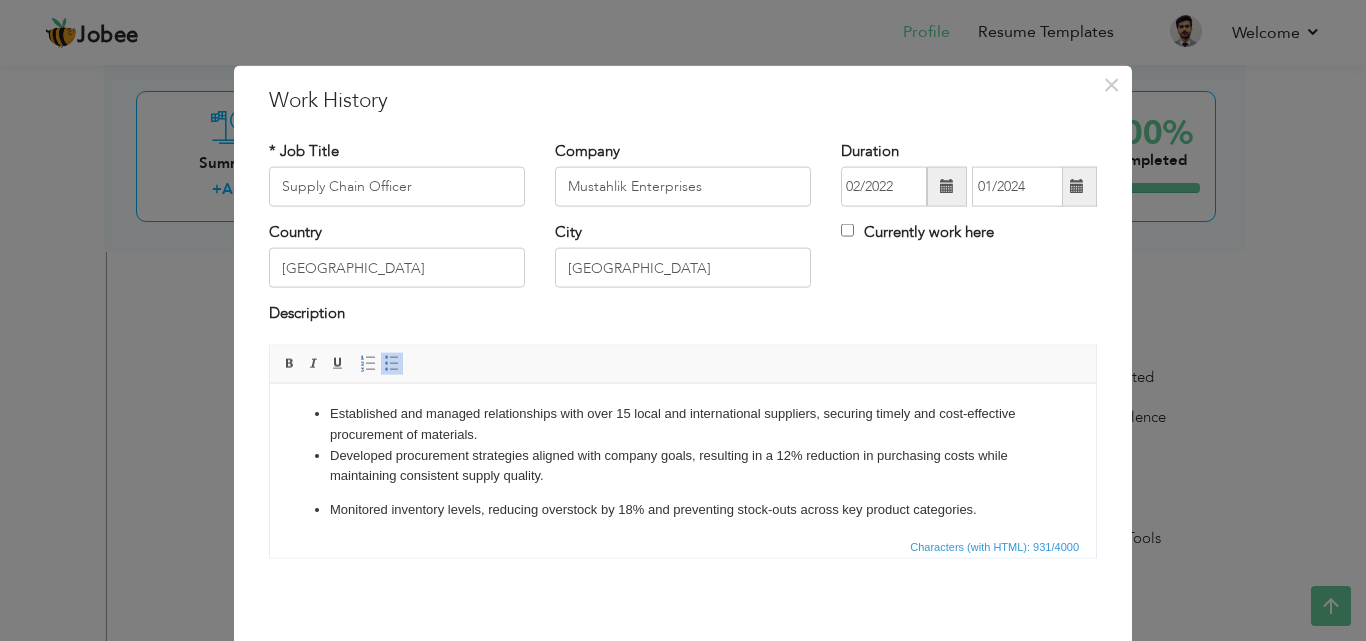 scroll, scrollTop: 38, scrollLeft: 0, axis: vertical 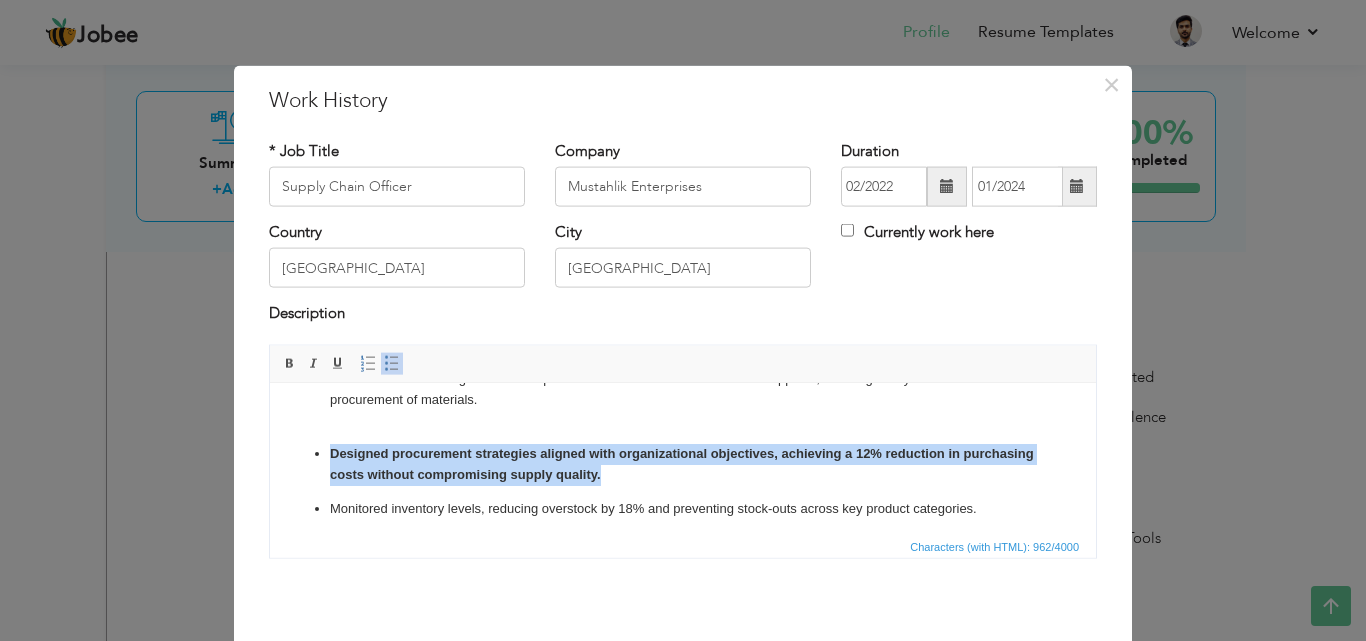 drag, startPoint x: 330, startPoint y: 457, endPoint x: 710, endPoint y: 479, distance: 380.63632 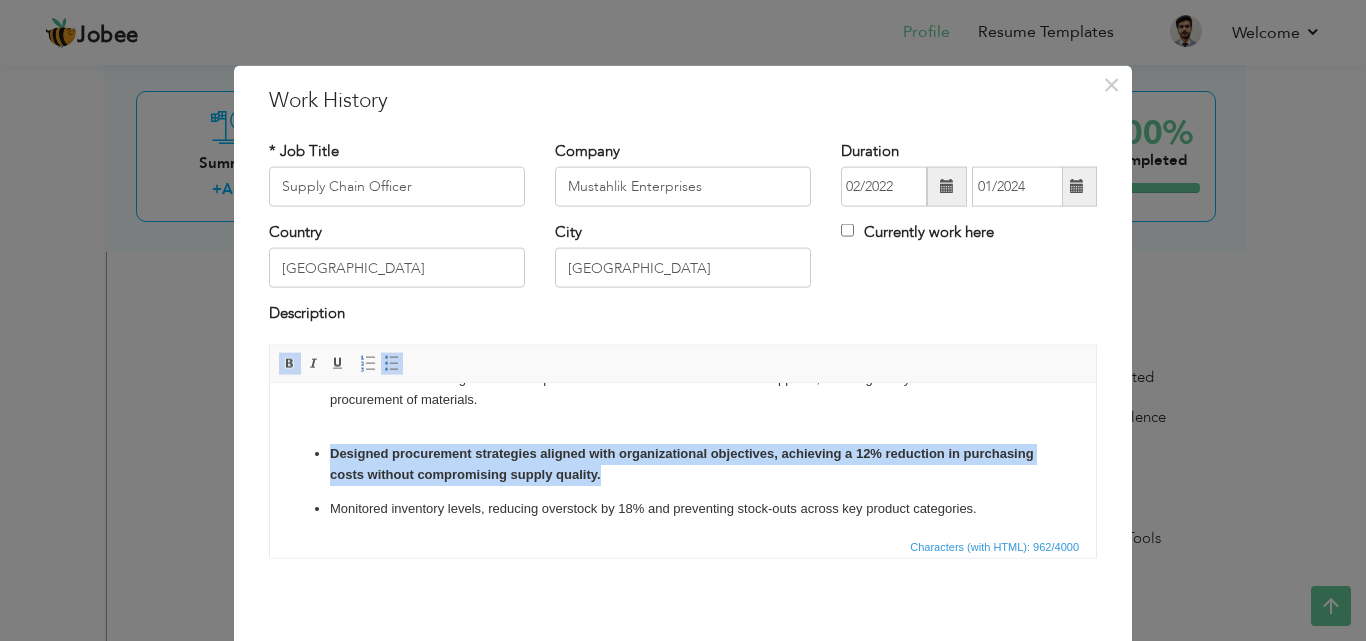 click at bounding box center [290, 363] 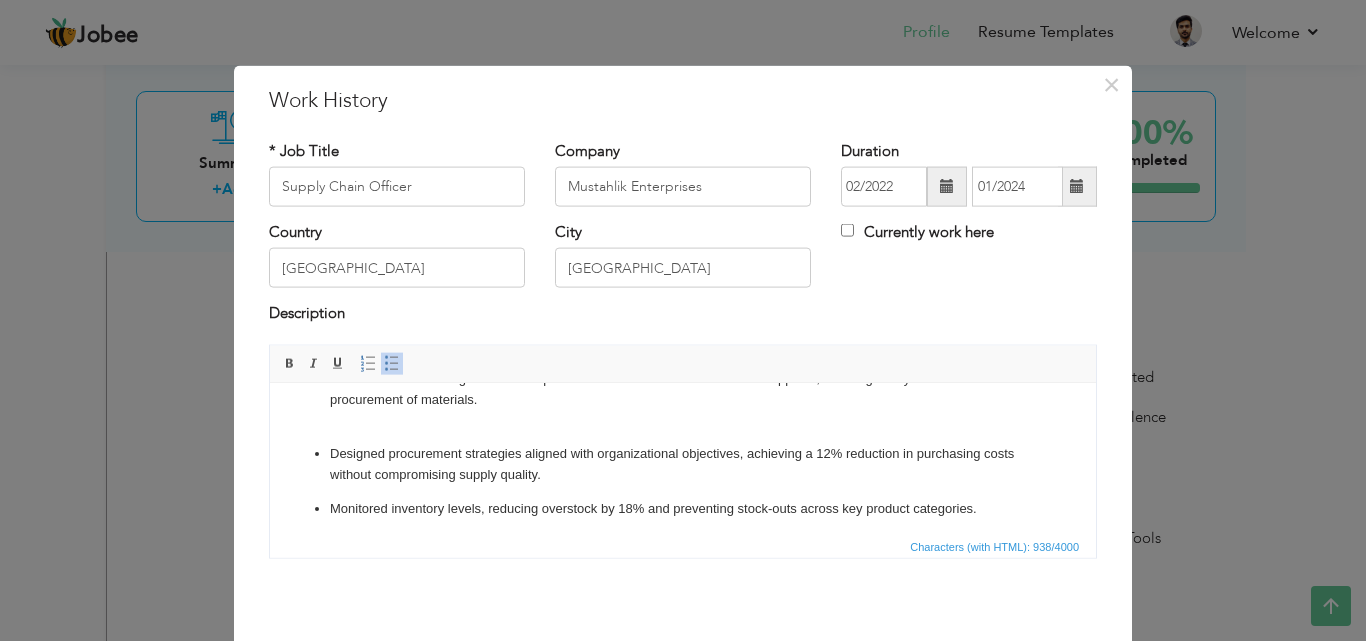 click on "Established and managed relationships with over 15 local and international suppliers, securing timely and cost-effective procurement of materials. ​​​​​​​ Designed procurement strategies aligned with organizational objectives, achieving a 12% reduction in purchasing costs without compromising supply quality. Monitored inventory levels, reducing overstock by 18% and preventing stock-outs across key product categories. Managed end-to-end logistics operations, including transportation, warehousing, and distribution, achieving a 98% on-time delivery rate. Analyzed supply chain data to forecast demand and identify inefficiencies, contributing to a 25% increase in operational efficiency through process optimization. Collaborated with cross-functional teams to align procurement and logistics strategies with production schedules and sales forecasts." at bounding box center [683, 525] 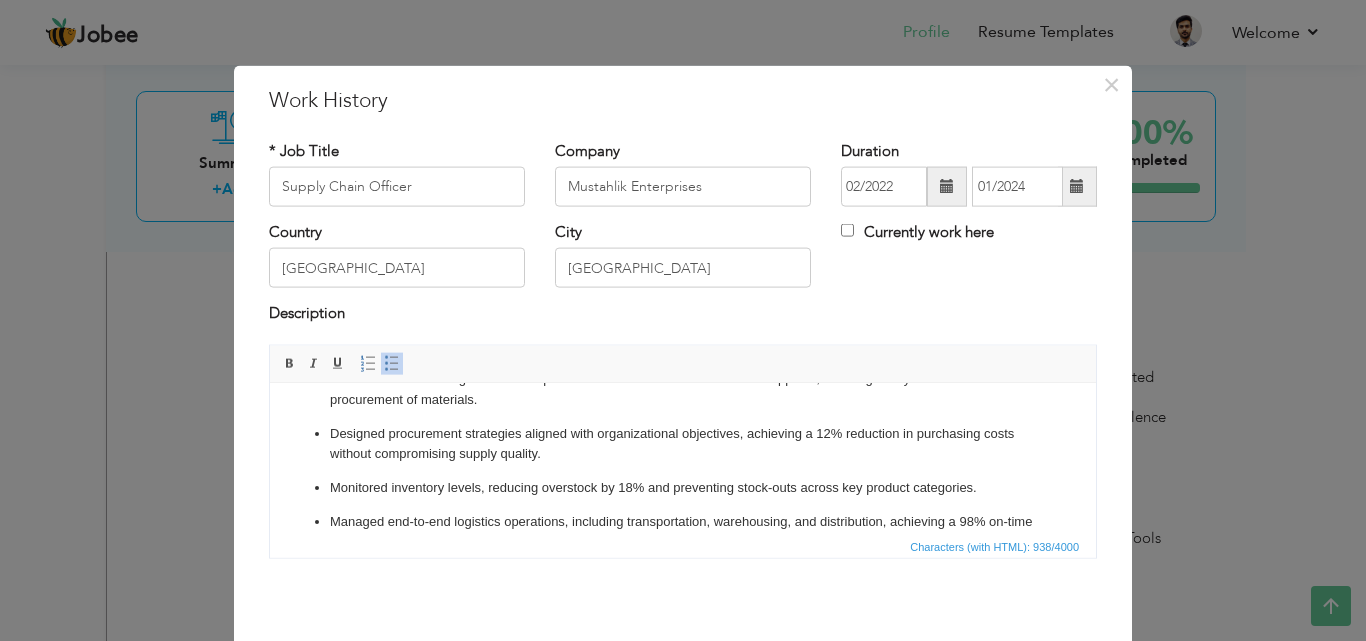 scroll, scrollTop: 184, scrollLeft: 0, axis: vertical 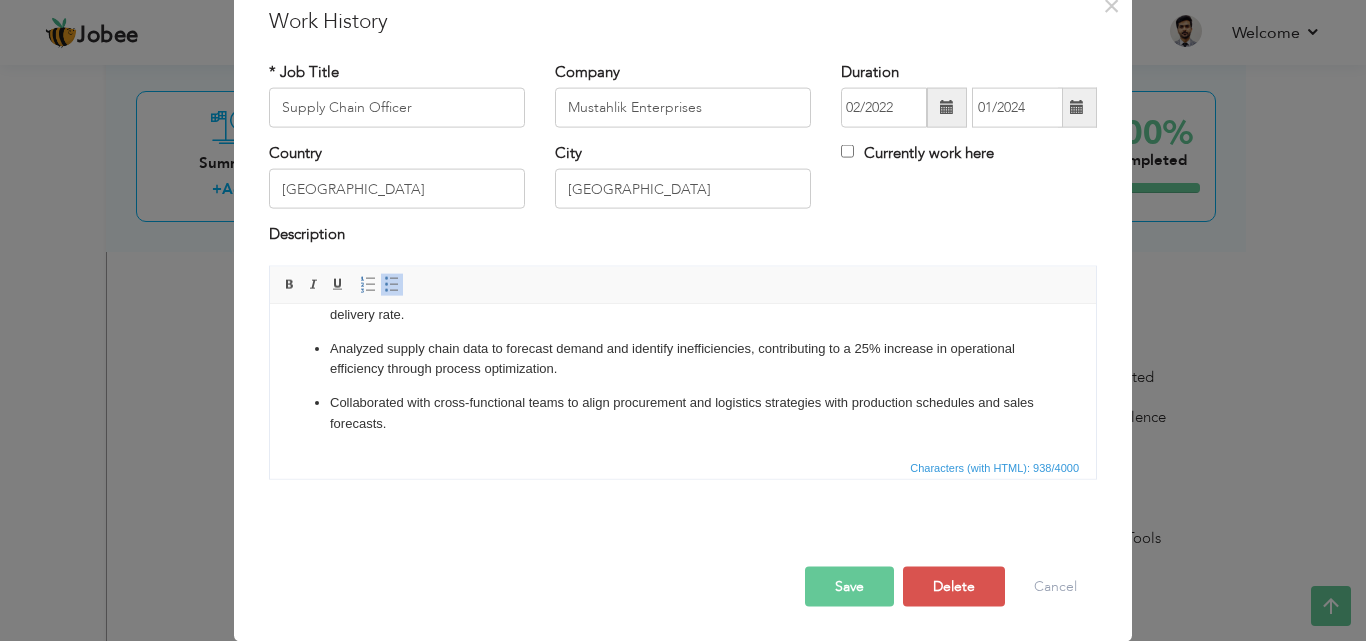 click on "Save" at bounding box center (849, 586) 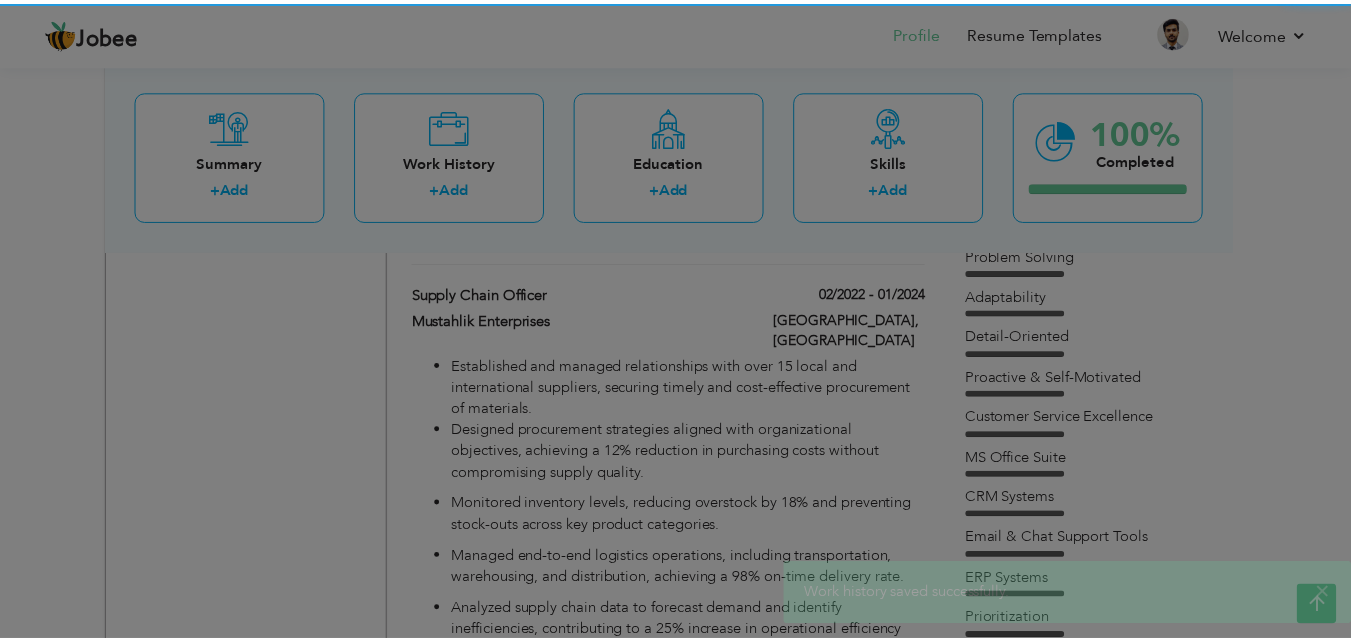 scroll, scrollTop: 0, scrollLeft: 0, axis: both 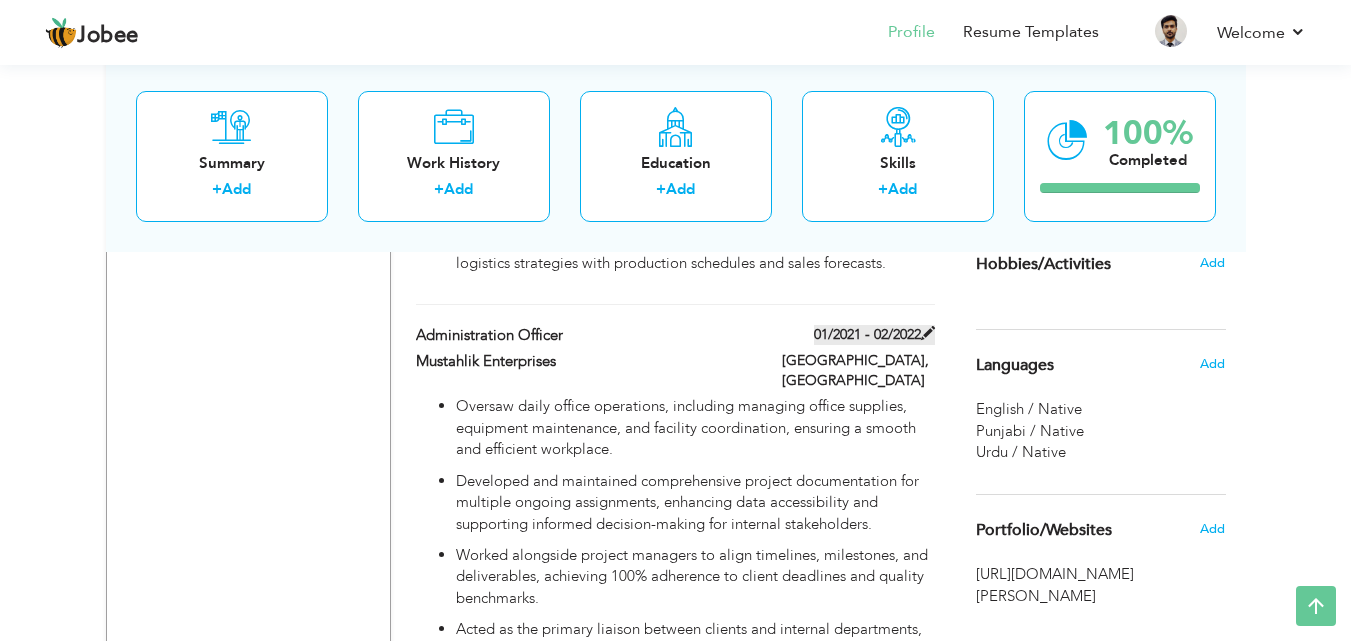 click at bounding box center [928, 333] 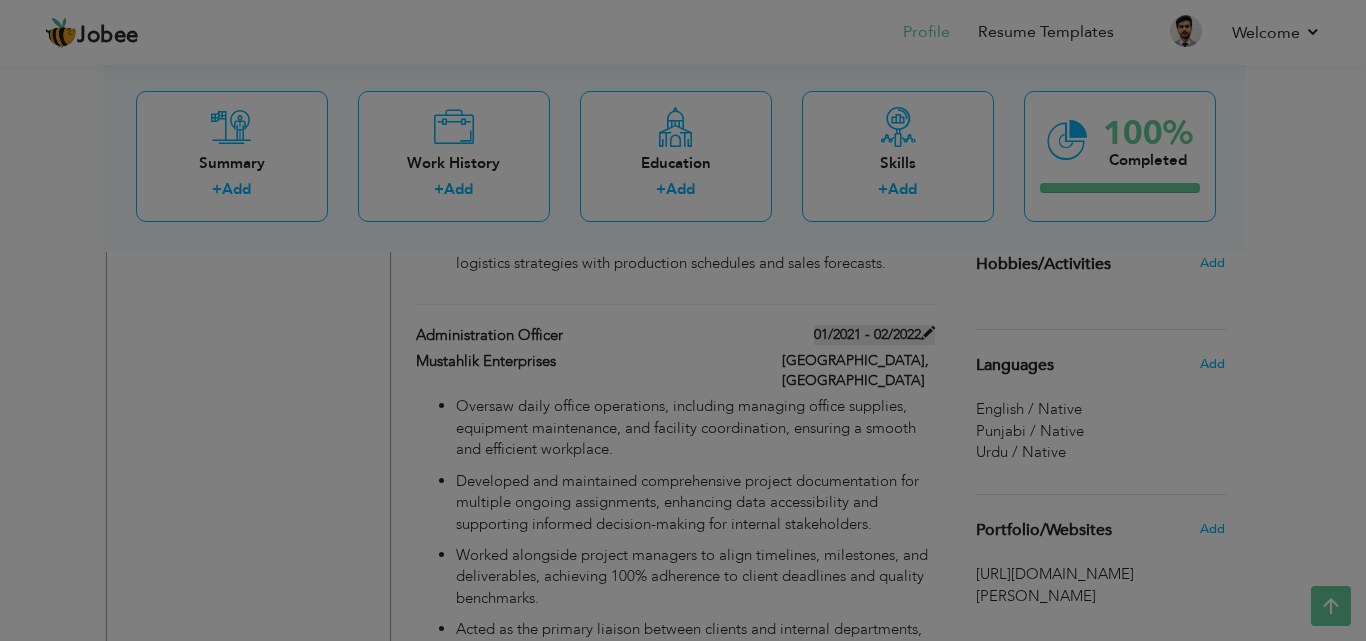 scroll, scrollTop: 0, scrollLeft: 0, axis: both 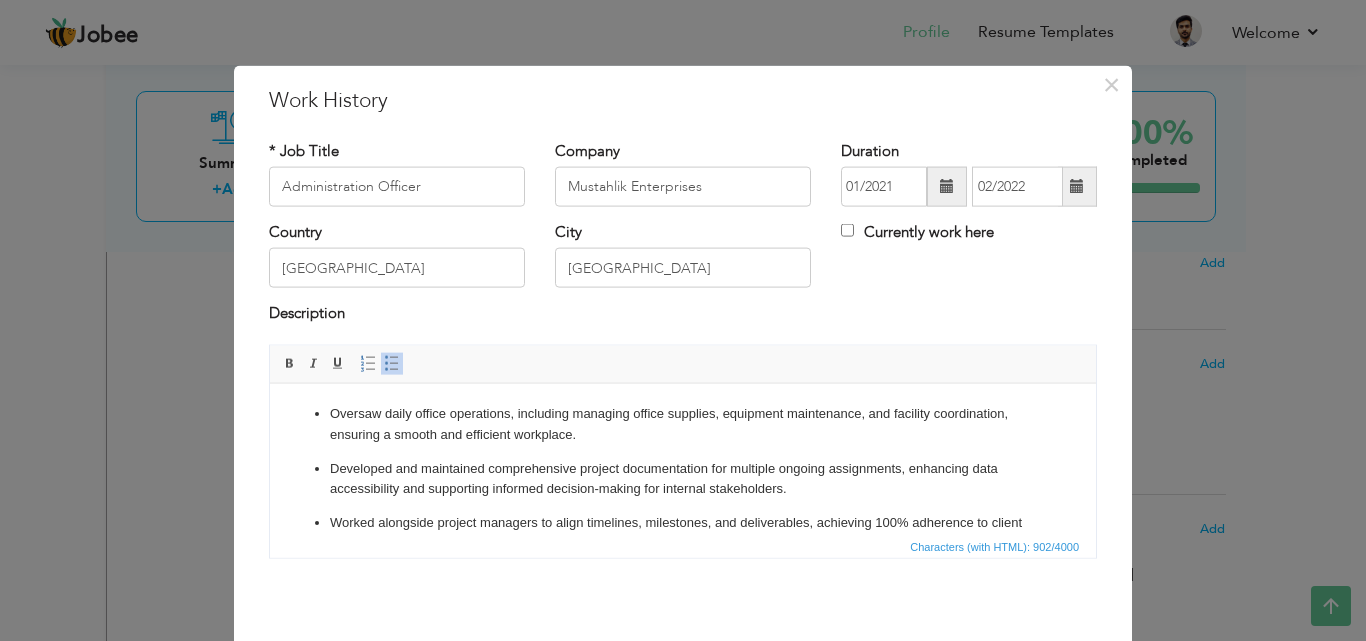 click on "Developed and maintained comprehensive project documentation for multiple ongoing assignments, enhancing data accessibility and supporting informed decision-making for internal stakeholders." at bounding box center (683, 479) 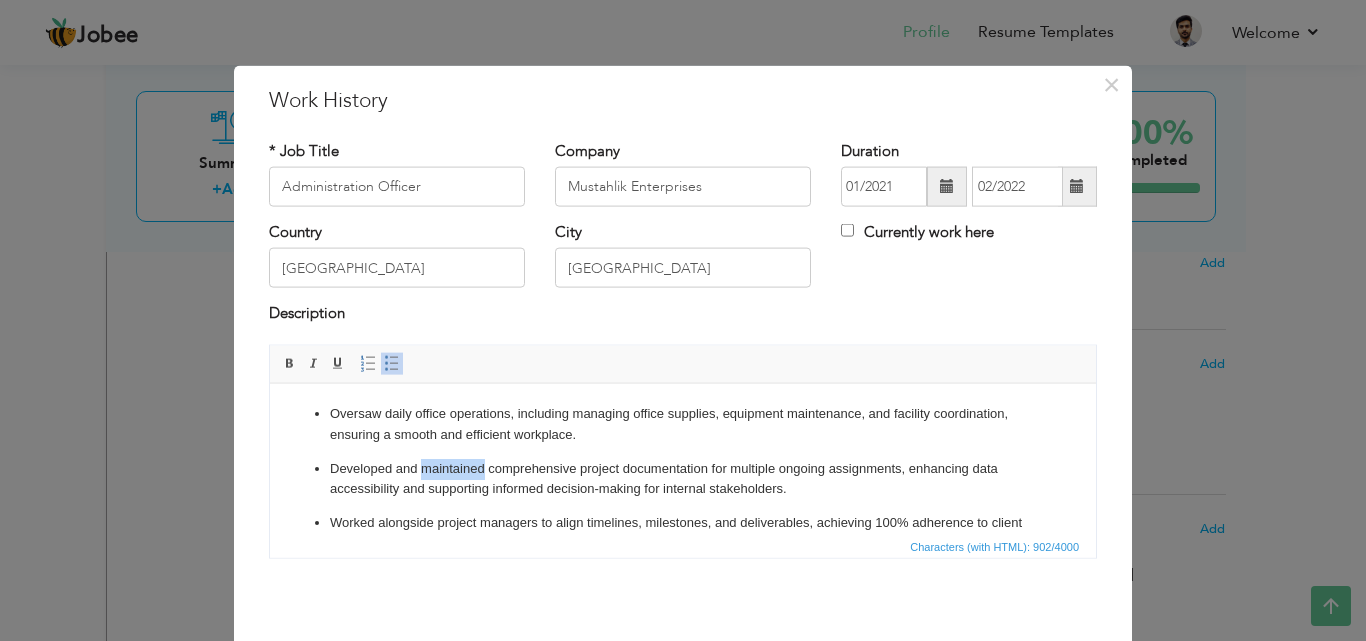click on "Developed and maintained comprehensive project documentation for multiple ongoing assignments, enhancing data accessibility and supporting informed decision-making for internal stakeholders." at bounding box center (683, 479) 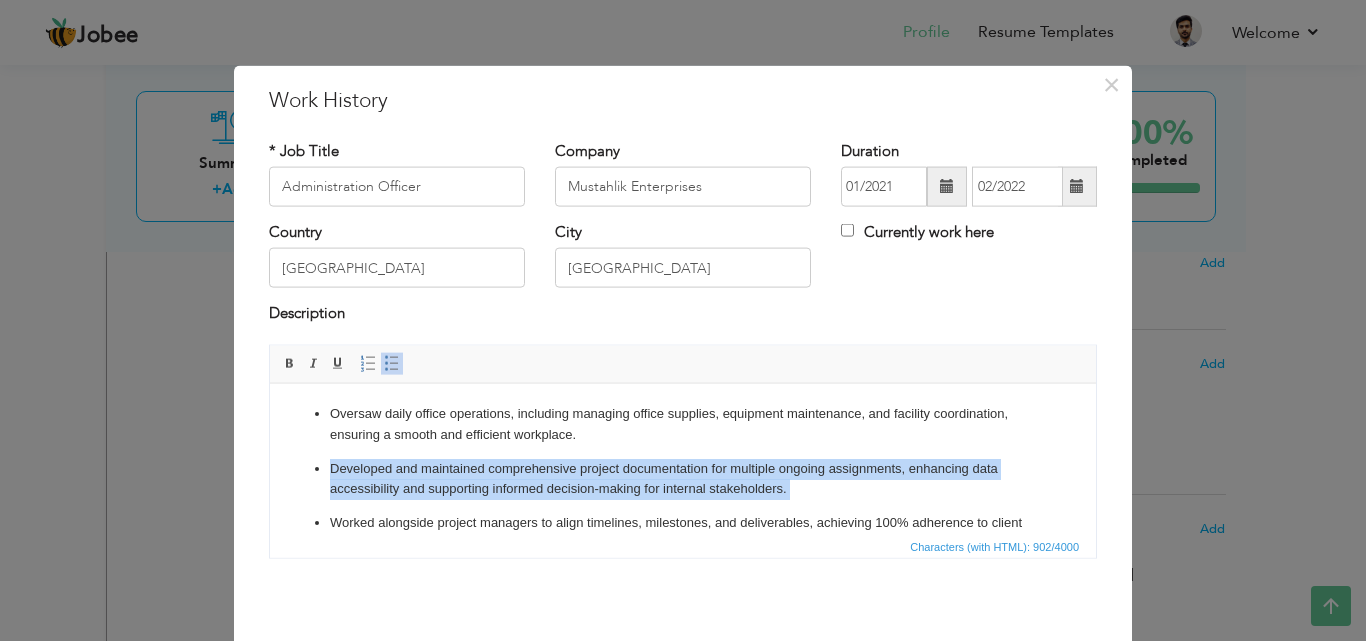 click on "Developed and maintained comprehensive project documentation for multiple ongoing assignments, enhancing data accessibility and supporting informed decision-making for internal stakeholders." at bounding box center (683, 479) 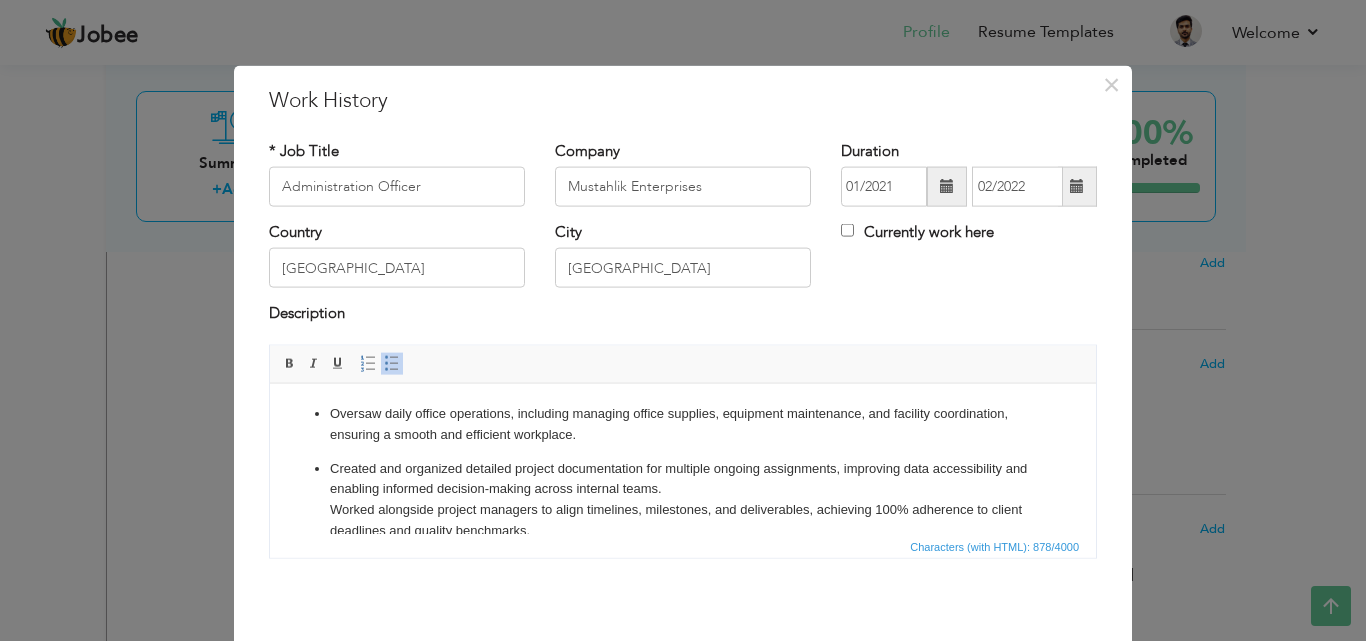 click at bounding box center (392, 363) 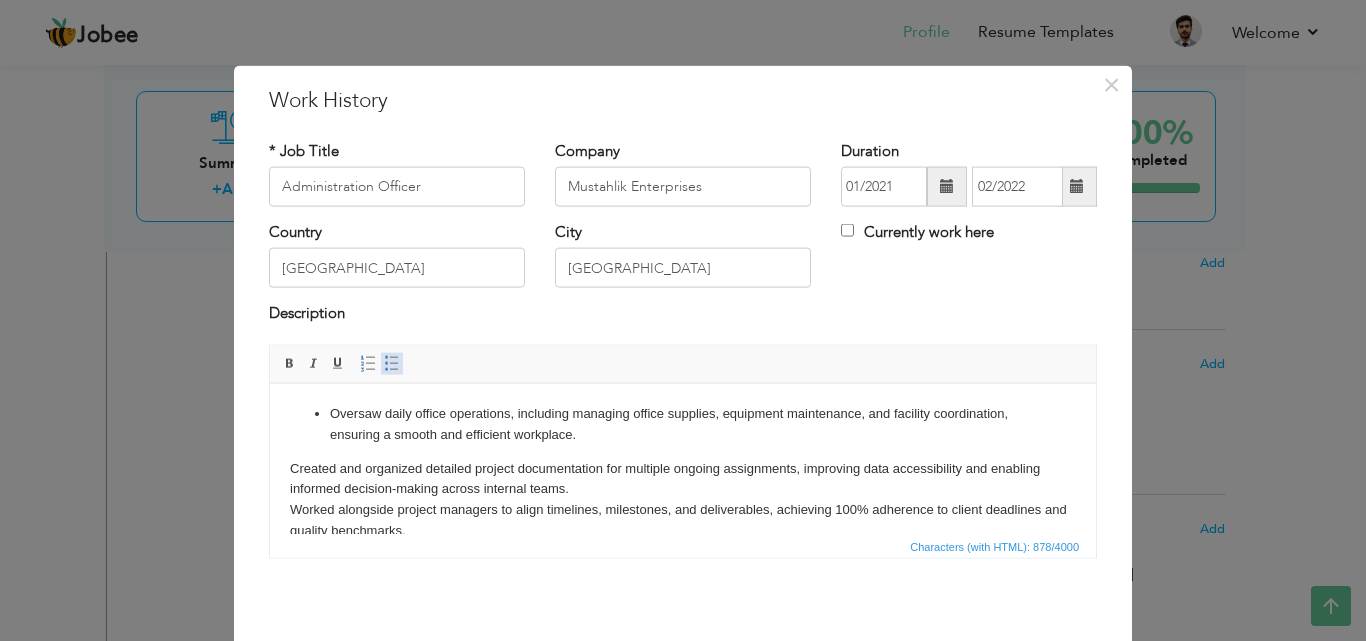 click at bounding box center [392, 363] 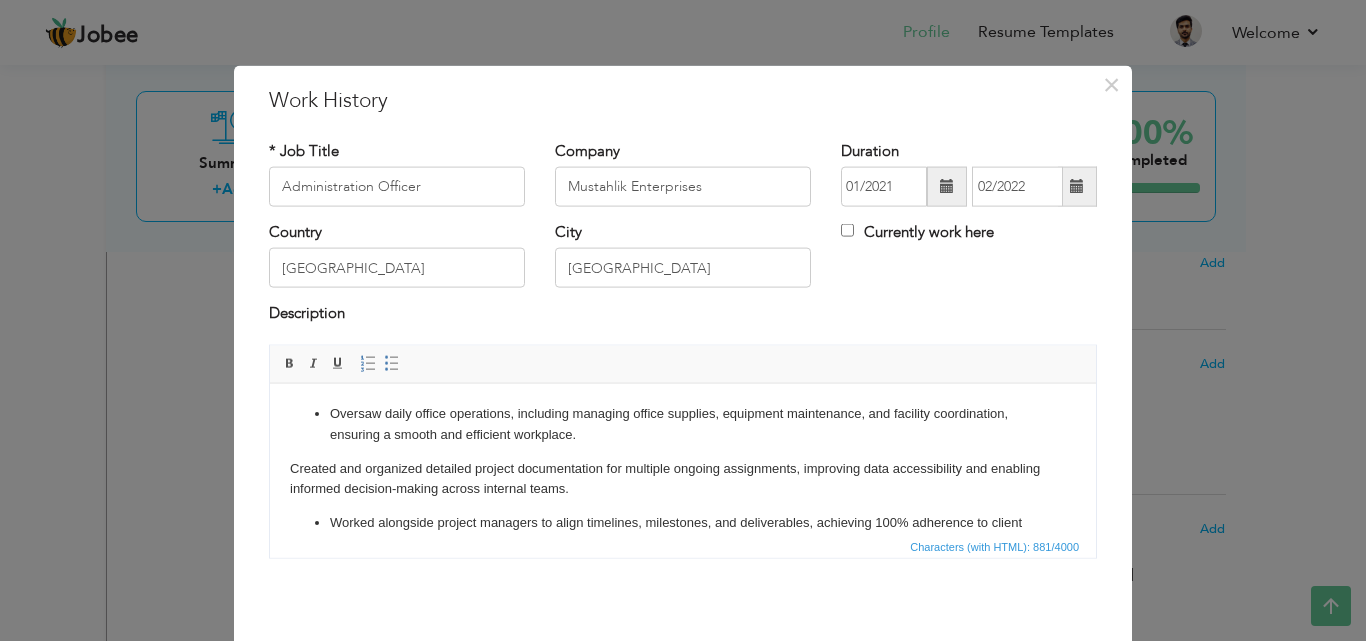 click on "Oversaw daily office operations, including managing office supplies, equipment maintenance, and facility coordination, ensuring a smooth and efficient workplace. Created and organized detailed project documentation for multiple ongoing assignments, improving data accessibility and enabling informed decision-making across internal teams. ​​​​​​​ Worked alongside project managers to align timelines, milestones, and deliverables, achieving 100% adherence to client deadlines and quality benchmarks. Acted as the primary liaison between clients and internal departments, facilitating clear communication, resolving issues promptly, and ensuring high levels of client satisfaction. Implemented organizational systems that improved workflow efficiency by 20%, reducing delays in document processing and approvals." at bounding box center [683, 533] 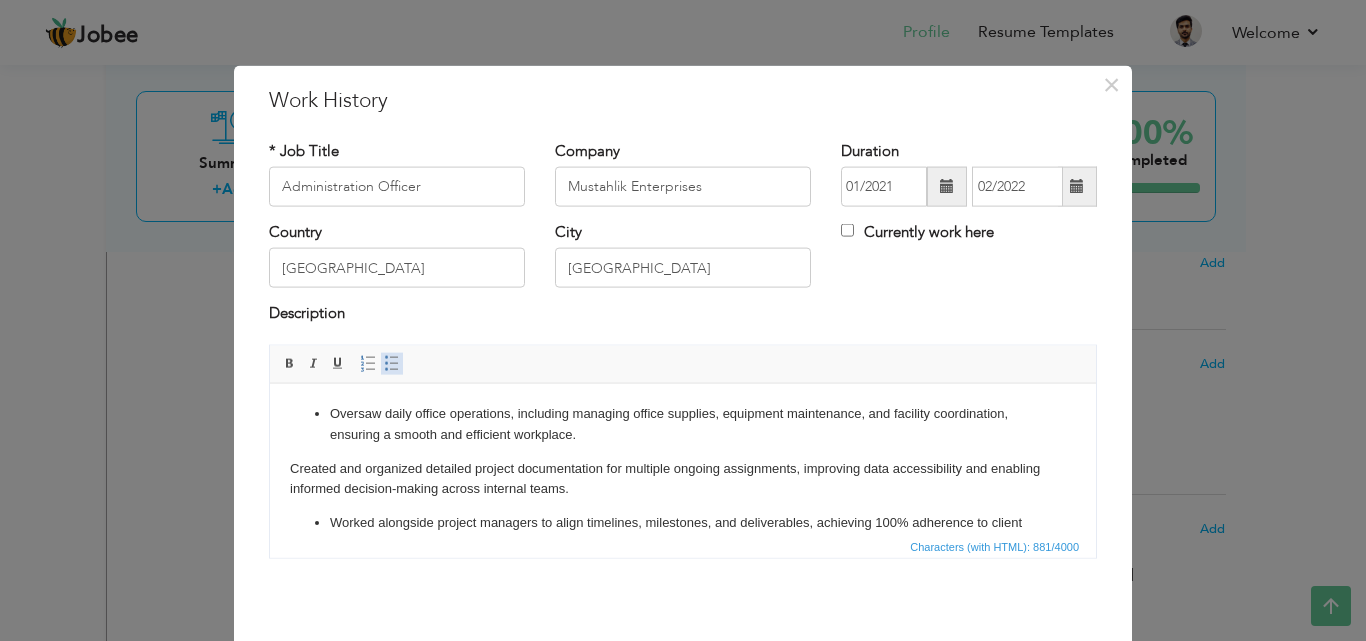 click at bounding box center (392, 363) 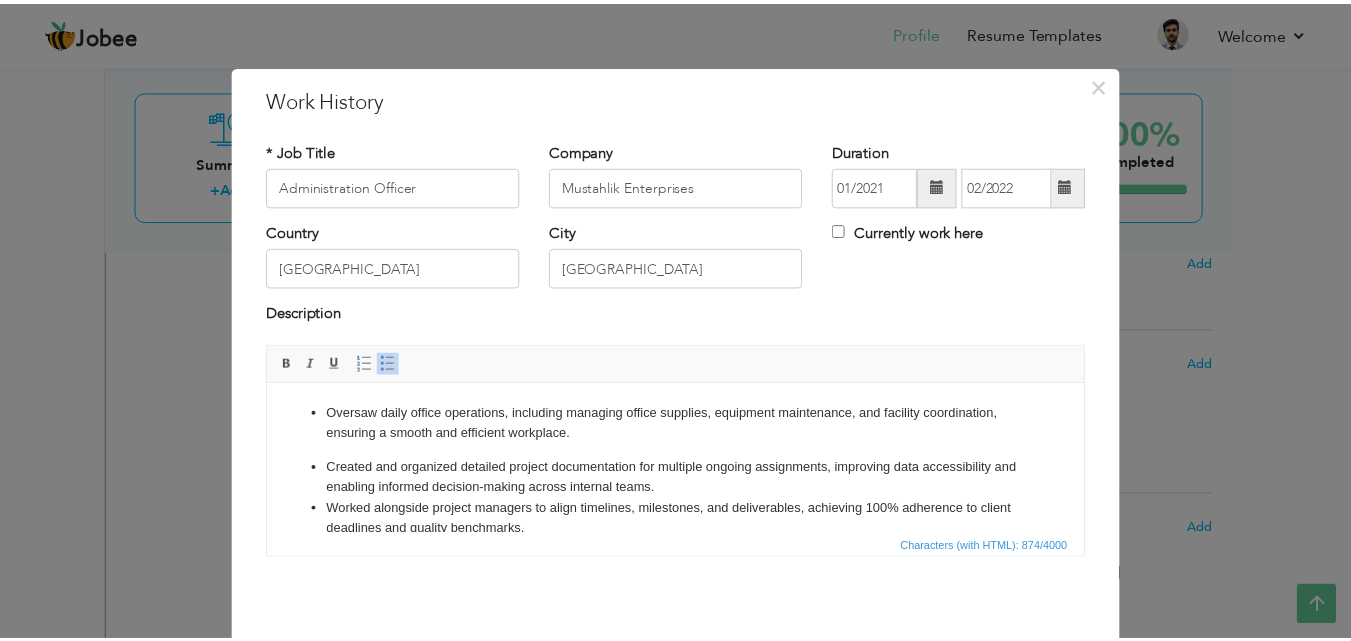 scroll, scrollTop: 79, scrollLeft: 0, axis: vertical 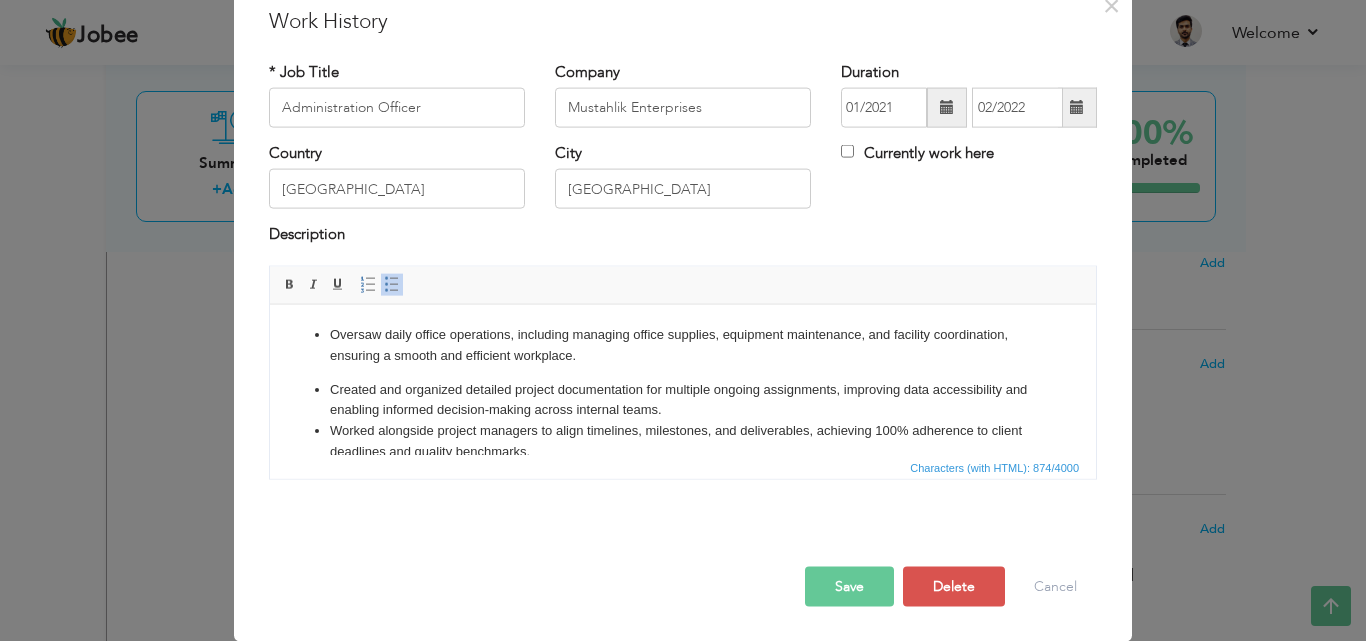 click on "Save" at bounding box center [849, 586] 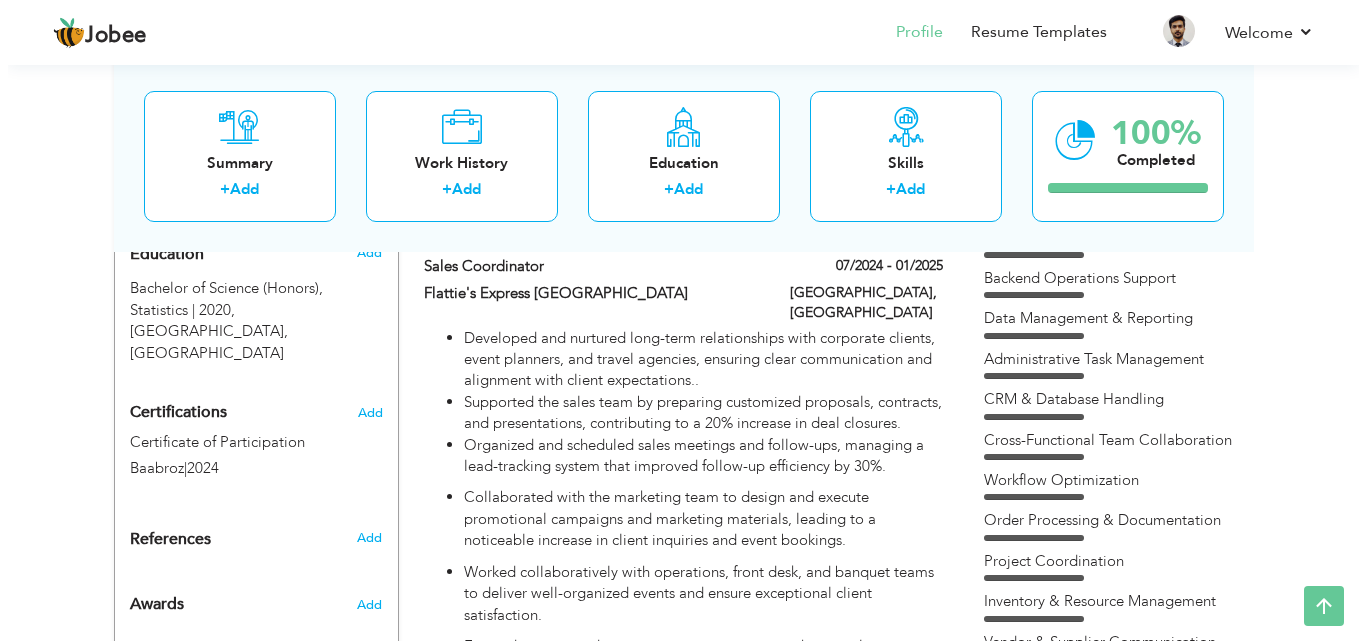scroll, scrollTop: 864, scrollLeft: 0, axis: vertical 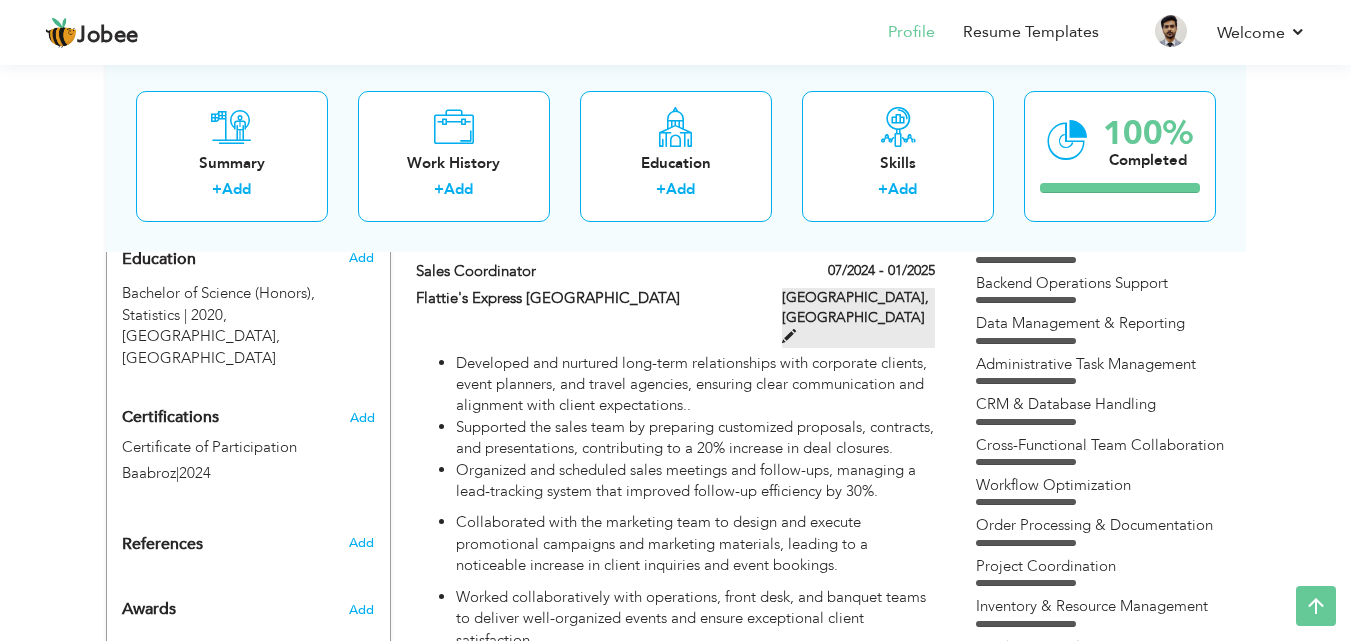 click at bounding box center (789, 336) 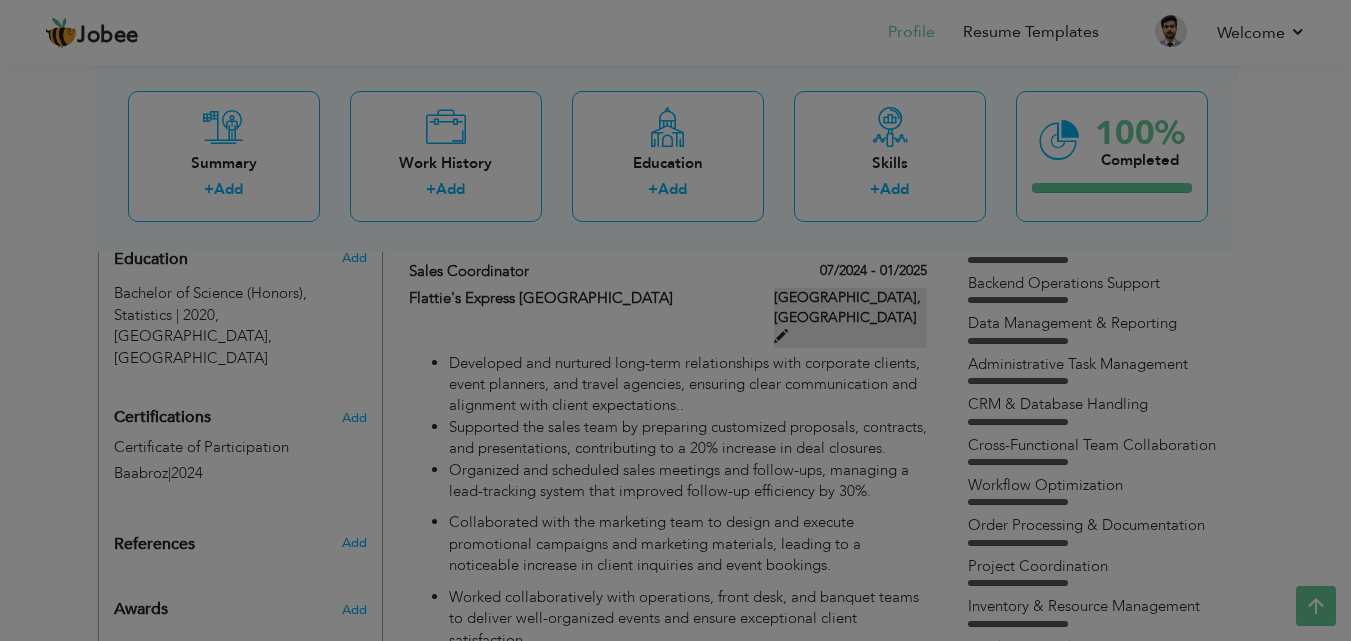 type on "Sales Coordinator" 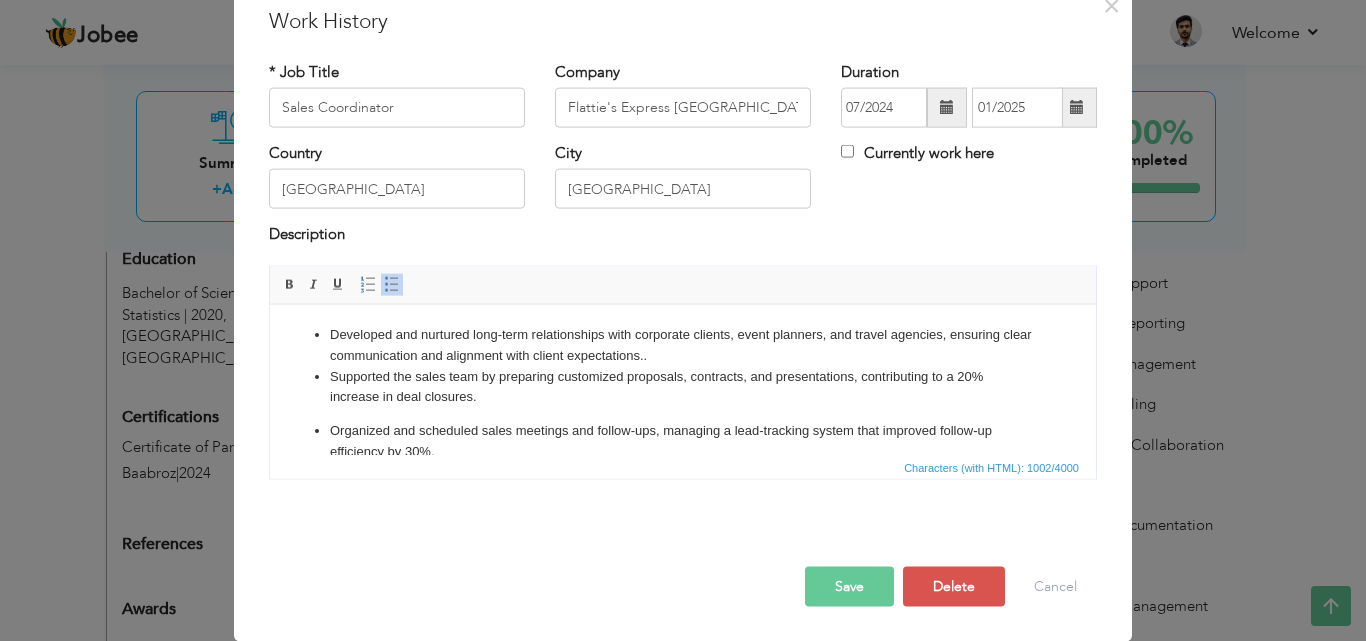 scroll, scrollTop: 0, scrollLeft: 0, axis: both 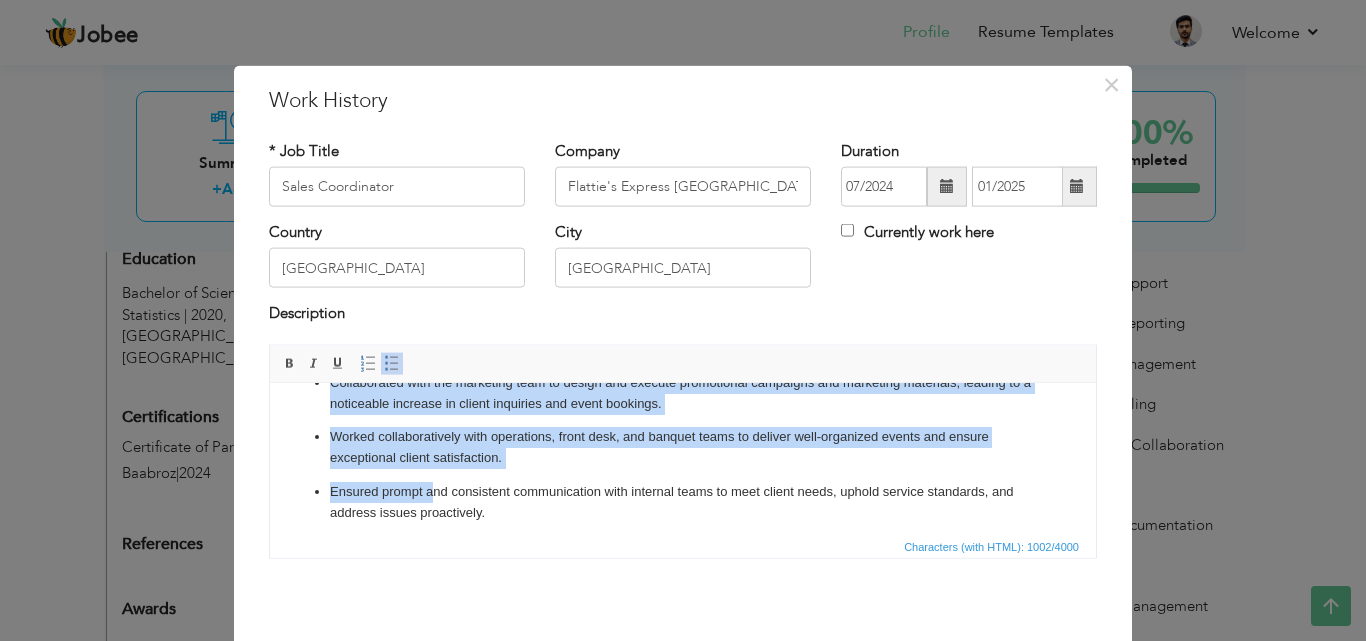 drag, startPoint x: 330, startPoint y: 499, endPoint x: 434, endPoint y: 497, distance: 104.019226 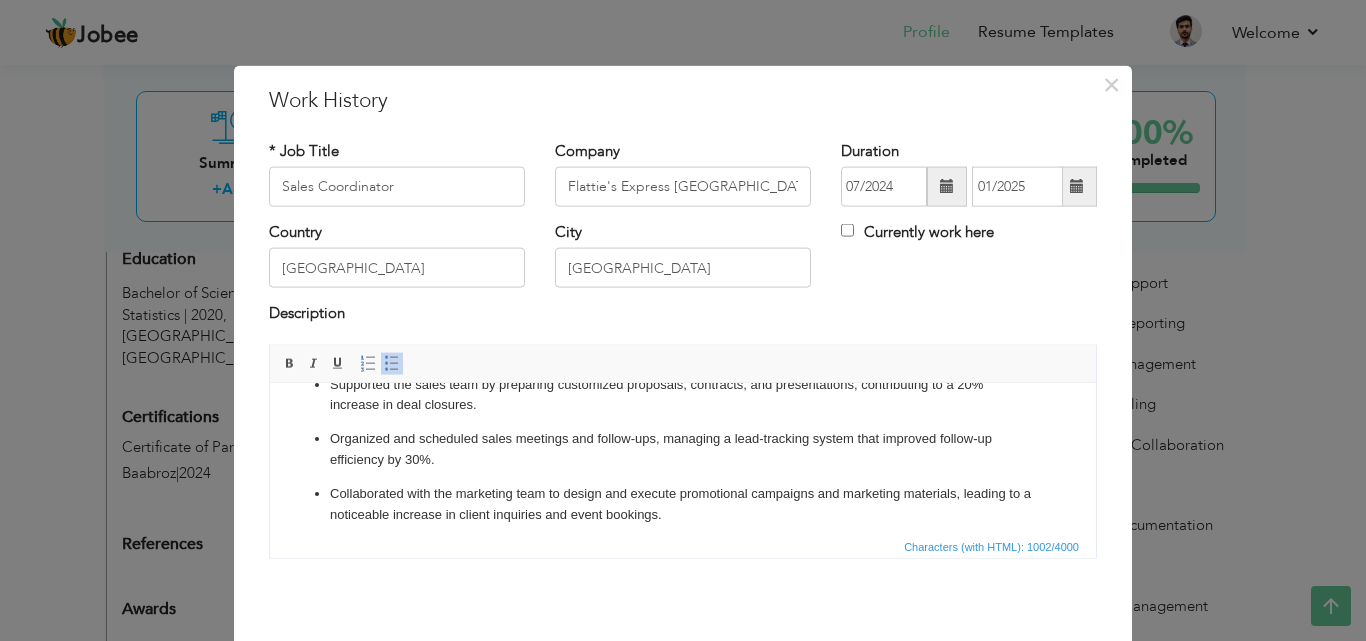 scroll, scrollTop: 98, scrollLeft: 0, axis: vertical 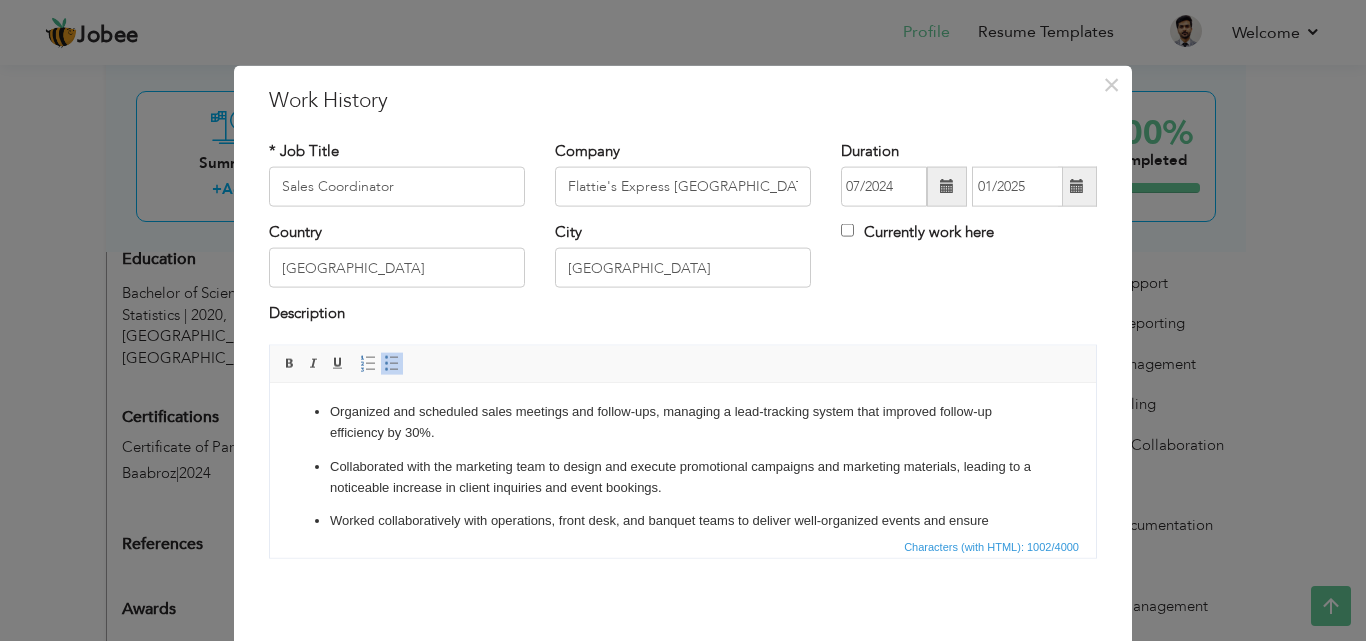 drag, startPoint x: 1087, startPoint y: 488, endPoint x: 1368, endPoint y: 844, distance: 453.5383 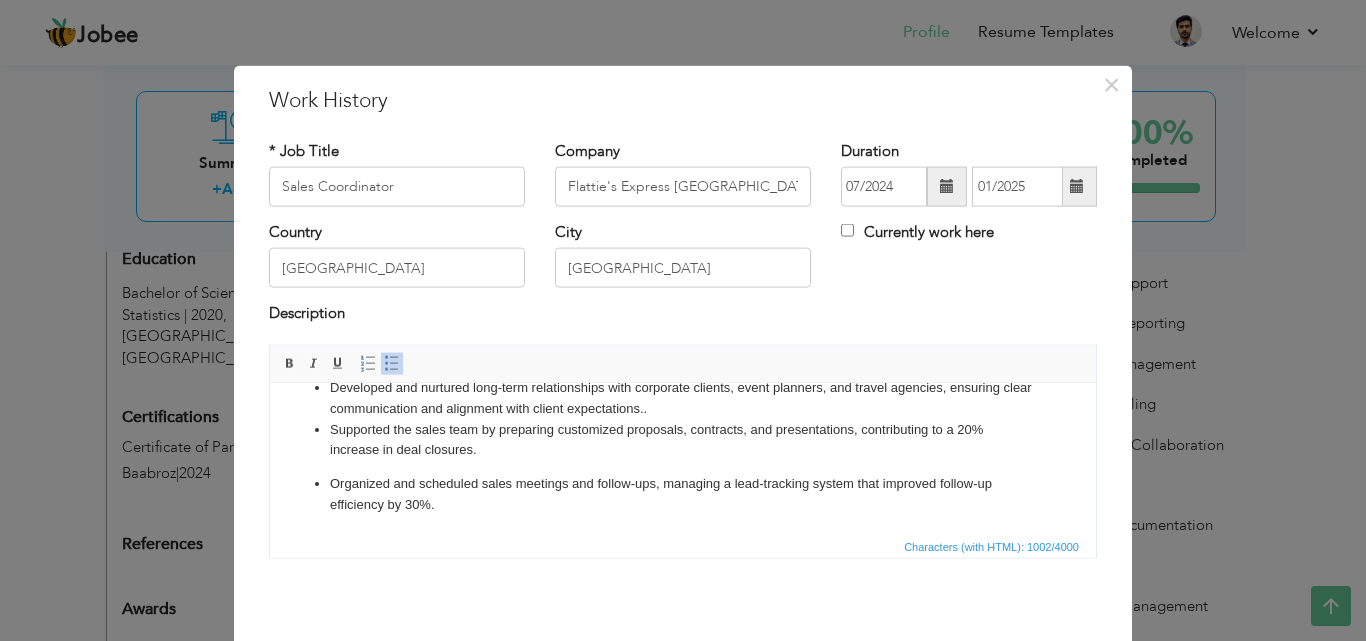 scroll, scrollTop: 47, scrollLeft: 0, axis: vertical 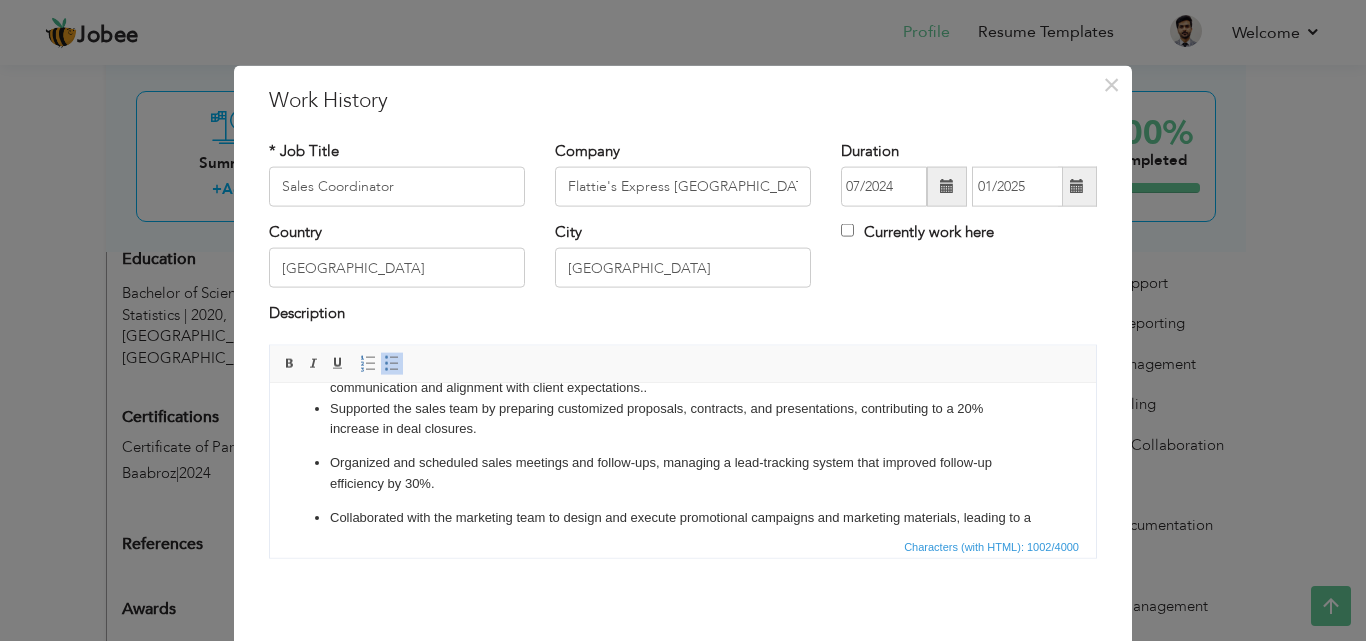 click on "Organized and scheduled sales meetings and follow-ups, managing a lead-tracking system that improved follow-up efficiency by 30%." at bounding box center [683, 473] 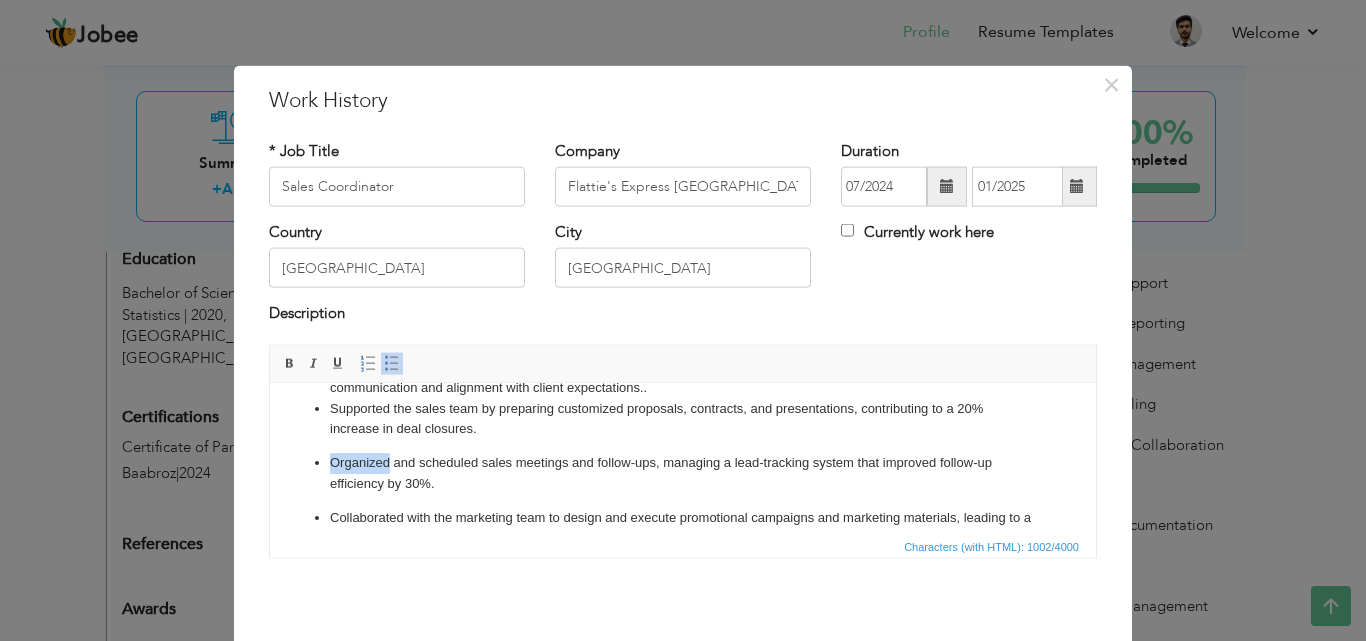 click on "Organized and scheduled sales meetings and follow-ups, managing a lead-tracking system that improved follow-up efficiency by 30%." at bounding box center [683, 473] 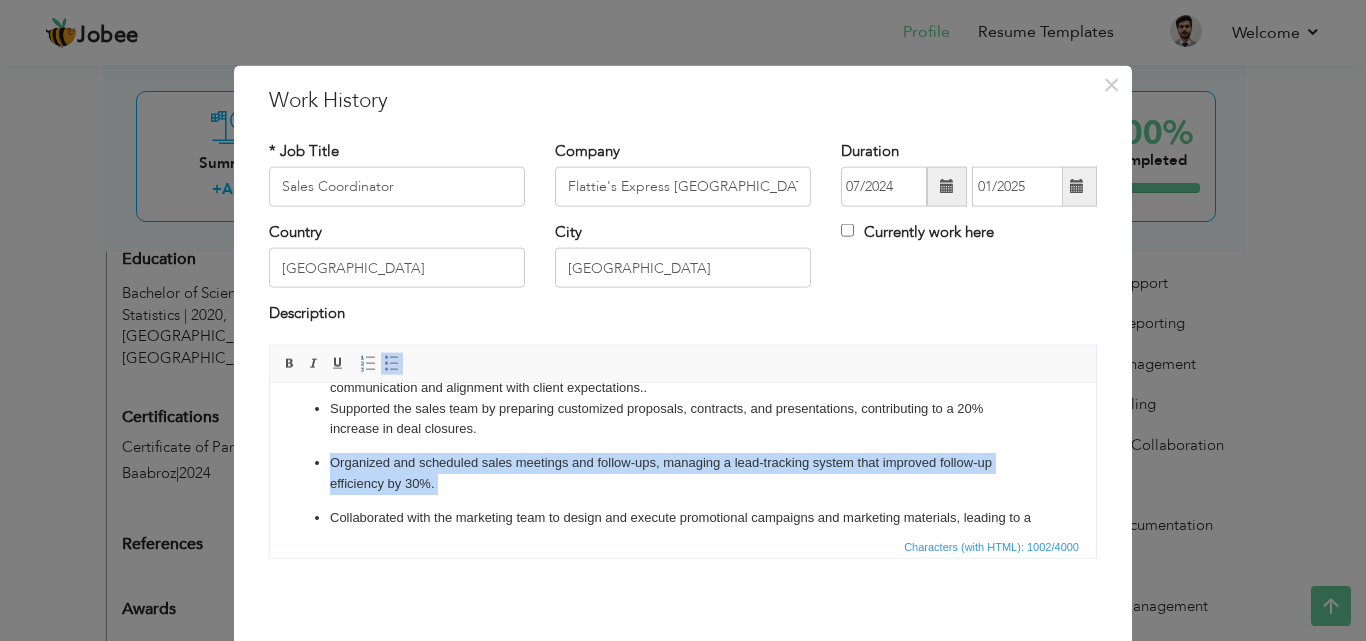 click on "Organized and scheduled sales meetings and follow-ups, managing a lead-tracking system that improved follow-up efficiency by 30%." at bounding box center (683, 473) 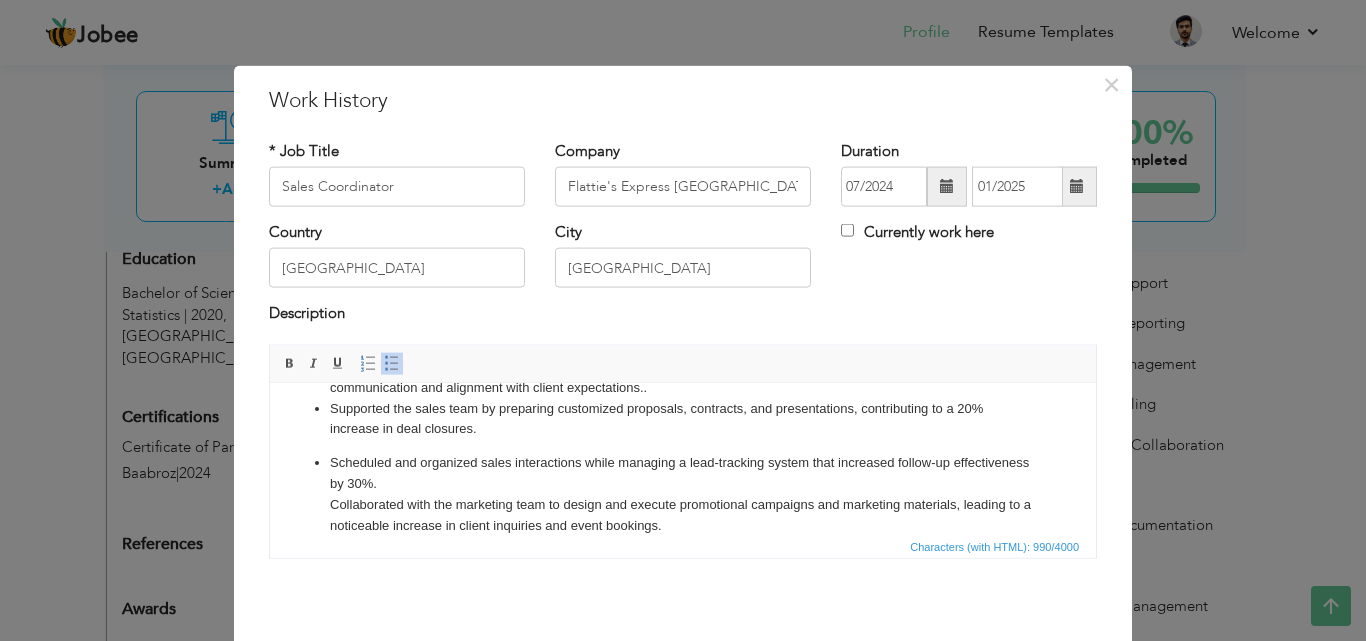 click at bounding box center (392, 363) 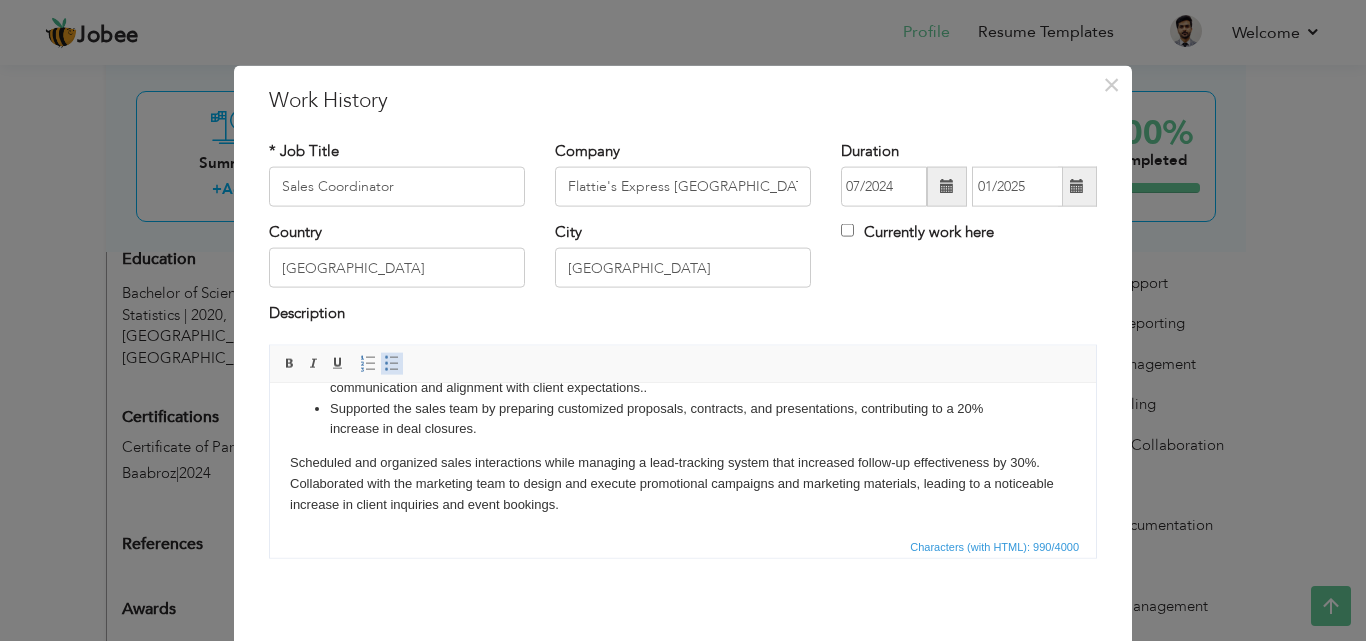 click at bounding box center [392, 363] 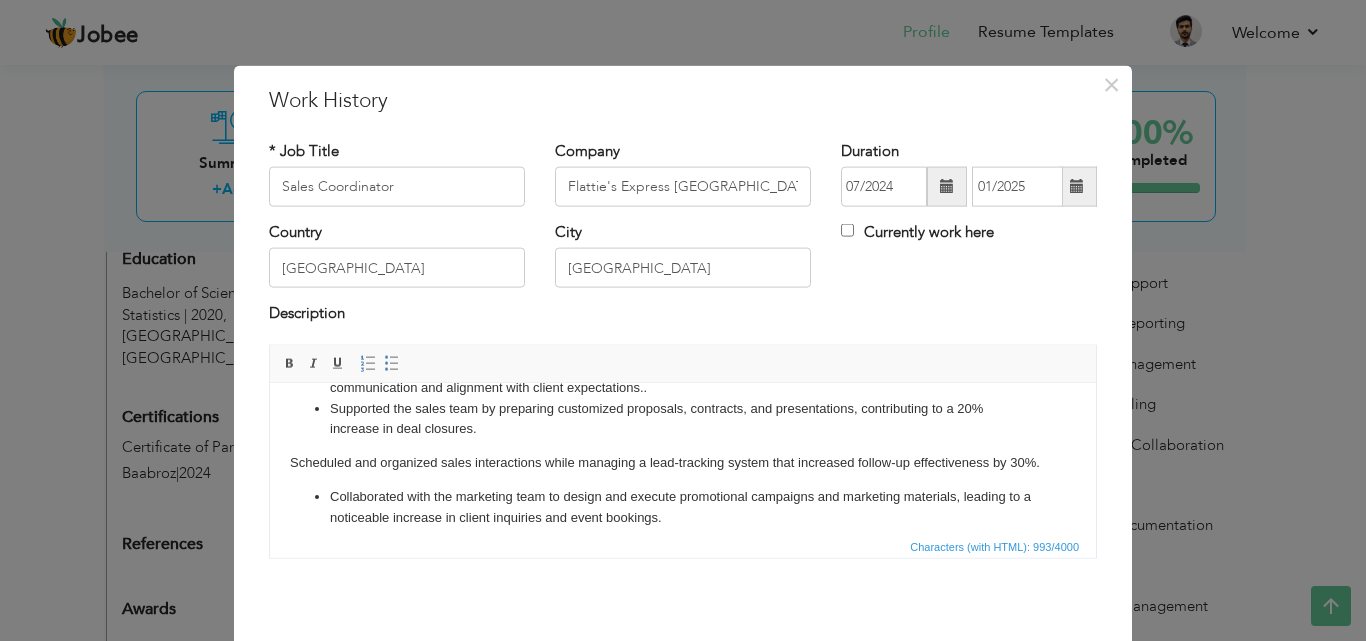 click on "Developed and nurtured long-term relationships with corporate clients, event planners, and travel agencies, ensuring clear communication and alignment with client expectations.. Supported the sales team by preparing customized proposals, contracts, and presentations, contributing to a 20% increase in deal closures. Scheduled and organized sales interactions while managing a lead-tracking system that increased follow-up effectiveness by 30%. ​​​​​​​ Collaborated with the marketing team to design and execute promotional campaigns and marketing materials, leading to a noticeable increase in client inquiries and event bookings. Worked collaboratively with operations, front desk, and banquet teams to deliver well-organized events and ensure exceptional client satisfaction. Ensured prompt and consistent communication with internal teams to meet client needs, uphold service standards, and address issues proactively." at bounding box center [683, 496] 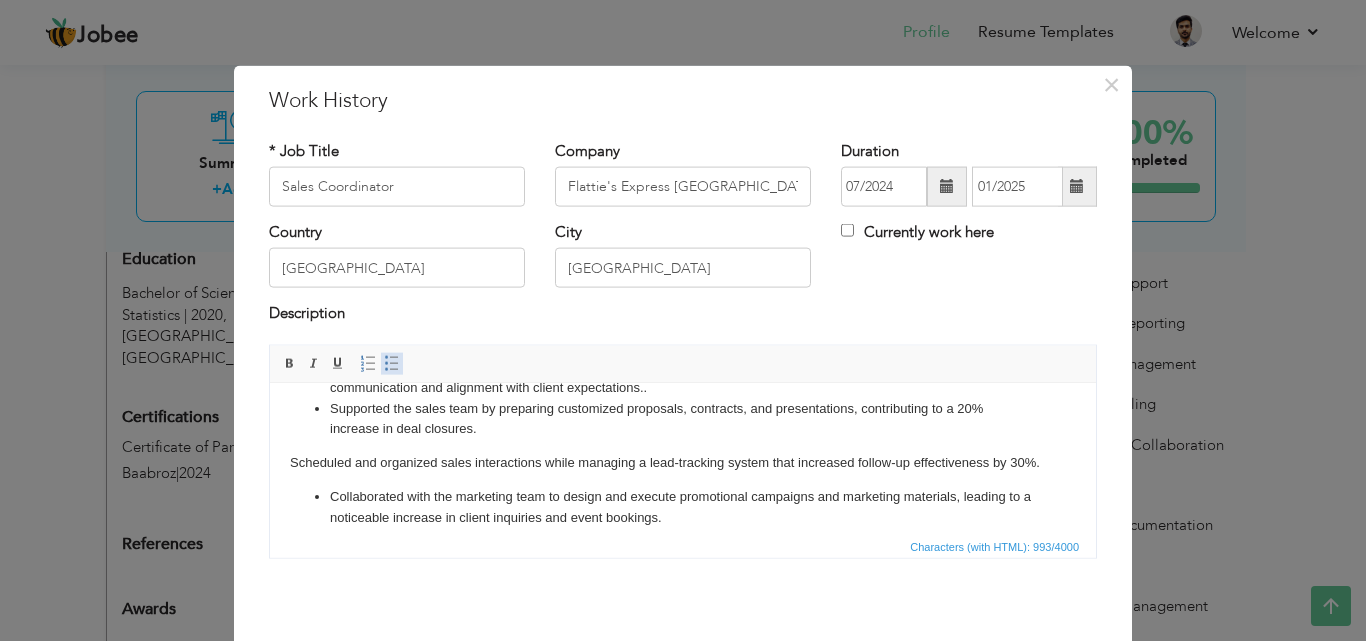 click at bounding box center [392, 363] 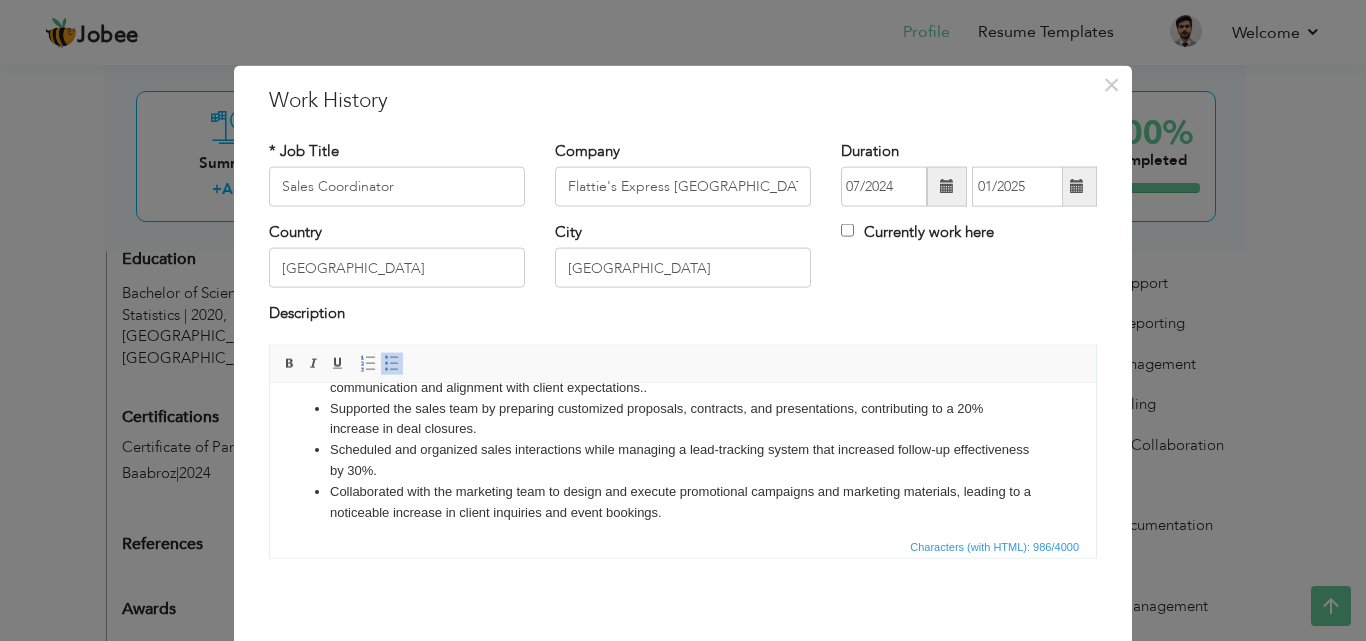 scroll, scrollTop: 79, scrollLeft: 0, axis: vertical 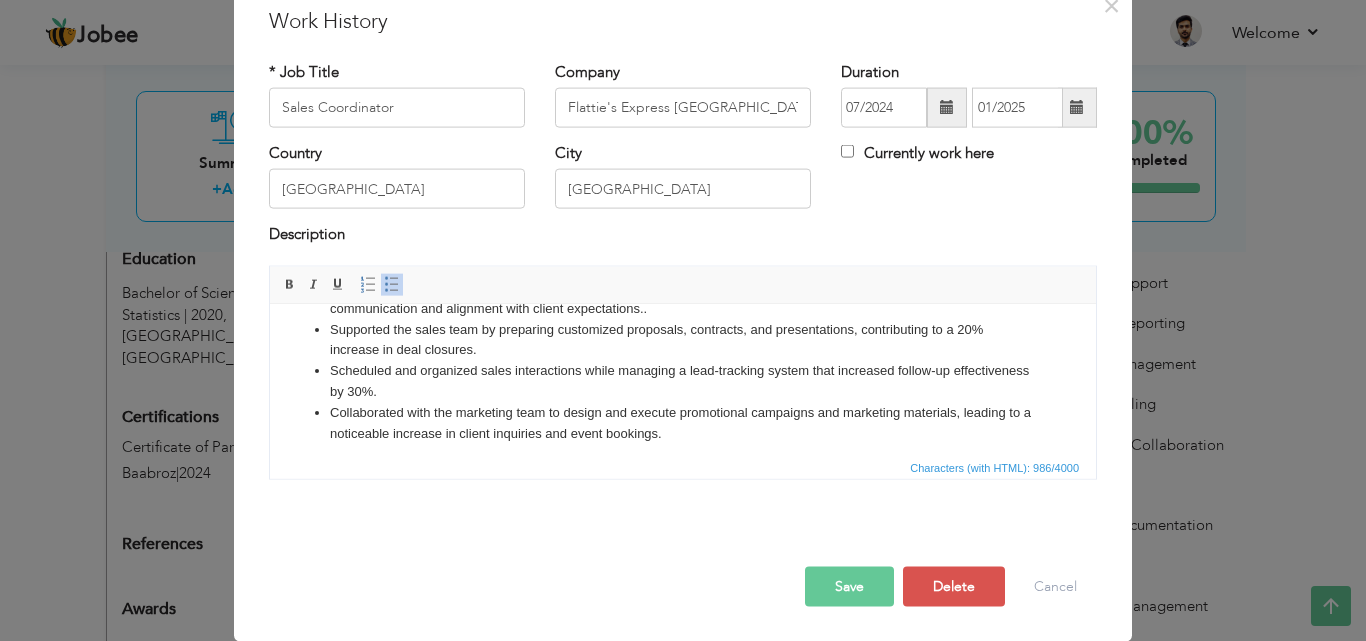 click on "Save" at bounding box center (849, 586) 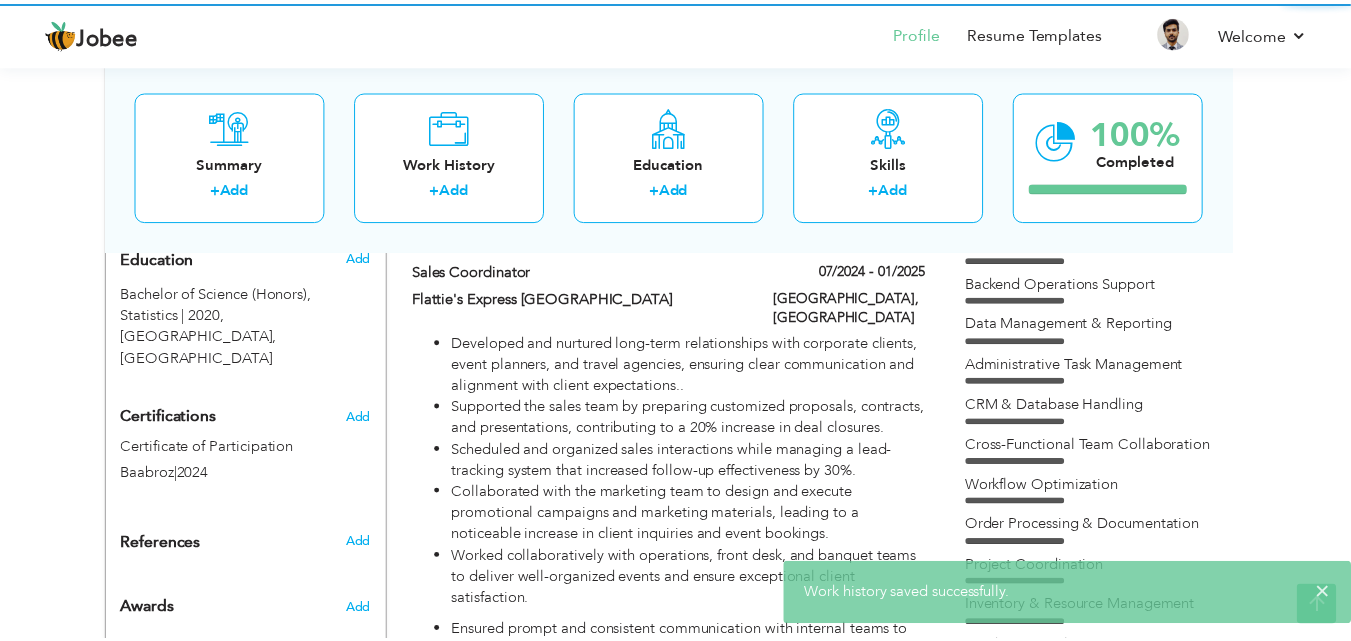 scroll, scrollTop: 0, scrollLeft: 0, axis: both 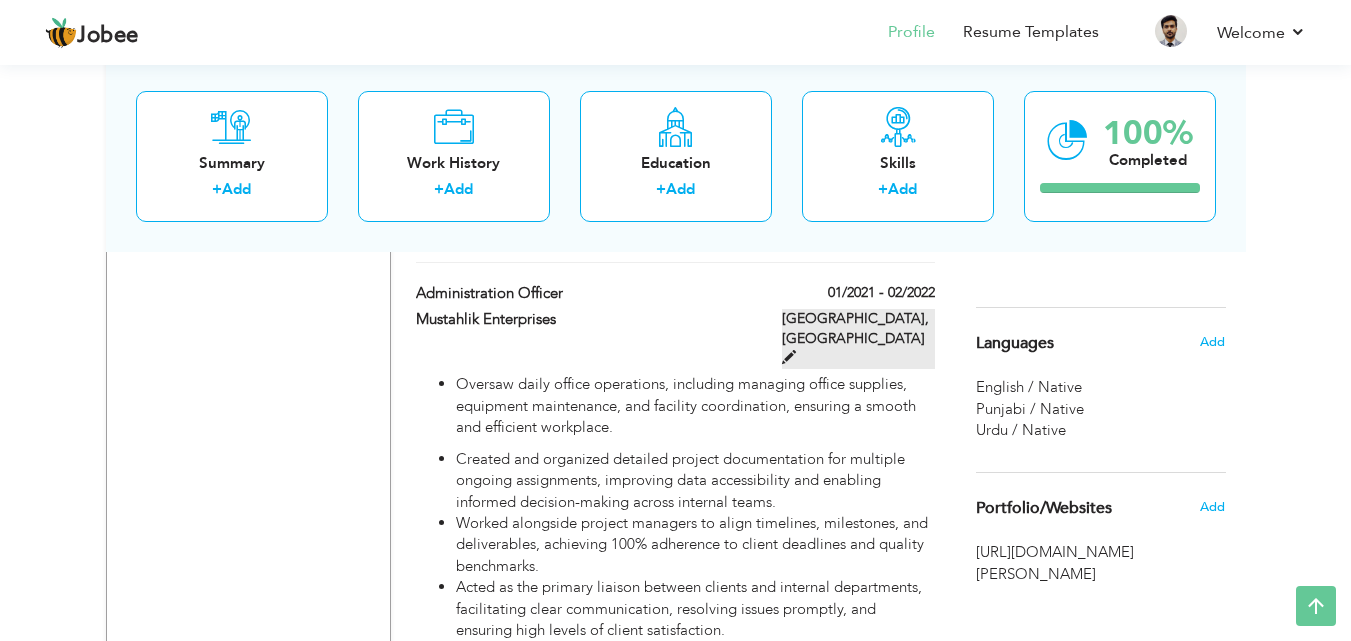 click at bounding box center (789, 357) 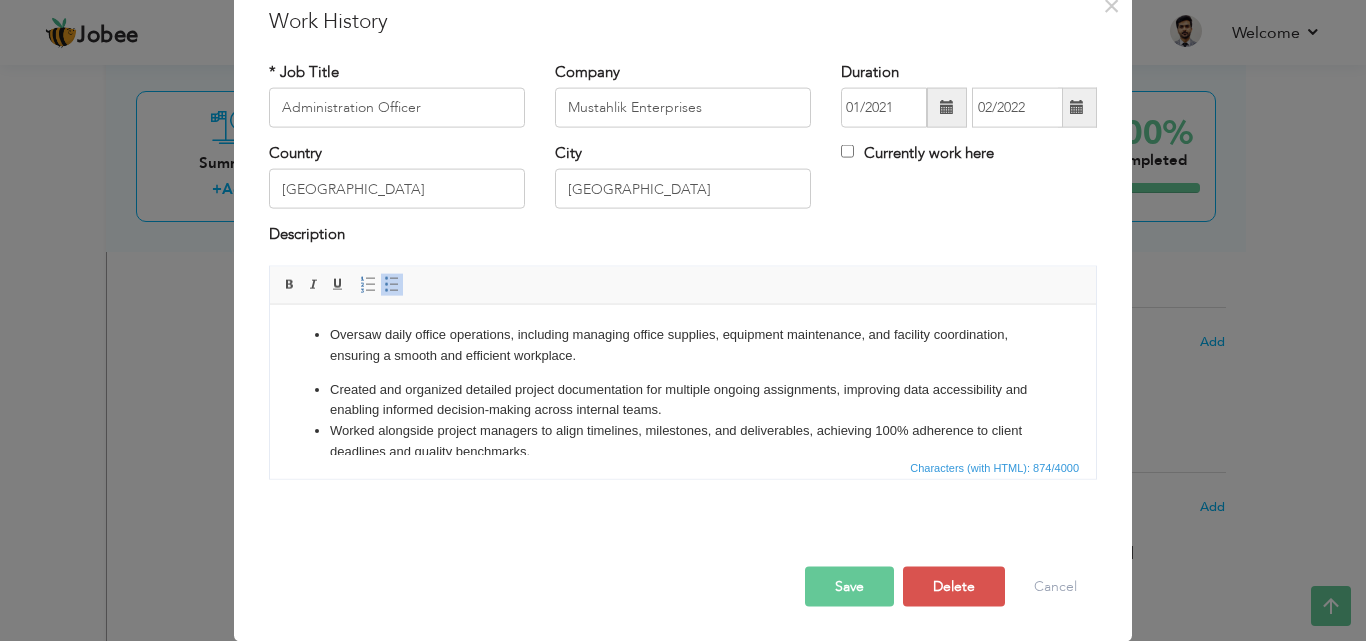 scroll, scrollTop: 0, scrollLeft: 0, axis: both 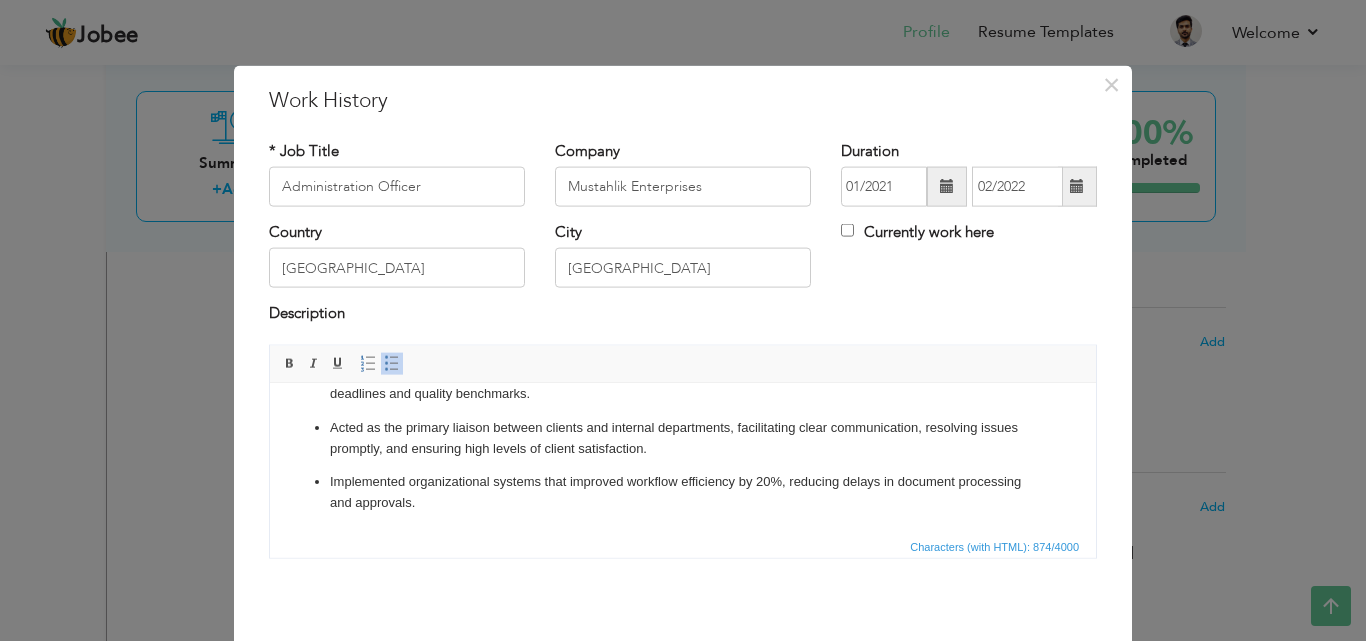 click on "Implemented organizational systems that improved workflow efficiency by 20%, reducing delays in document processing and approvals." at bounding box center (683, 492) 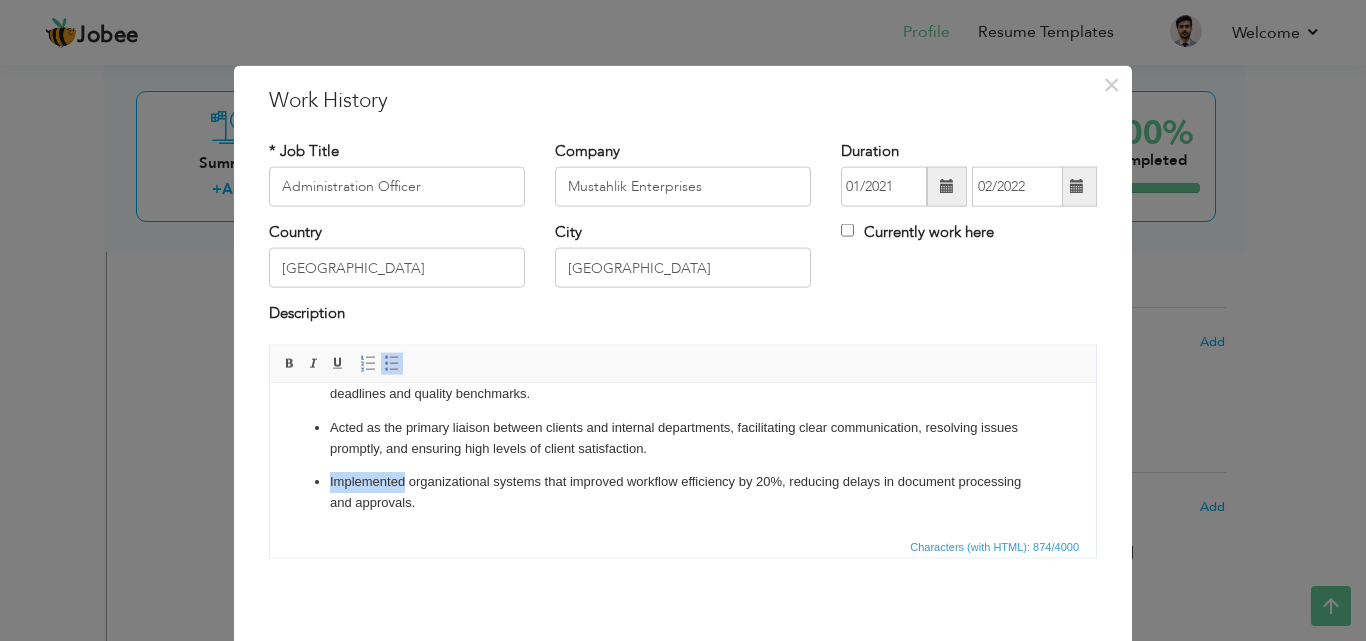 click on "Implemented organizational systems that improved workflow efficiency by 20%, reducing delays in document processing and approvals." at bounding box center [683, 492] 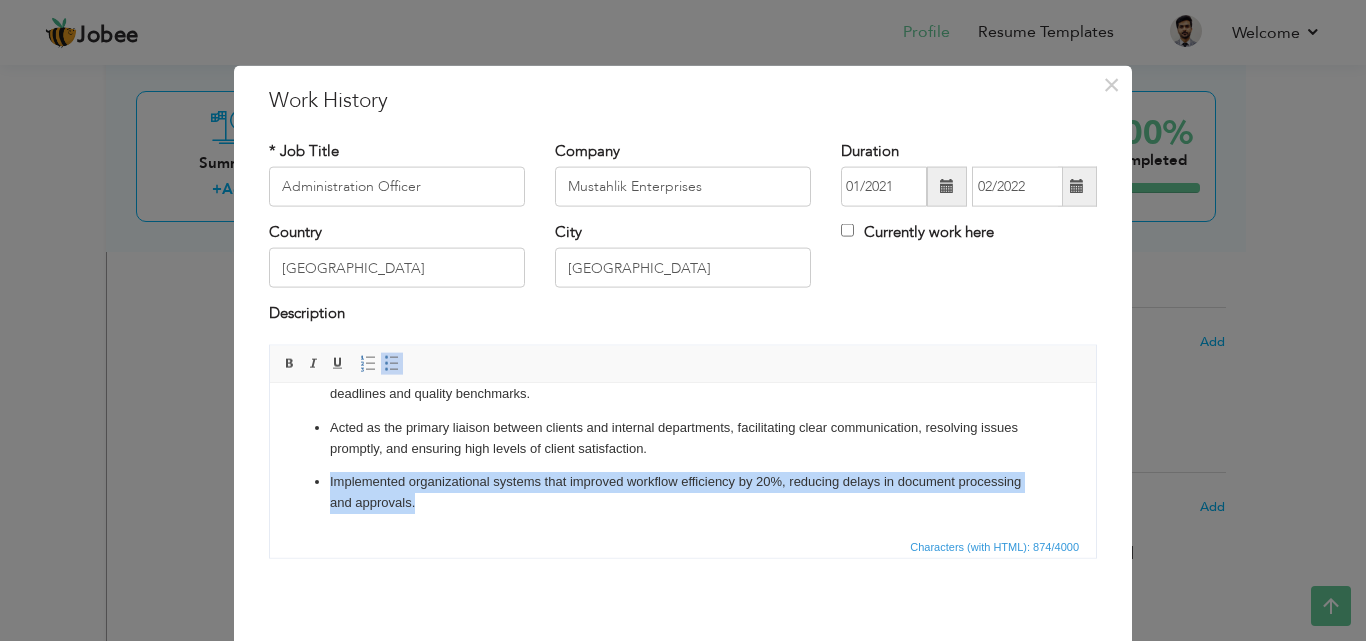 click on "Implemented organizational systems that improved workflow efficiency by 20%, reducing delays in document processing and approvals." at bounding box center (683, 492) 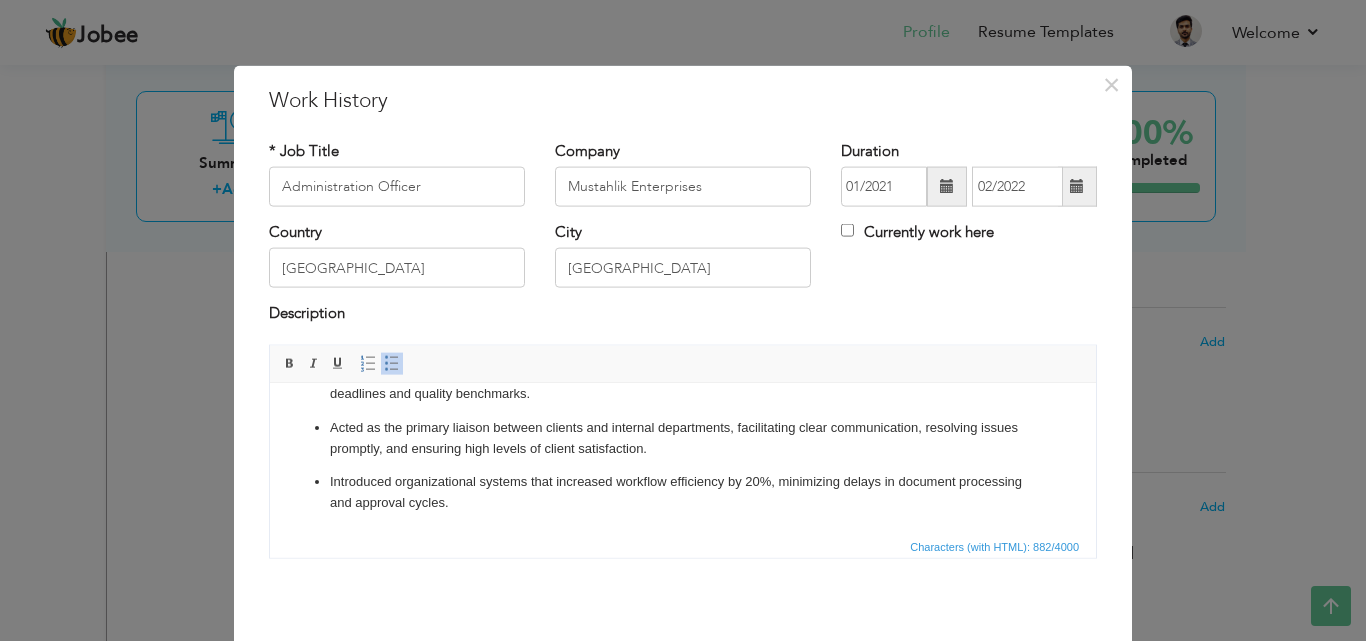 scroll, scrollTop: 79, scrollLeft: 0, axis: vertical 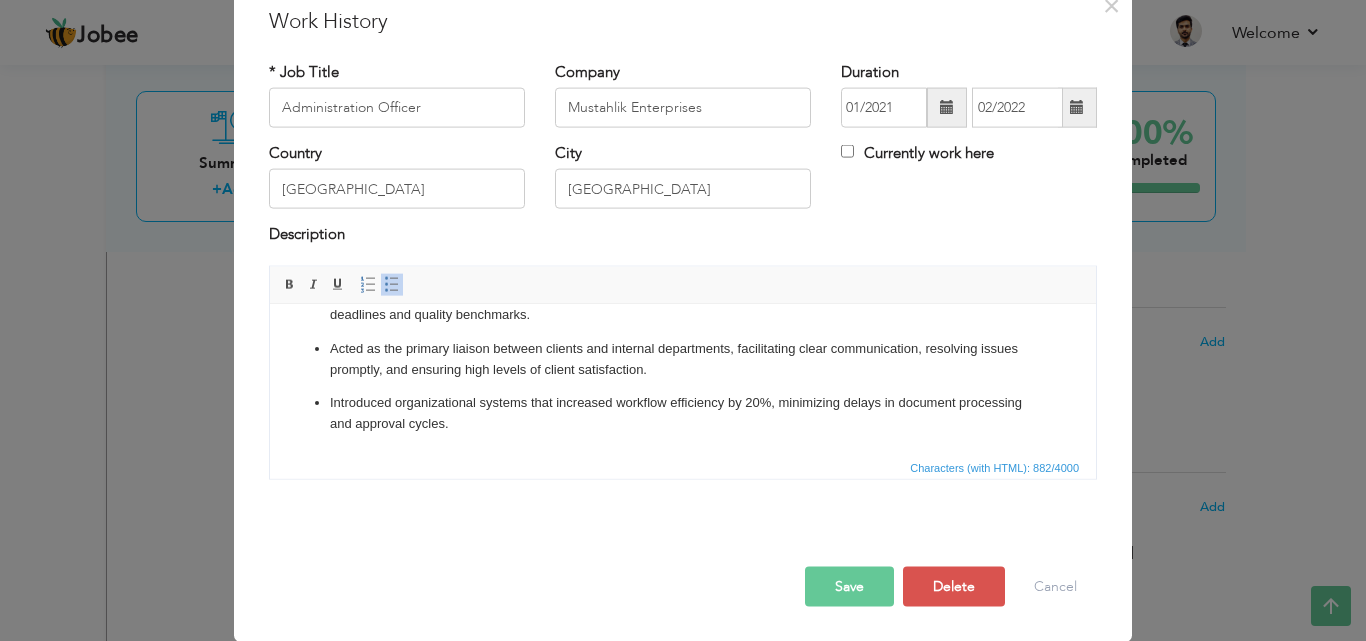 click on "Save" at bounding box center [849, 586] 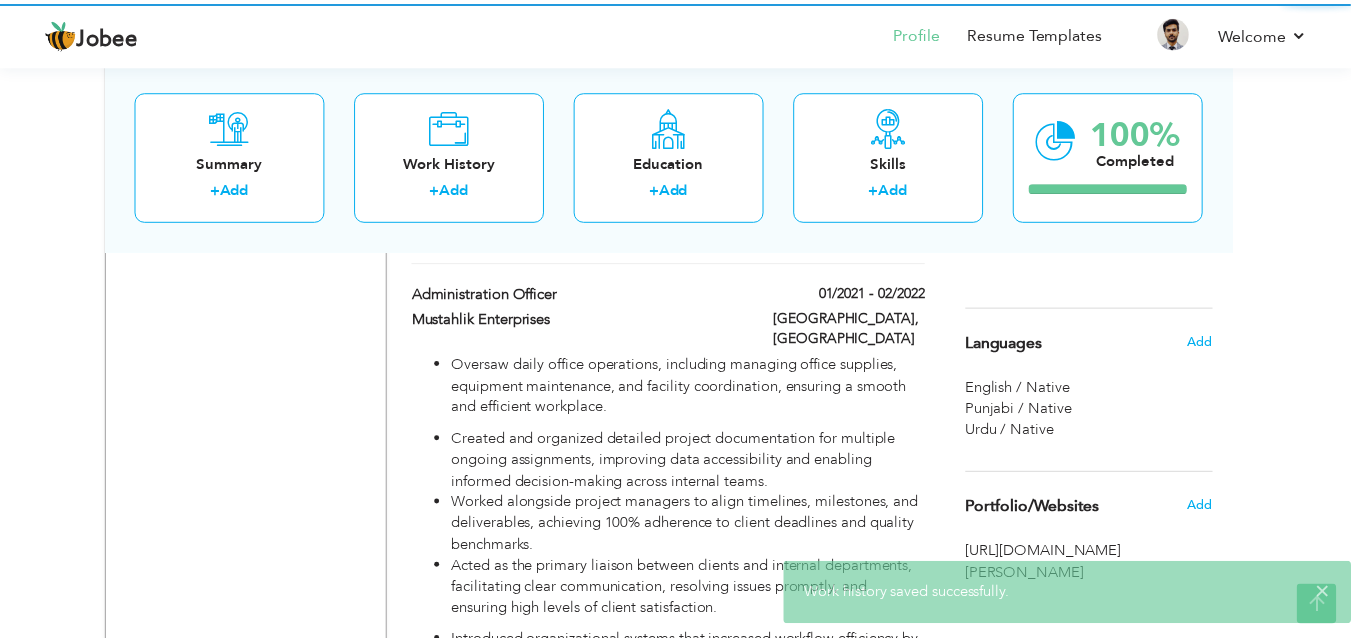 scroll, scrollTop: 0, scrollLeft: 0, axis: both 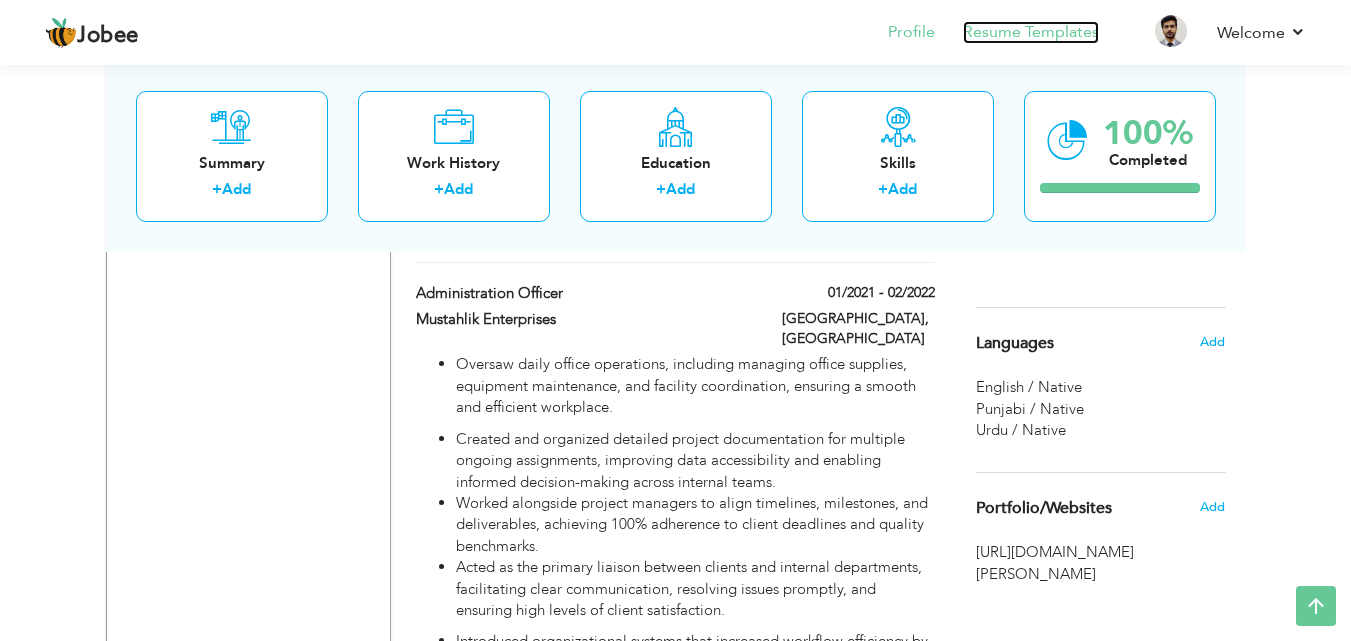 click on "Resume Templates" at bounding box center (1031, 32) 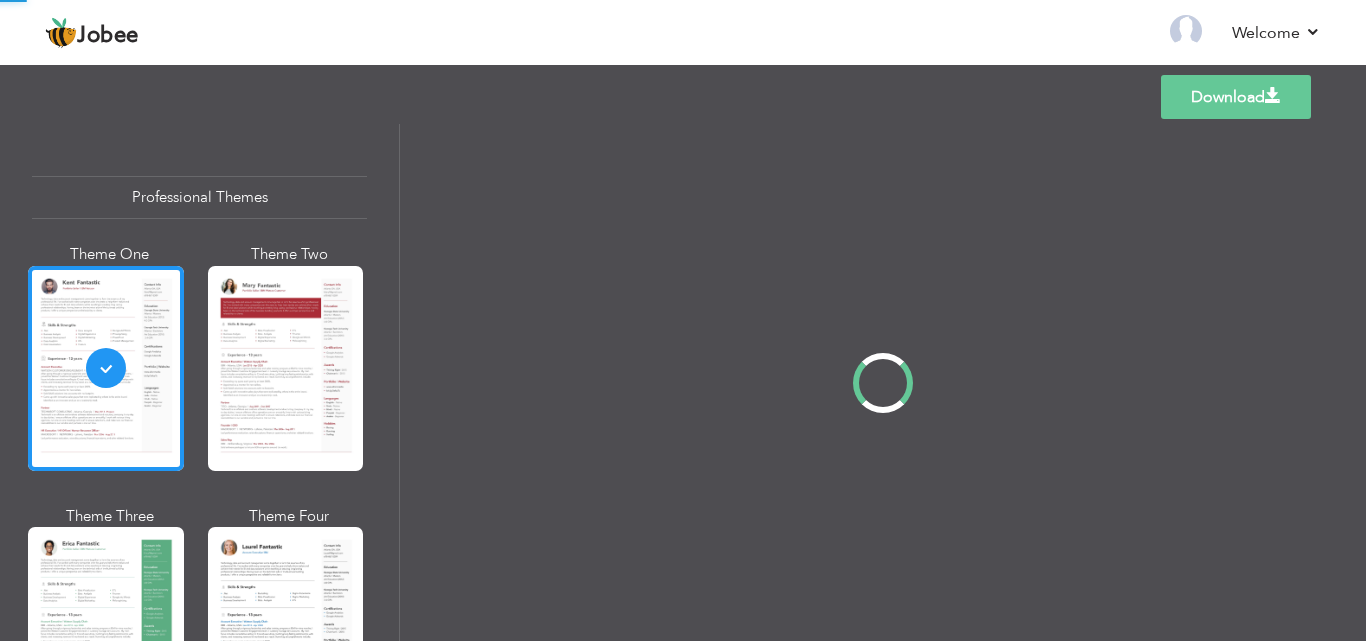scroll, scrollTop: 0, scrollLeft: 0, axis: both 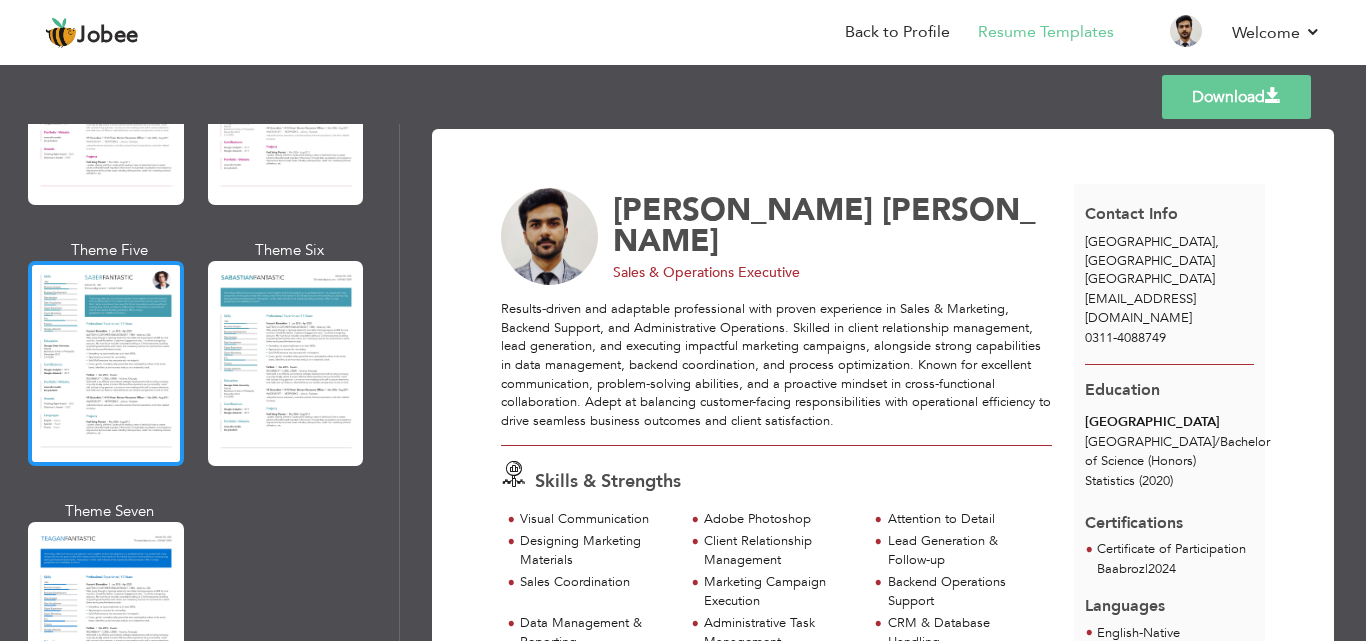 click at bounding box center (106, 363) 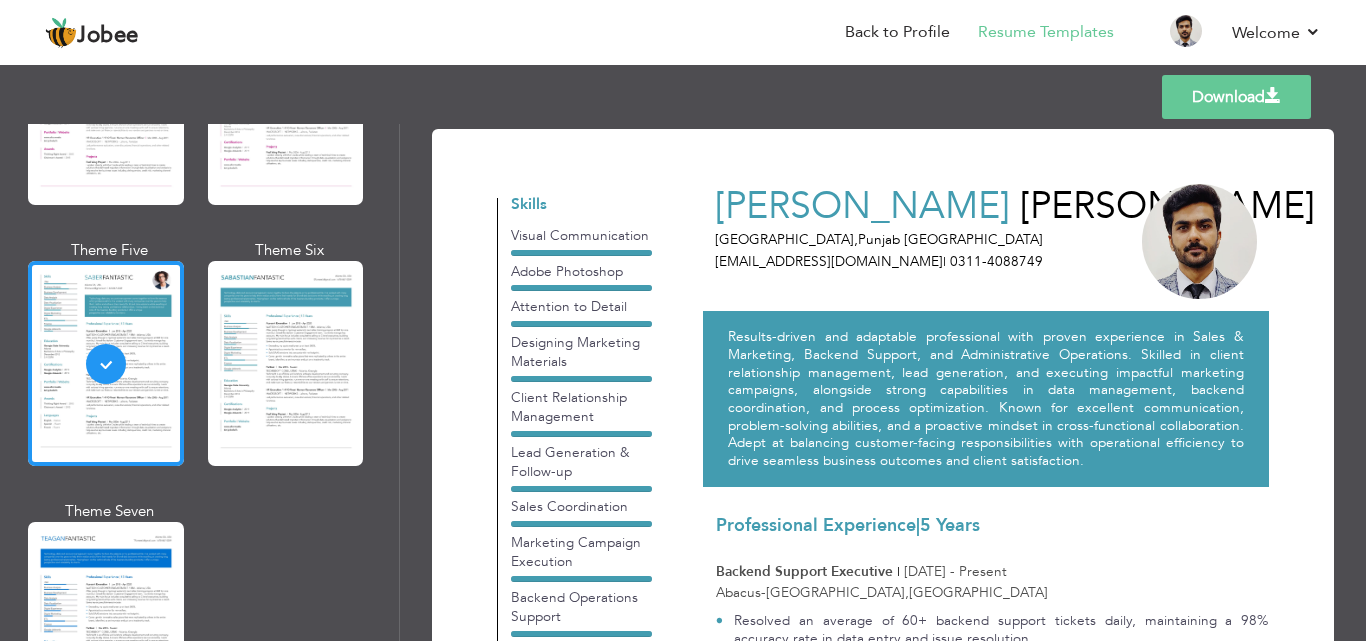 click on "Download" at bounding box center [1236, 97] 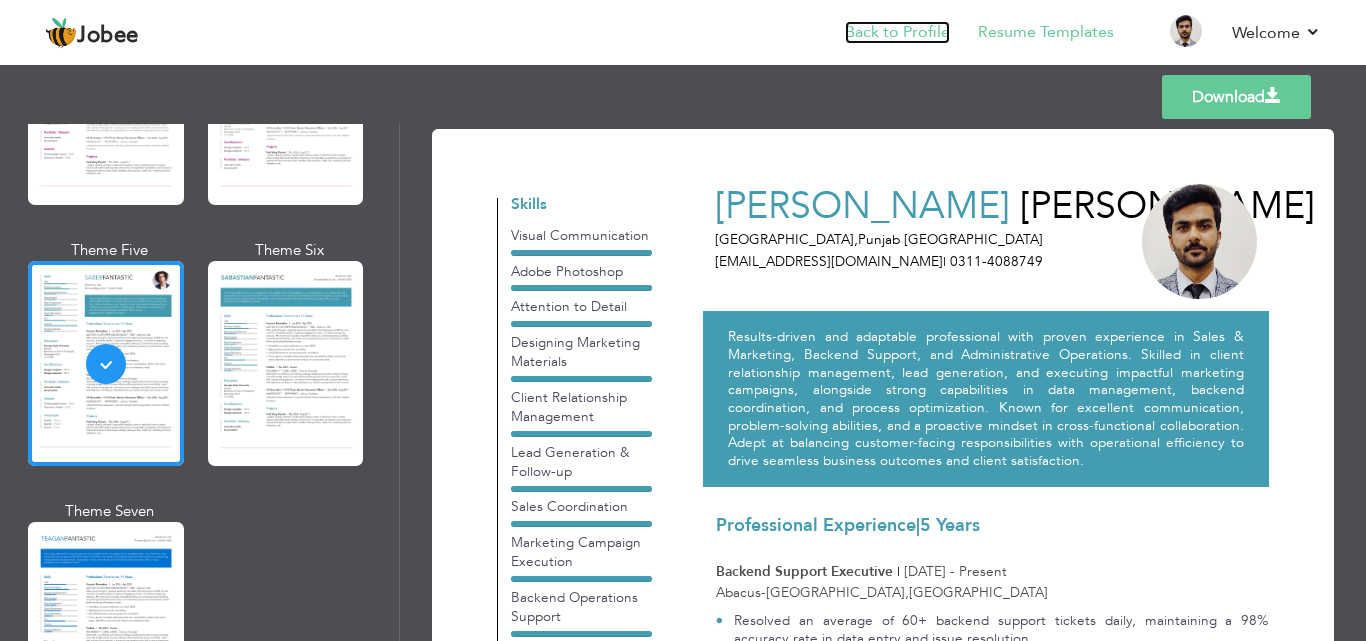 click on "Back to Profile" at bounding box center [897, 32] 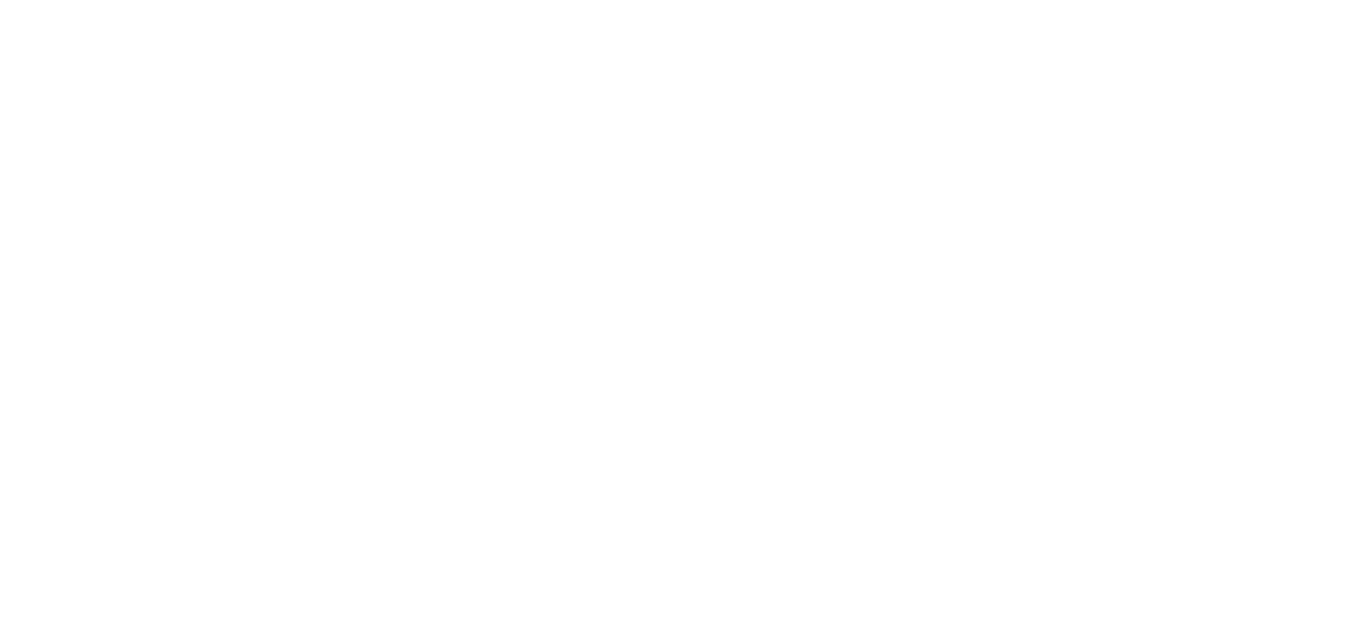 scroll, scrollTop: 0, scrollLeft: 0, axis: both 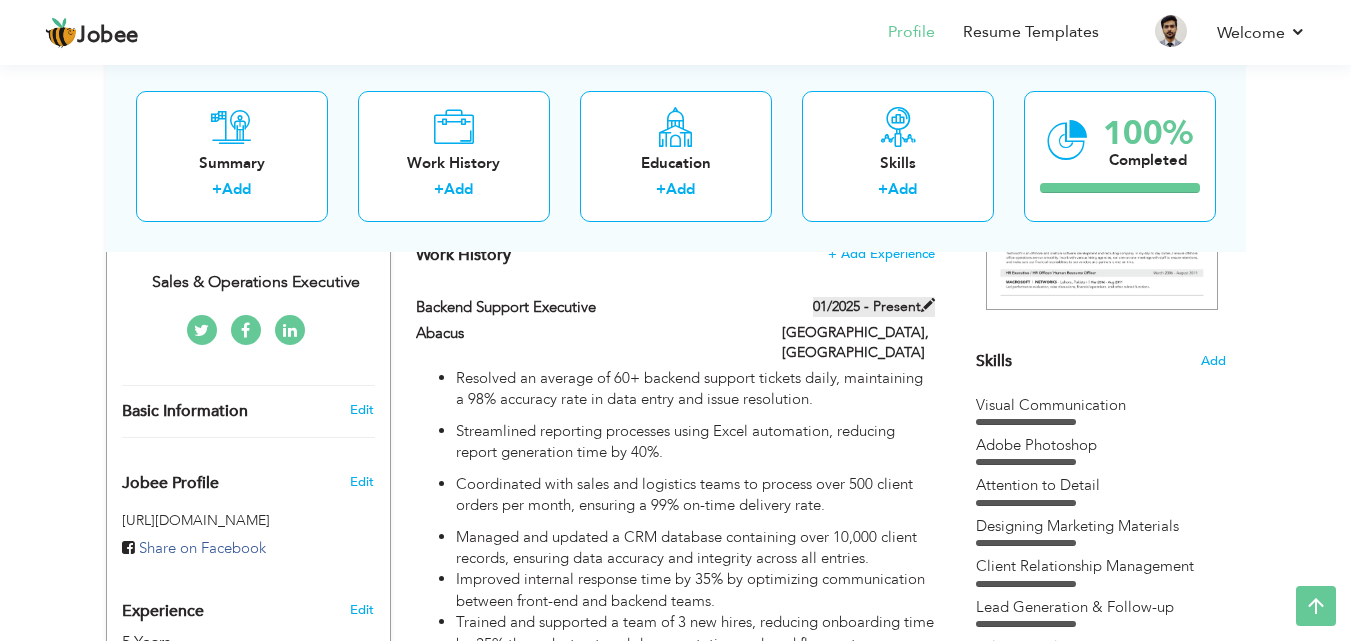 click at bounding box center (928, 305) 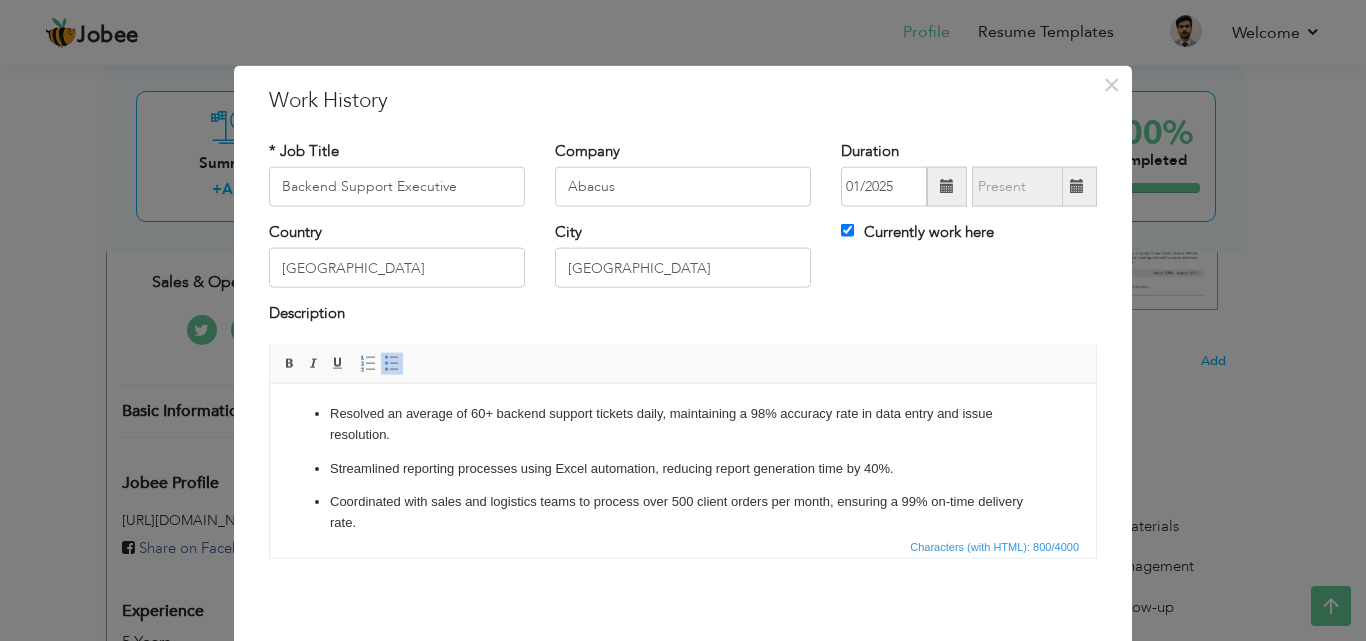 click on "Resolved an average of 60+ backend support tickets daily, maintaining a 98% accuracy rate in data entry and issue resolution." at bounding box center [683, 424] 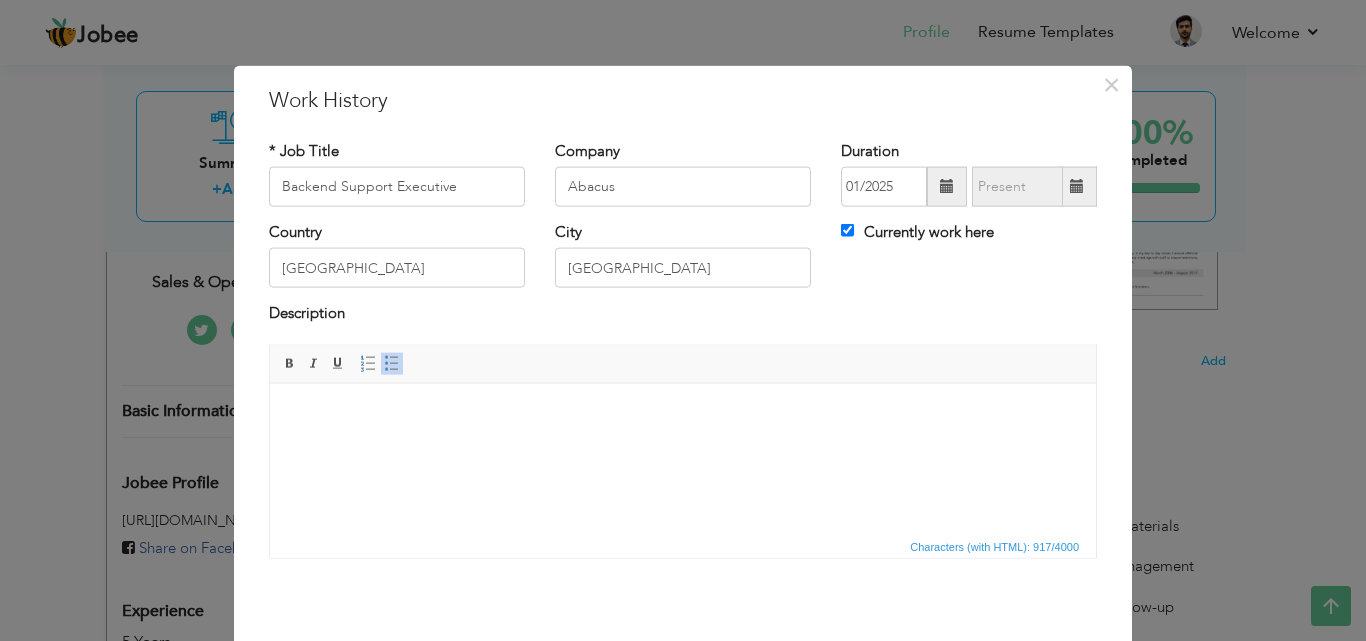 scroll, scrollTop: 77, scrollLeft: 0, axis: vertical 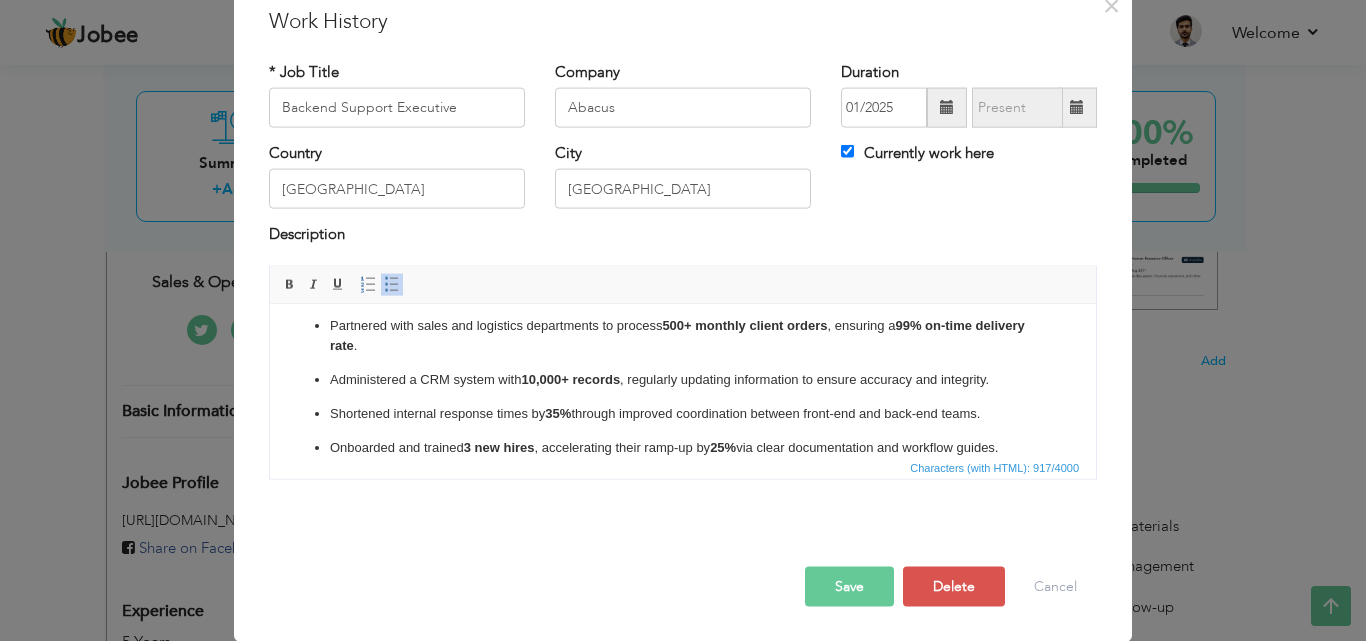 click on "Save" at bounding box center [849, 586] 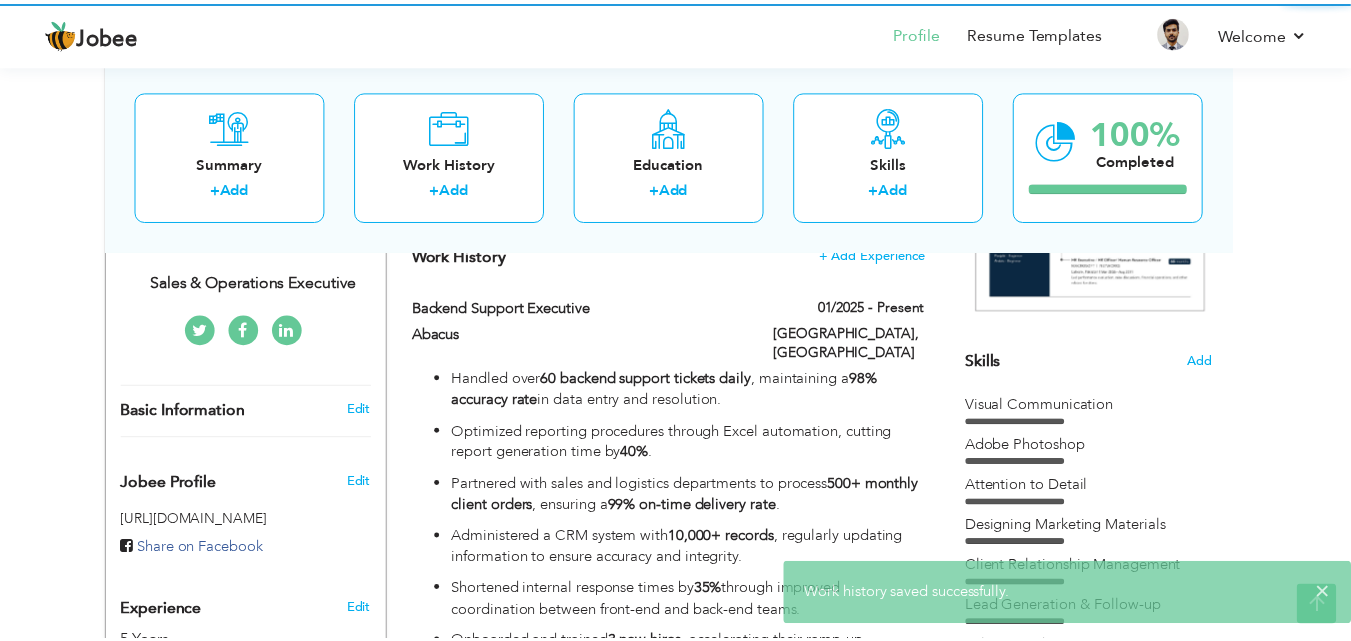 scroll, scrollTop: 0, scrollLeft: 0, axis: both 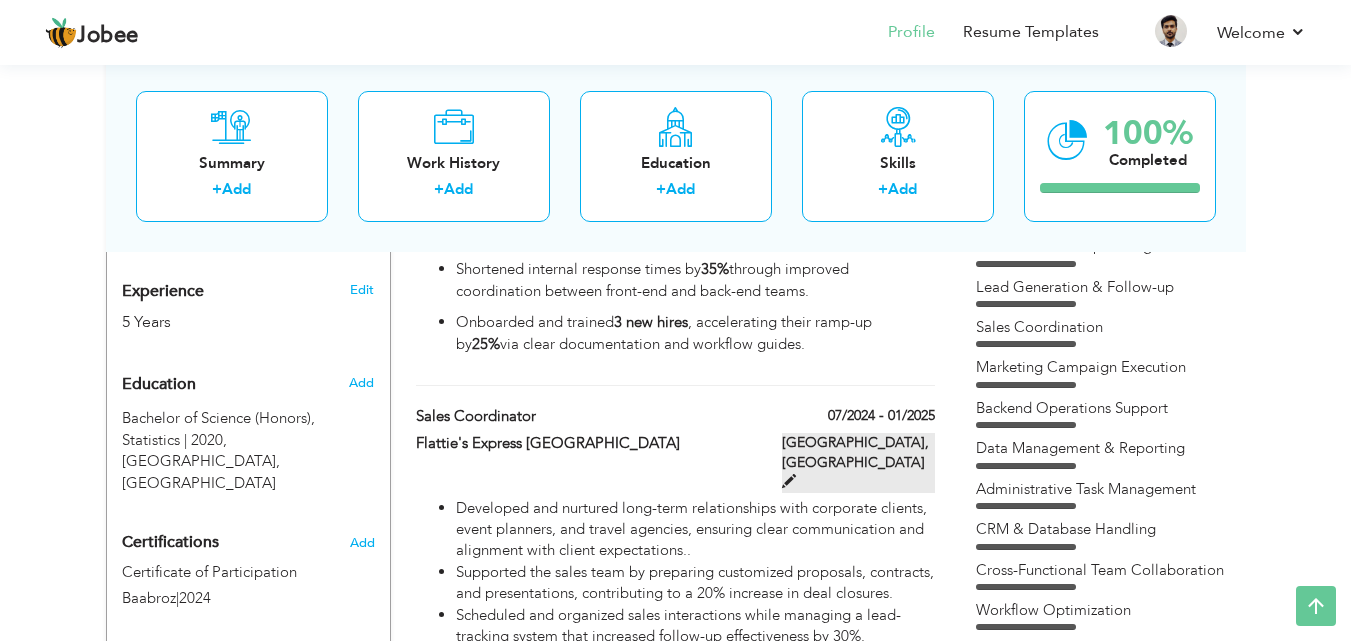 click at bounding box center (789, 481) 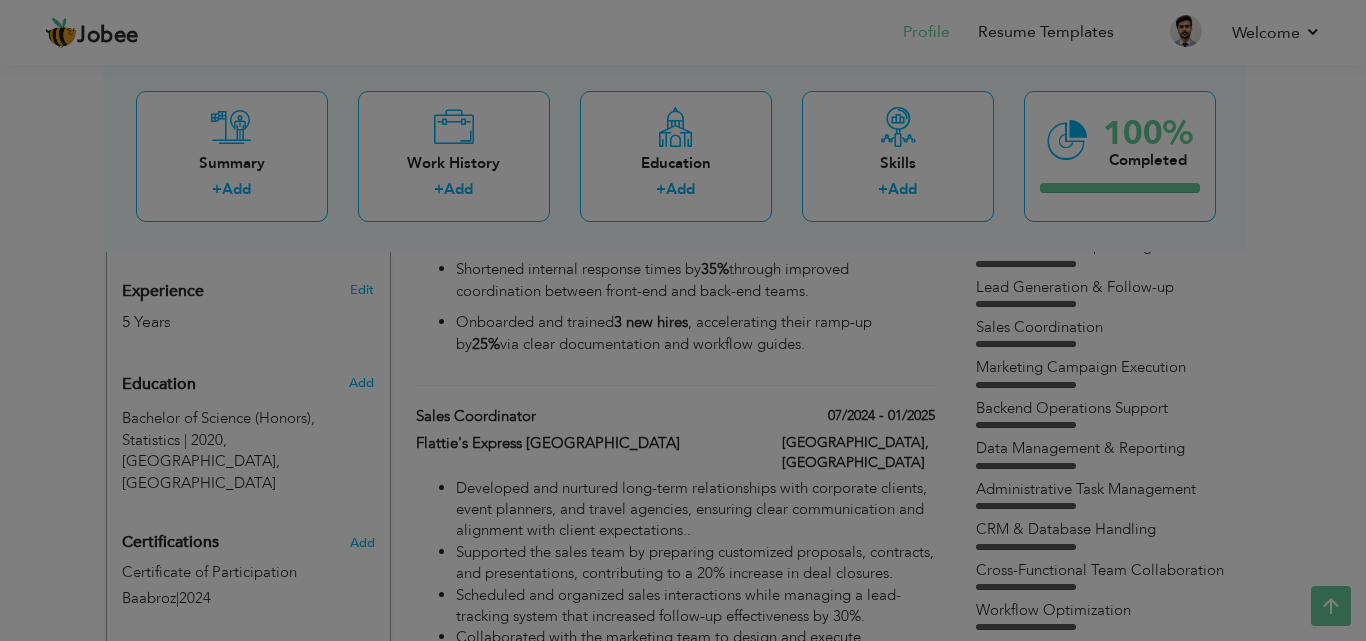 scroll, scrollTop: 0, scrollLeft: 0, axis: both 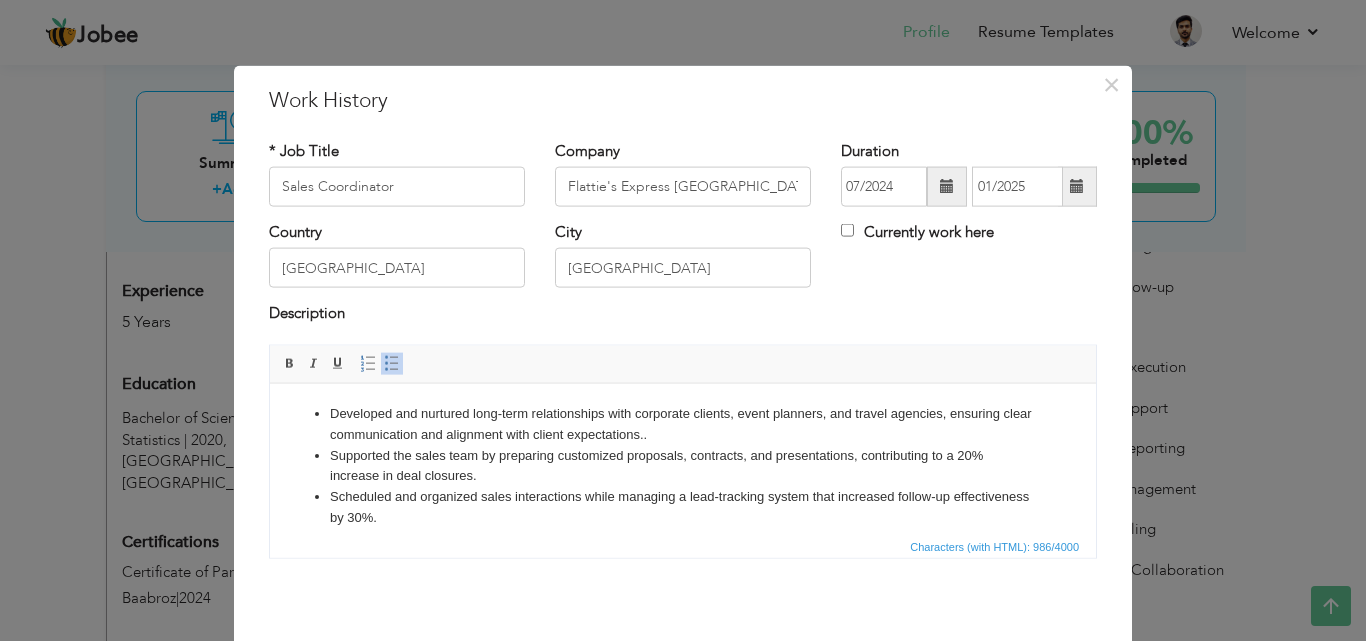click on "Developed and nurtured long-term relationships with corporate clients, event planners, and travel agencies, ensuring clear communication and alignment with client expectations.." at bounding box center [683, 424] 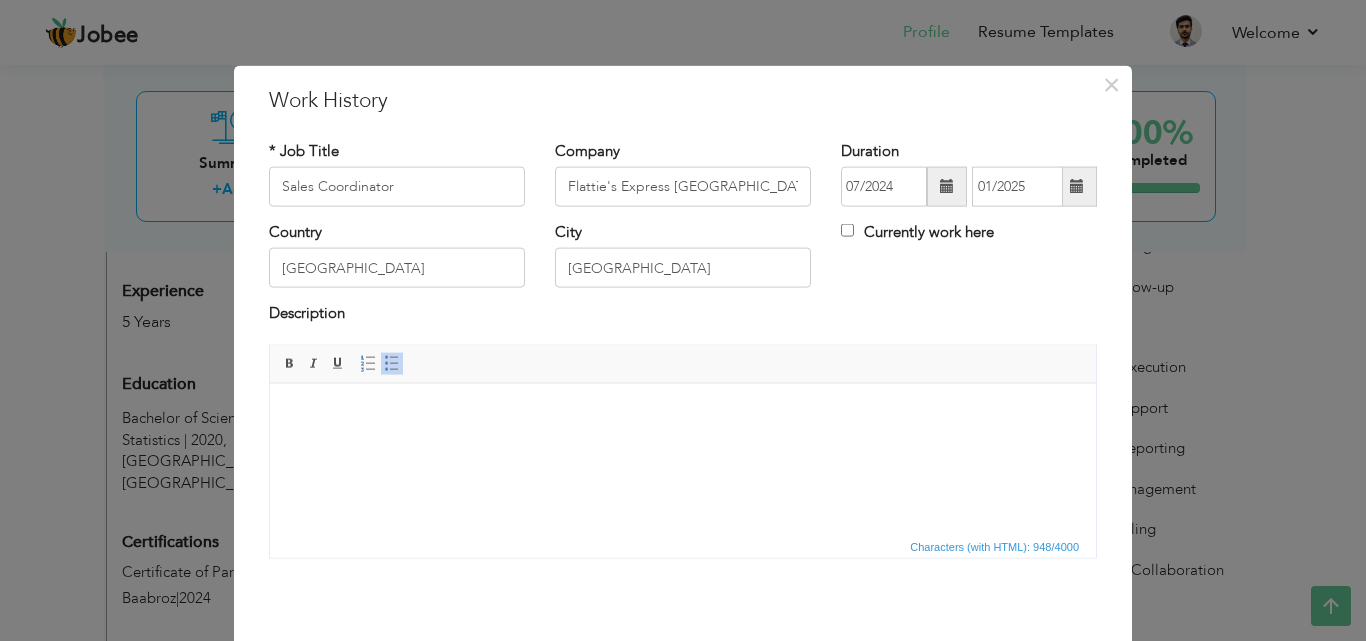 scroll, scrollTop: 160, scrollLeft: 0, axis: vertical 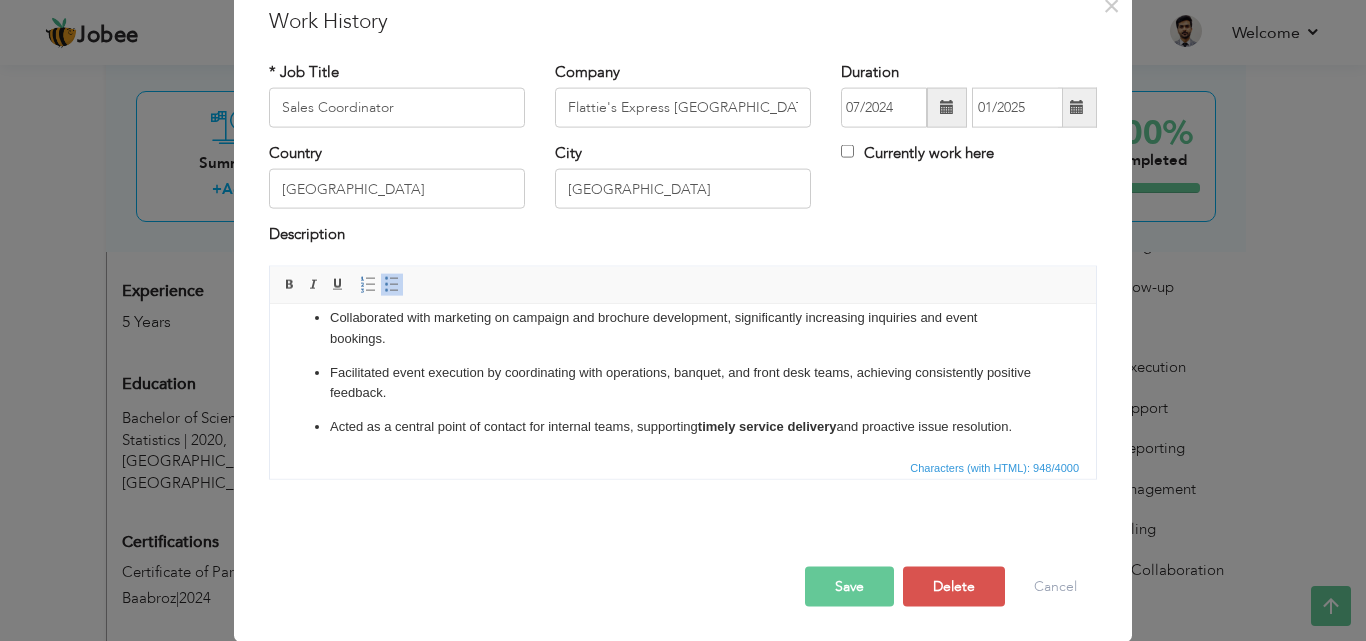 click on "Save" at bounding box center (849, 586) 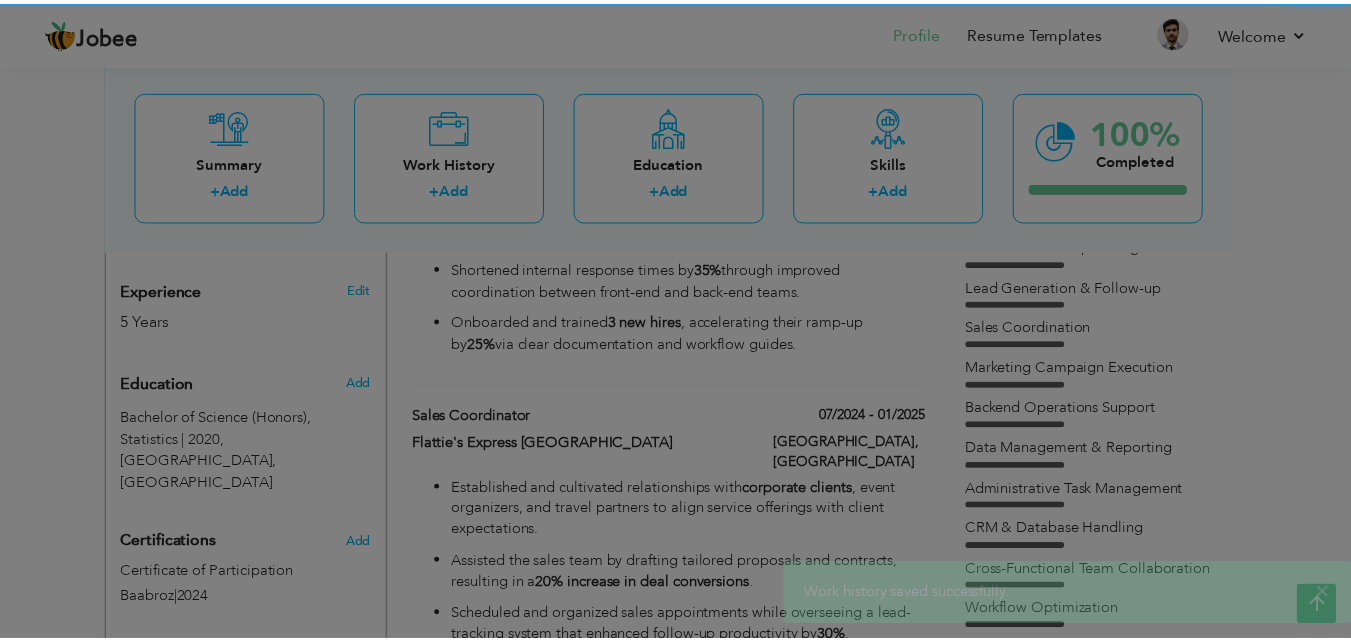 scroll, scrollTop: 0, scrollLeft: 0, axis: both 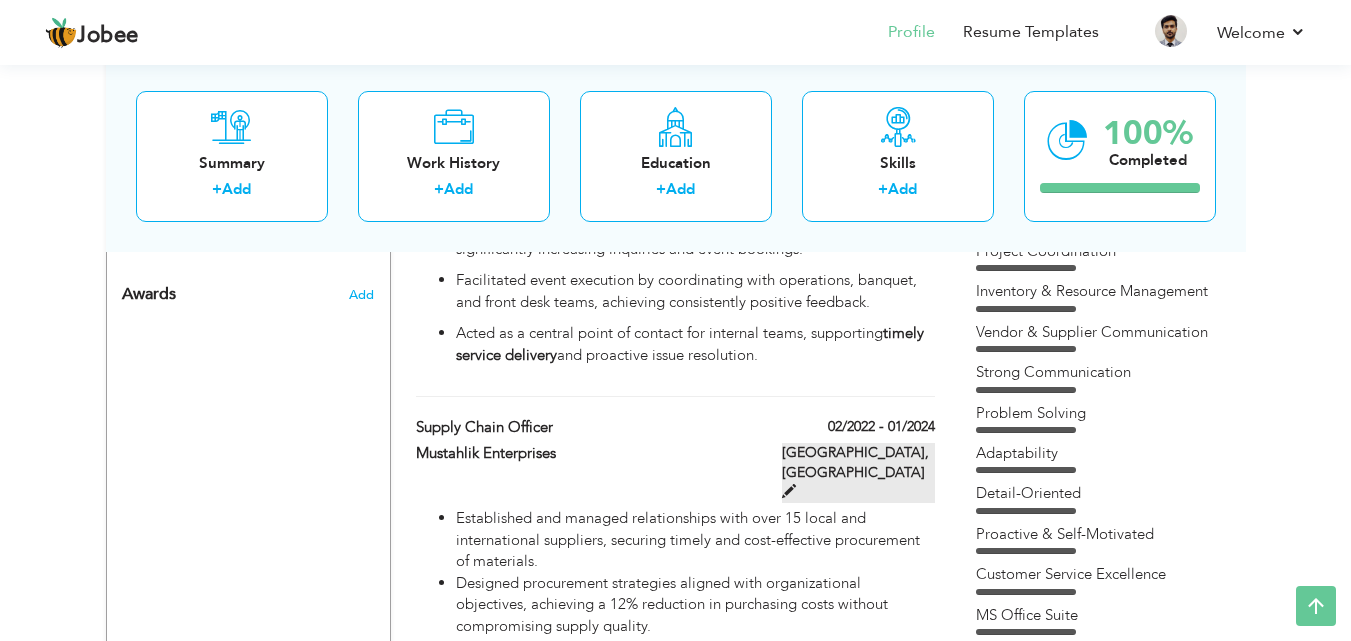 click at bounding box center [789, 491] 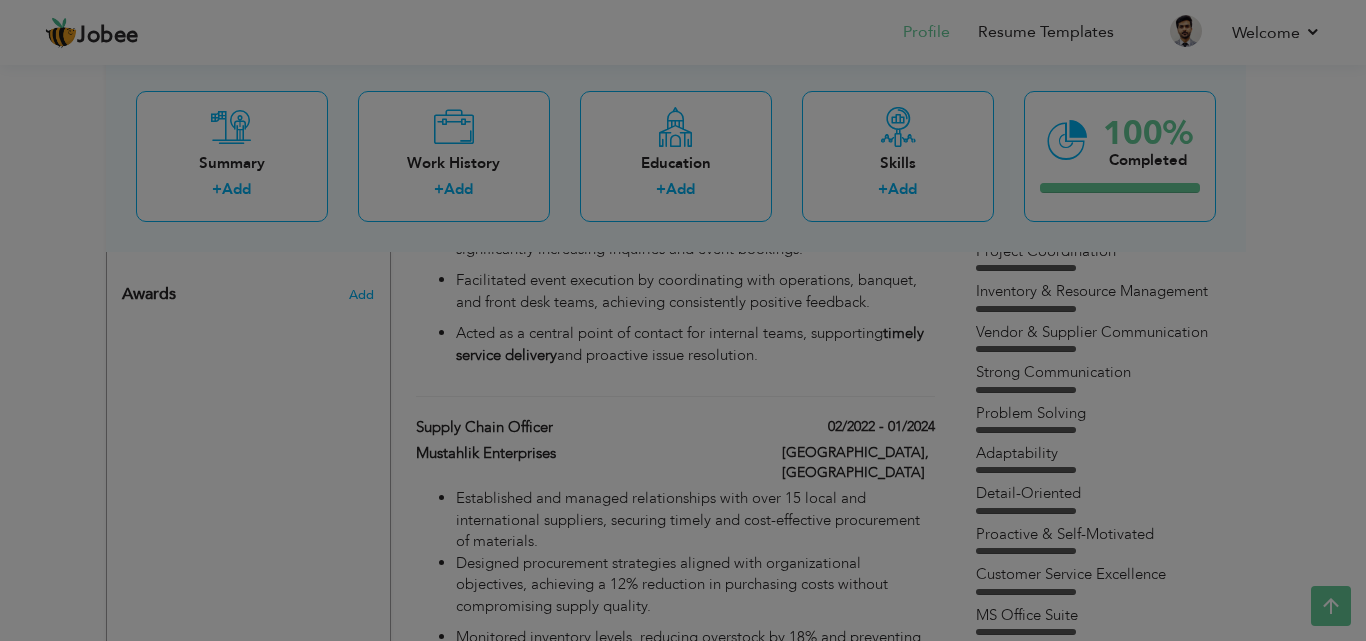 scroll, scrollTop: 0, scrollLeft: 0, axis: both 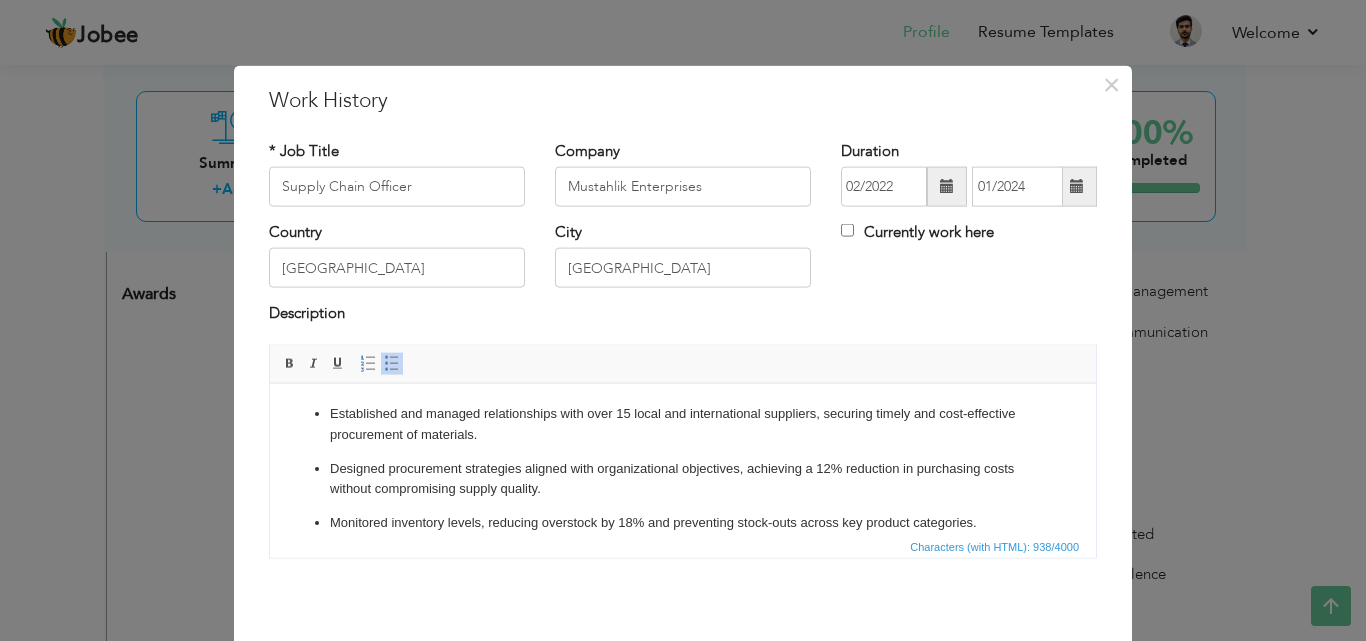 click on "Established and managed relationships with over 15 local and international suppliers, securing timely and cost-effective procurement of materials." at bounding box center [683, 424] 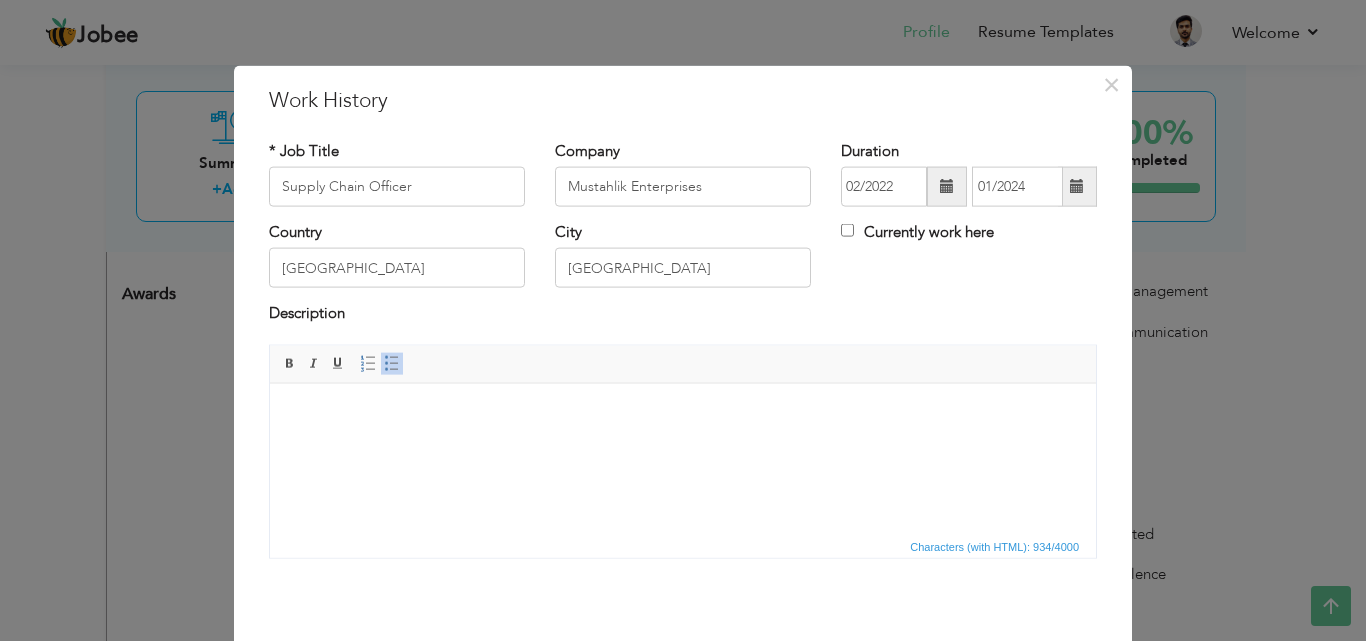 scroll, scrollTop: 160, scrollLeft: 0, axis: vertical 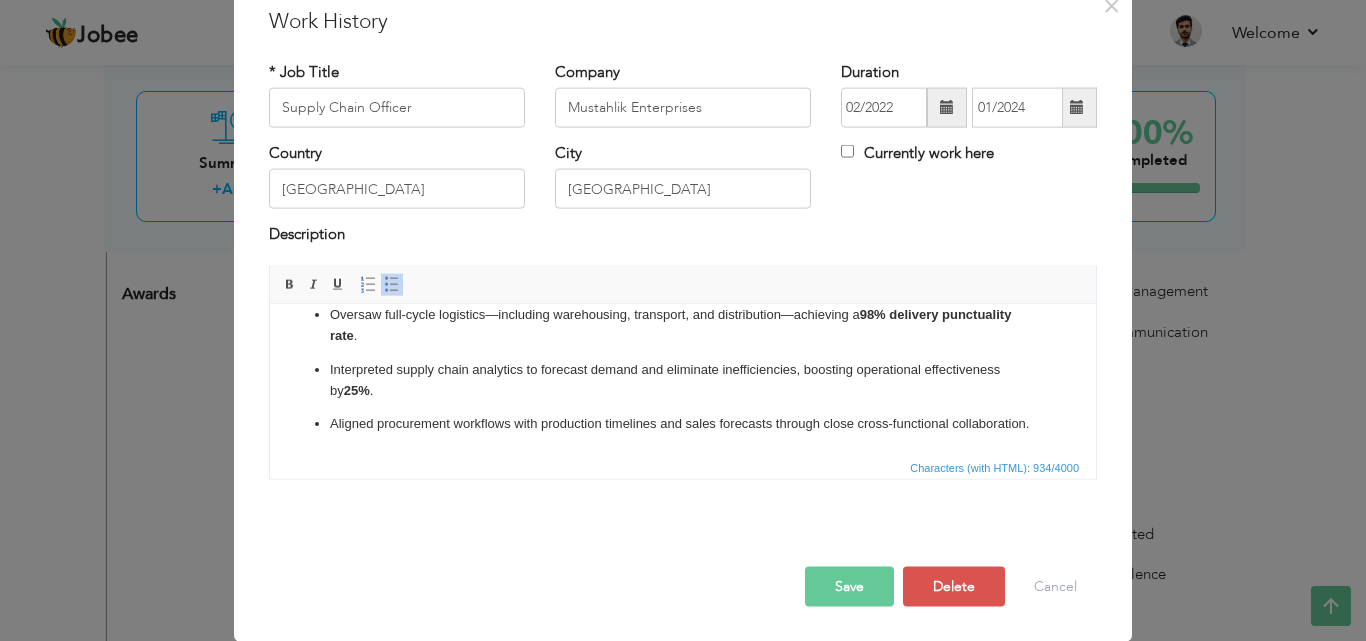 click on "Save" at bounding box center [849, 586] 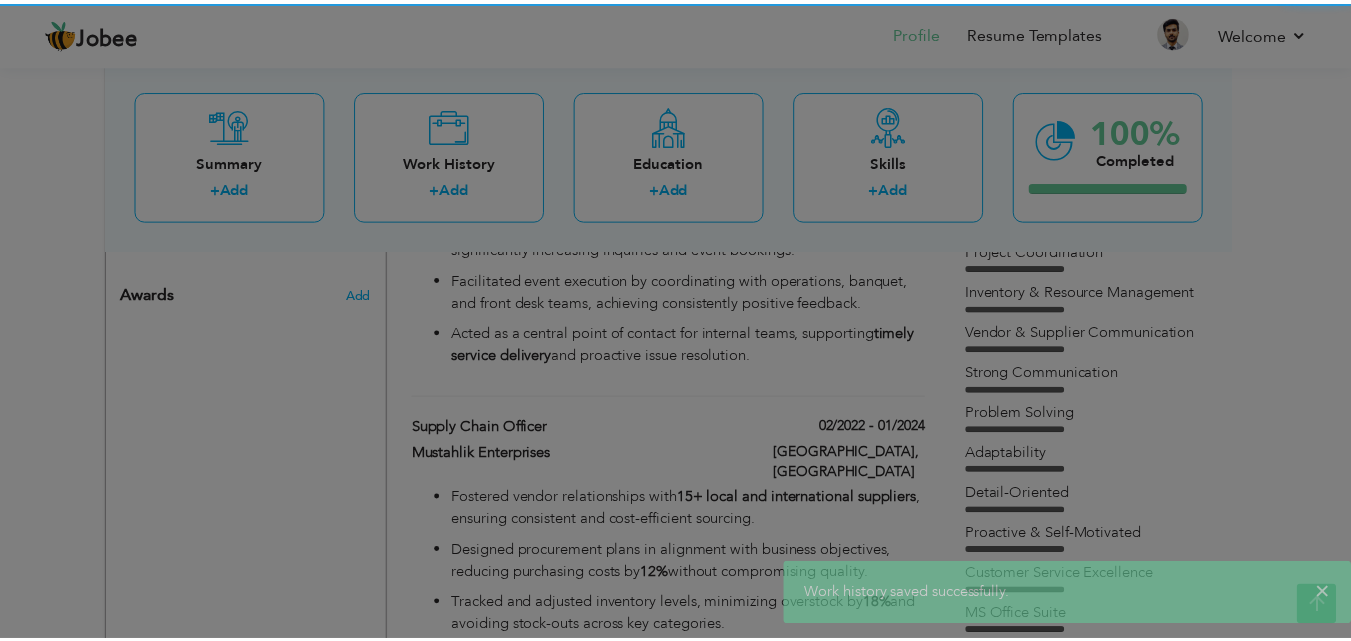 scroll, scrollTop: 0, scrollLeft: 0, axis: both 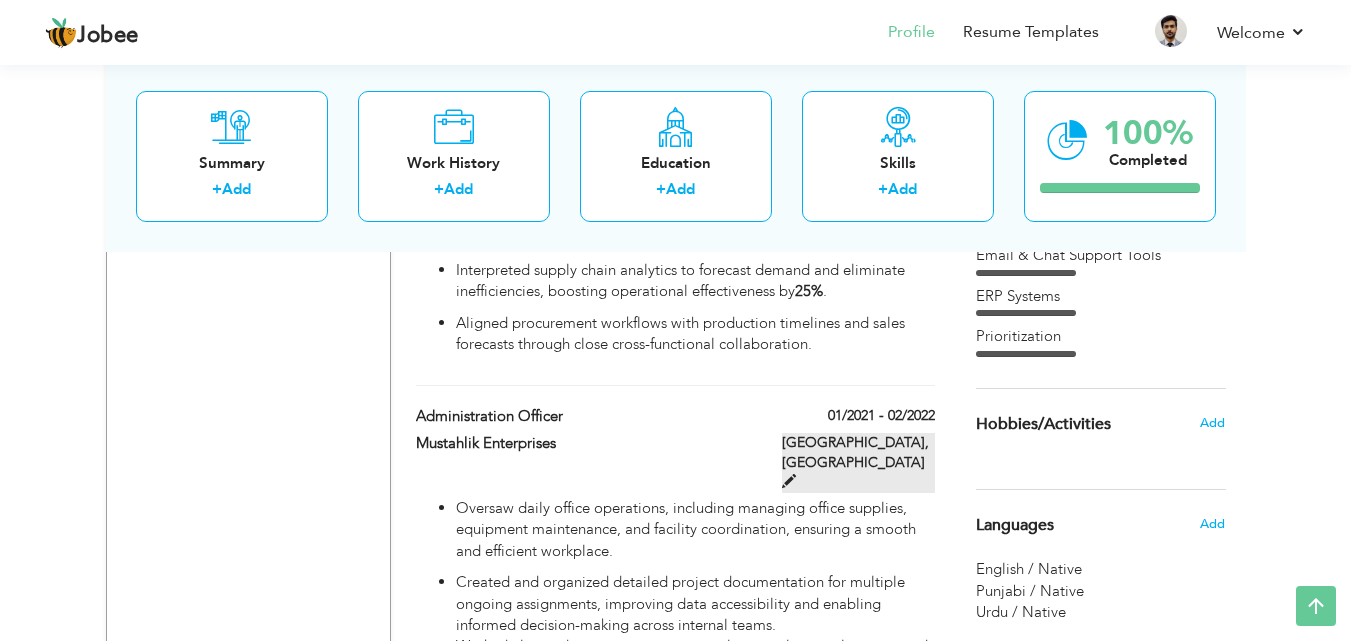 click on "Lahore, Pakistan" at bounding box center [858, 463] 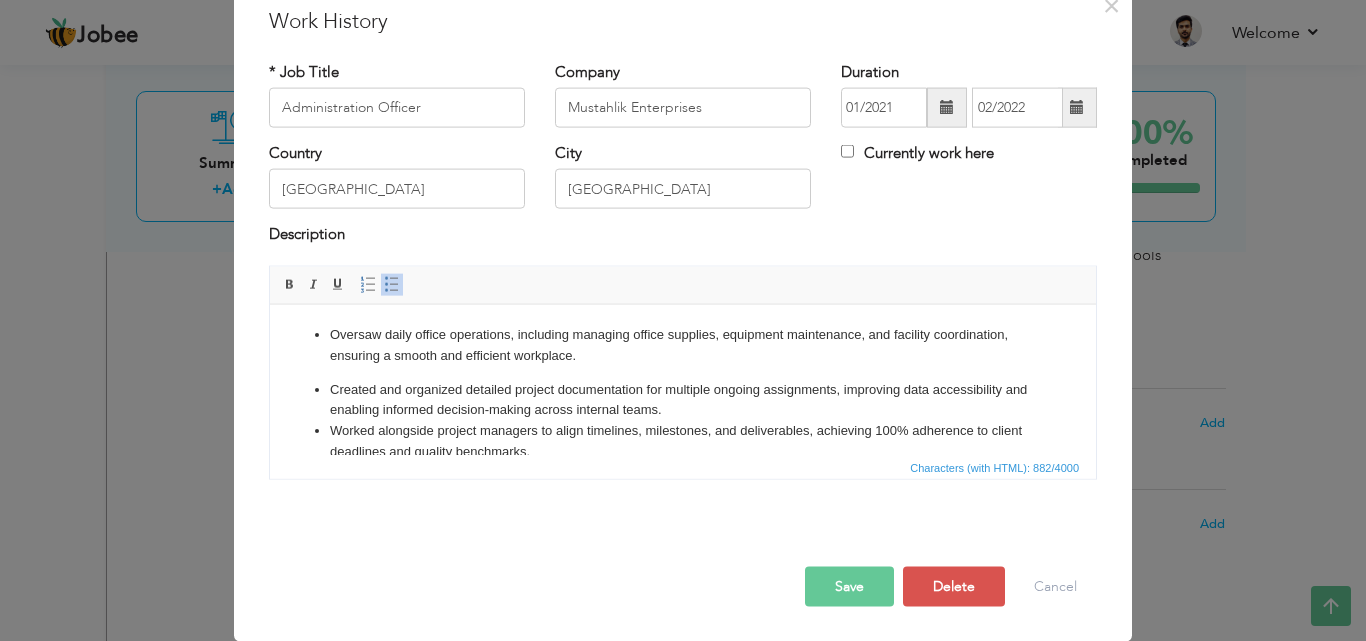 scroll, scrollTop: 0, scrollLeft: 0, axis: both 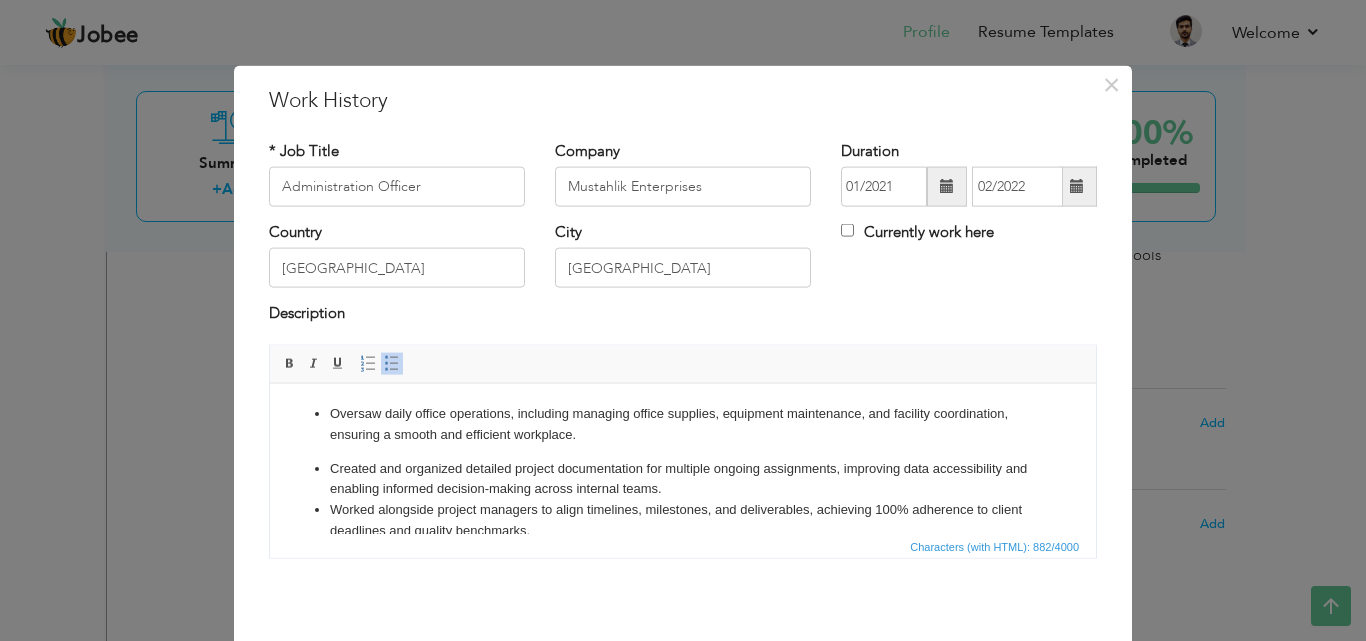 click on "Oversaw daily office operations, including managing office supplies, equipment maintenance, and facility coordination, ensuring a smooth and efficient workplace." at bounding box center (683, 424) 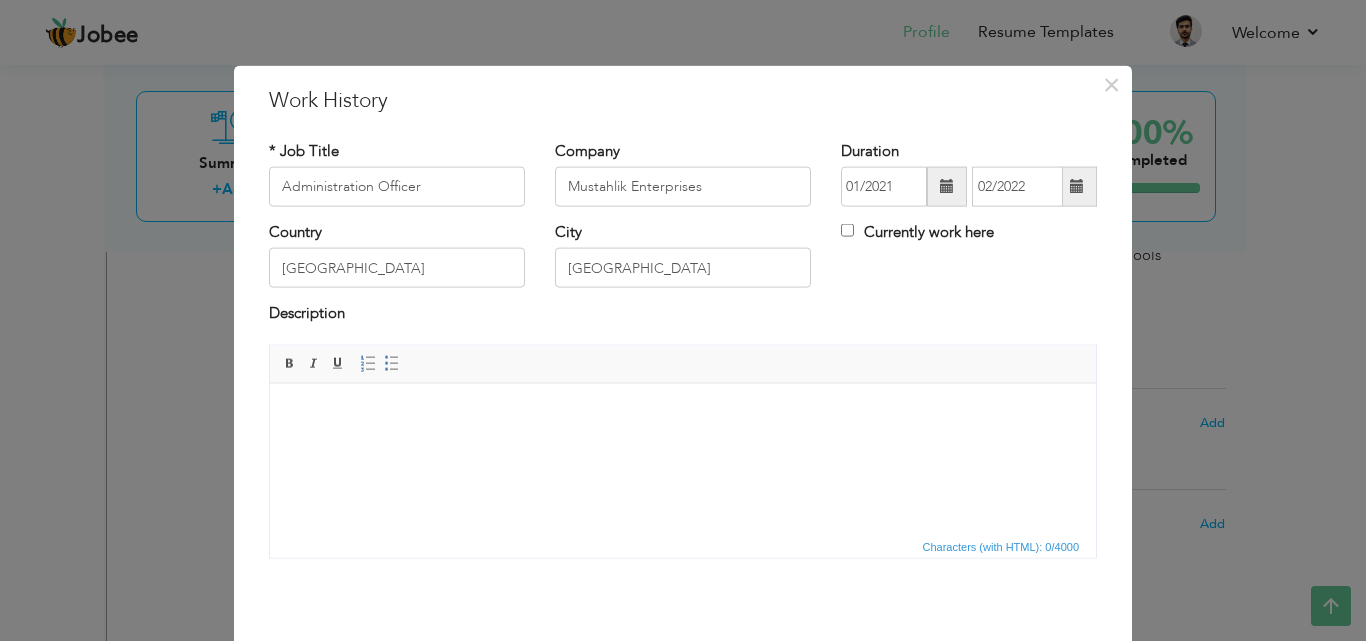scroll, scrollTop: 126, scrollLeft: 0, axis: vertical 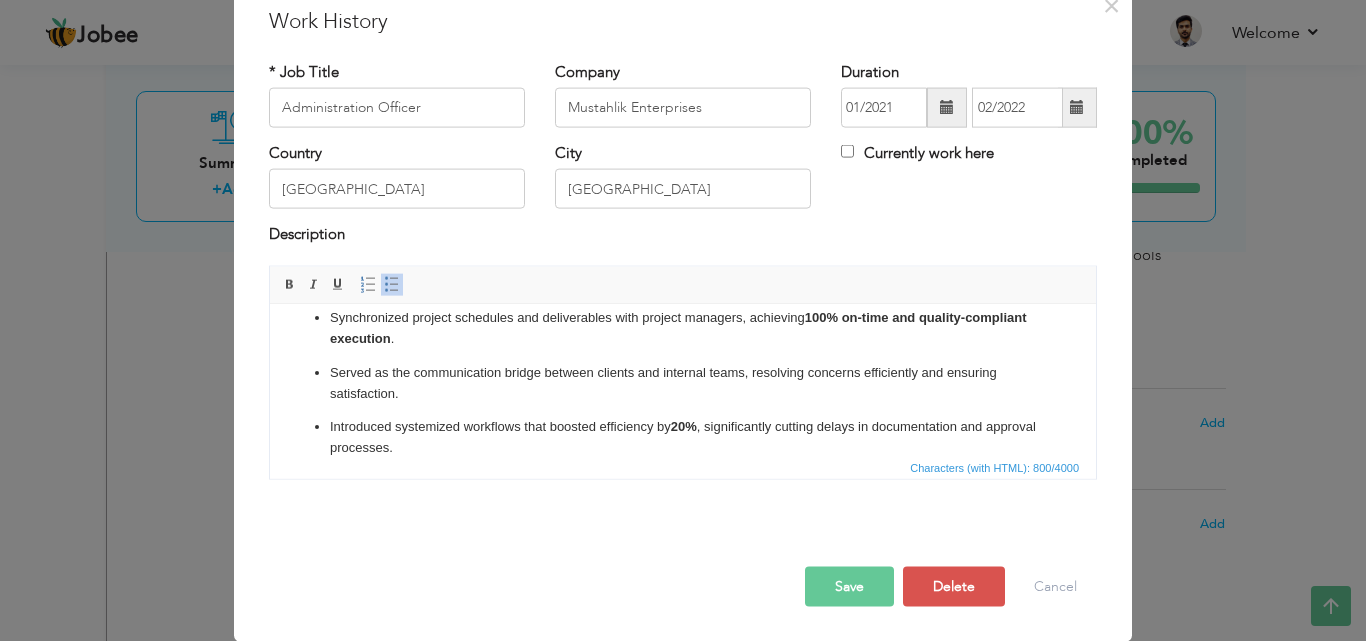 click on "Save" at bounding box center (849, 586) 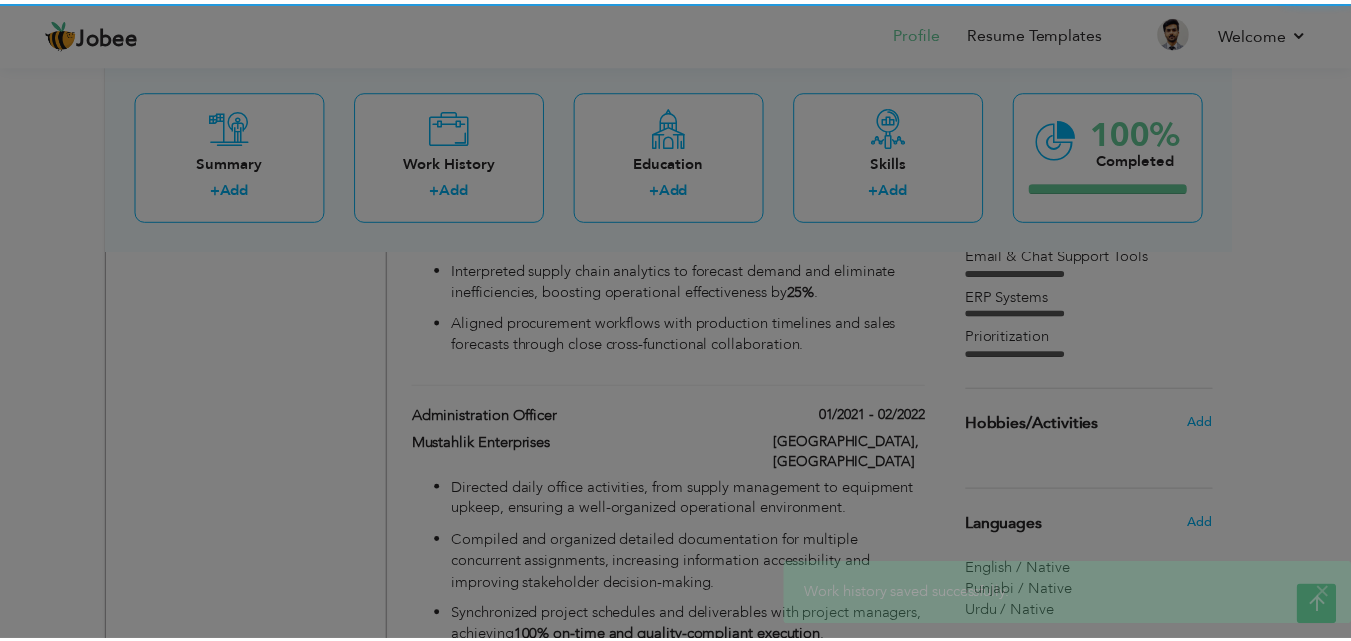 scroll, scrollTop: 0, scrollLeft: 0, axis: both 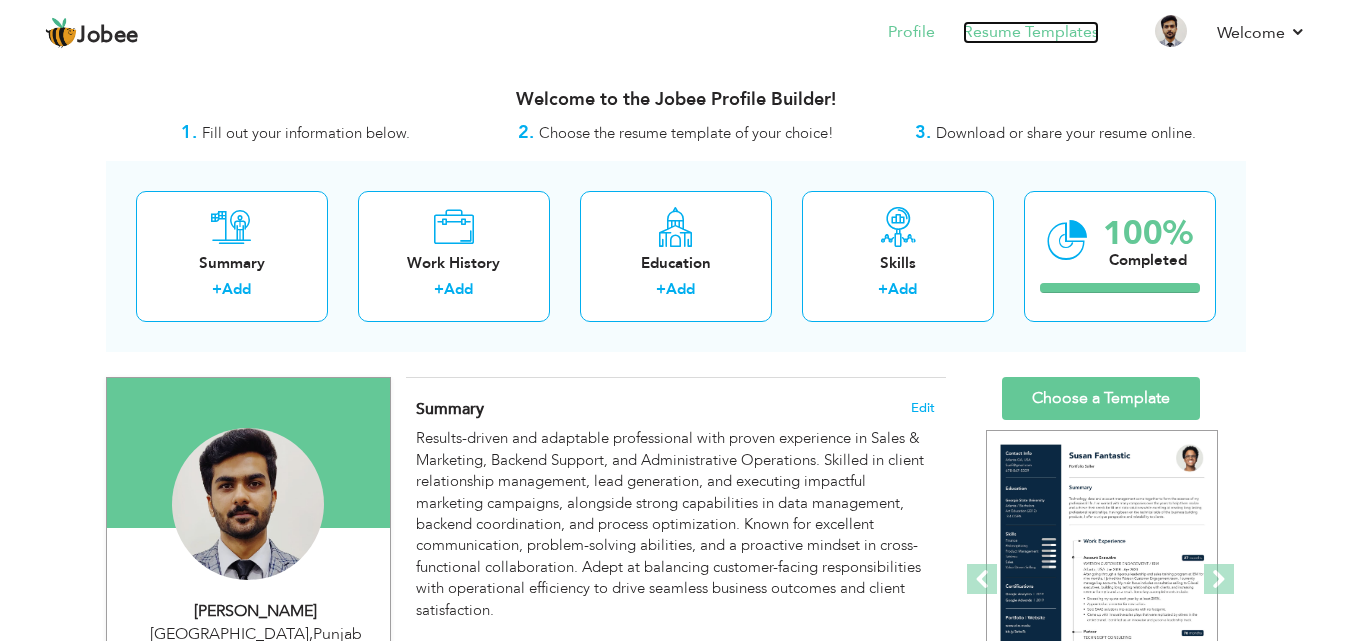 click on "Resume Templates" at bounding box center [1031, 32] 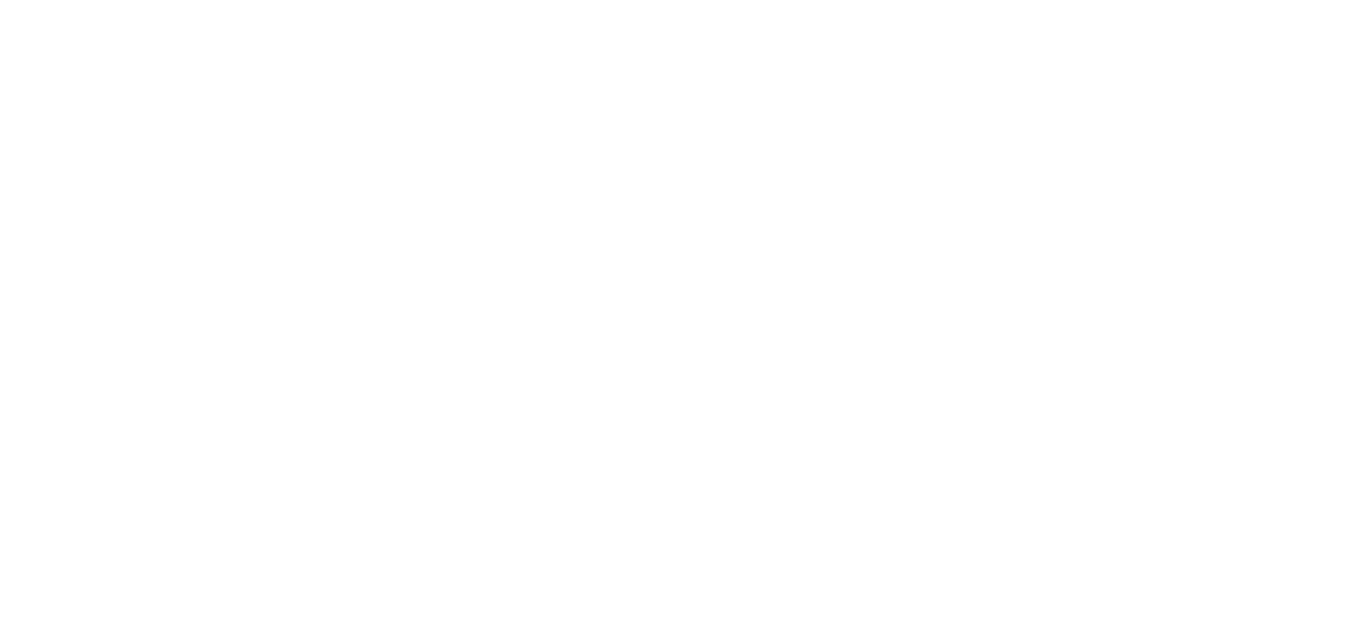 scroll, scrollTop: 0, scrollLeft: 0, axis: both 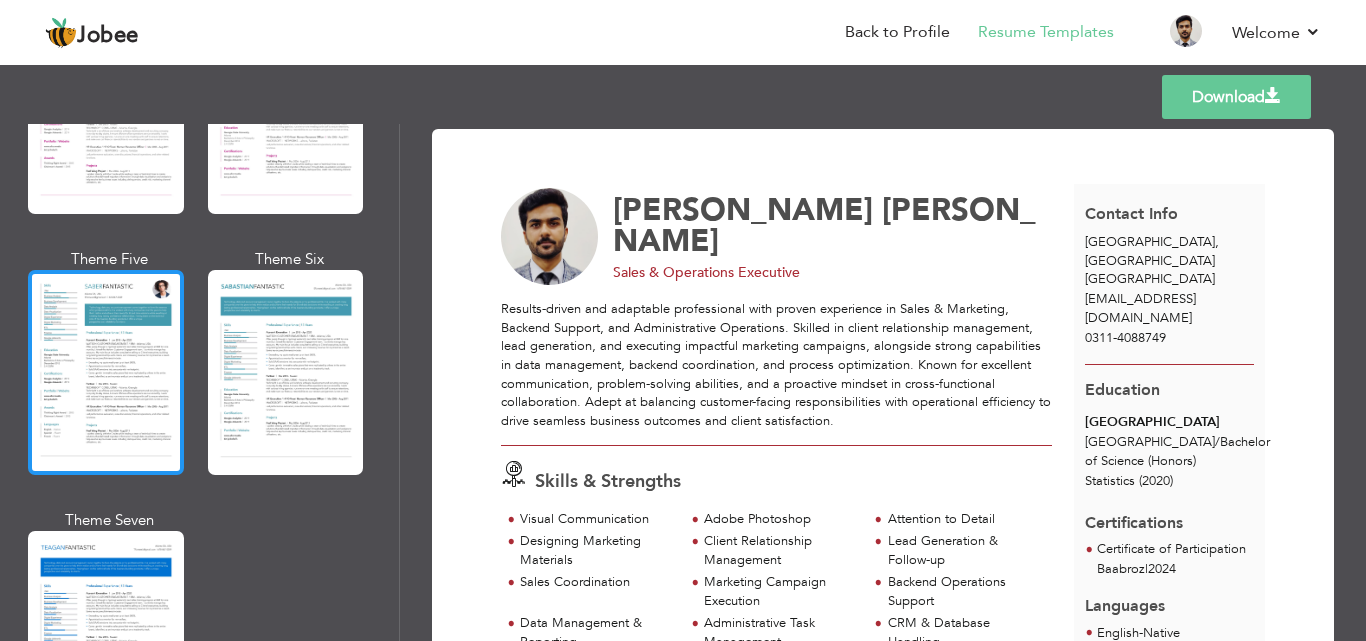 click at bounding box center (106, 372) 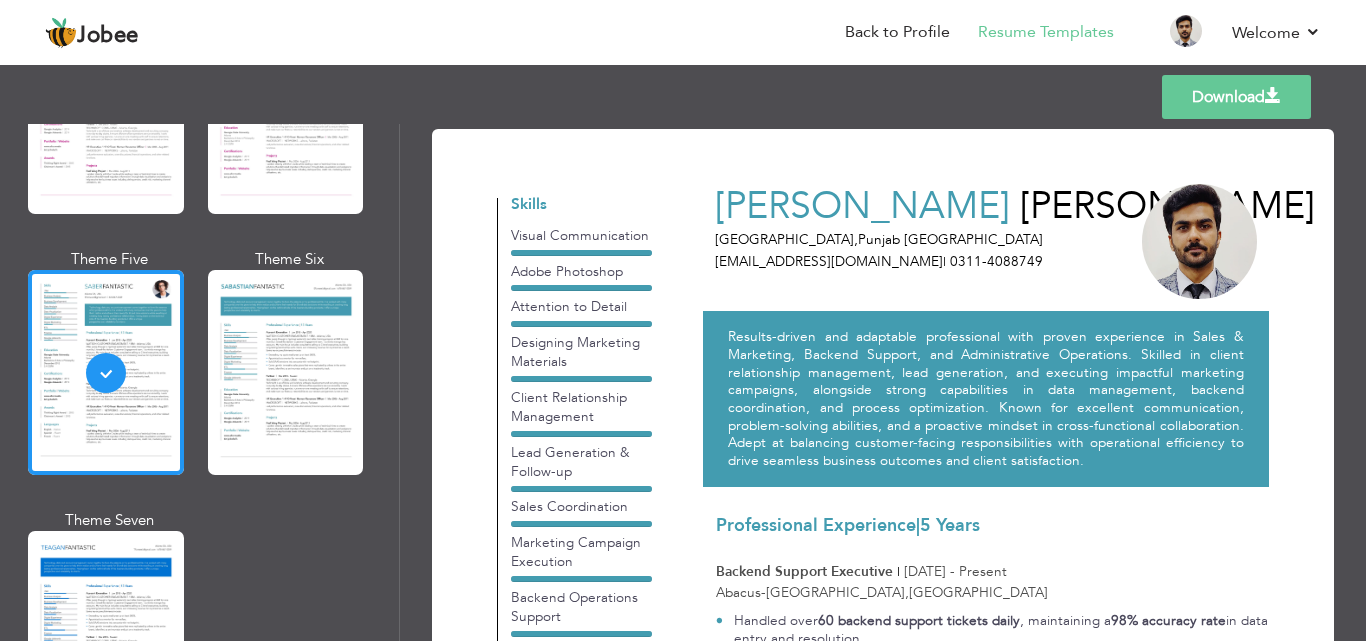 click on "Download" at bounding box center (1236, 97) 